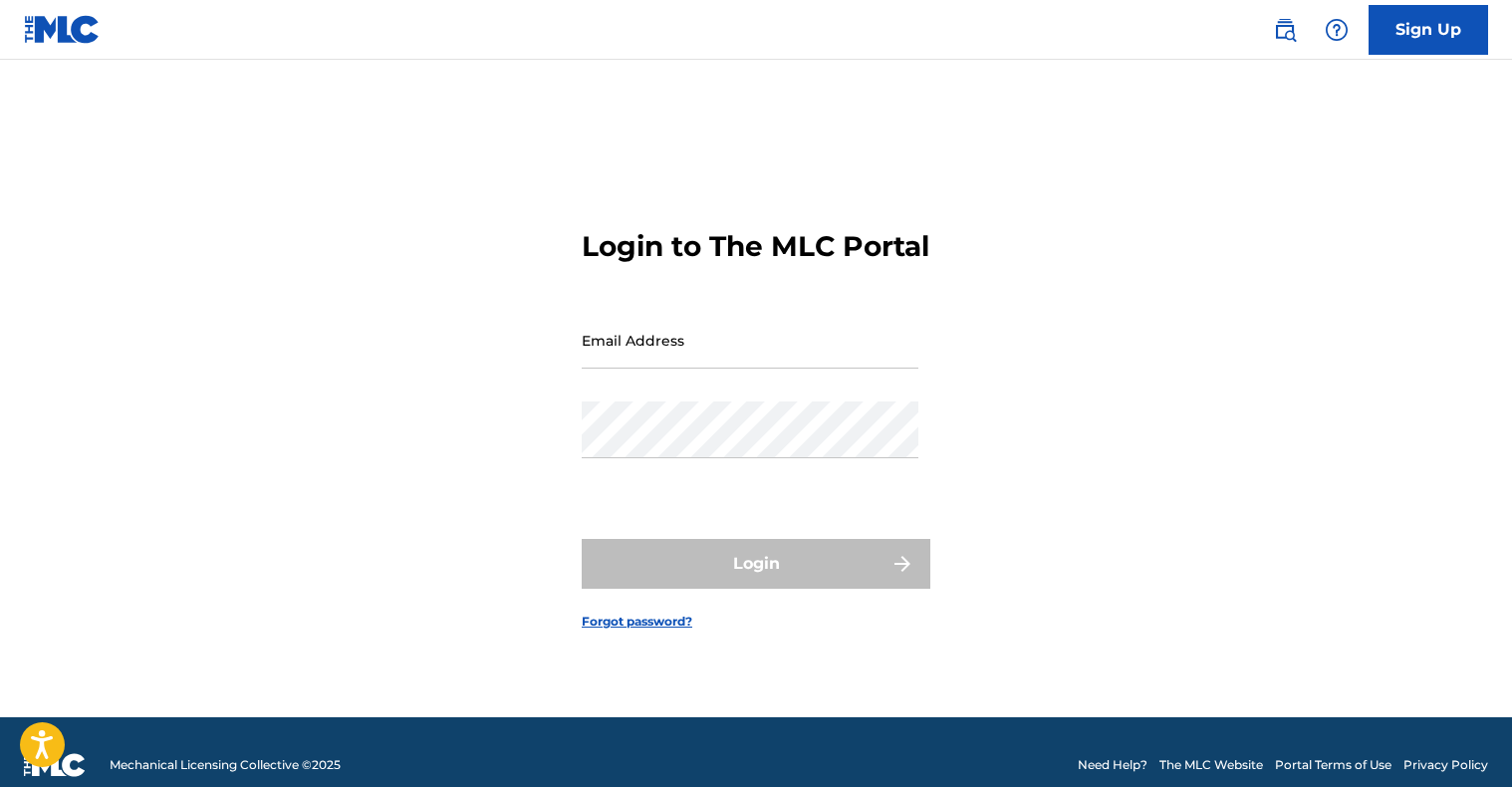 scroll, scrollTop: 0, scrollLeft: 0, axis: both 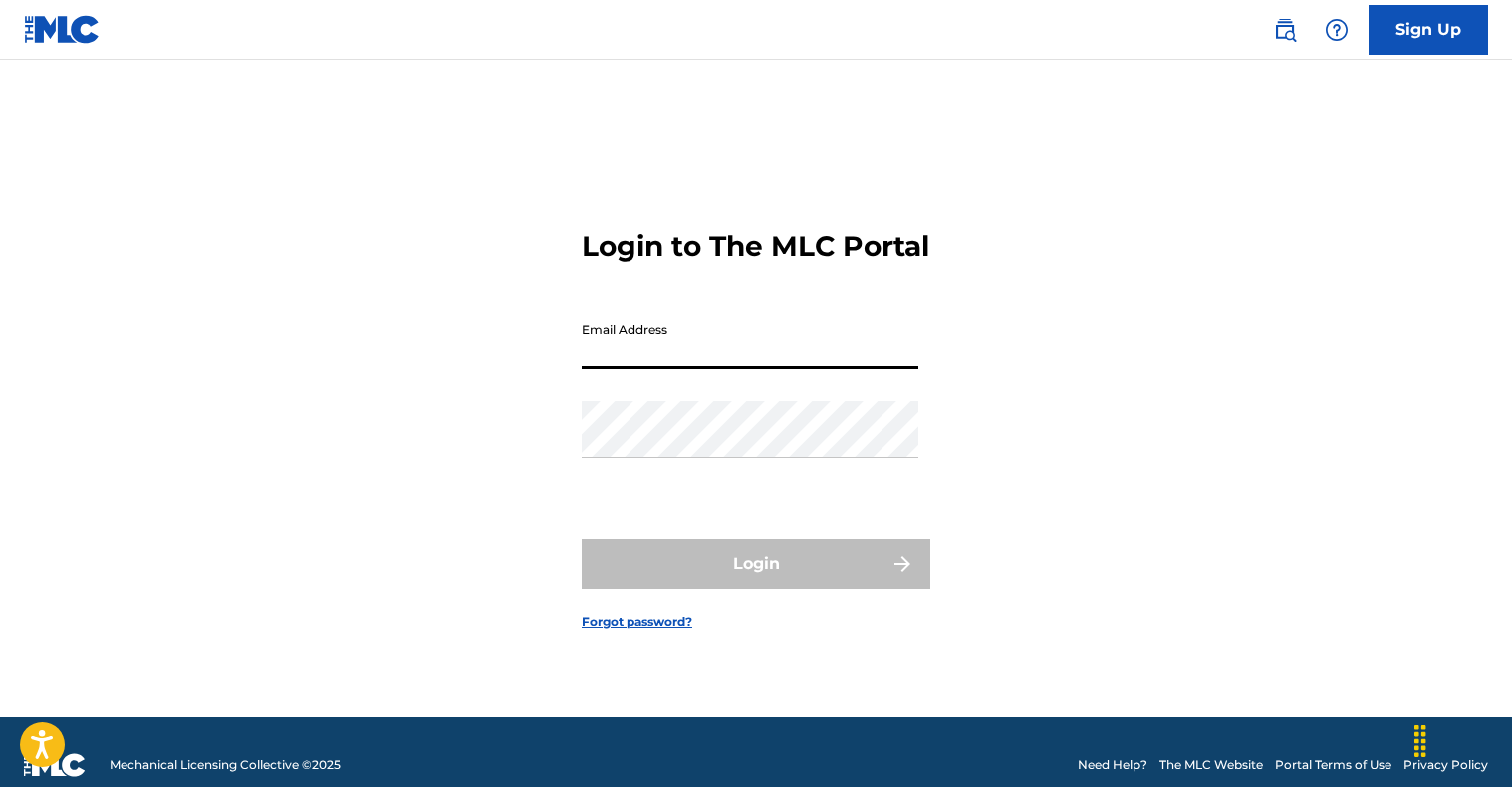 click on "Email Address" at bounding box center (750, 340) 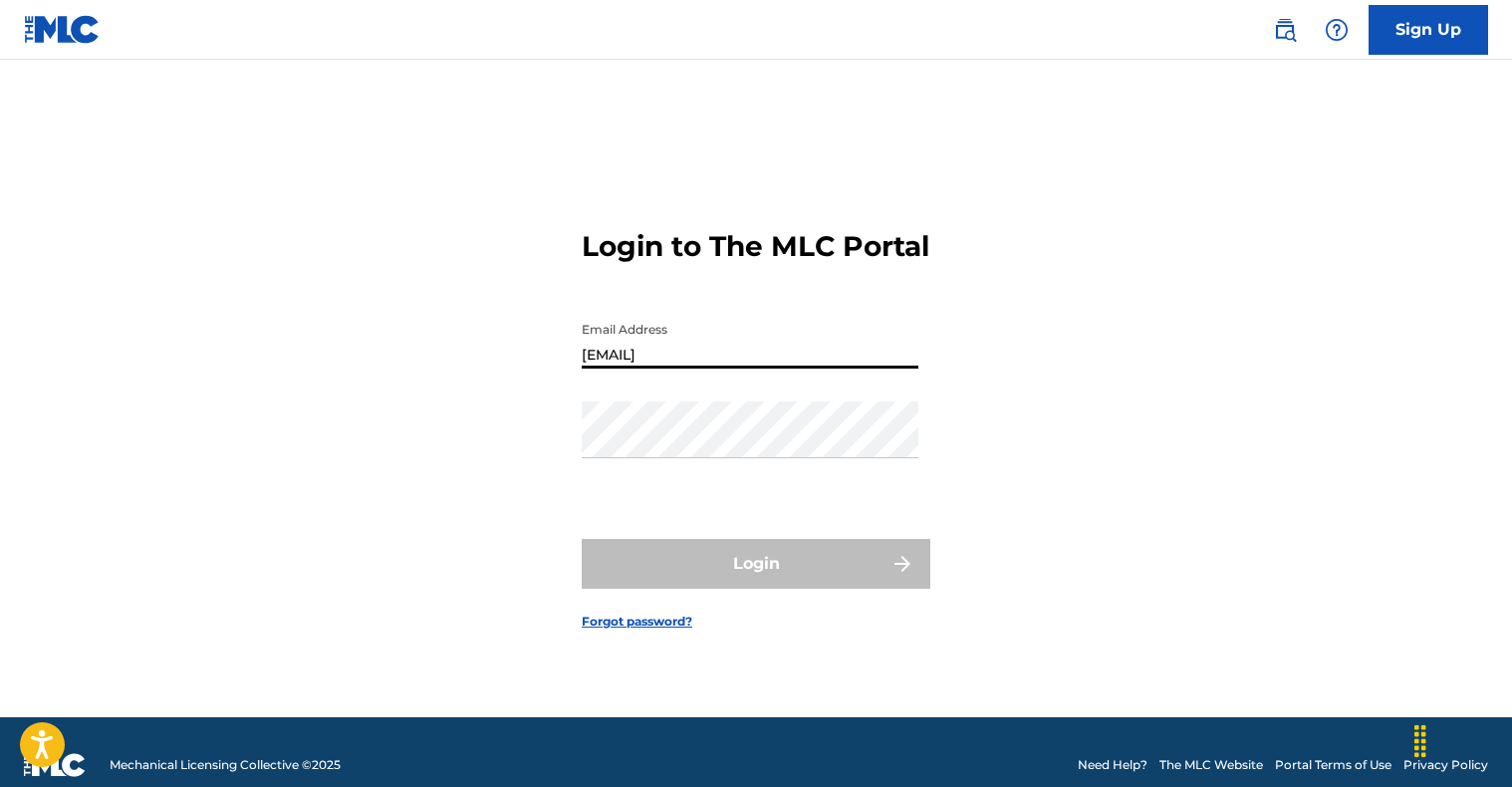type on "[NAME]@example.com" 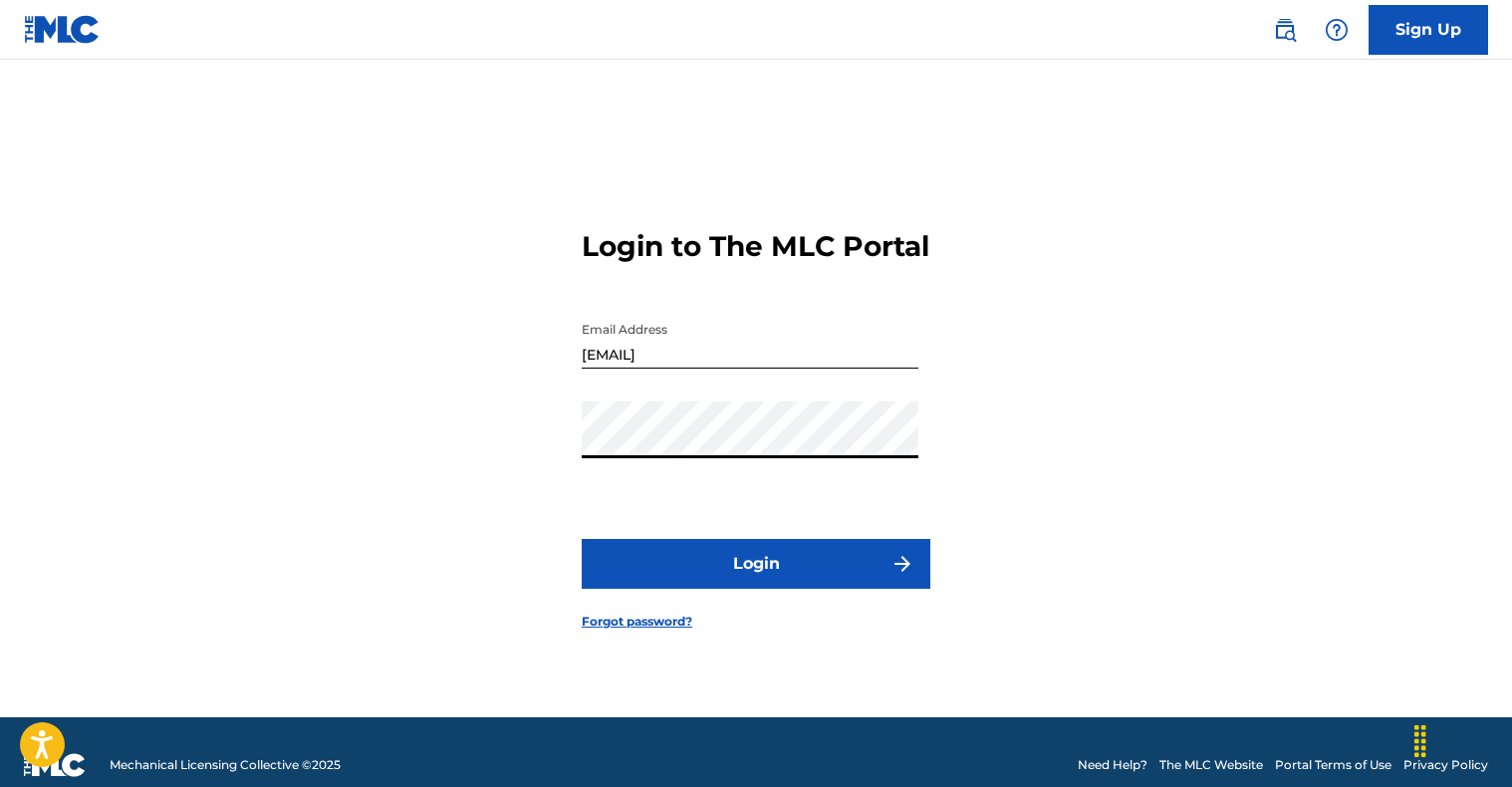 click on "Login" at bounding box center (756, 564) 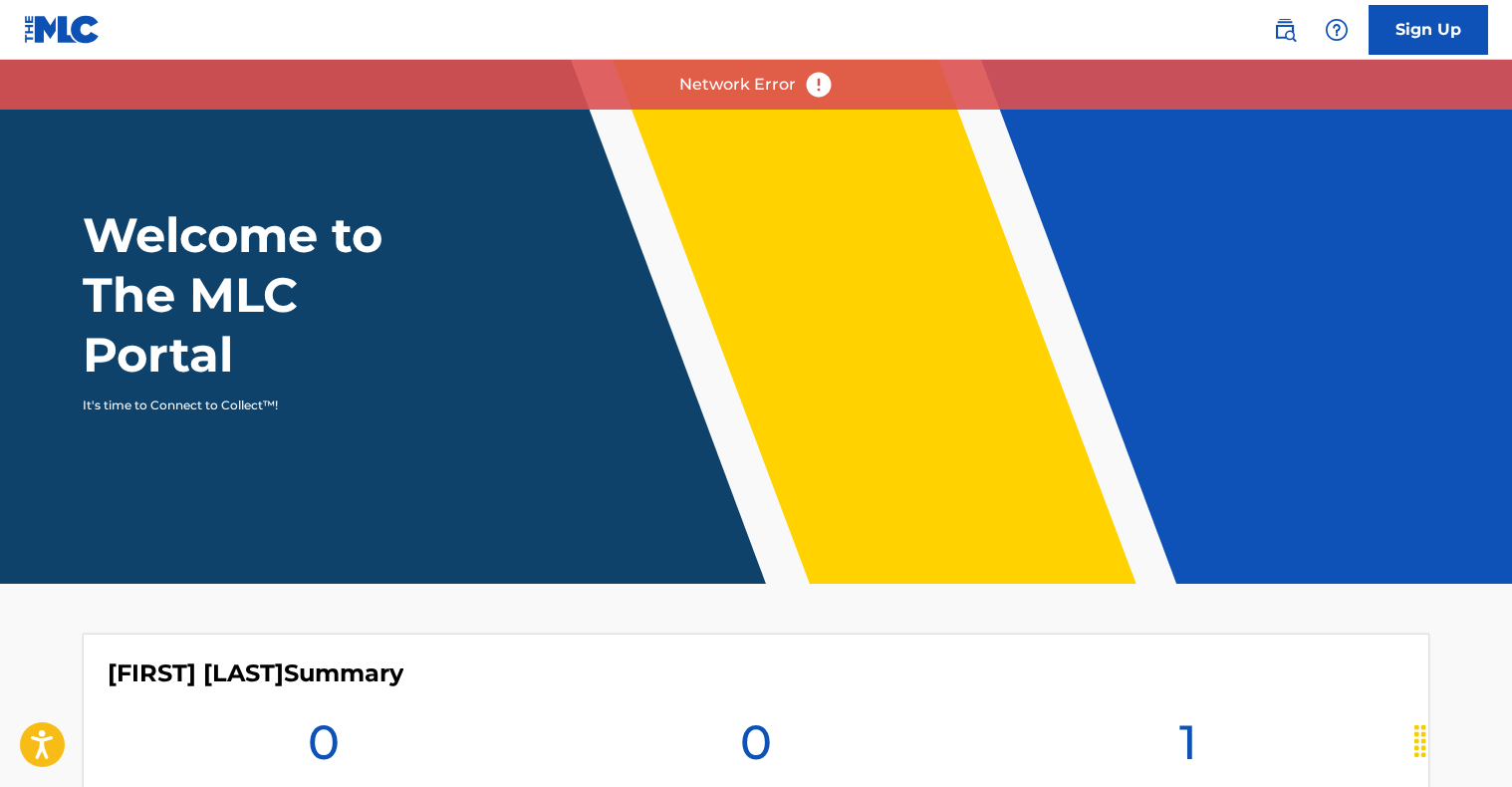 scroll, scrollTop: 0, scrollLeft: 0, axis: both 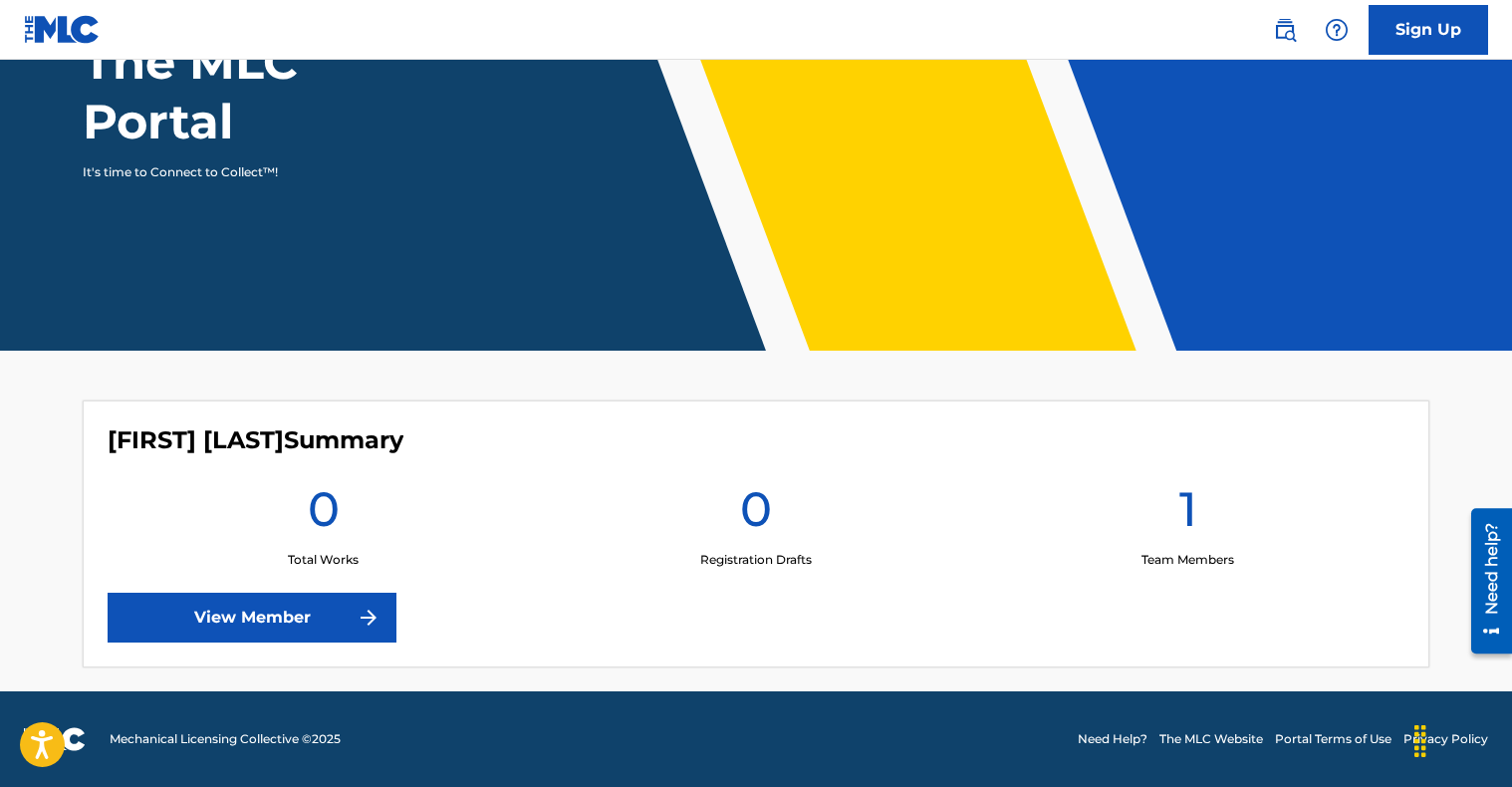 click on "View Member" at bounding box center [252, 618] 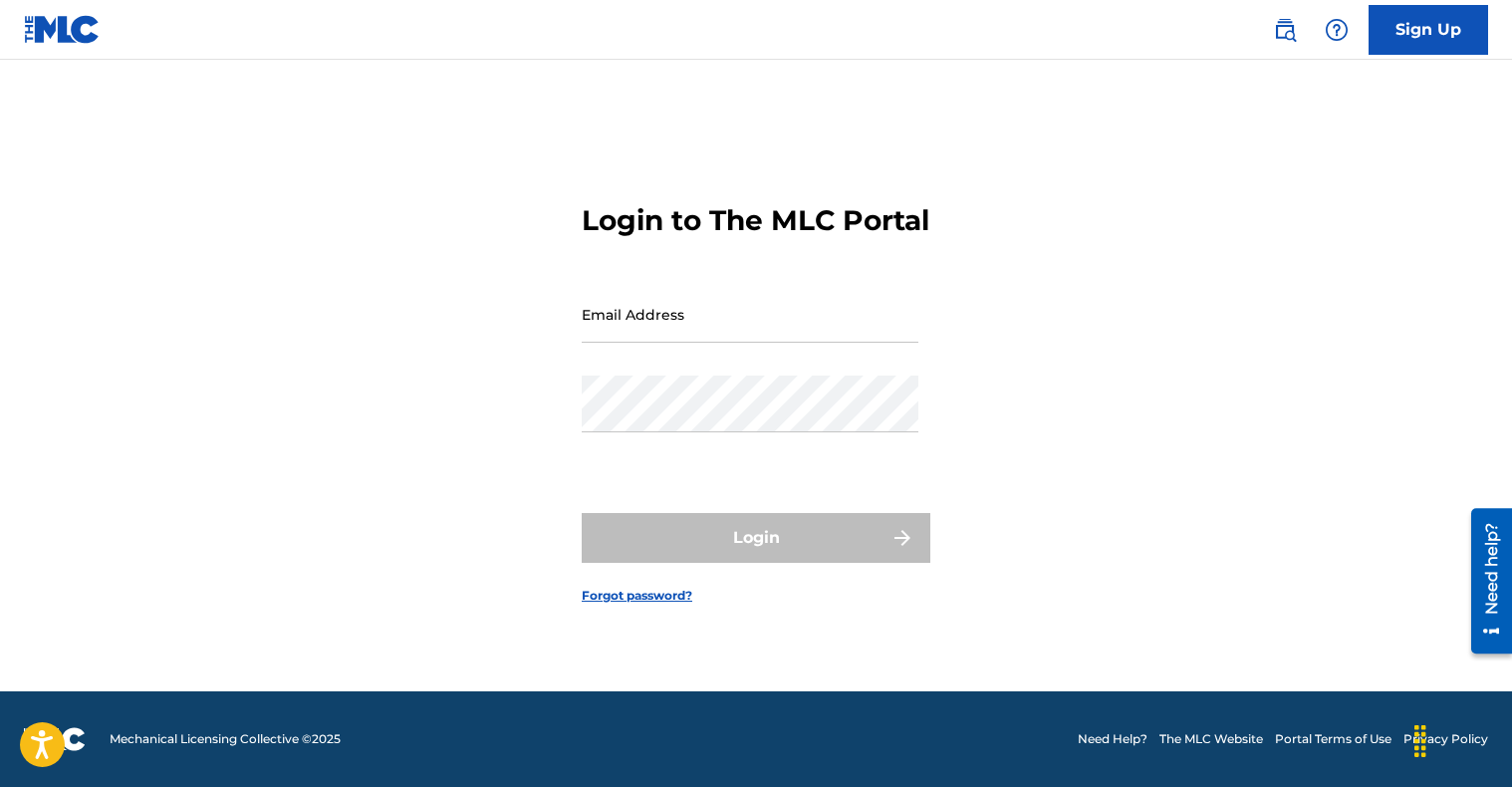 scroll, scrollTop: 0, scrollLeft: 0, axis: both 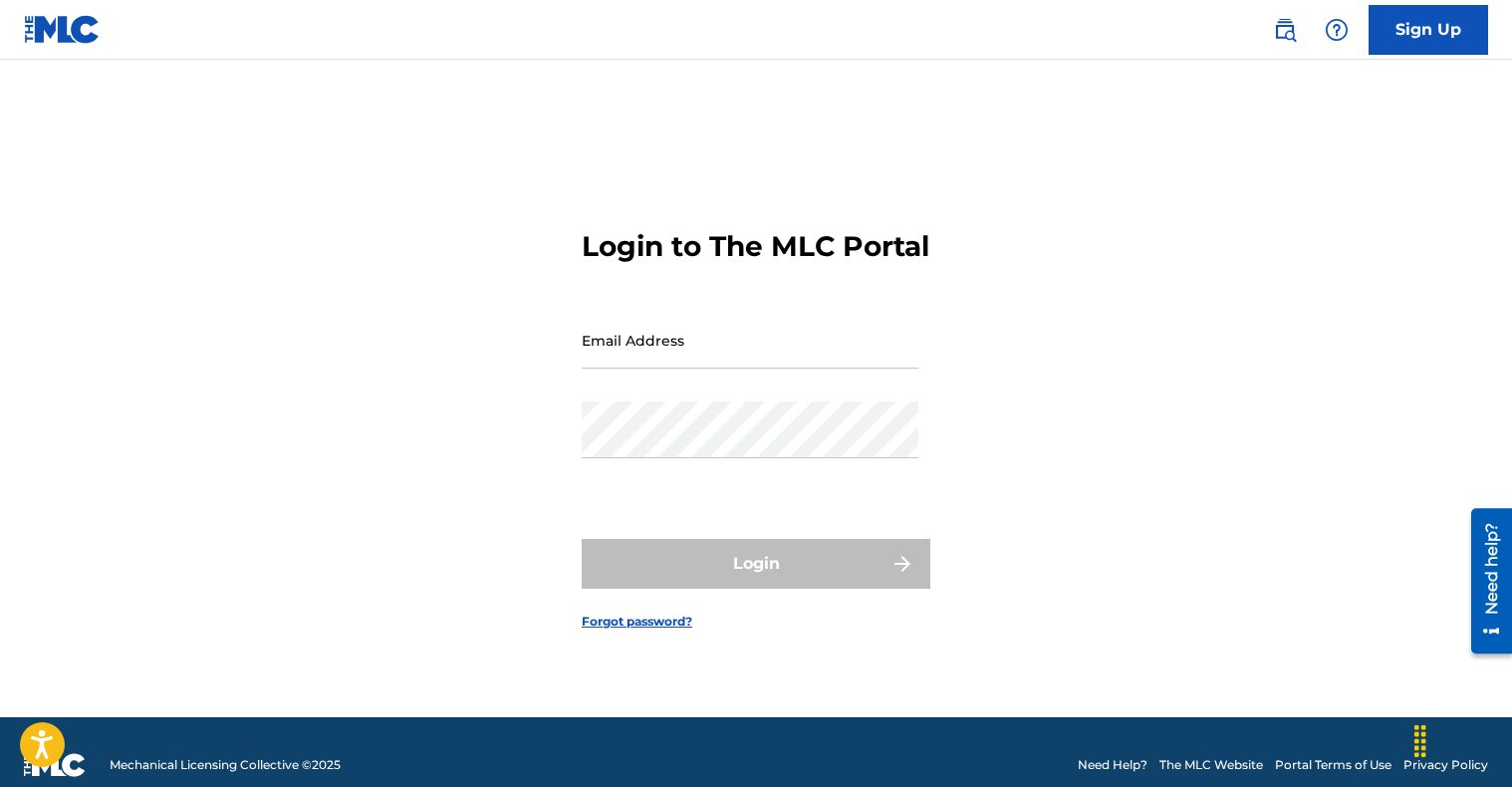 click on "Email Address" at bounding box center [750, 340] 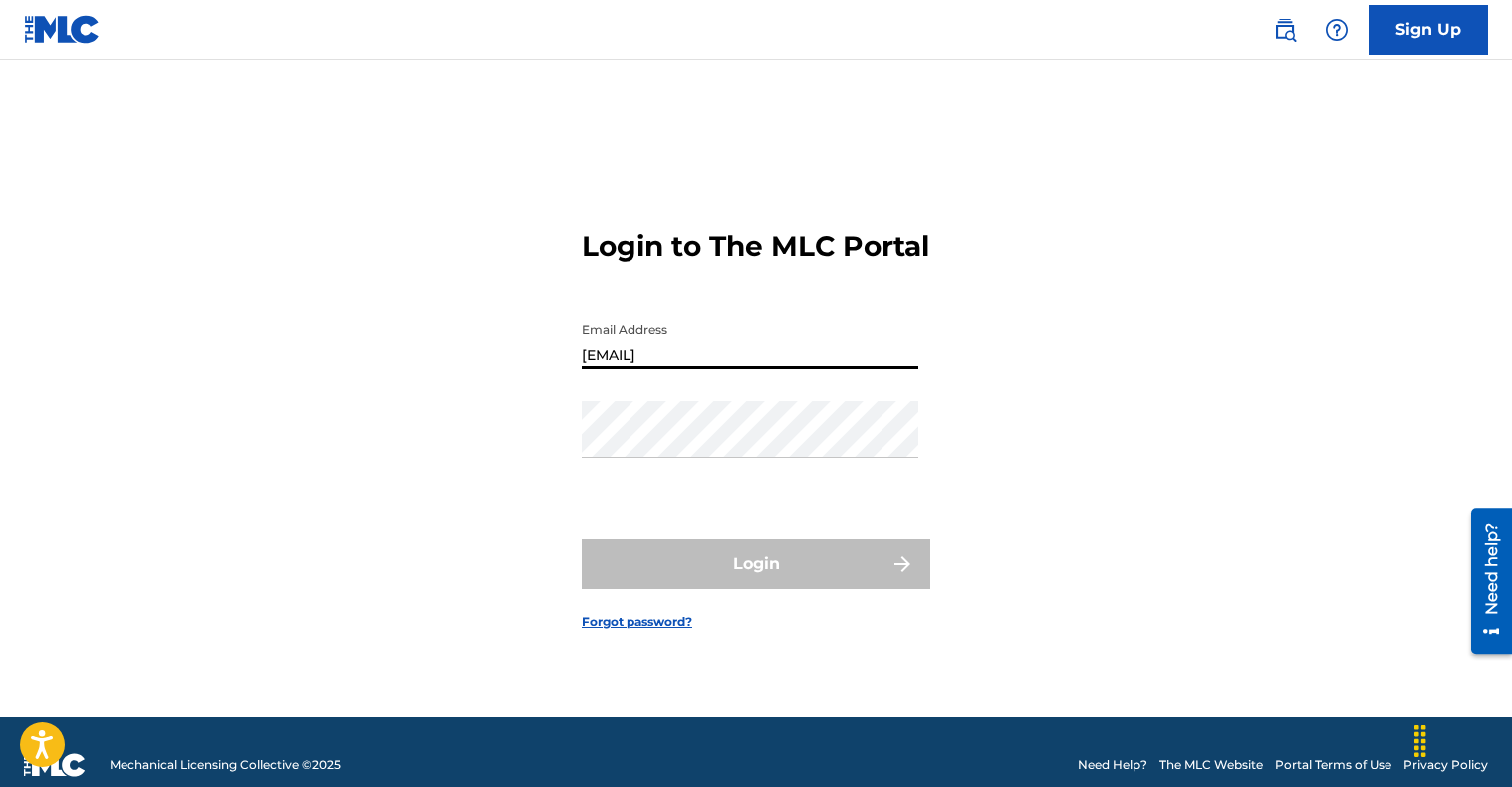 type on "rexkim0327@comcast.net" 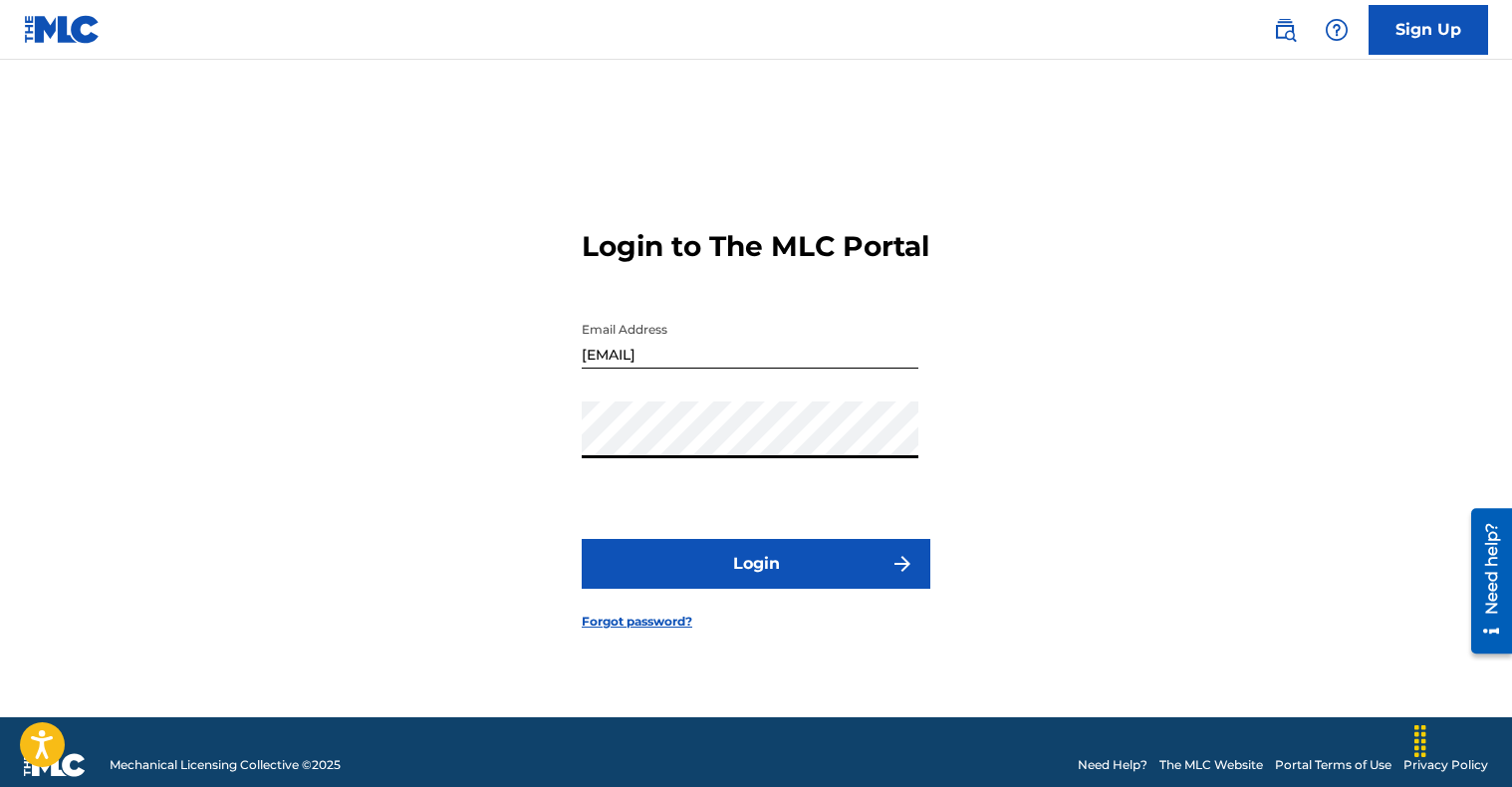 click on "Login" at bounding box center [756, 564] 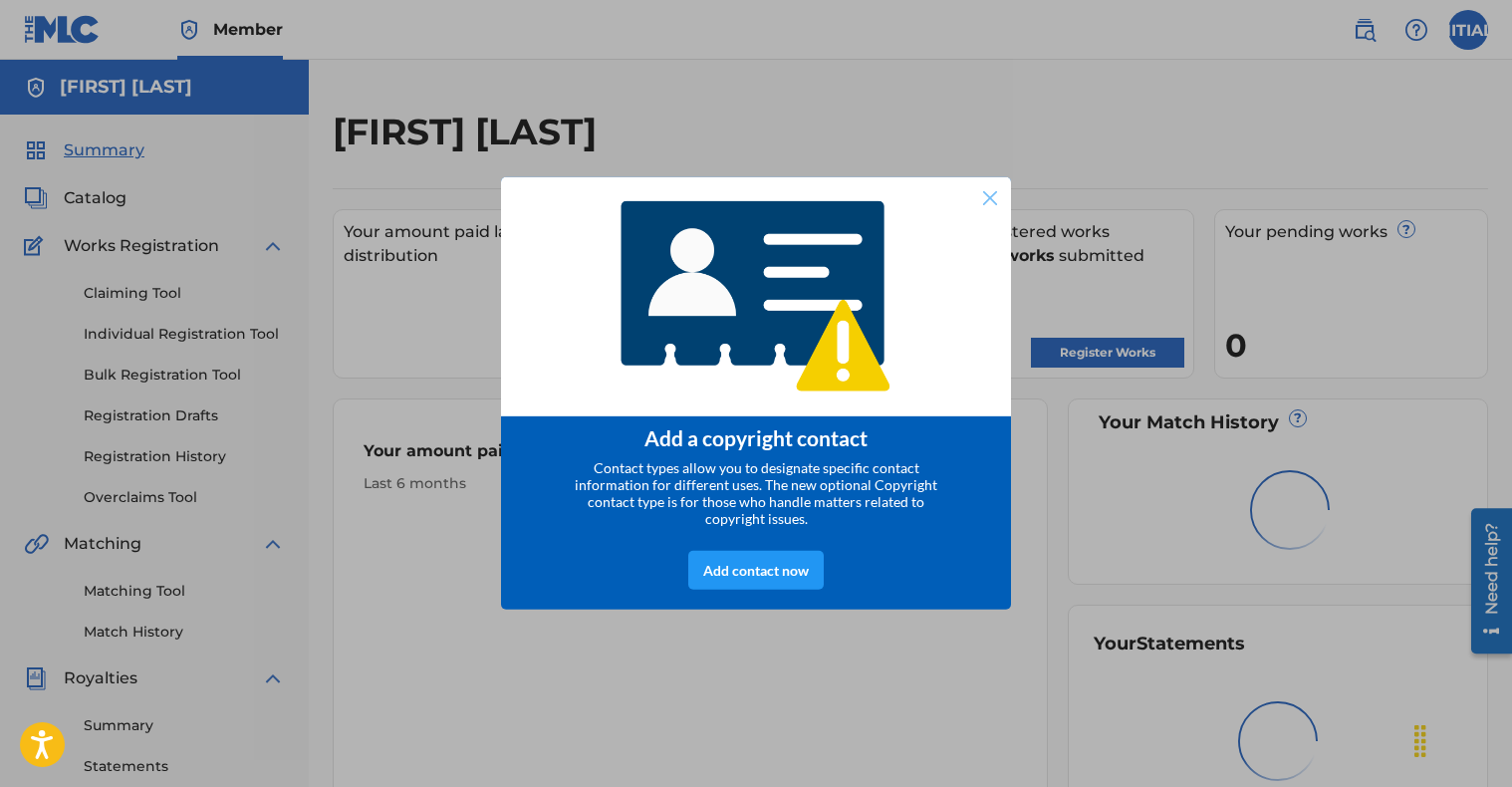 scroll, scrollTop: 0, scrollLeft: 0, axis: both 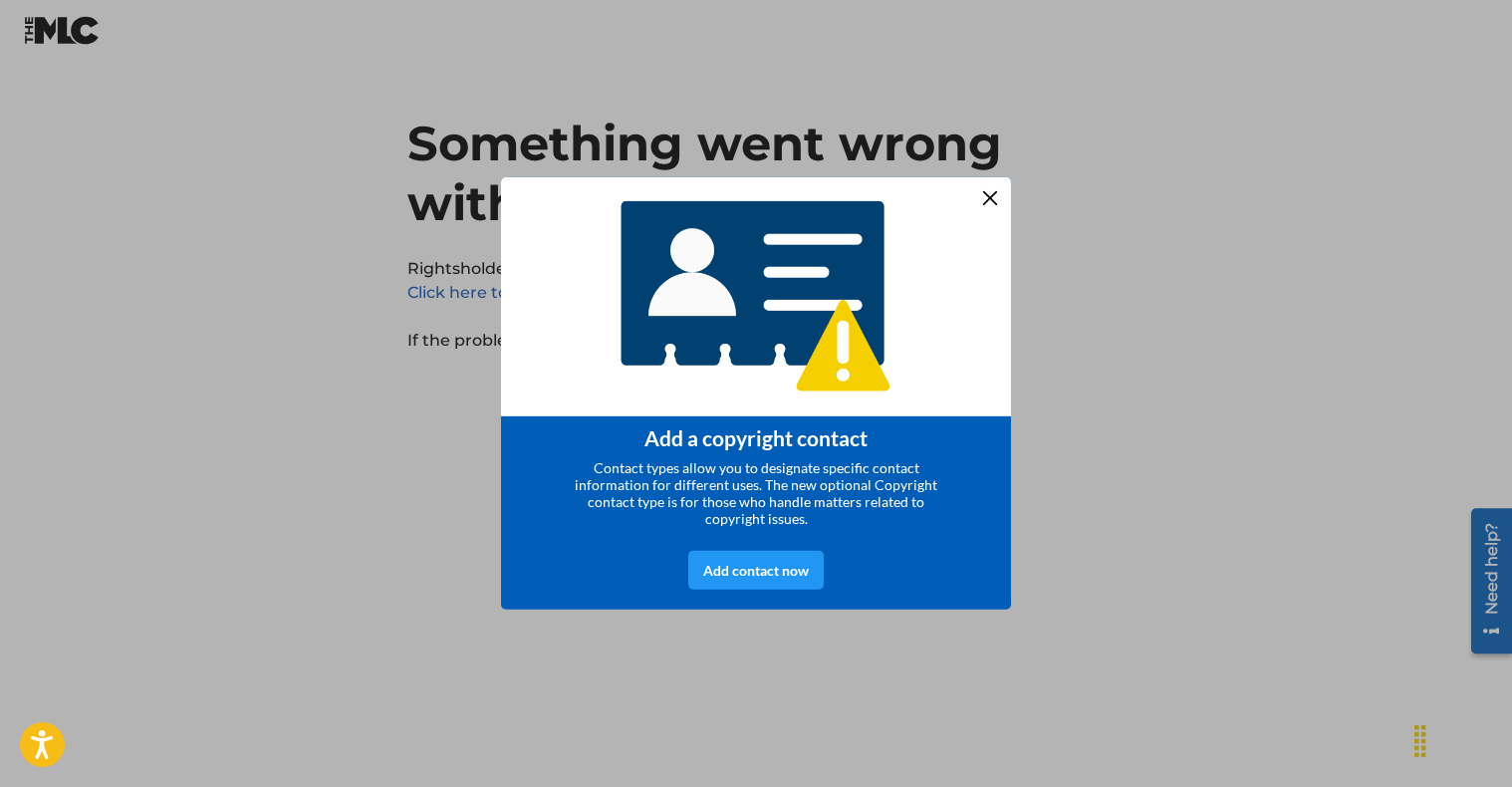 click at bounding box center (990, 198) 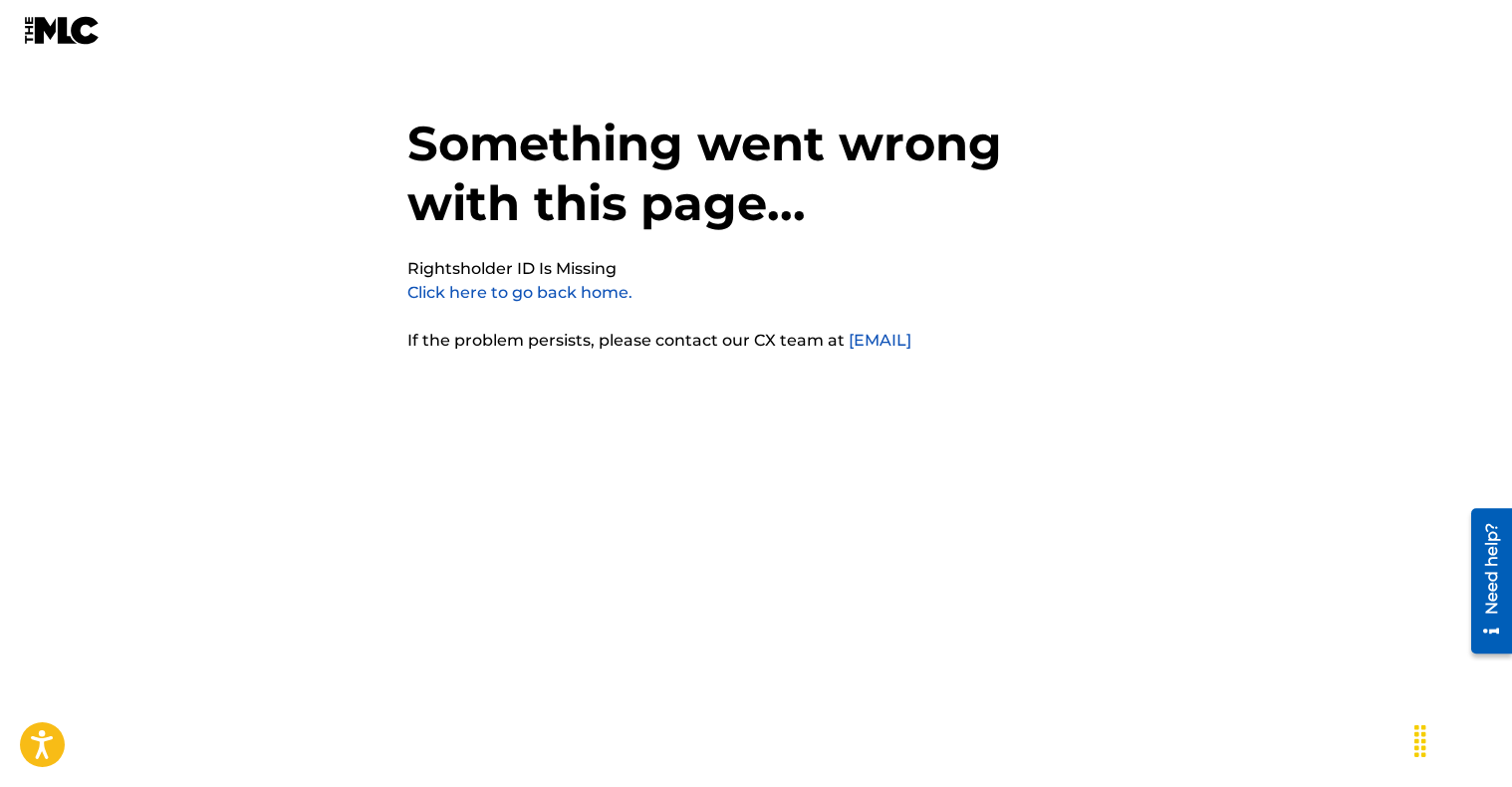 click on "Click here to go back home." at bounding box center [520, 292] 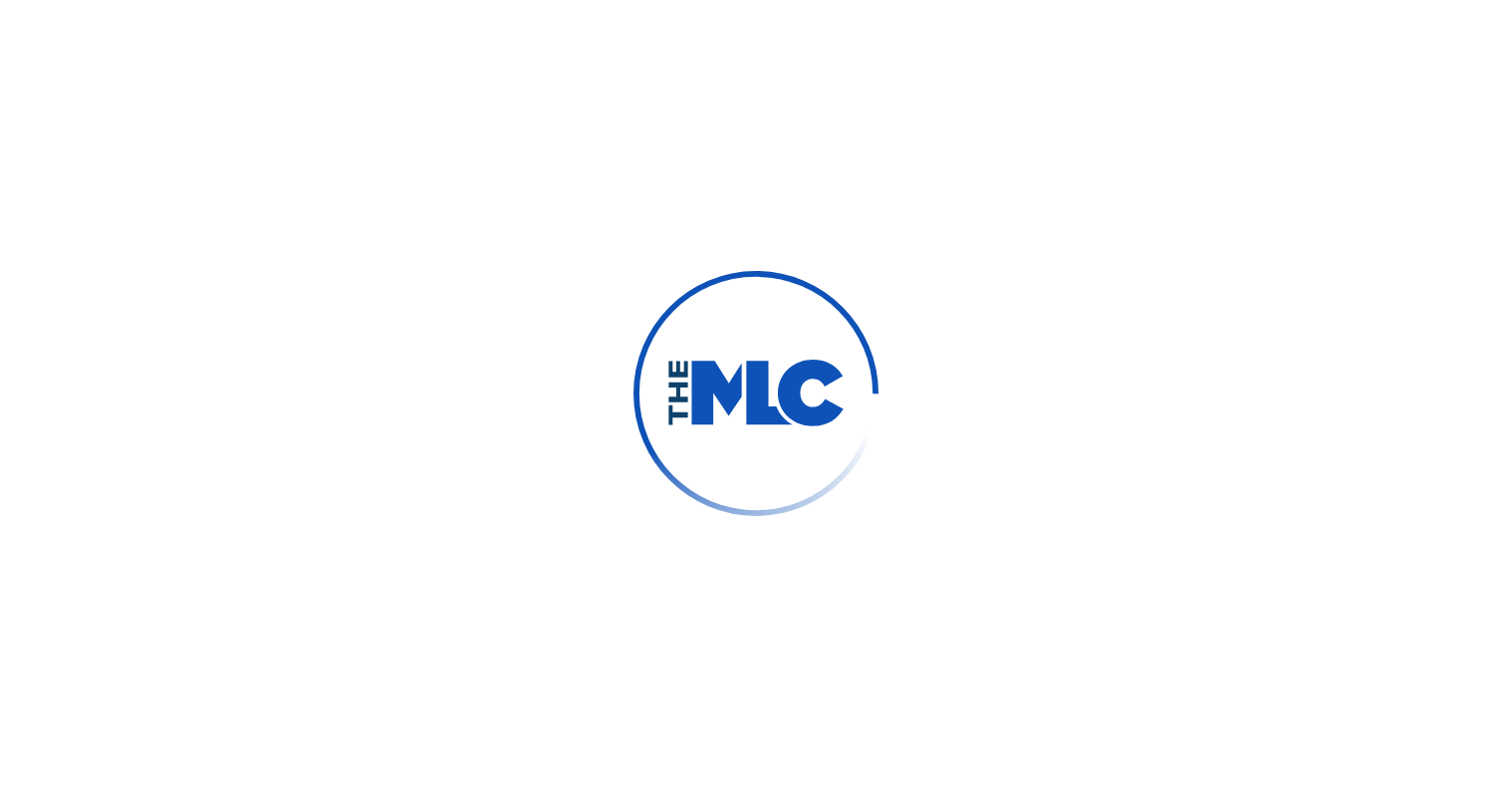 scroll, scrollTop: 0, scrollLeft: 0, axis: both 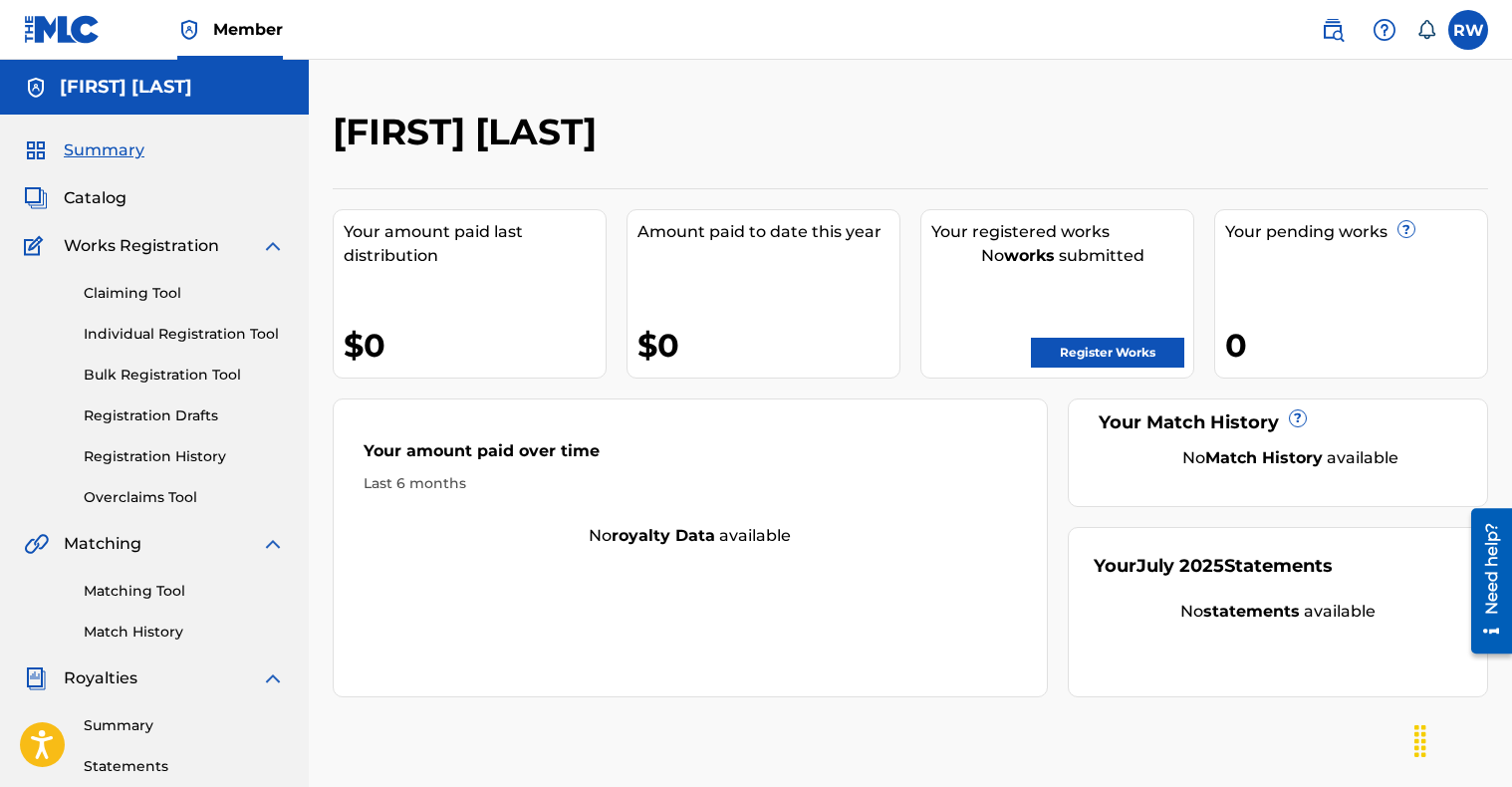 click at bounding box center (1468, 30) 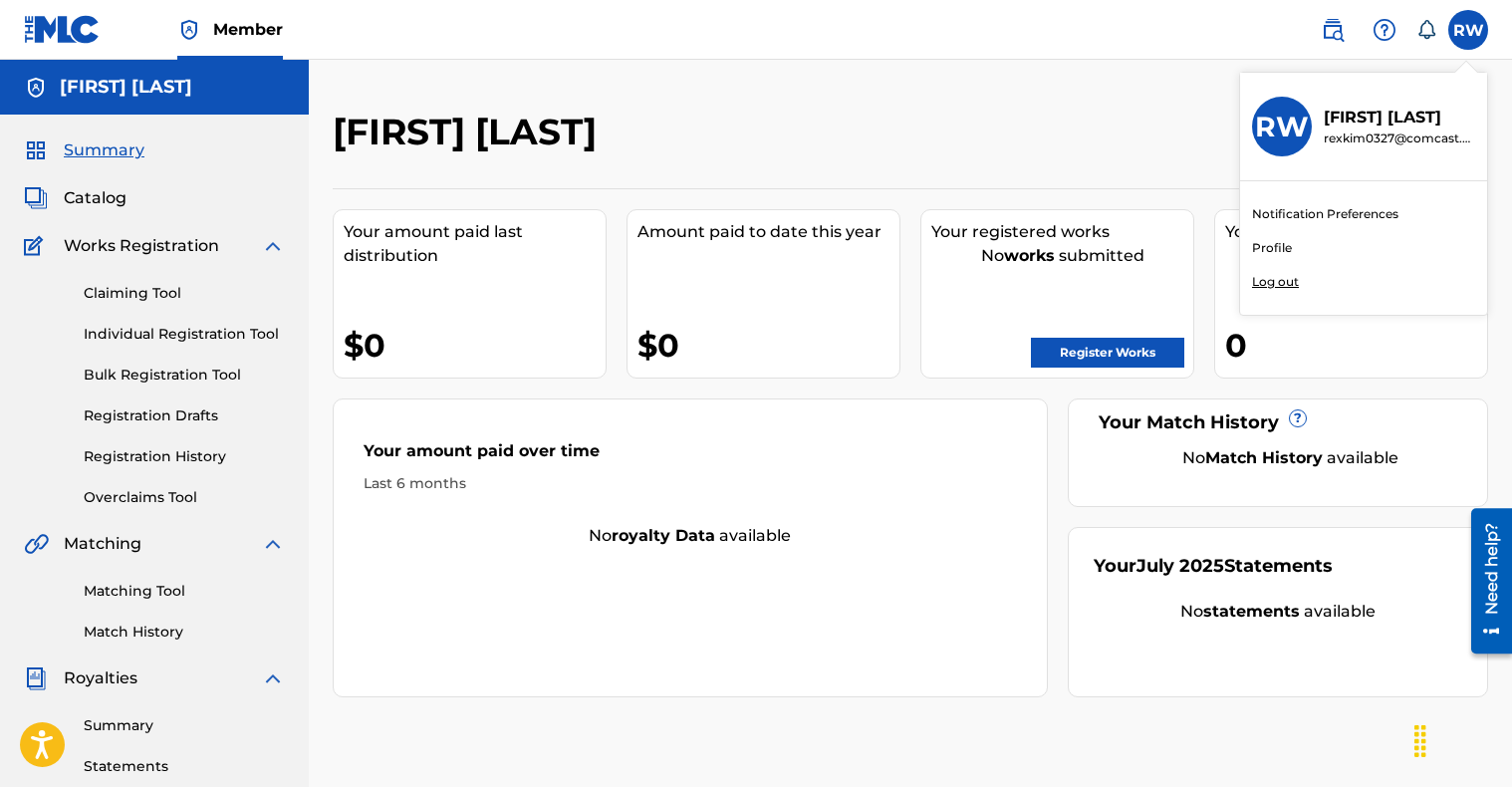 click on "[FIRST] [LAST]" at bounding box center [777, 138] 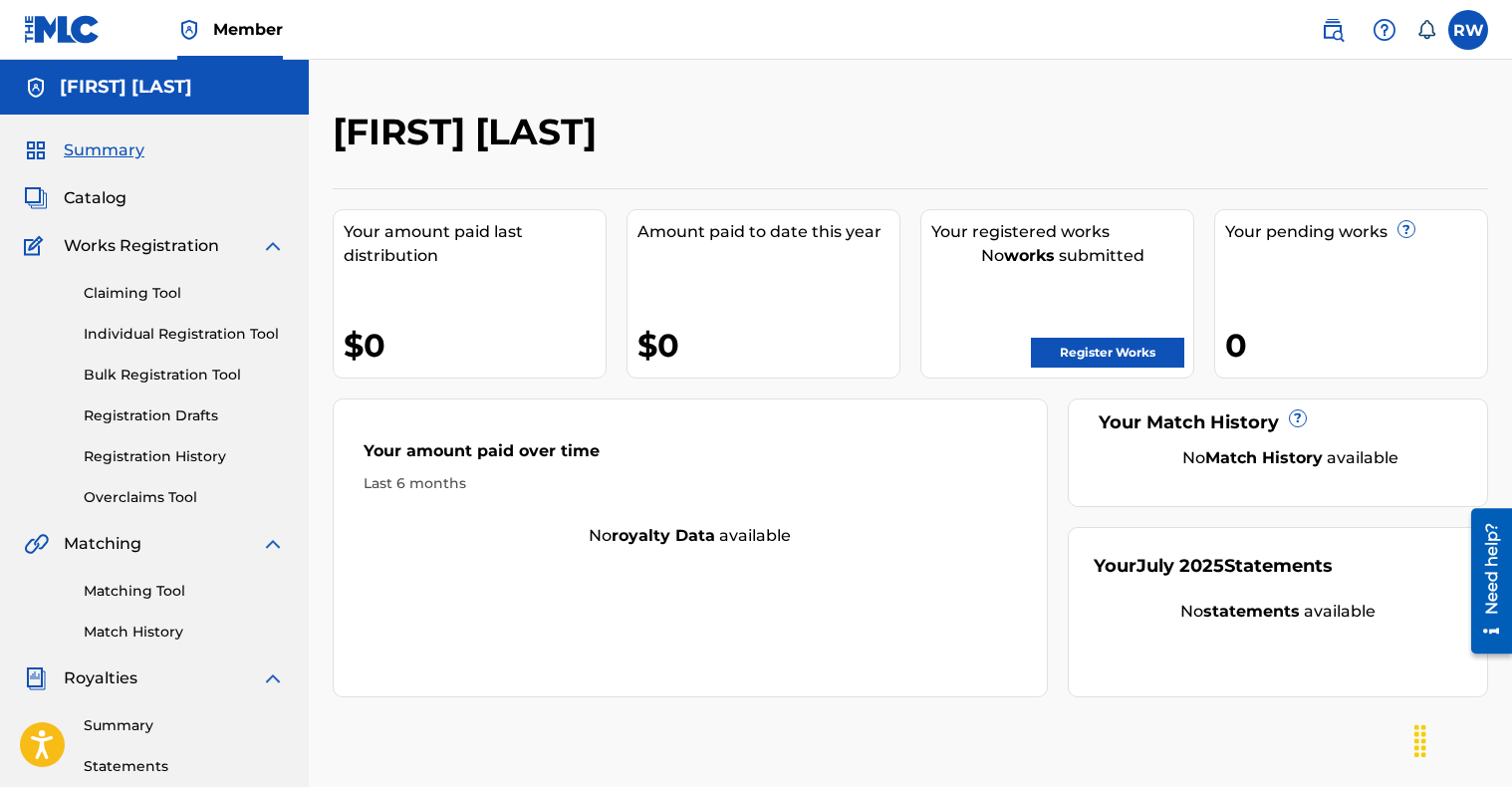 click on "Claiming Tool" at bounding box center [184, 293] 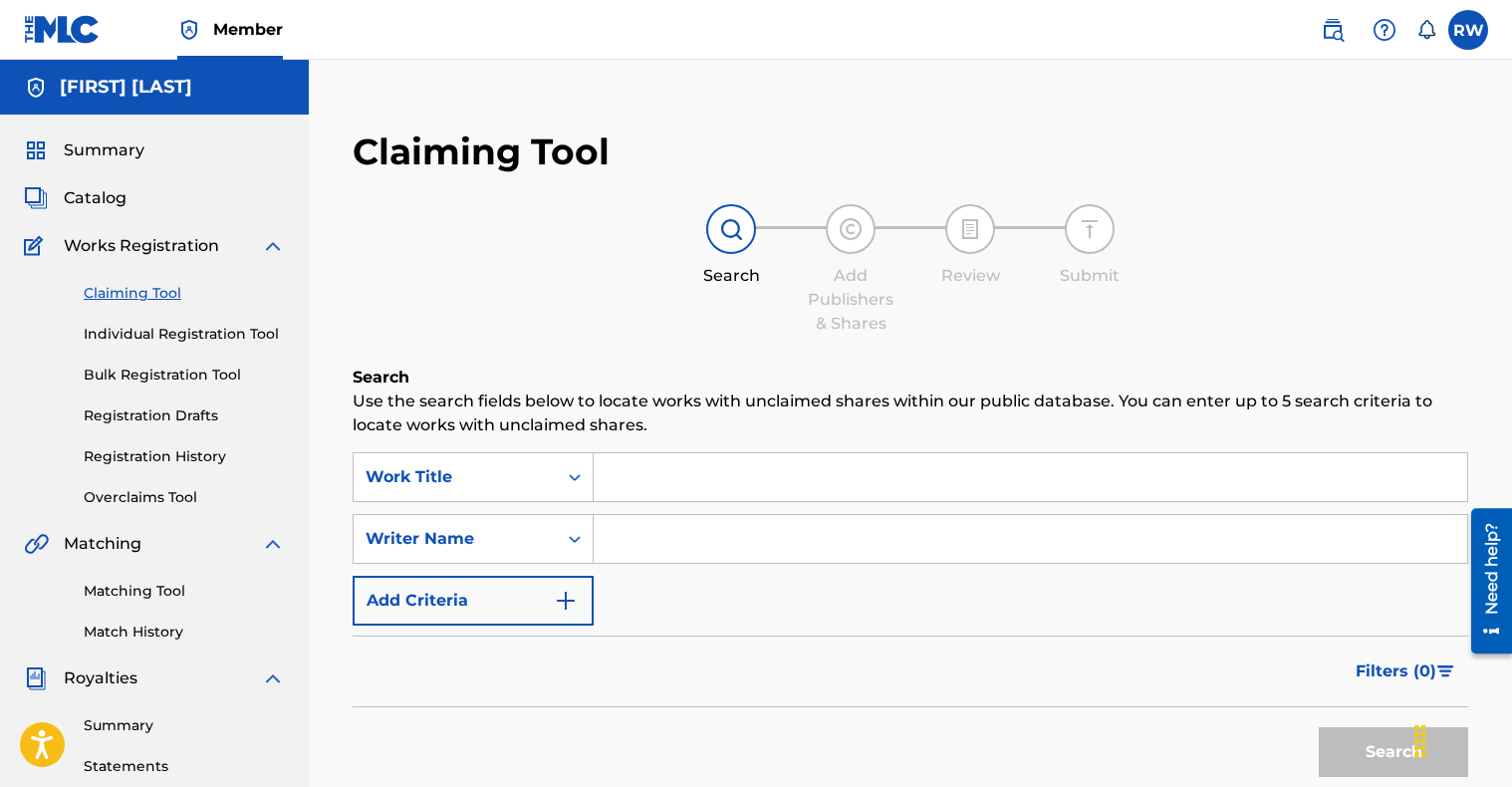 click at bounding box center (1030, 477) 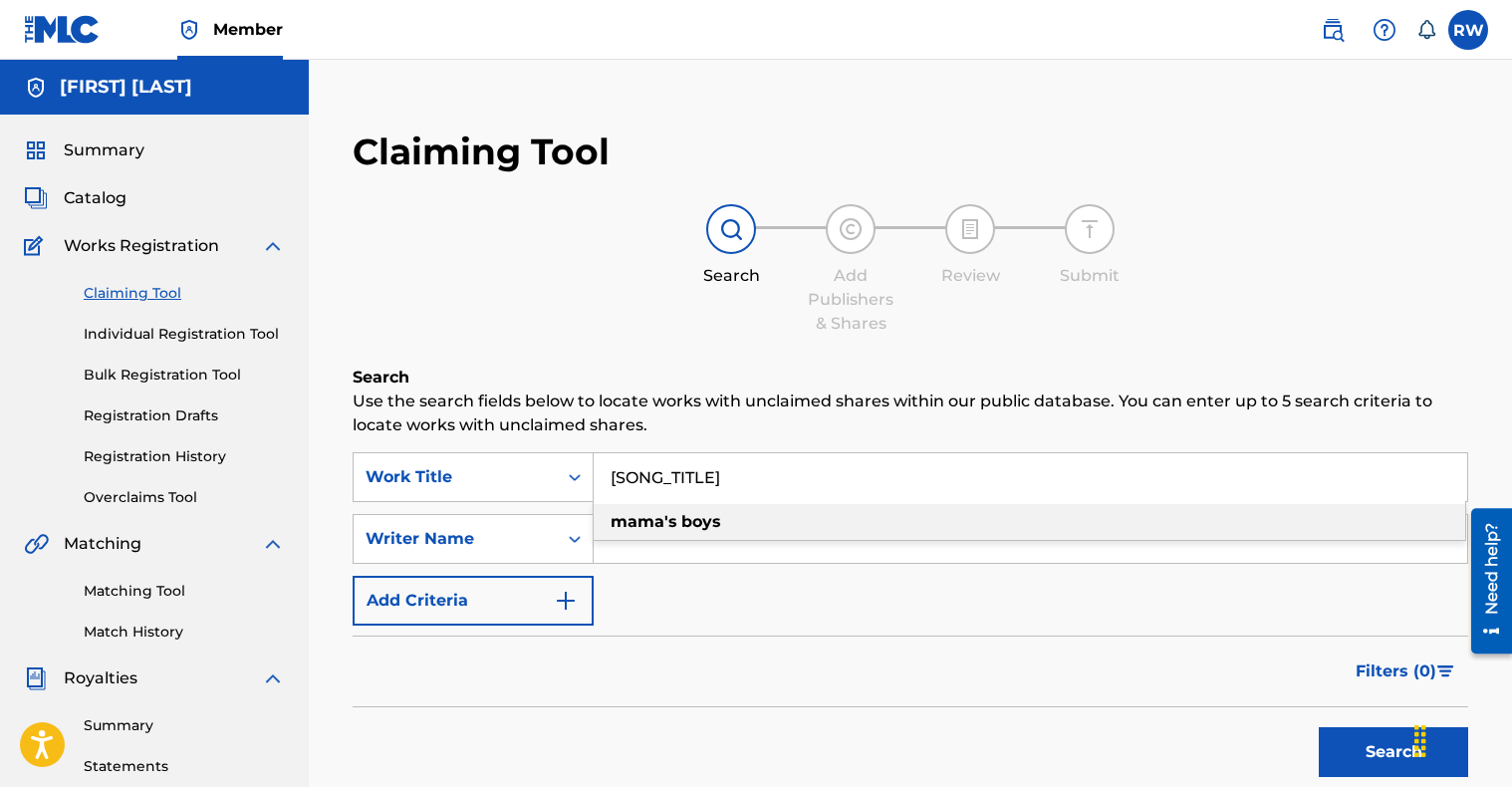 click on "mama's" at bounding box center [643, 521] 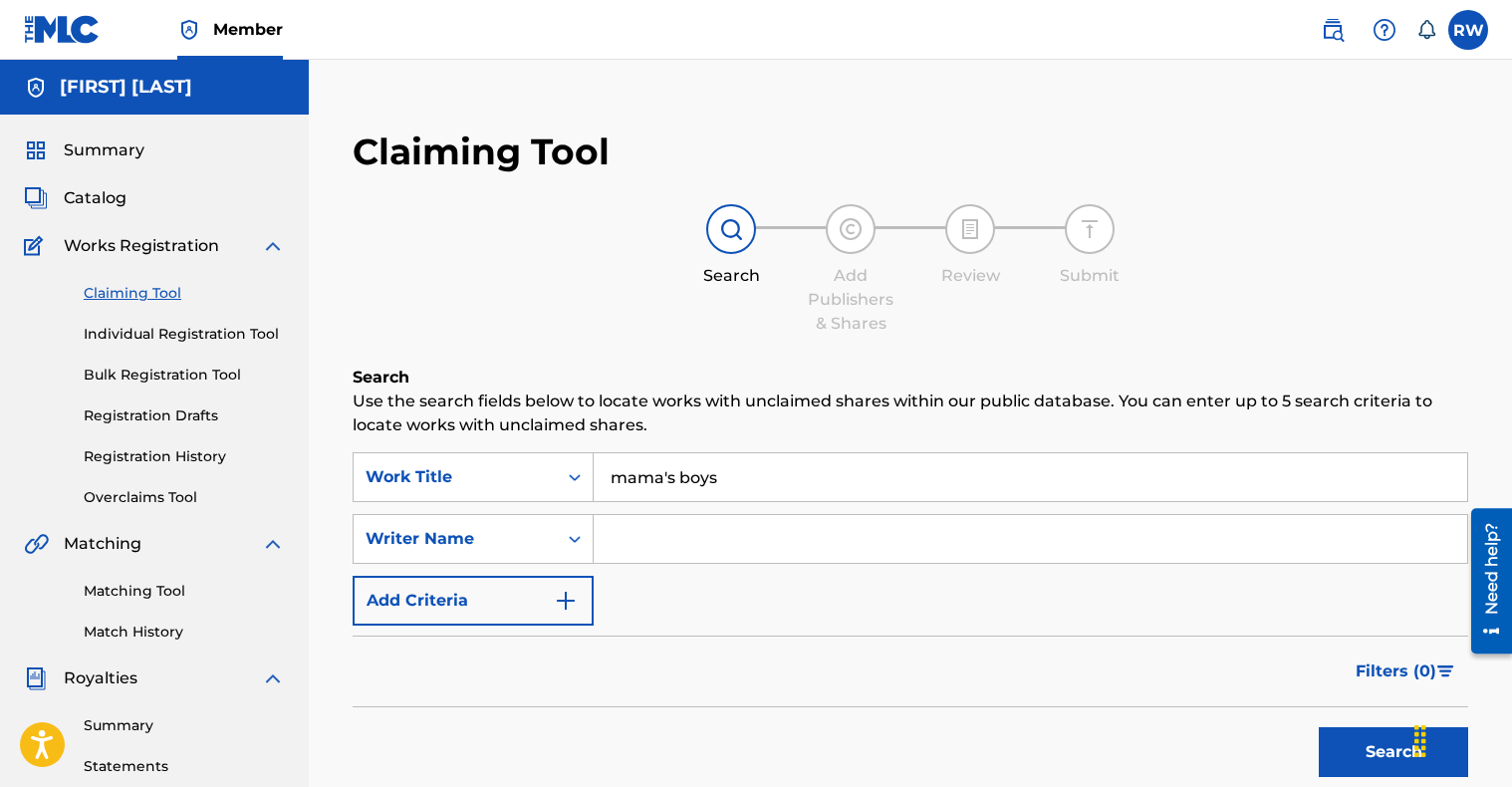 click at bounding box center (1030, 539) 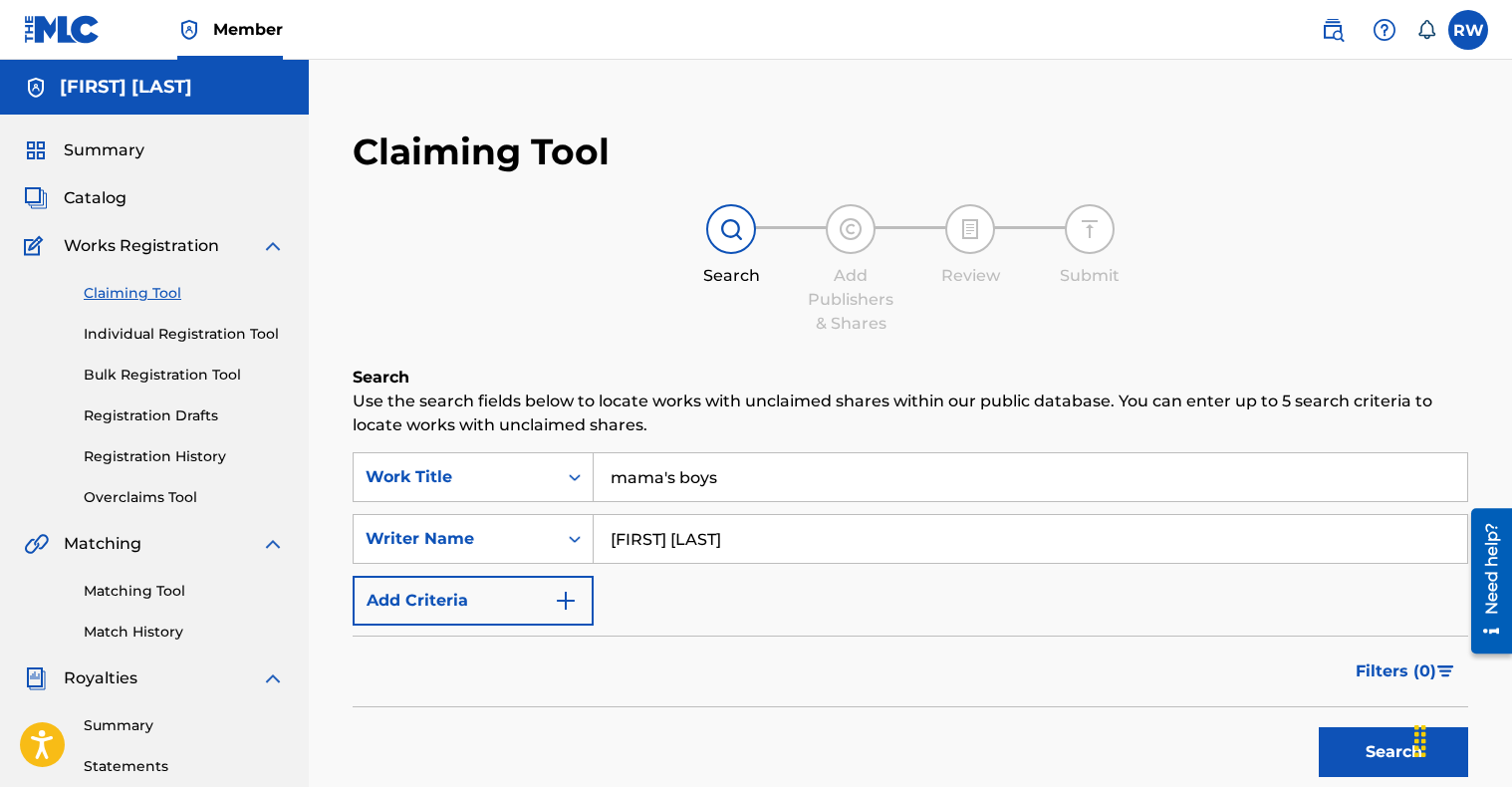 type on "[FIRST] [LAST]" 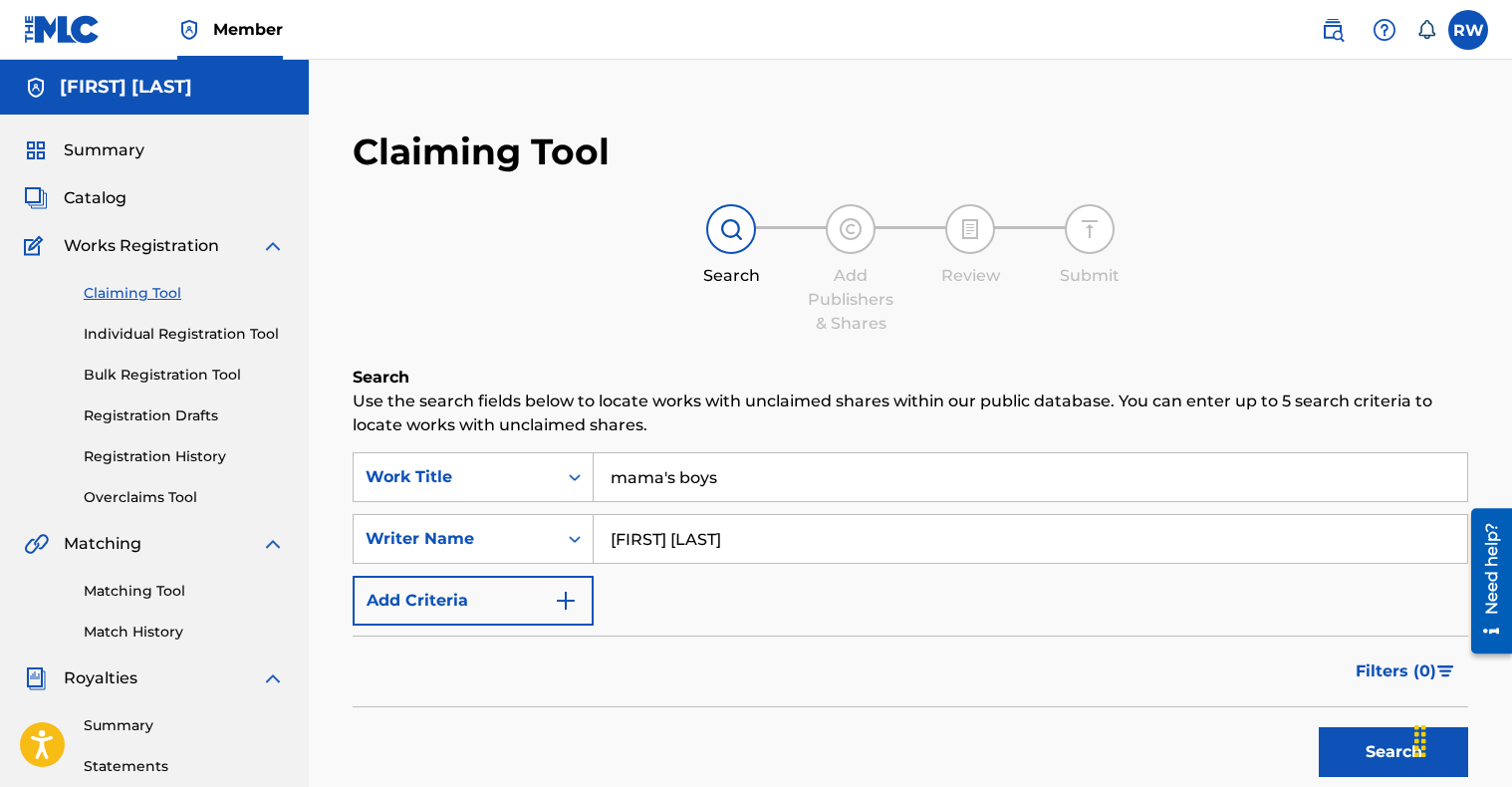click on "Search" at bounding box center (1393, 752) 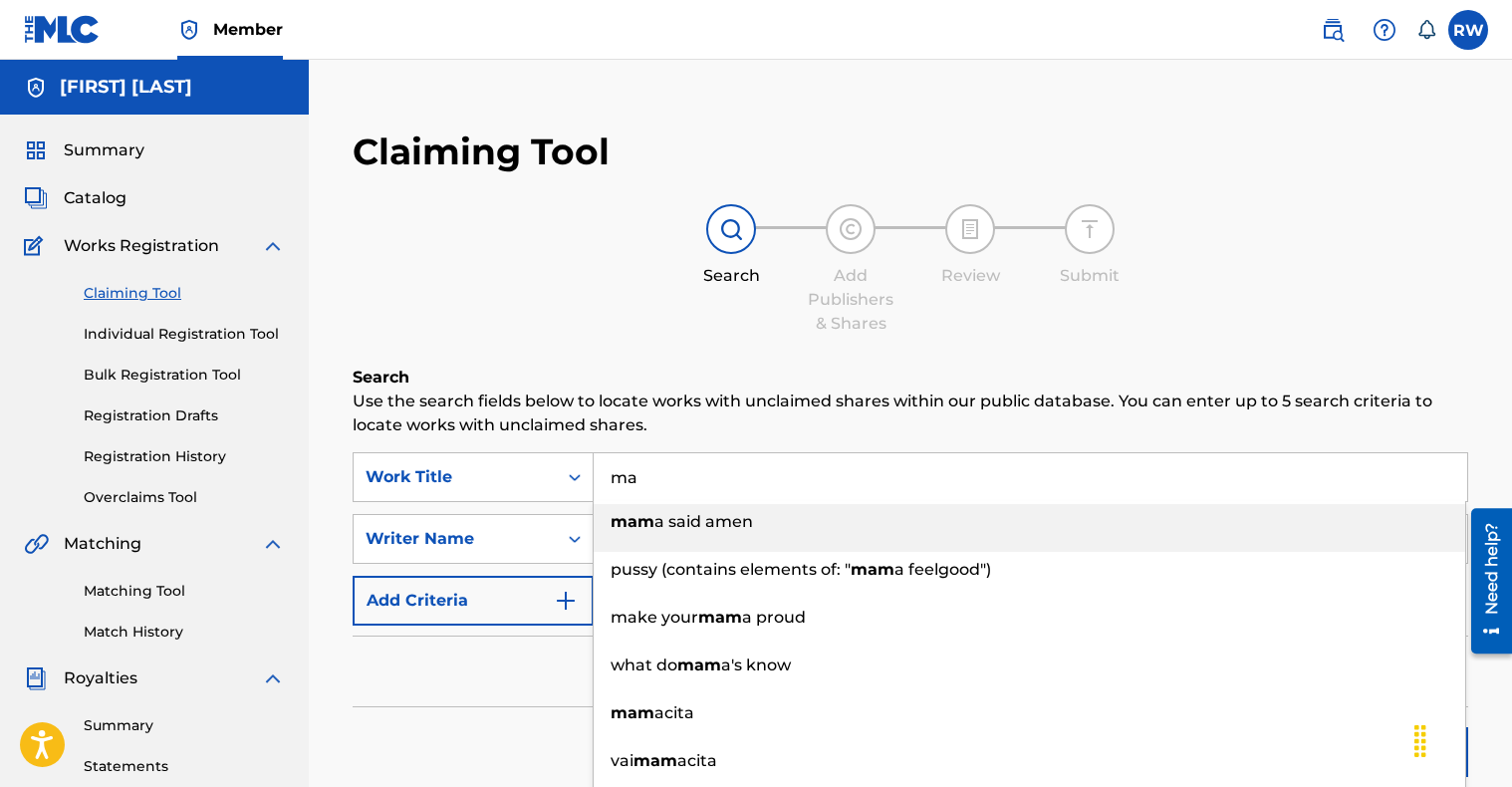 type on "m" 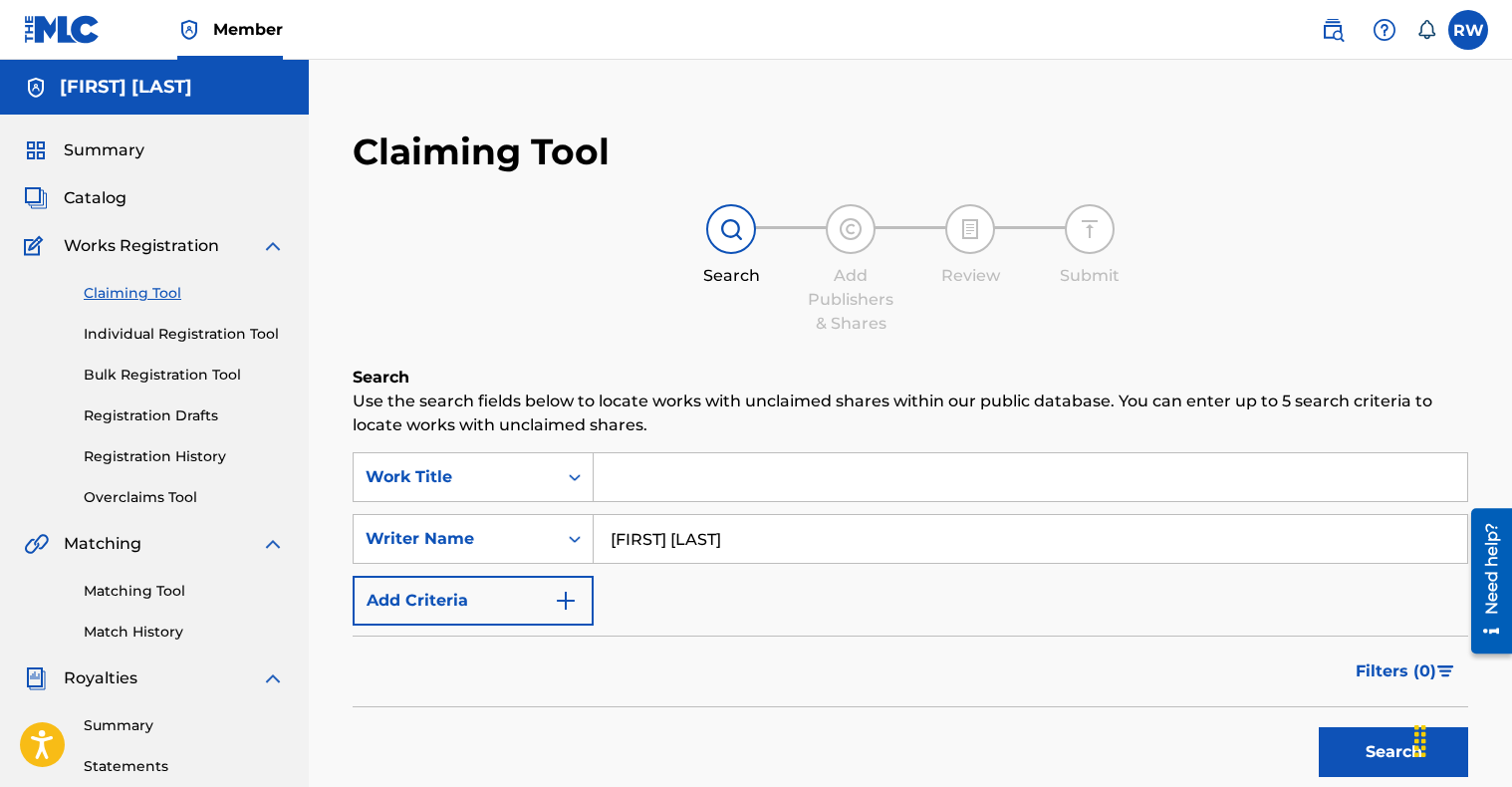 type 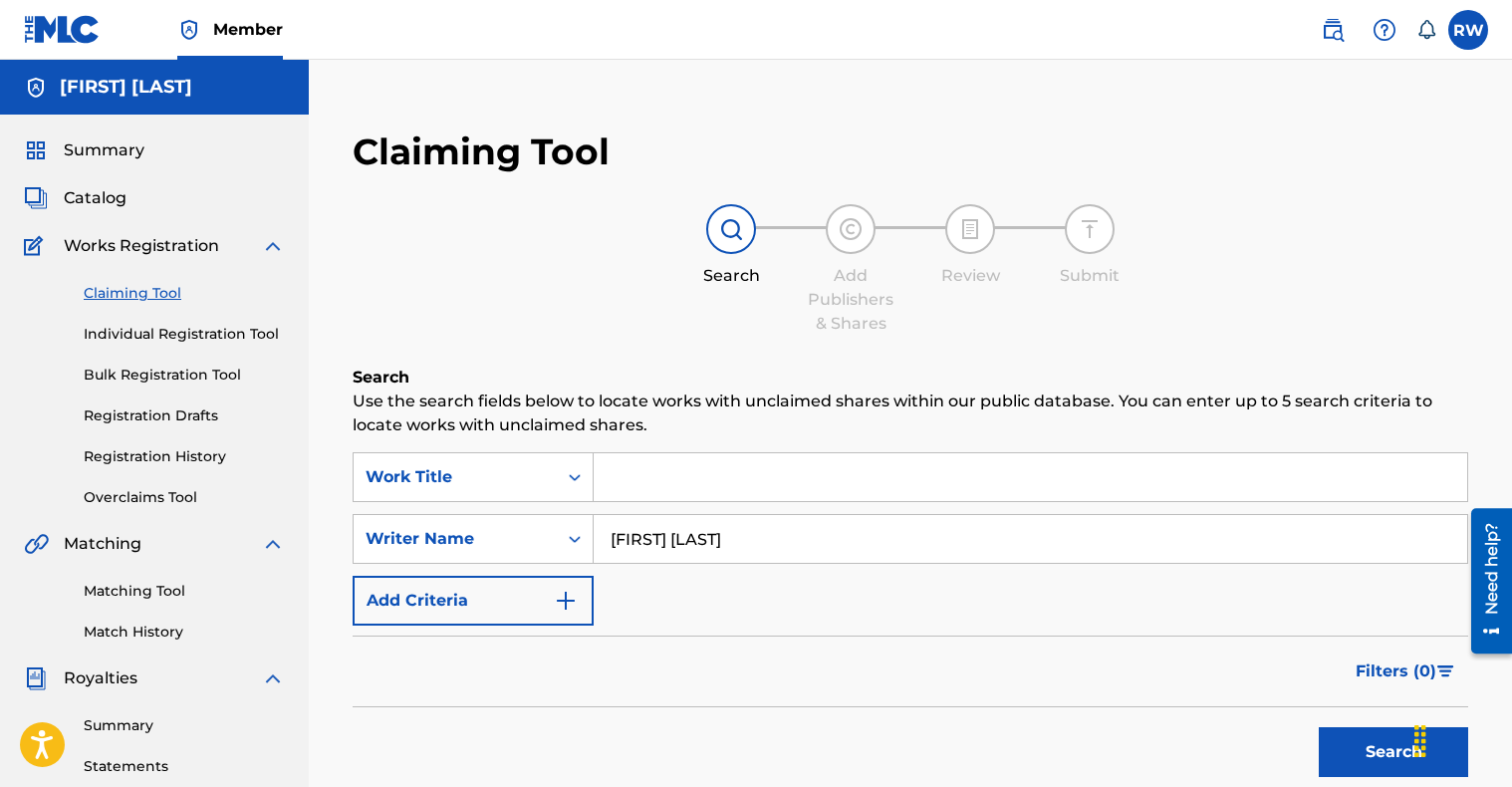 click on "[FIRST] [LAST]" at bounding box center (1030, 539) 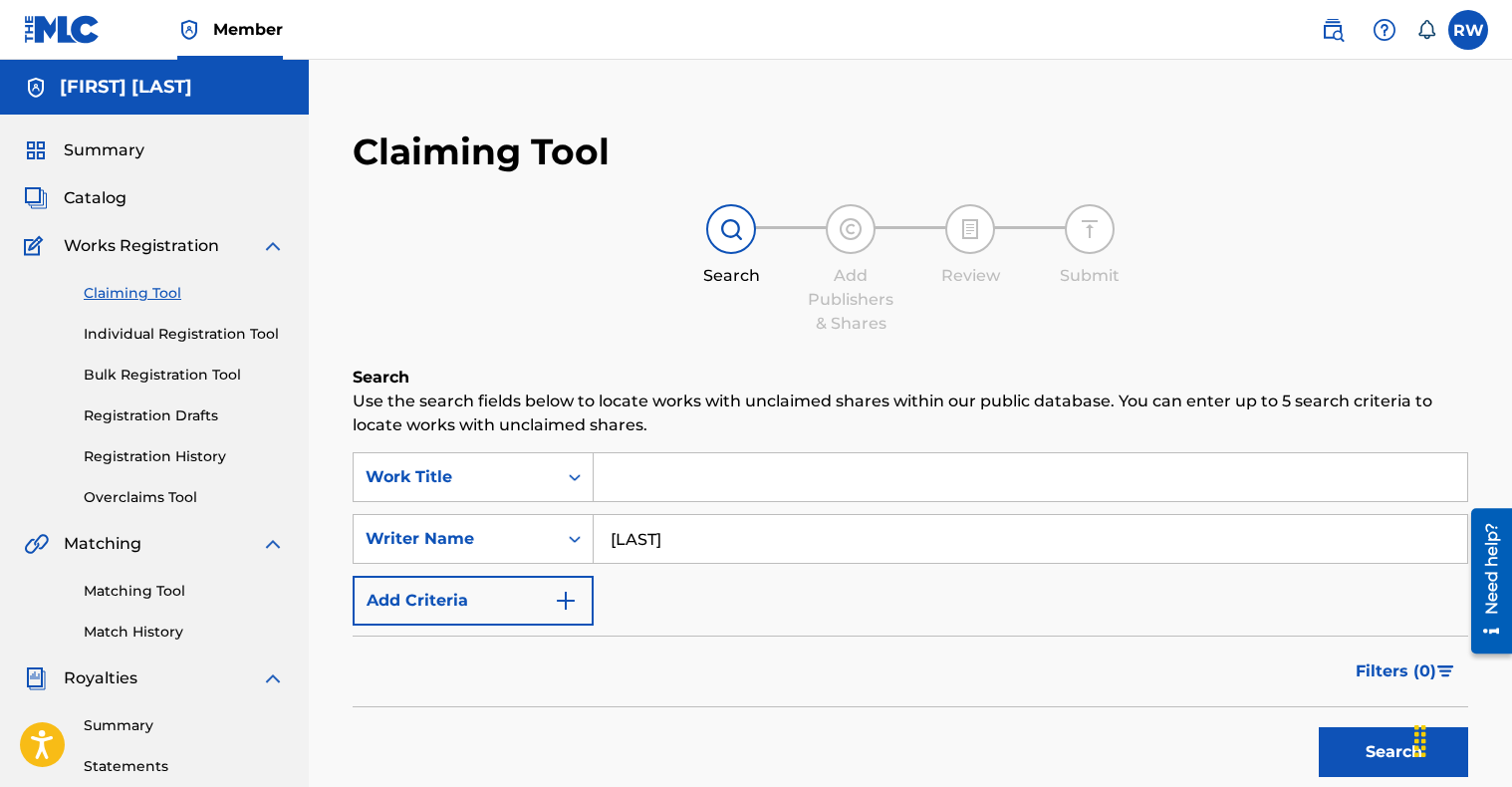 click on "Search" at bounding box center [1393, 752] 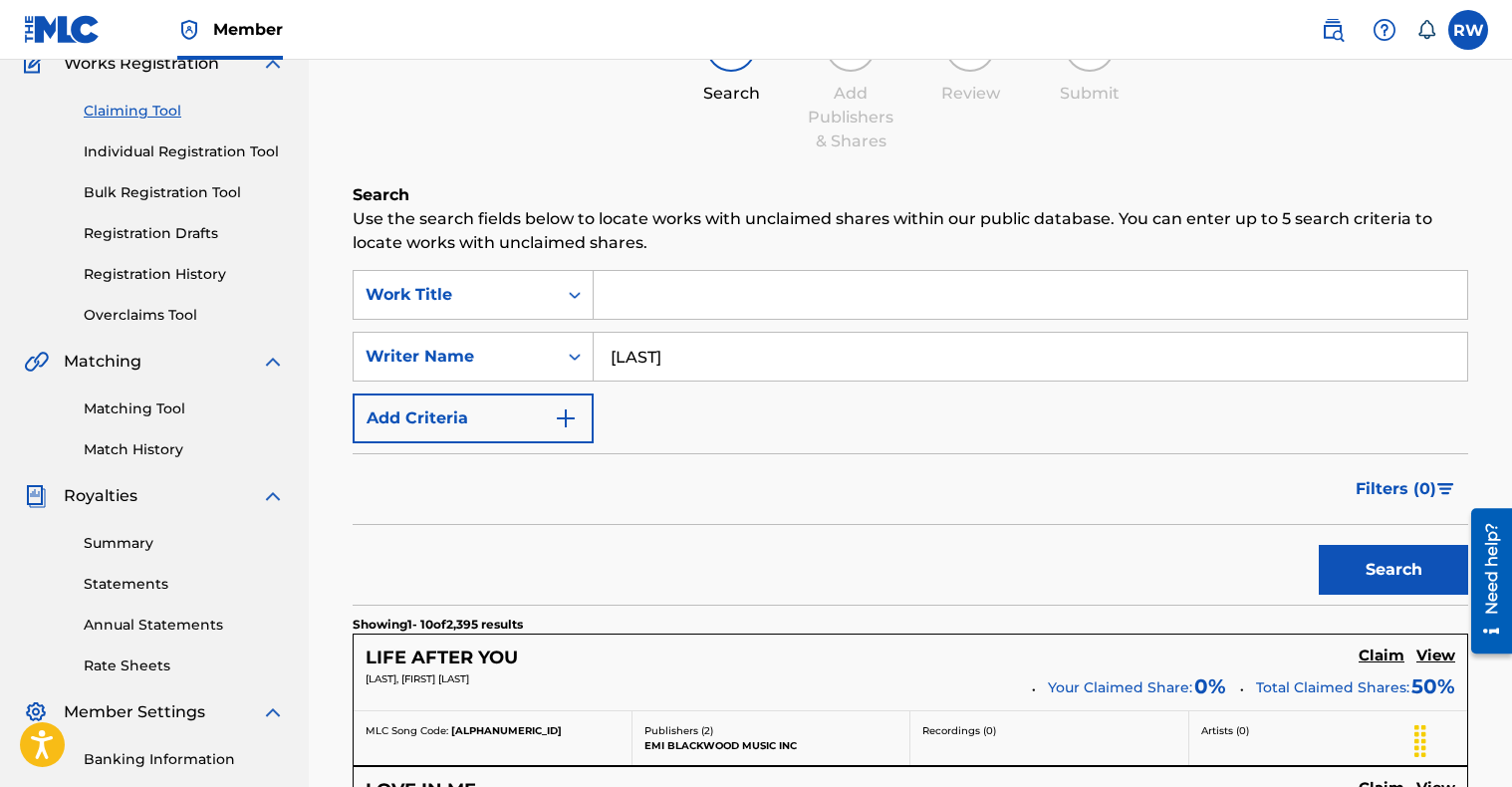 scroll, scrollTop: 138, scrollLeft: 0, axis: vertical 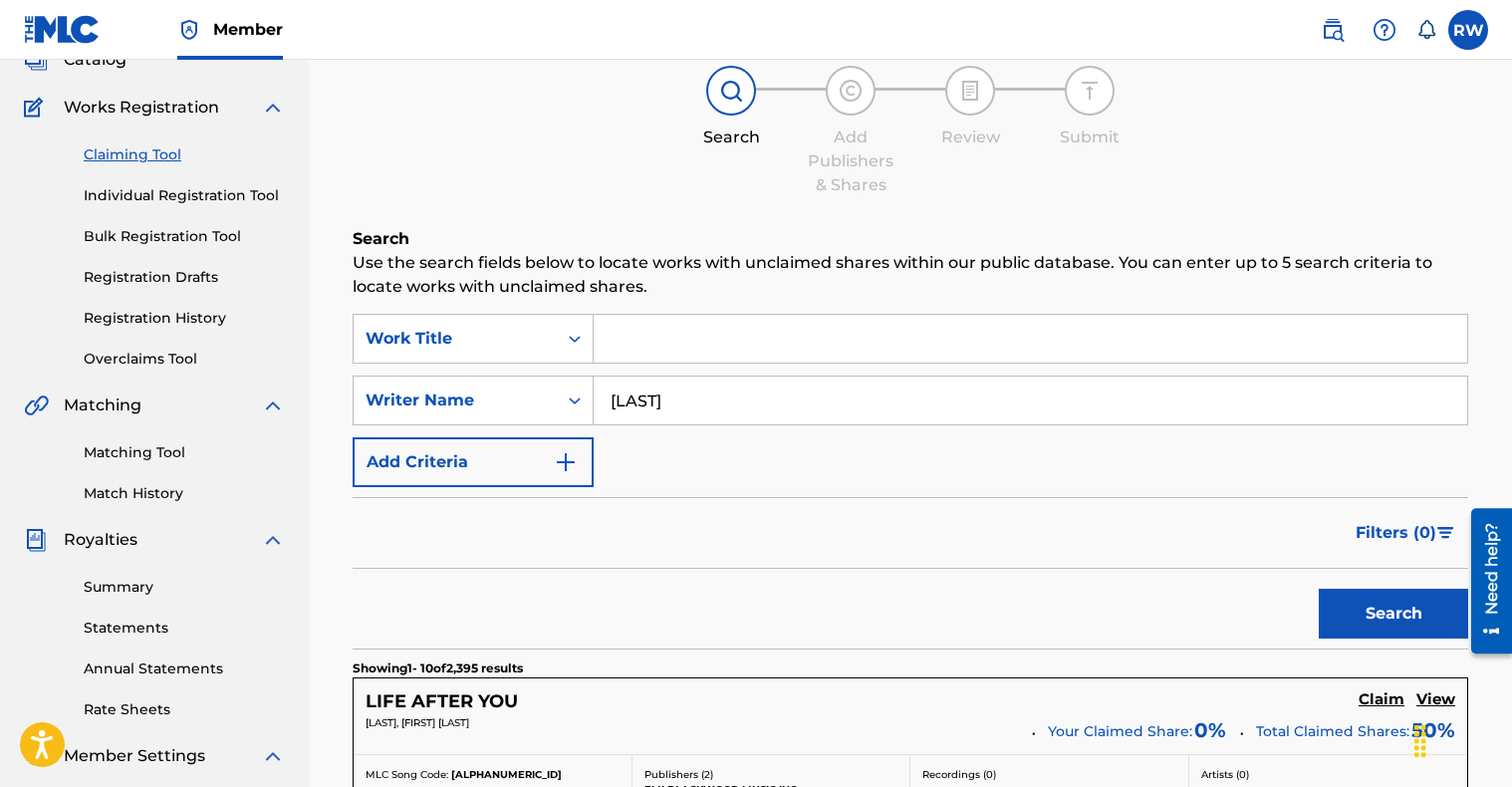 click on "[LAST]" at bounding box center [1030, 400] 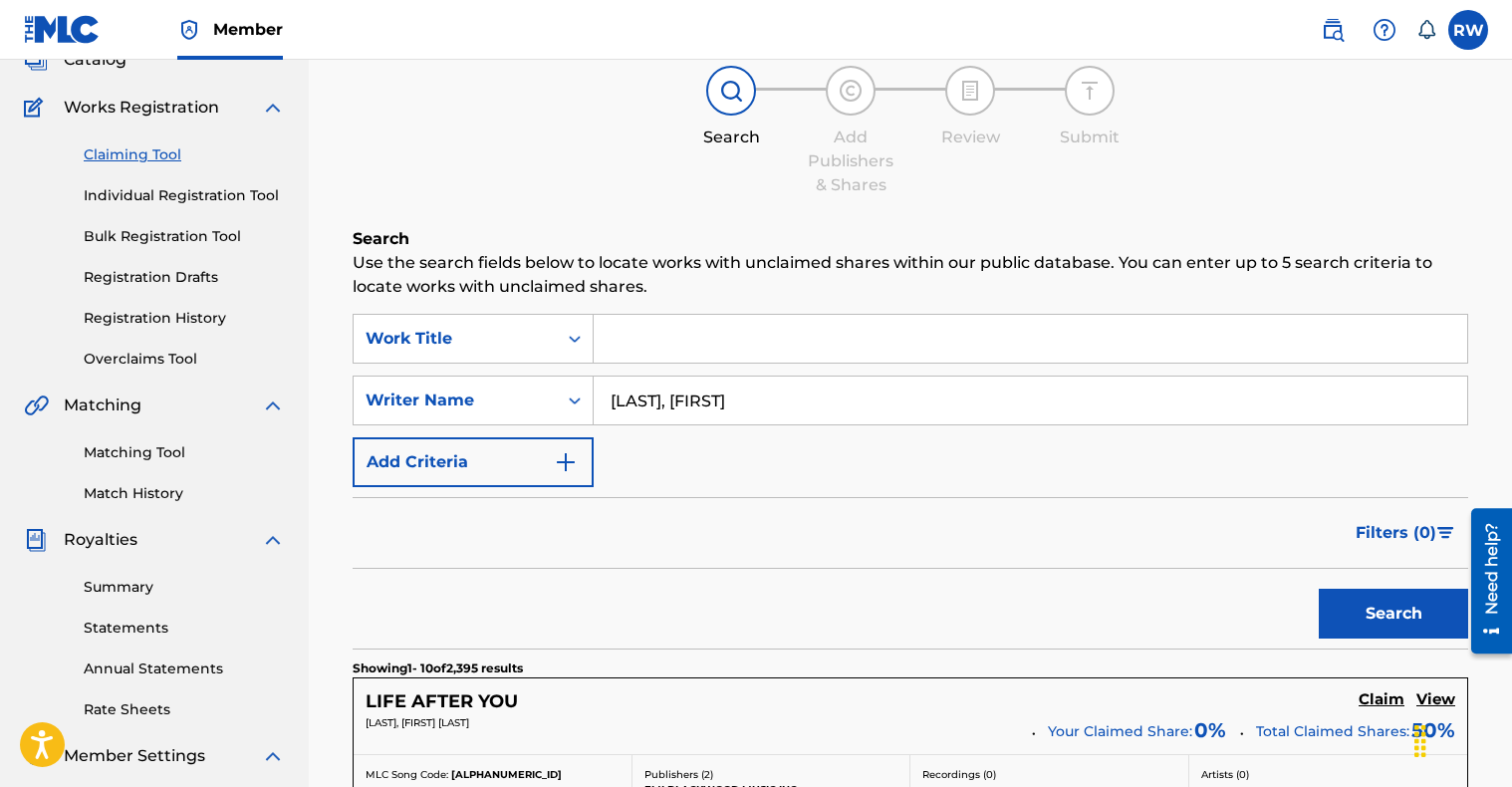 type on "Wiseman, Rex" 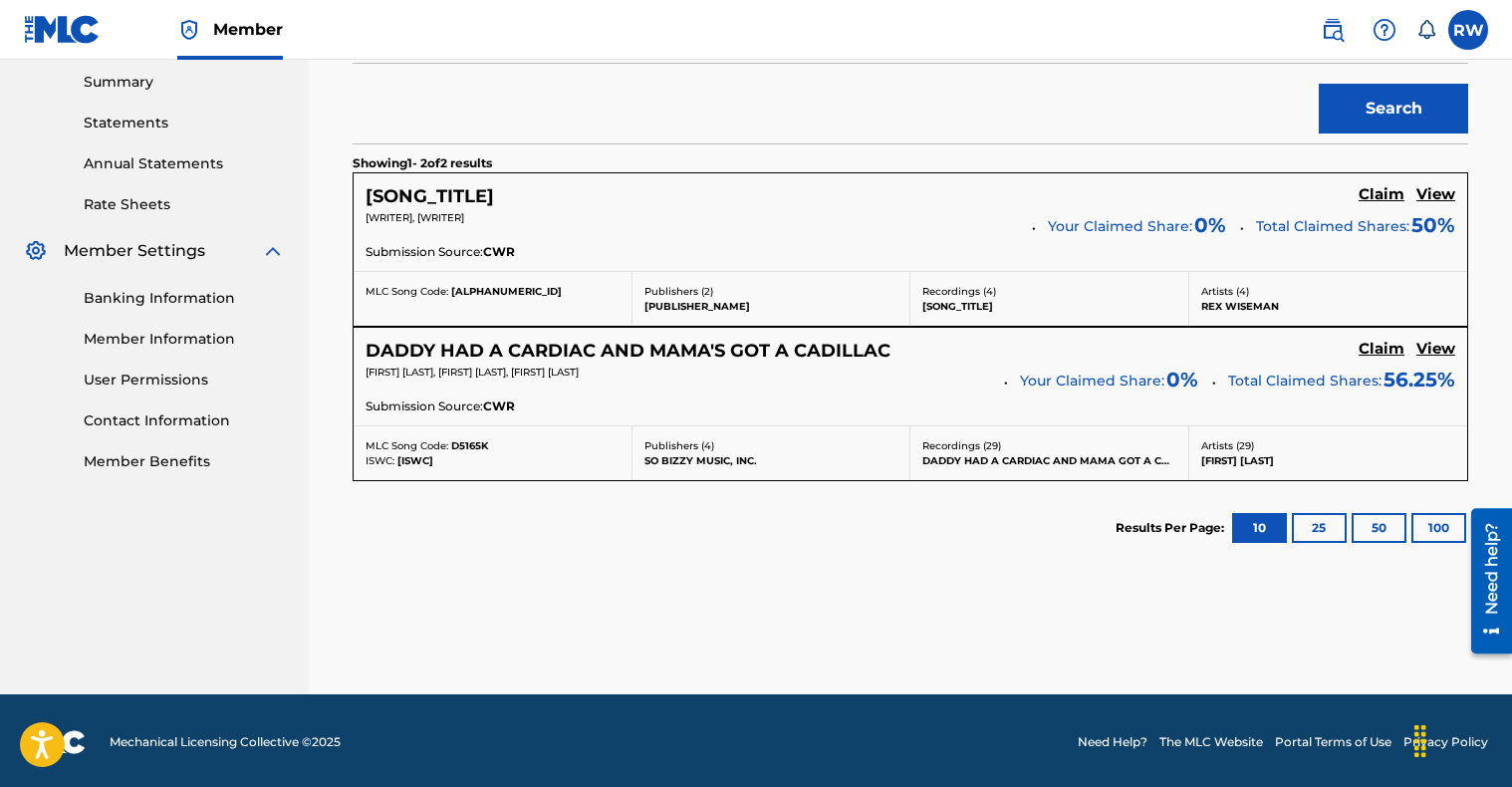 scroll, scrollTop: 646, scrollLeft: 0, axis: vertical 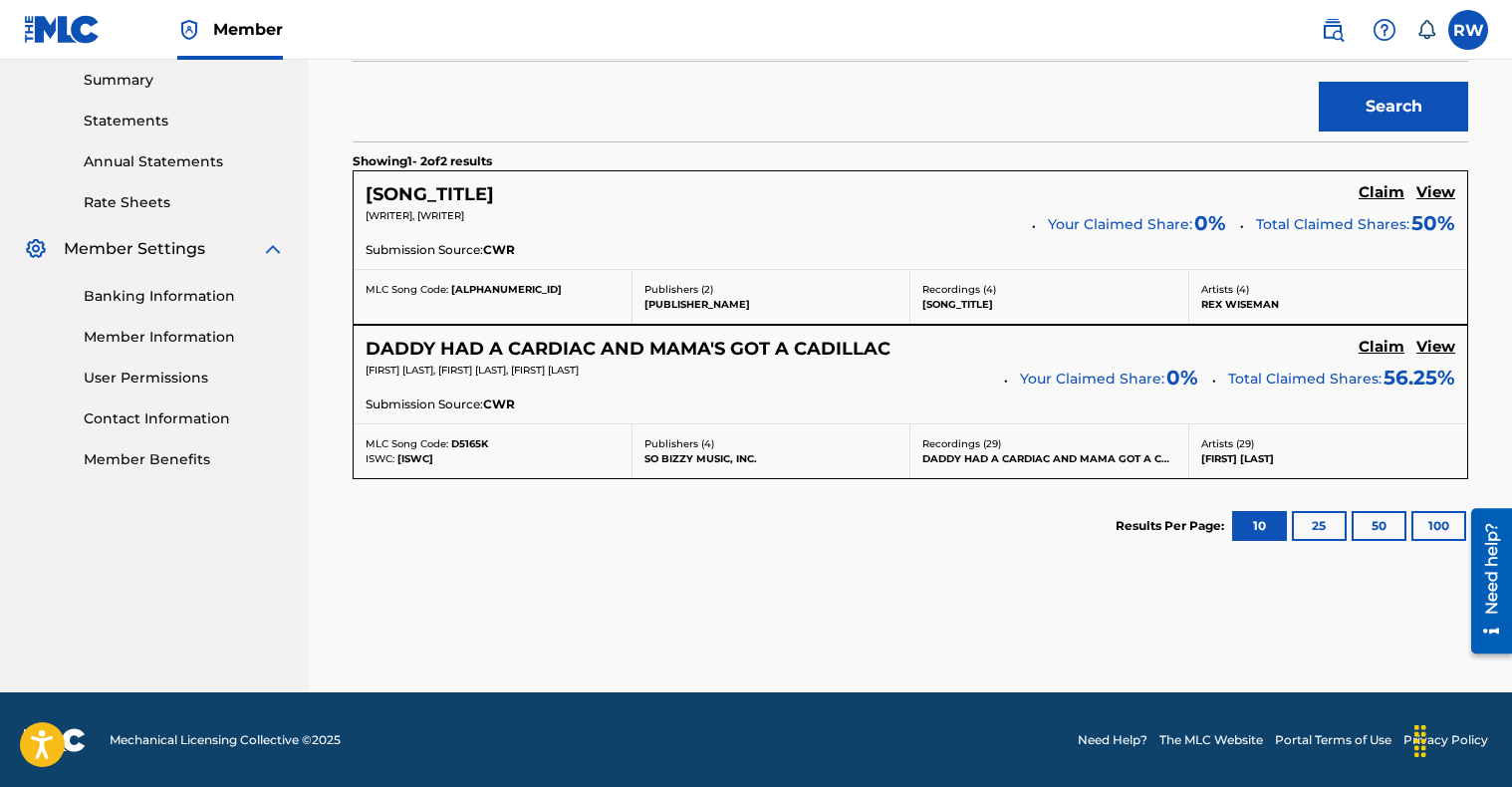 click on "Claim" at bounding box center [1382, 192] 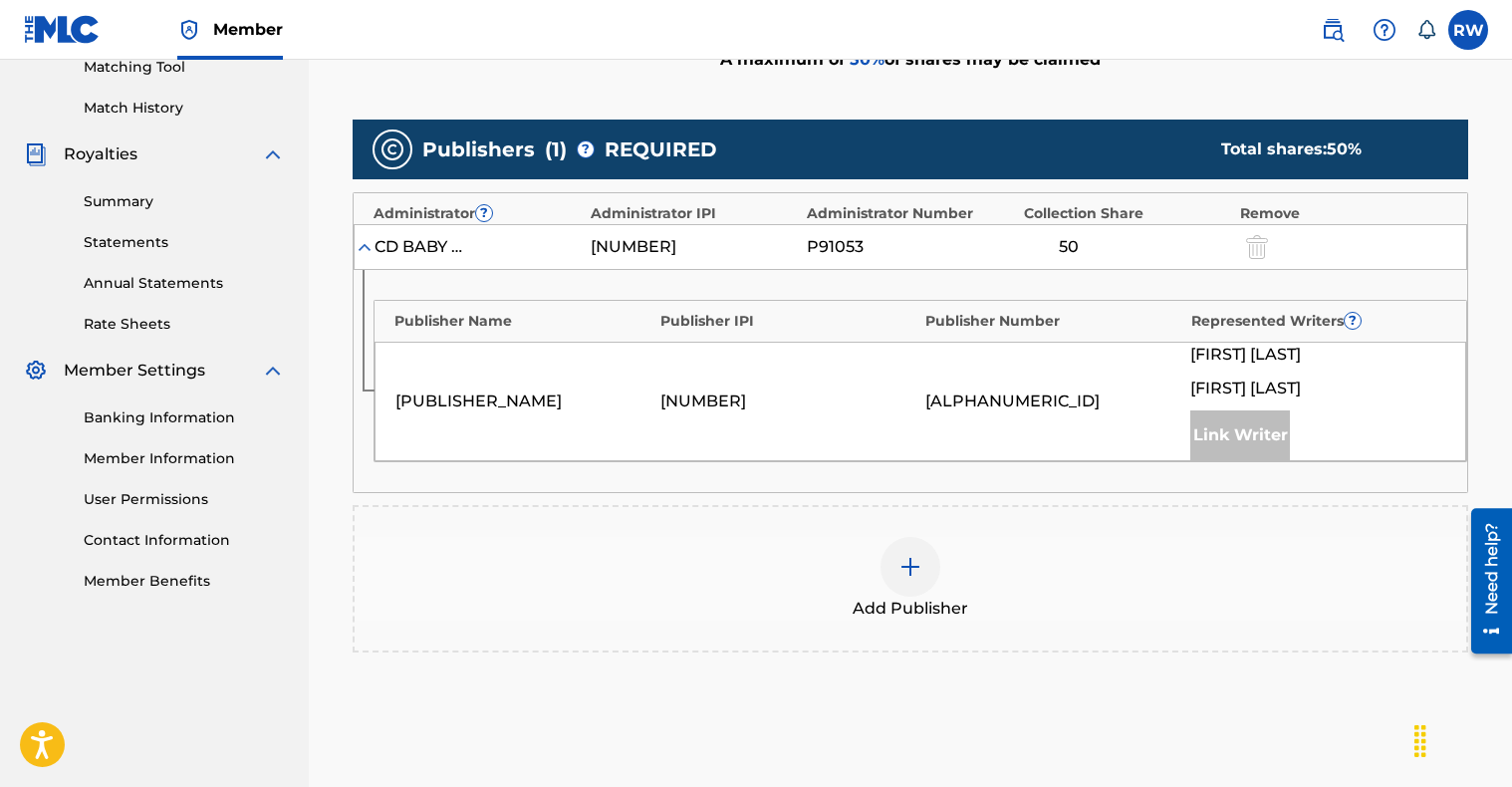 scroll, scrollTop: 540, scrollLeft: 0, axis: vertical 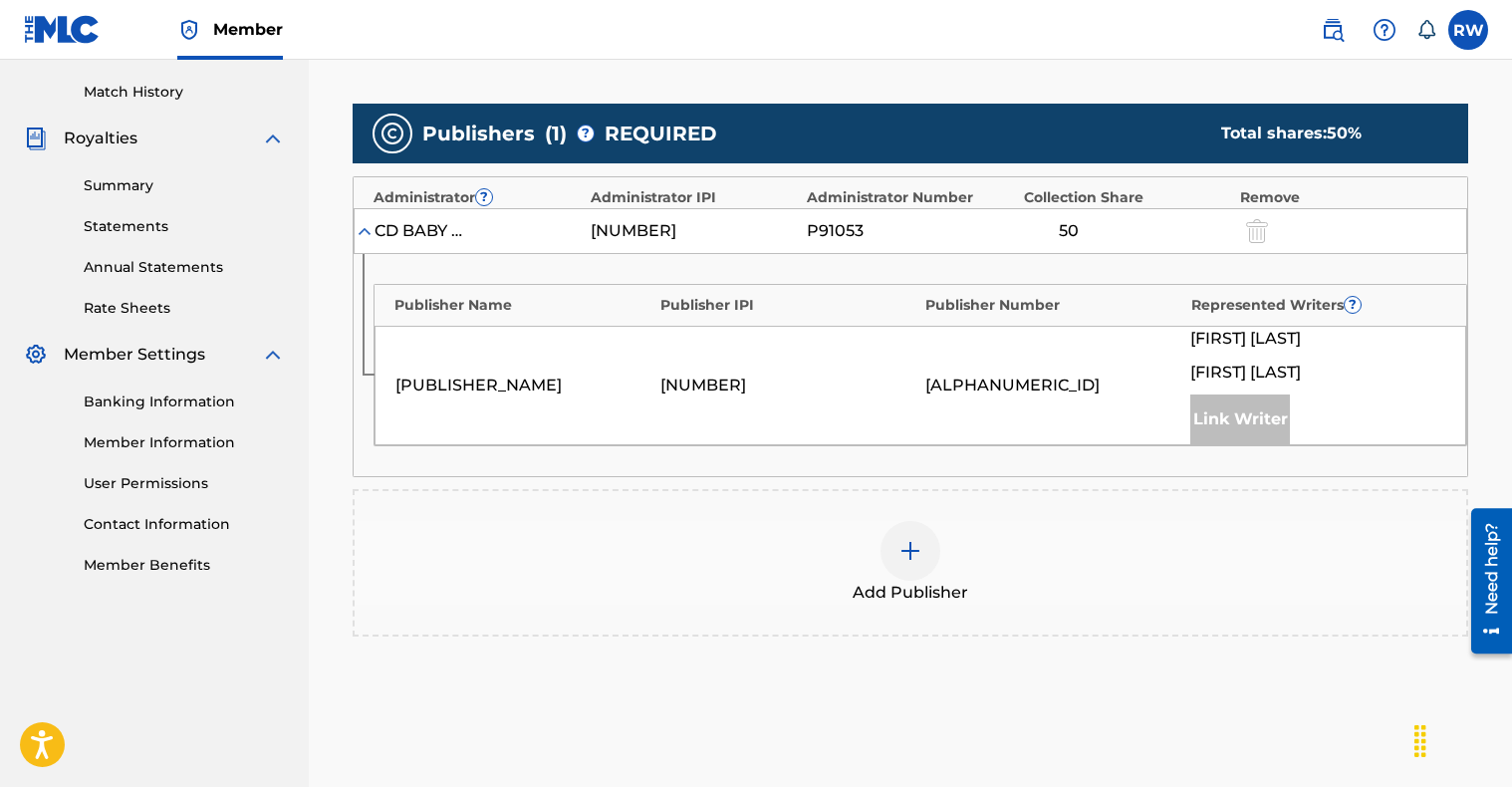 click on "Link Writer" at bounding box center (1240, 419) 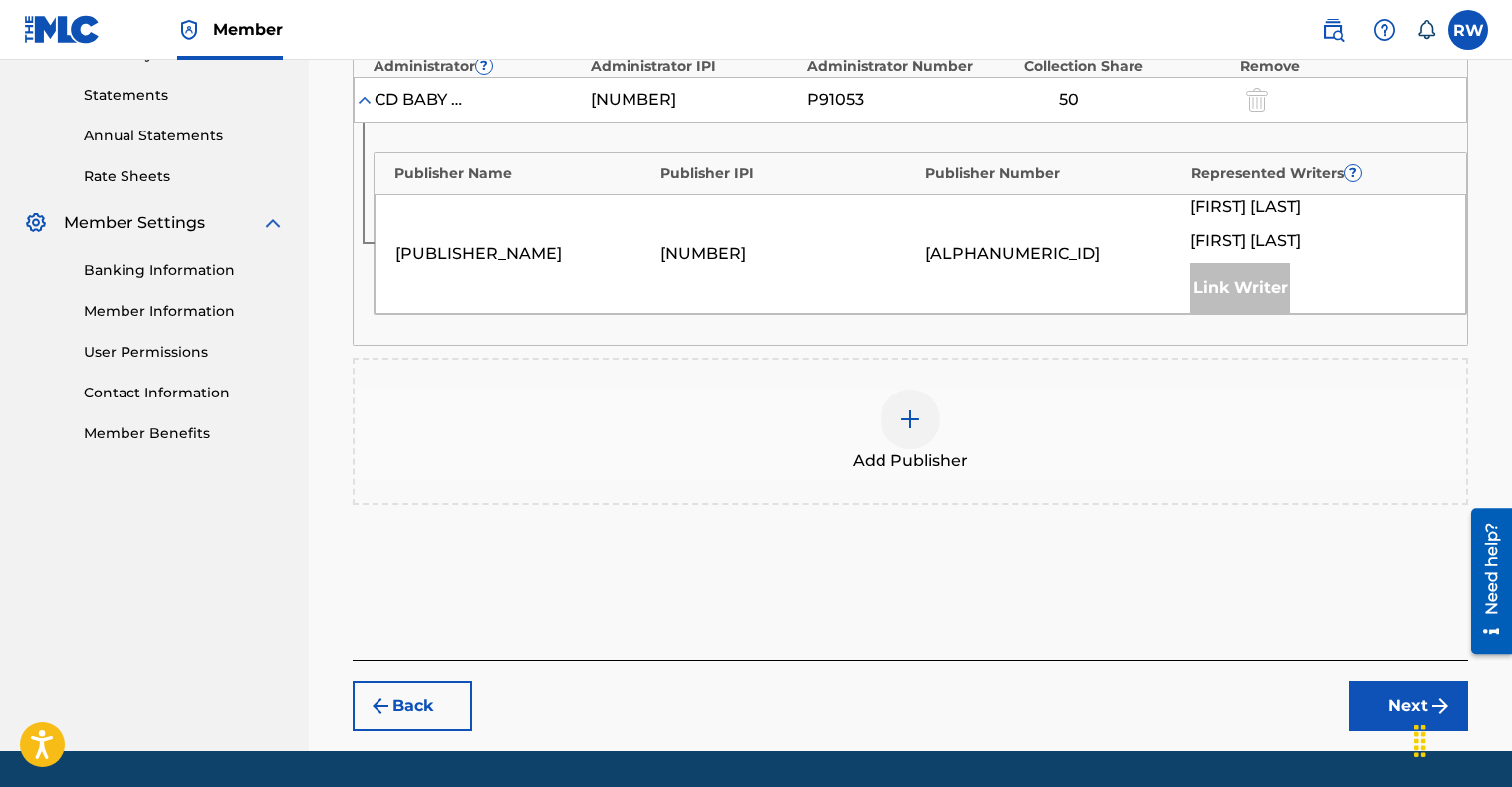 scroll, scrollTop: 731, scrollLeft: 0, axis: vertical 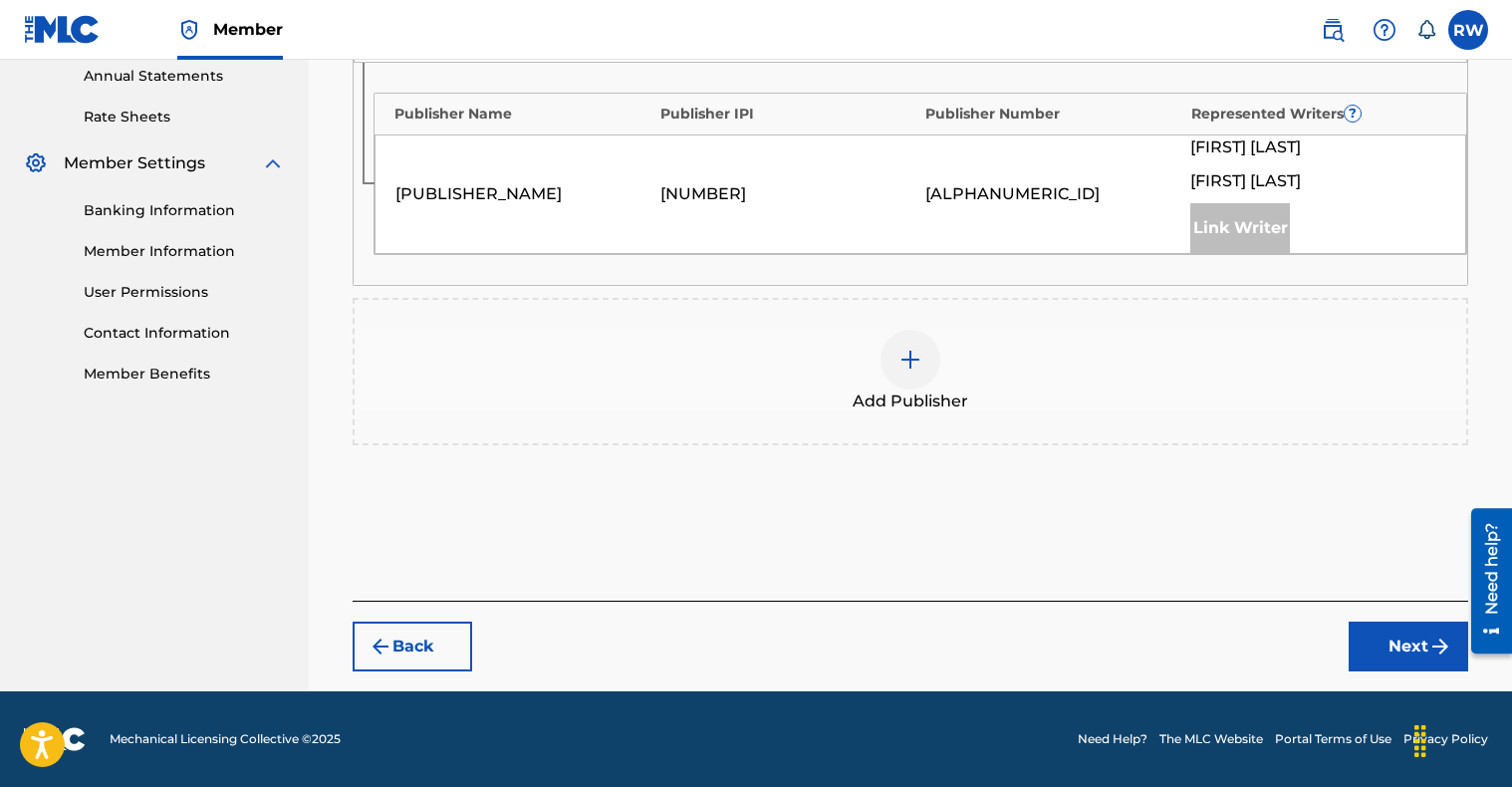 click on "Next" at bounding box center [1408, 647] 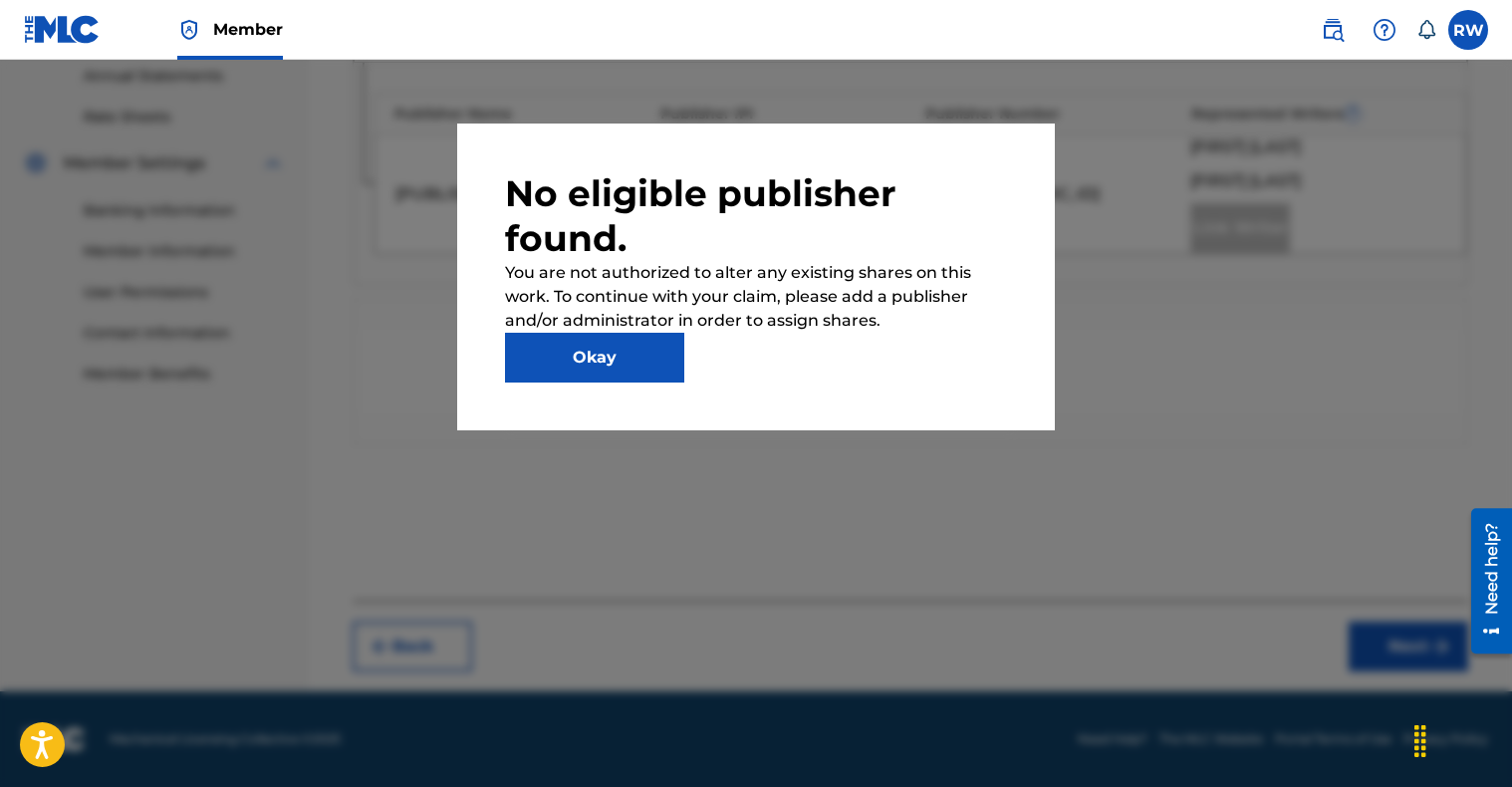 click on "Okay" at bounding box center [595, 358] 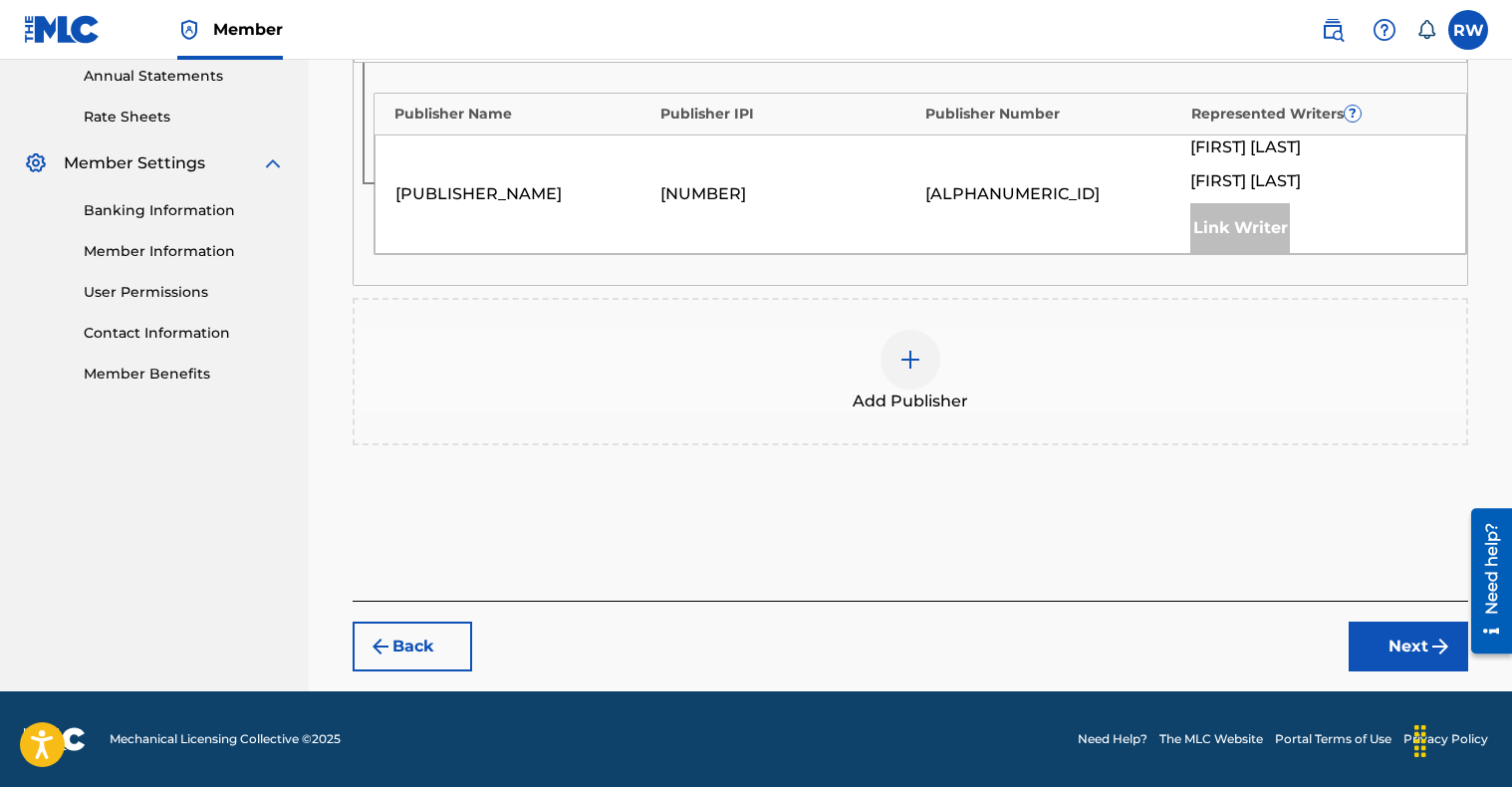 click on "KILLIN FROST MUSIC" at bounding box center (523, 194) 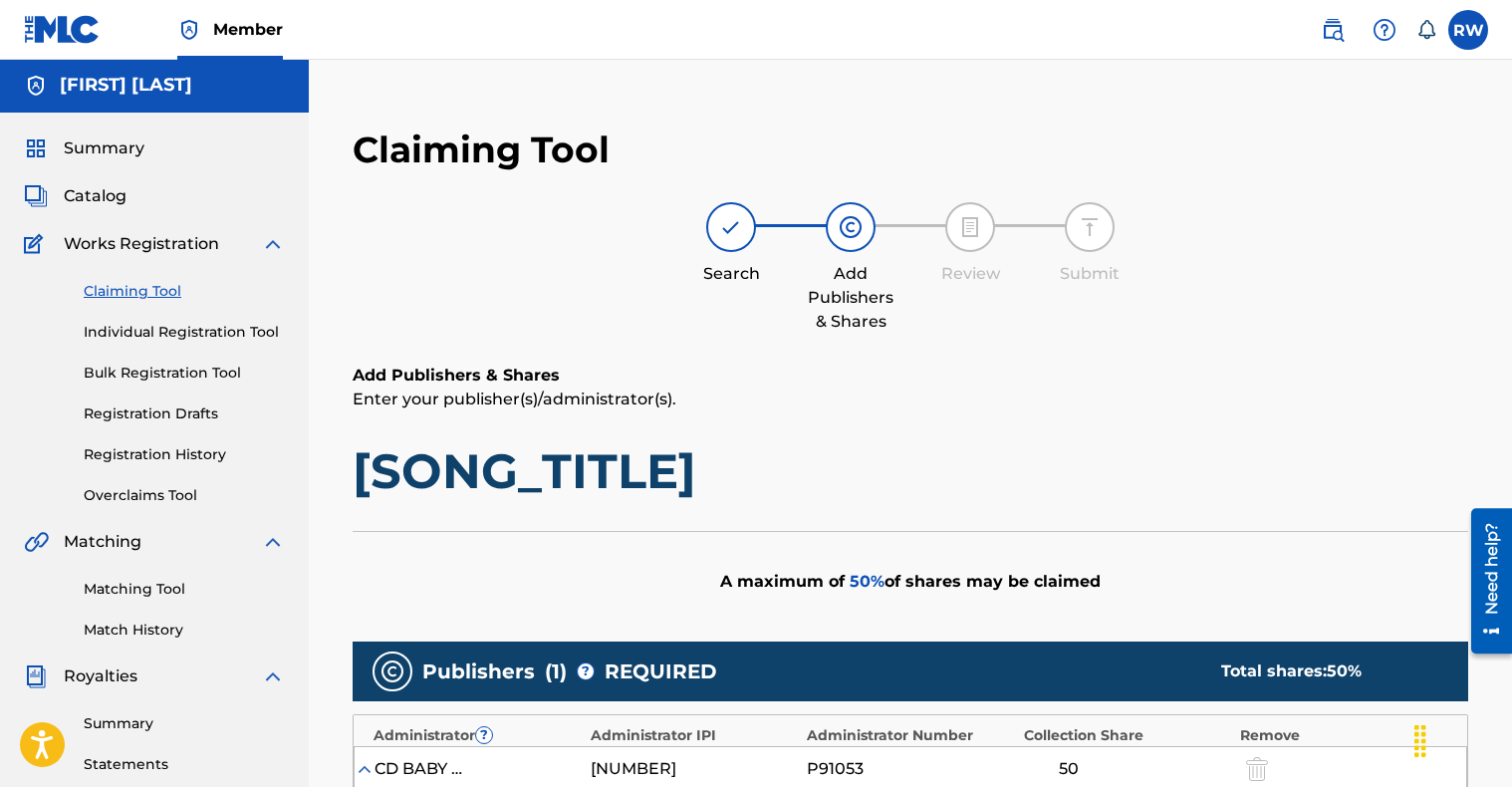 scroll, scrollTop: 0, scrollLeft: 0, axis: both 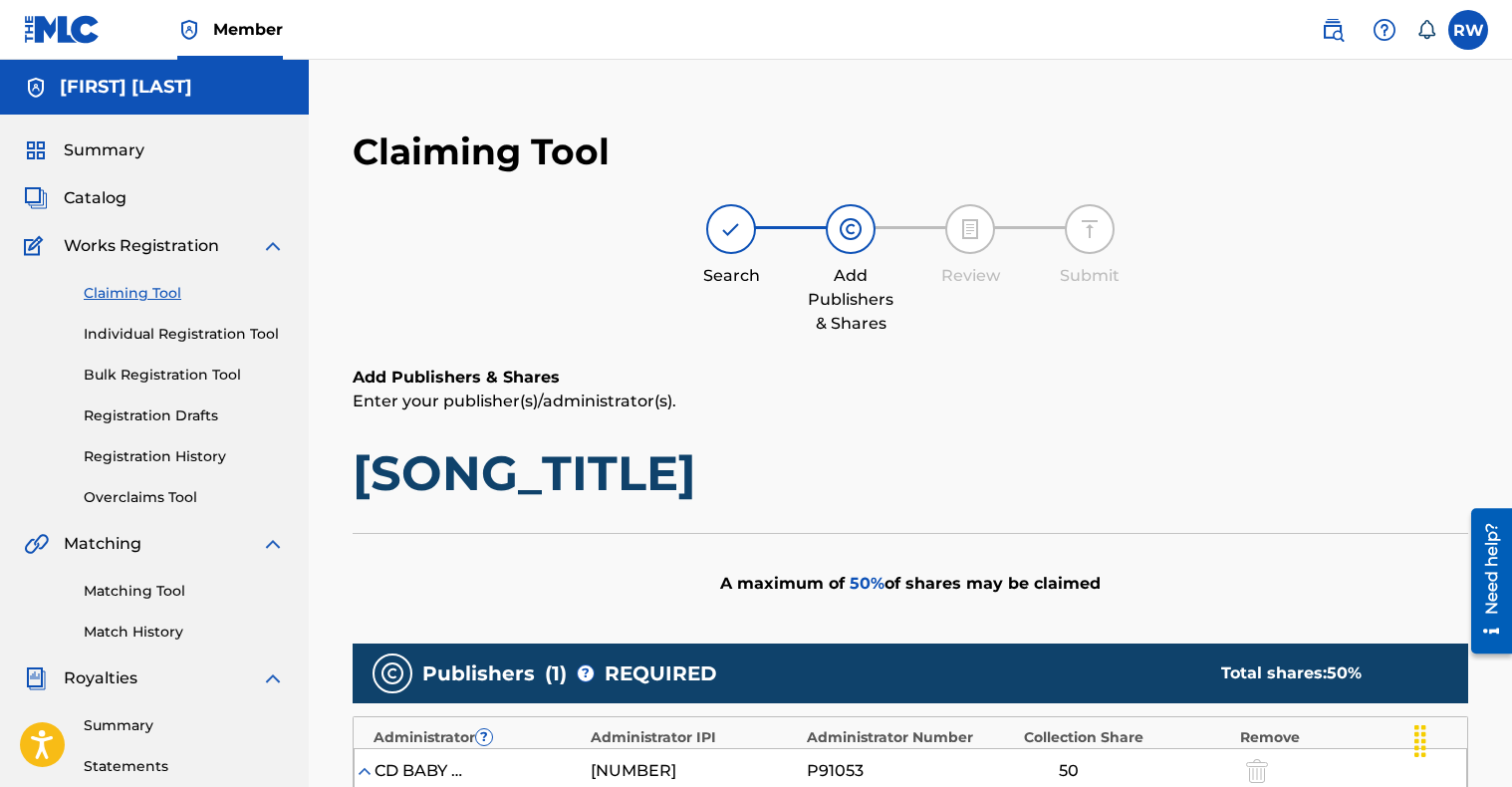 click at bounding box center (1468, 30) 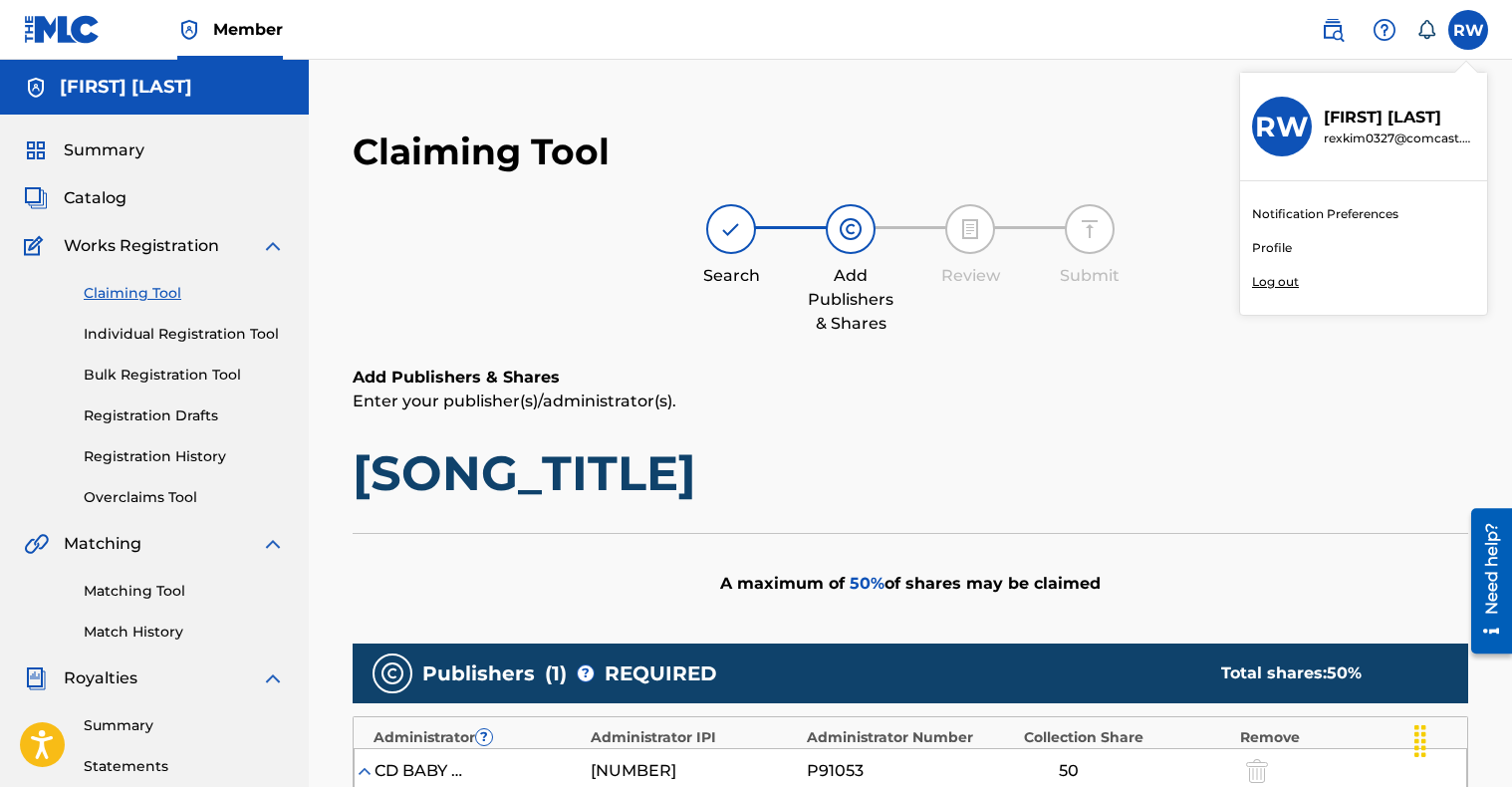 click on "Profile" at bounding box center [1272, 248] 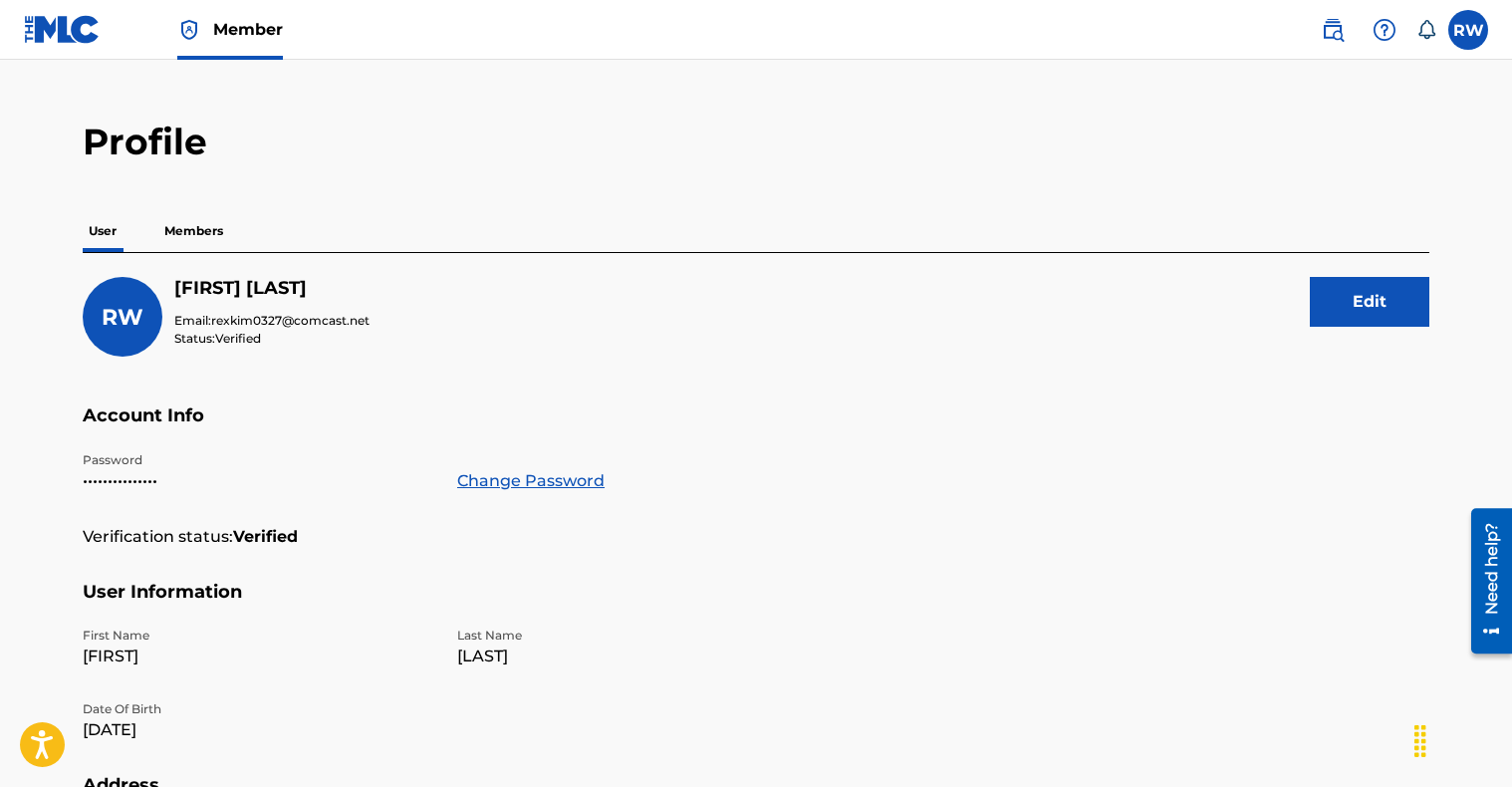 scroll, scrollTop: 0, scrollLeft: 0, axis: both 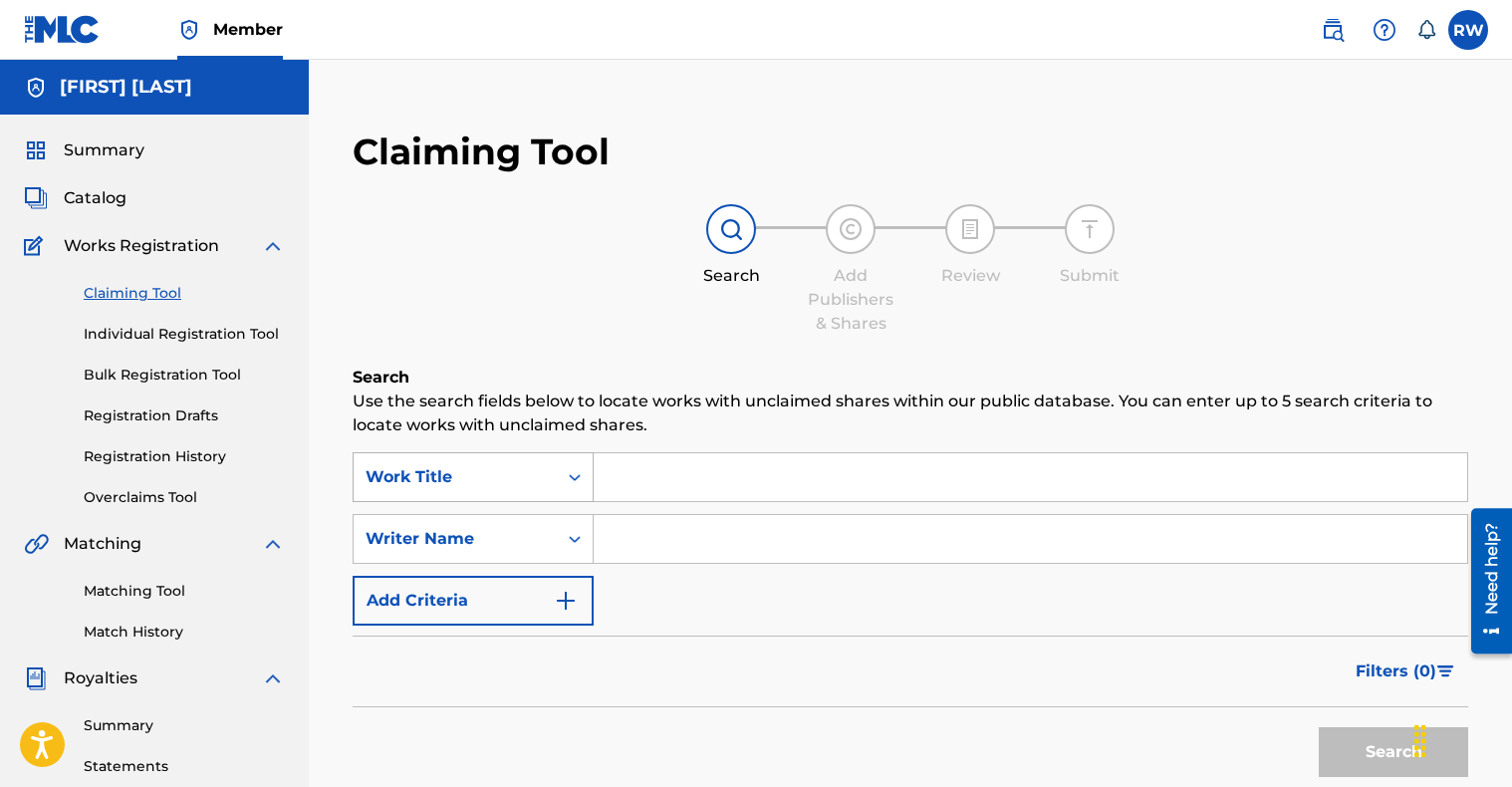 click 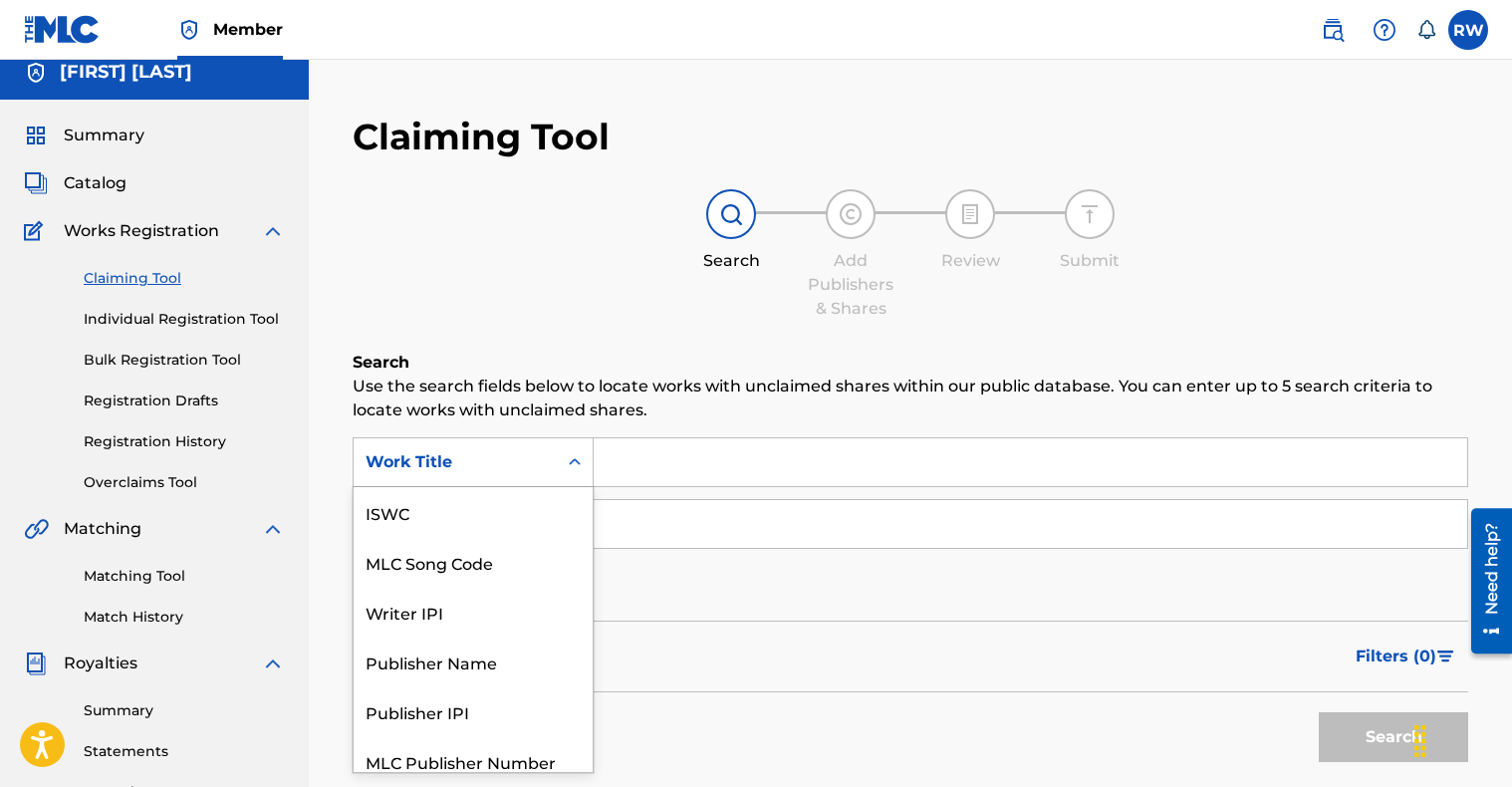 scroll, scrollTop: 50, scrollLeft: 0, axis: vertical 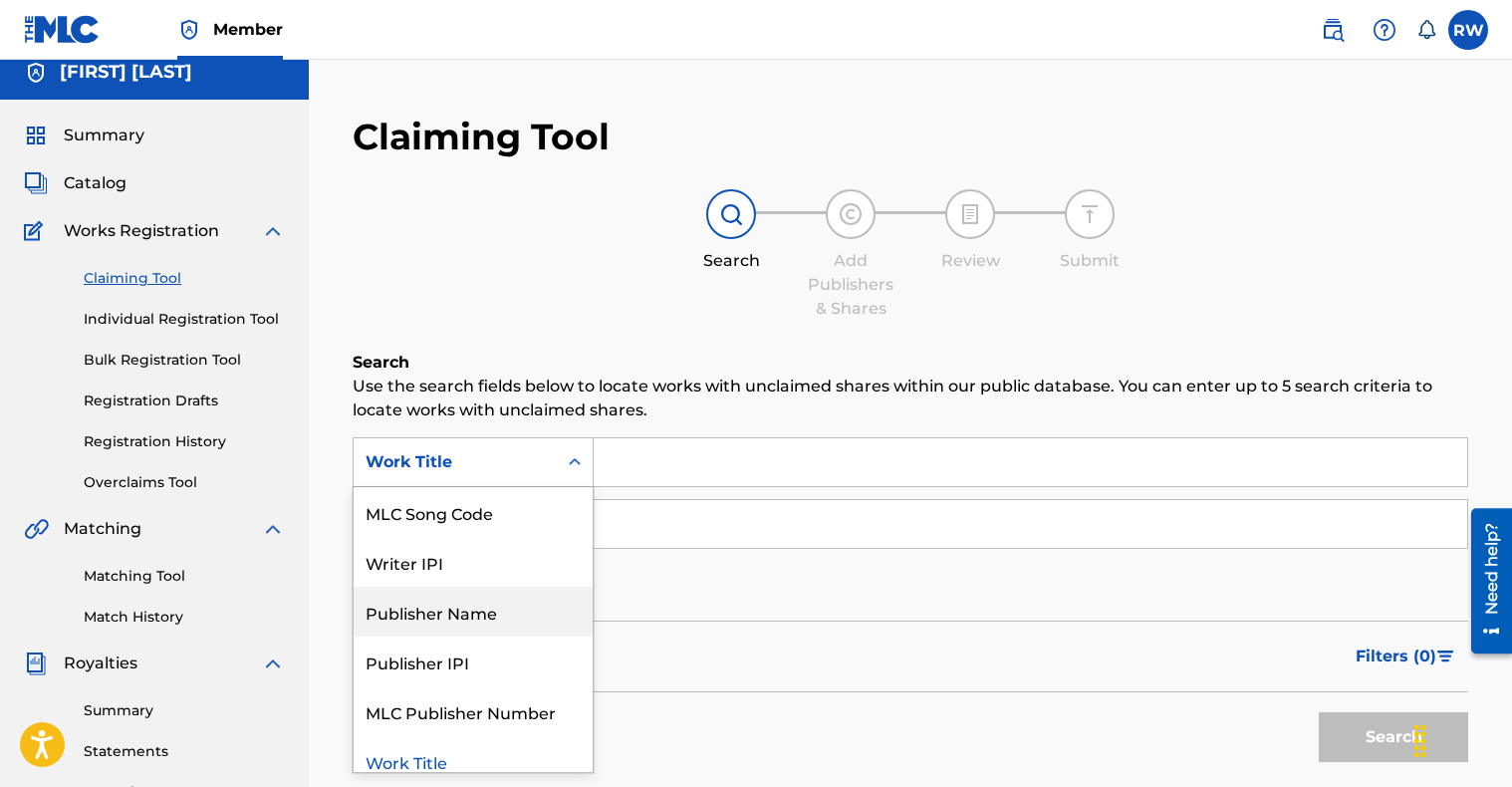 click on "Publisher Name" at bounding box center (473, 612) 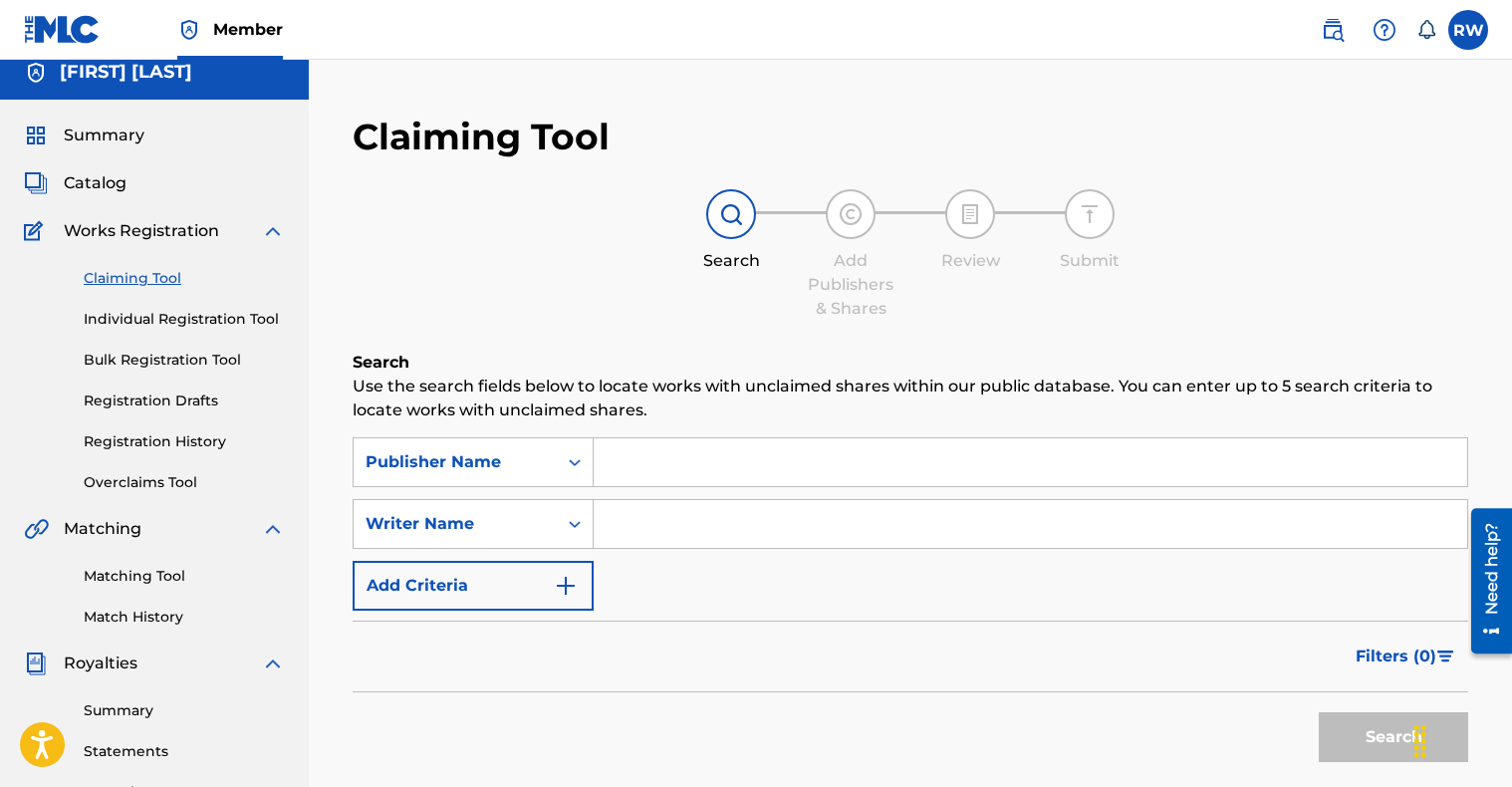 click at bounding box center (1030, 462) 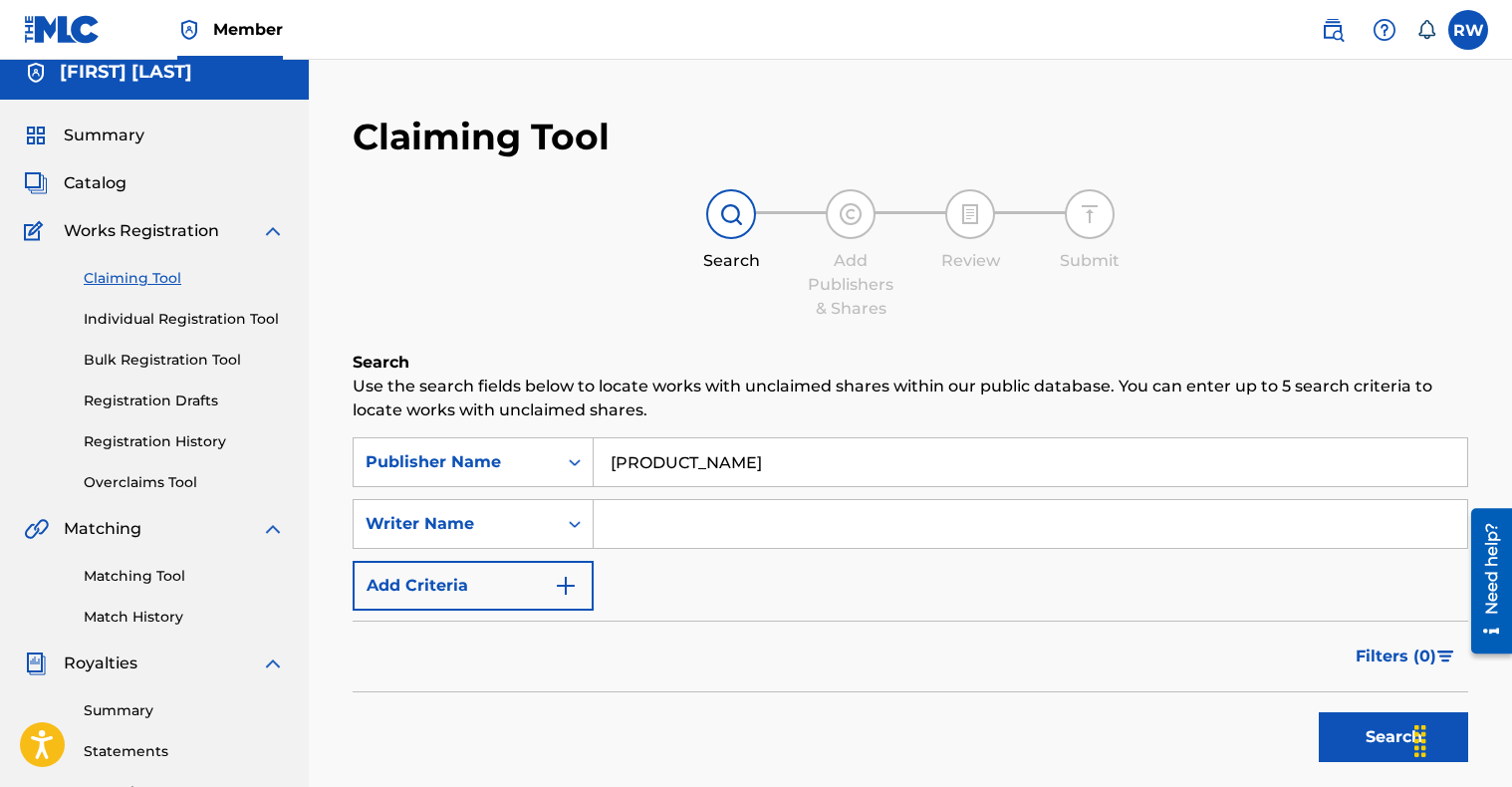 click on "Search" at bounding box center (1393, 737) 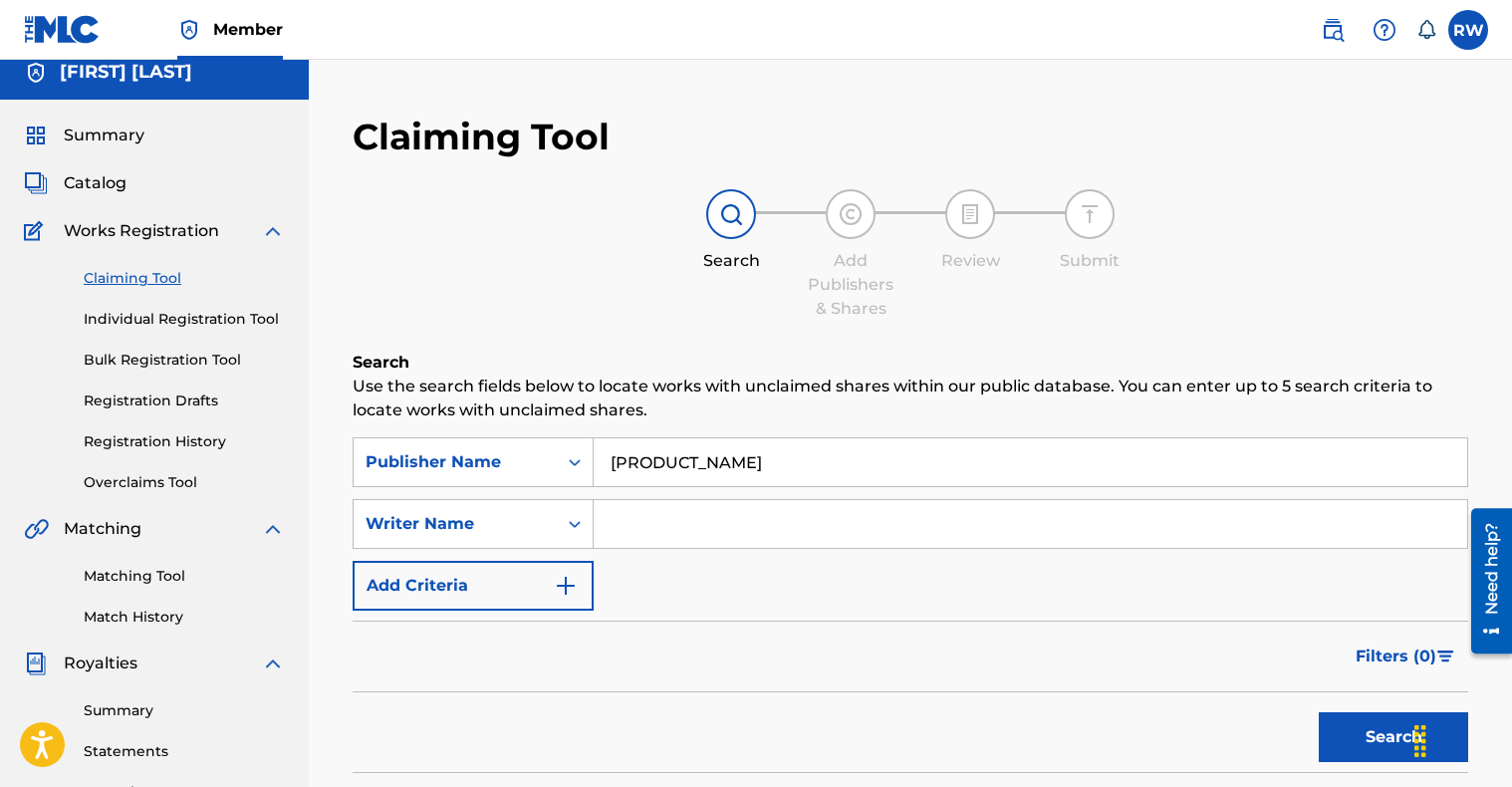click on "Search" at bounding box center (1393, 737) 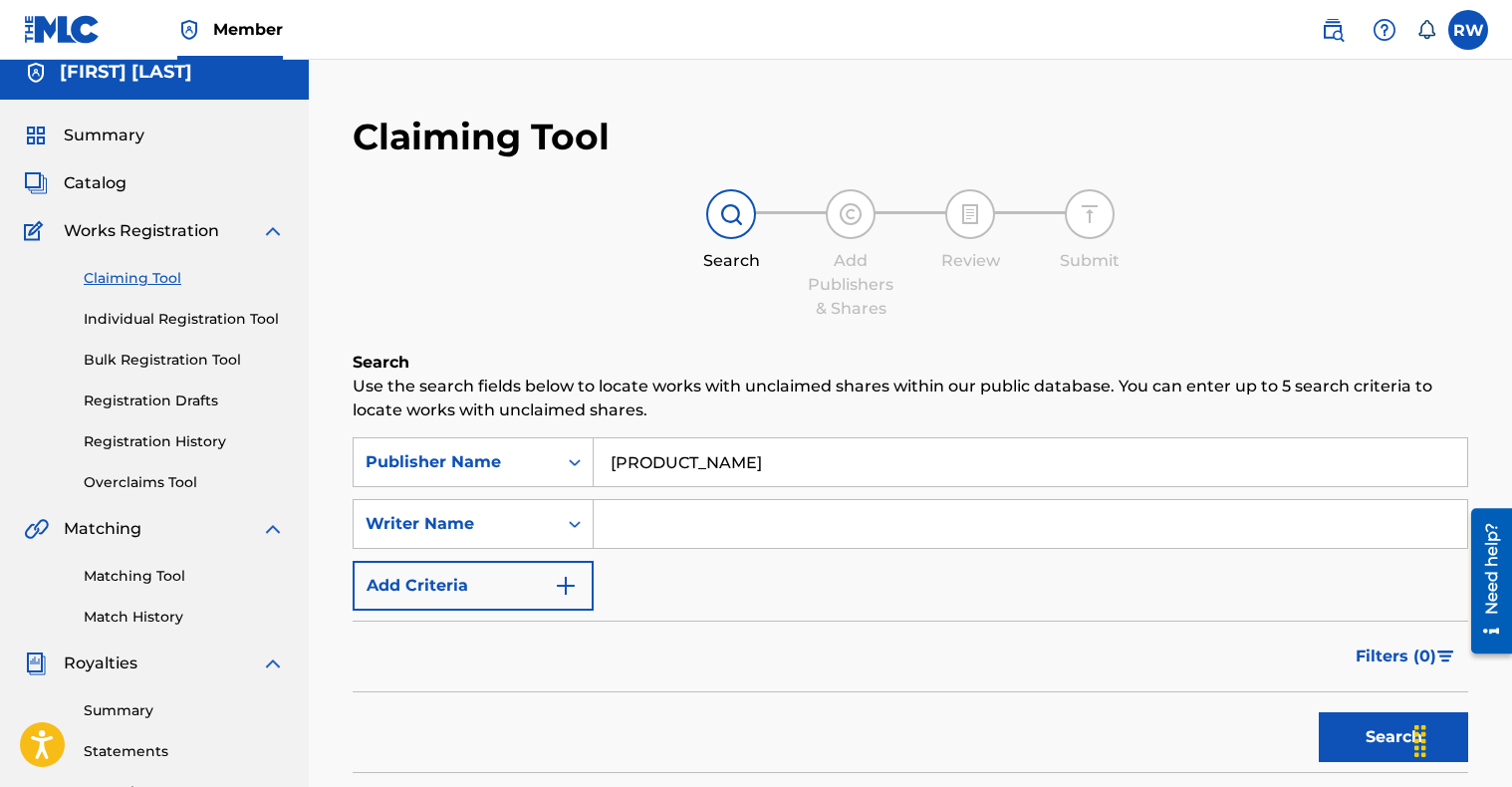 click on "Killing frost" at bounding box center (1030, 462) 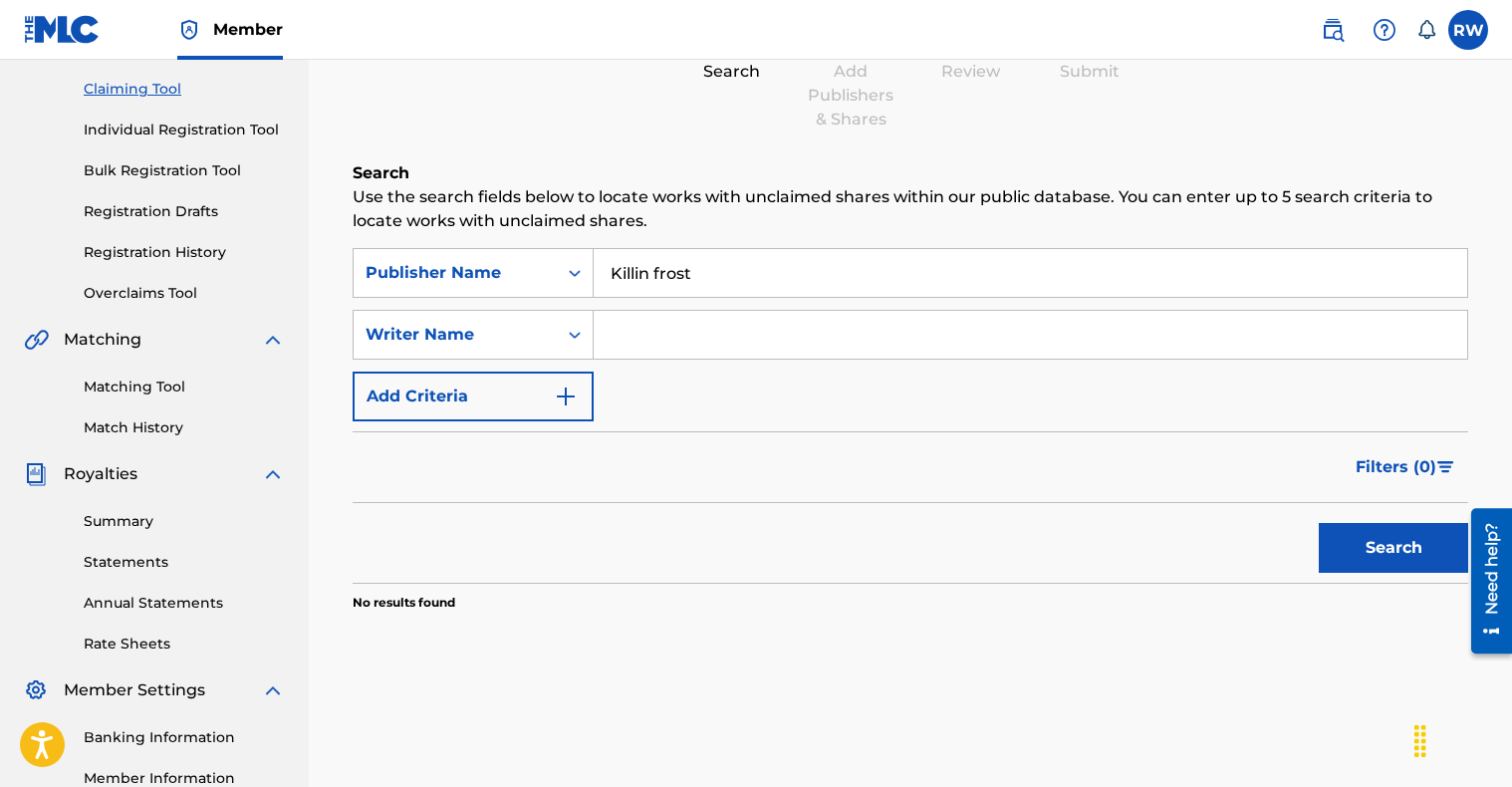 scroll, scrollTop: 211, scrollLeft: 0, axis: vertical 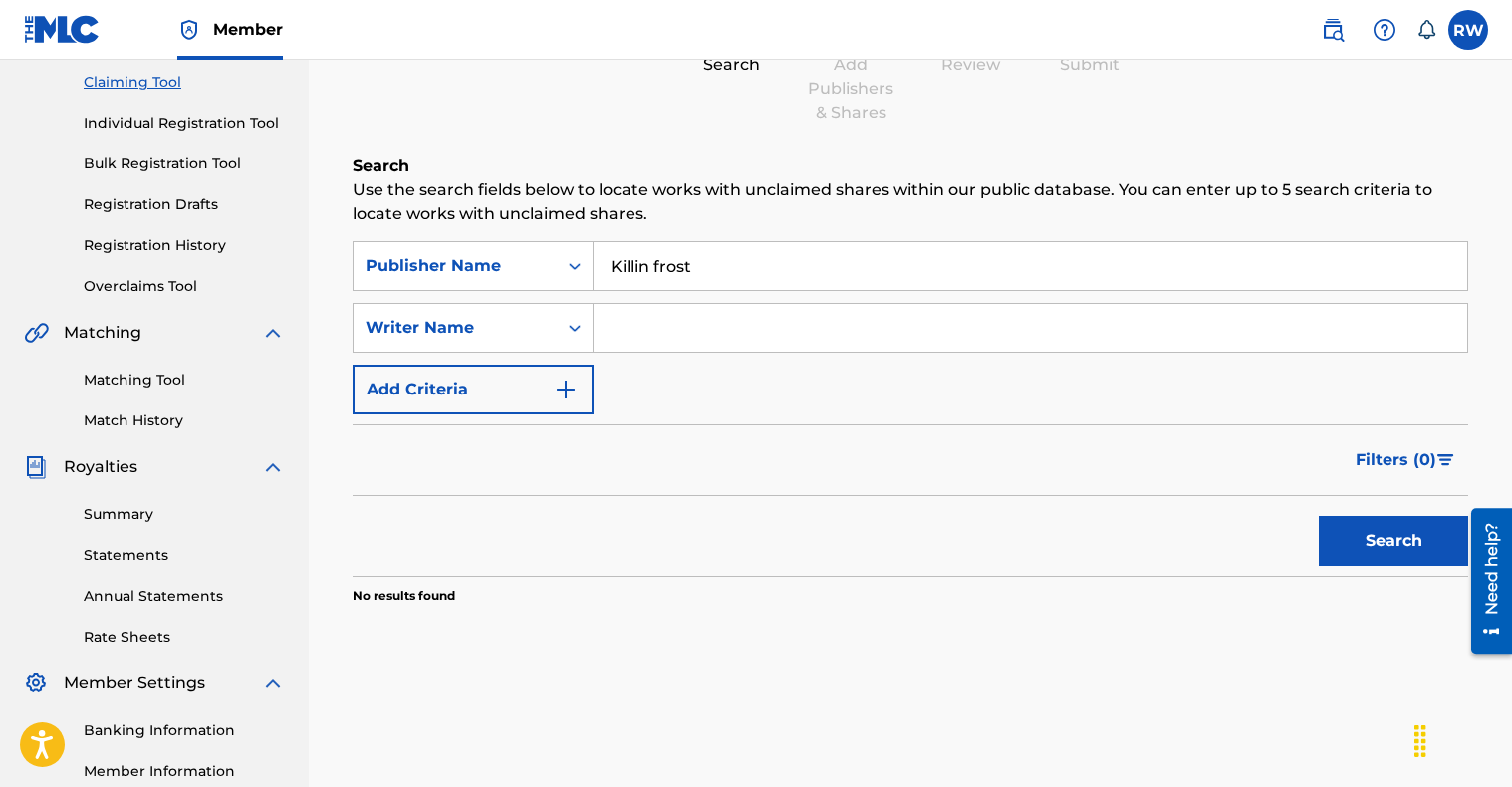 type on "Killin frost" 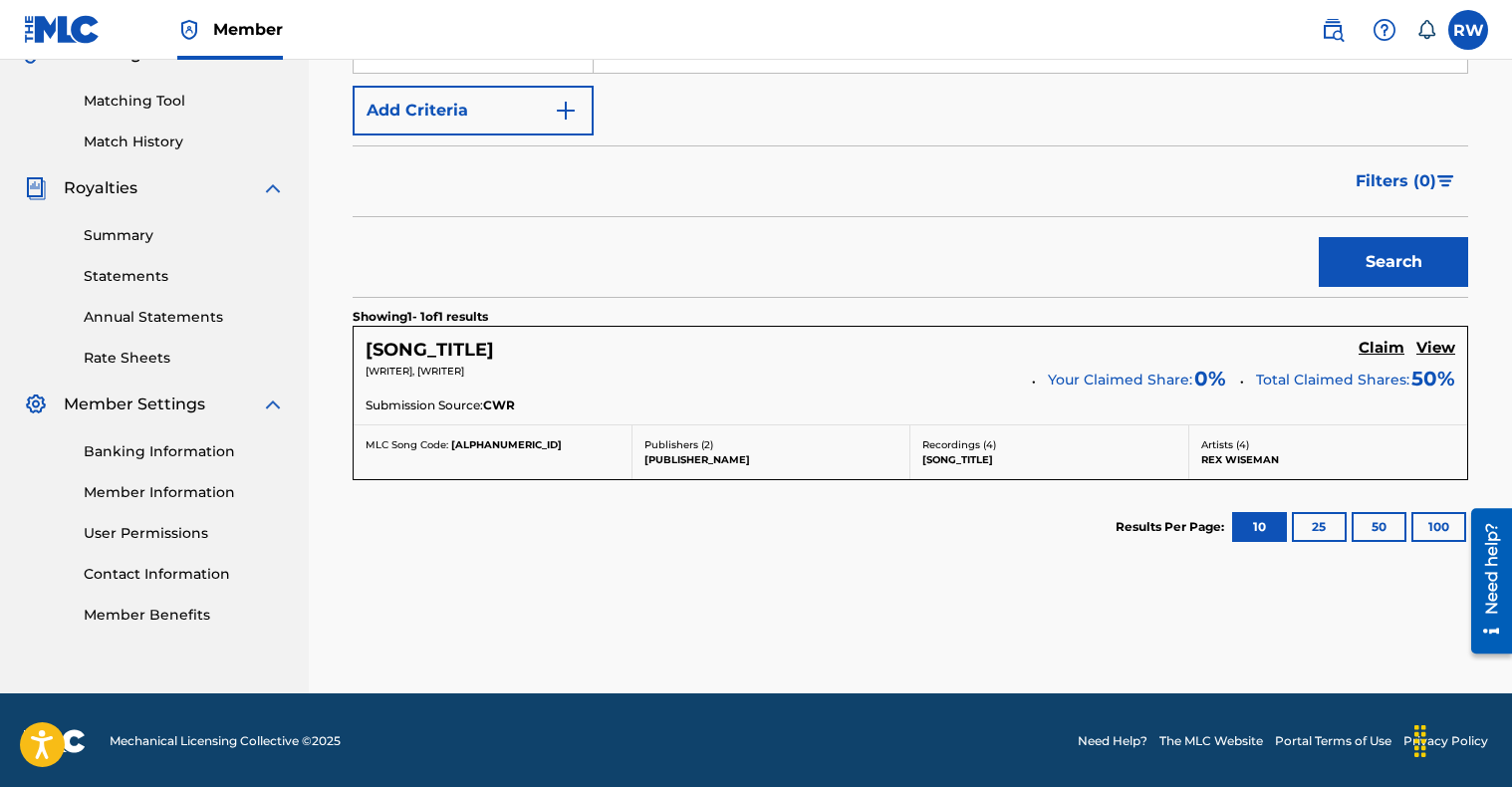 scroll, scrollTop: 492, scrollLeft: 0, axis: vertical 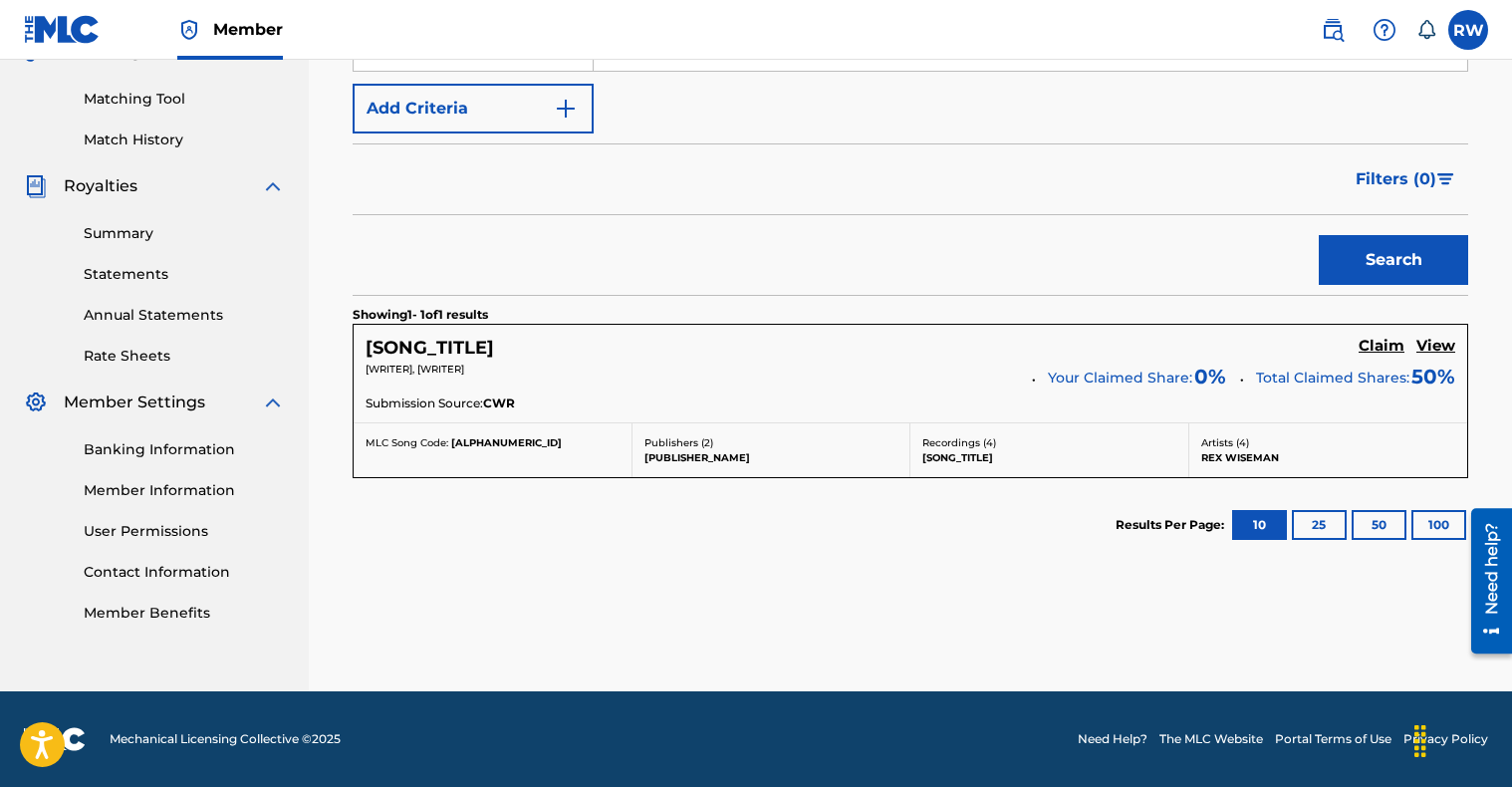 click on "Submission Source:  CWR" at bounding box center [910, 405] 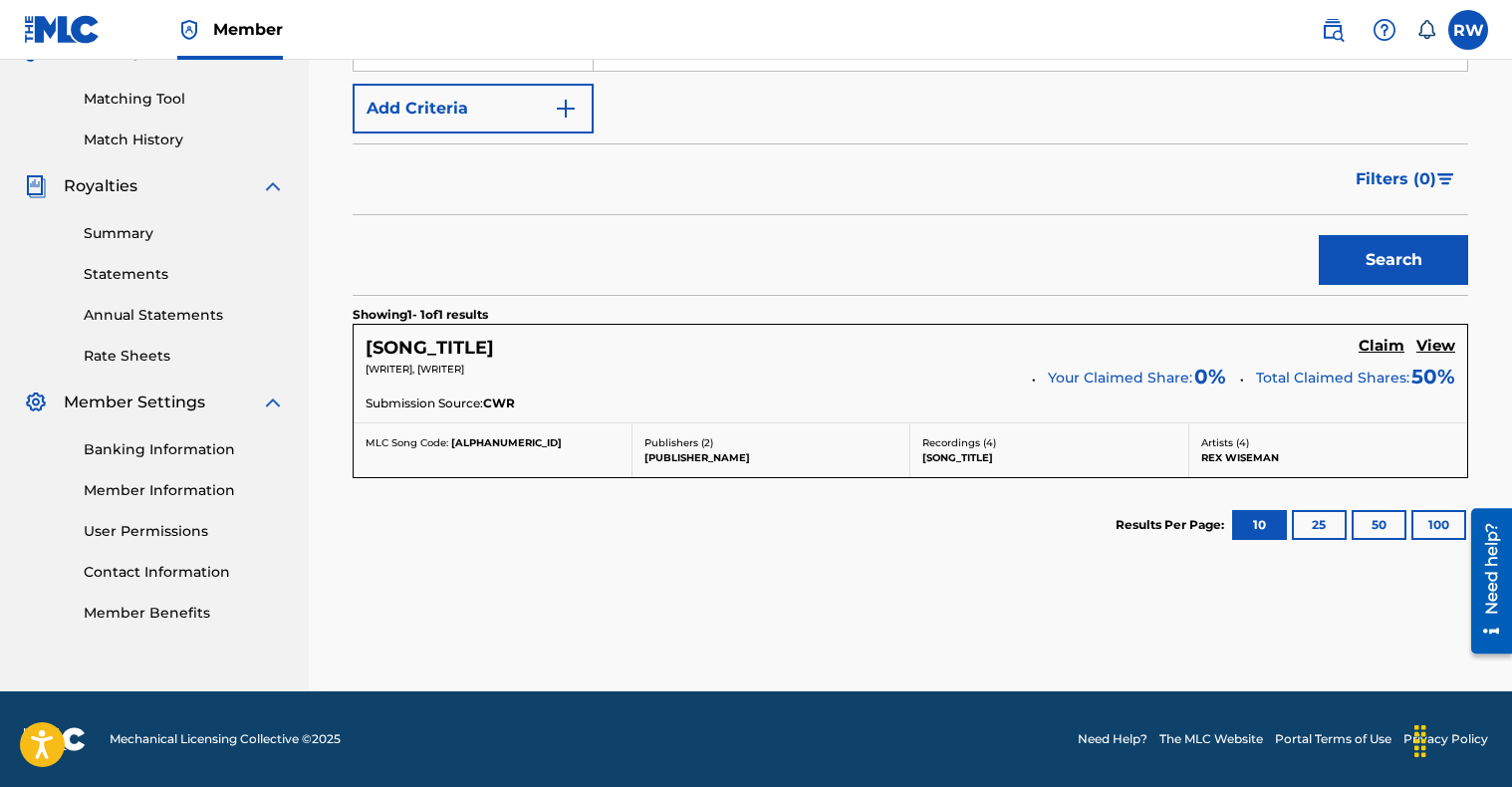click on "Claim" at bounding box center (1382, 346) 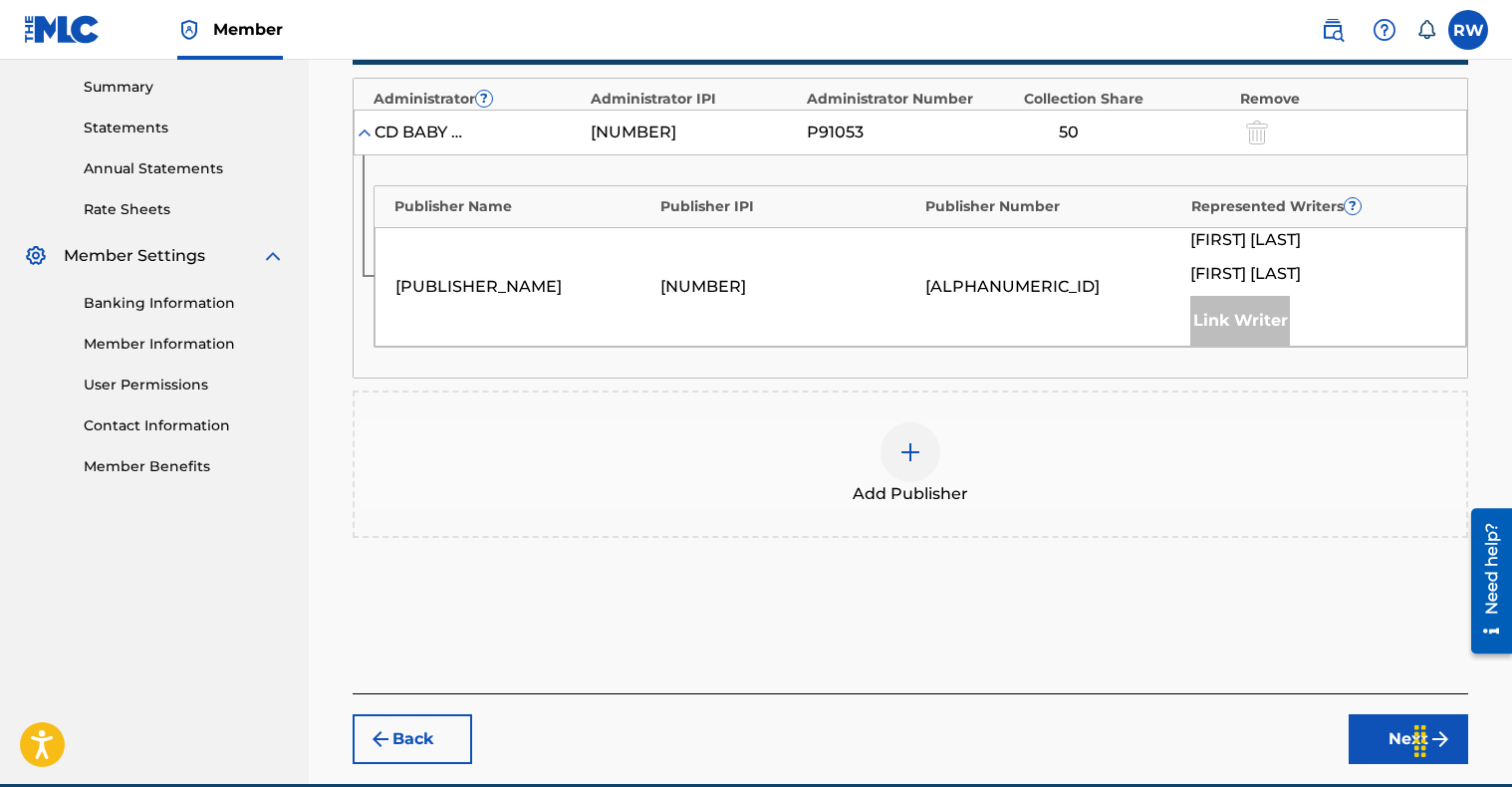 scroll, scrollTop: 637, scrollLeft: 0, axis: vertical 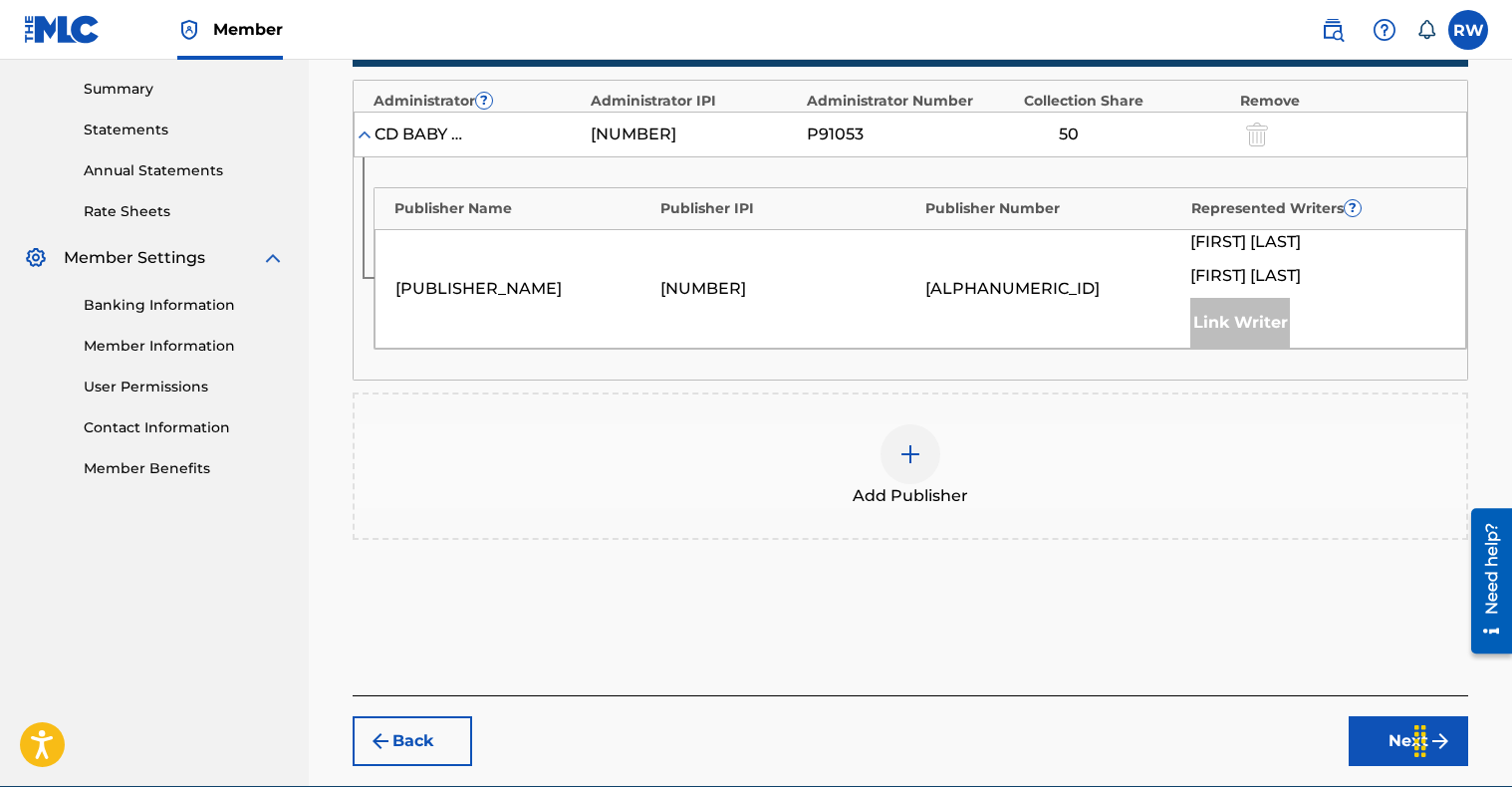 click at bounding box center (910, 454) 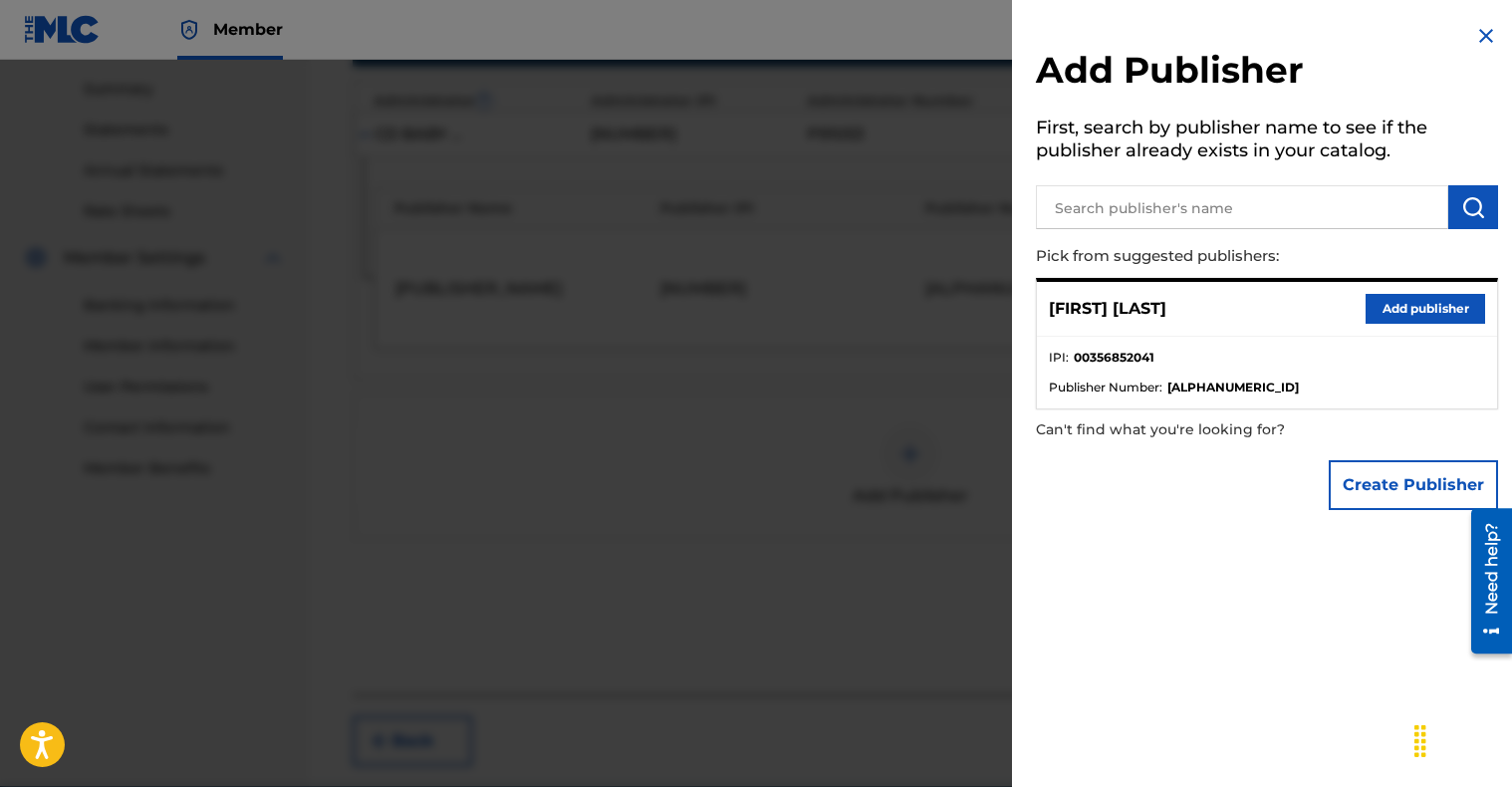 click at bounding box center [1242, 207] 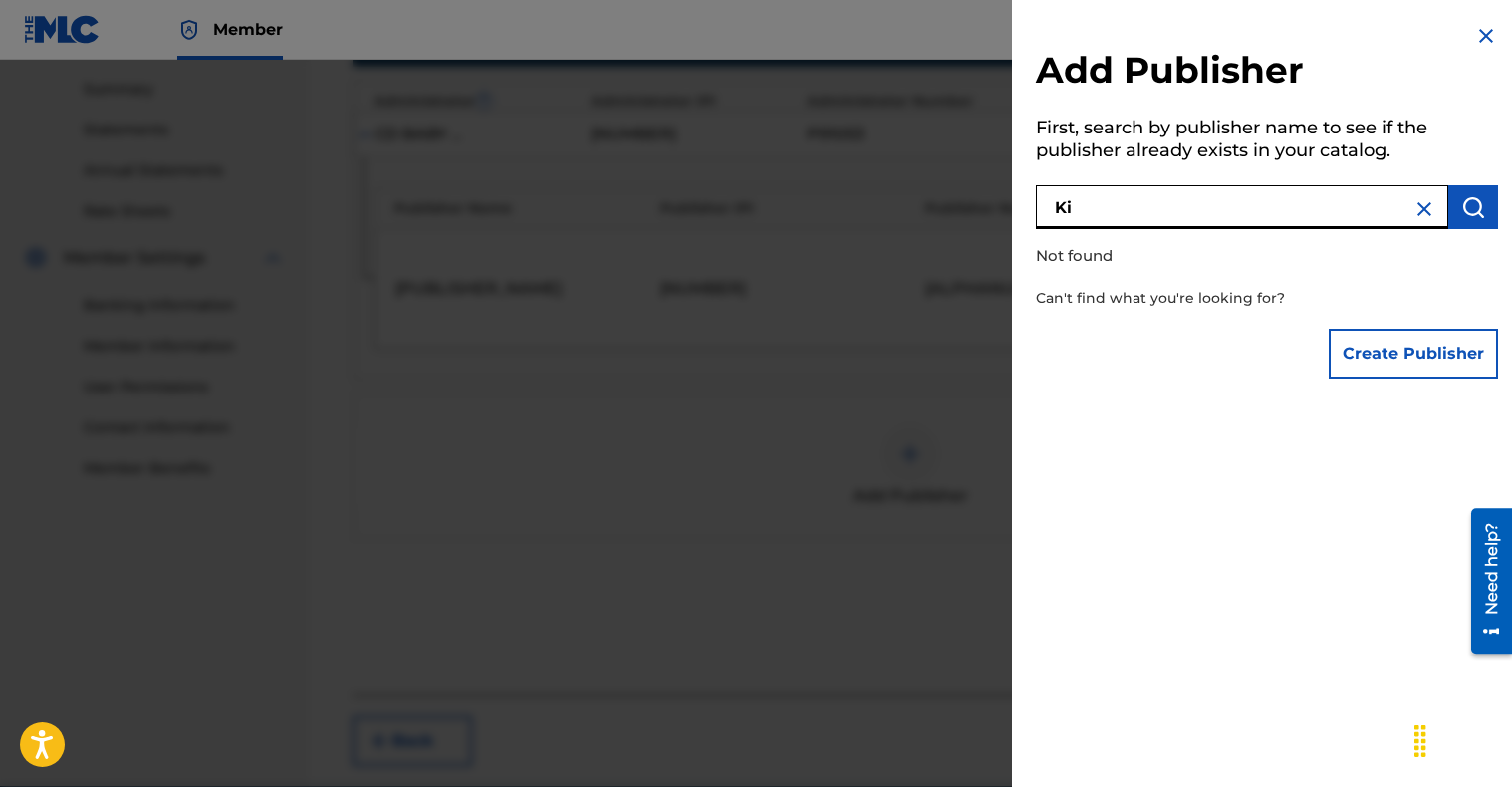 type on "K" 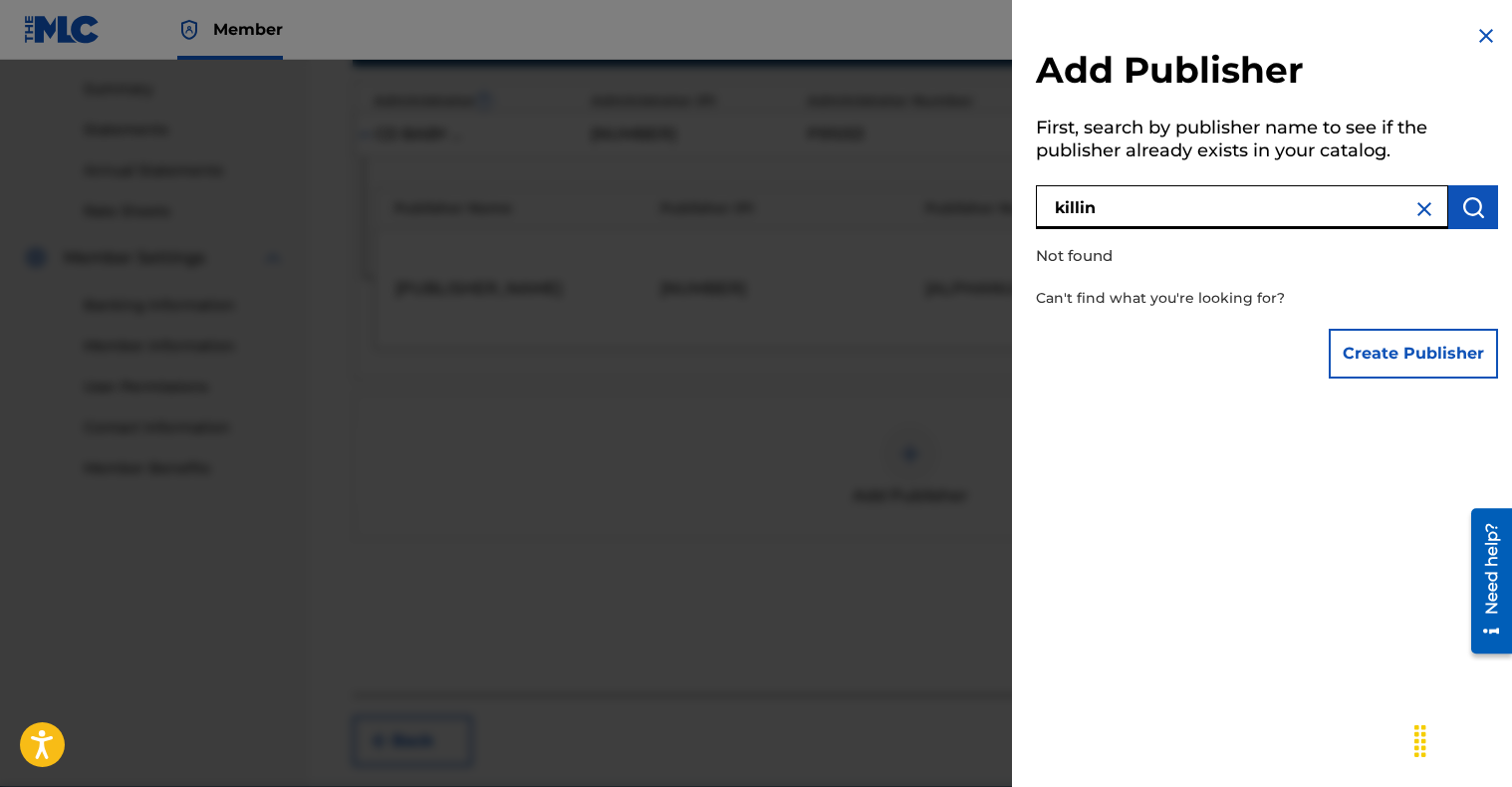 type on "killin" 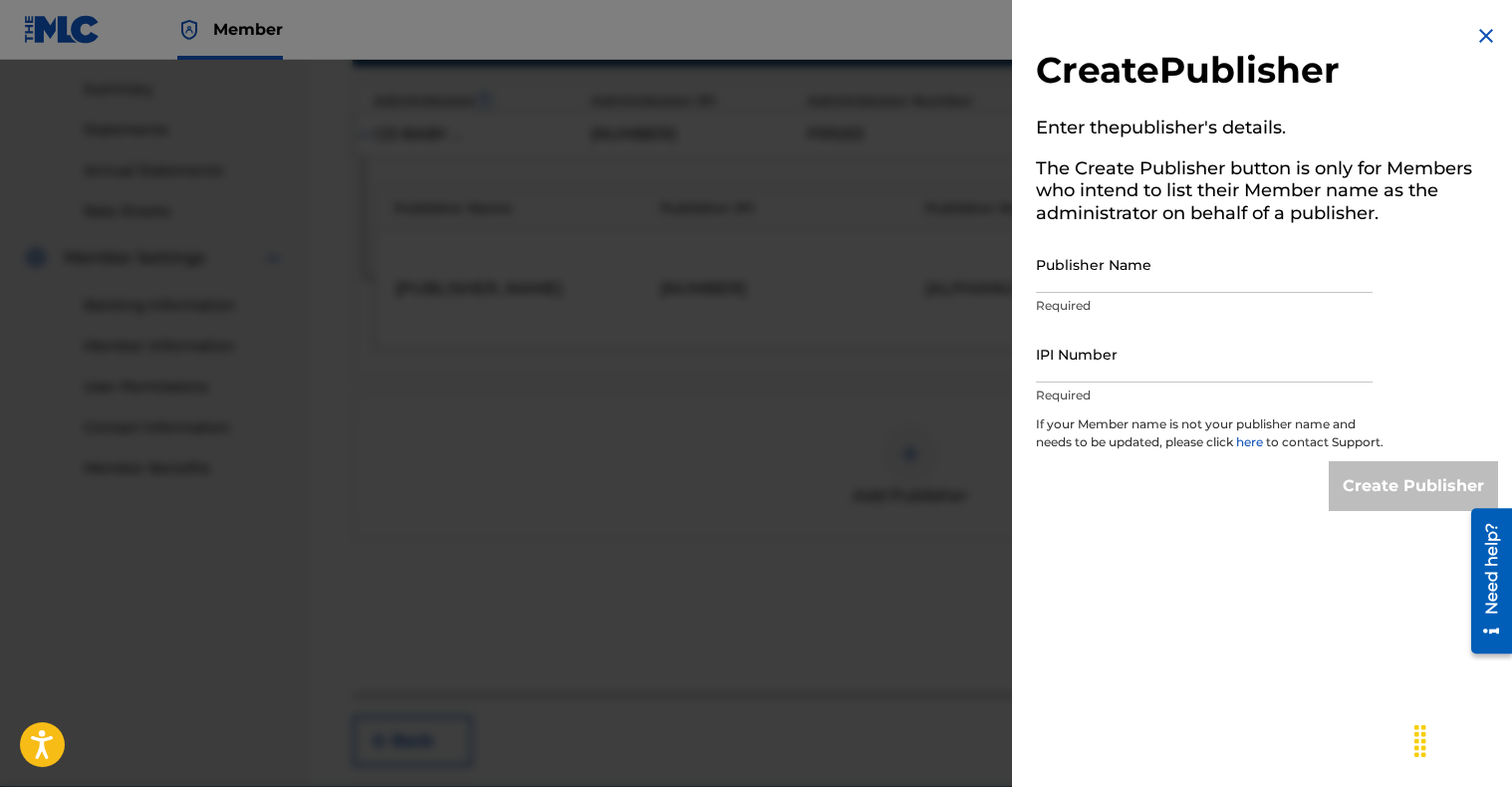 click on "Publisher Name" at bounding box center [1204, 264] 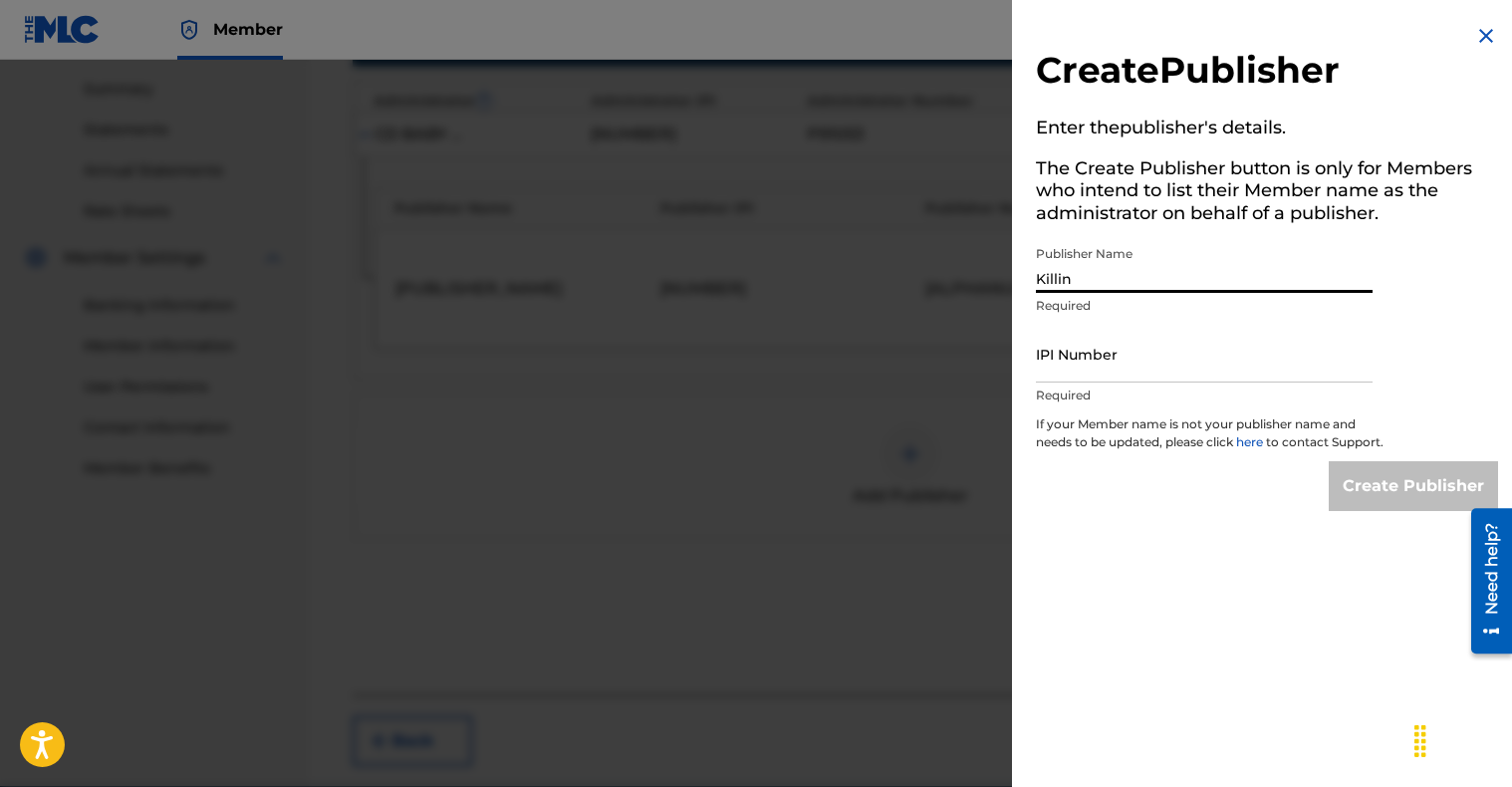 click on "Killin" at bounding box center [1204, 264] 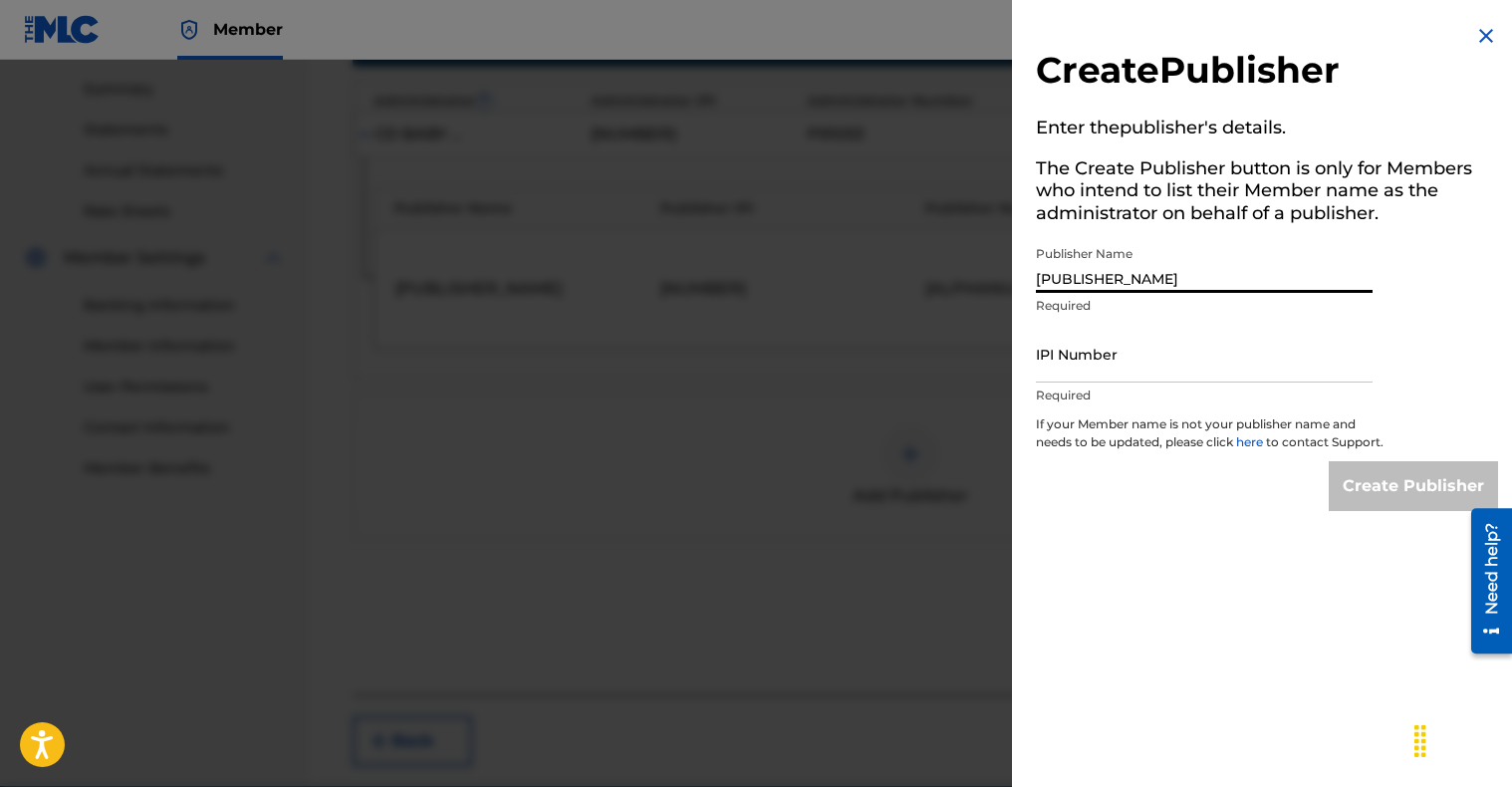 type on "KILLIN FROST MUSIC" 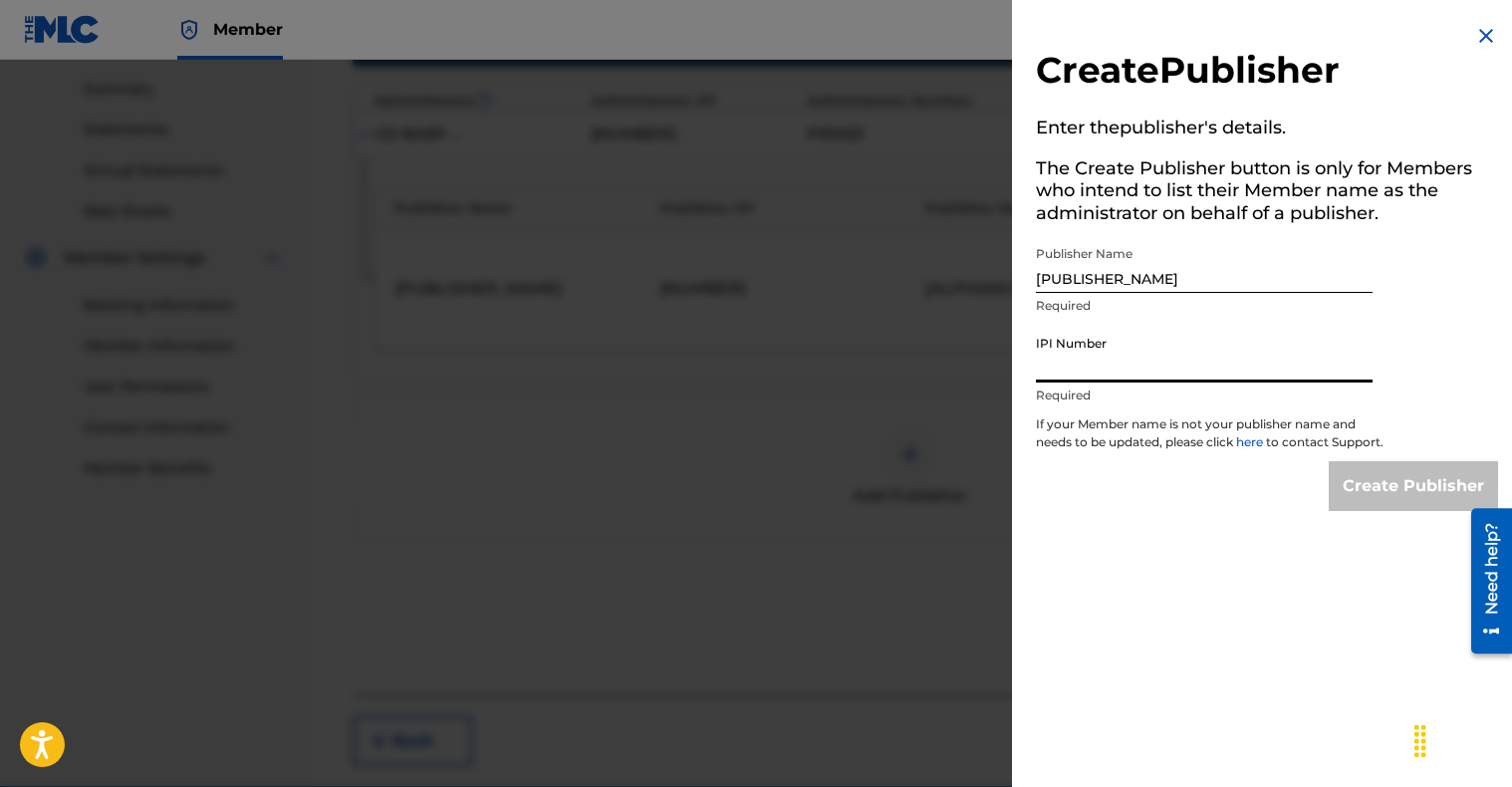 paste on "00400037330" 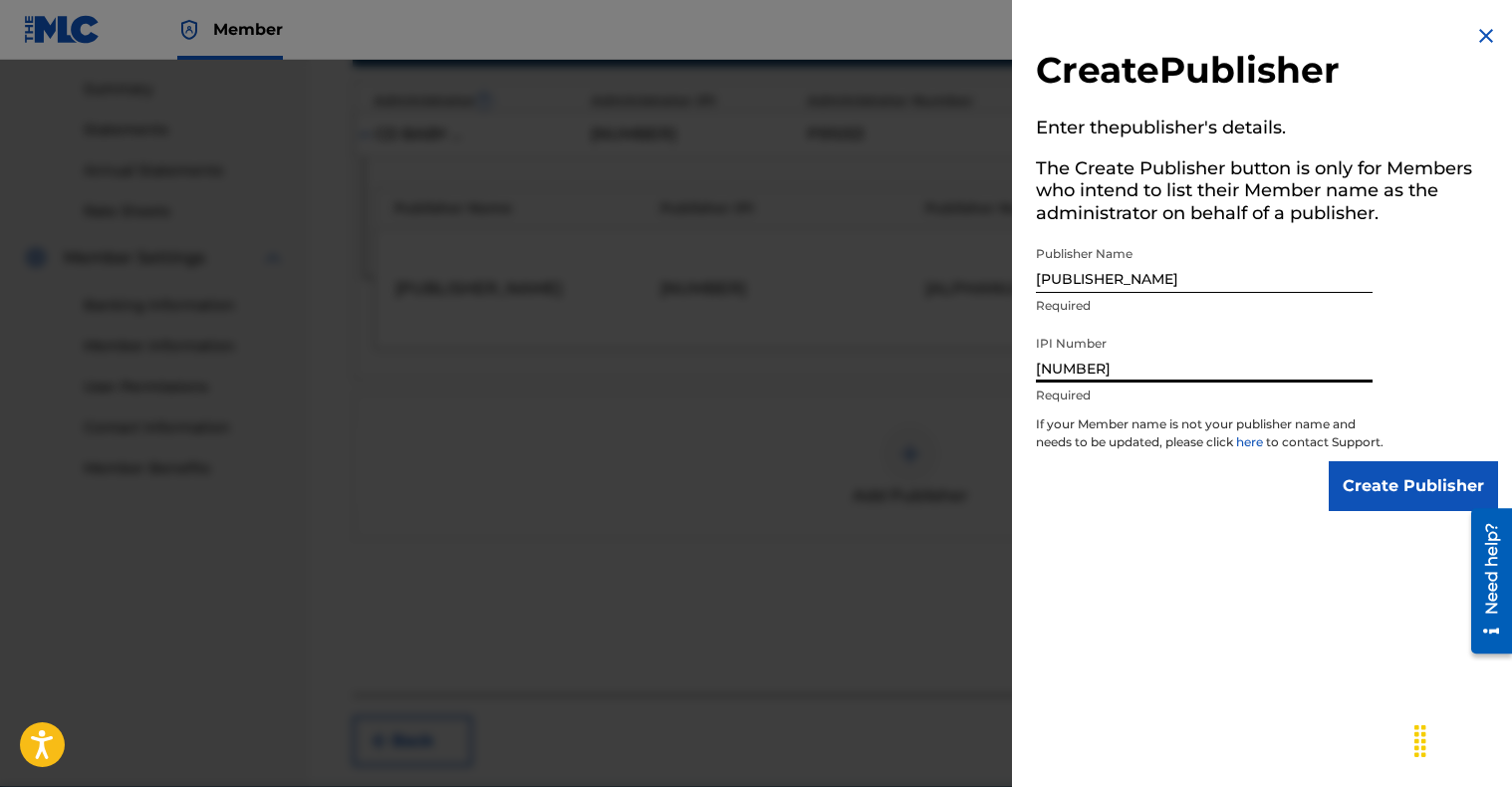 type on "00400037330" 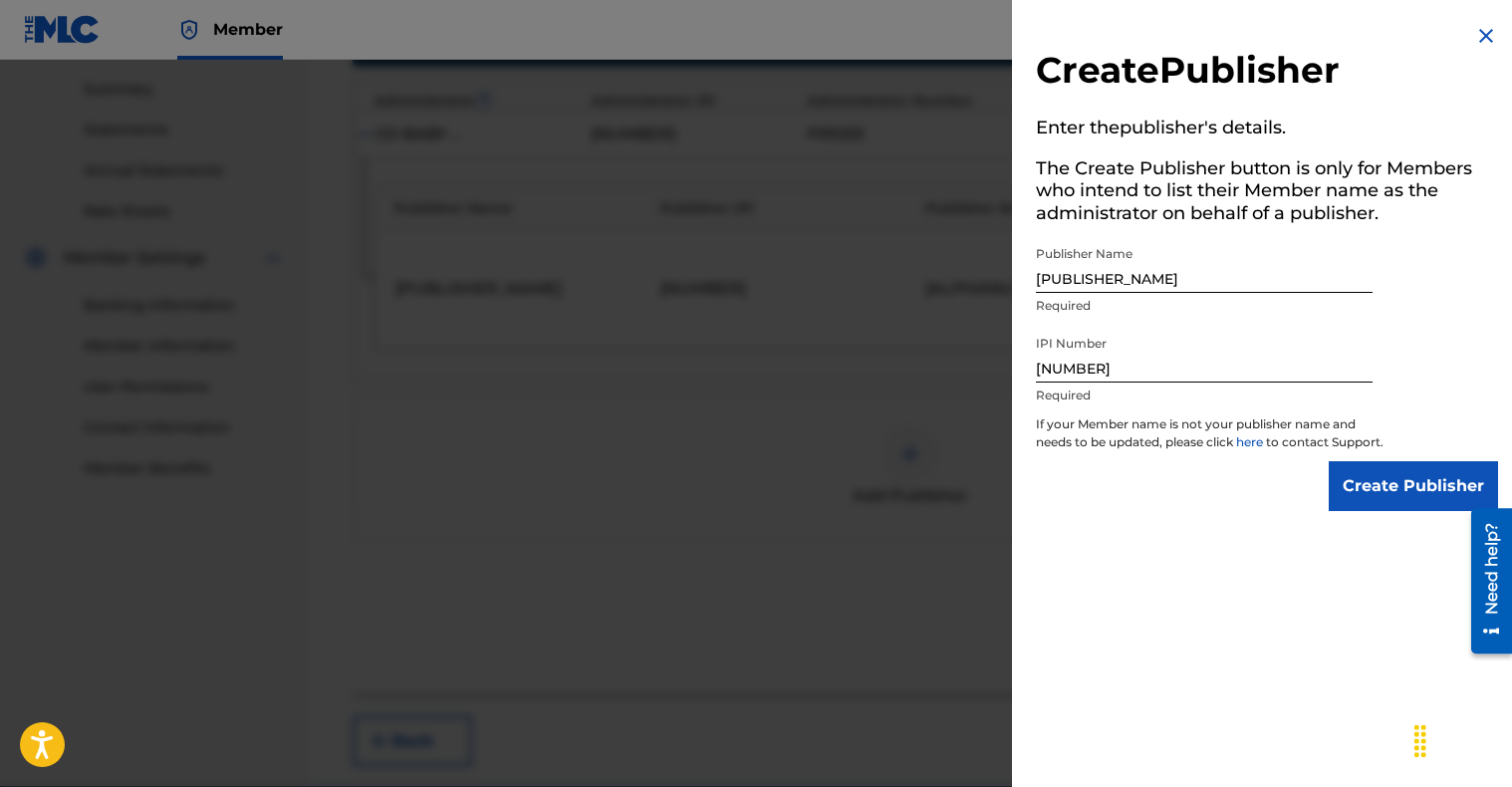 click on "Create Publisher" at bounding box center [1413, 486] 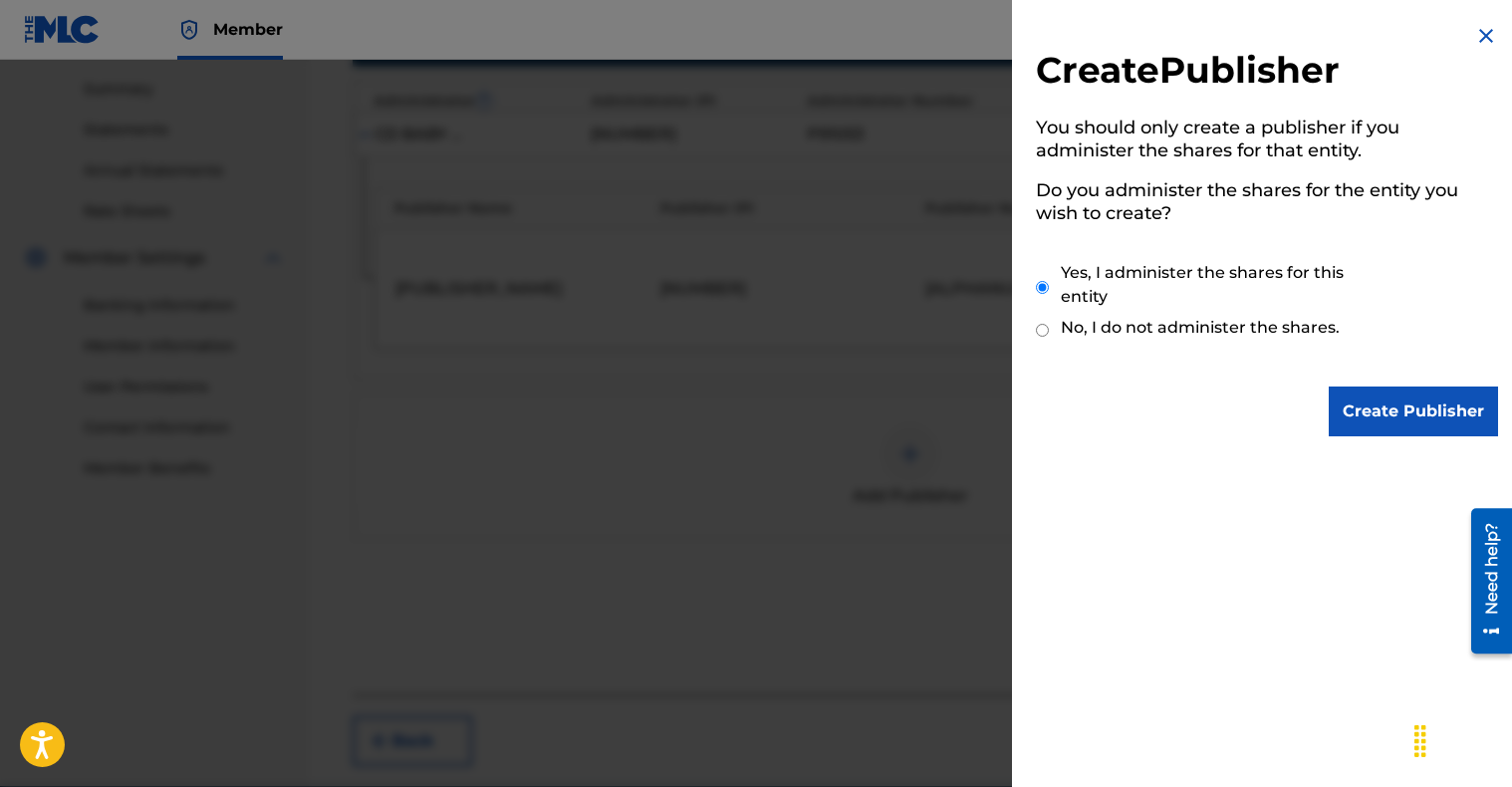click on "Create Publisher" at bounding box center (1413, 411) 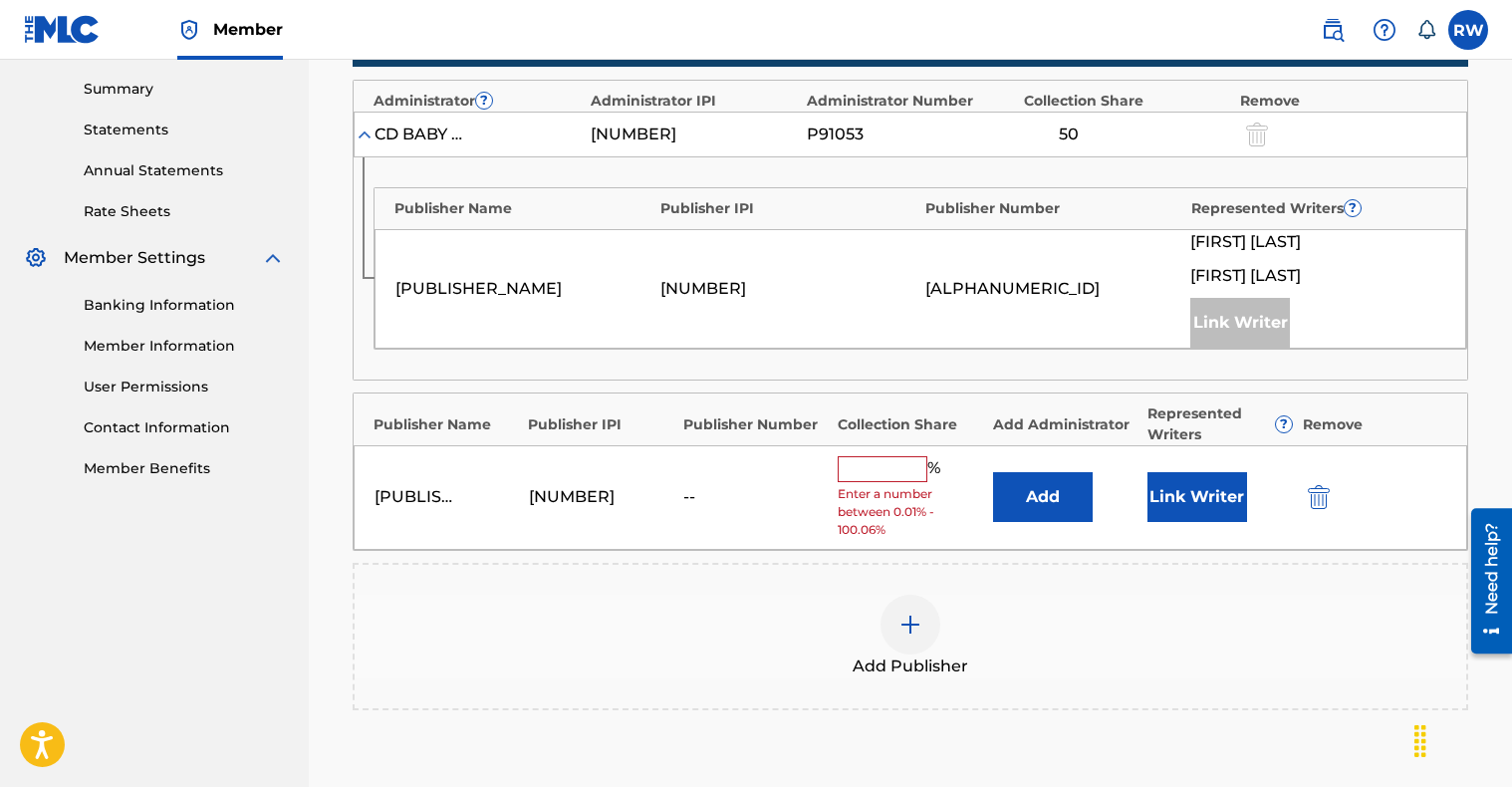 click at bounding box center (882, 469) 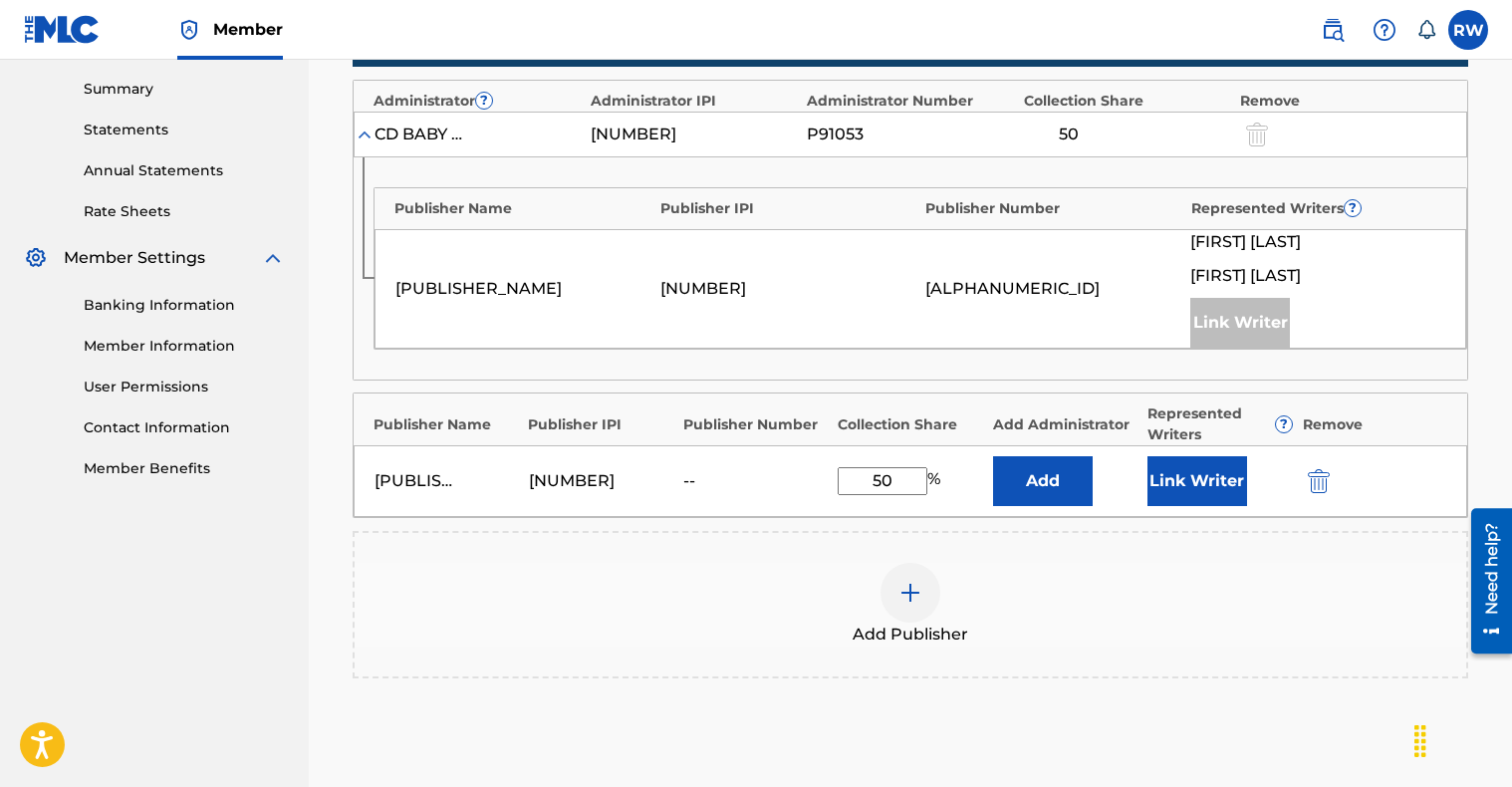 type on "50" 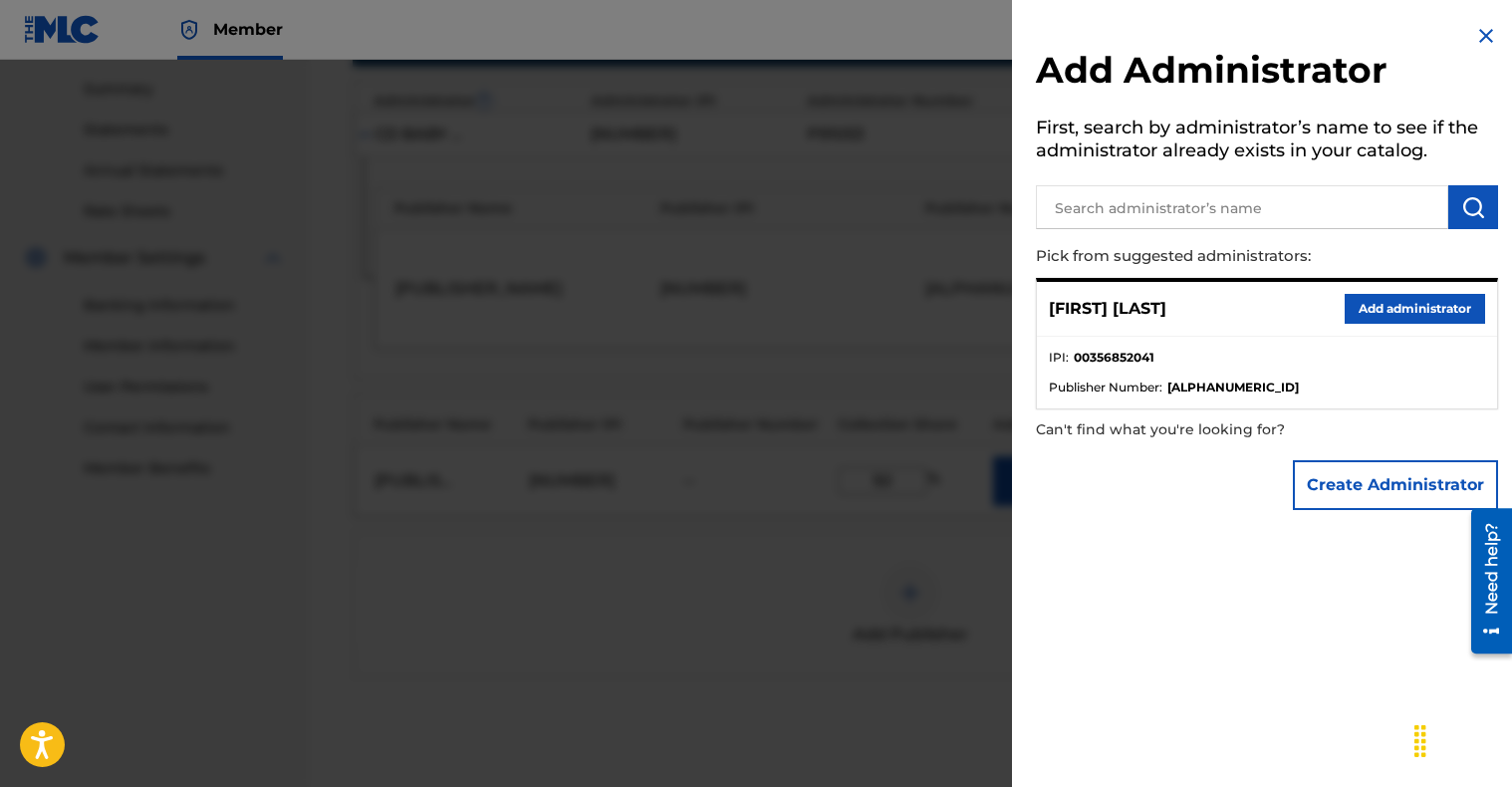 click on "Add administrator" at bounding box center [1414, 309] 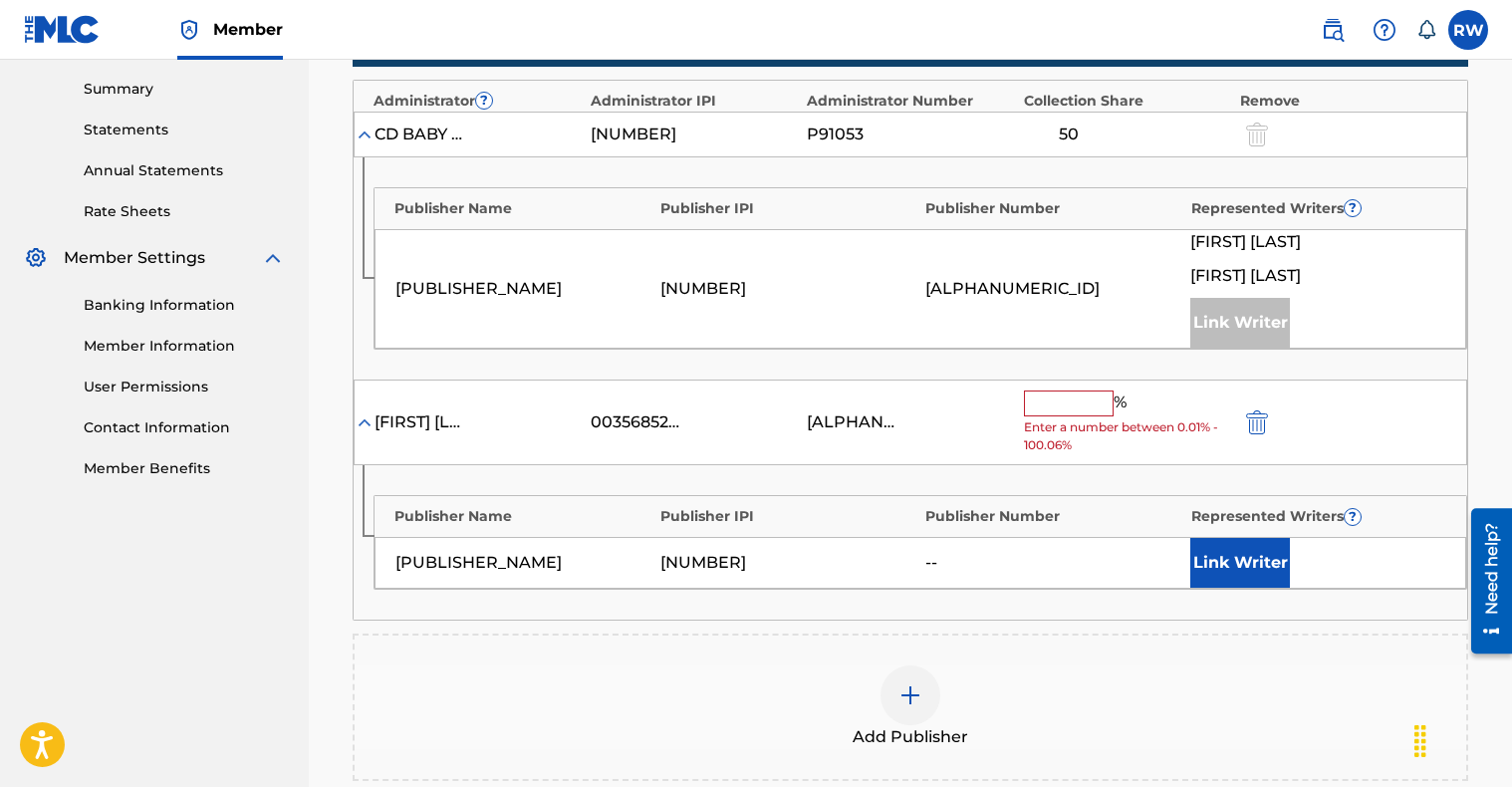 click at bounding box center [1069, 403] 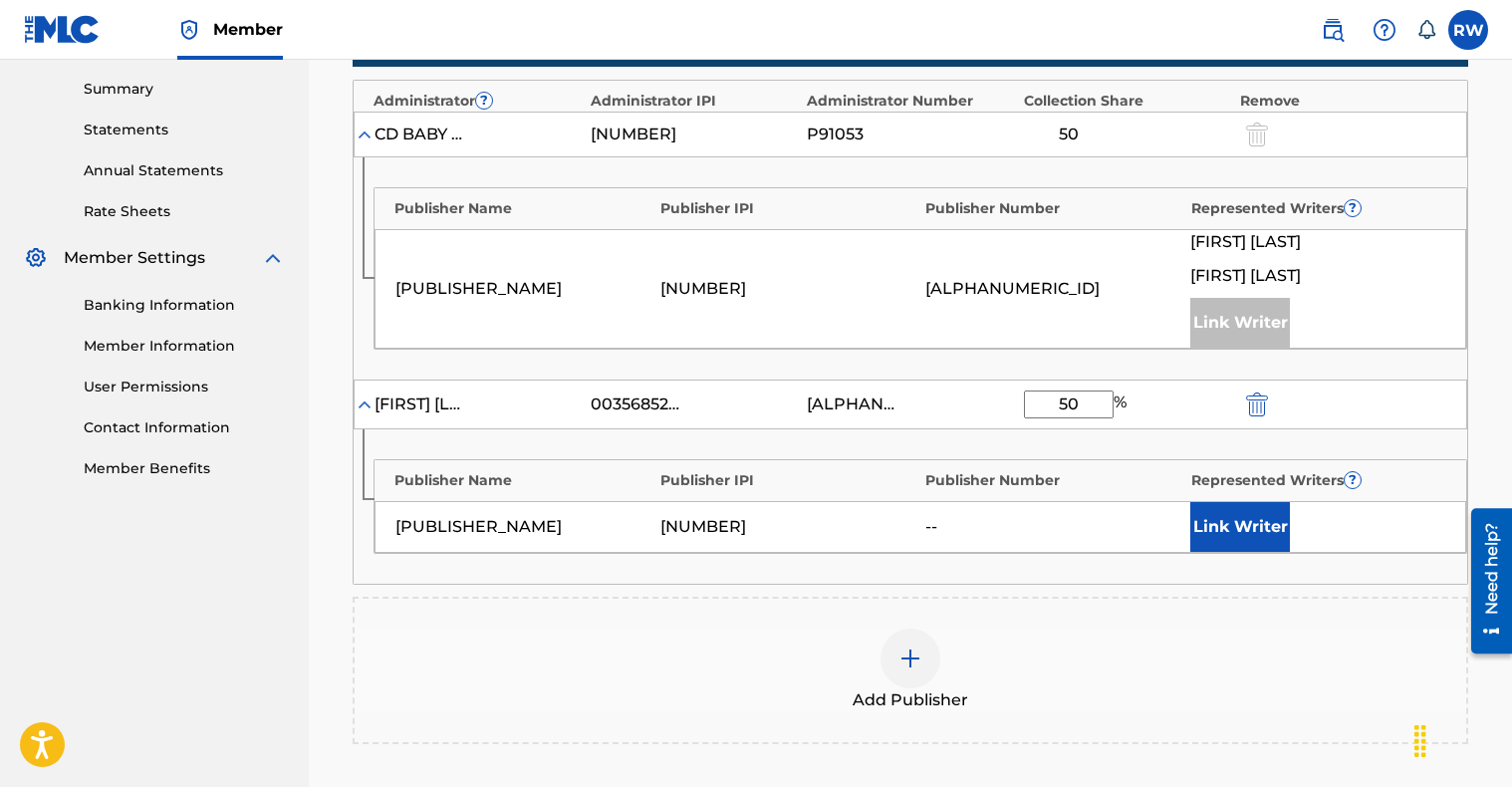 type on "50" 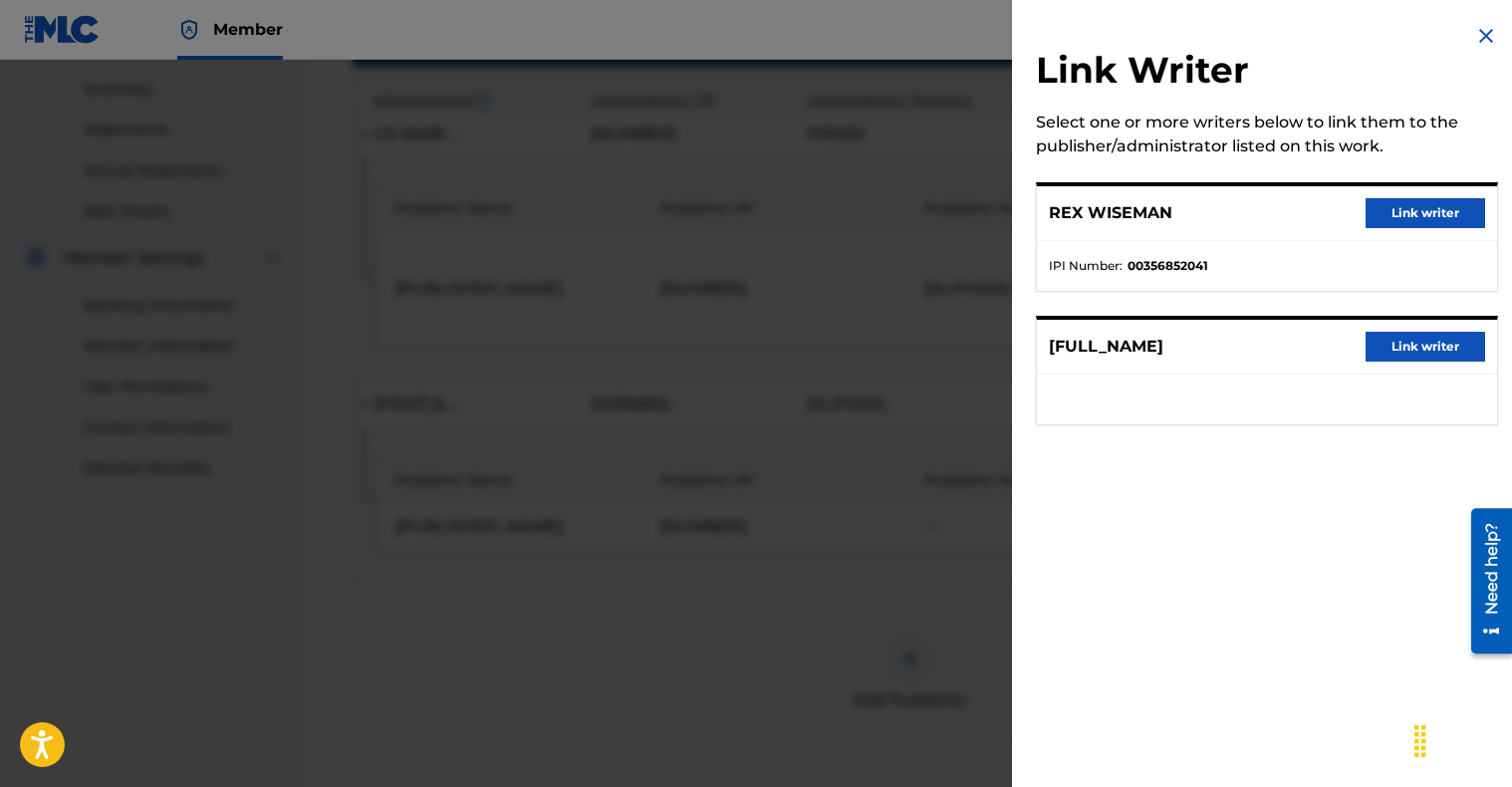 click on "Link writer" at bounding box center (1425, 213) 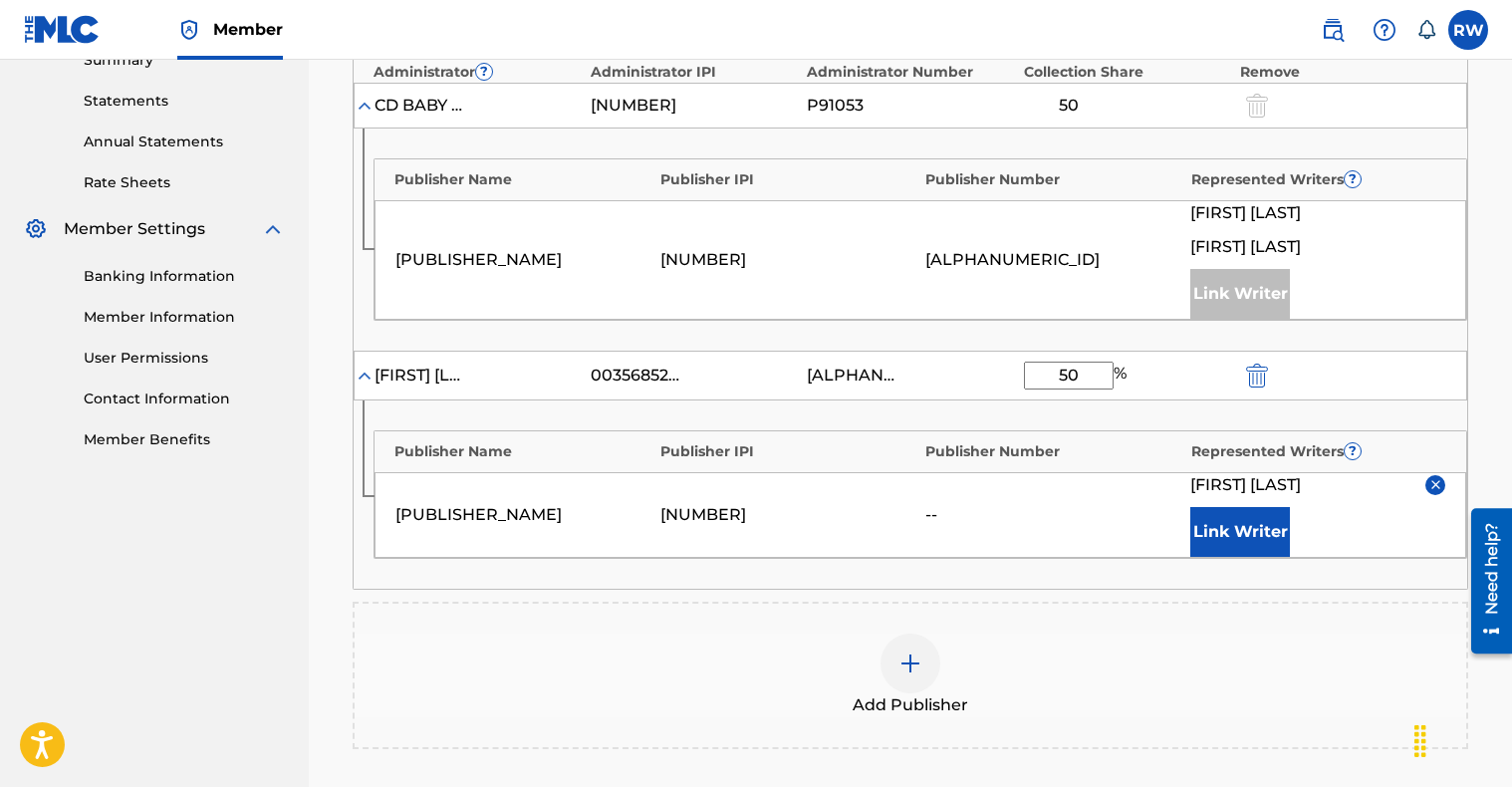 scroll, scrollTop: 657, scrollLeft: 0, axis: vertical 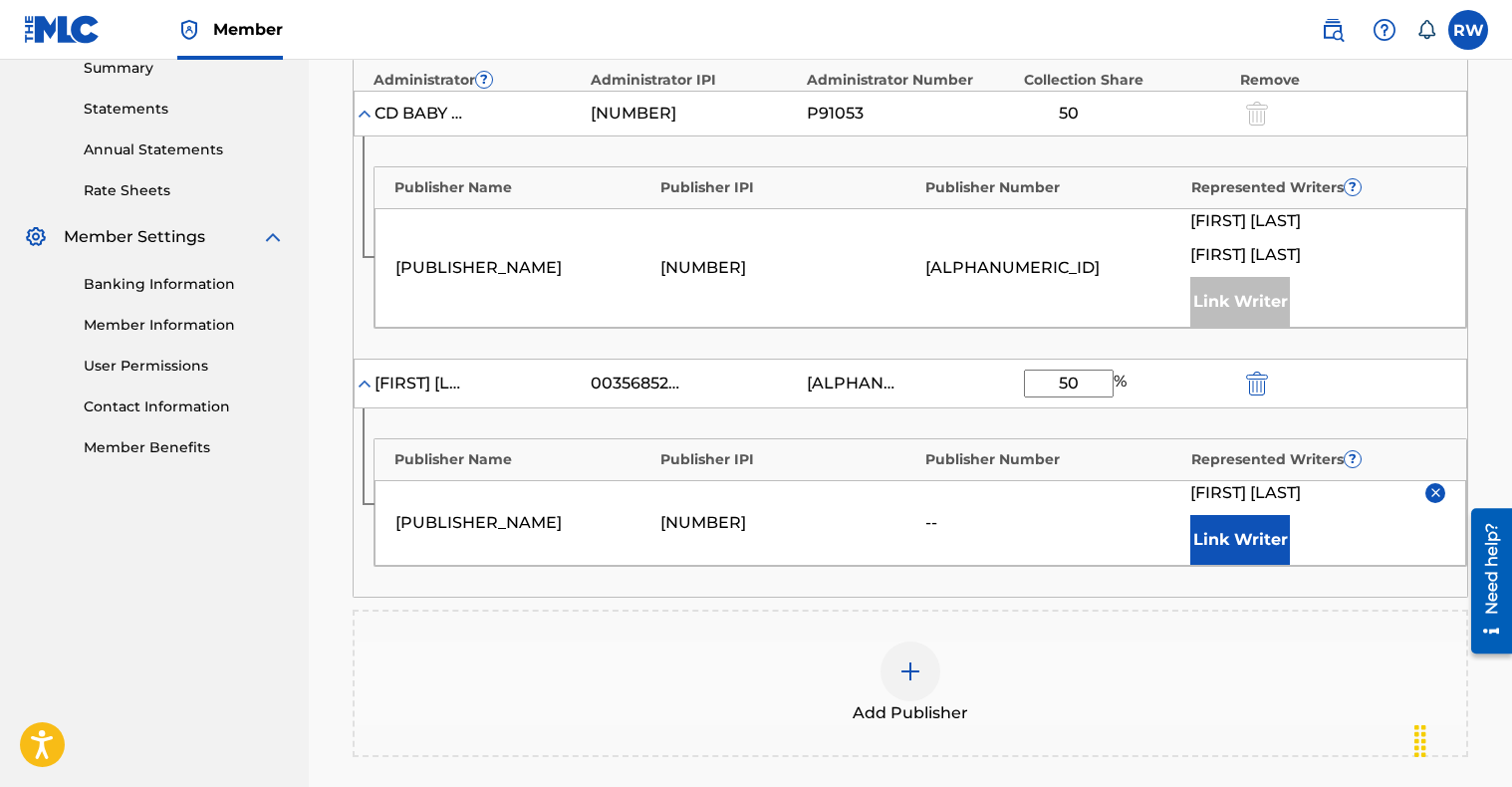 click on "P149XO" at bounding box center [1053, 268] 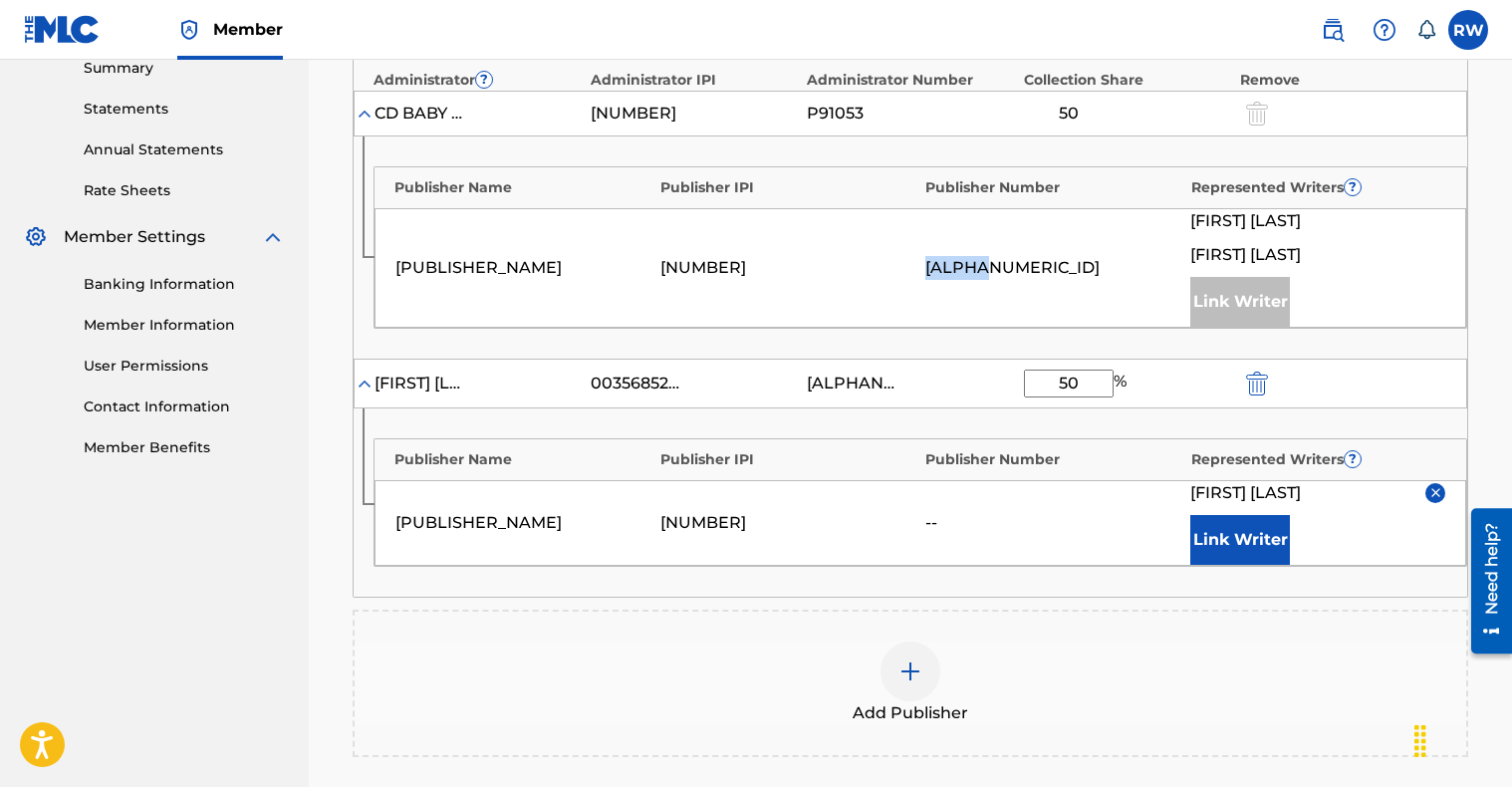 copy on "P149XO" 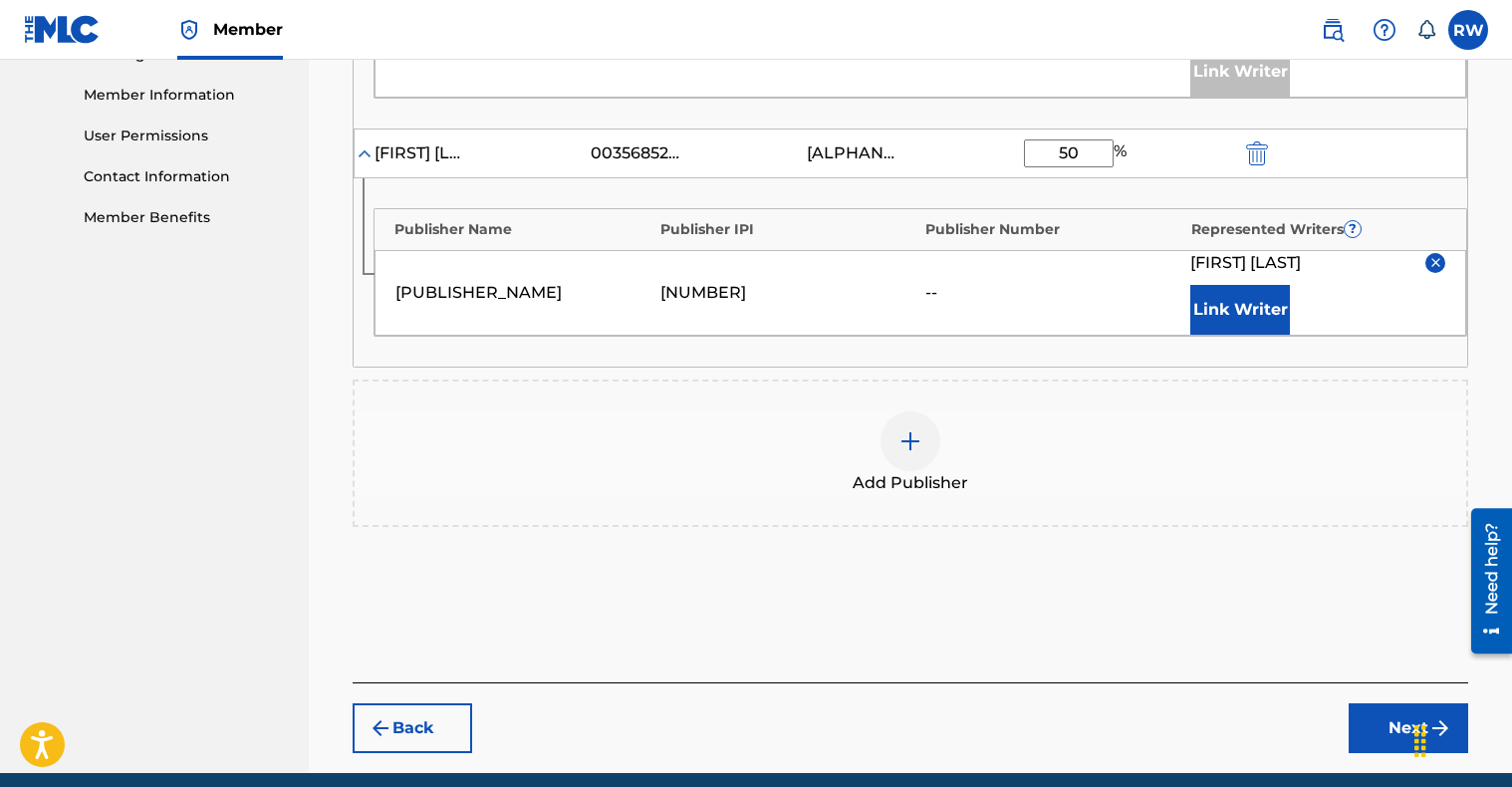 scroll, scrollTop: 969, scrollLeft: 0, axis: vertical 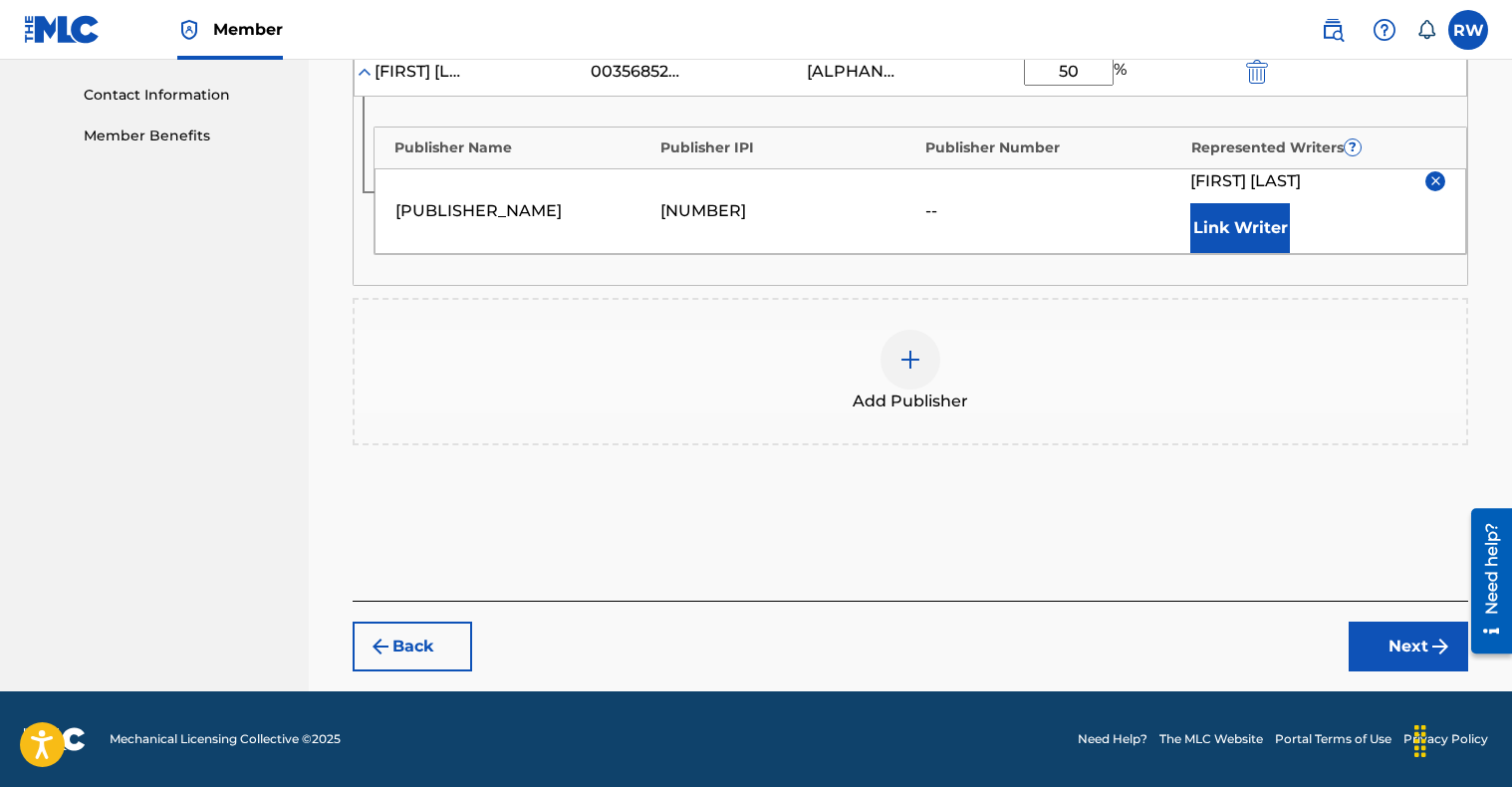 click on "Next" at bounding box center [1408, 647] 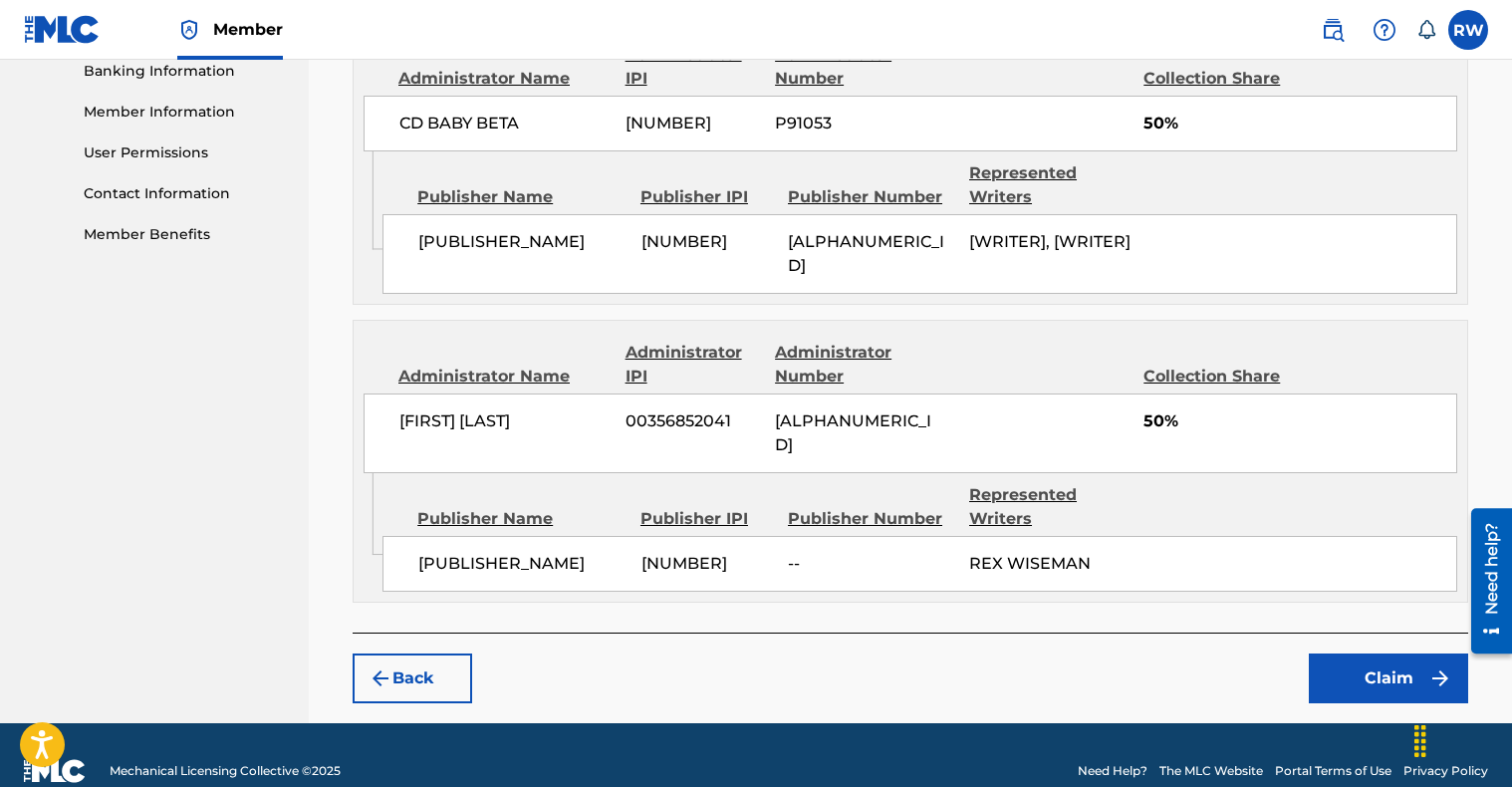 scroll, scrollTop: 874, scrollLeft: 0, axis: vertical 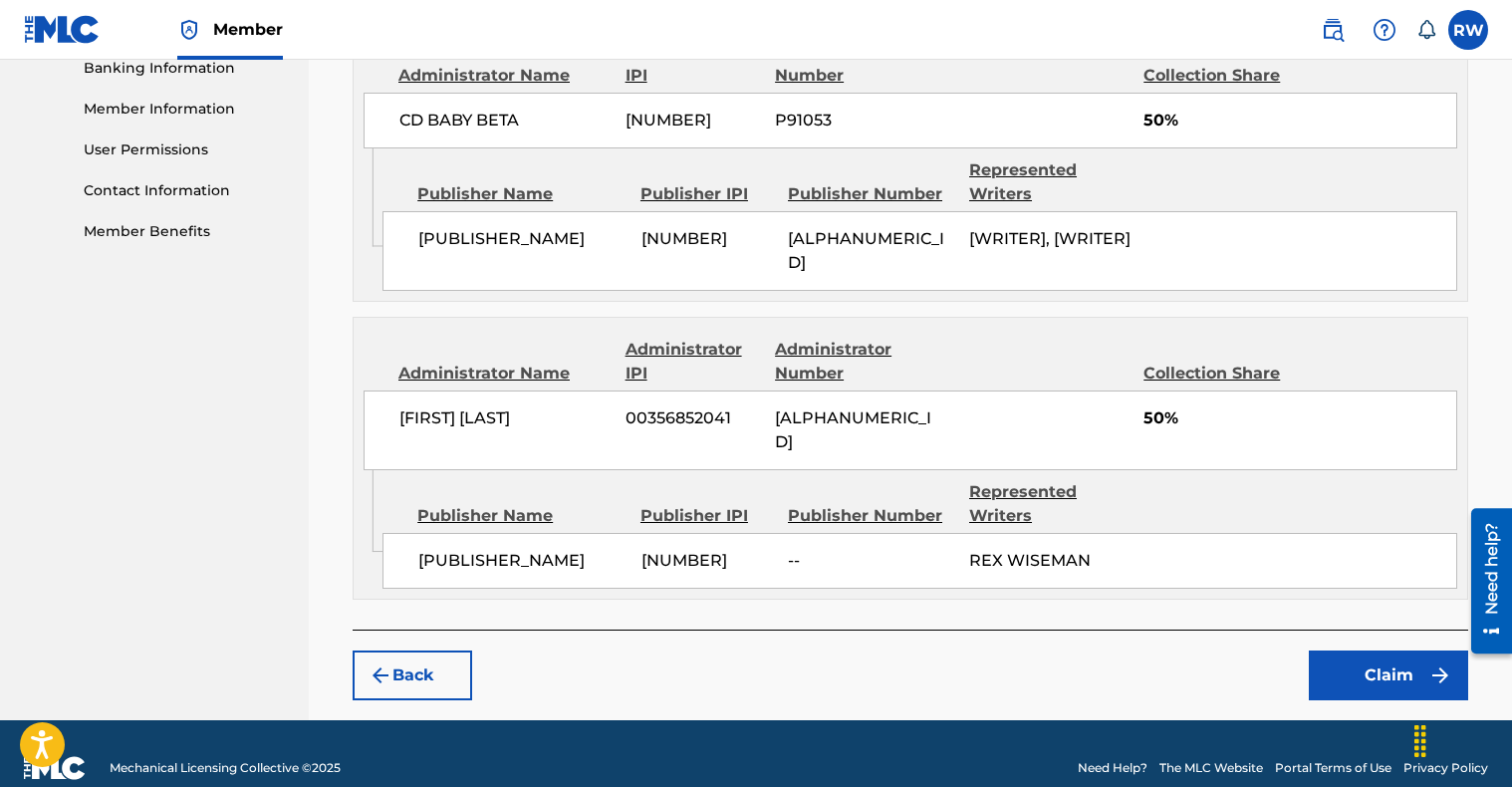 click on "Claim" at bounding box center [1388, 675] 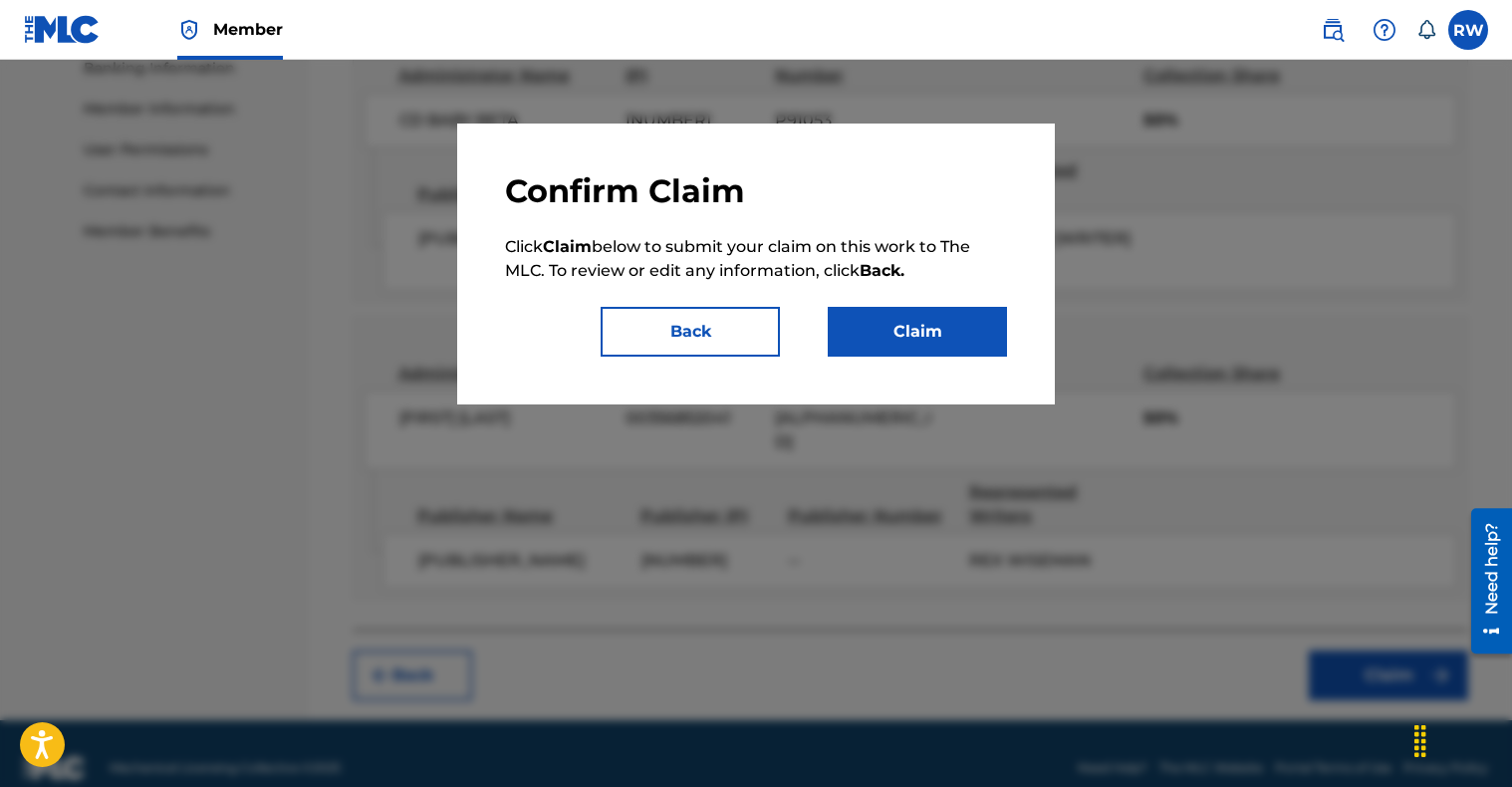 click on "Claim" at bounding box center [917, 332] 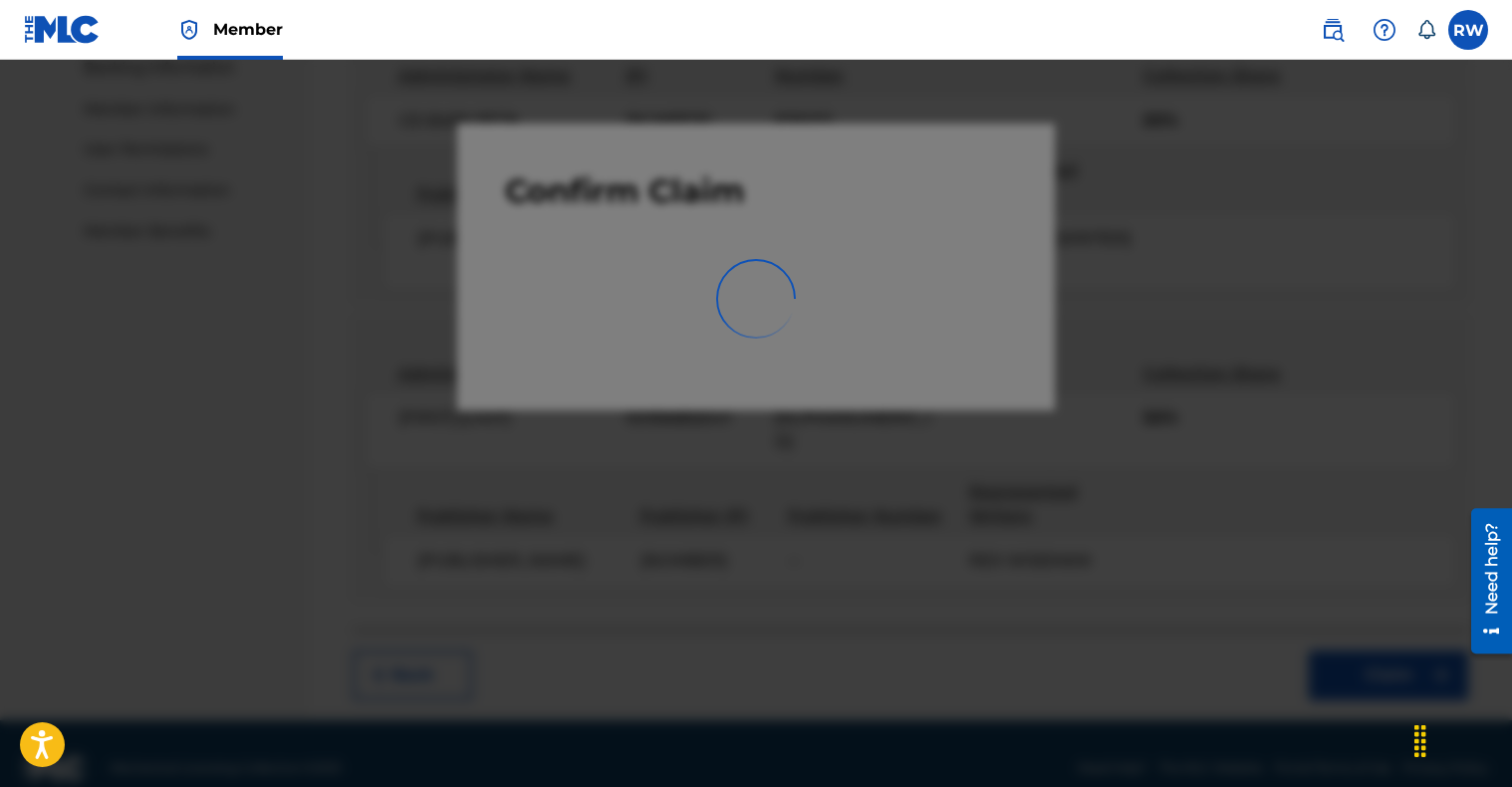 scroll, scrollTop: 448, scrollLeft: 0, axis: vertical 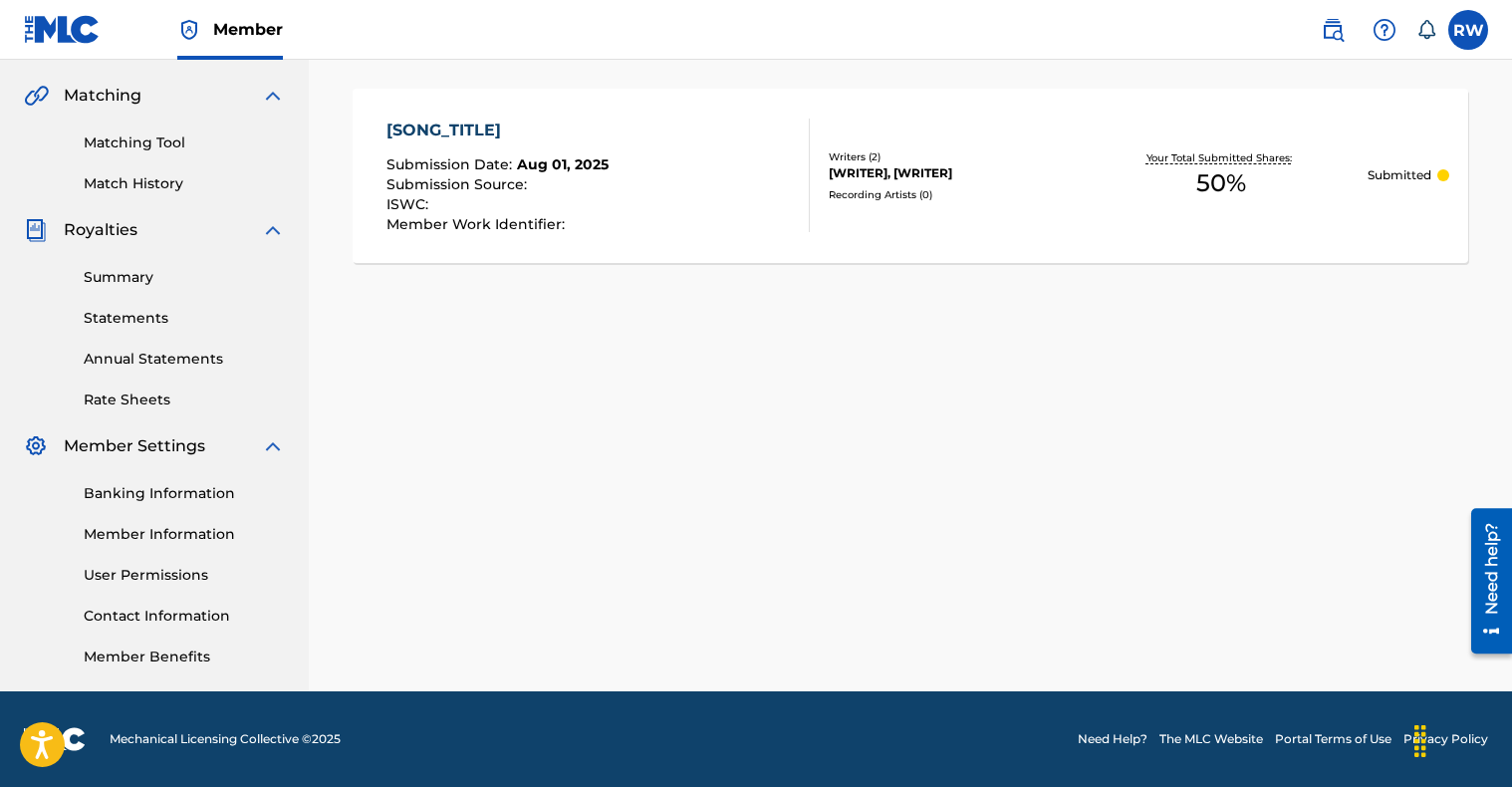 click on "Matching Tool" at bounding box center [184, 142] 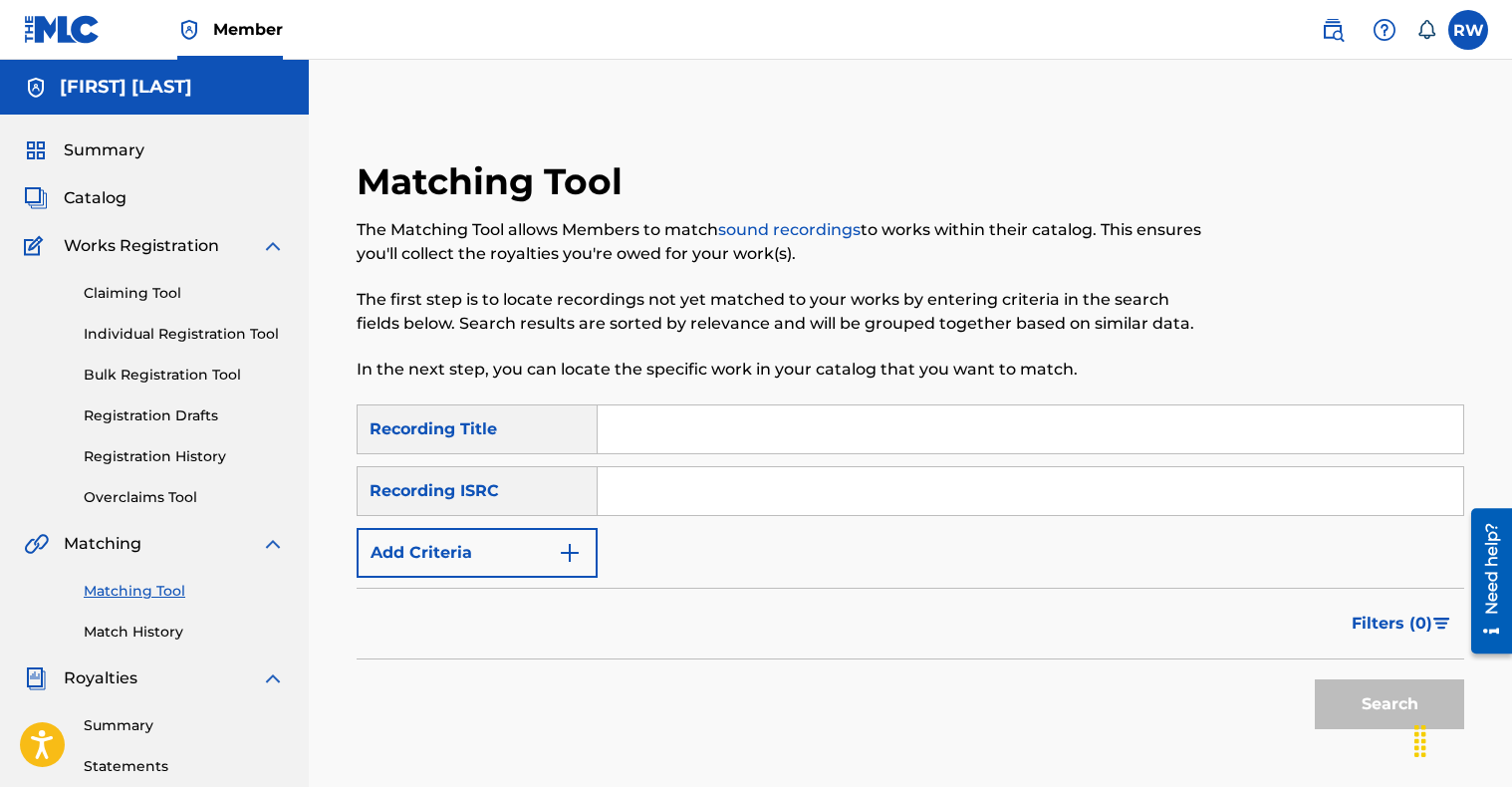 click at bounding box center [1030, 429] 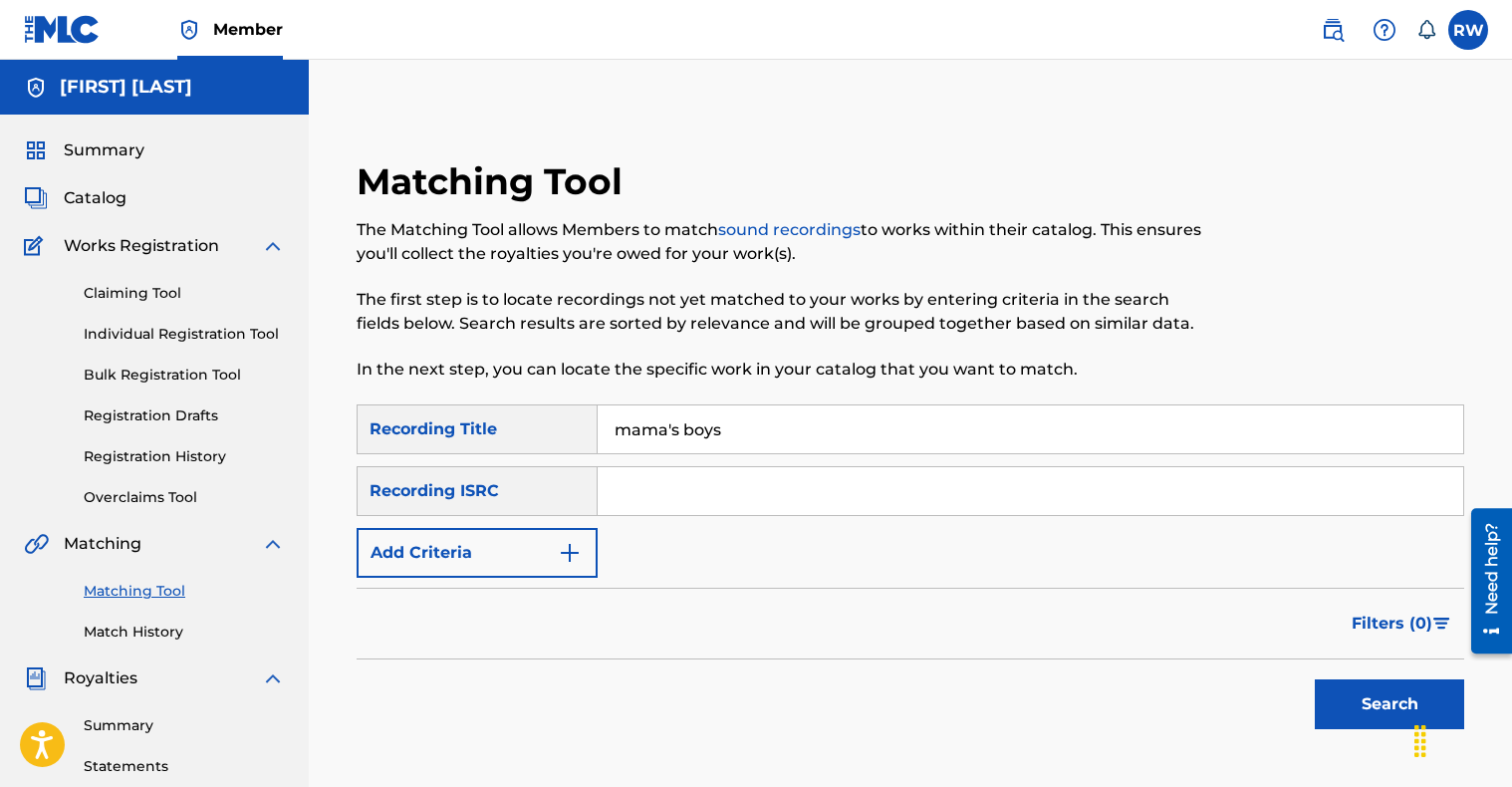 type on "mama's boys" 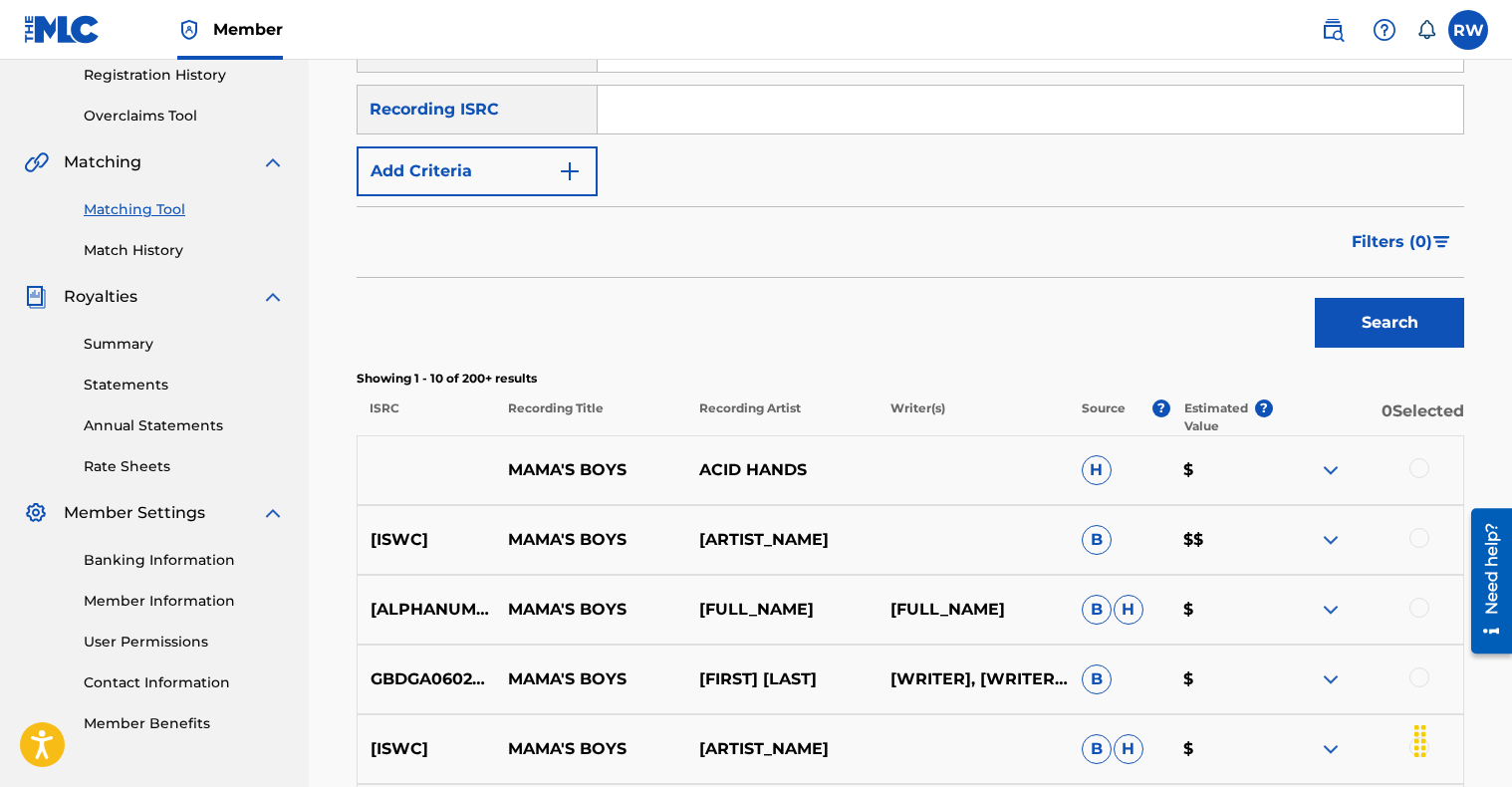 scroll, scrollTop: 395, scrollLeft: 0, axis: vertical 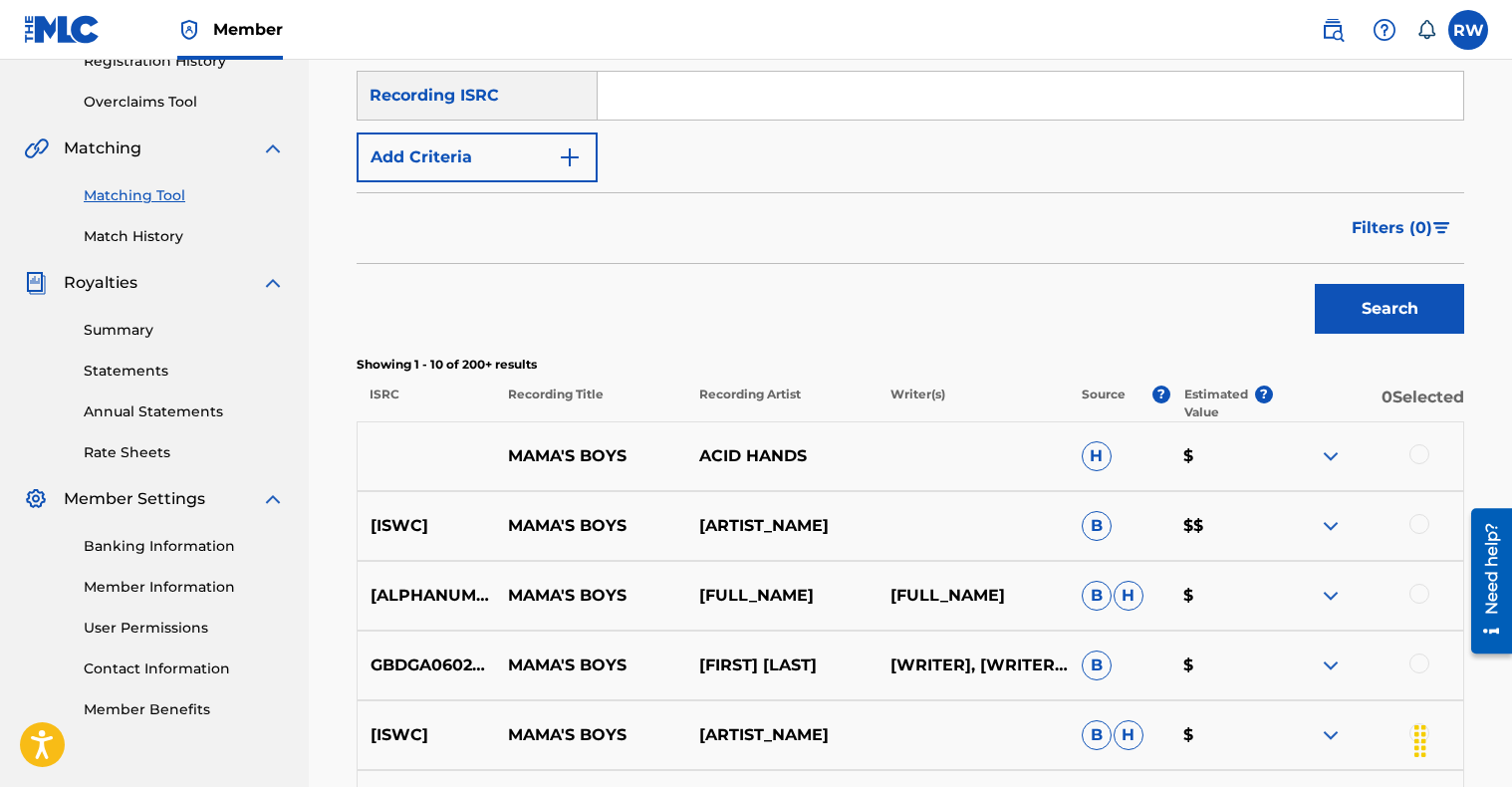 click on "MAMA'S BOYS" at bounding box center (591, 526) 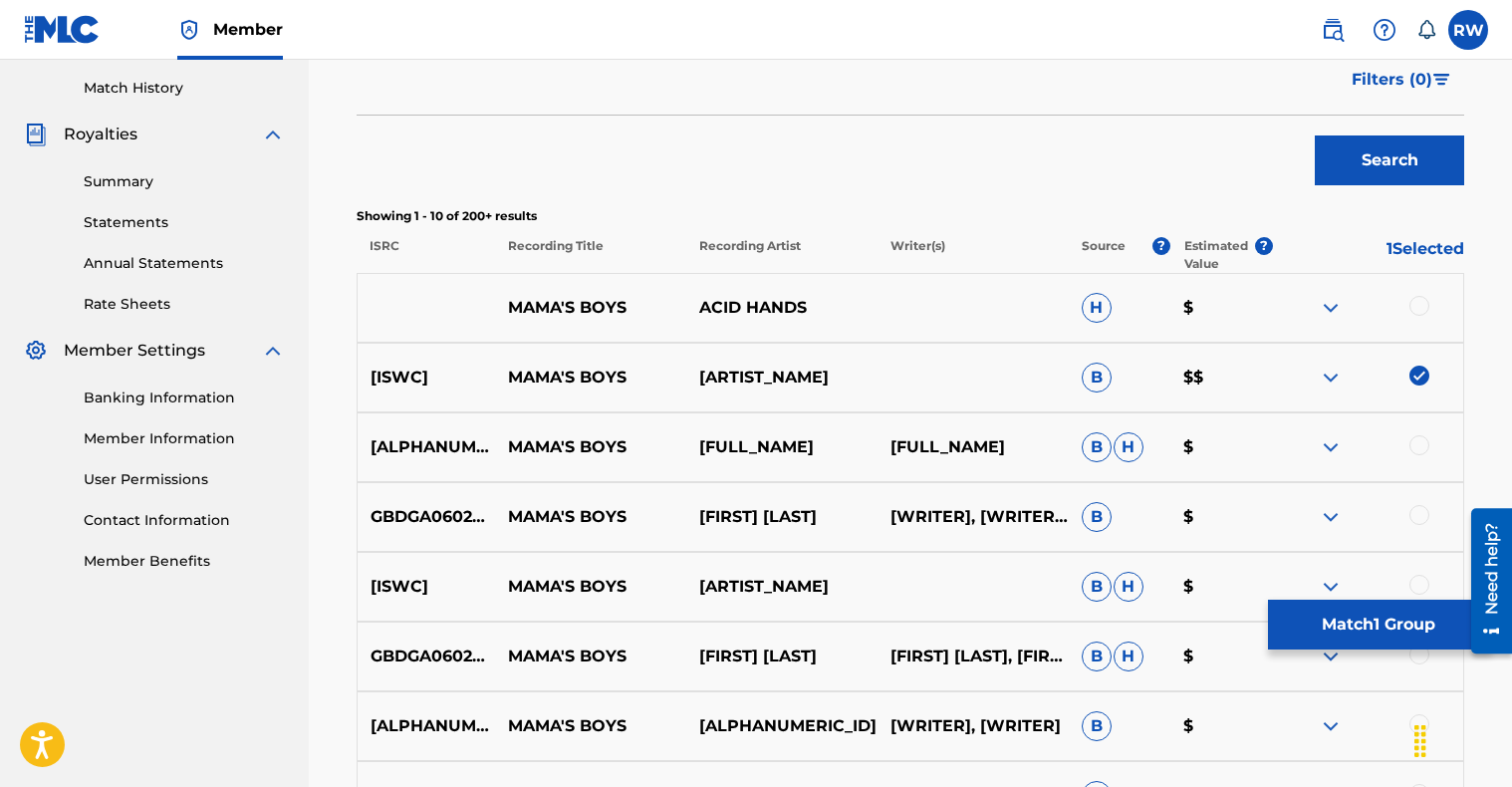 scroll, scrollTop: 532, scrollLeft: 0, axis: vertical 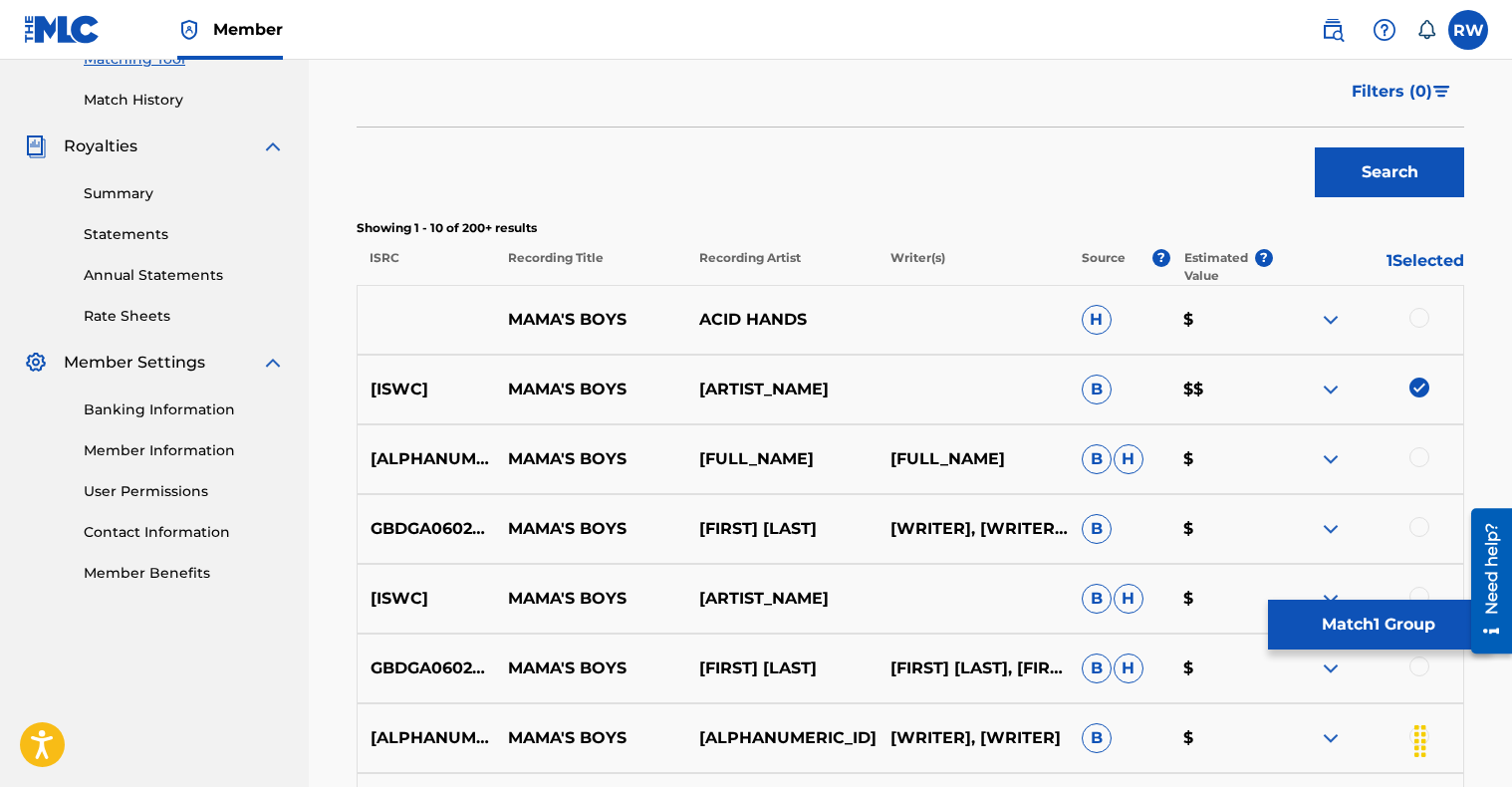 click on "Match  1 Group" at bounding box center (1378, 625) 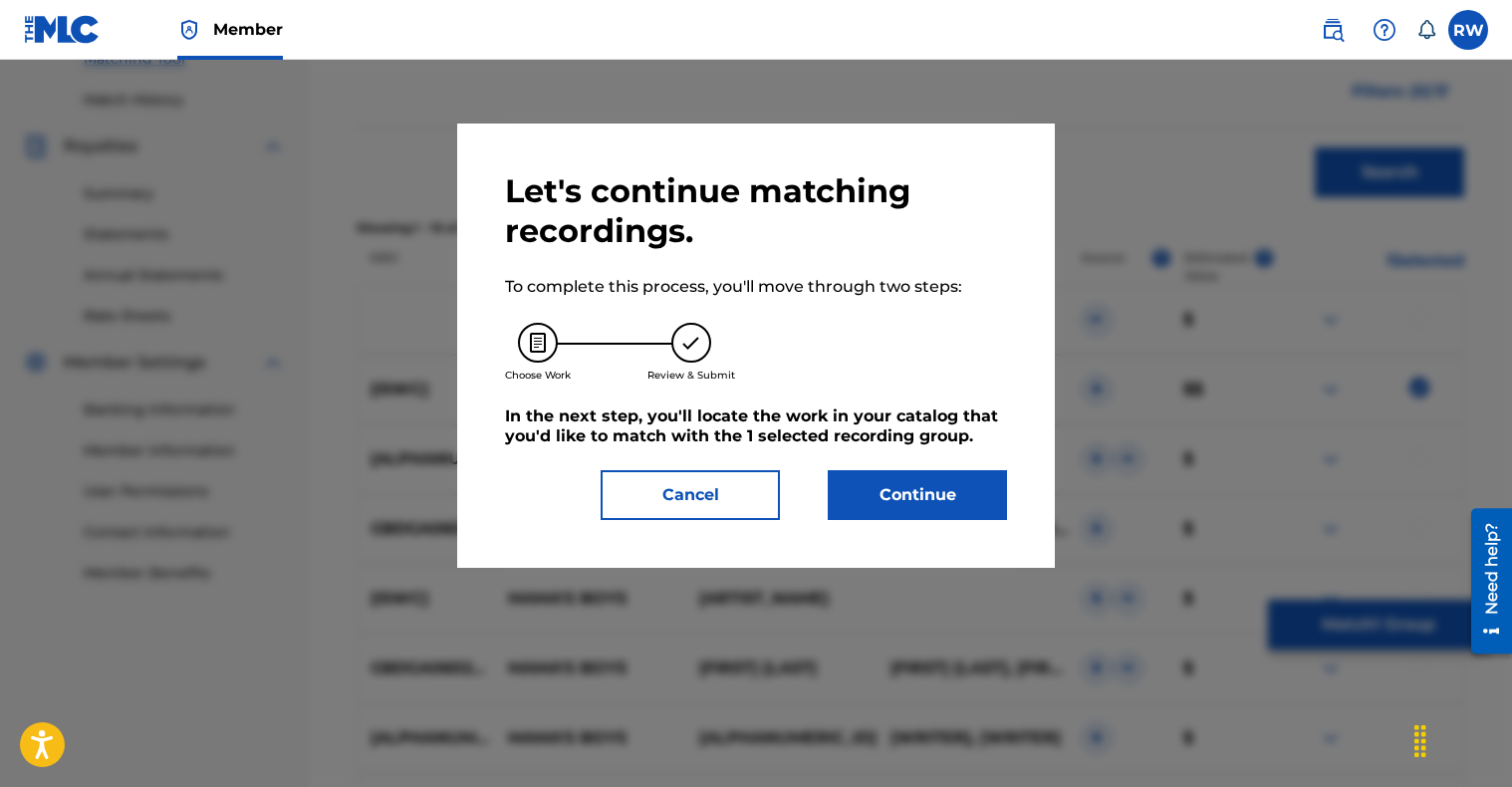 click on "Continue" at bounding box center (917, 495) 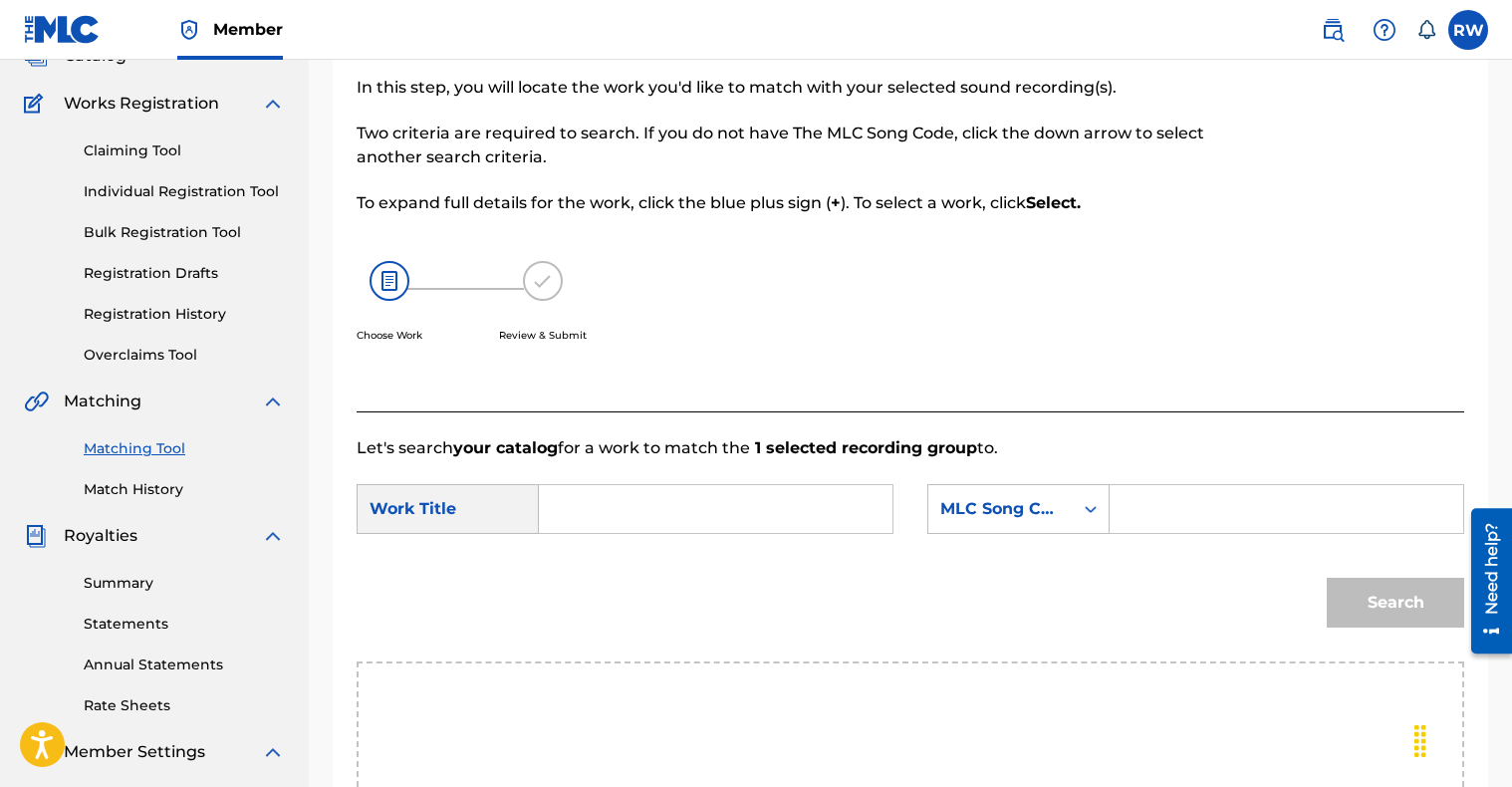 scroll, scrollTop: 0, scrollLeft: 0, axis: both 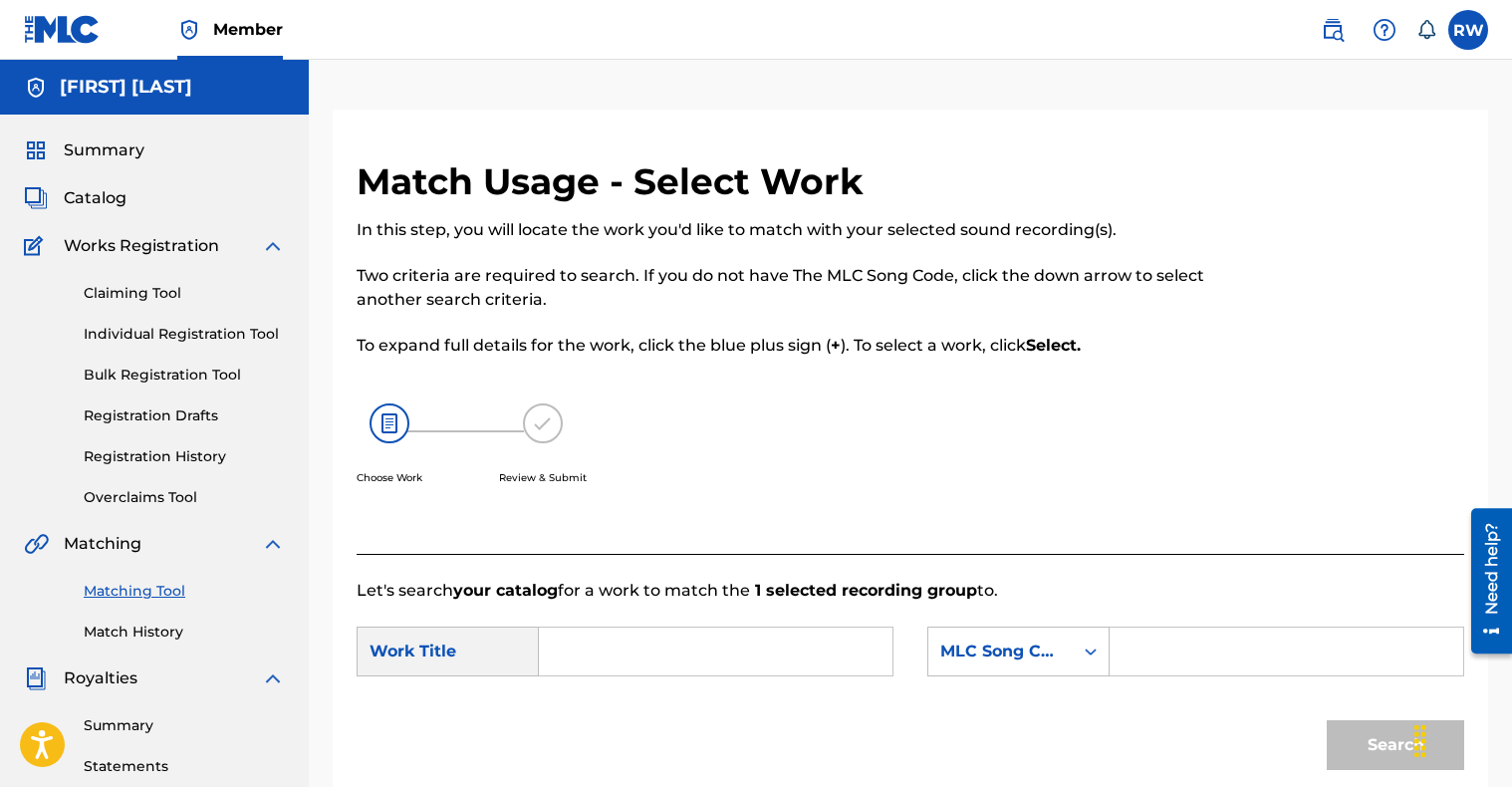 click at bounding box center [715, 652] 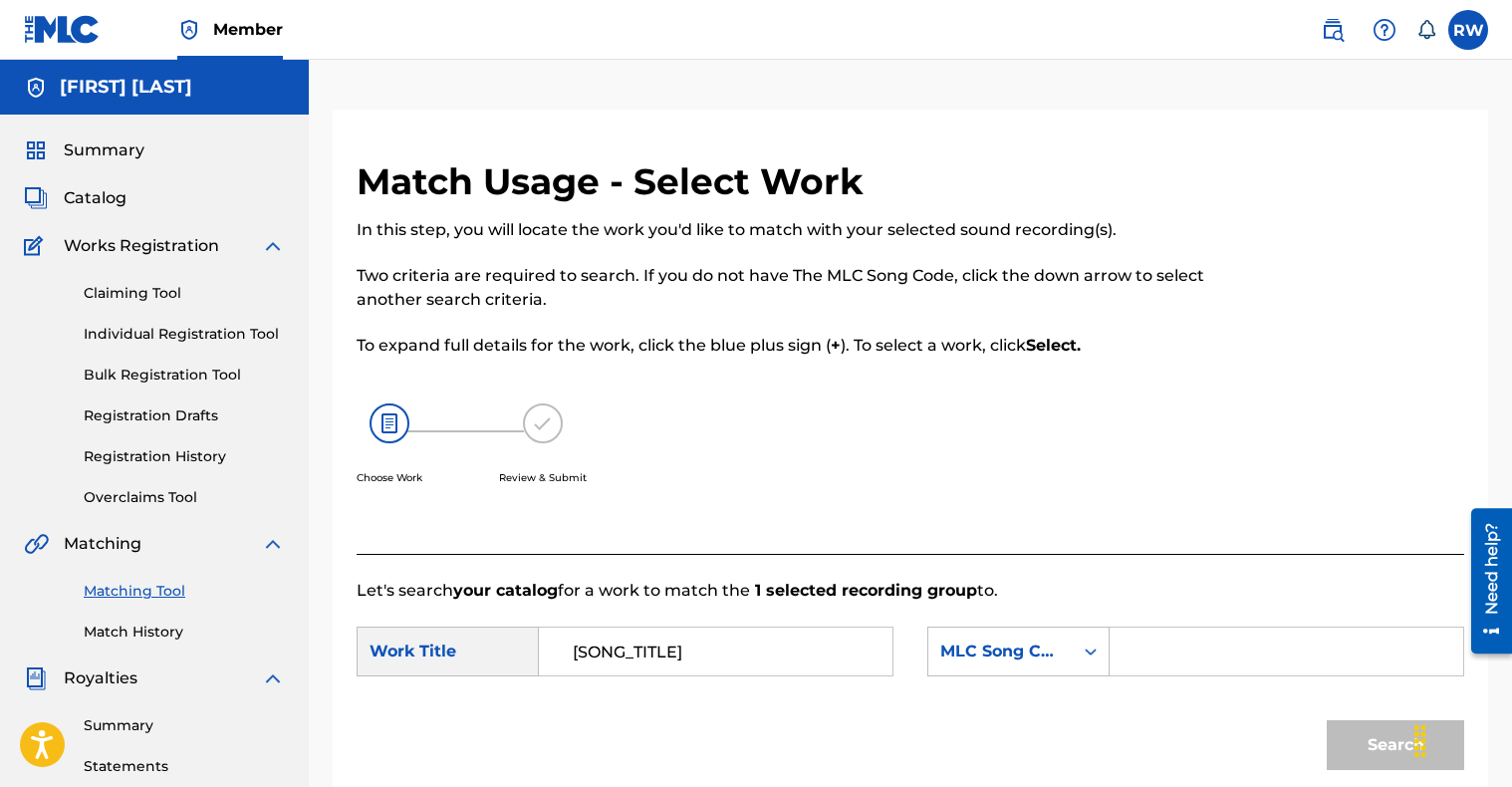 type on "Mama's Boys" 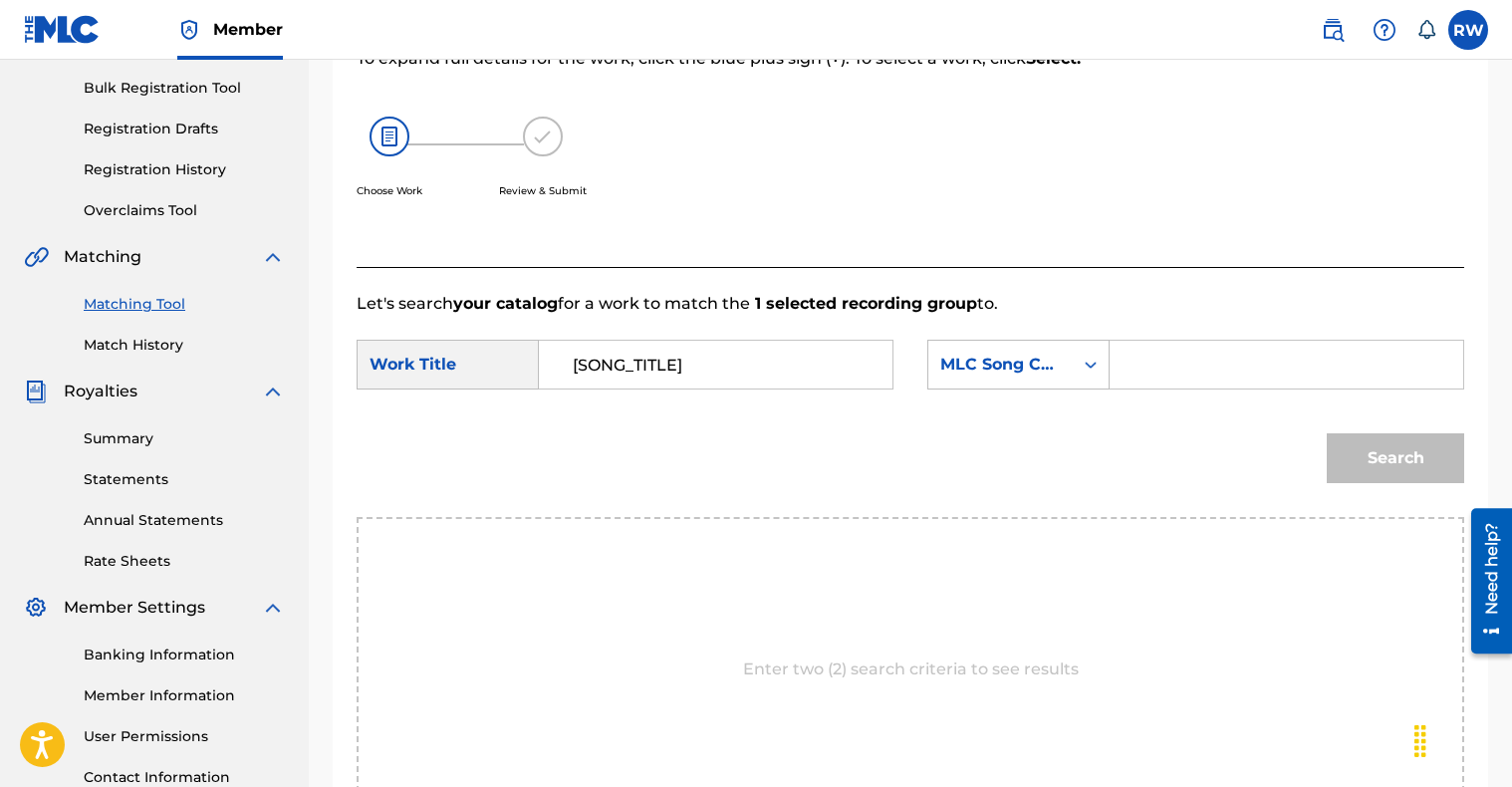 scroll, scrollTop: 288, scrollLeft: 0, axis: vertical 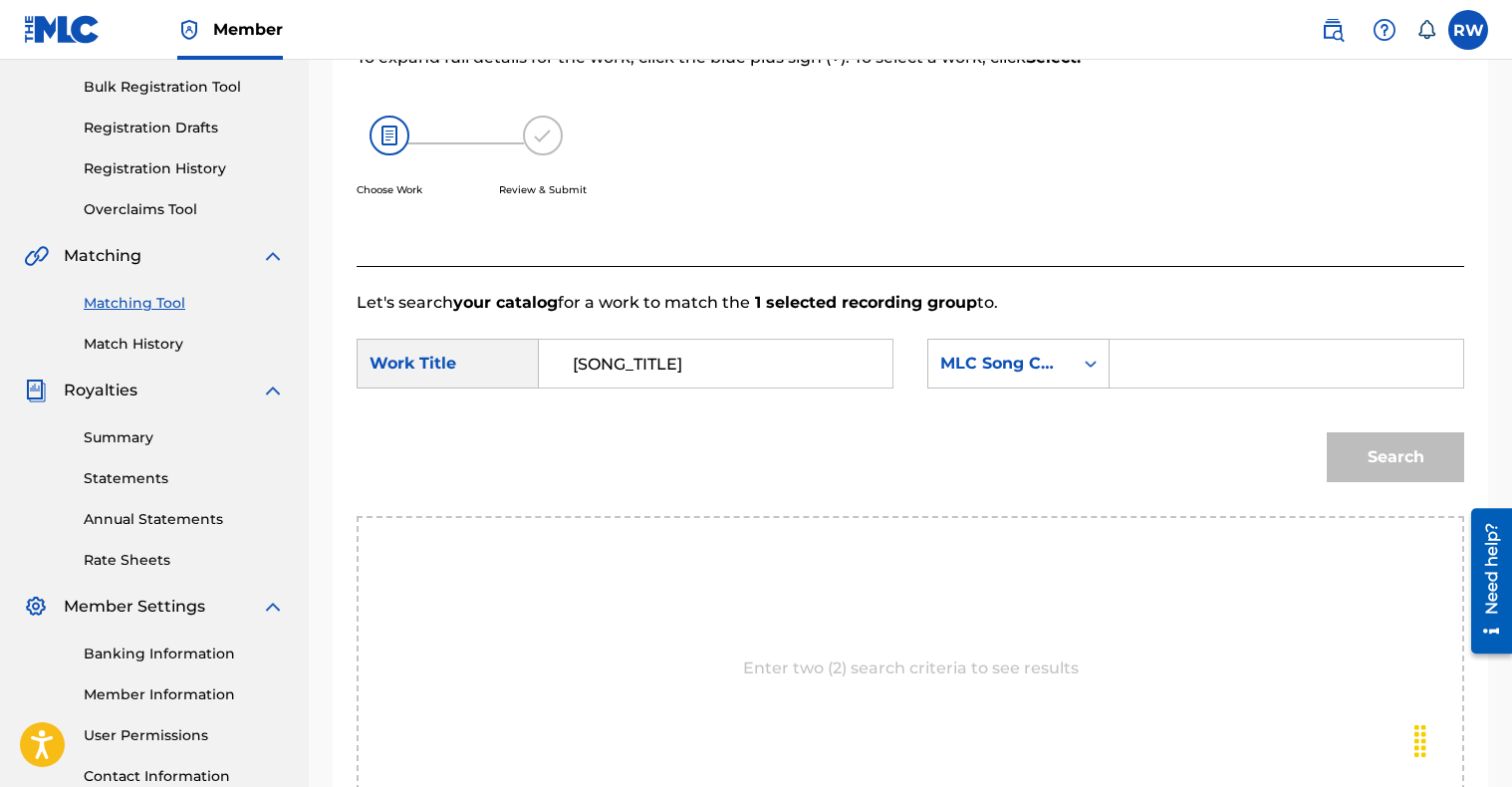 click at bounding box center [1286, 364] 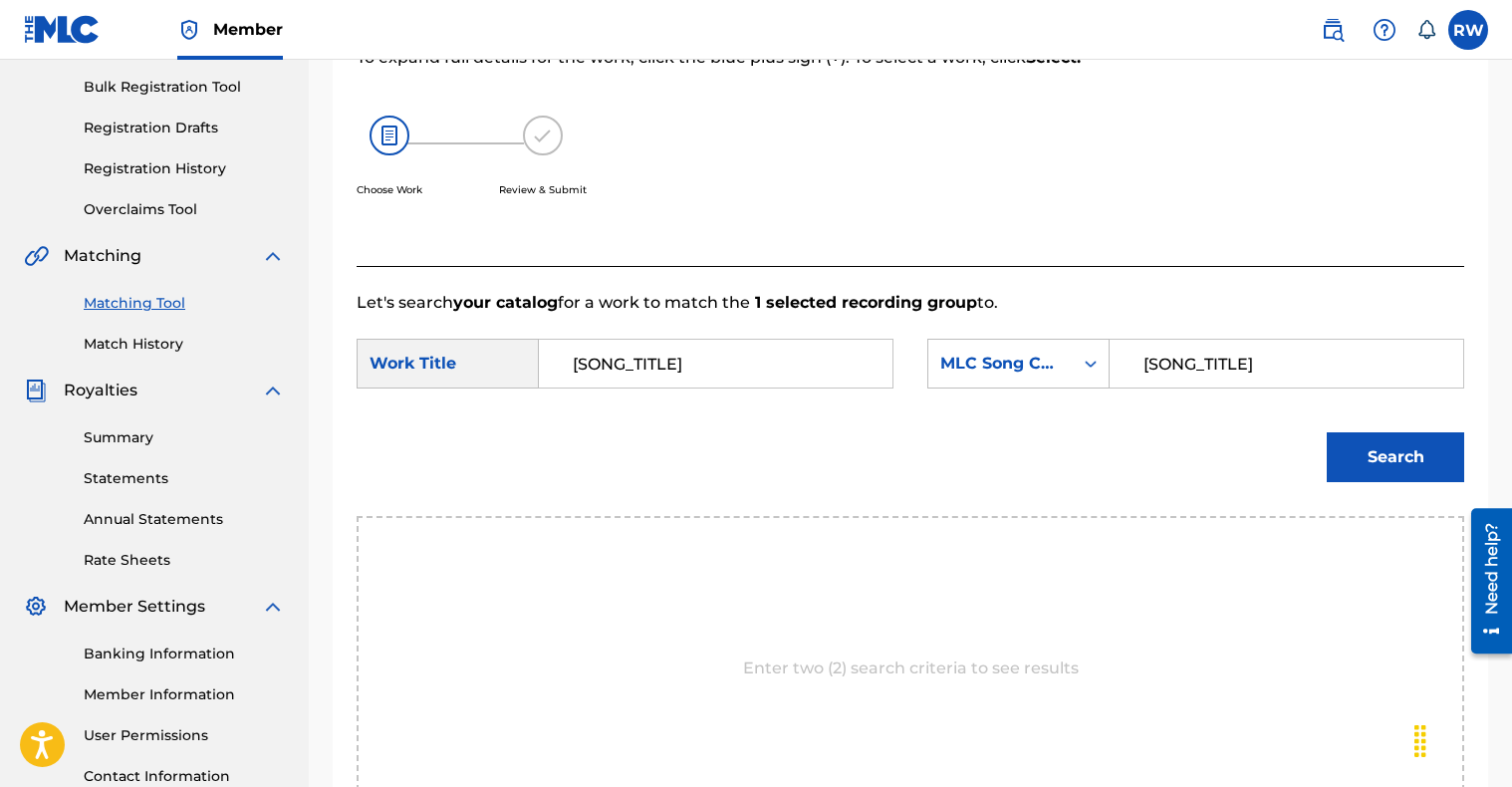 type on "Mama's Boys" 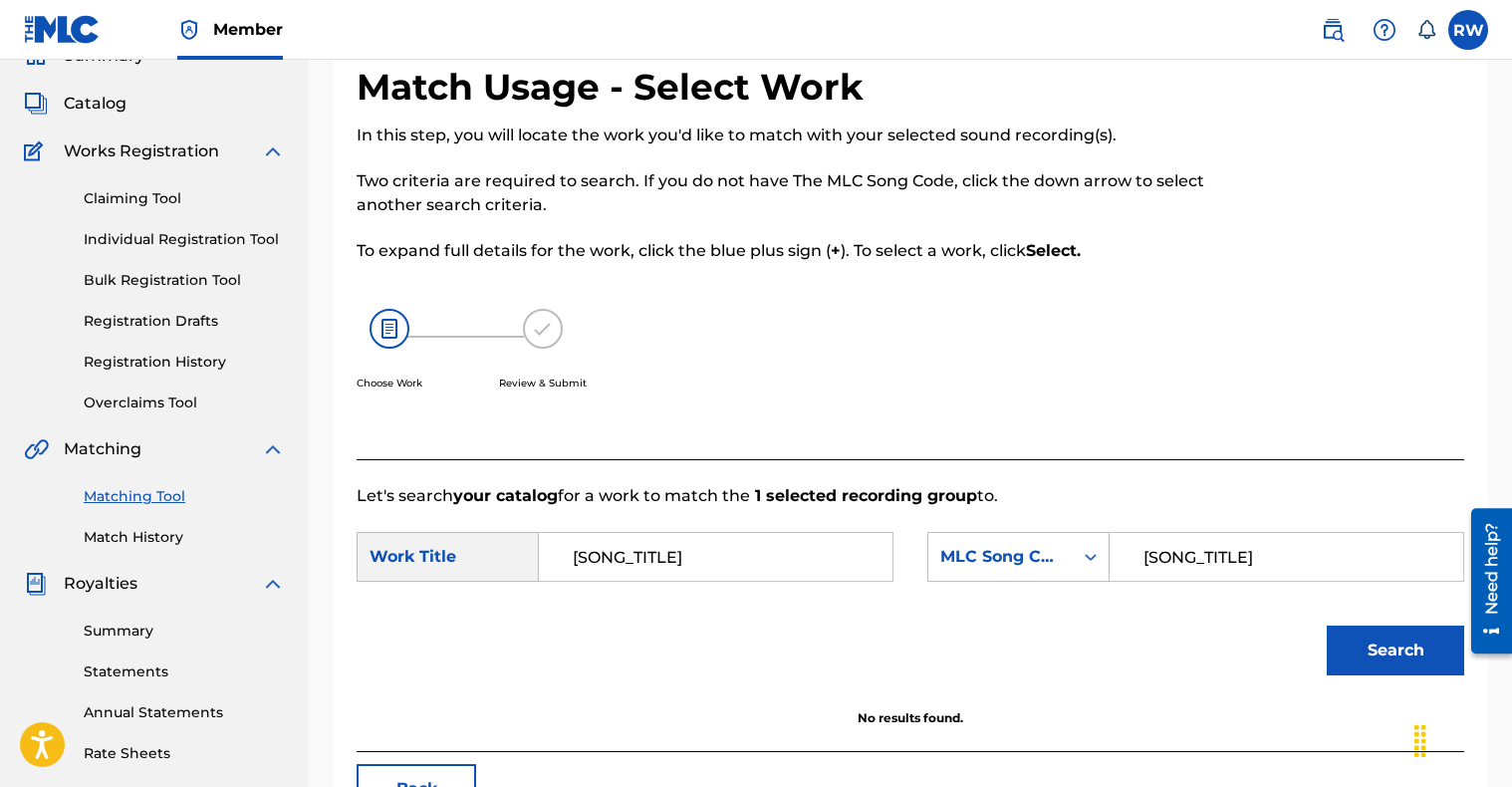 scroll, scrollTop: 91, scrollLeft: 0, axis: vertical 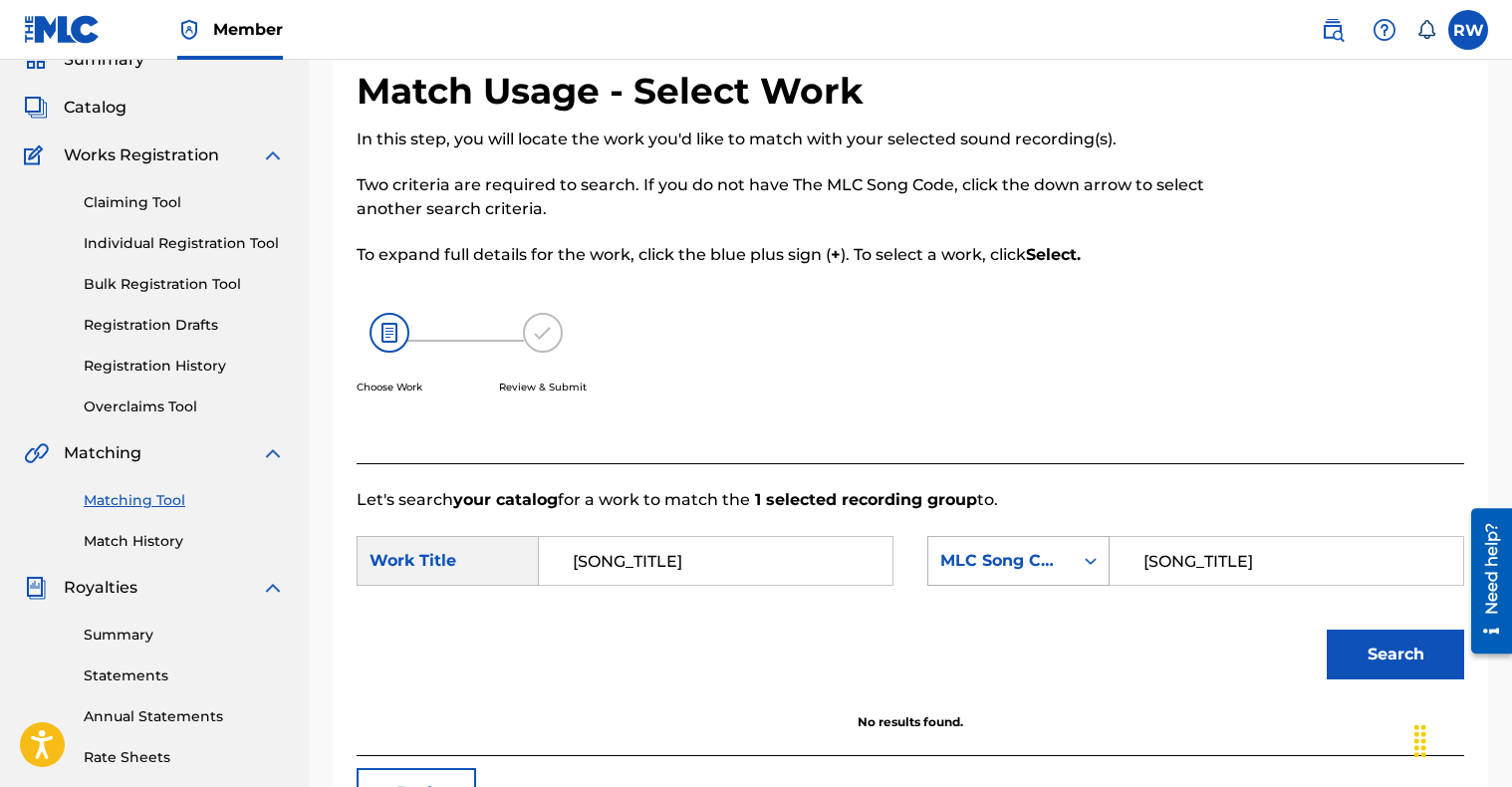 click 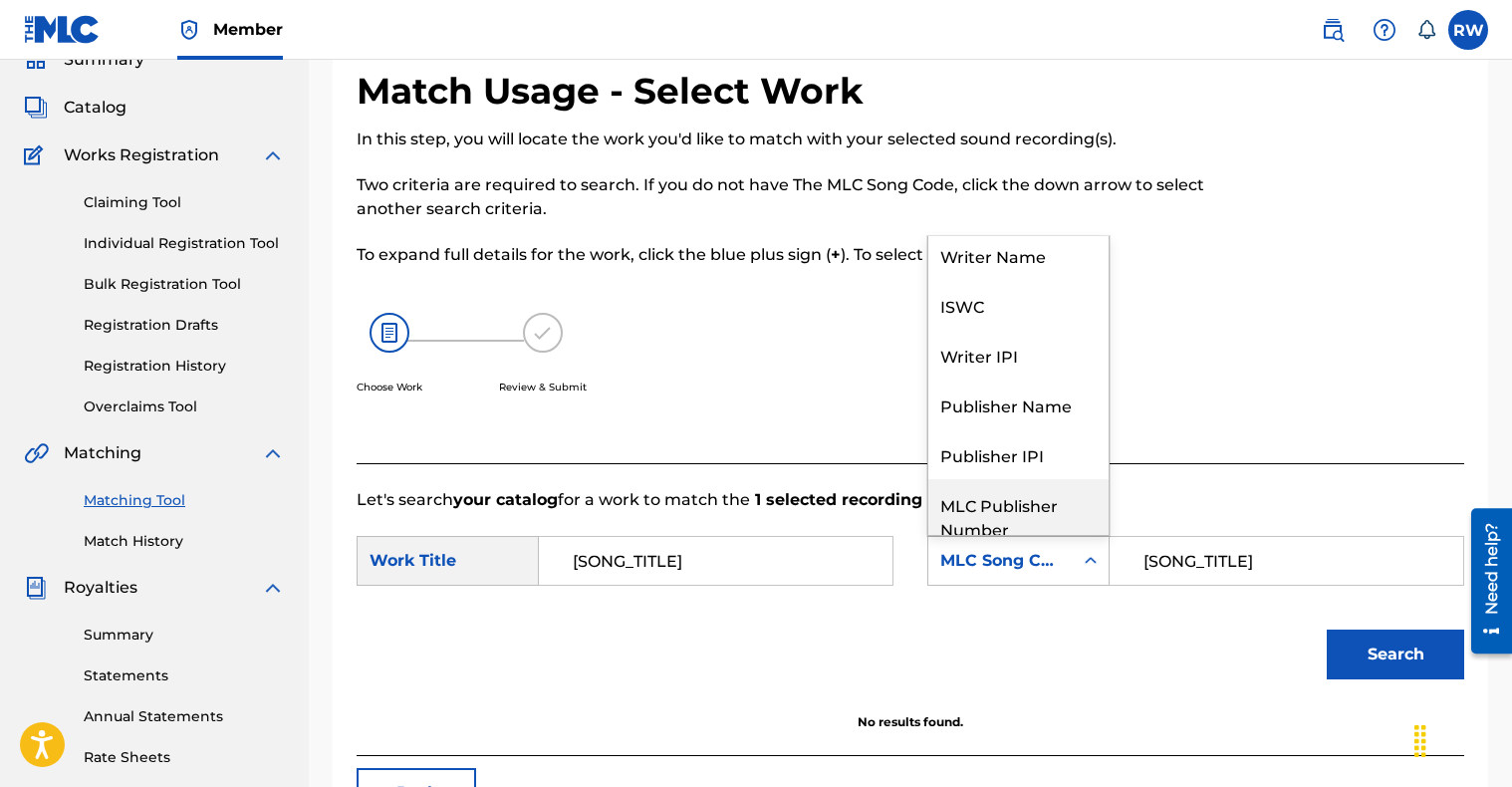 scroll, scrollTop: 0, scrollLeft: 0, axis: both 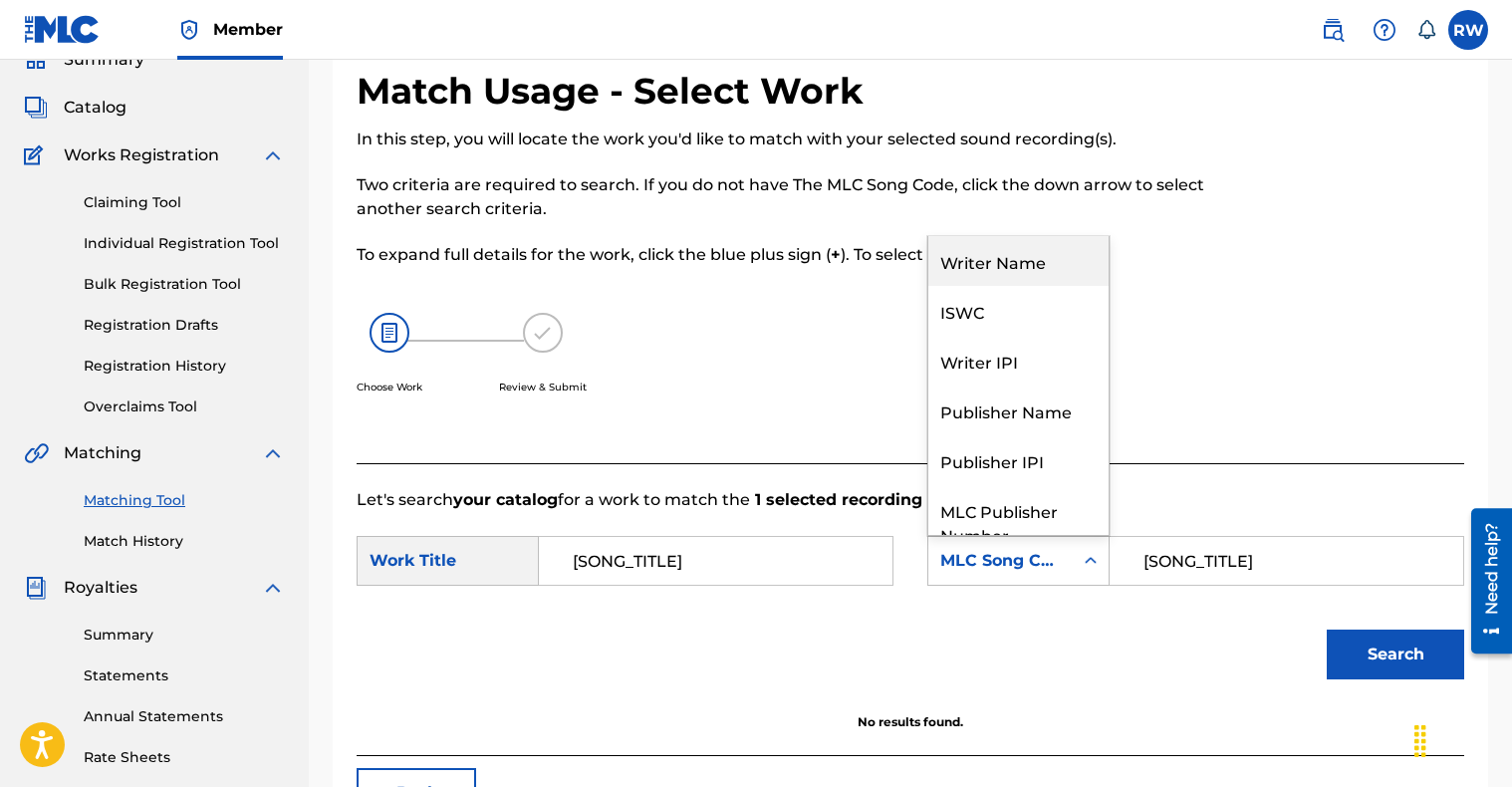 click on "Writer Name" at bounding box center (1018, 261) 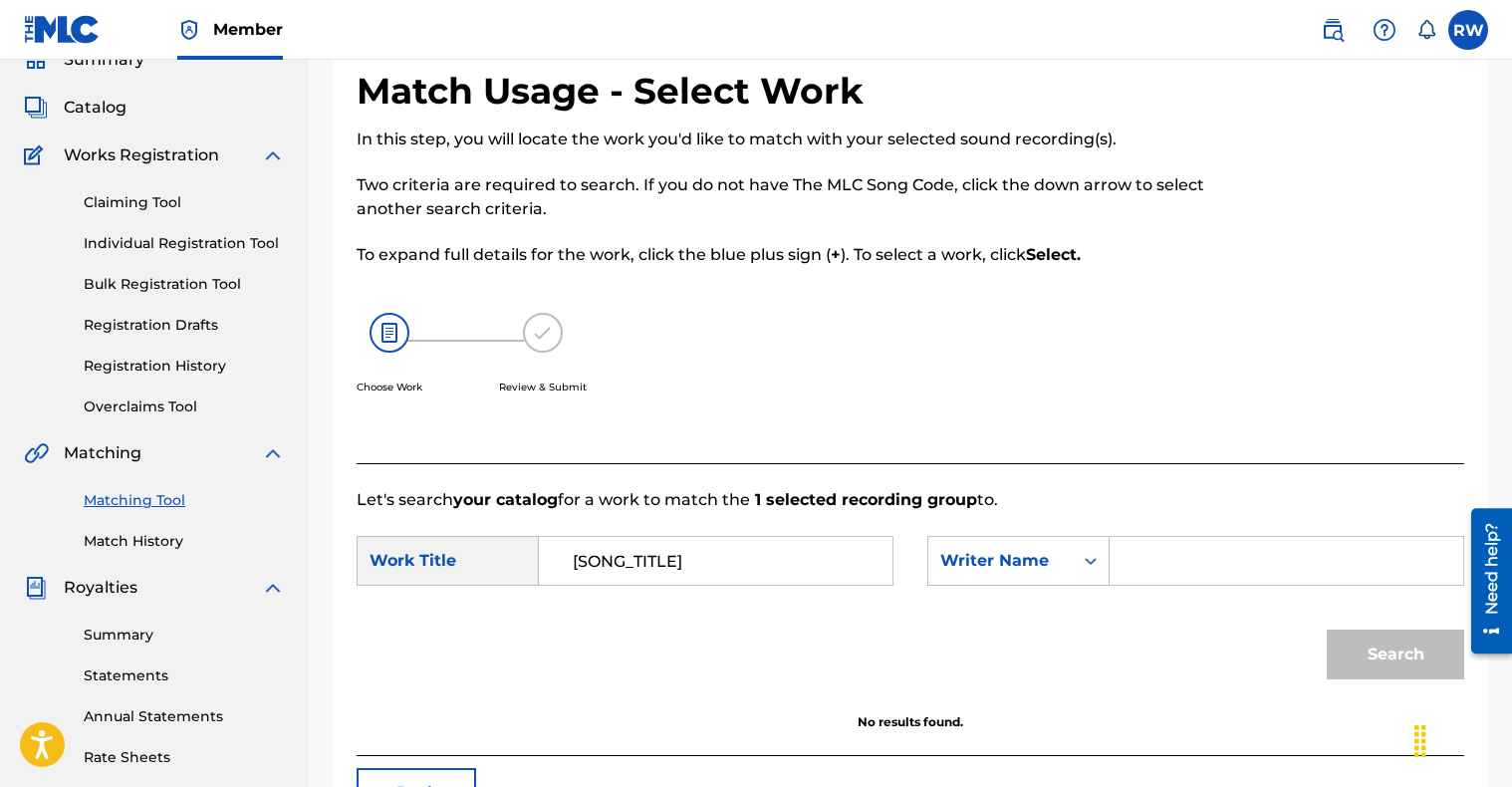 click at bounding box center [1286, 561] 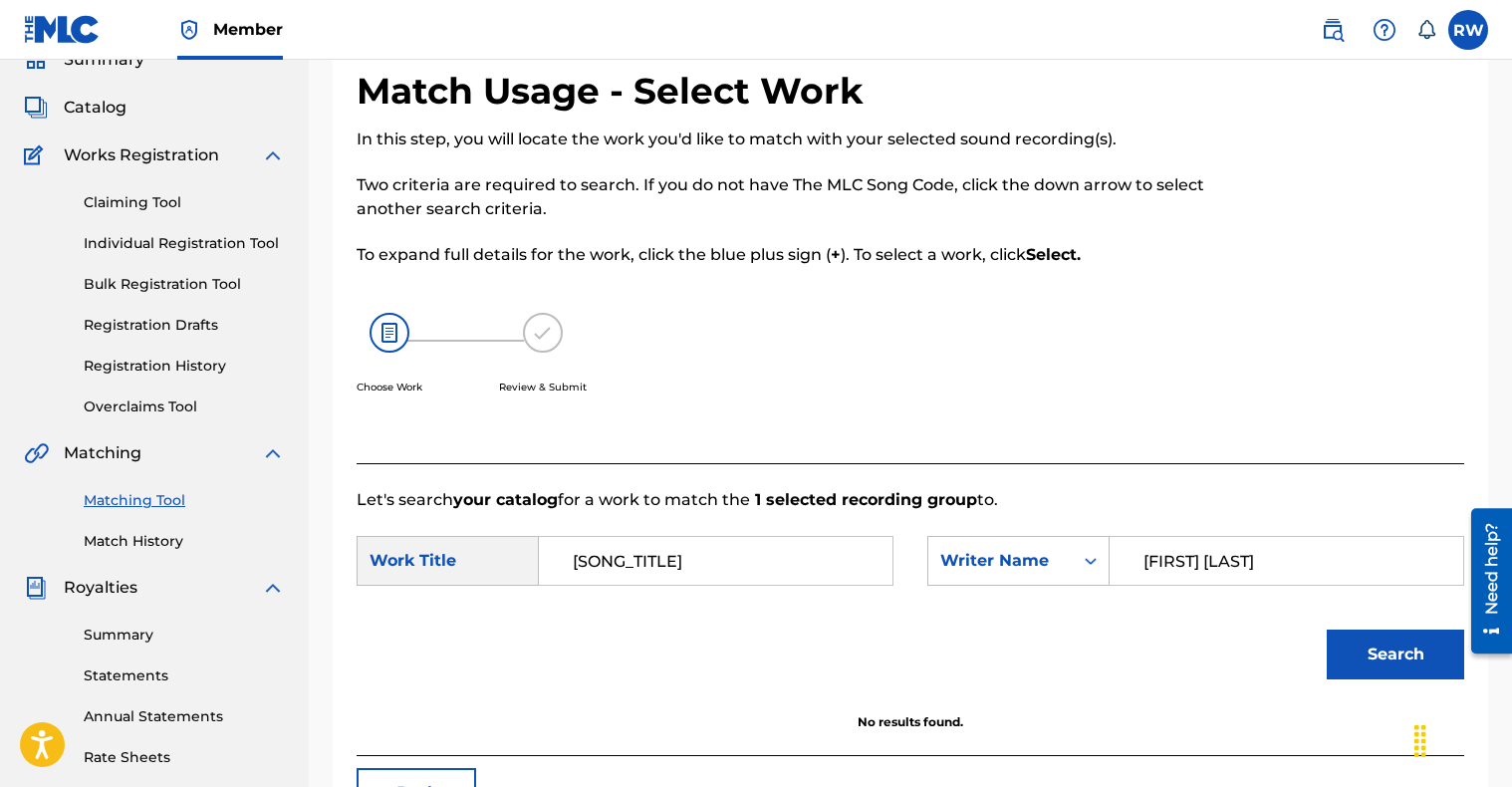click on "Search" at bounding box center (1395, 655) 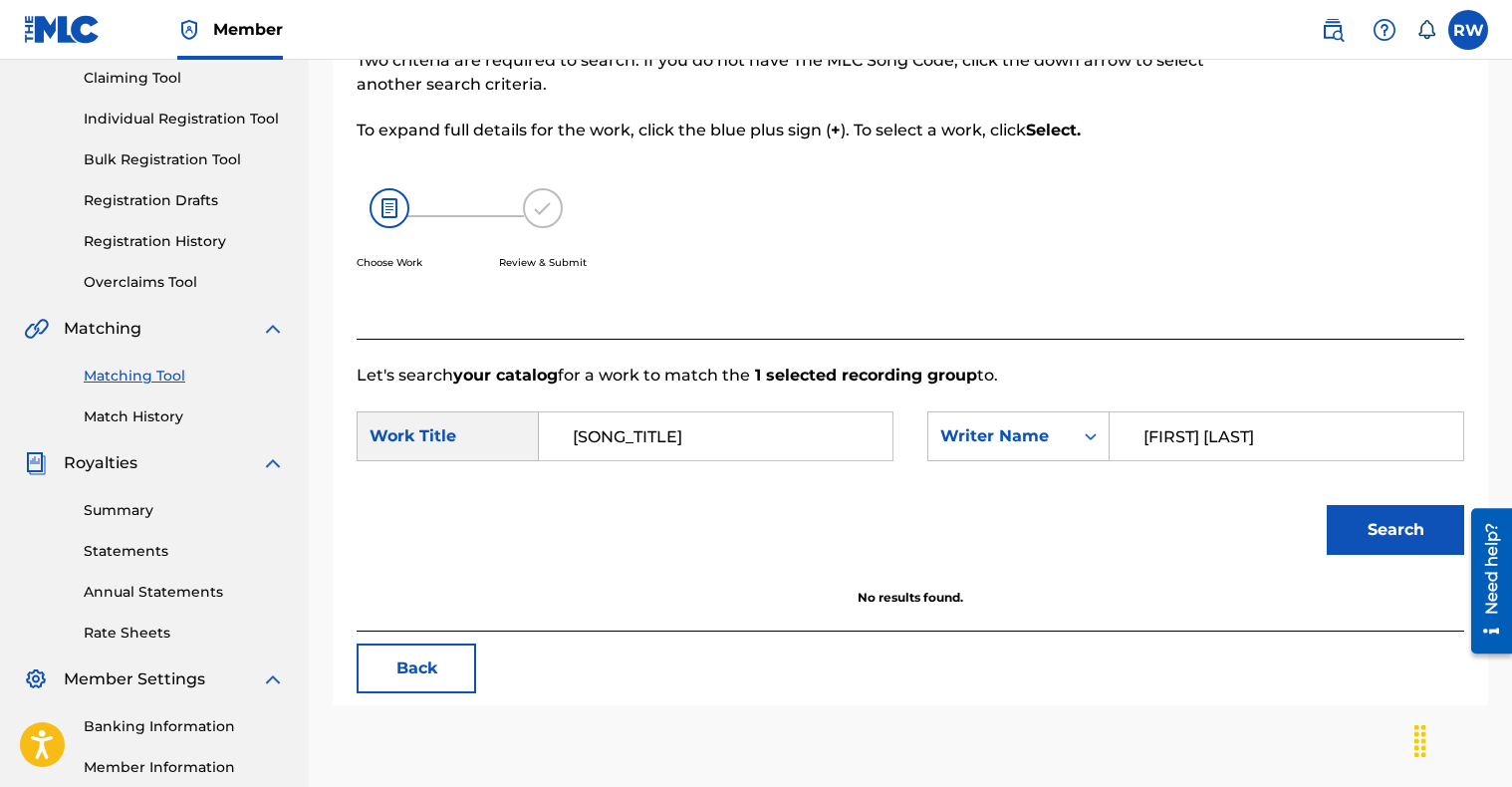 scroll, scrollTop: 233, scrollLeft: 0, axis: vertical 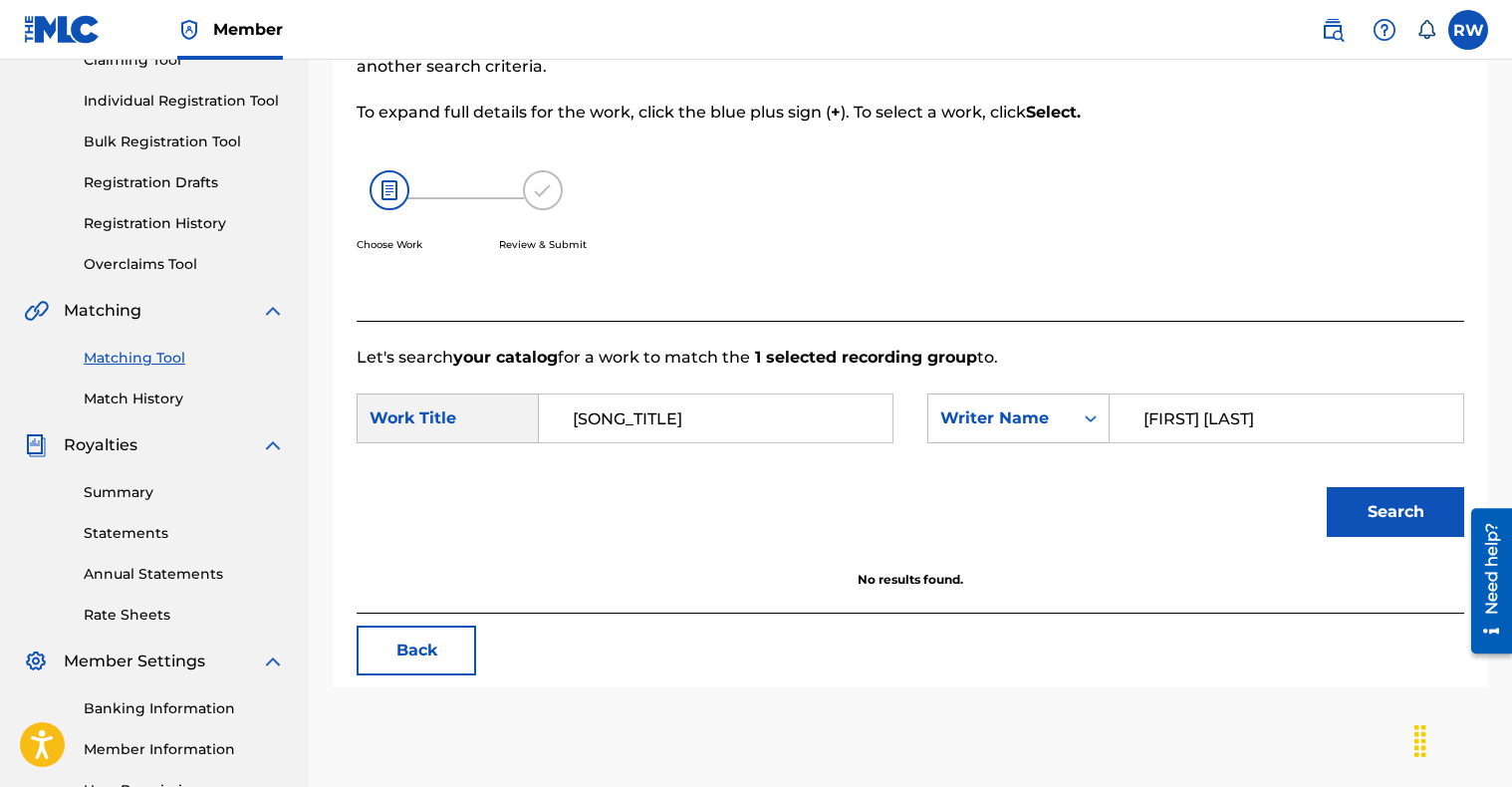click on "Search" at bounding box center (1395, 512) 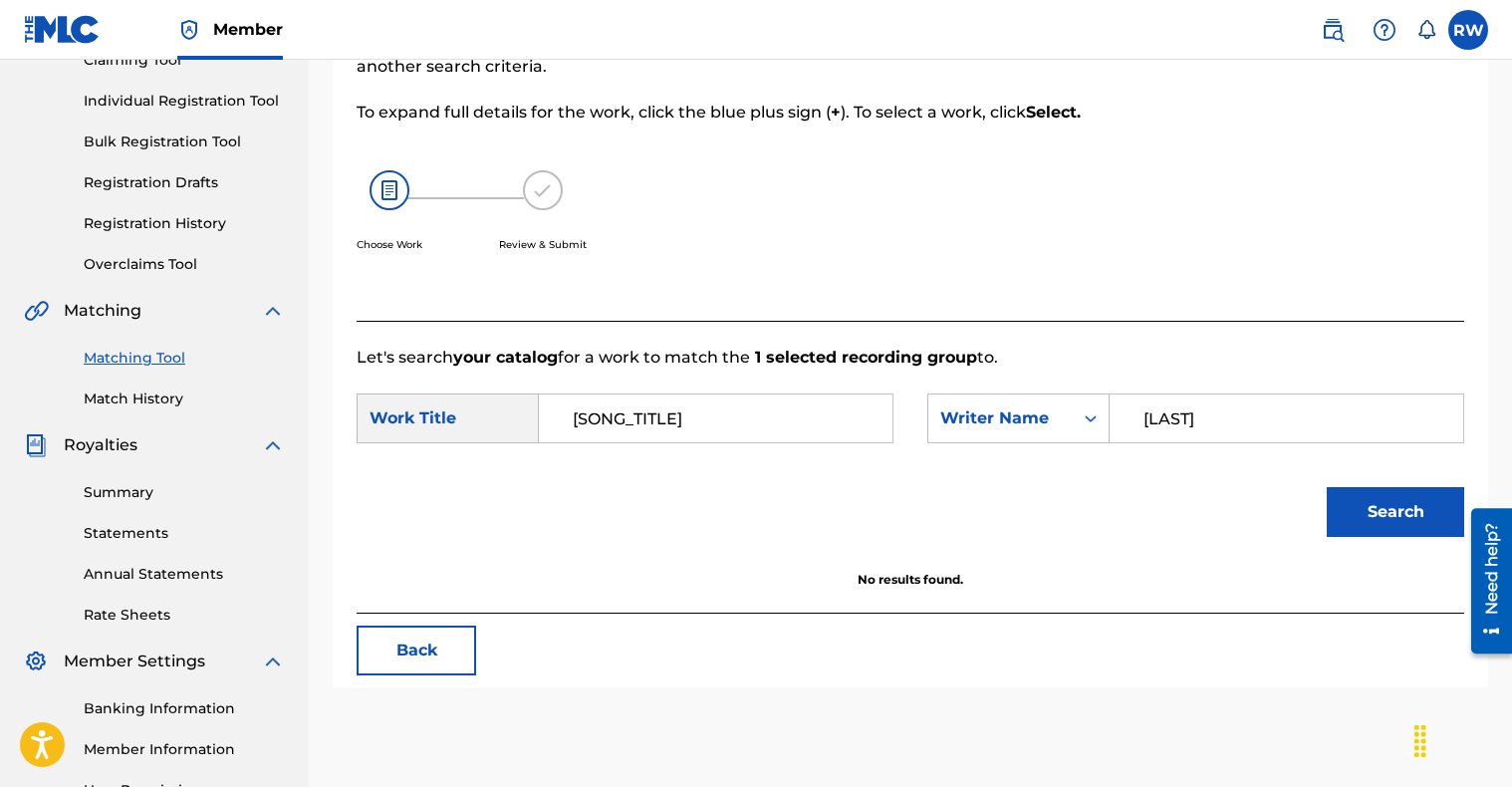 type on "[LAST]" 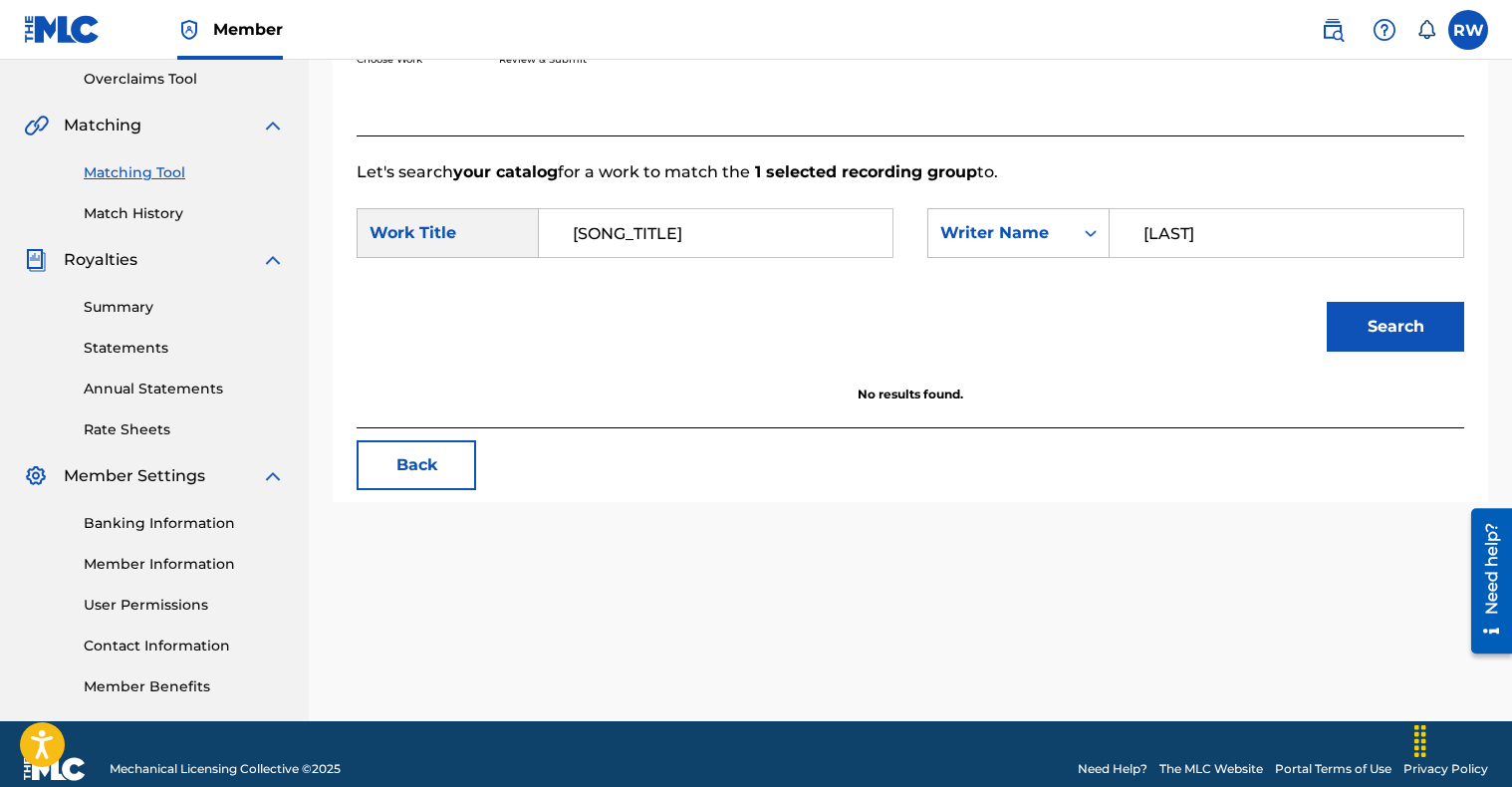 scroll, scrollTop: 433, scrollLeft: 0, axis: vertical 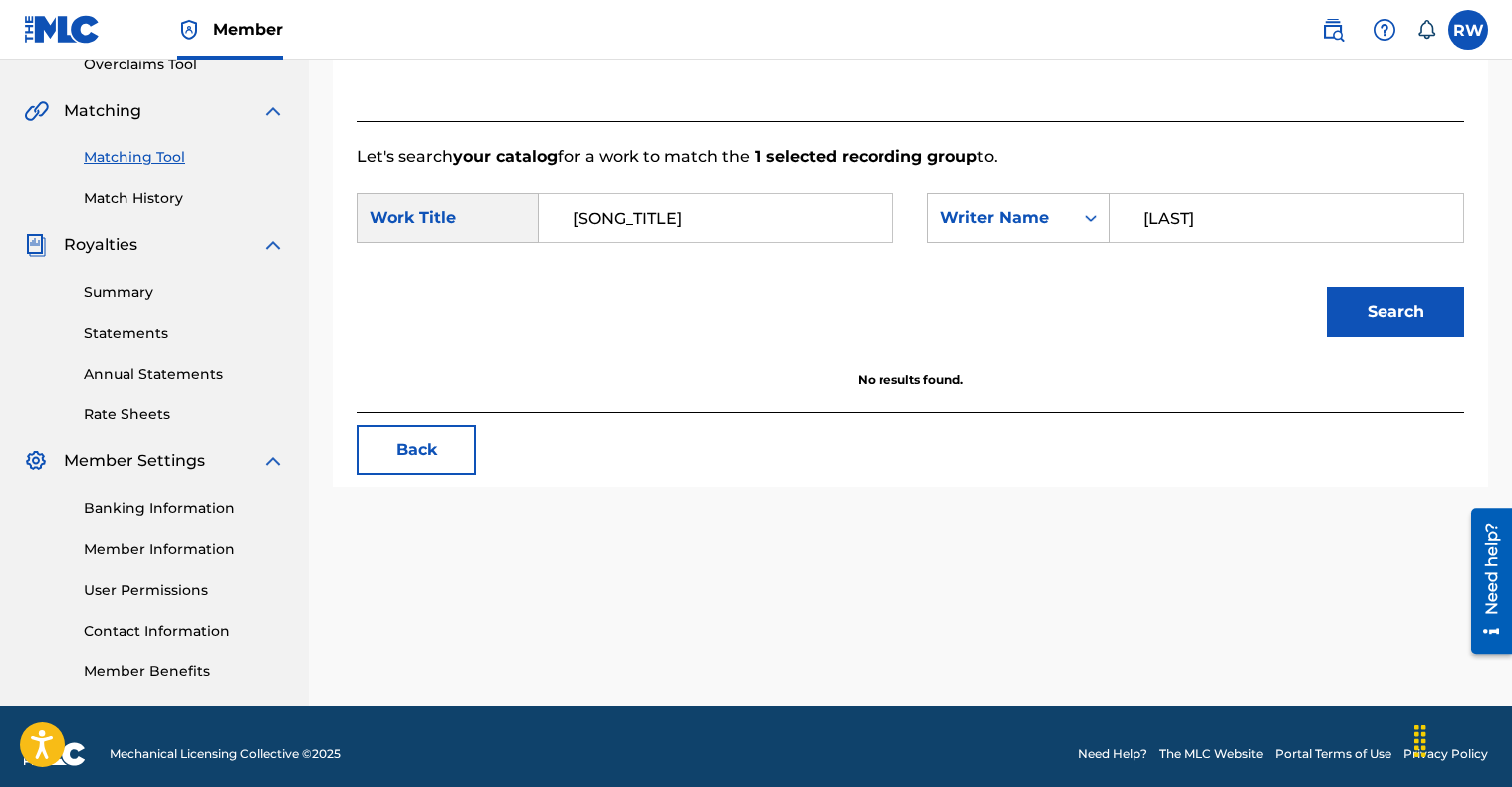 click on "Back" at bounding box center [416, 450] 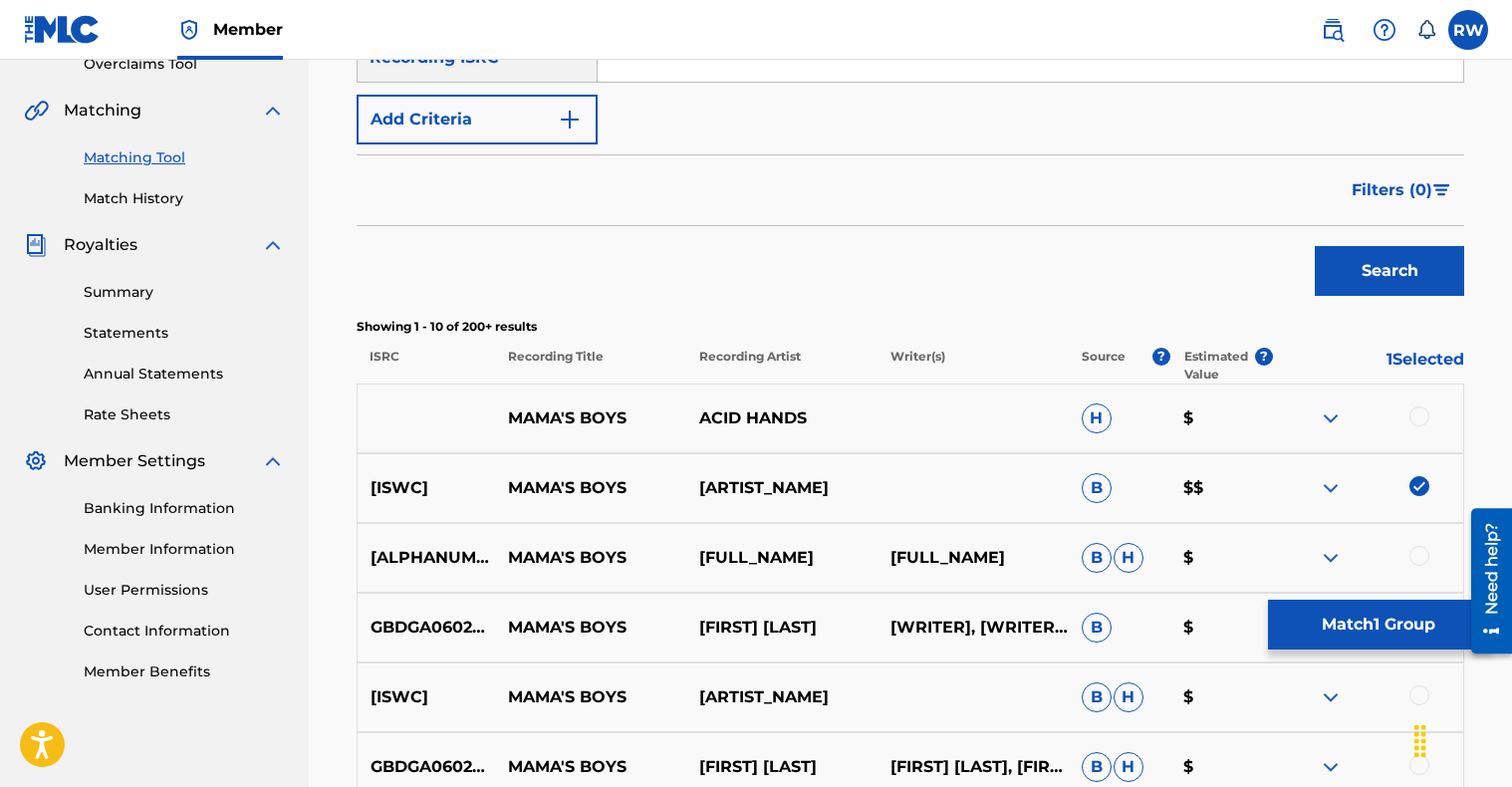 click at bounding box center (1331, 488) 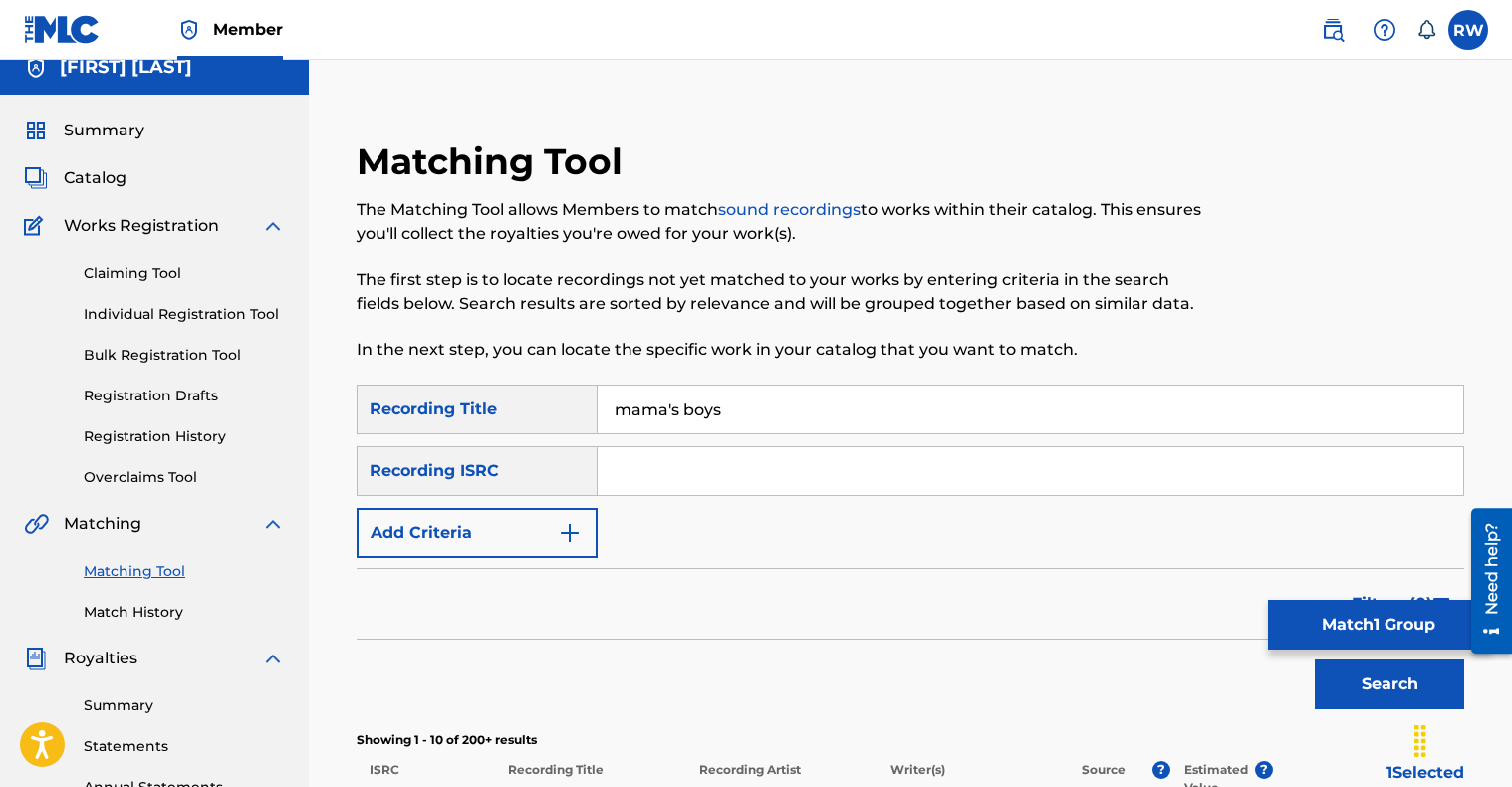 scroll, scrollTop: 0, scrollLeft: 0, axis: both 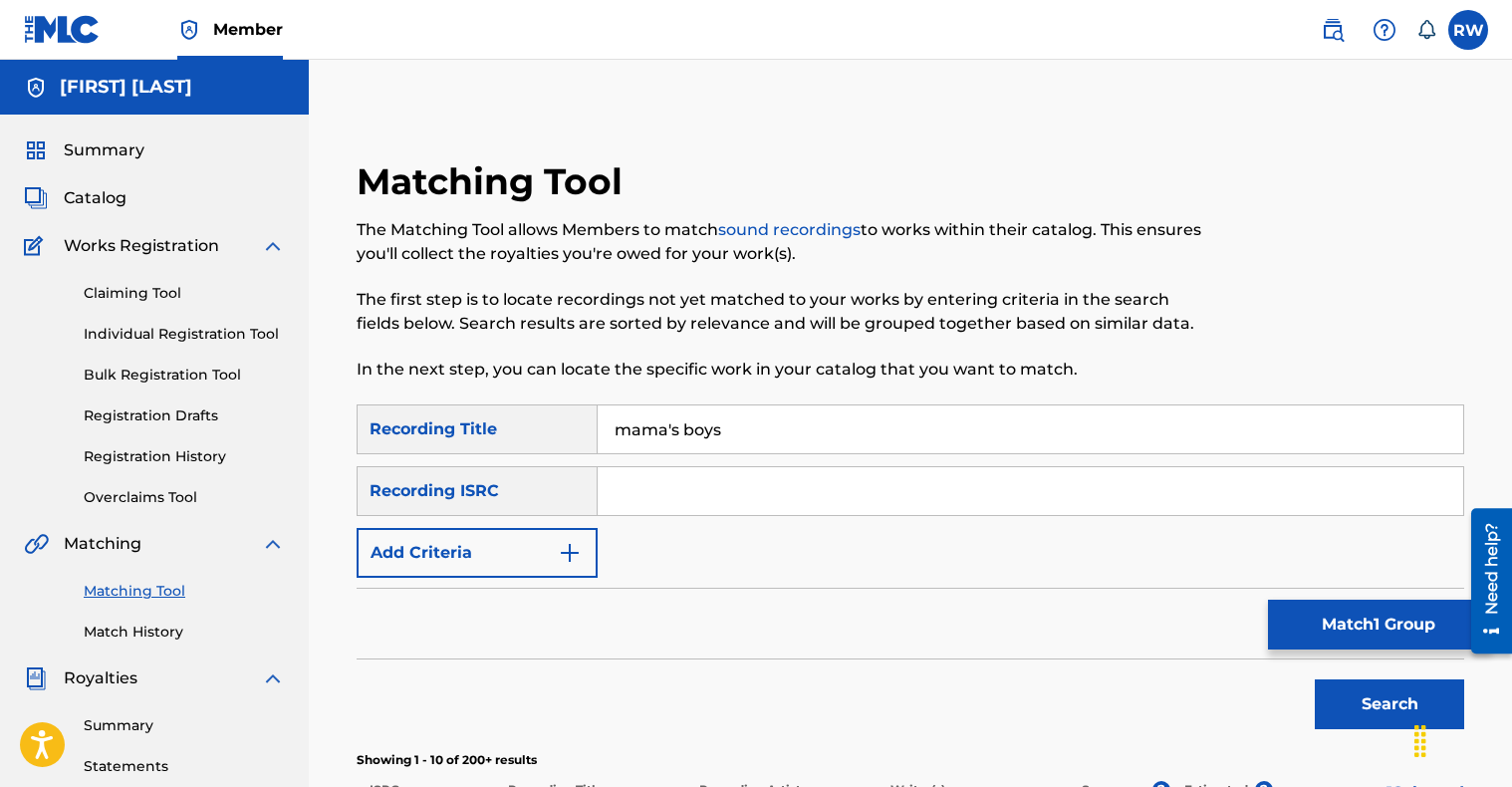 click on "Claiming Tool" at bounding box center (184, 293) 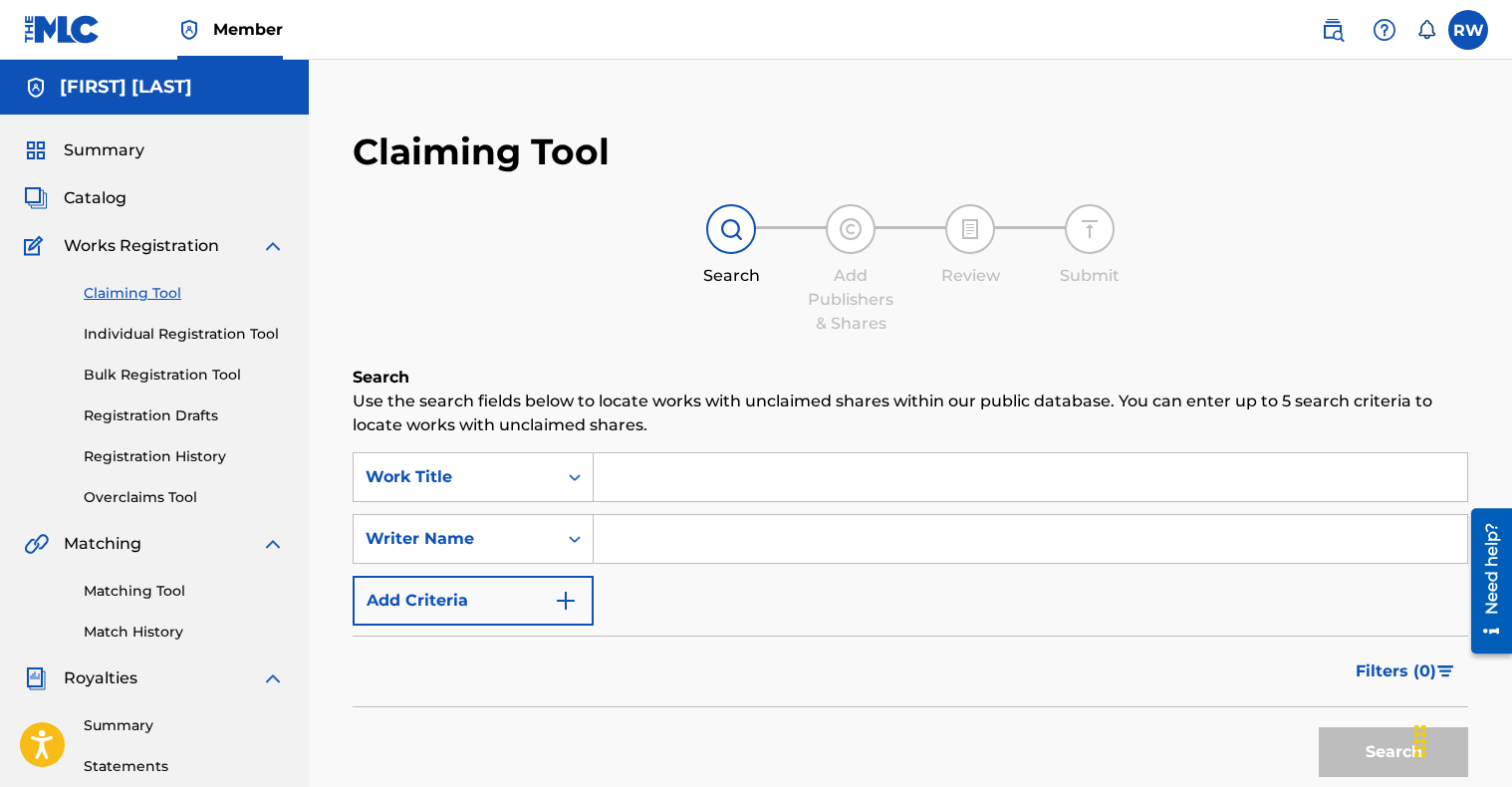 click at bounding box center [1030, 477] 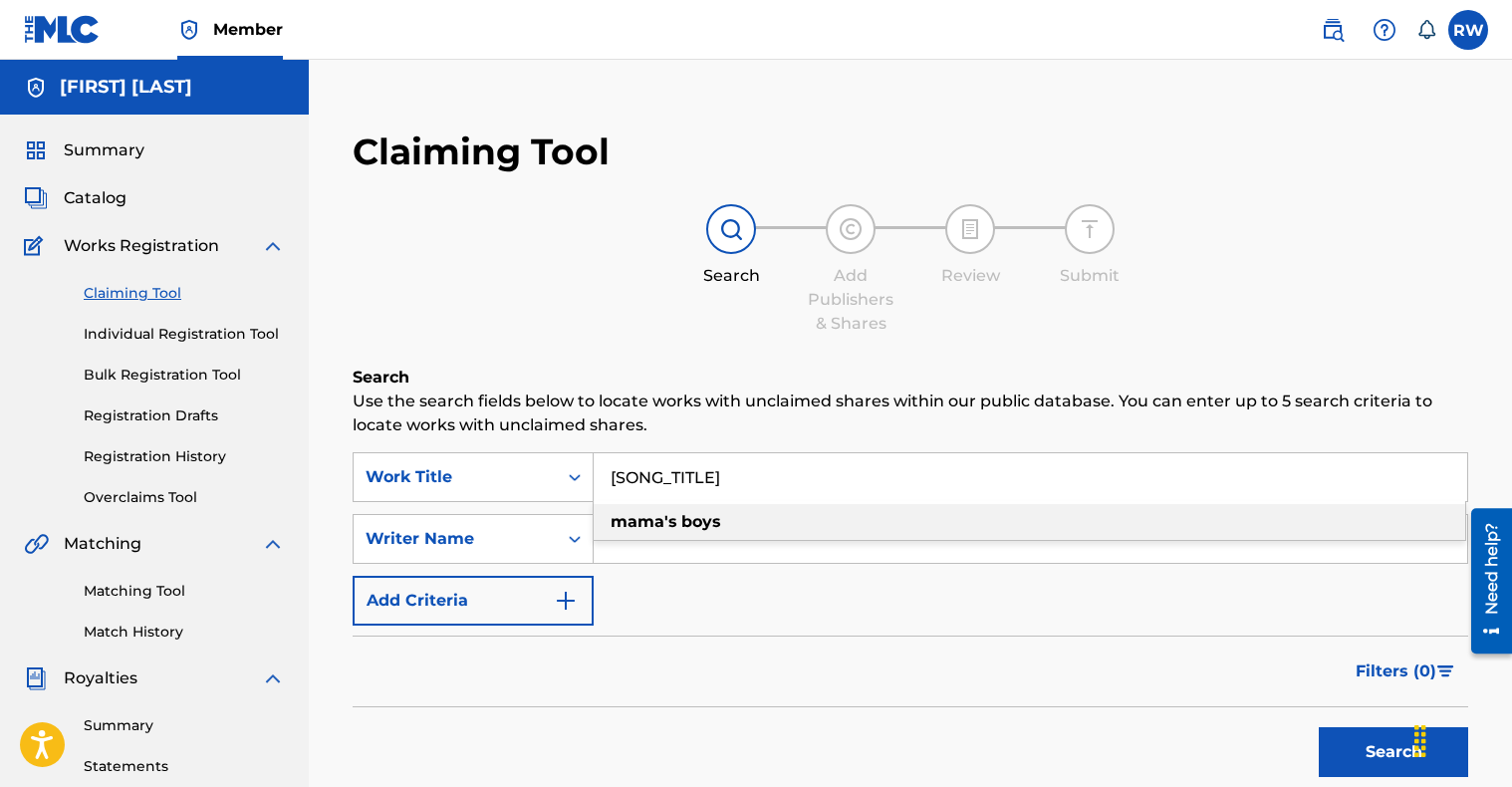 type on "Mama's Boys" 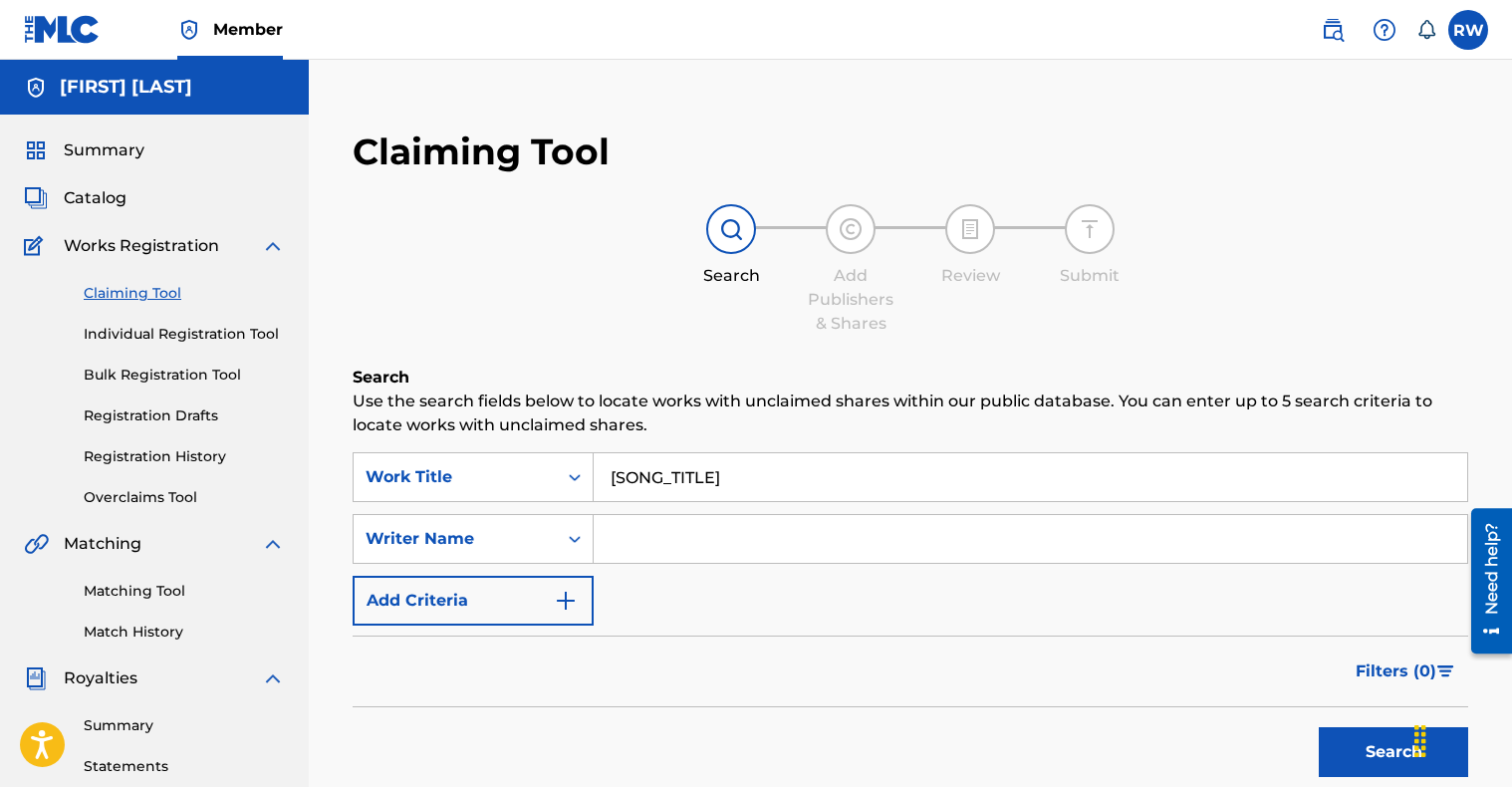 click at bounding box center (1030, 539) 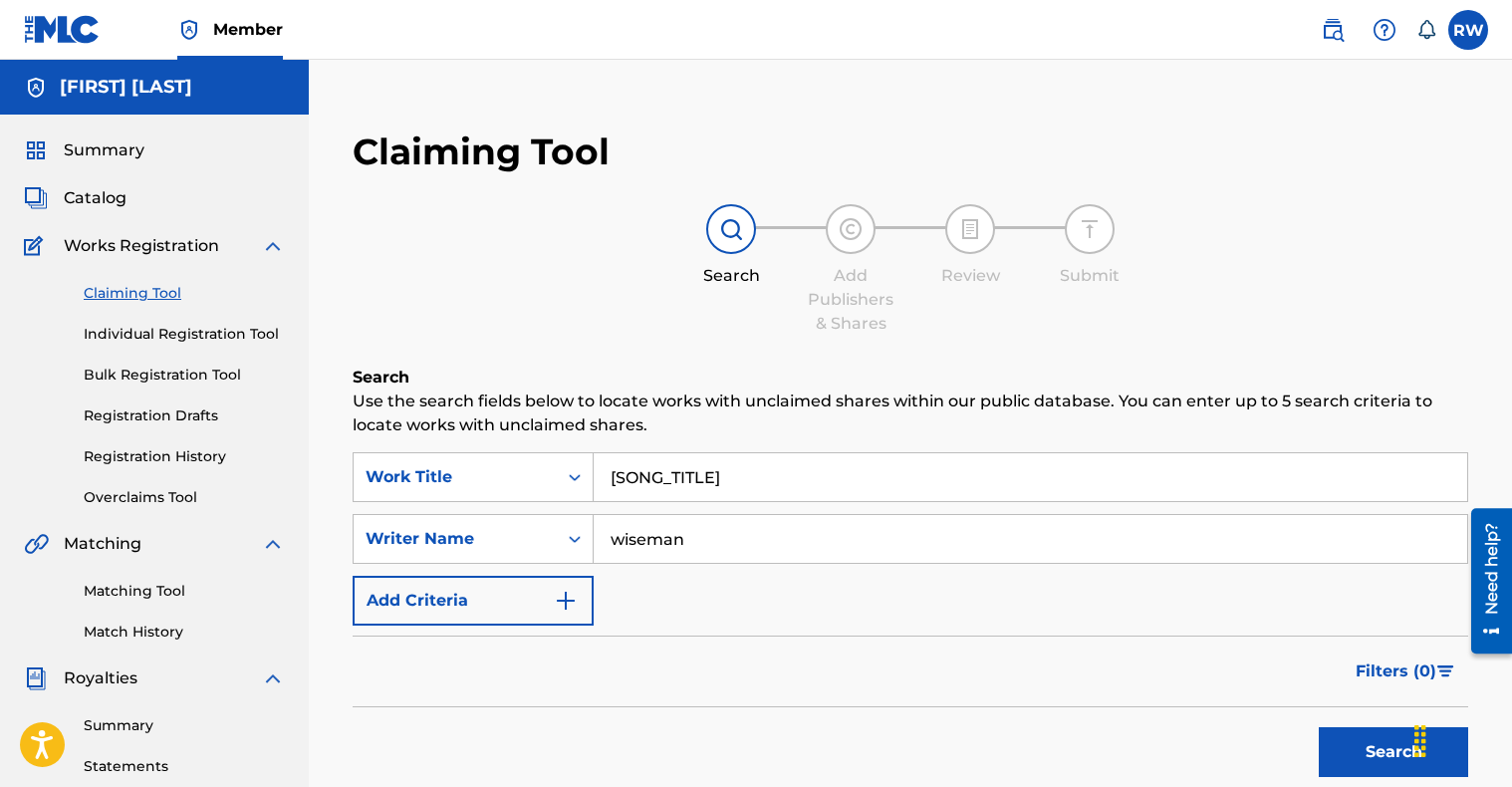 type on "wiseman" 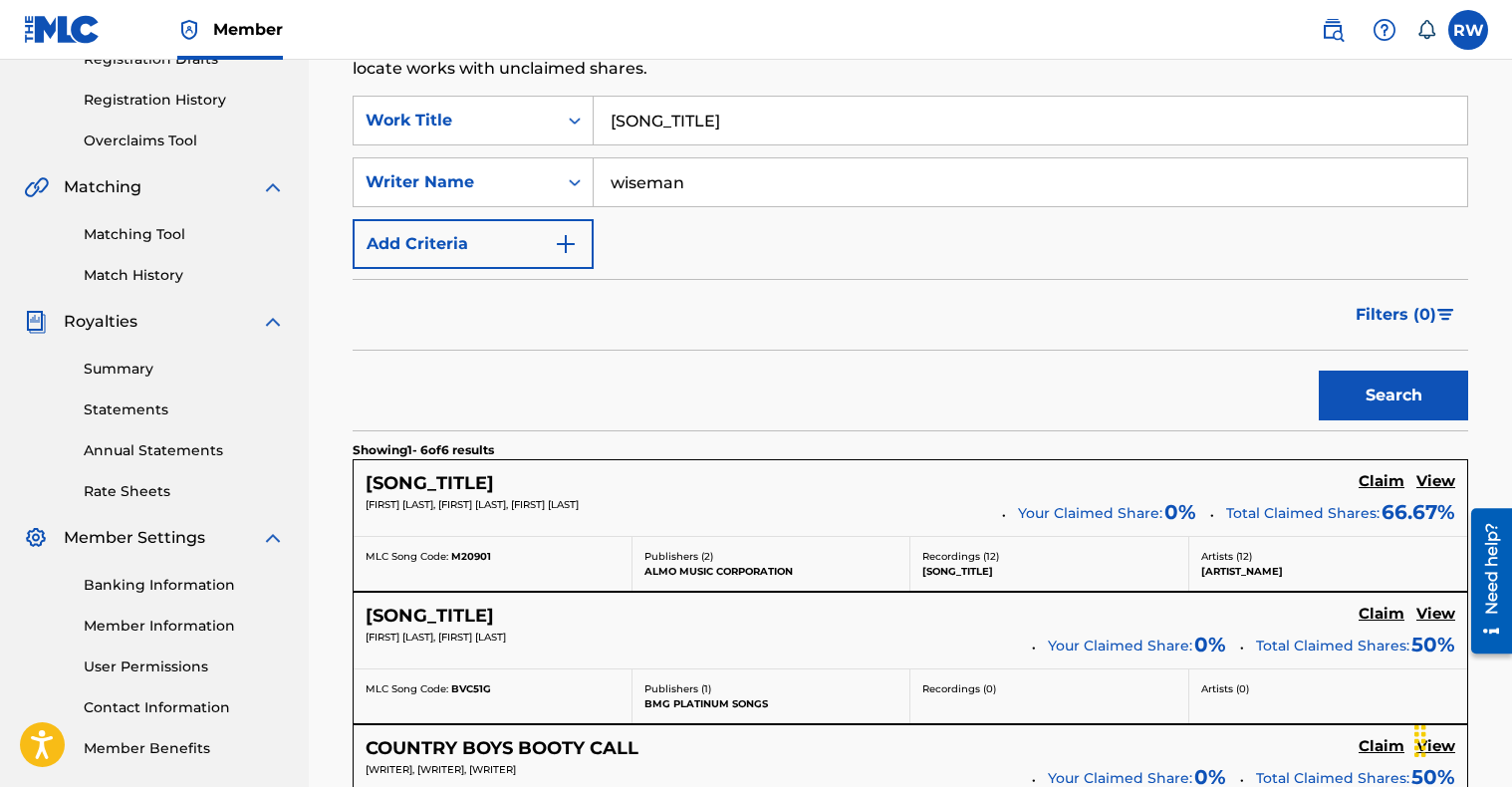 scroll, scrollTop: 355, scrollLeft: 0, axis: vertical 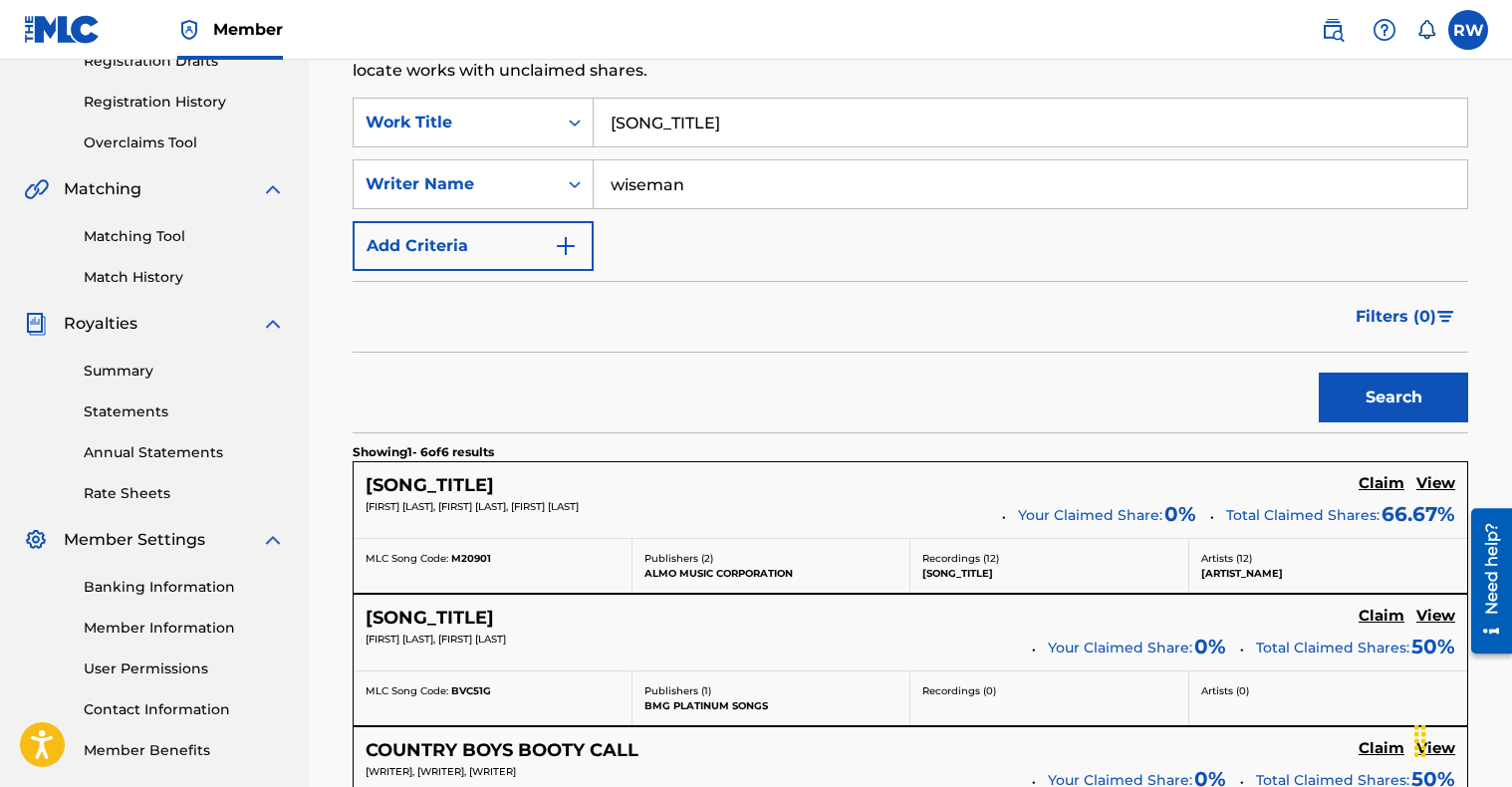 click on "wiseman" at bounding box center [1030, 184] 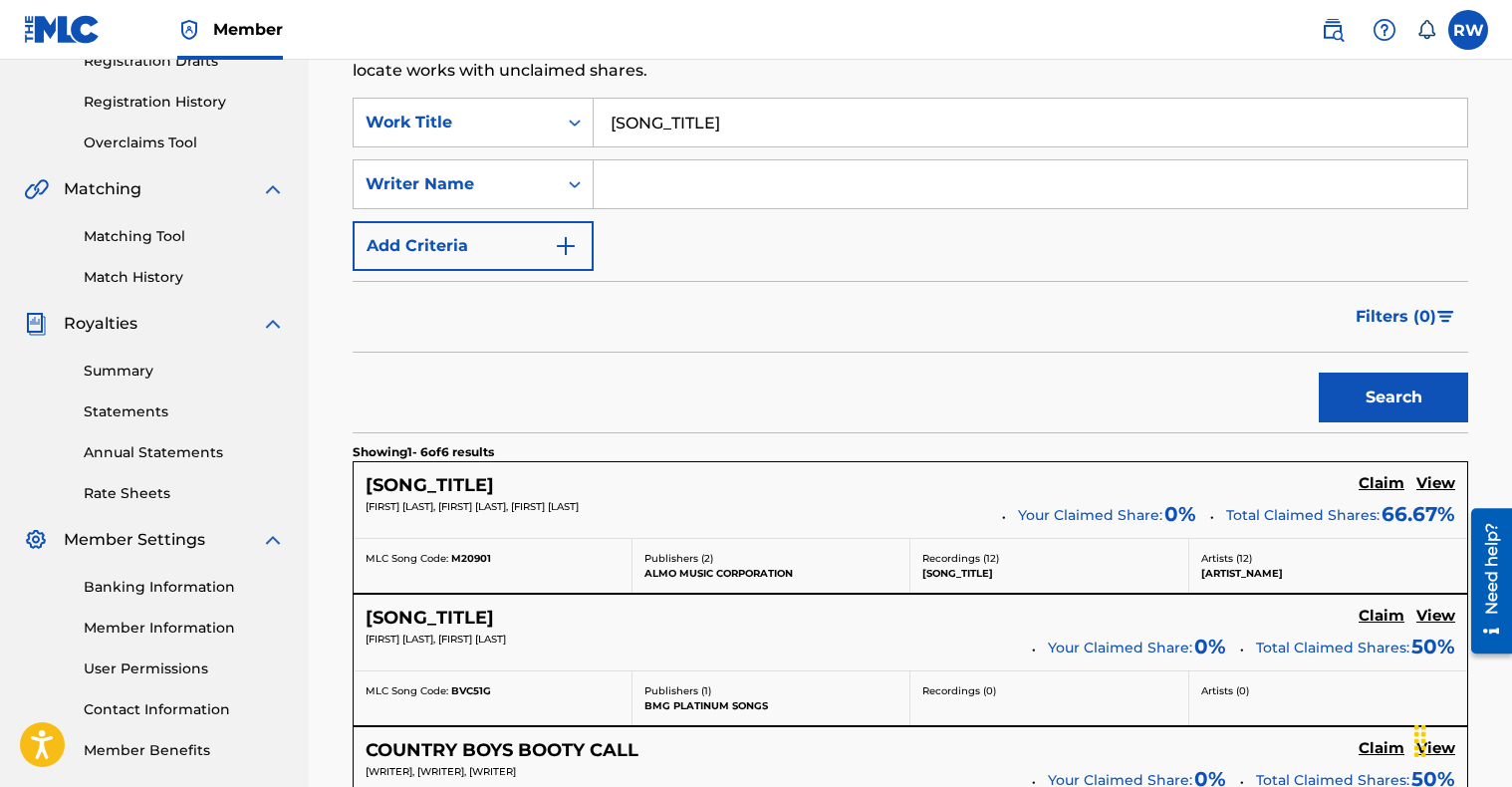 type 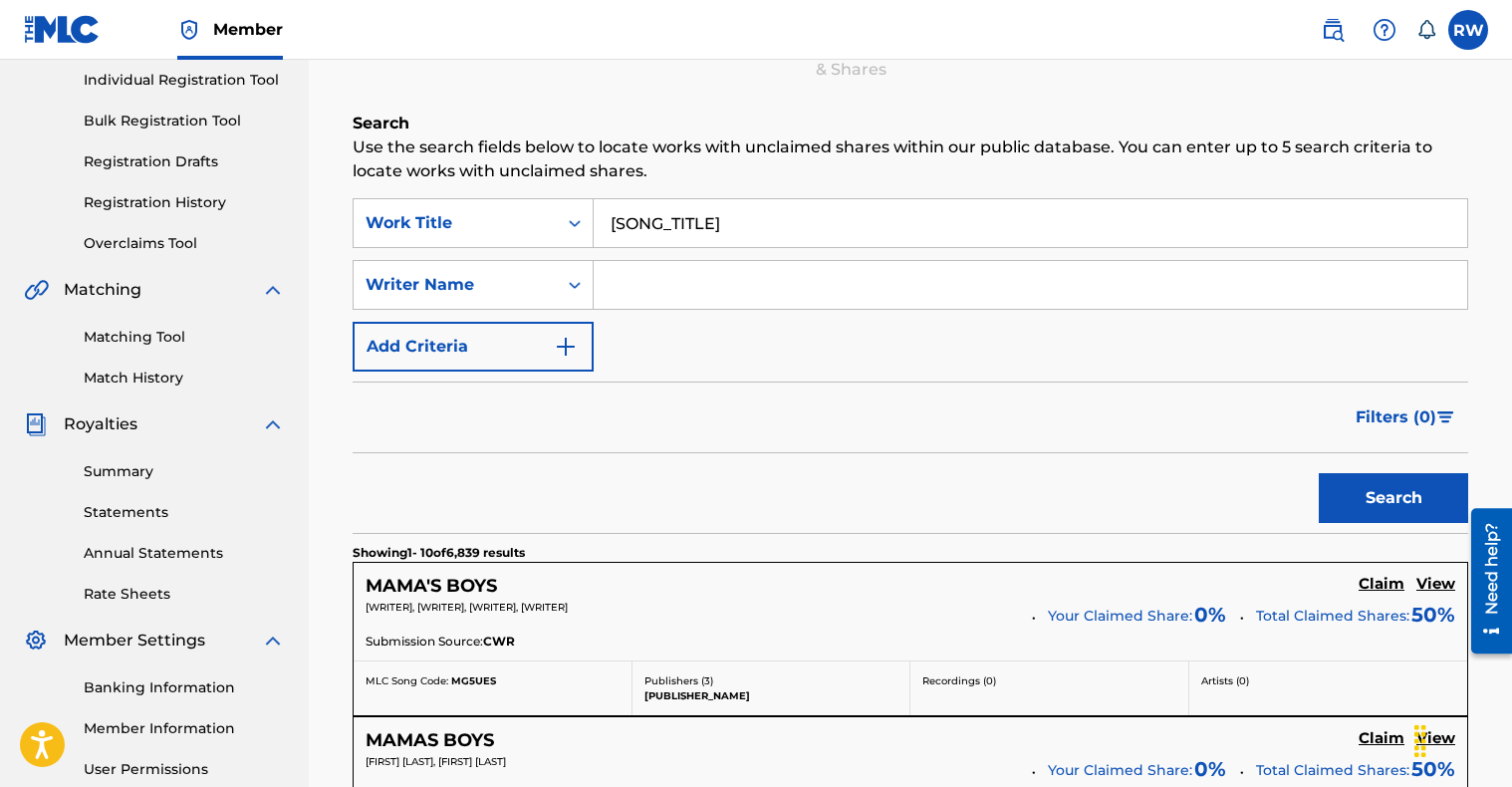 scroll, scrollTop: 250, scrollLeft: 0, axis: vertical 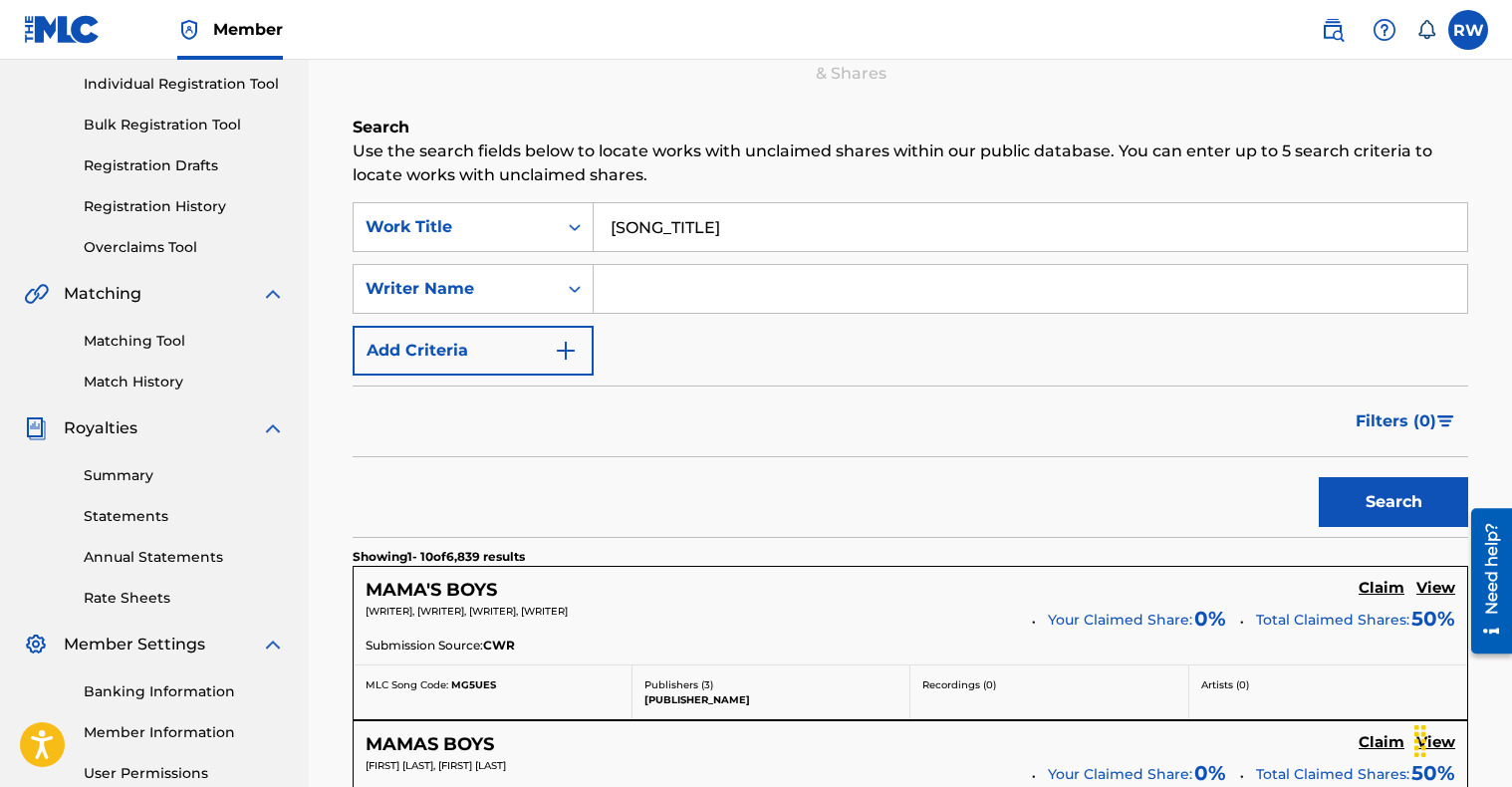click on "Mama's Boys" at bounding box center (1030, 227) 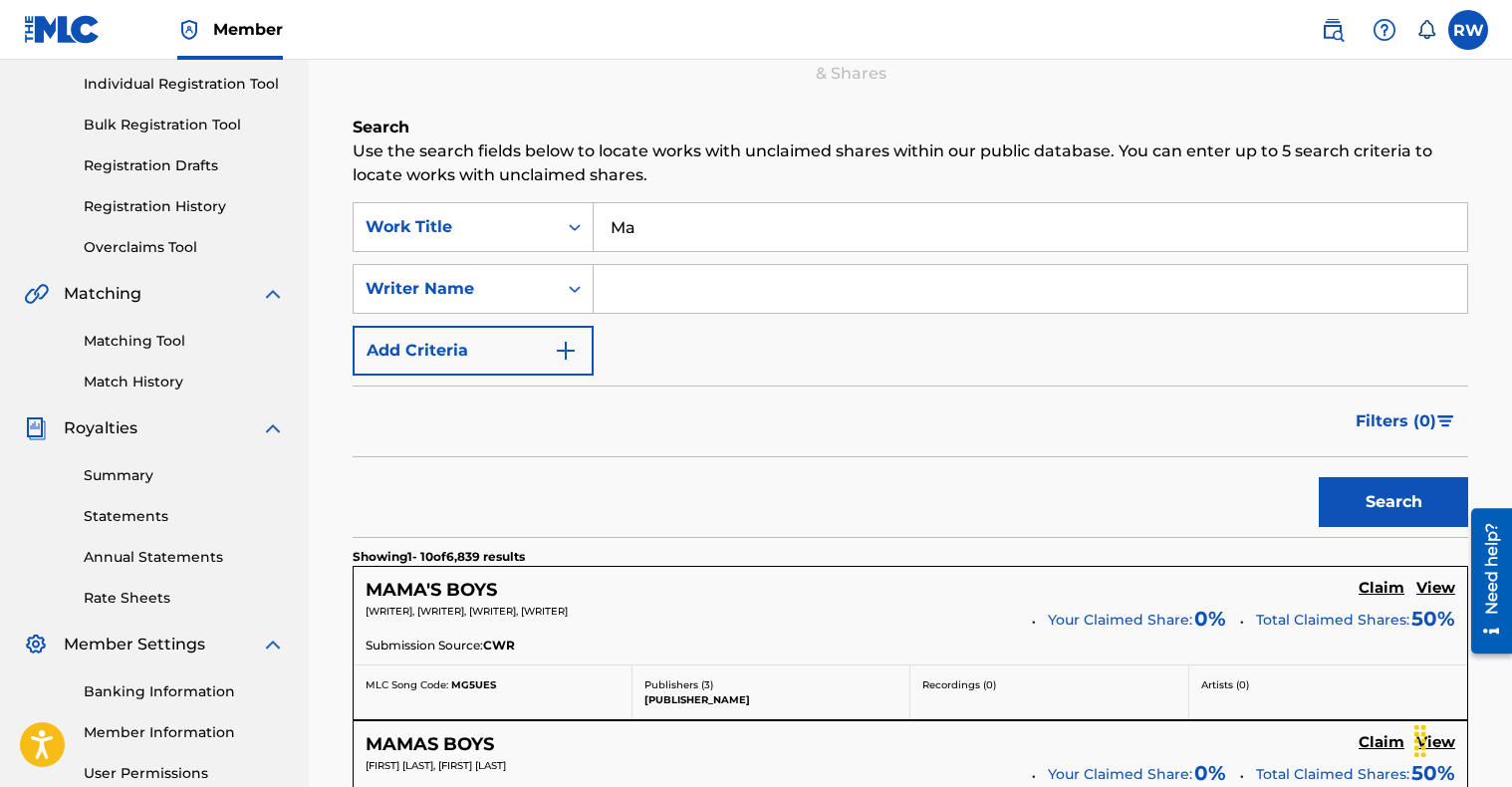 type on "M" 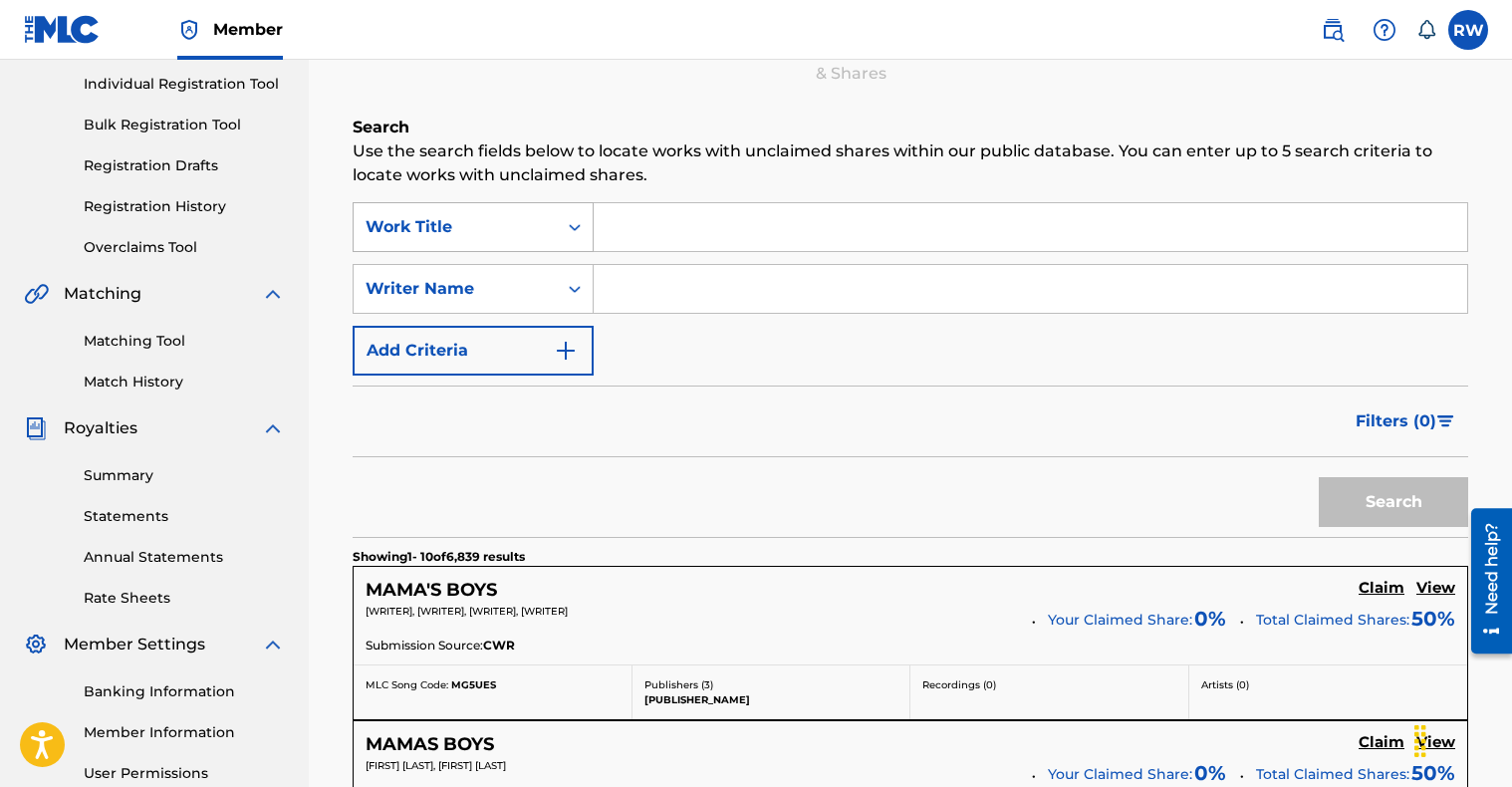 type 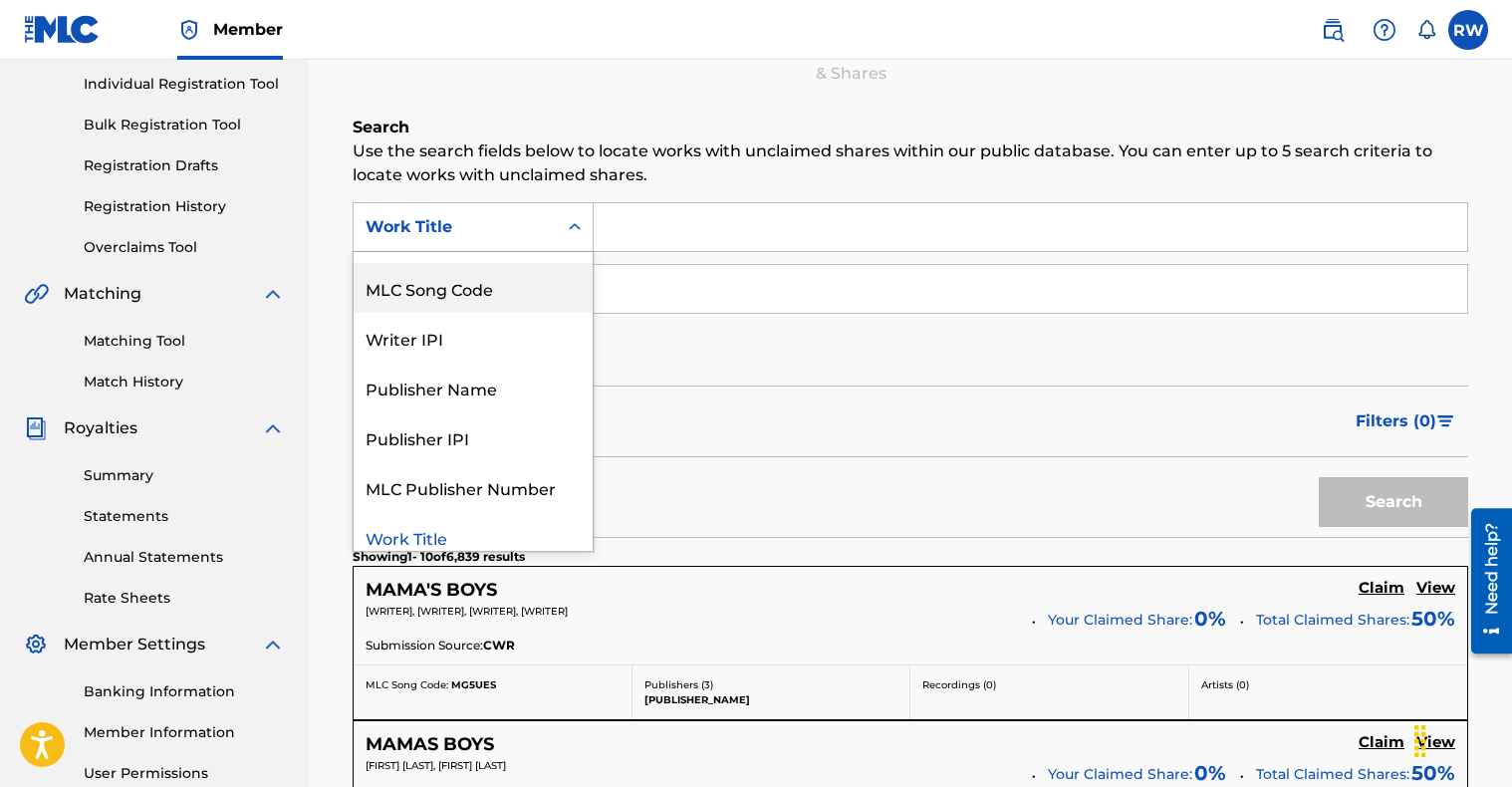 scroll, scrollTop: 50, scrollLeft: 0, axis: vertical 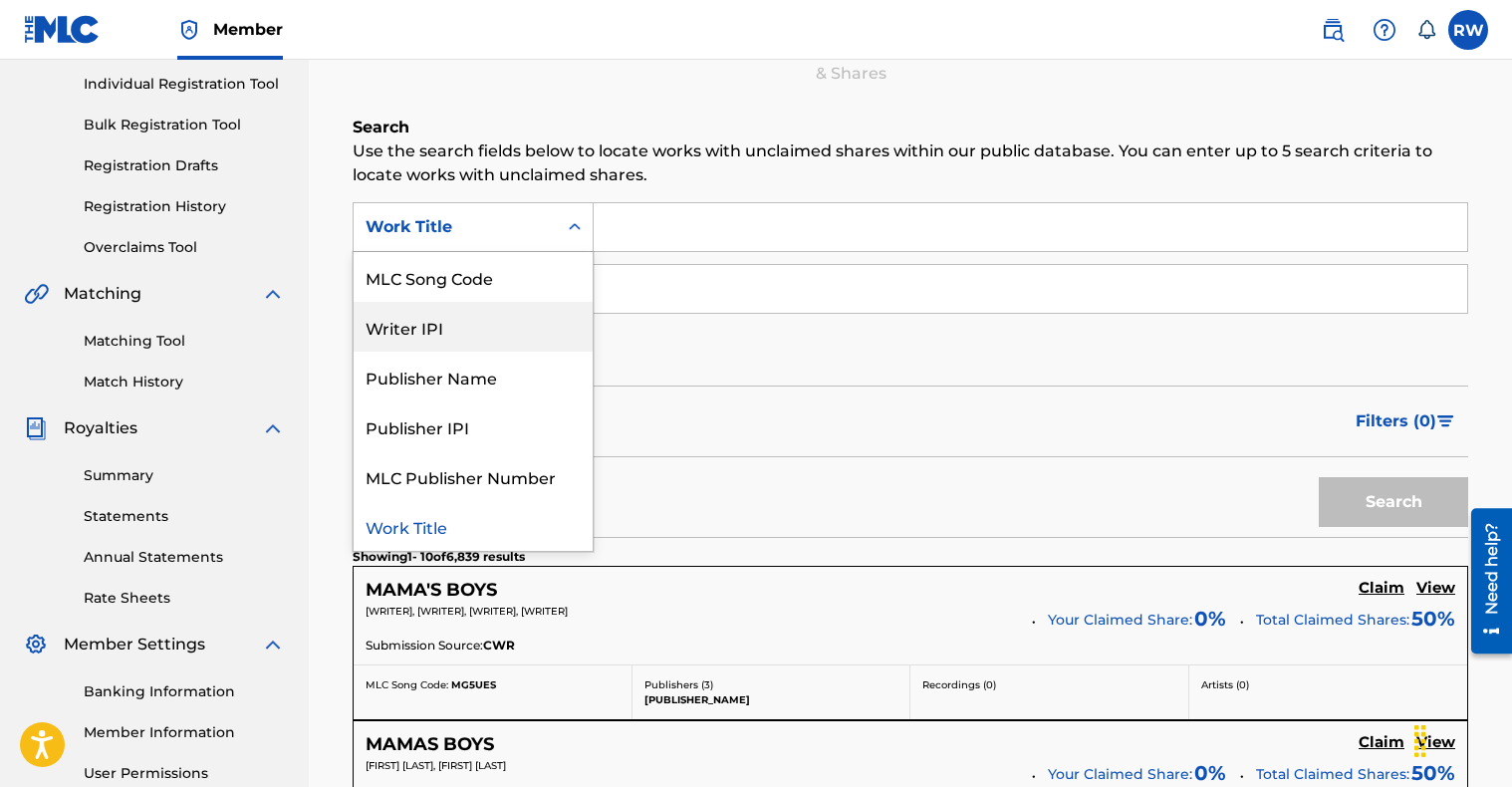 click on "SearchWithCriteria59bcaa04-a102-4e3d-b075-9a90c96ded50 Writer IPI, 3 of 7. 7 results available. Use Up and Down to choose options, press Enter to select the currently focused option, press Escape to exit the menu, press Tab to select the option and exit the menu. Work Title ISWC MLC Song Code Writer IPI Publisher Name Publisher IPI MLC Publisher Number Work Title SearchWithCriteria69d804b0-86c6-4b2a-86e3-4004762fba4c Writer Name Add Criteria" at bounding box center (910, 289) 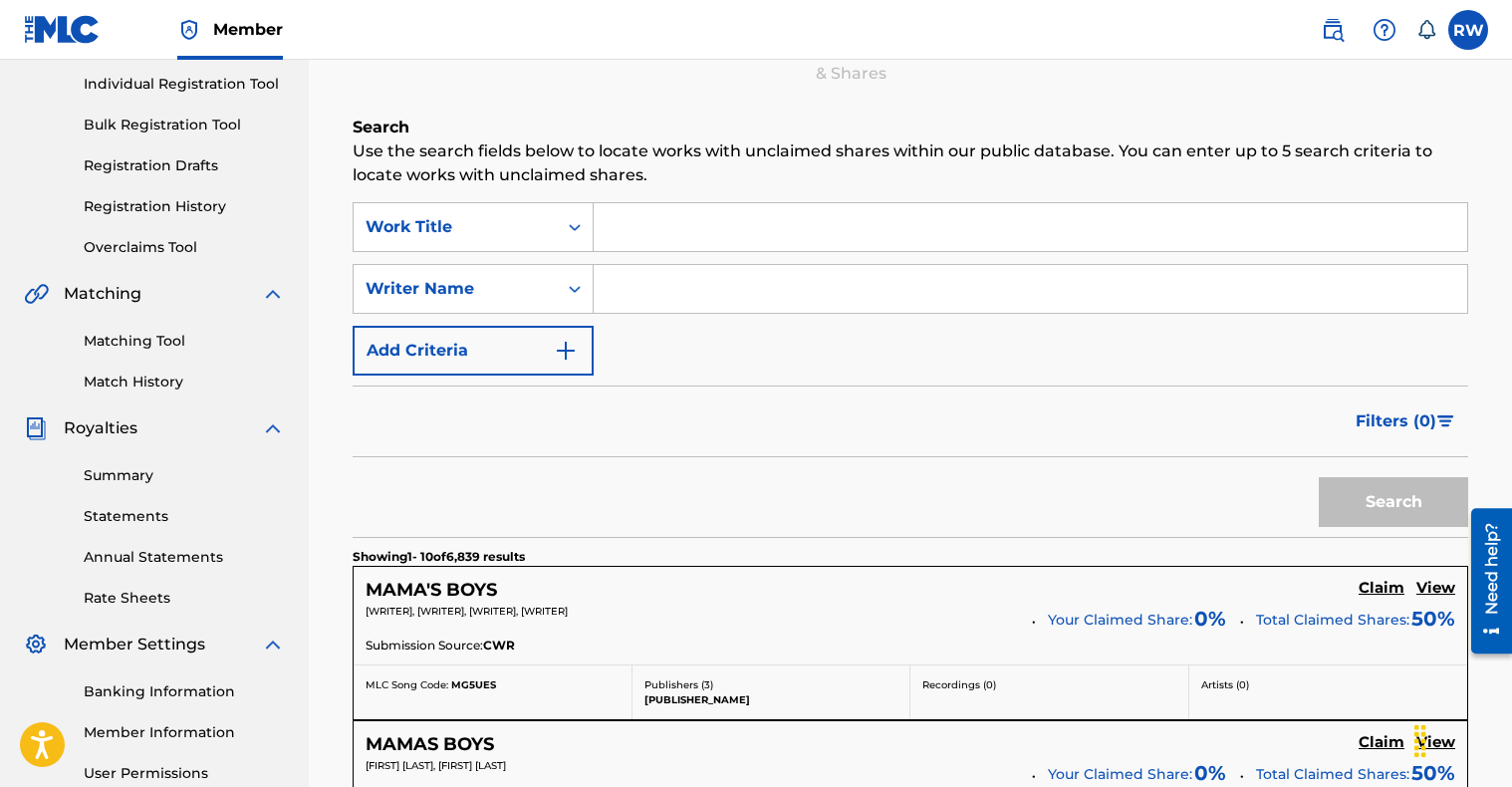 click at bounding box center [1030, 289] 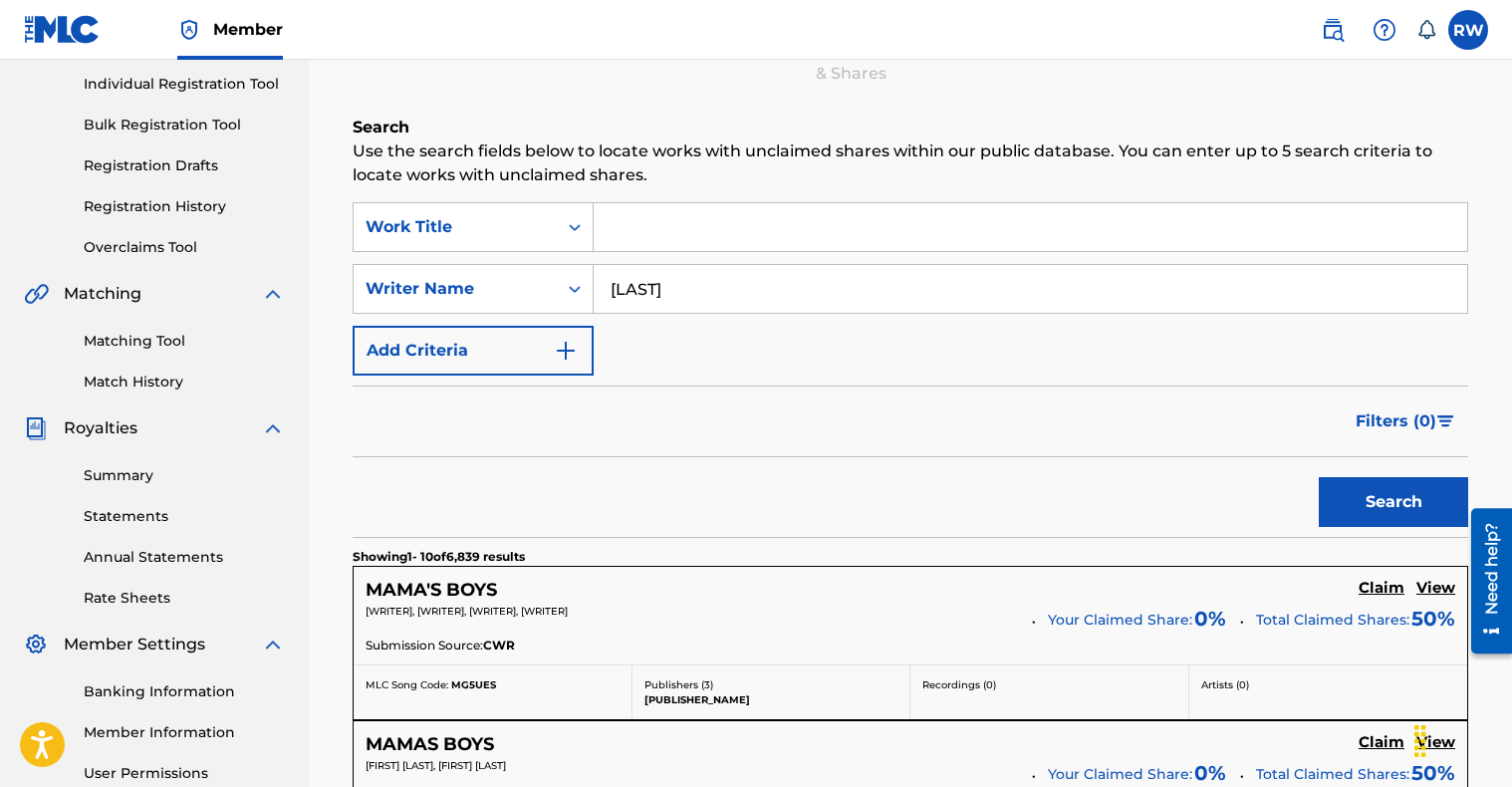 click on "Search" at bounding box center (1393, 502) 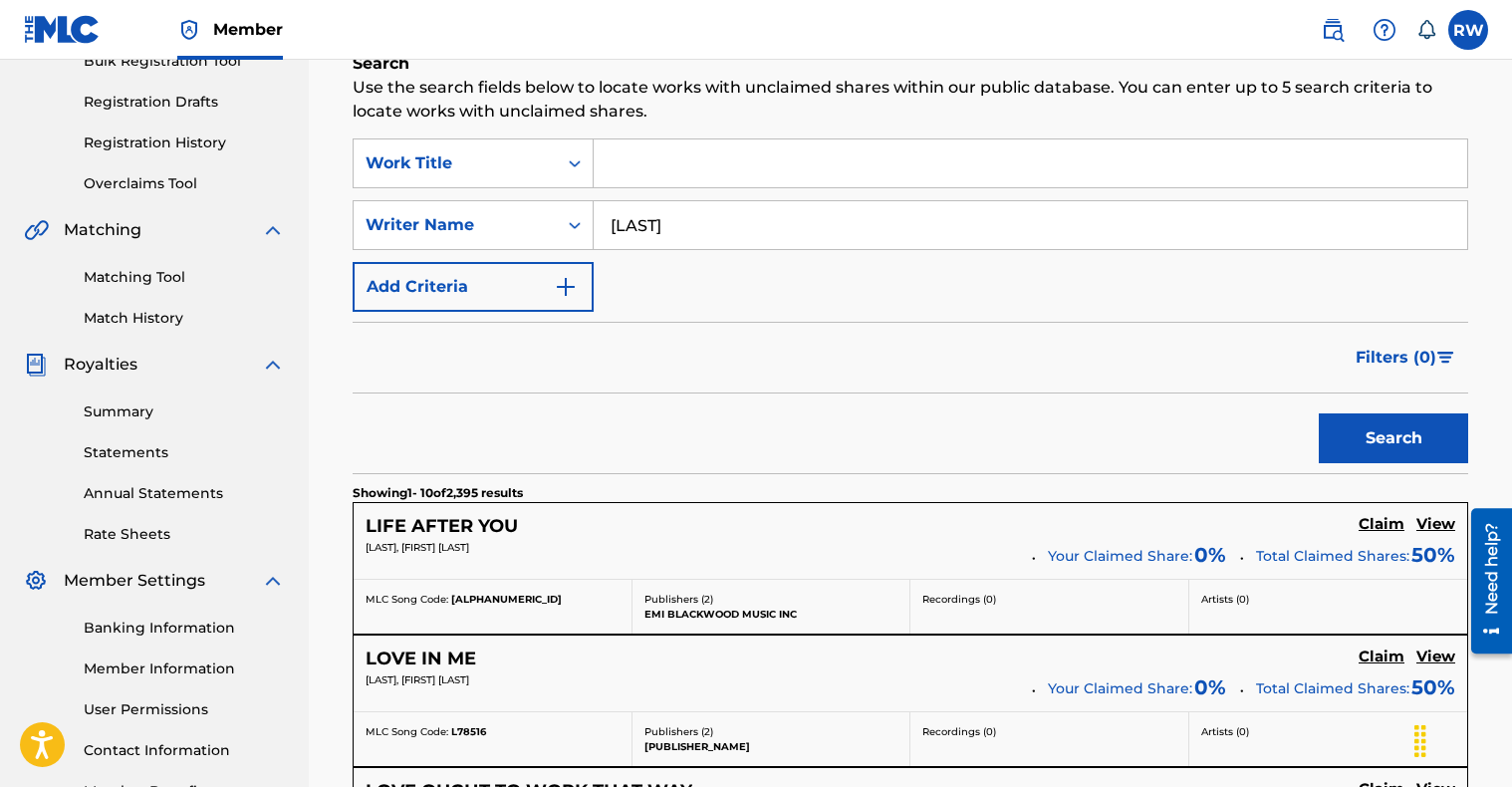 scroll, scrollTop: 143, scrollLeft: 0, axis: vertical 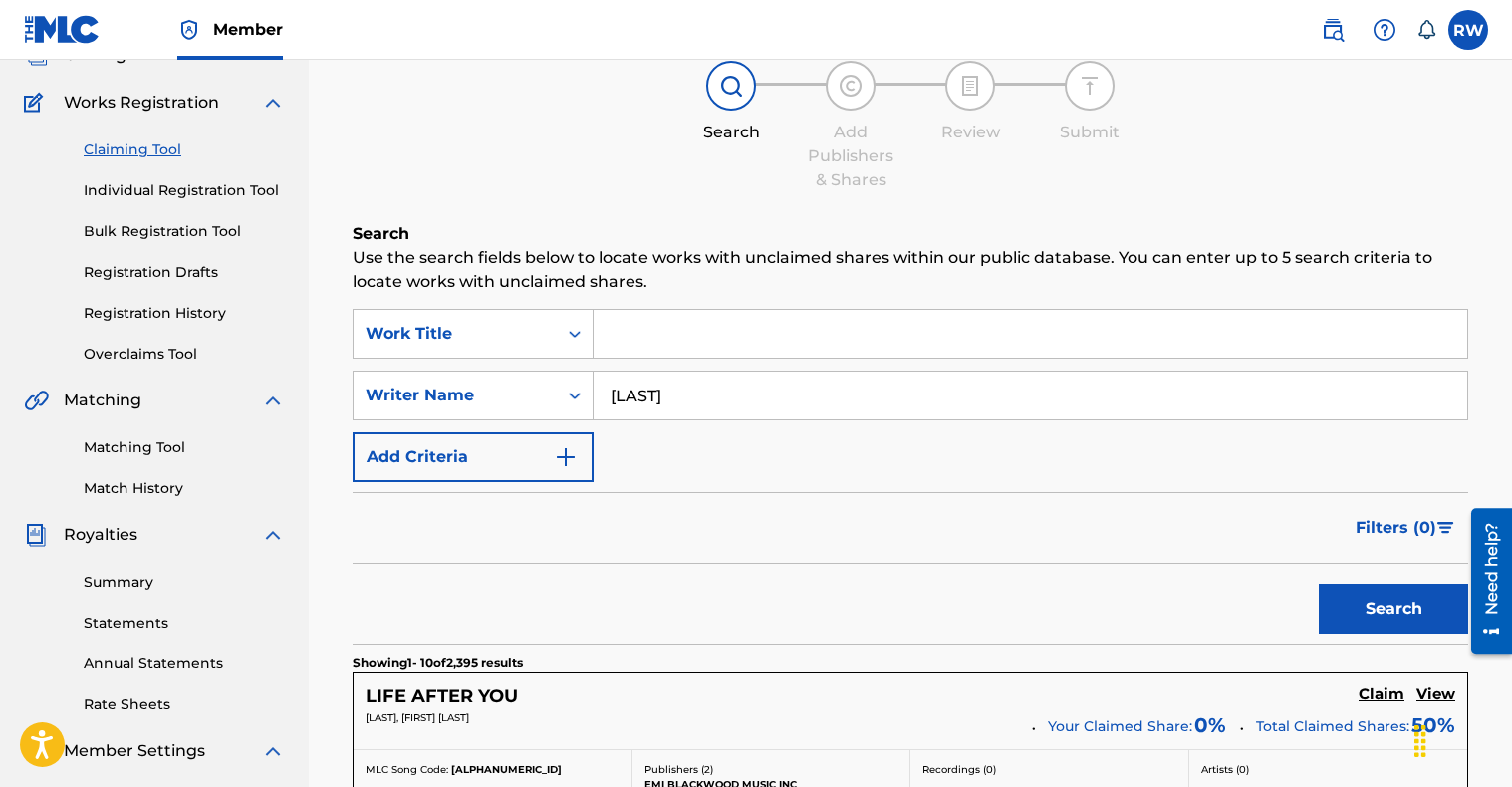 click on "[LAST]" at bounding box center (1030, 395) 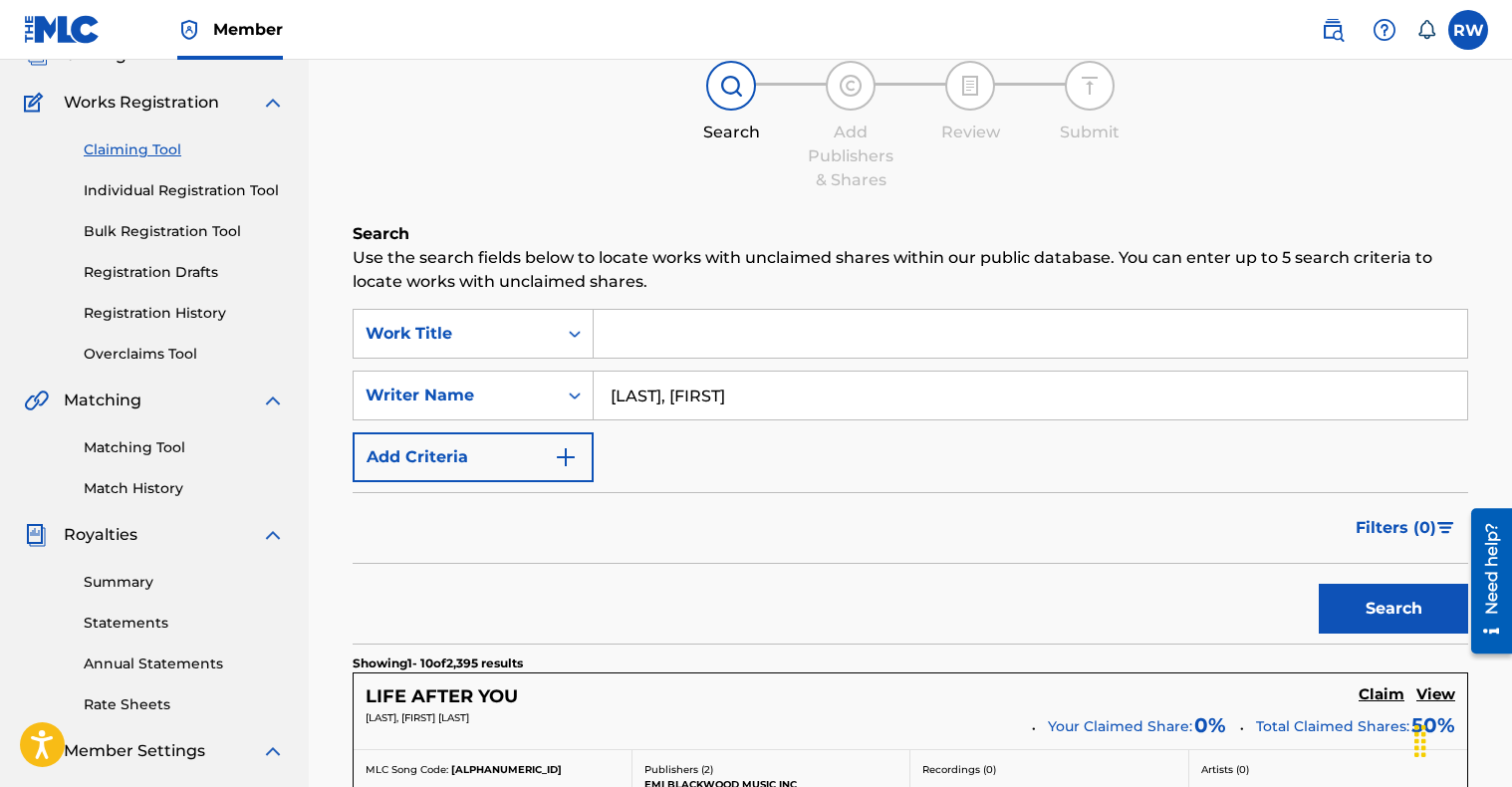 type on "Wiseman, Rex" 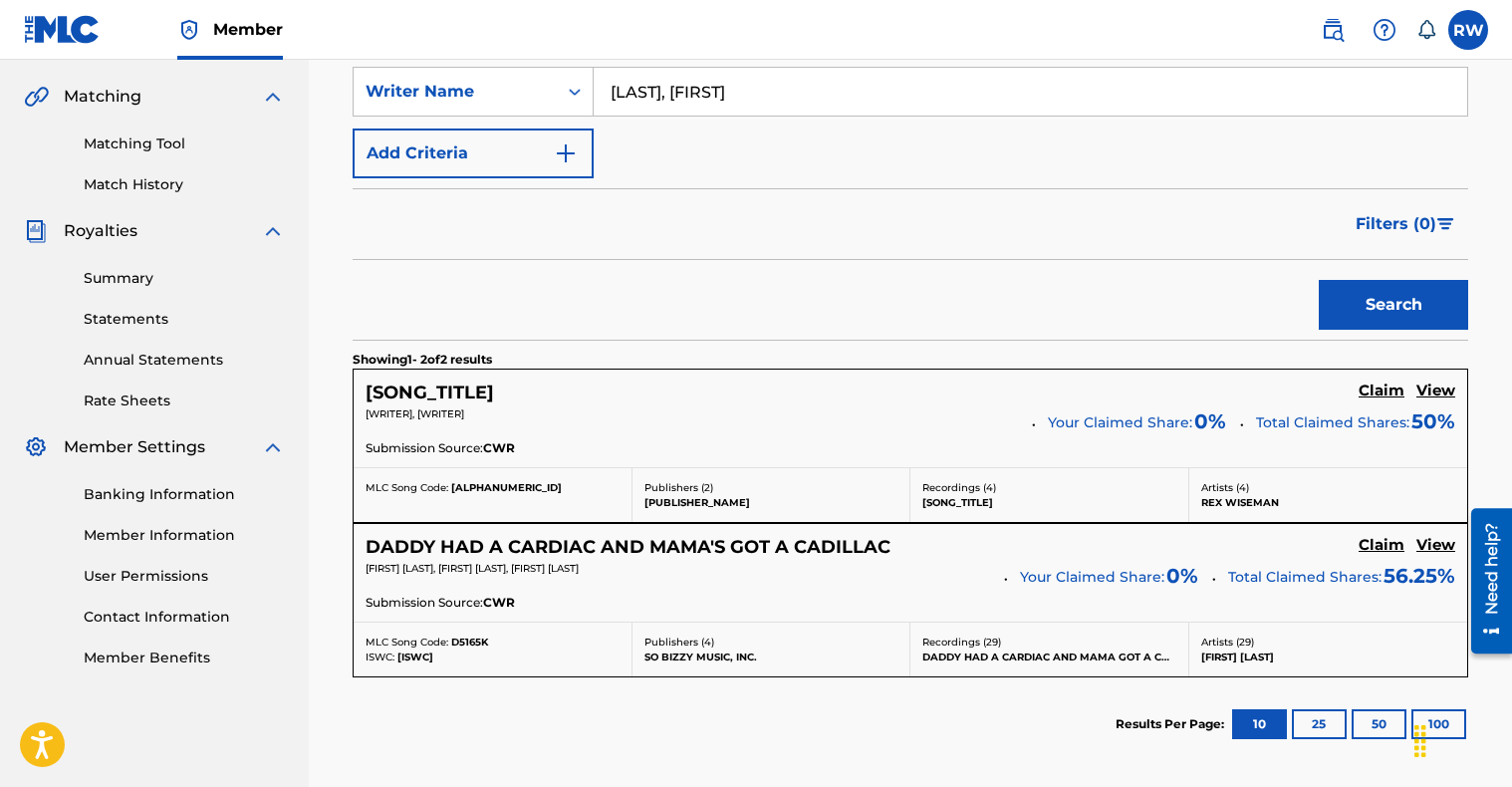 scroll, scrollTop: 453, scrollLeft: 0, axis: vertical 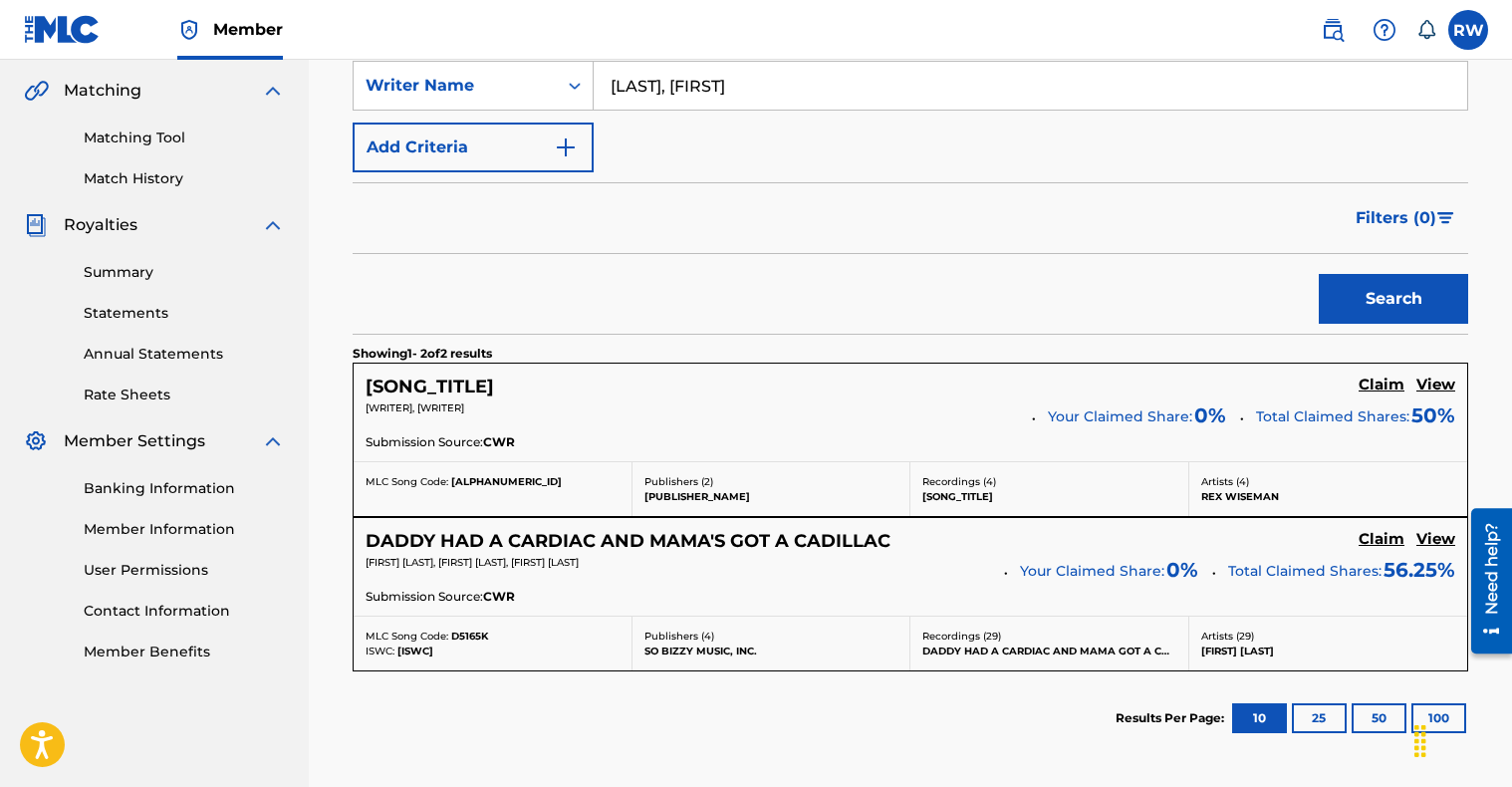 click on "DADDY HAD A CARDIAC AND MAMA'S GOT A CADILLAC" at bounding box center [628, 541] 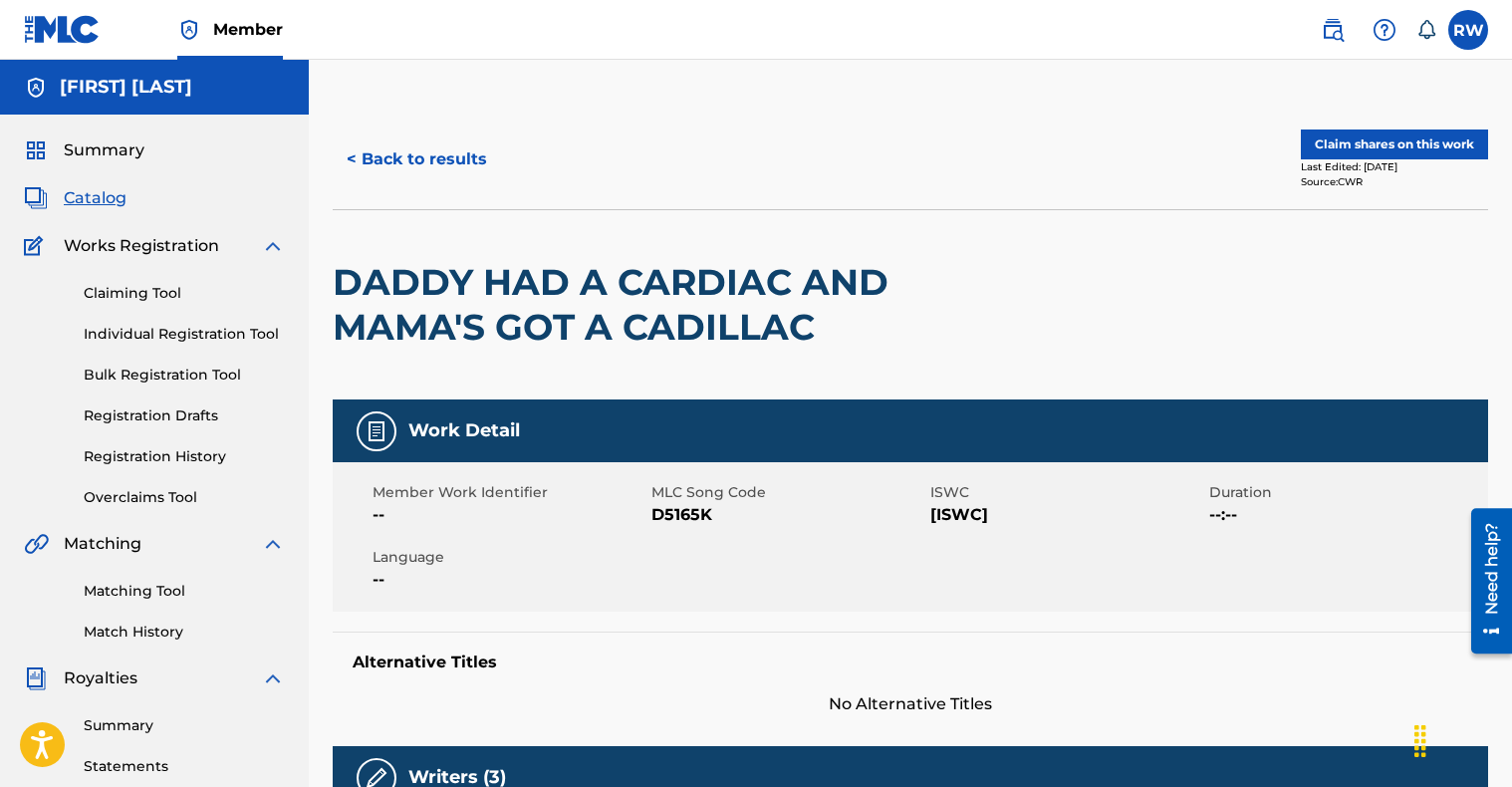scroll, scrollTop: 20, scrollLeft: 0, axis: vertical 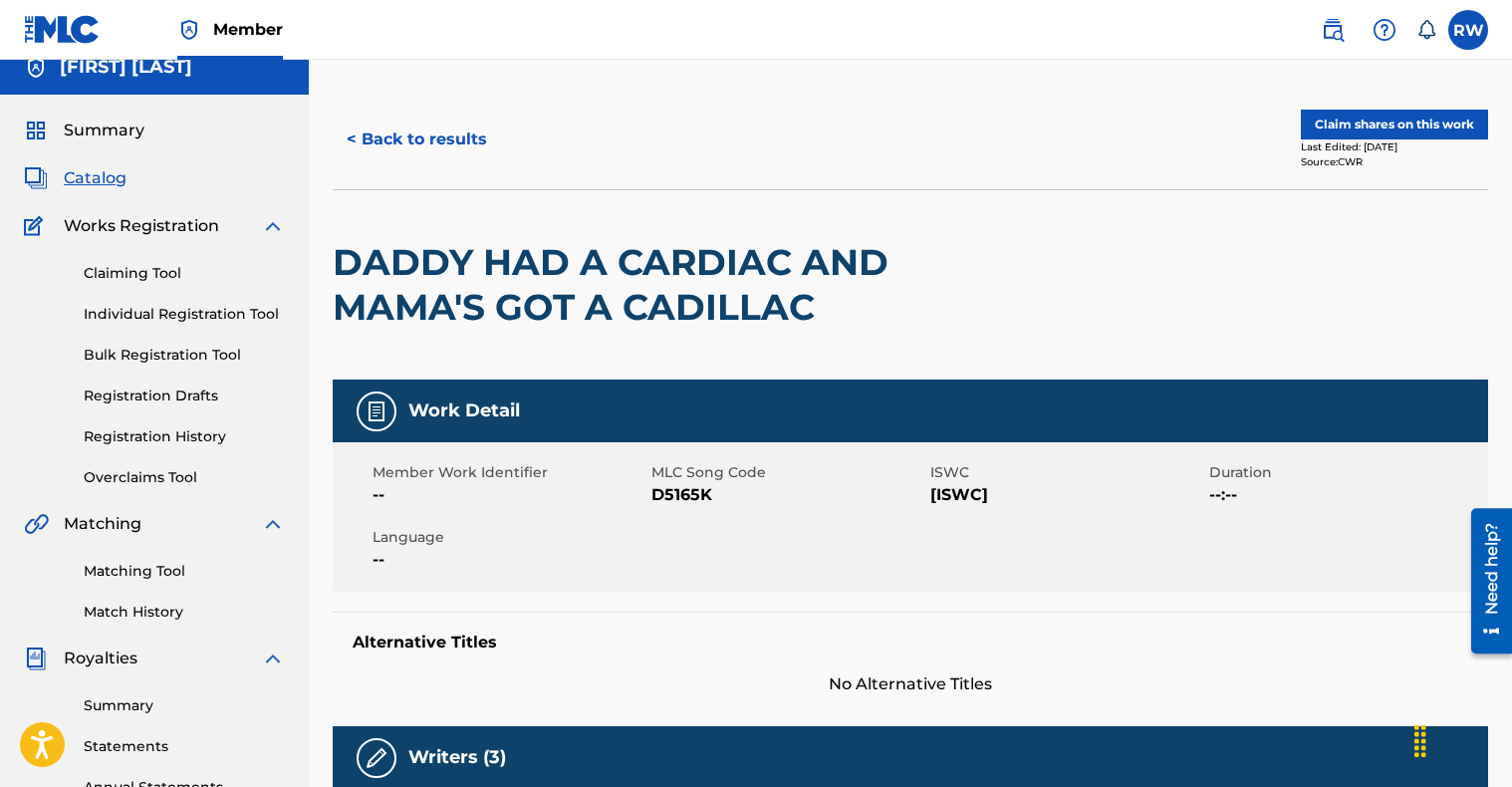 click on "Claim shares on this work" at bounding box center [1394, 125] 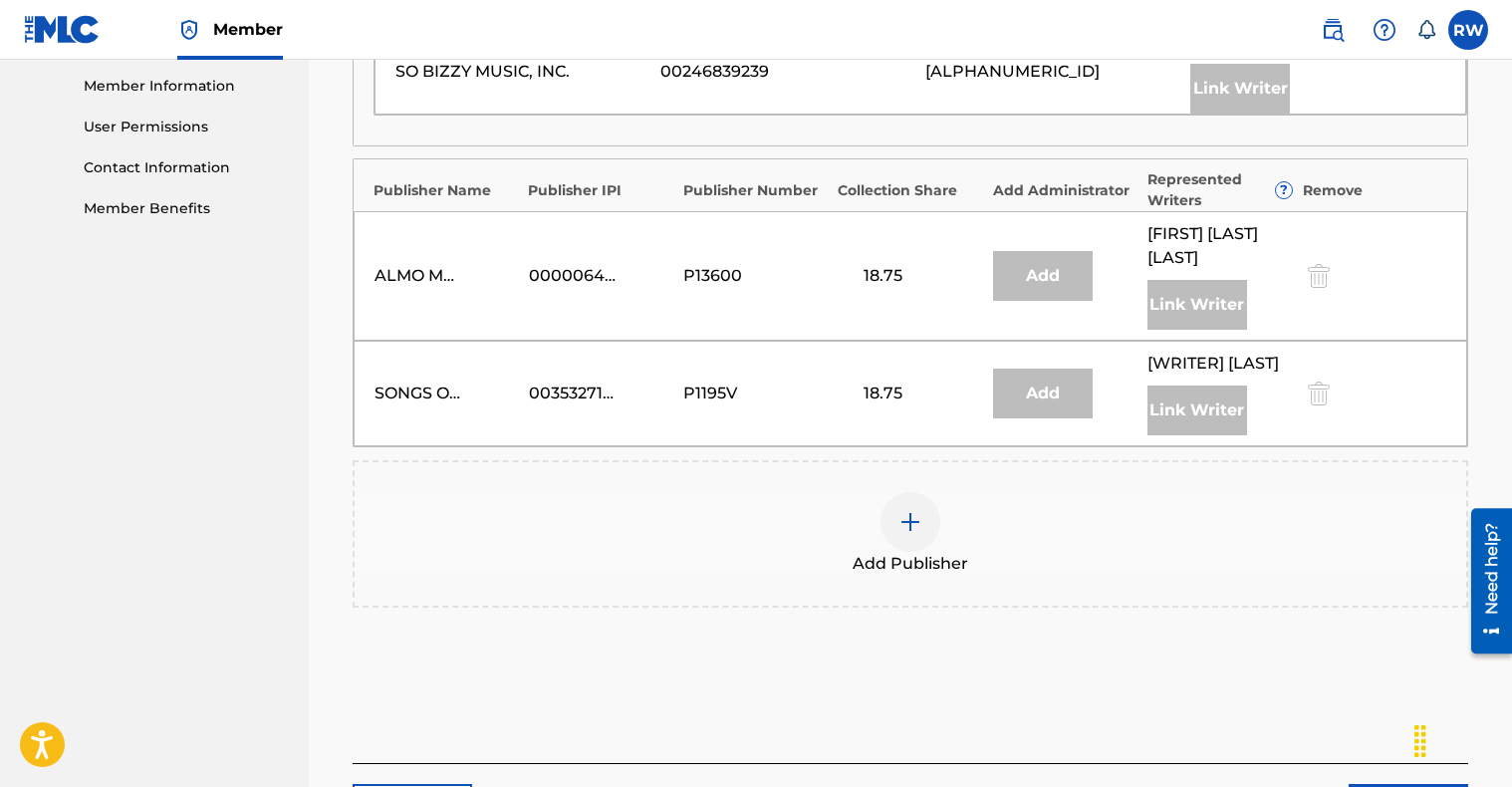 scroll, scrollTop: 899, scrollLeft: 0, axis: vertical 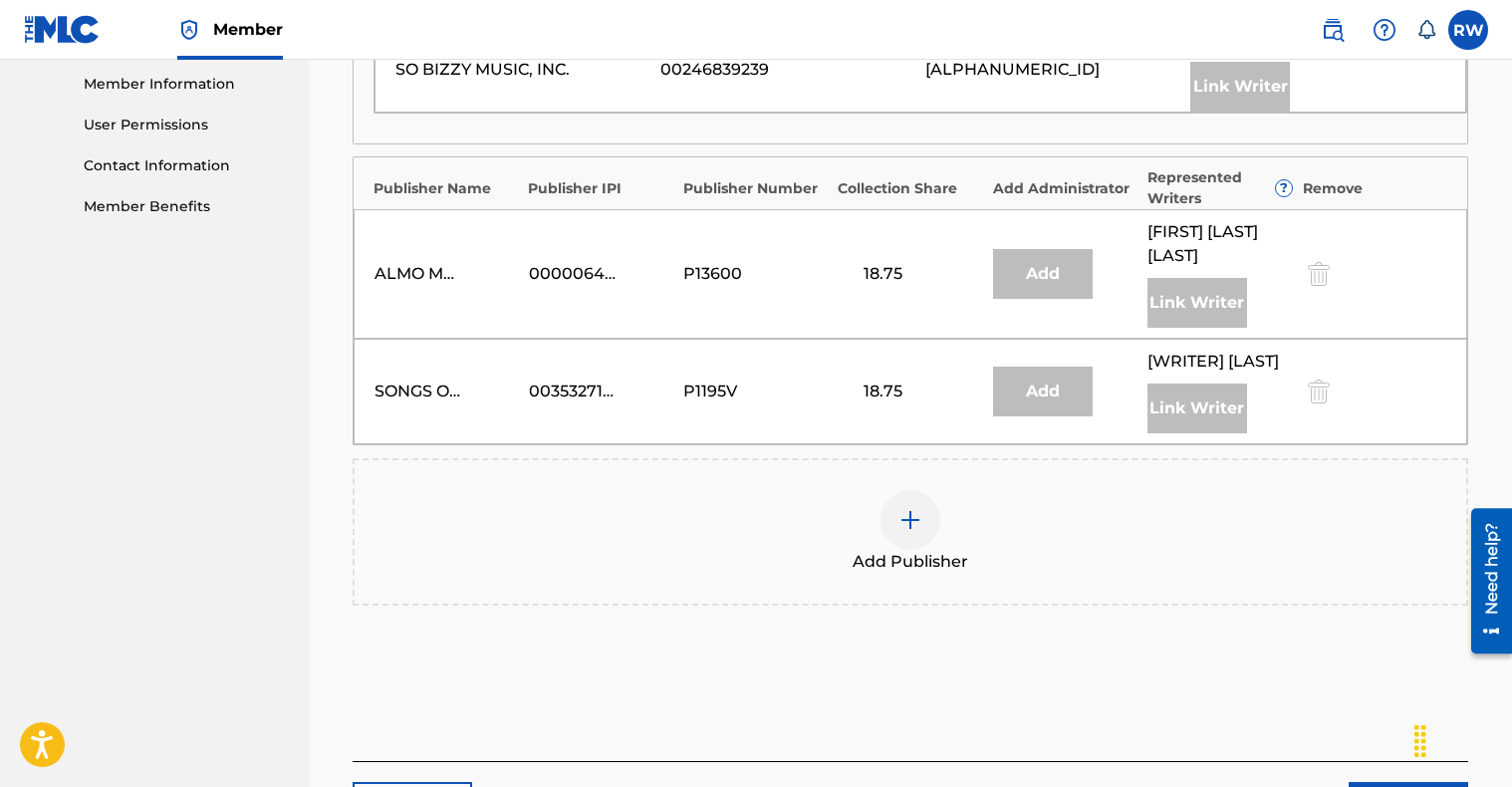 click at bounding box center (910, 520) 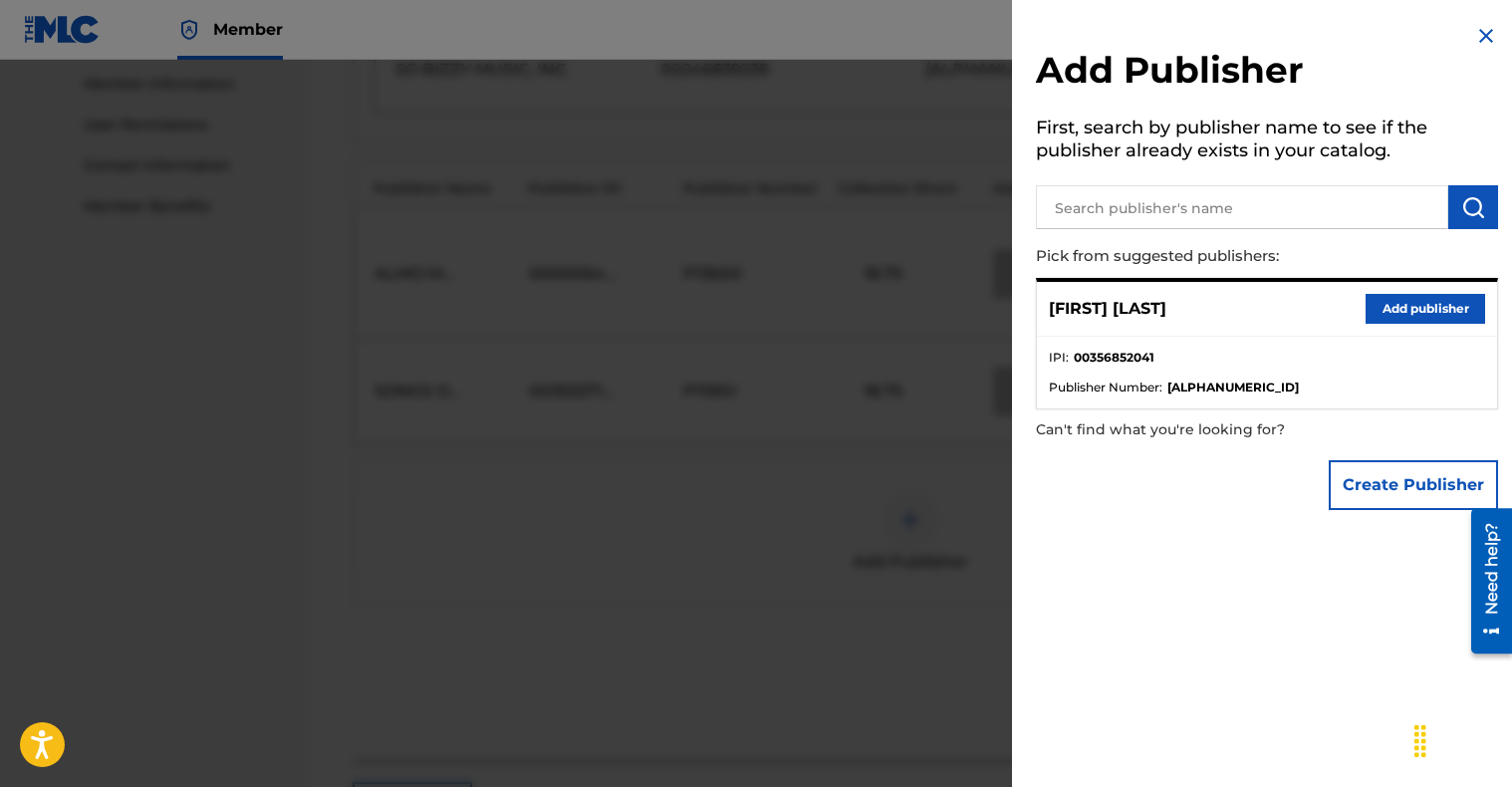 click on "Add publisher" at bounding box center [1425, 309] 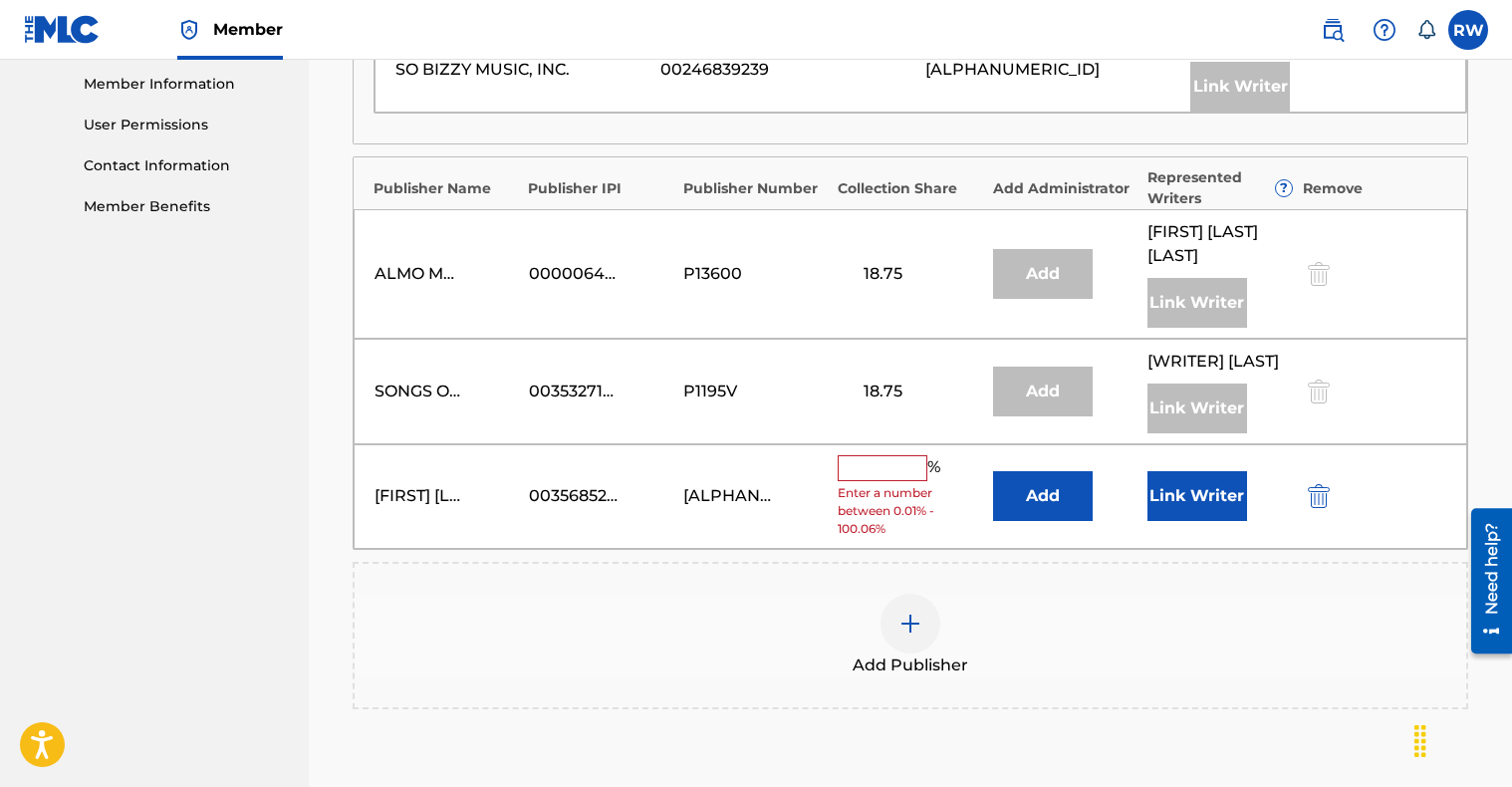 click at bounding box center (882, 468) 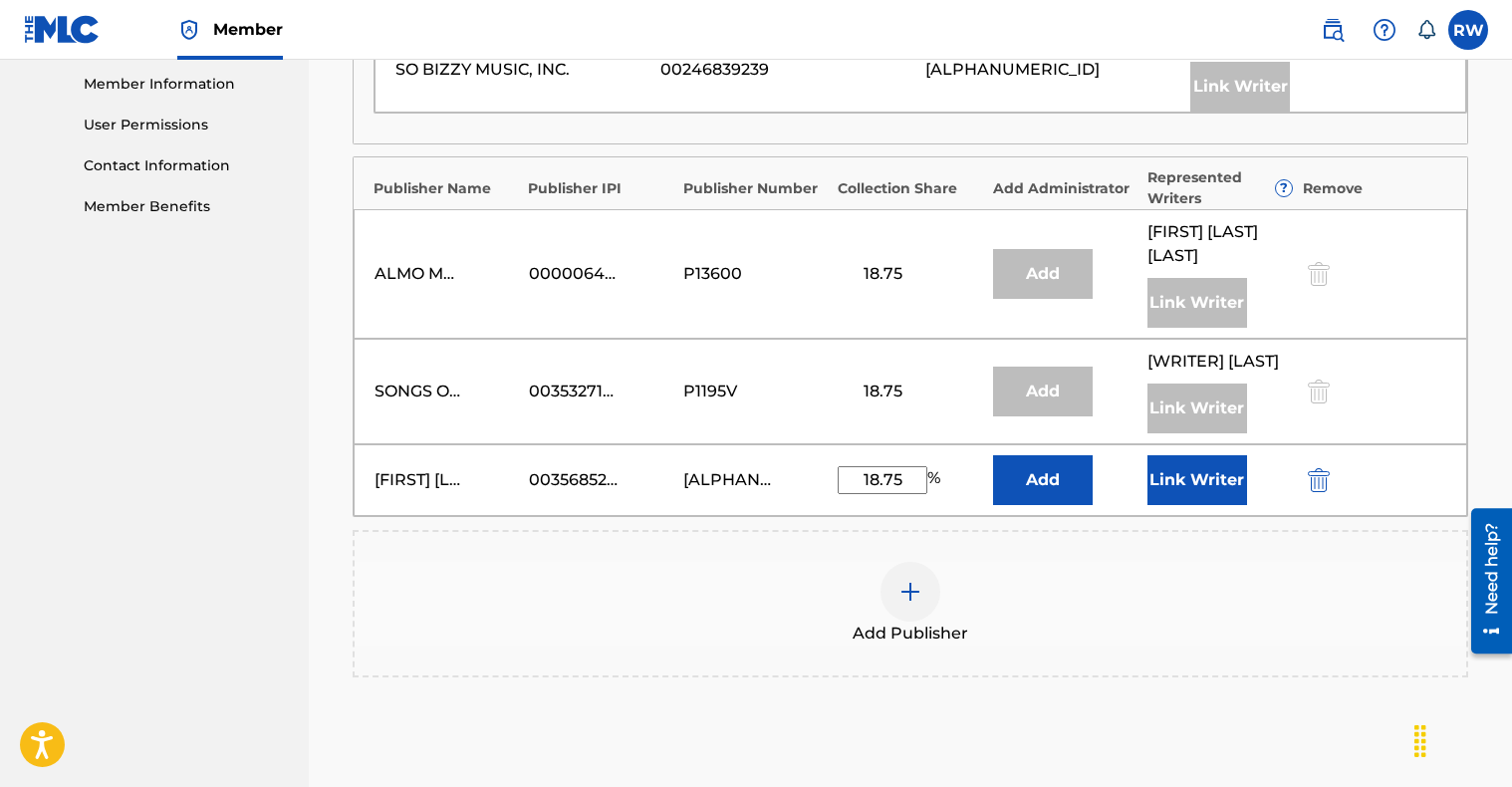 type on "18.75" 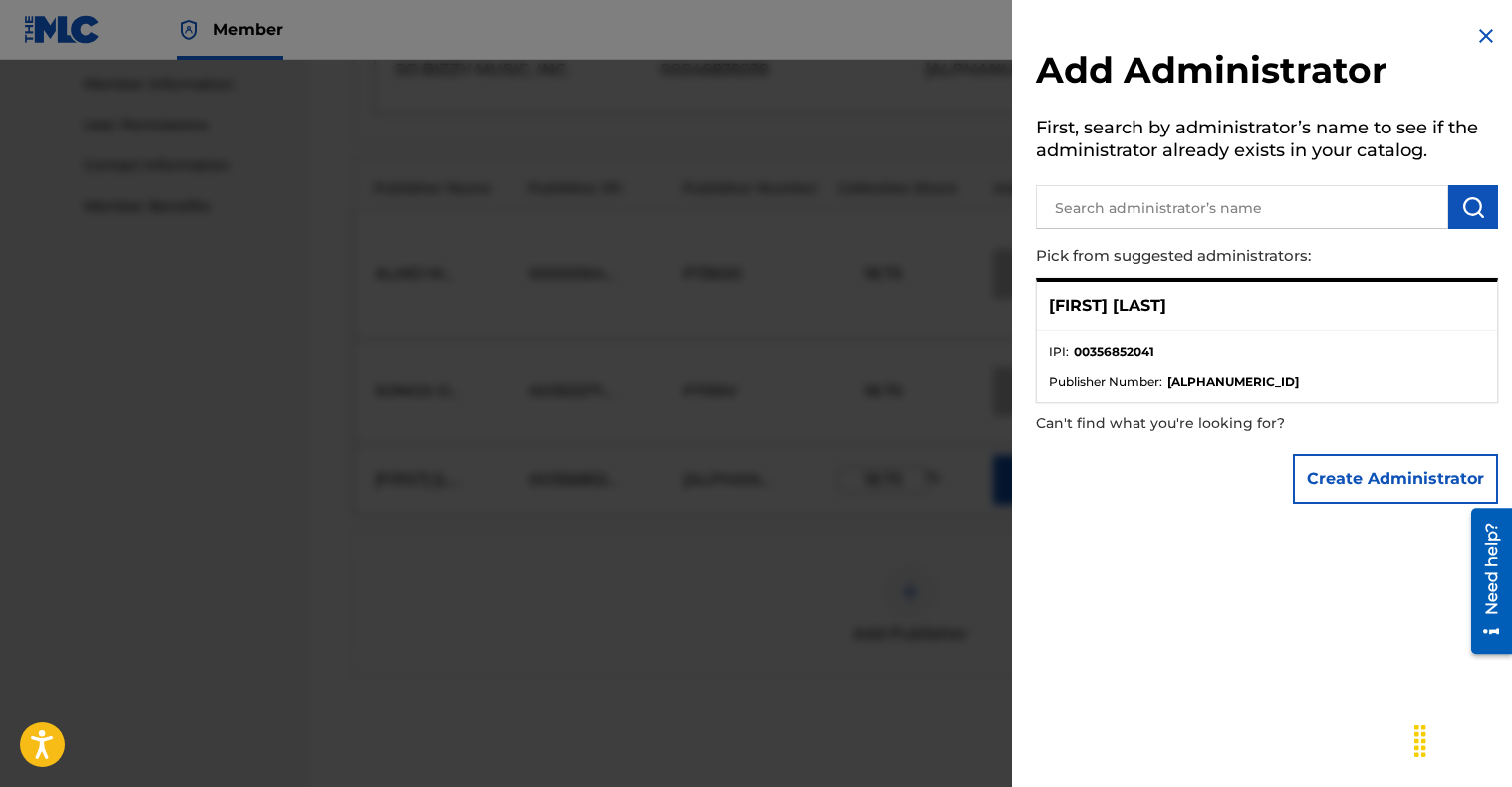 click on "Create Administrator" at bounding box center (1395, 479) 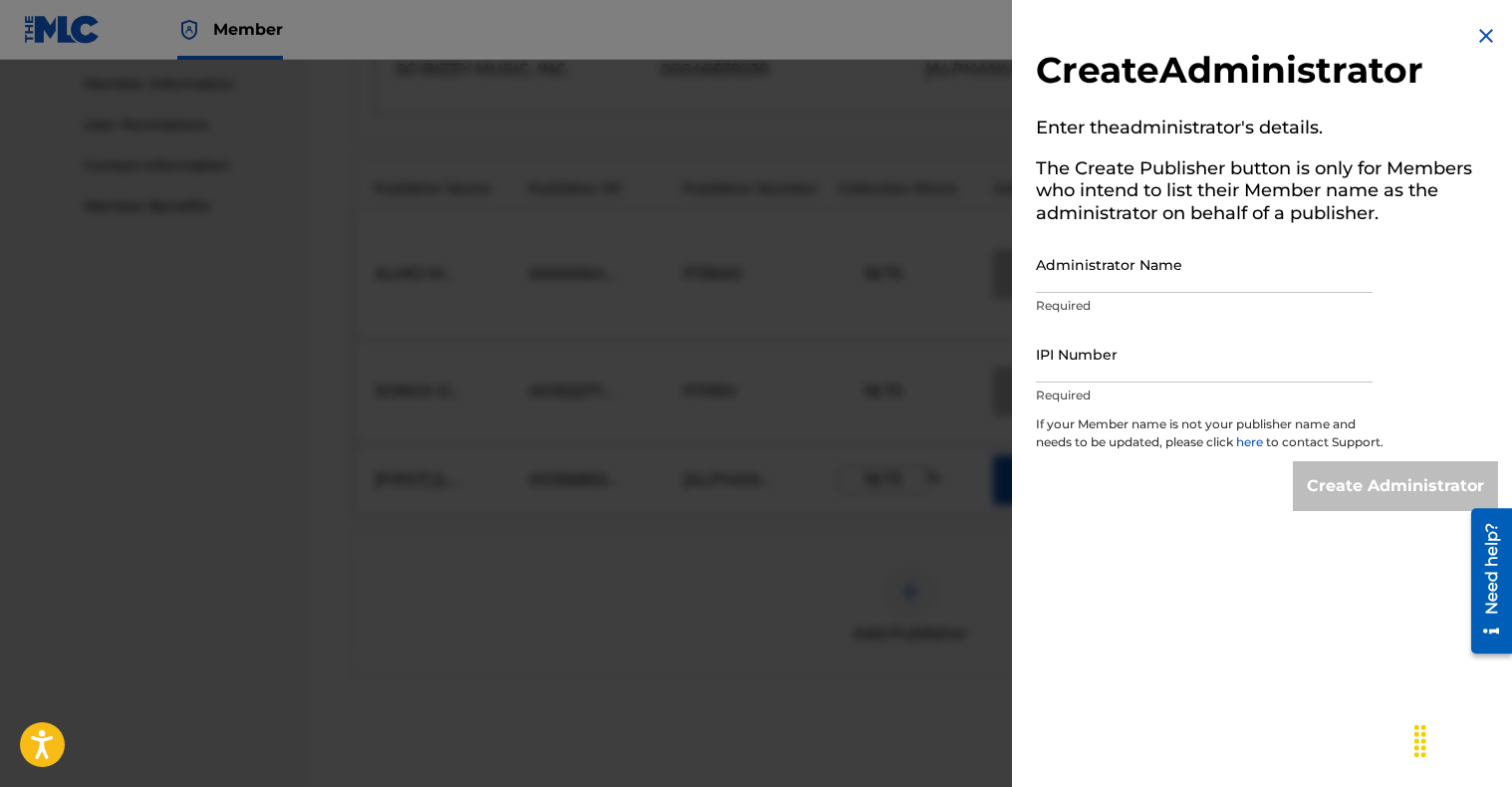 click at bounding box center (1486, 36) 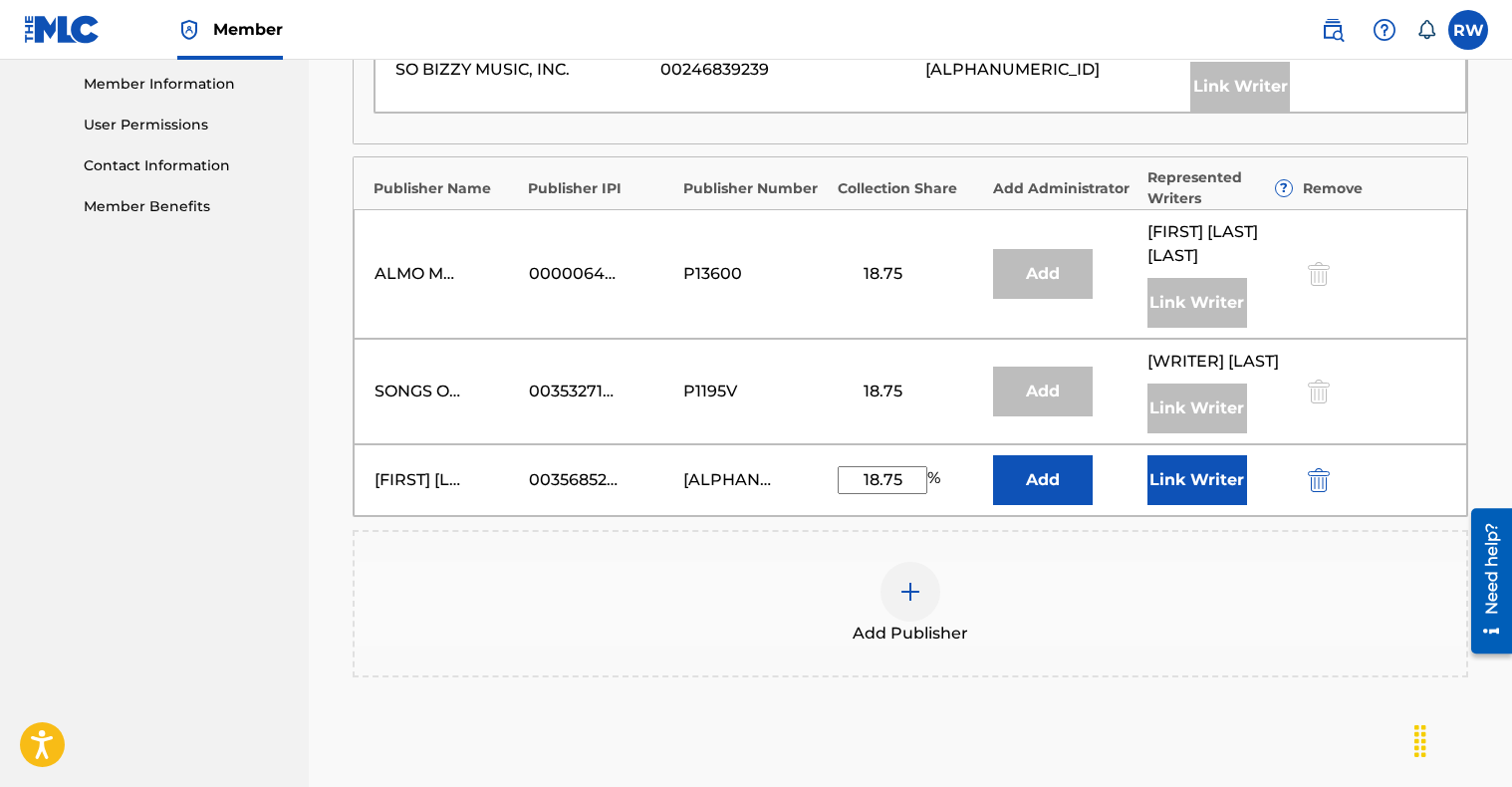 click on "Link Writer" at bounding box center (1197, 480) 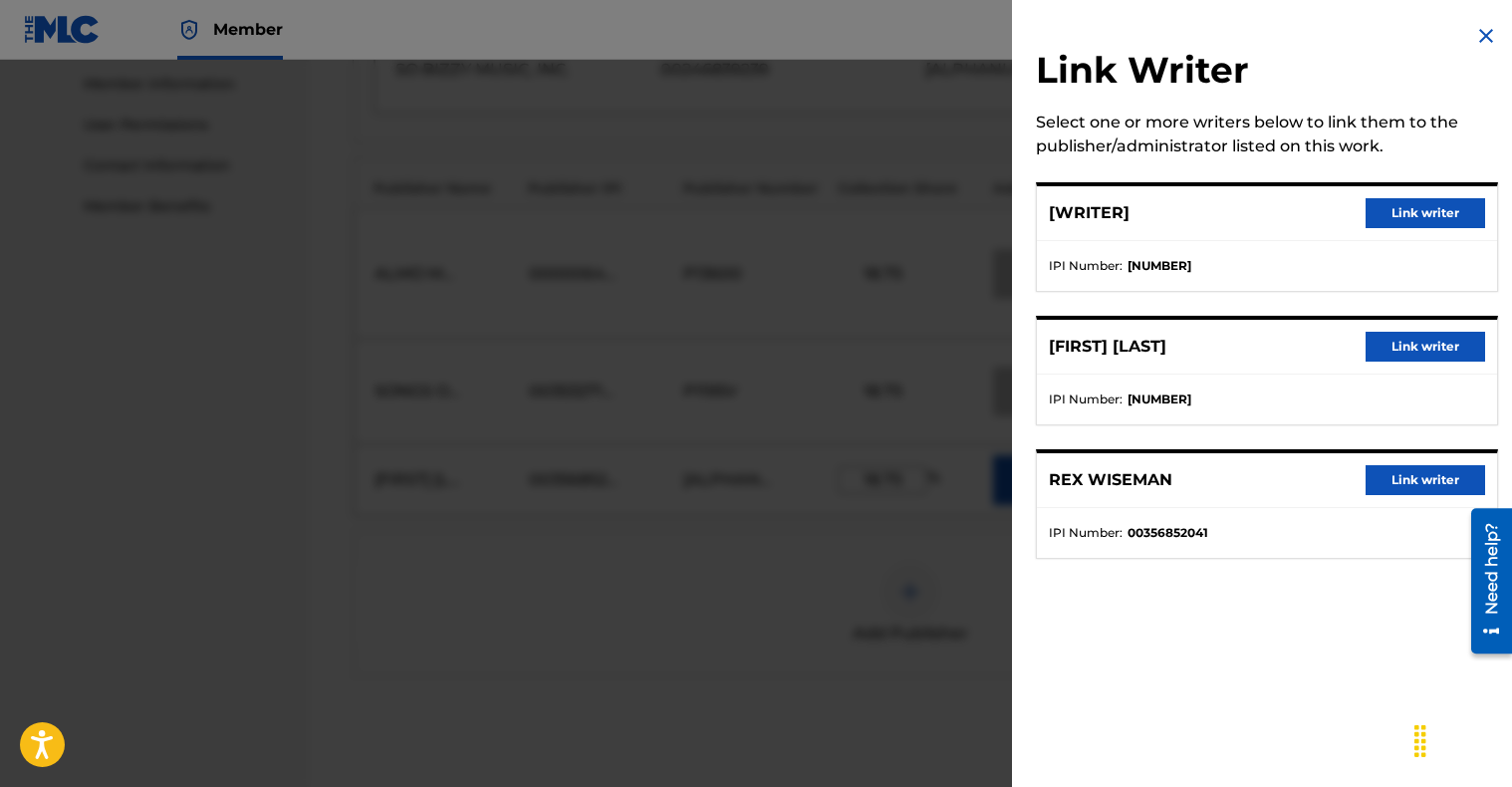 click on "Link writer" at bounding box center [1425, 480] 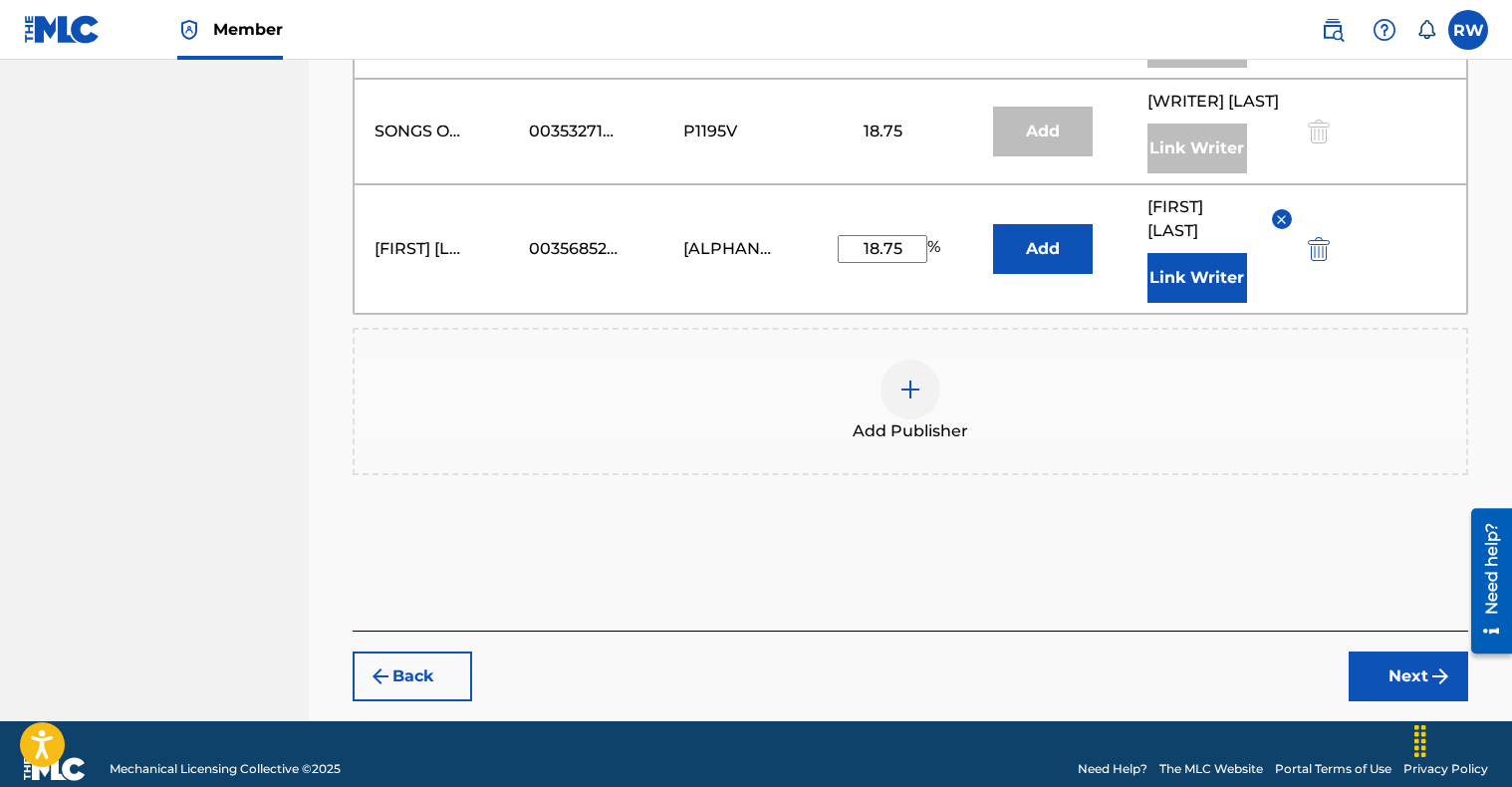 scroll, scrollTop: 1161, scrollLeft: 0, axis: vertical 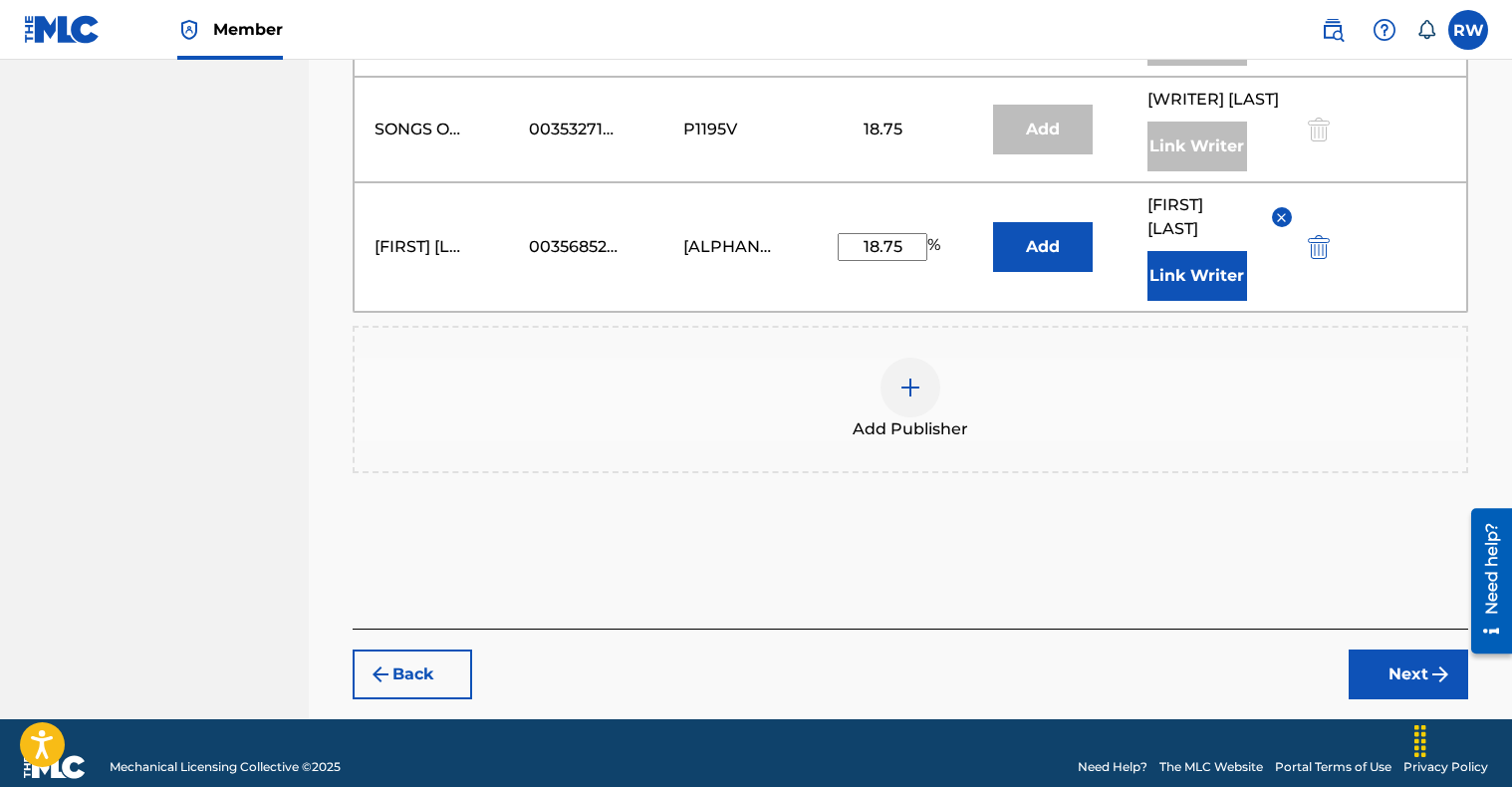click on "Next" at bounding box center [1408, 674] 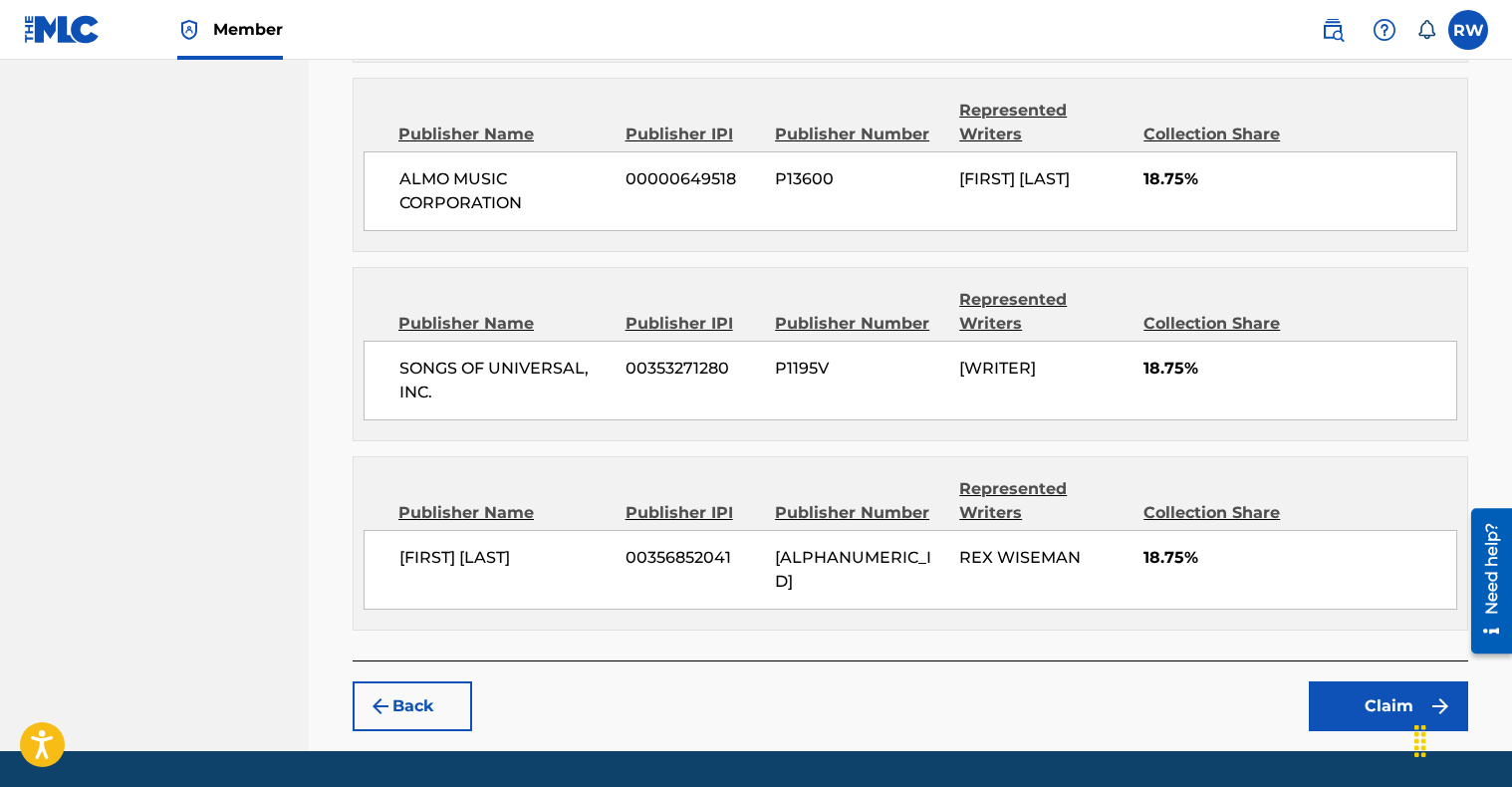 scroll, scrollTop: 1231, scrollLeft: 0, axis: vertical 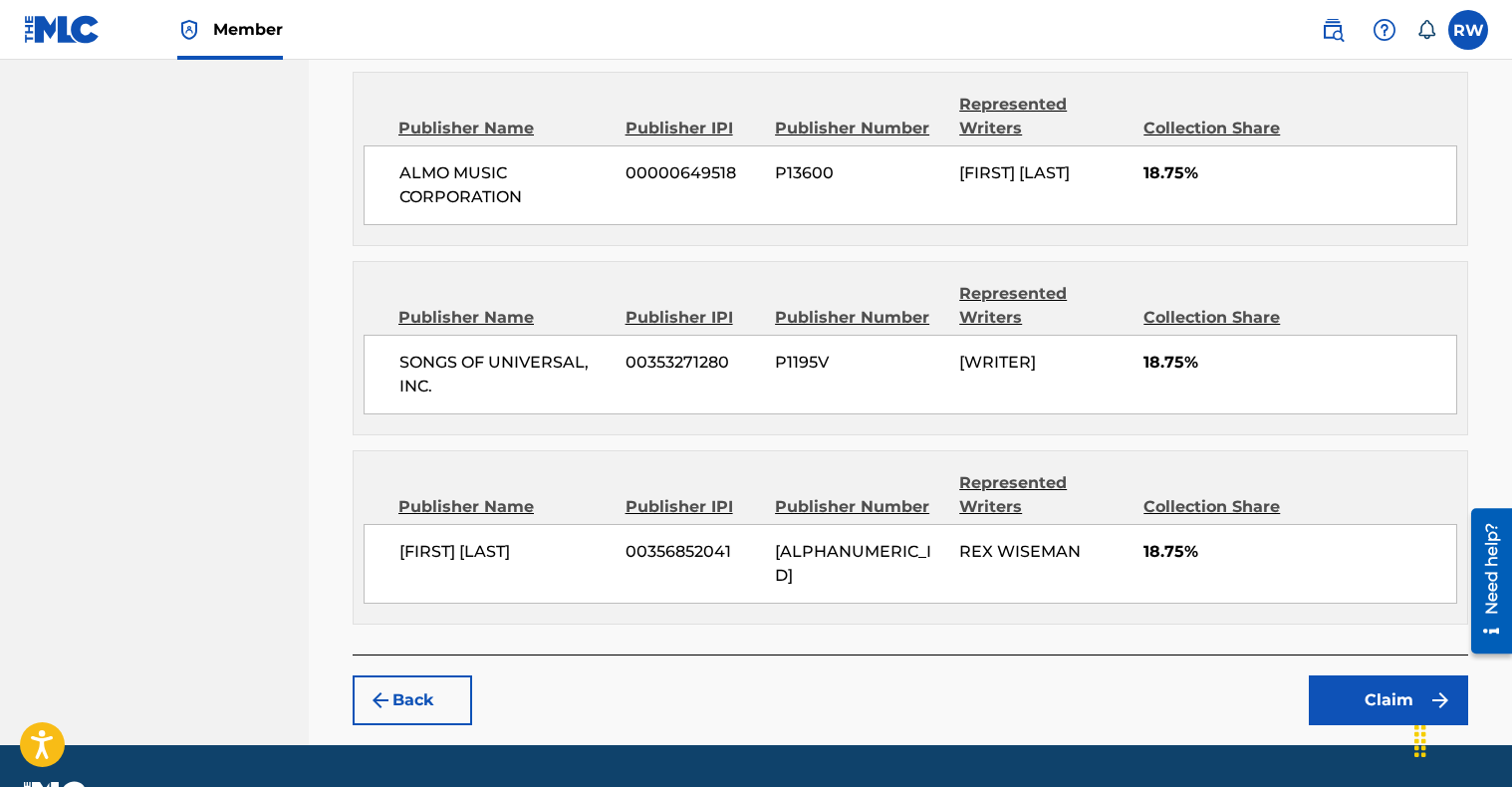 click at bounding box center [380, 700] 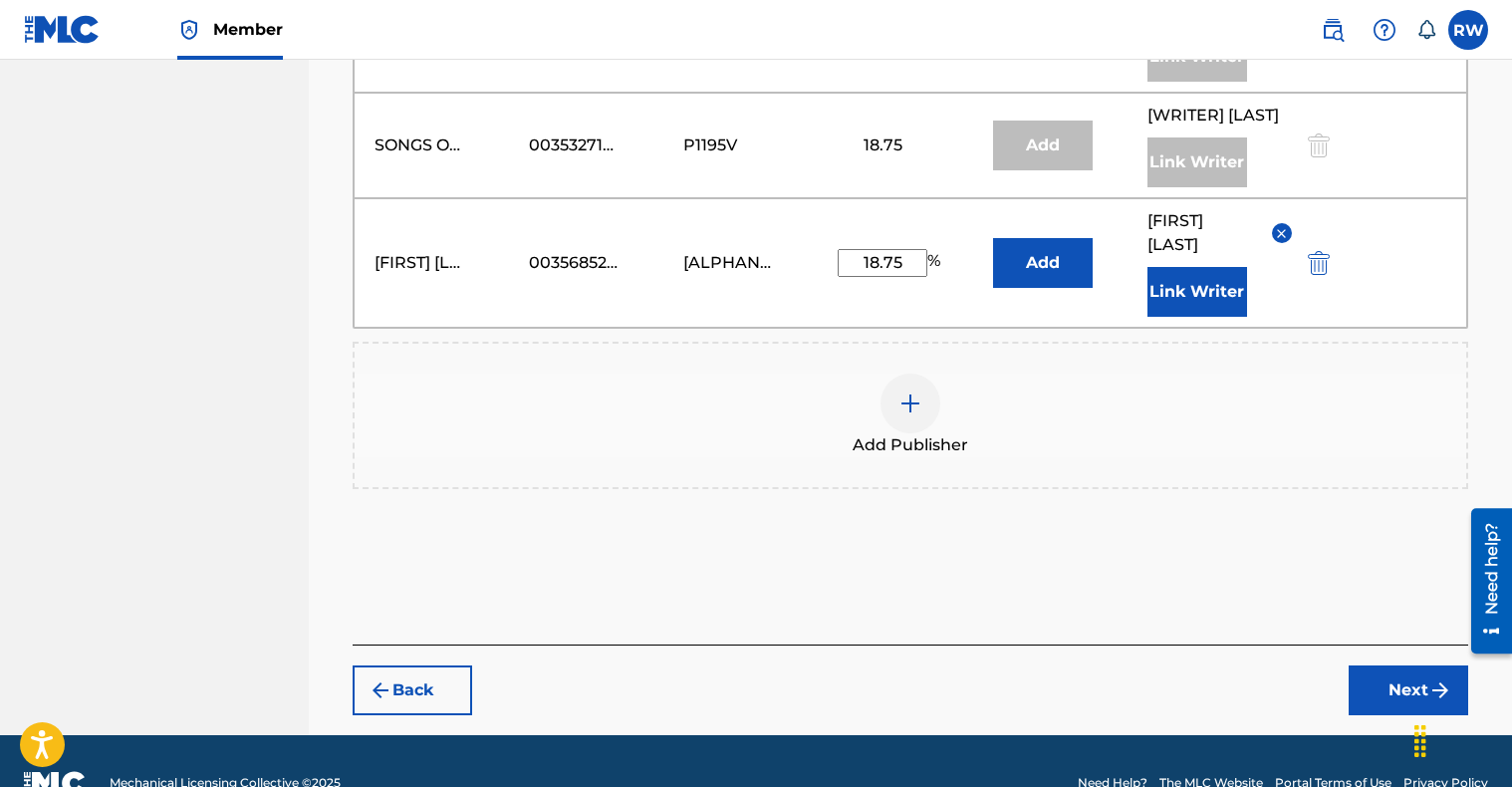 scroll, scrollTop: 1211, scrollLeft: 0, axis: vertical 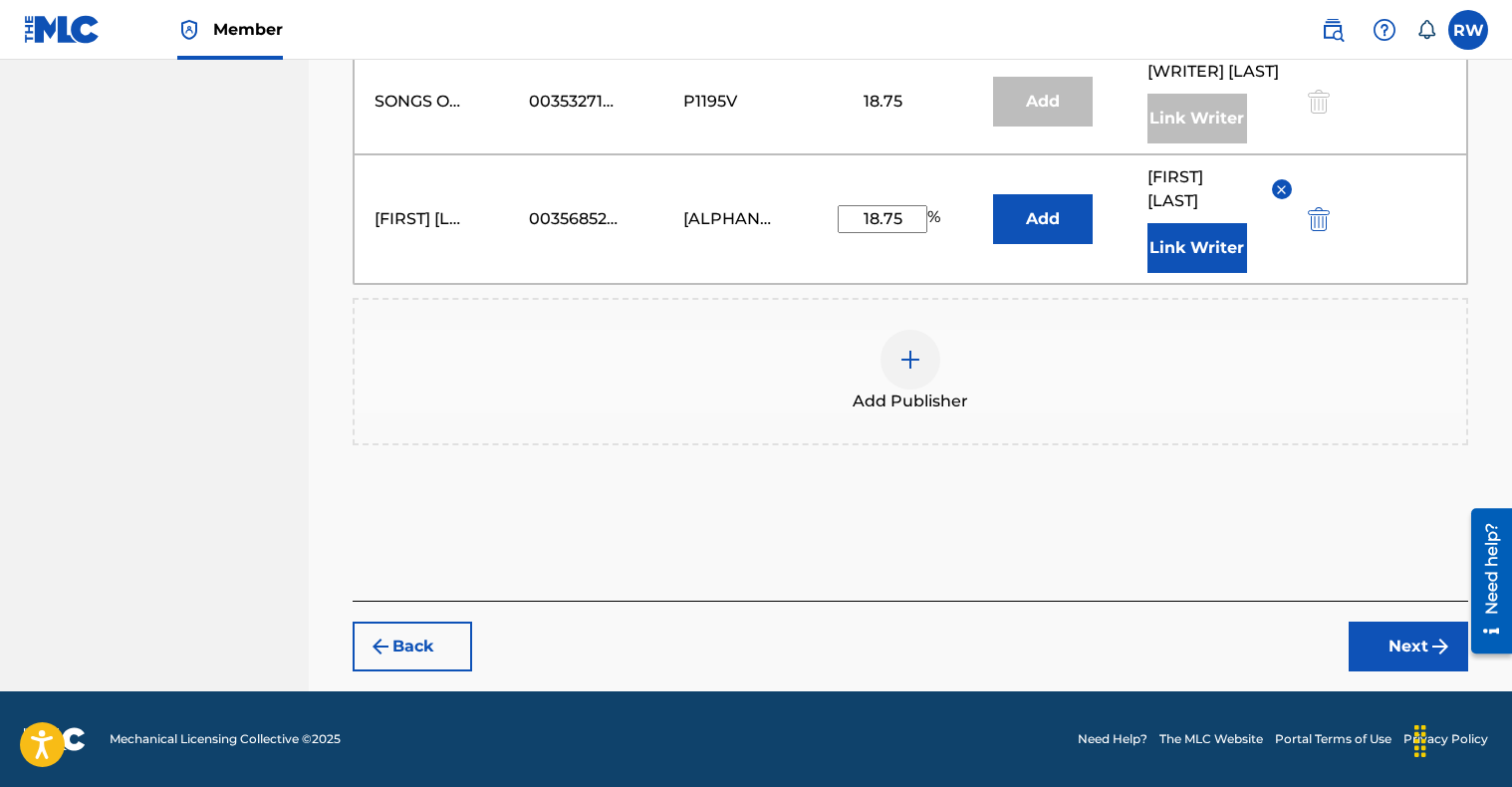 click on "Back" at bounding box center (412, 647) 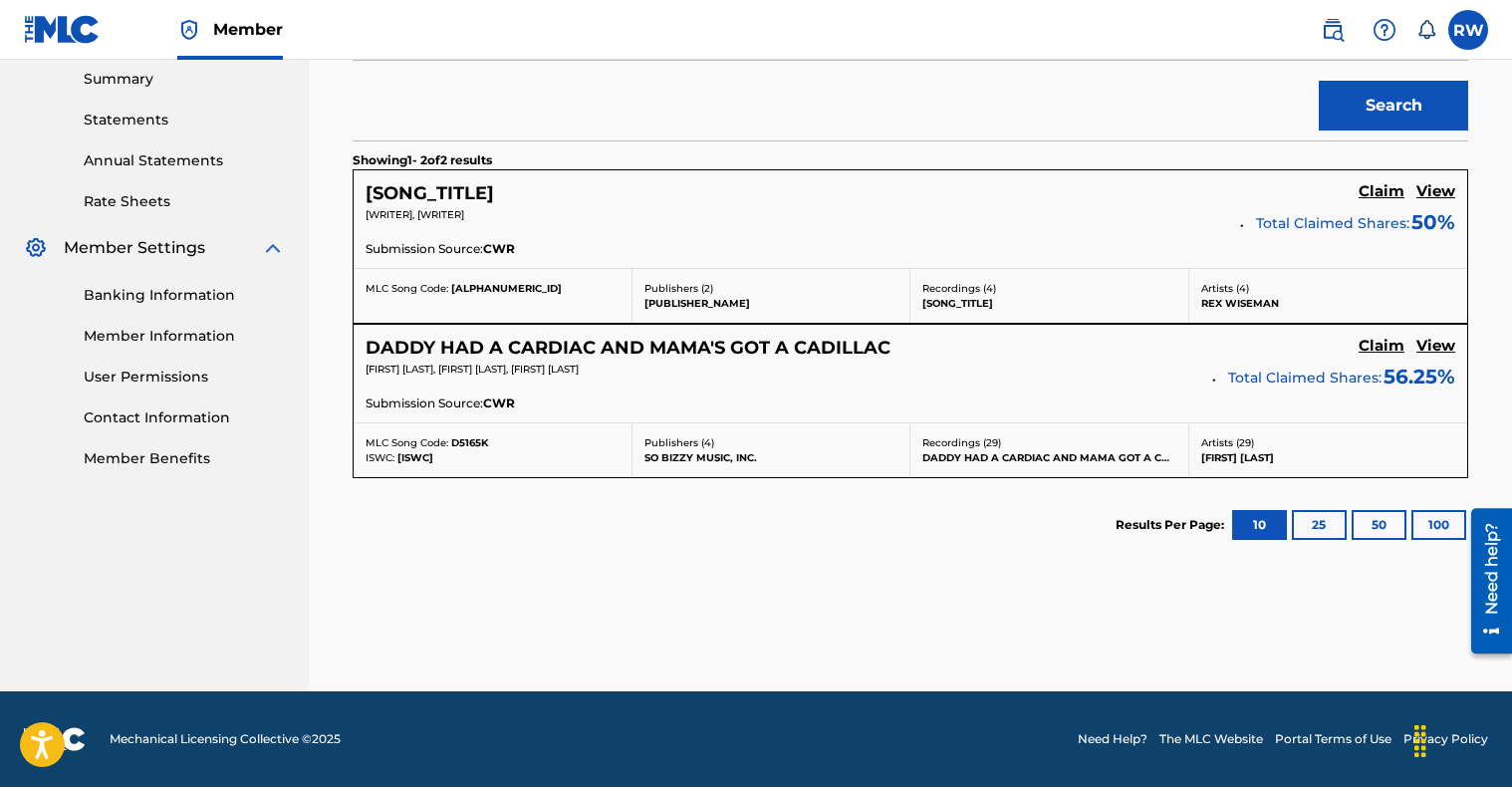 click on "DADDY HAD A CARDIAC AND MAMA'S GOT A CADILLAC" at bounding box center [628, 348] 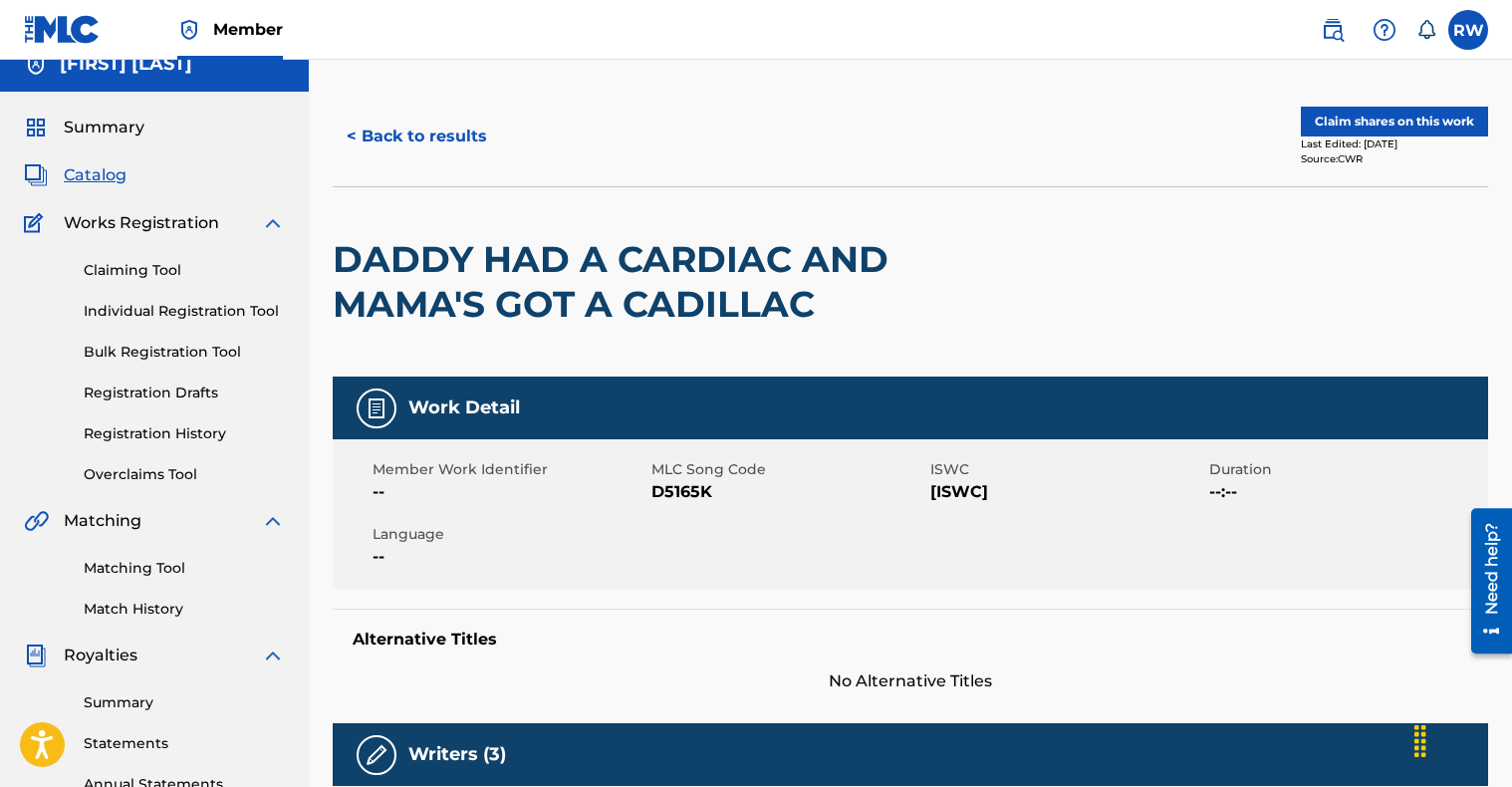 scroll, scrollTop: 0, scrollLeft: 0, axis: both 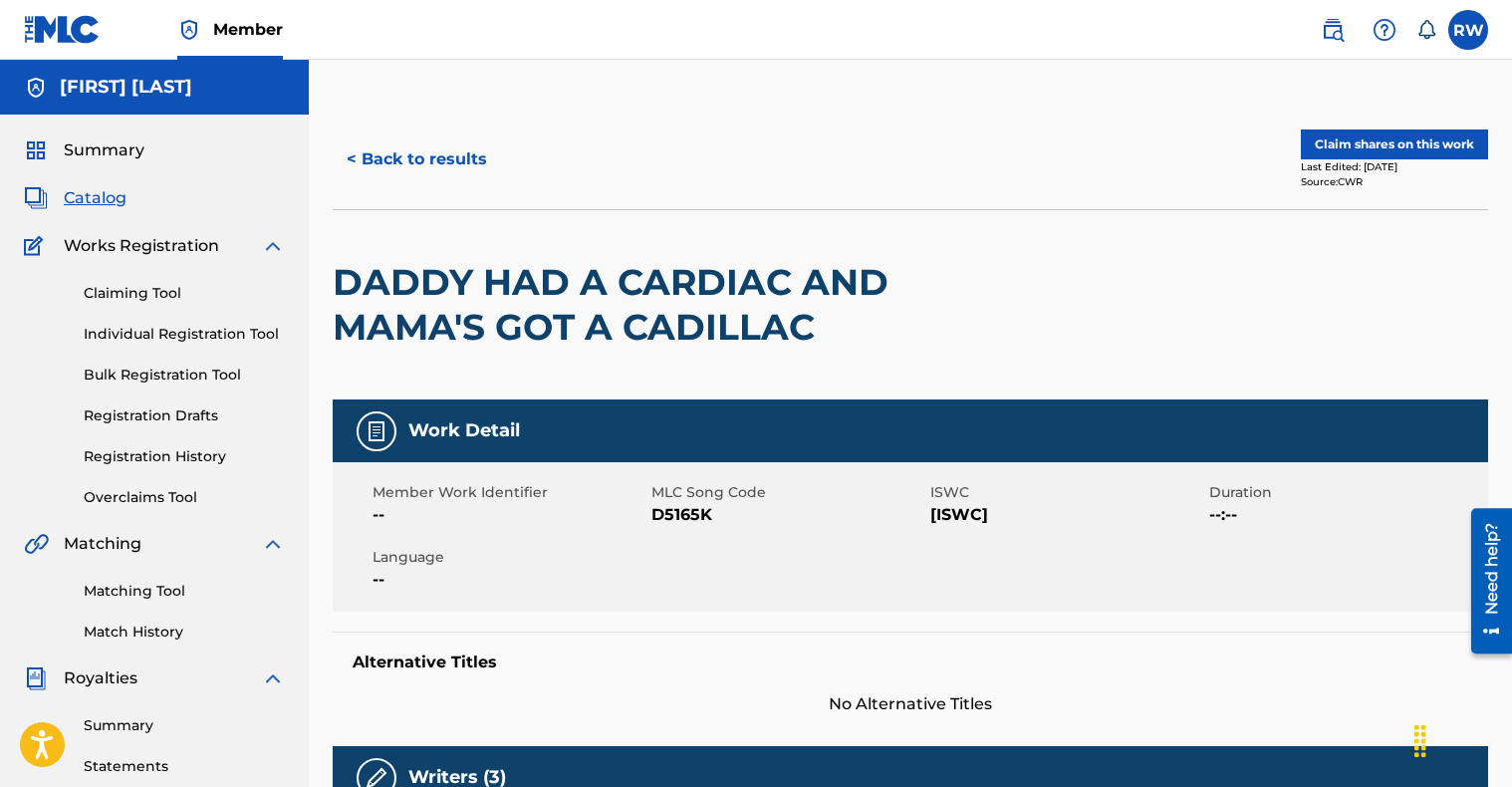 click on "Claim shares on this work" at bounding box center [1394, 144] 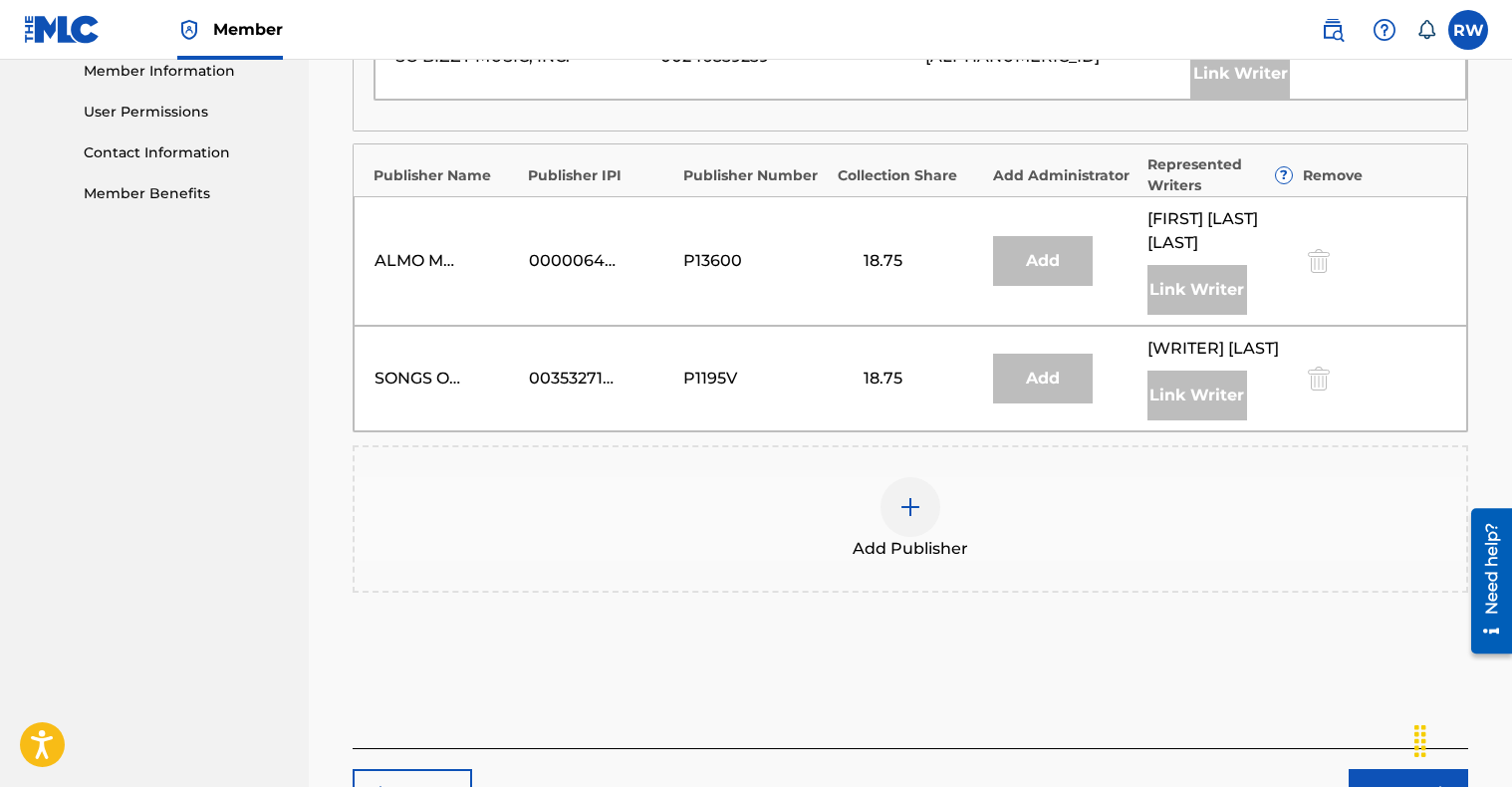 scroll, scrollTop: 917, scrollLeft: 0, axis: vertical 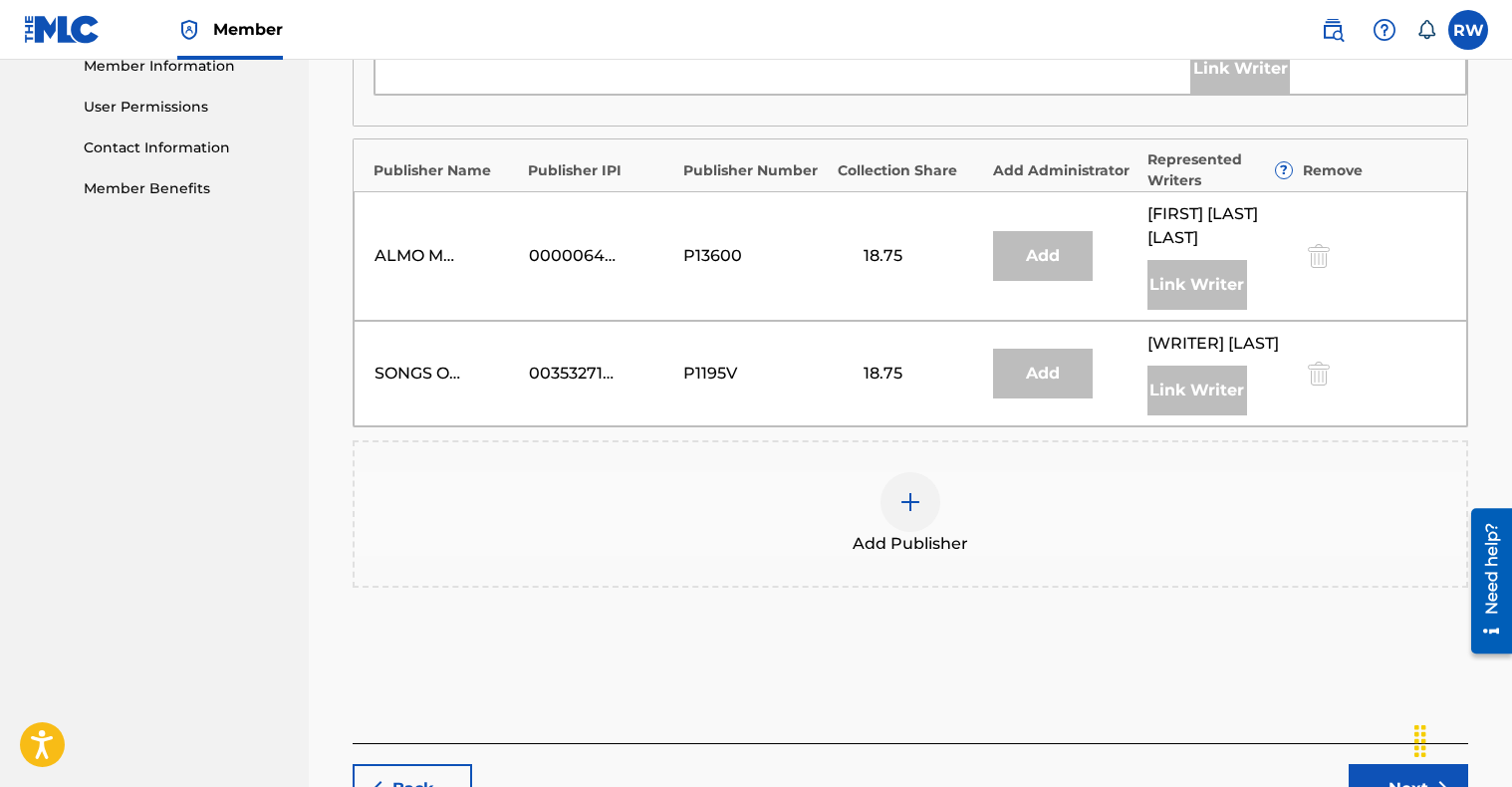 click at bounding box center (910, 502) 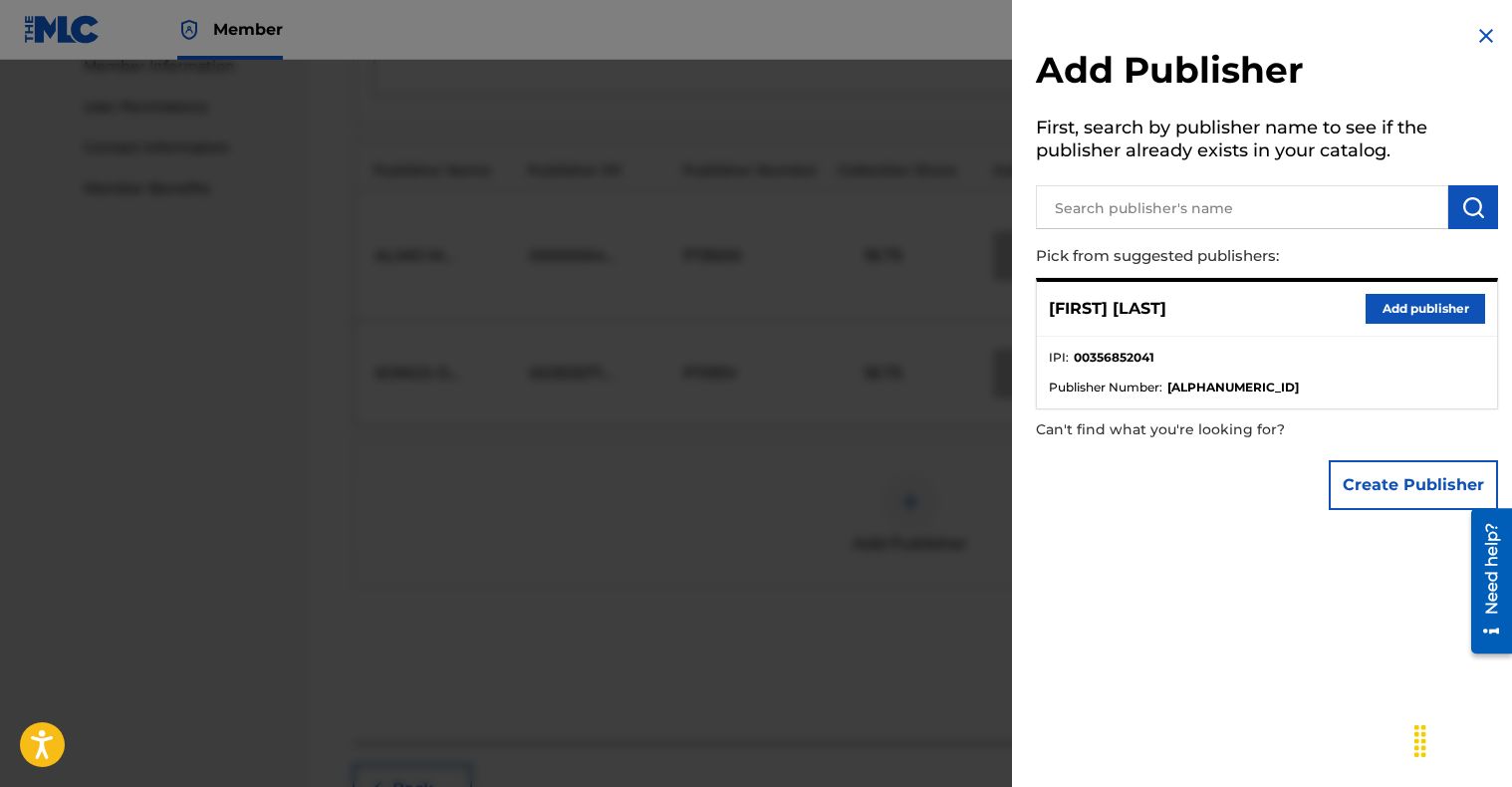 click at bounding box center [1242, 207] 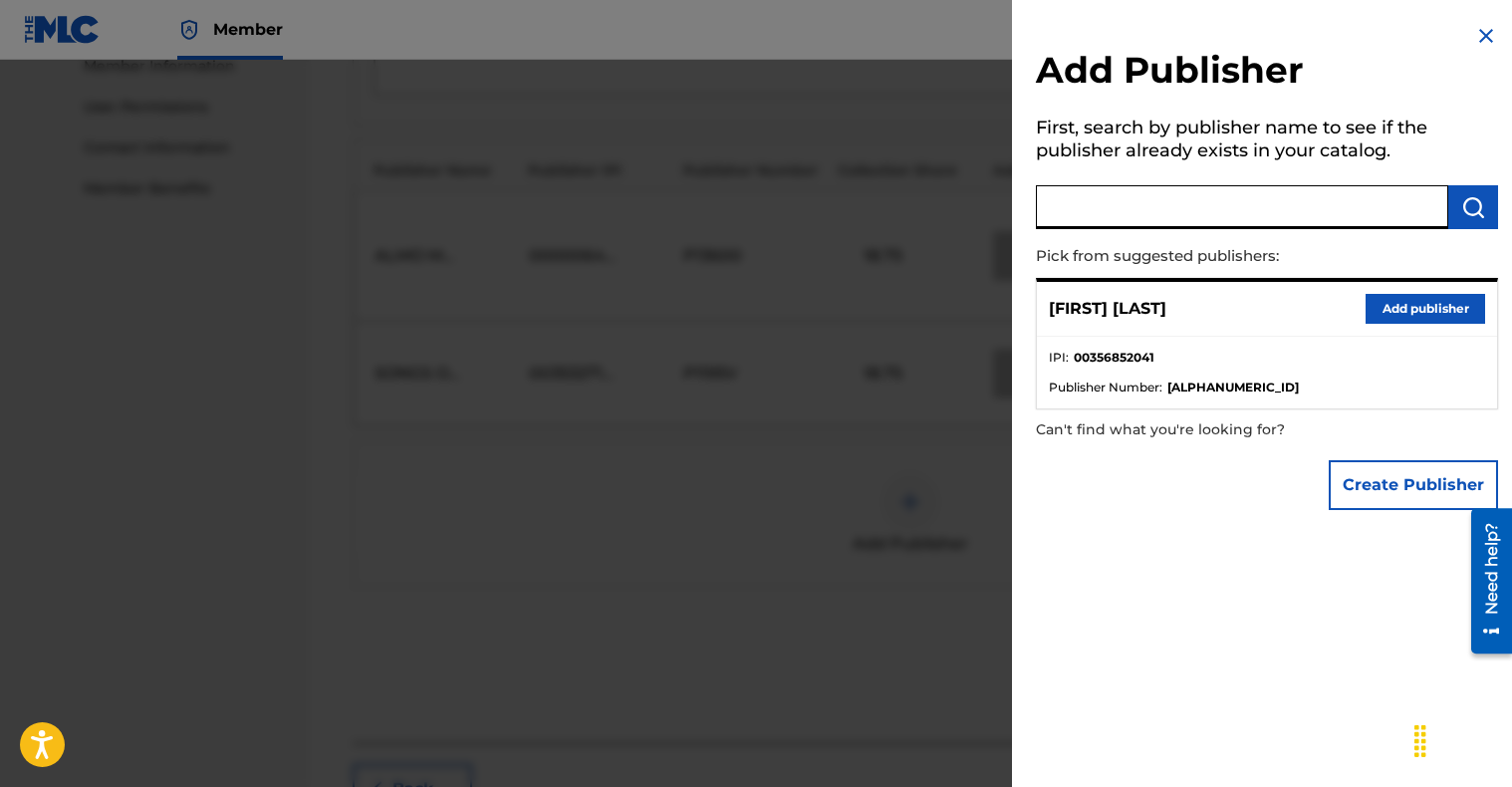 paste on "P149XO" 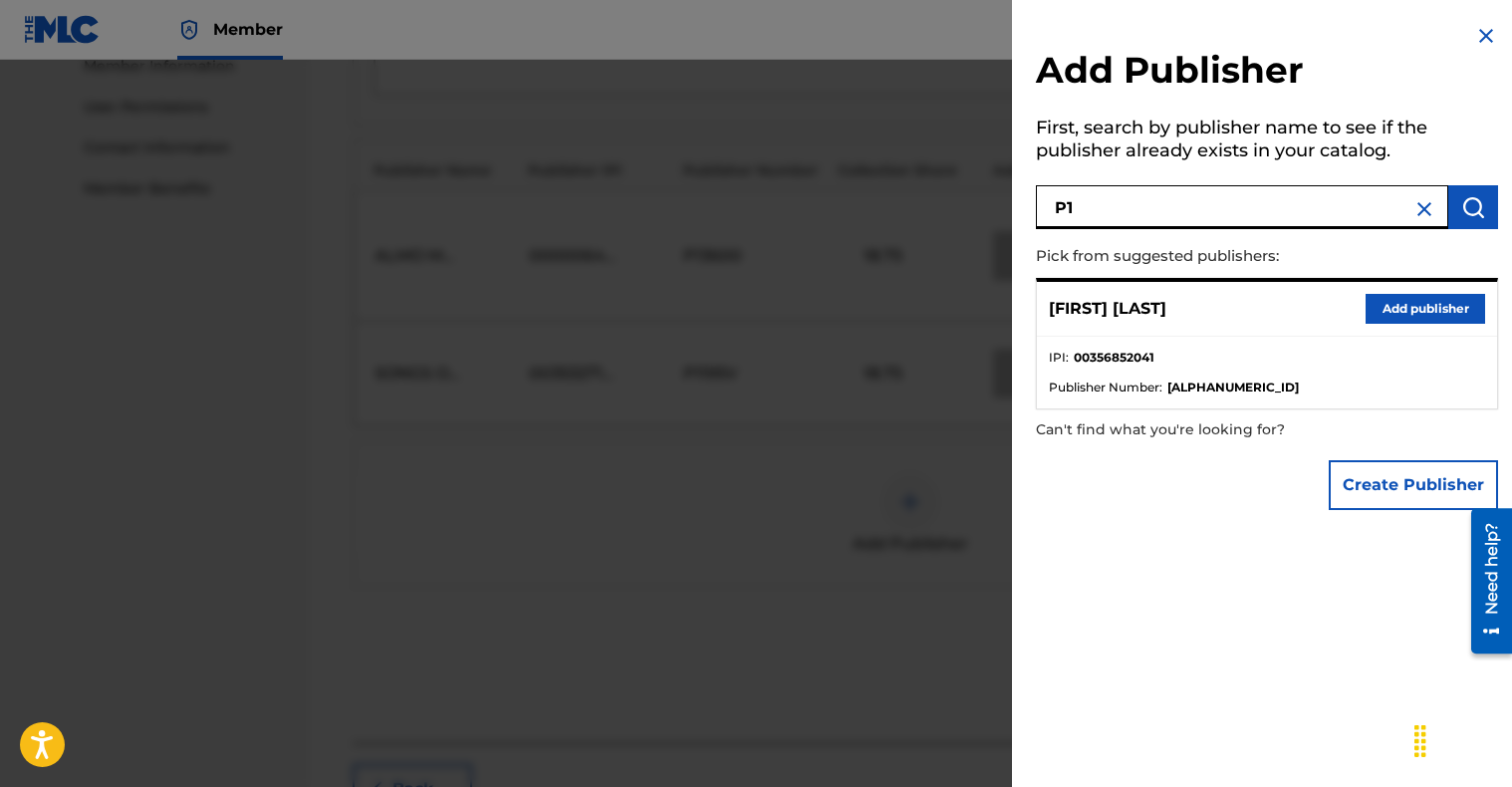 type on "P" 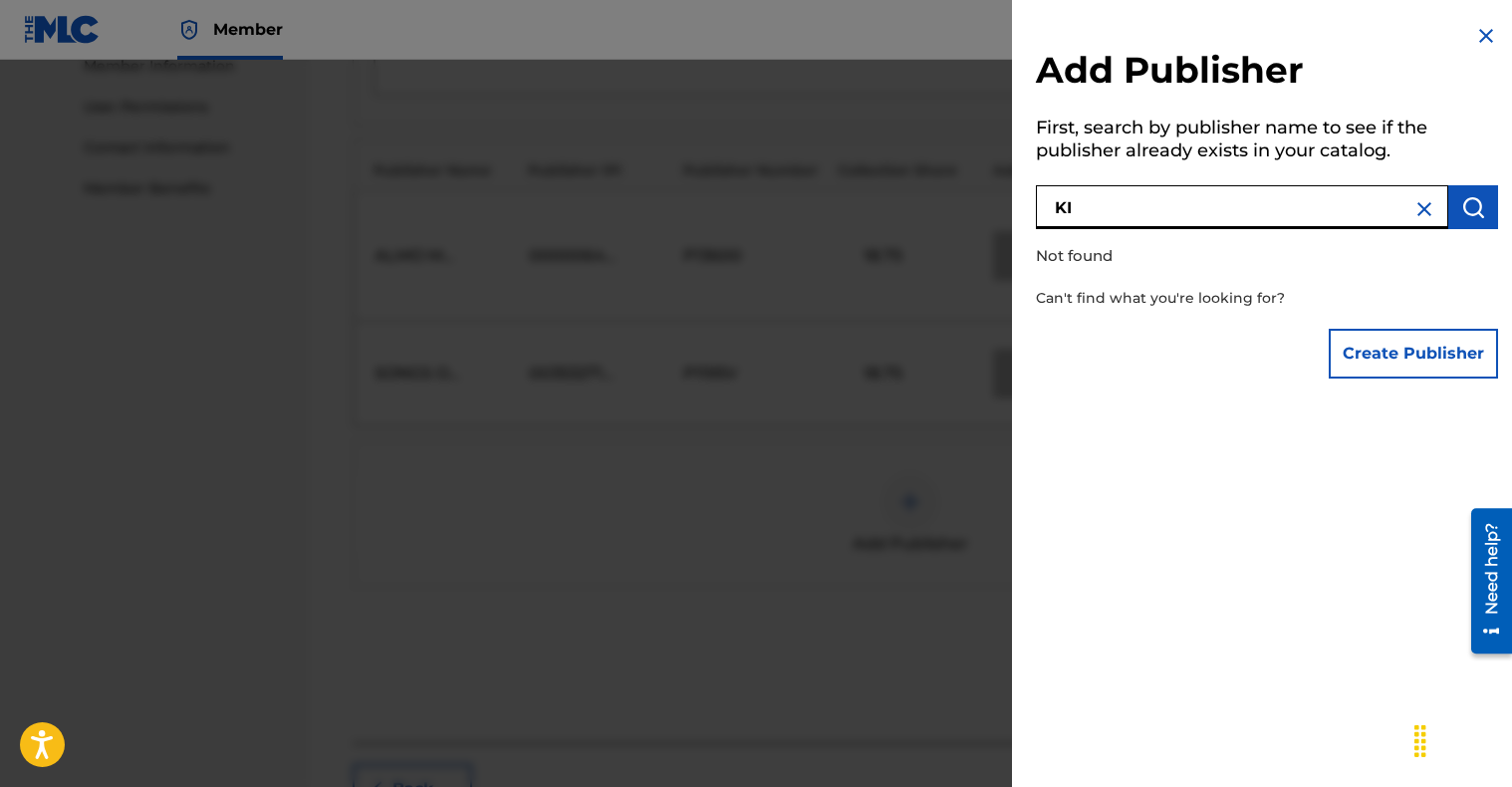 type on "K" 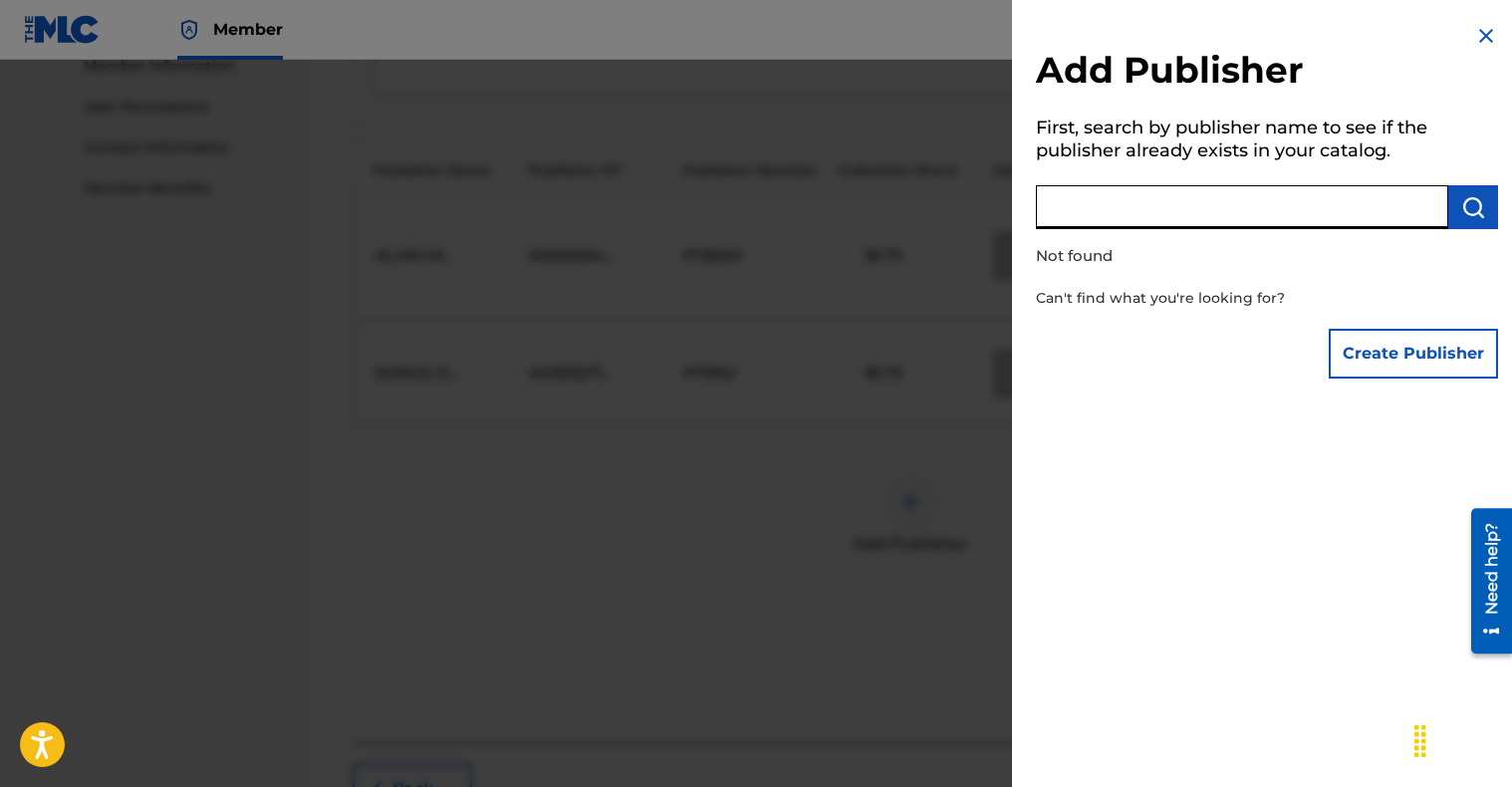 paste on "00400037330" 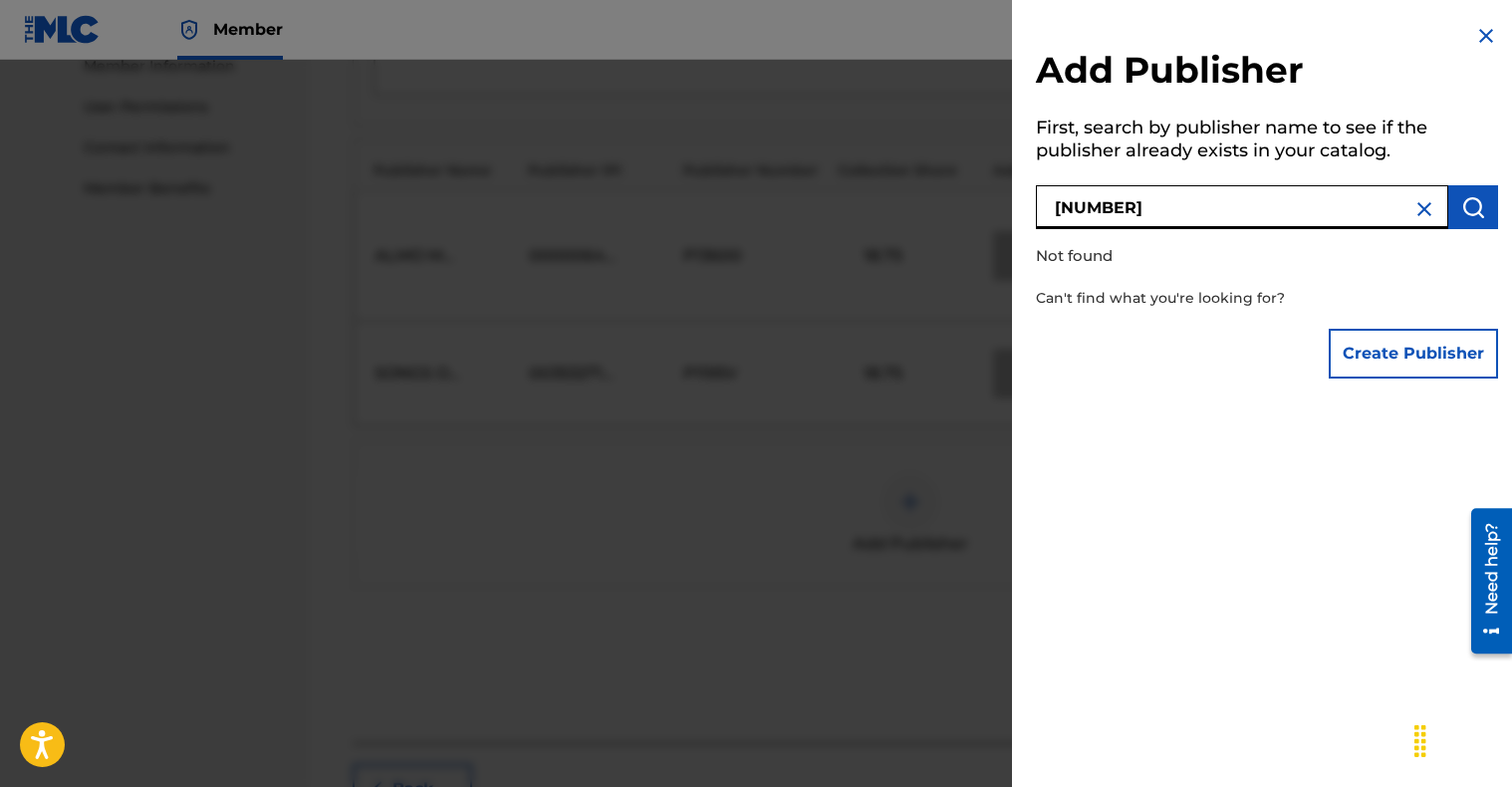 click at bounding box center (1473, 207) 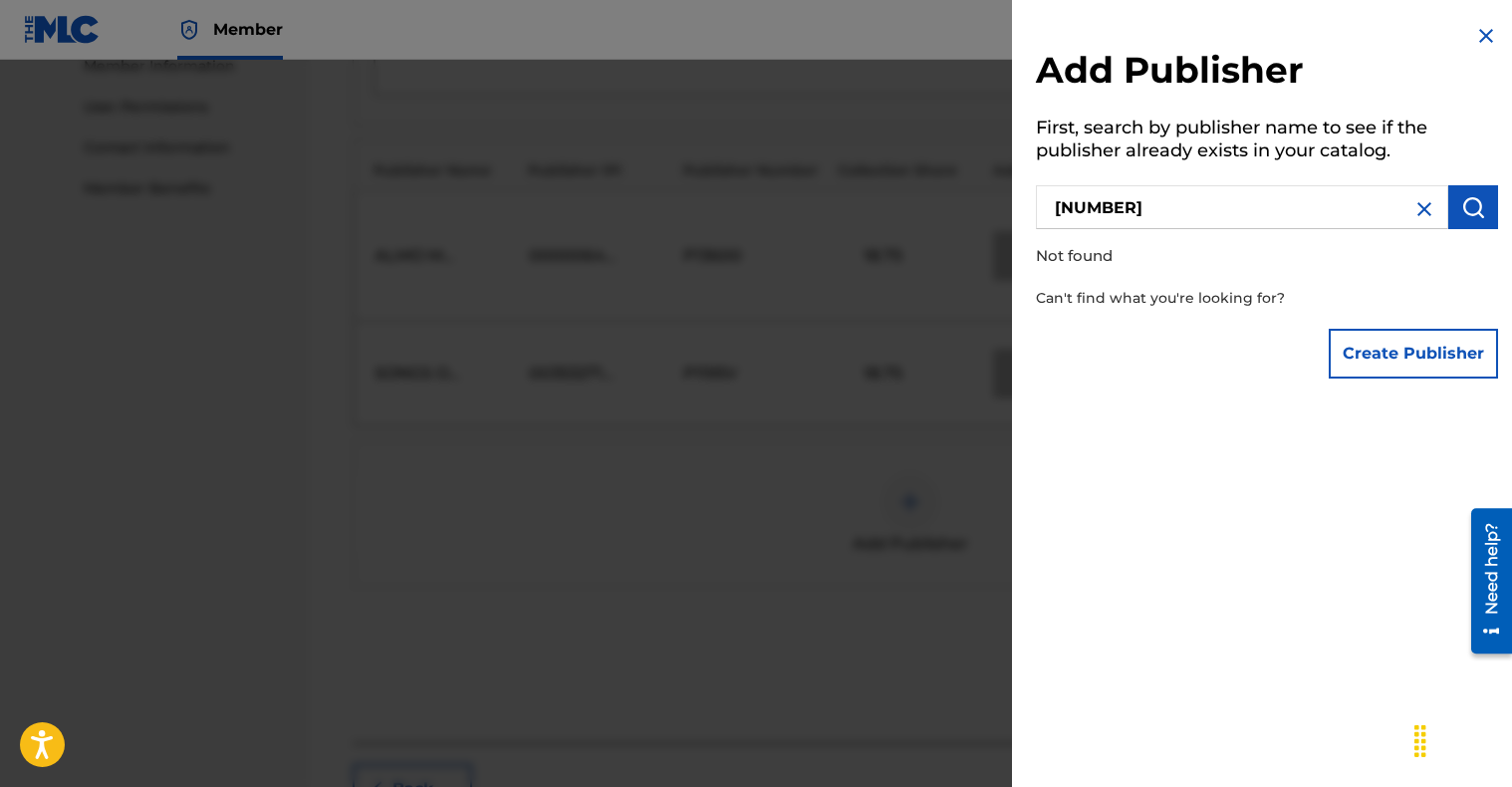 click on "00400037330" at bounding box center (1242, 207) 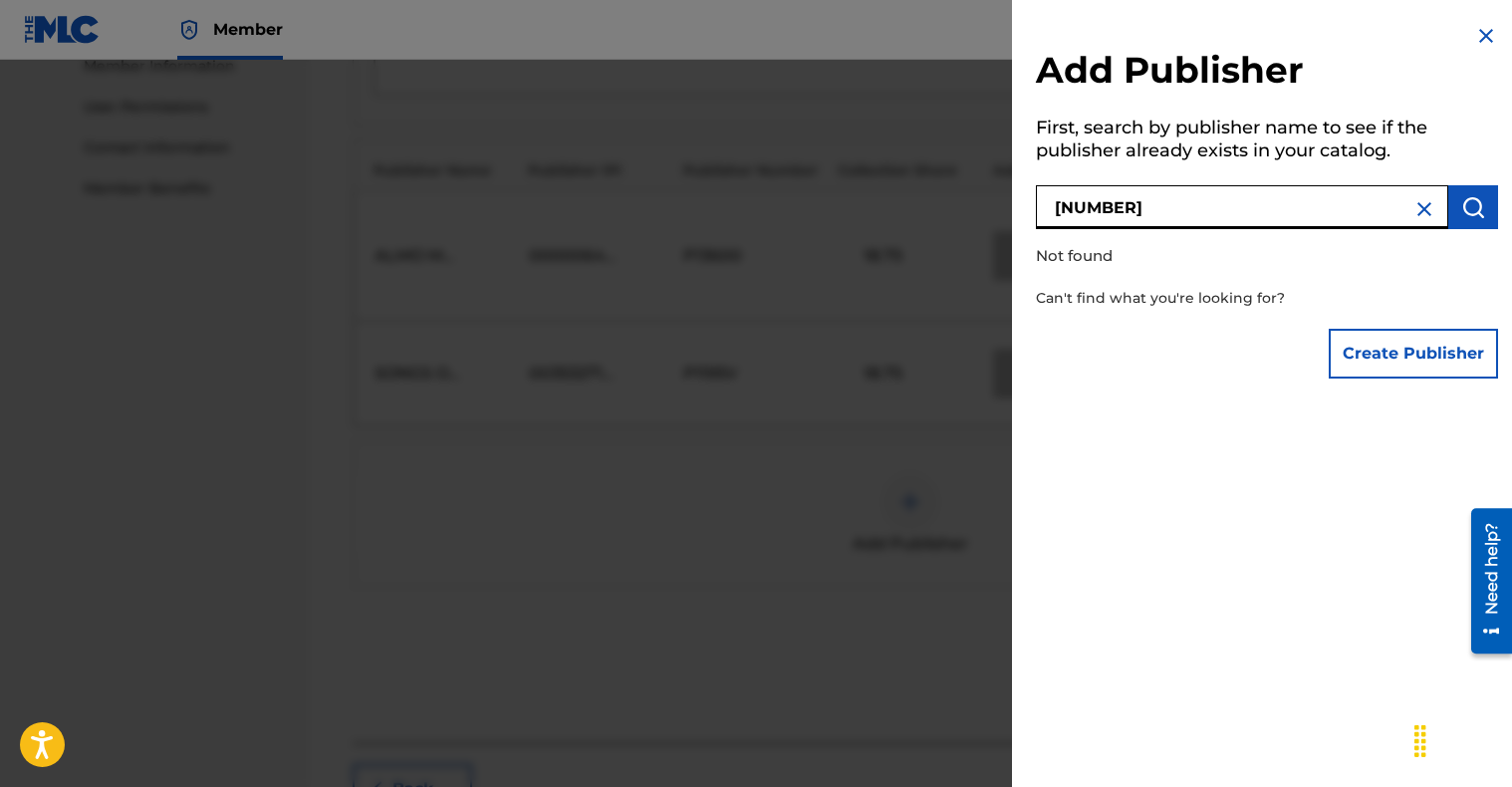 click on "00400037330" at bounding box center (1242, 207) 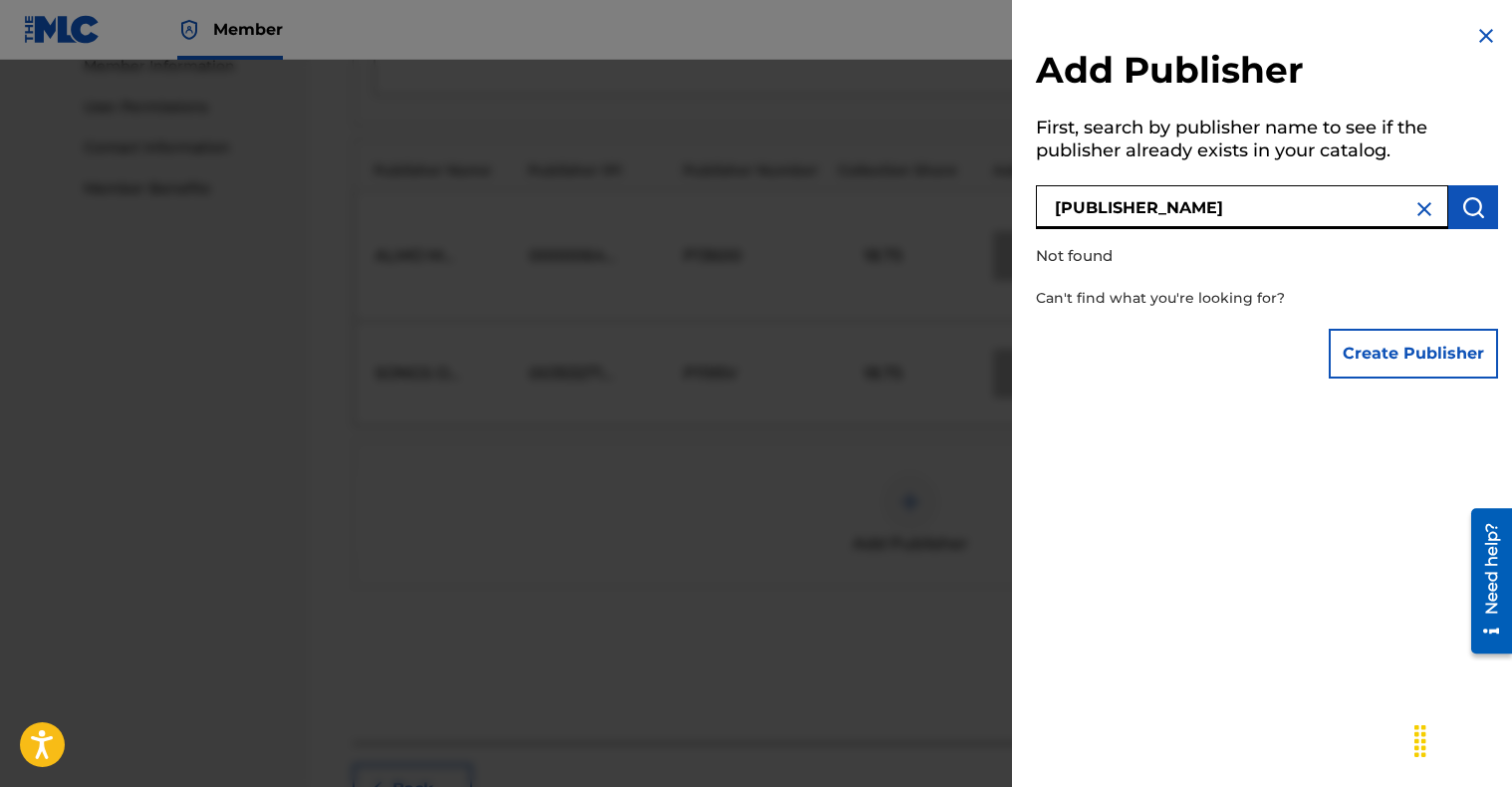 type on "KILLIN FROST MUSIC" 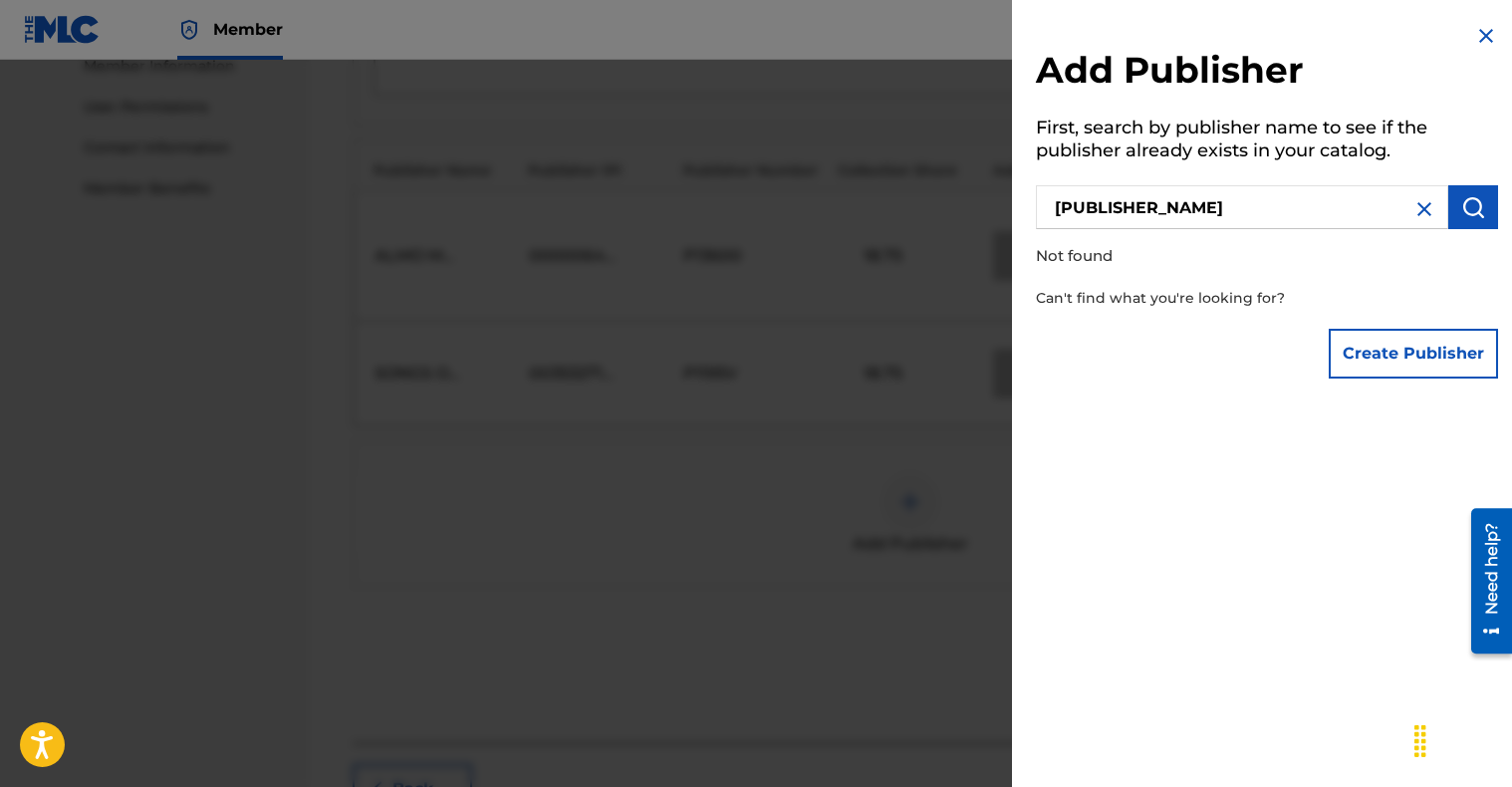 click on "Create Publisher" at bounding box center [1413, 354] 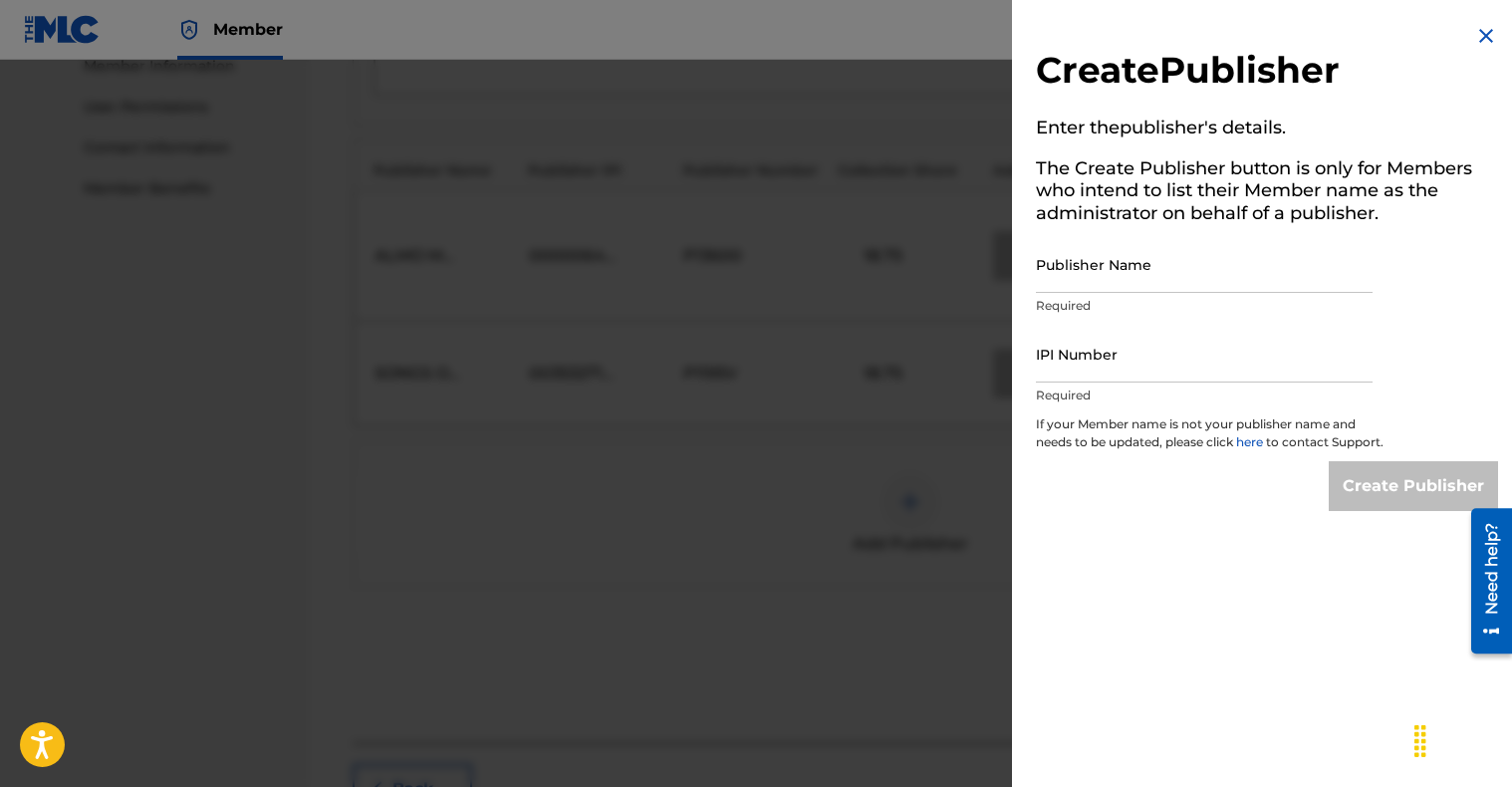 click on "Publisher Name" at bounding box center [1204, 264] 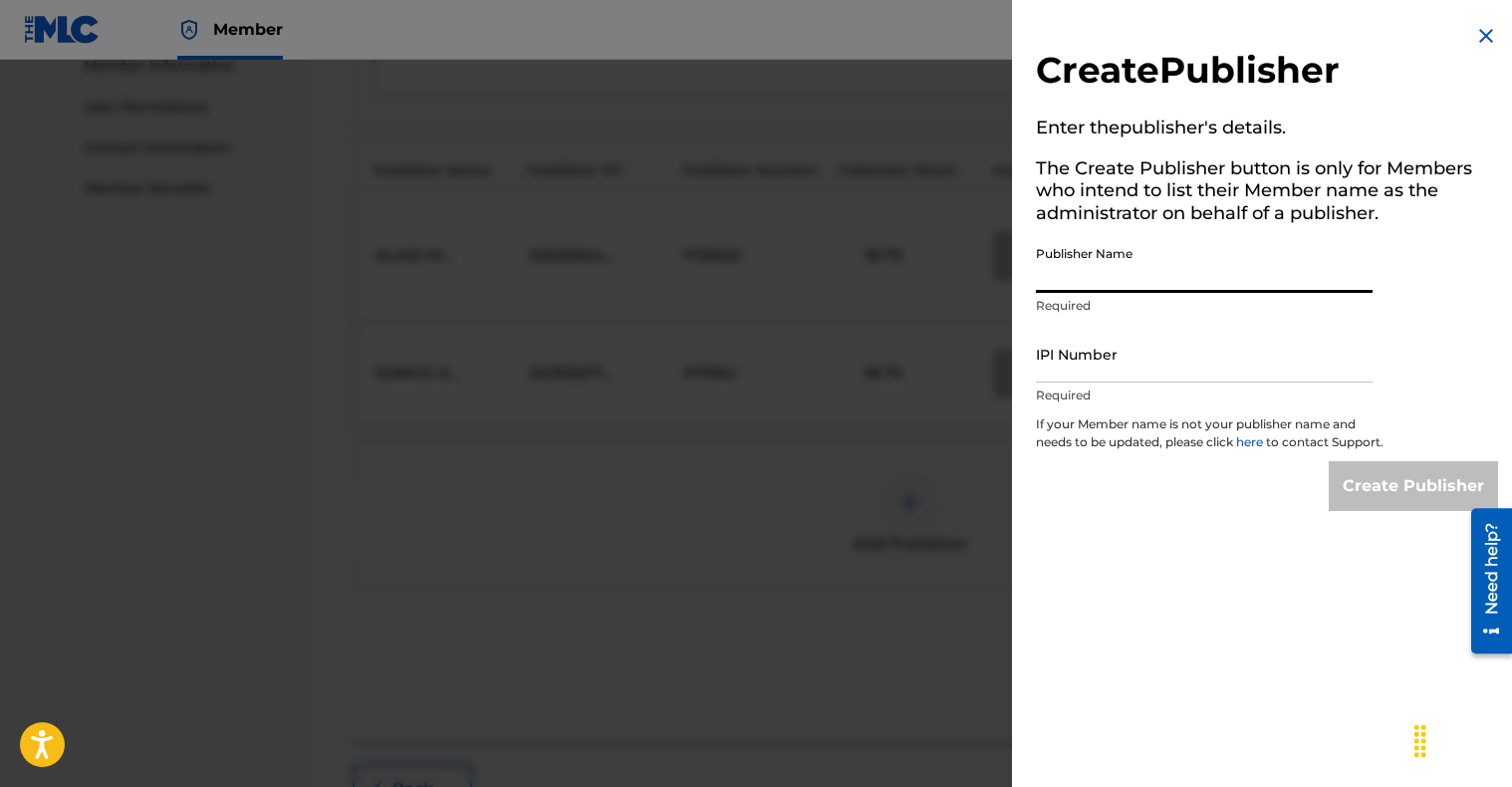 paste on "KILLIN FROST MUSIC" 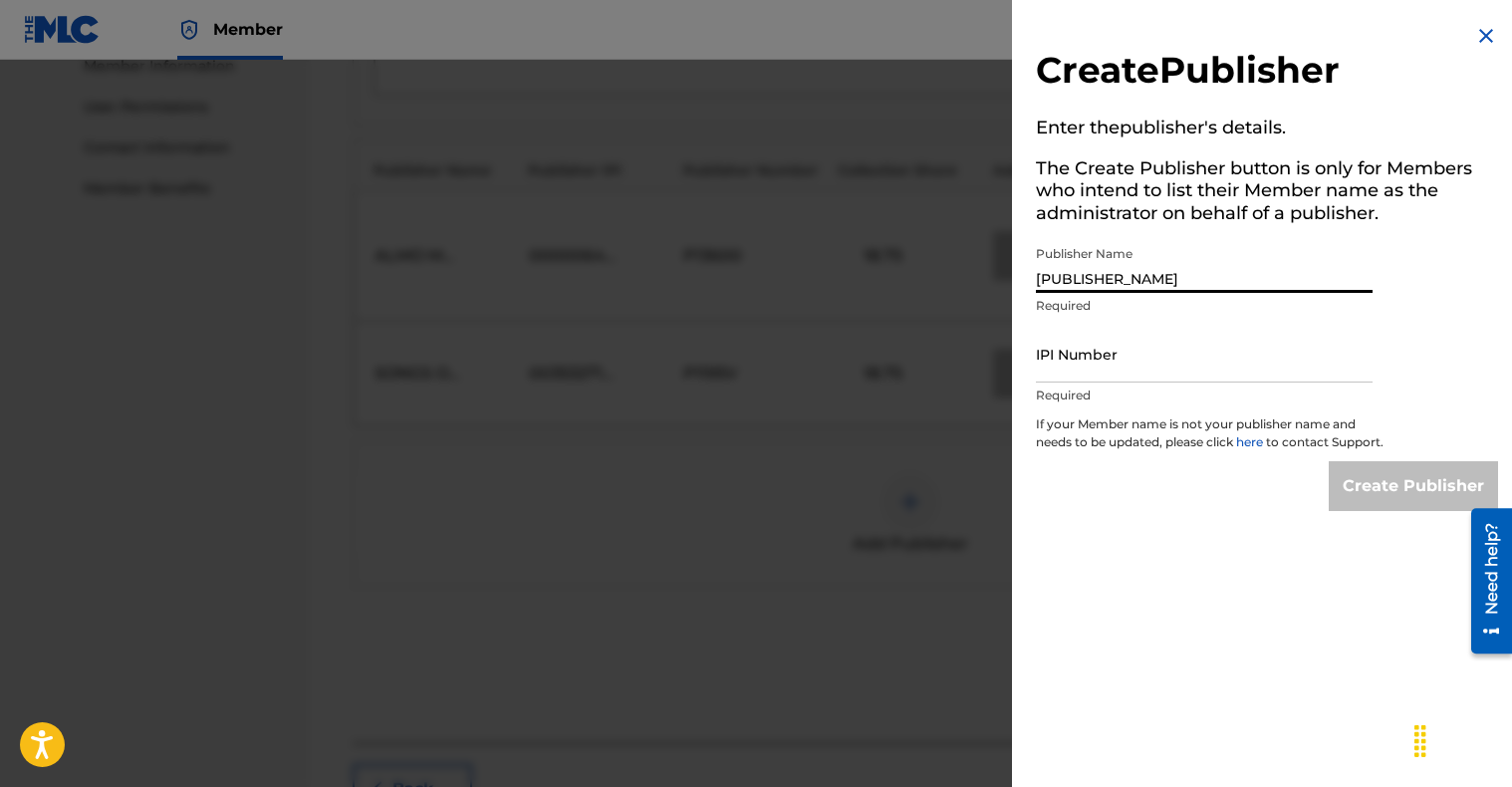 type on "KILLIN FROST MUSIC" 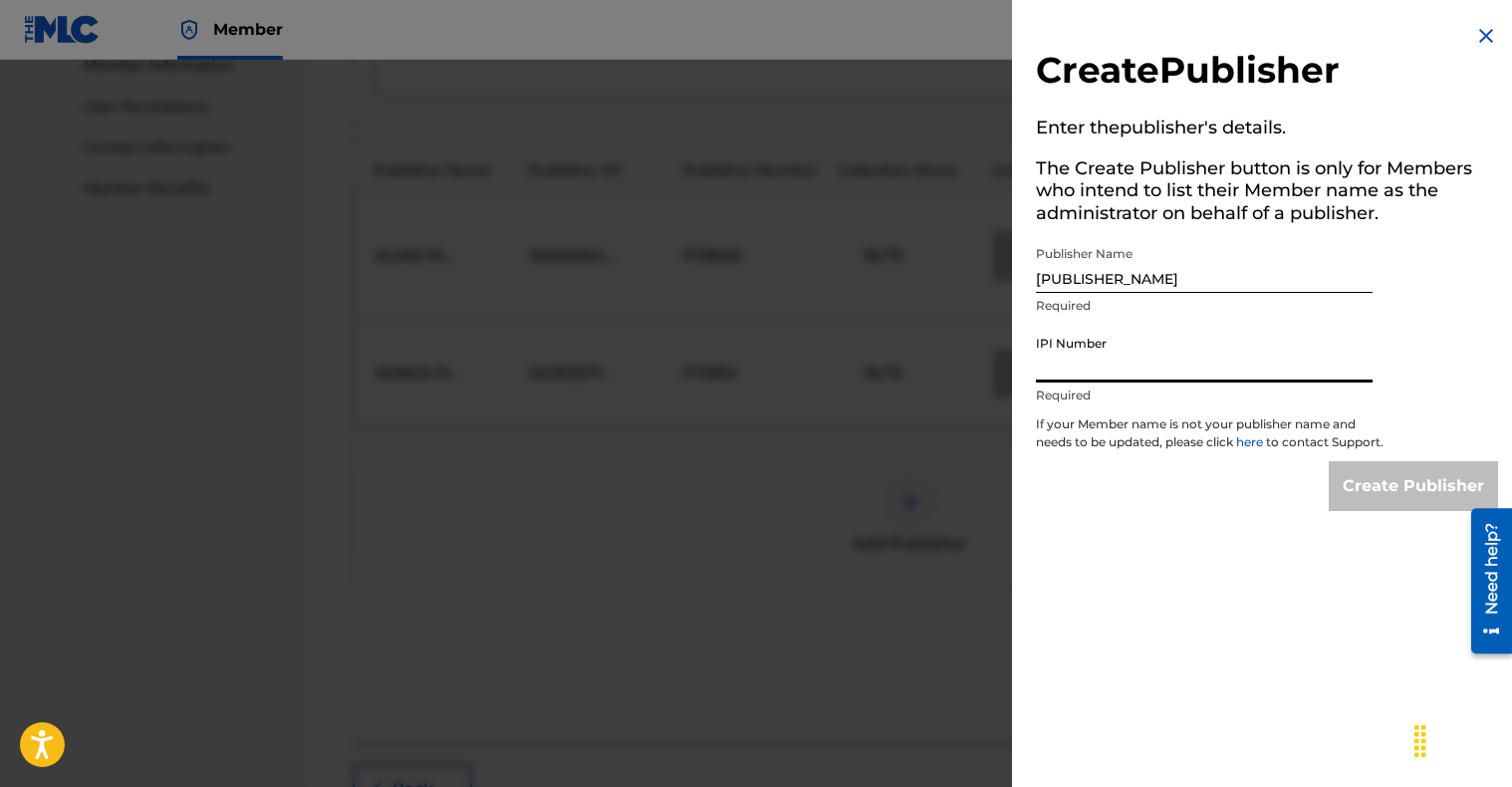 paste on "00400037330" 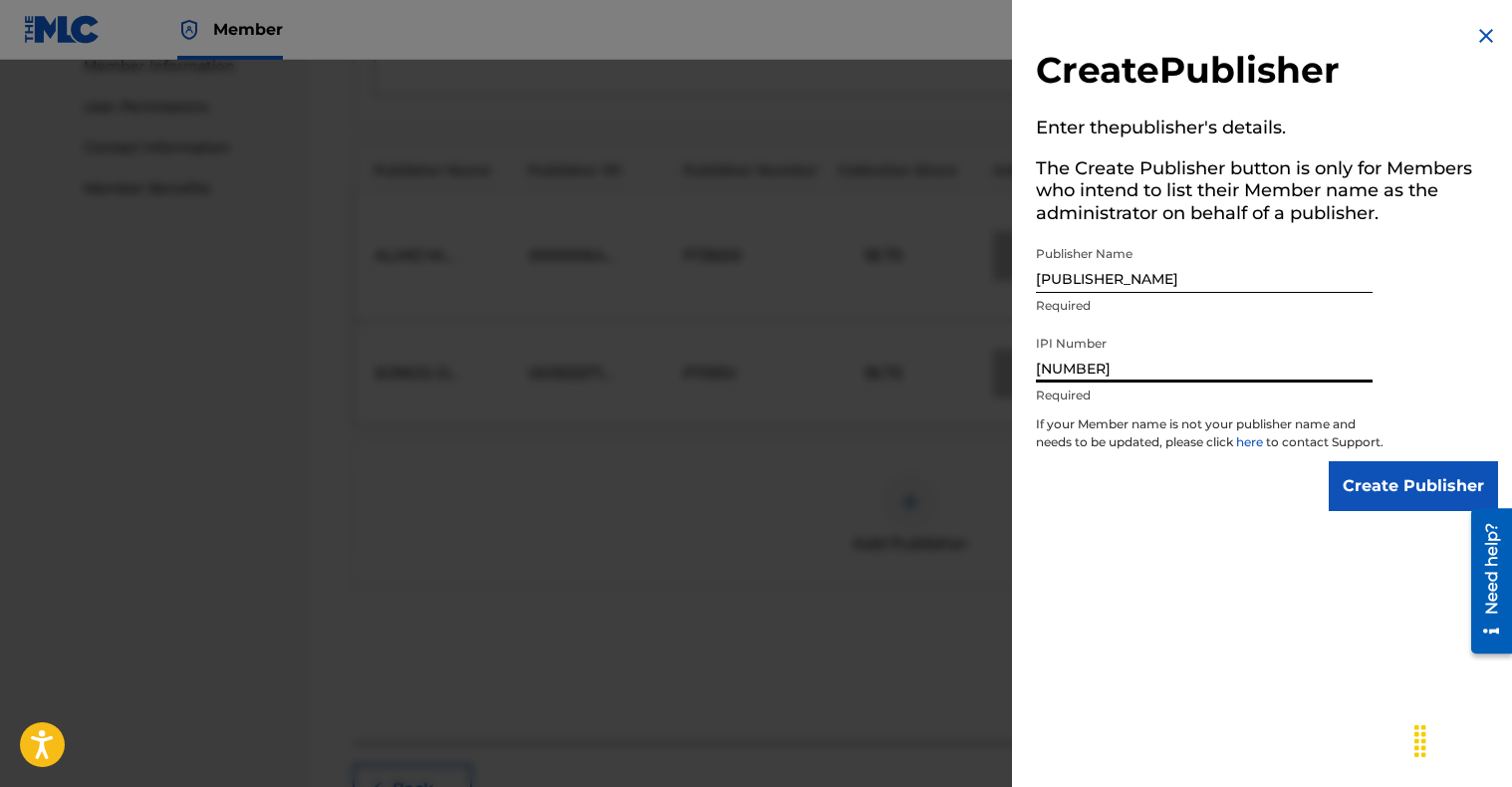 click on "Create Publisher" at bounding box center [1413, 486] 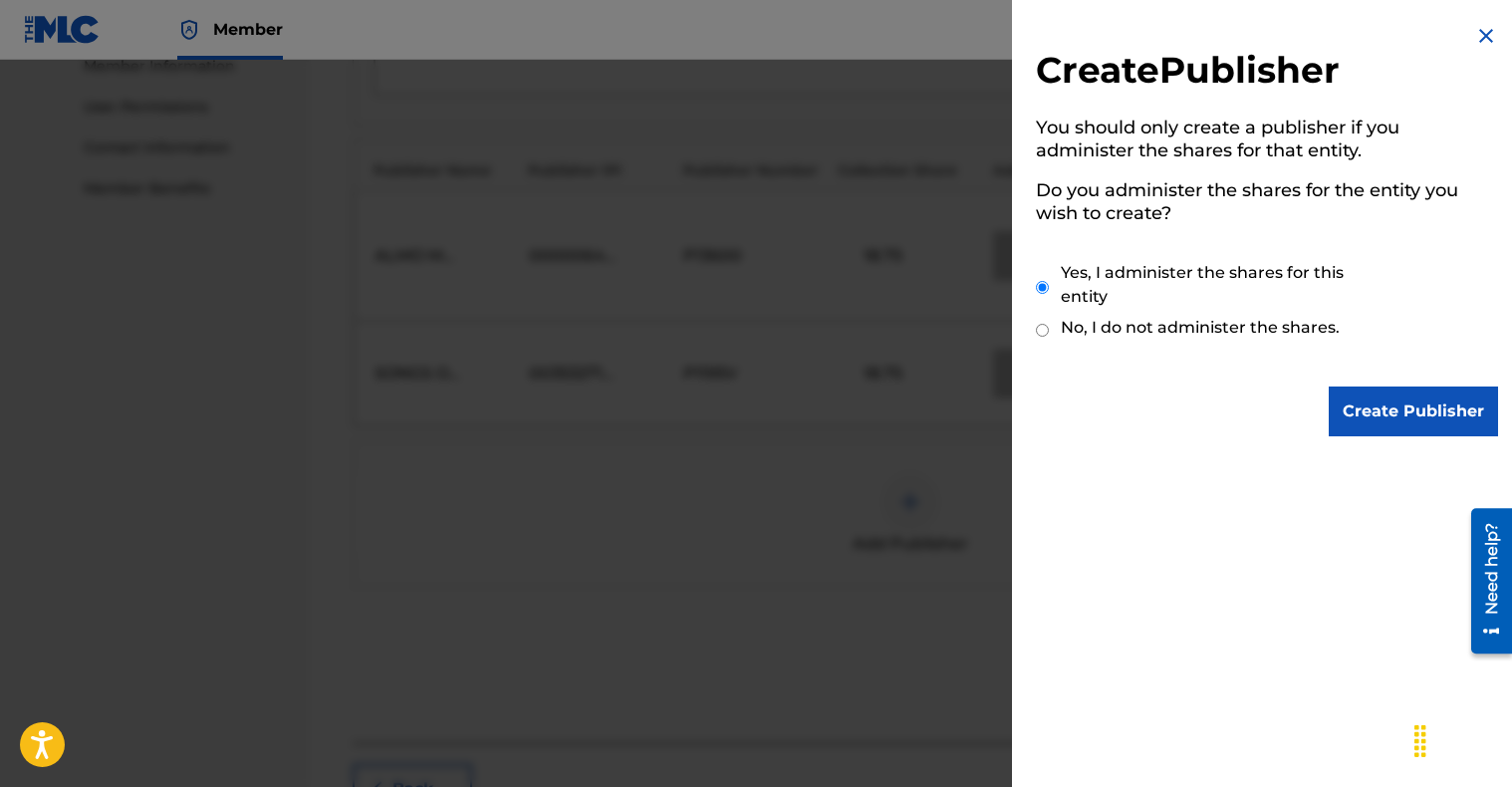 click on "Create Publisher" at bounding box center (1413, 411) 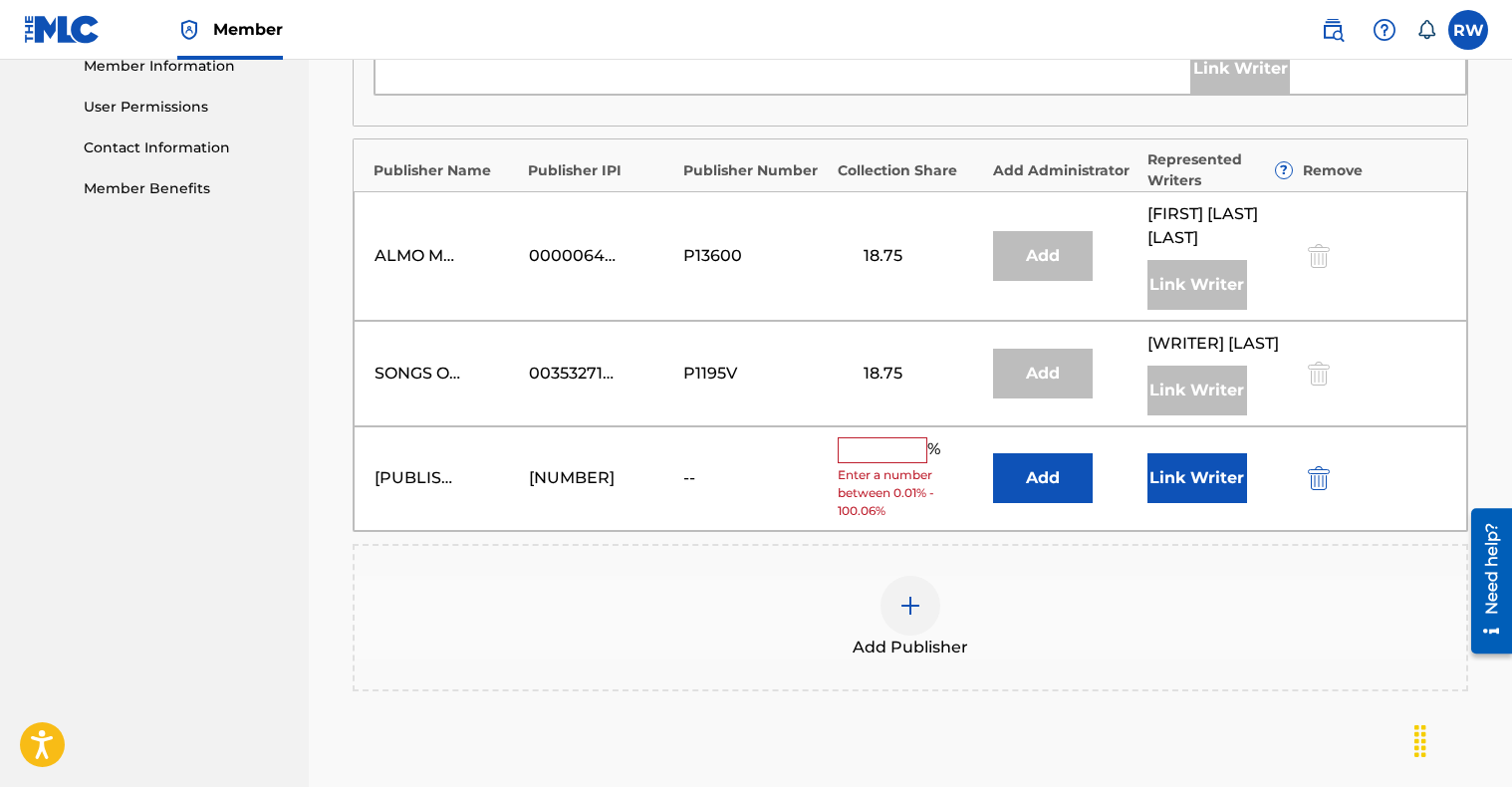 click at bounding box center (882, 450) 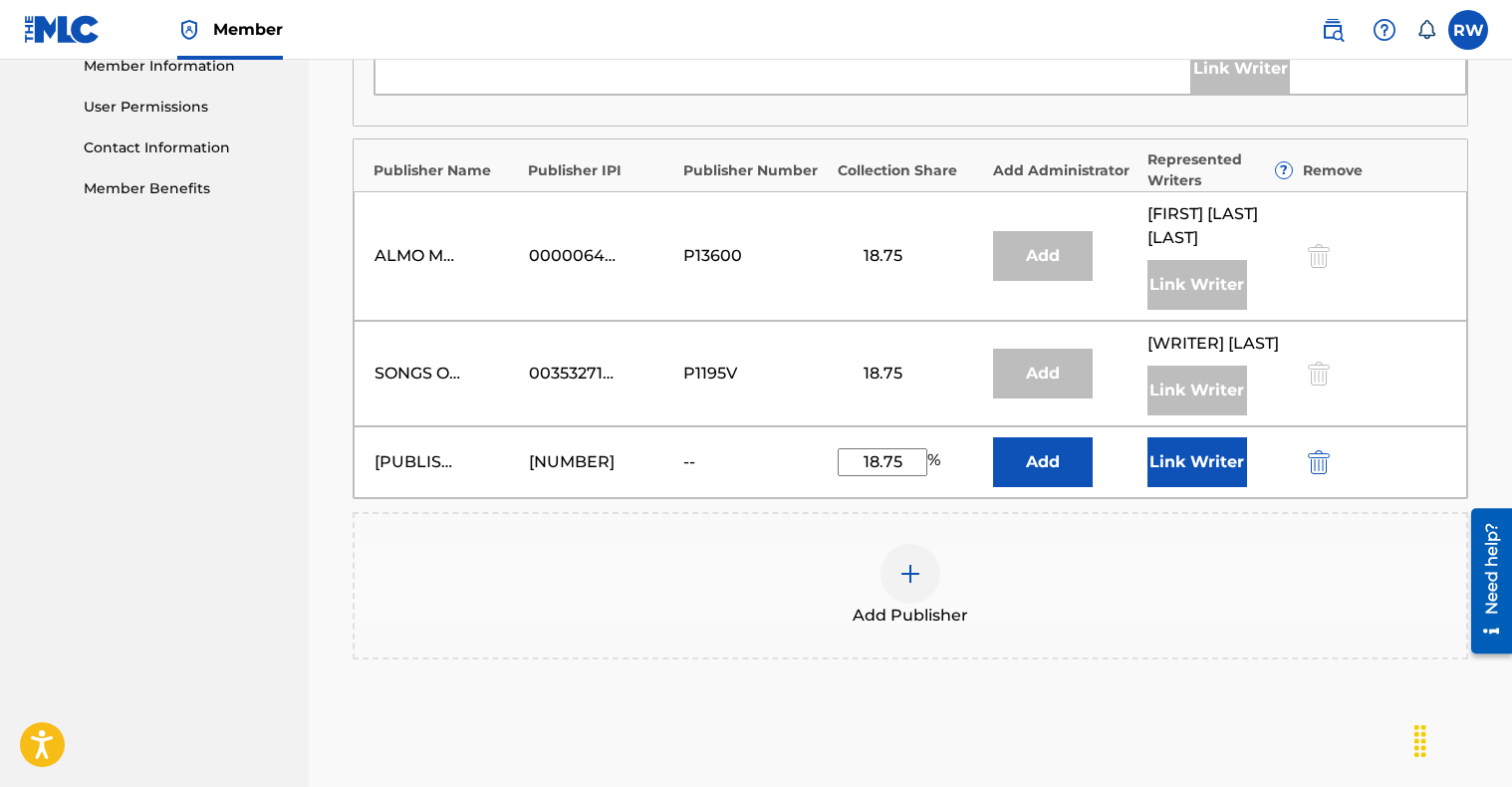 type on "18.75" 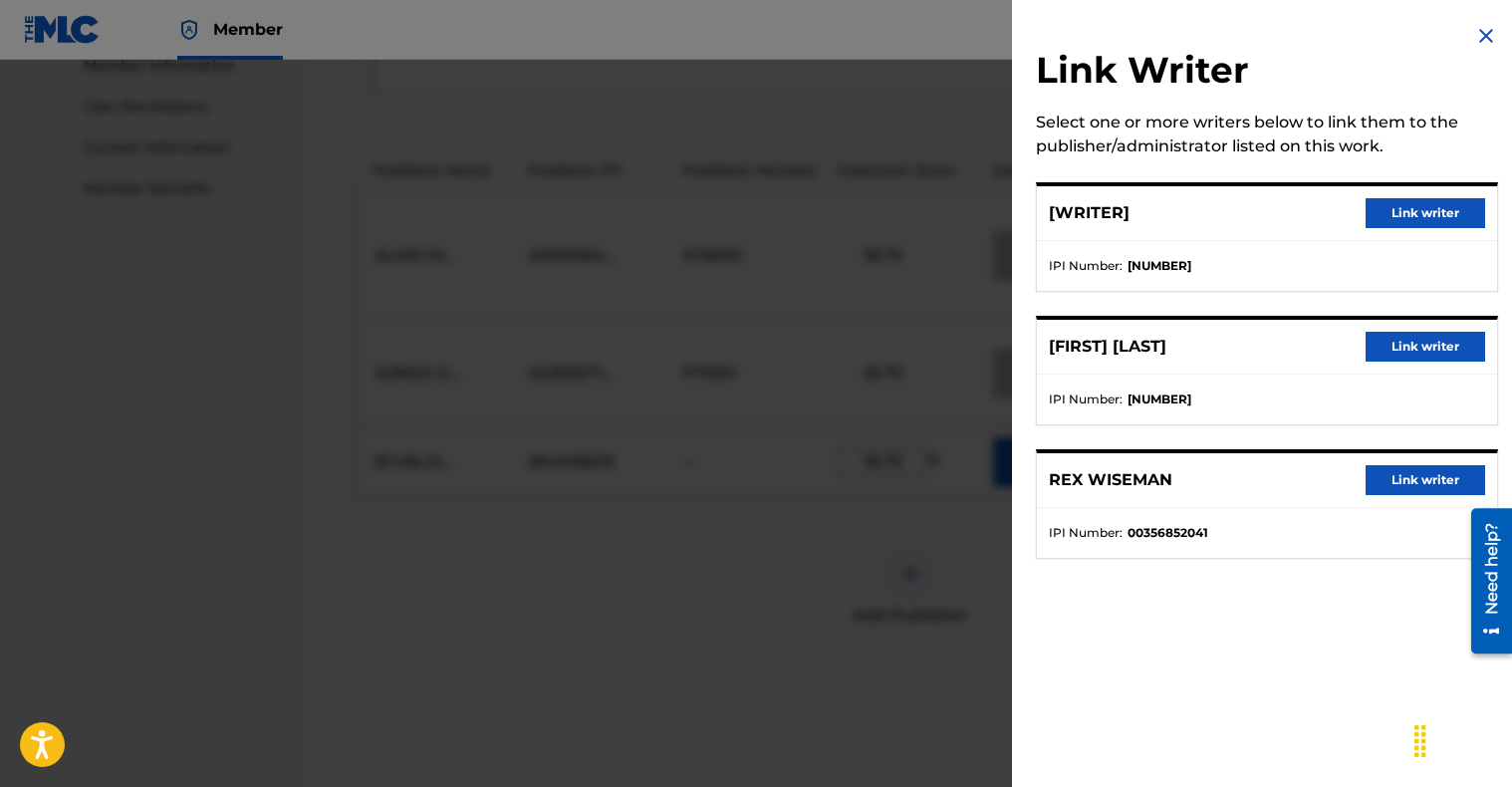 click on "Link writer" at bounding box center (1425, 480) 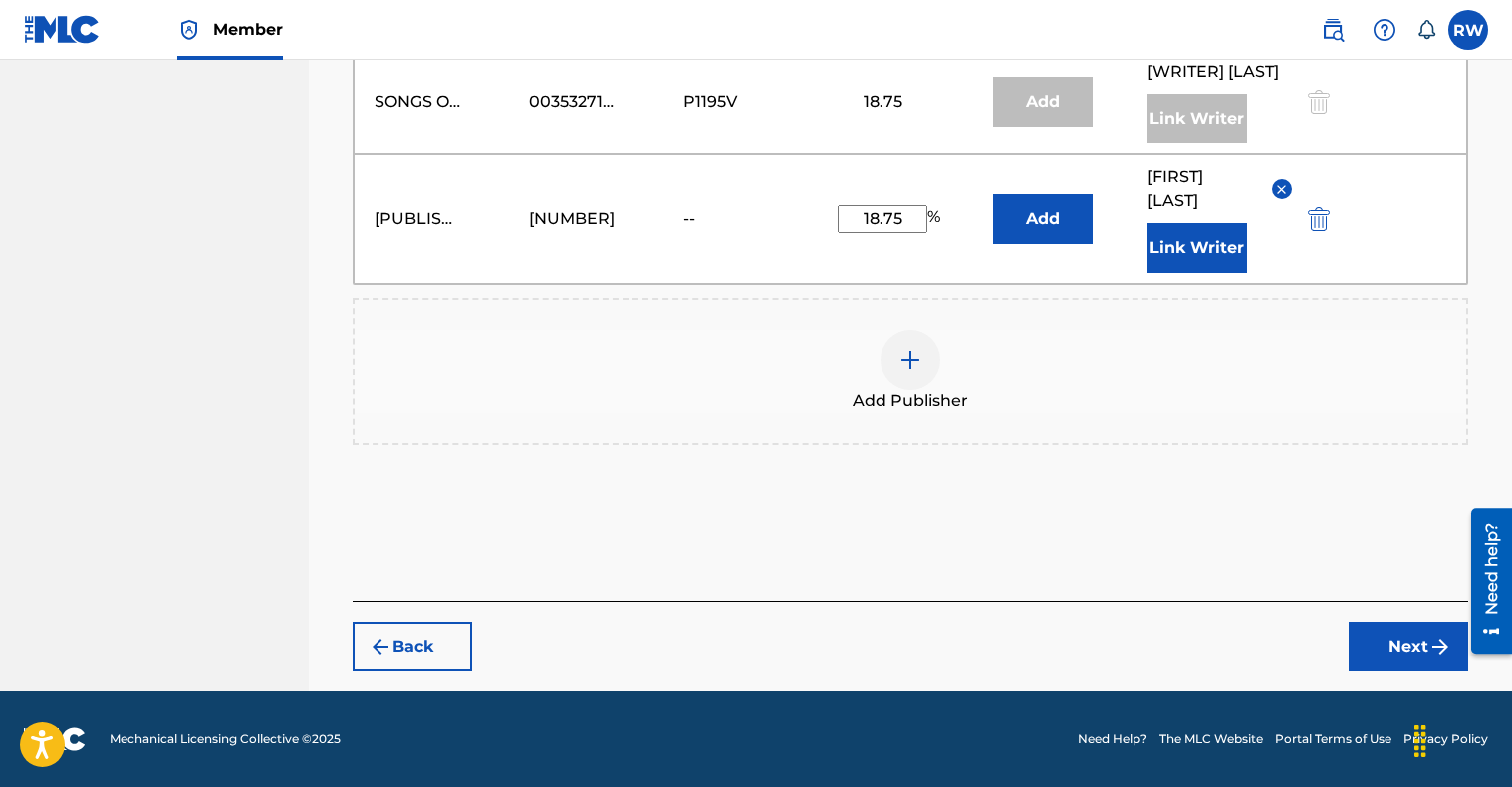 scroll, scrollTop: 1211, scrollLeft: 0, axis: vertical 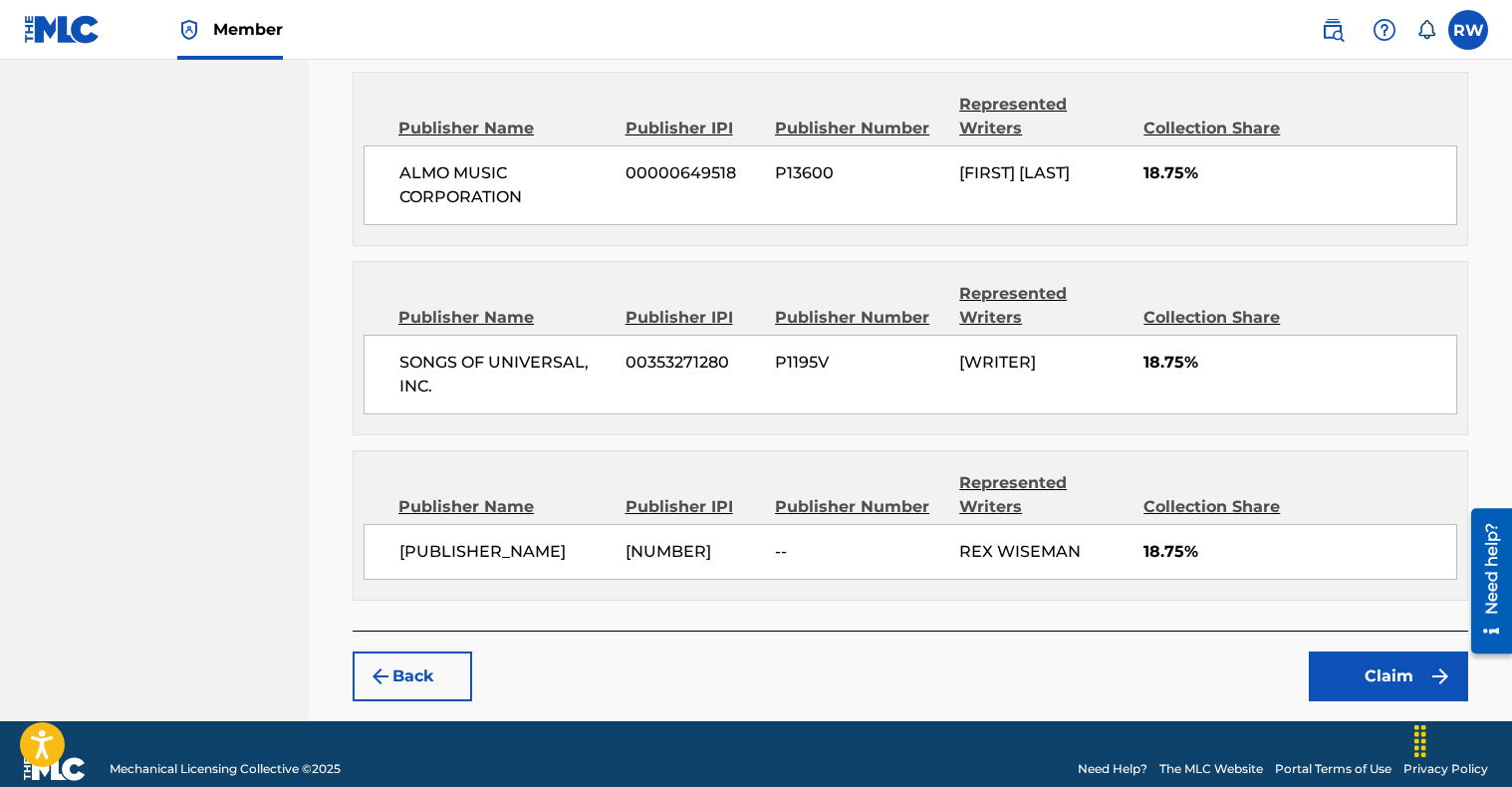 click on "Claim" at bounding box center (1388, 676) 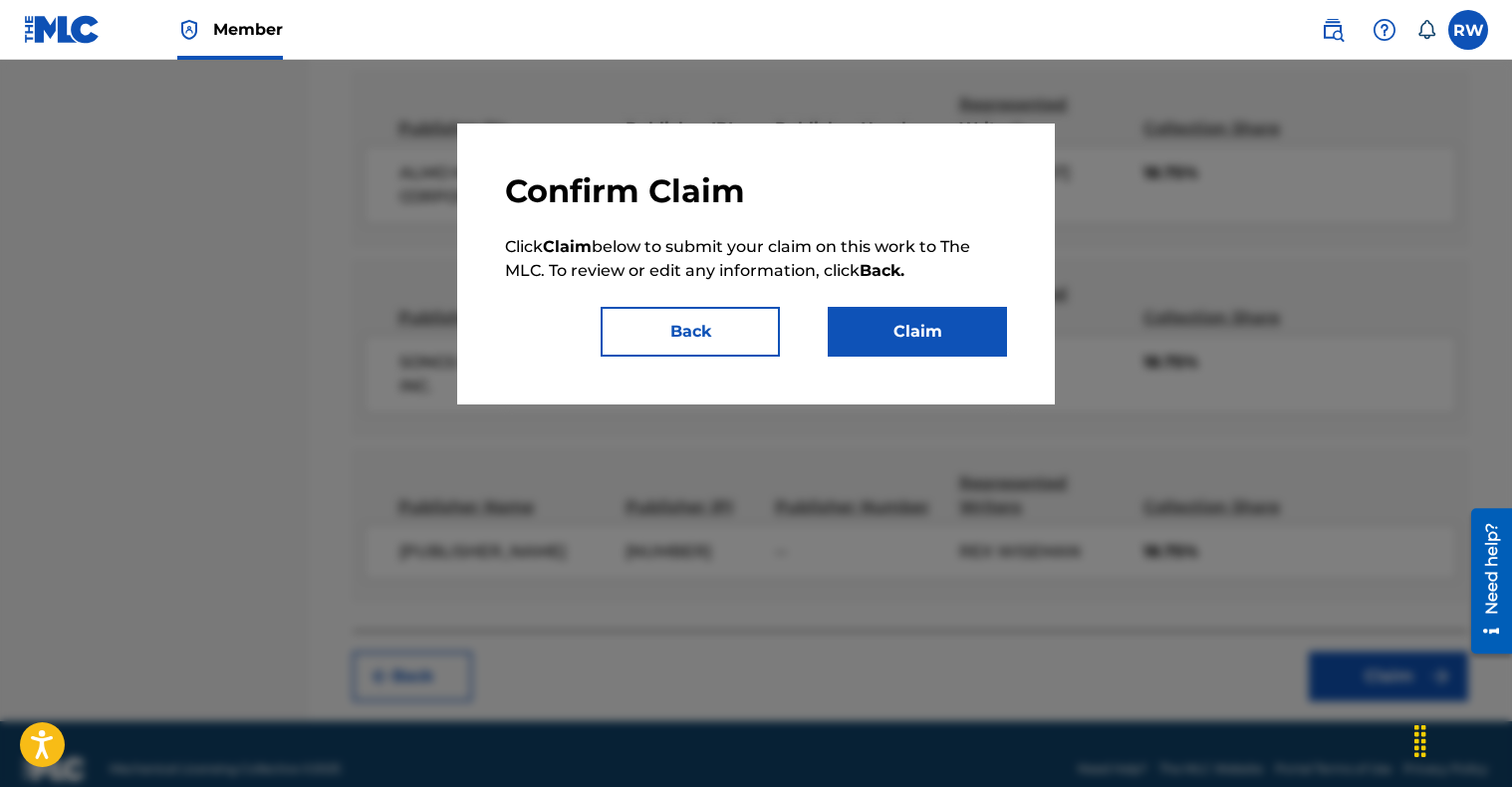 click on "Claim" at bounding box center [917, 332] 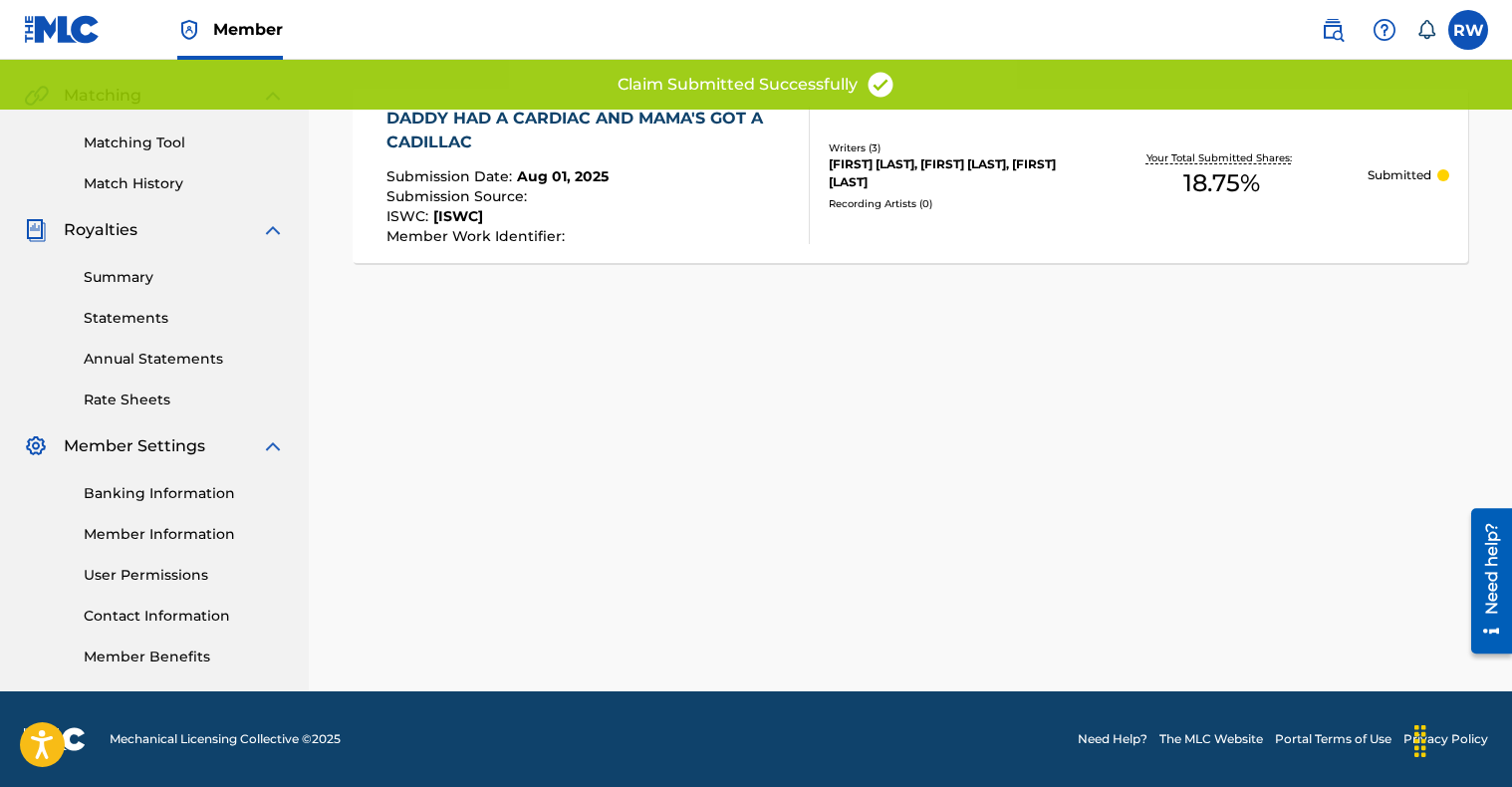 scroll, scrollTop: 448, scrollLeft: 0, axis: vertical 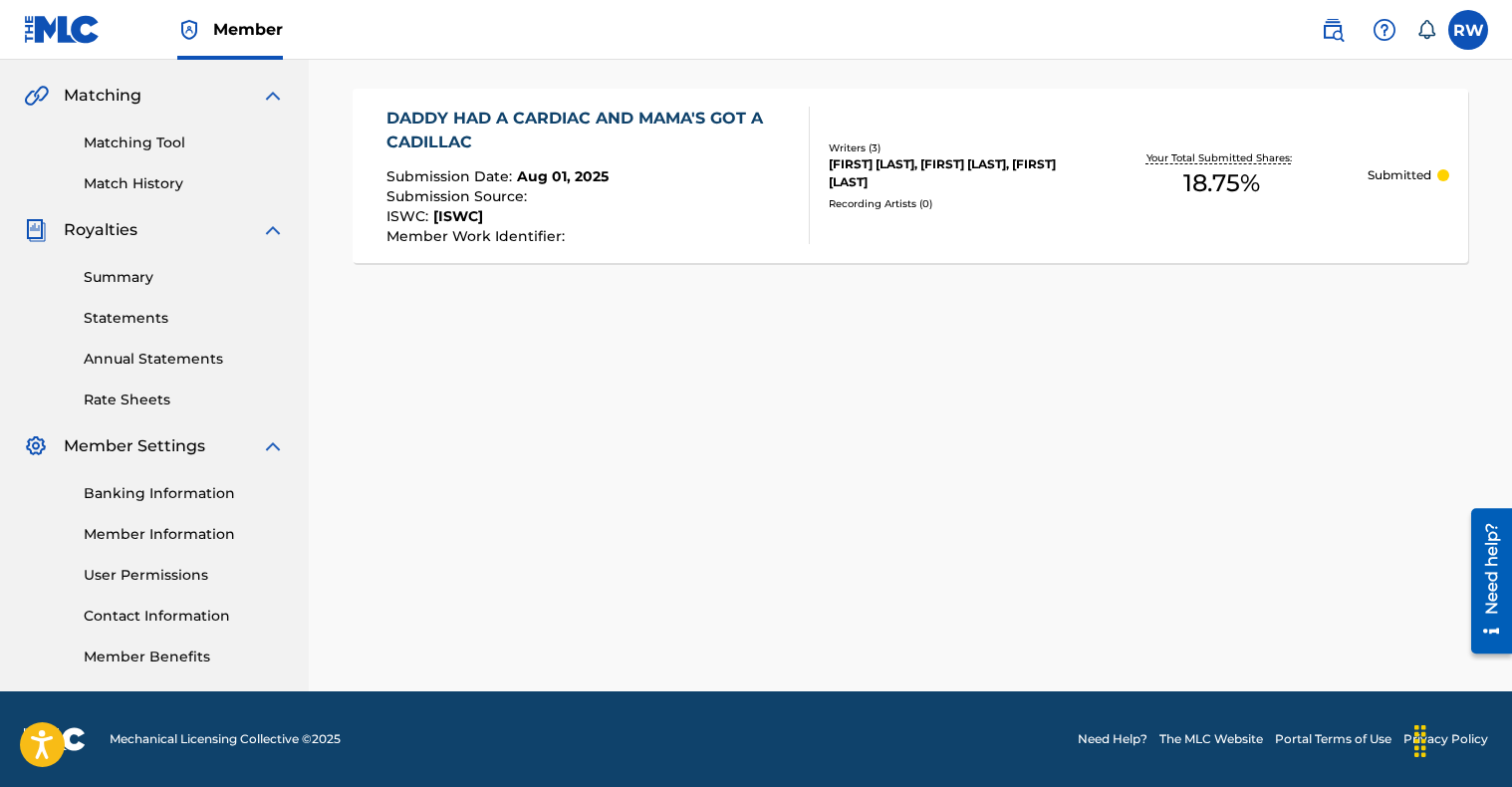click on "Statements" at bounding box center [184, 318] 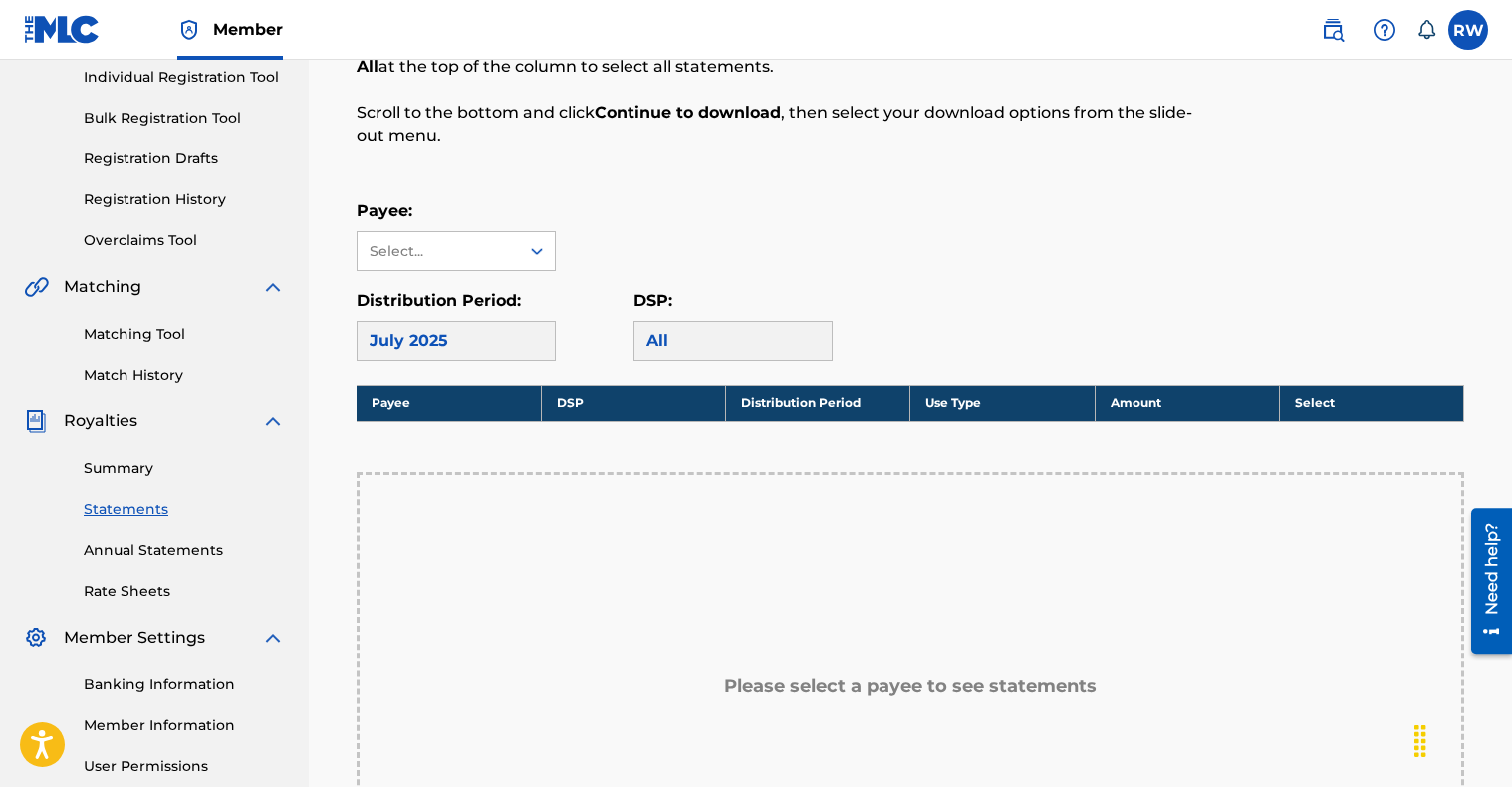 scroll, scrollTop: 259, scrollLeft: 0, axis: vertical 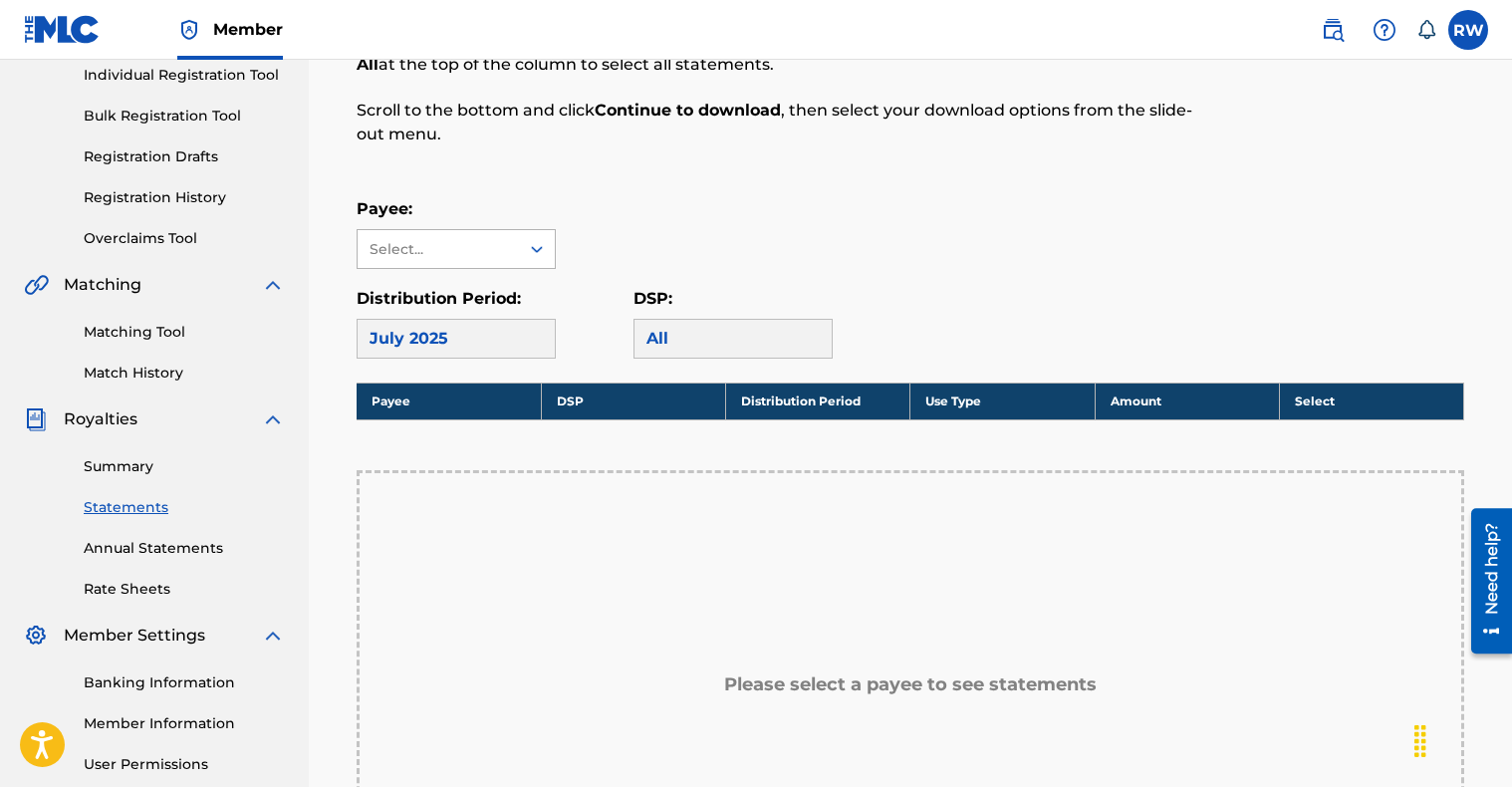 click 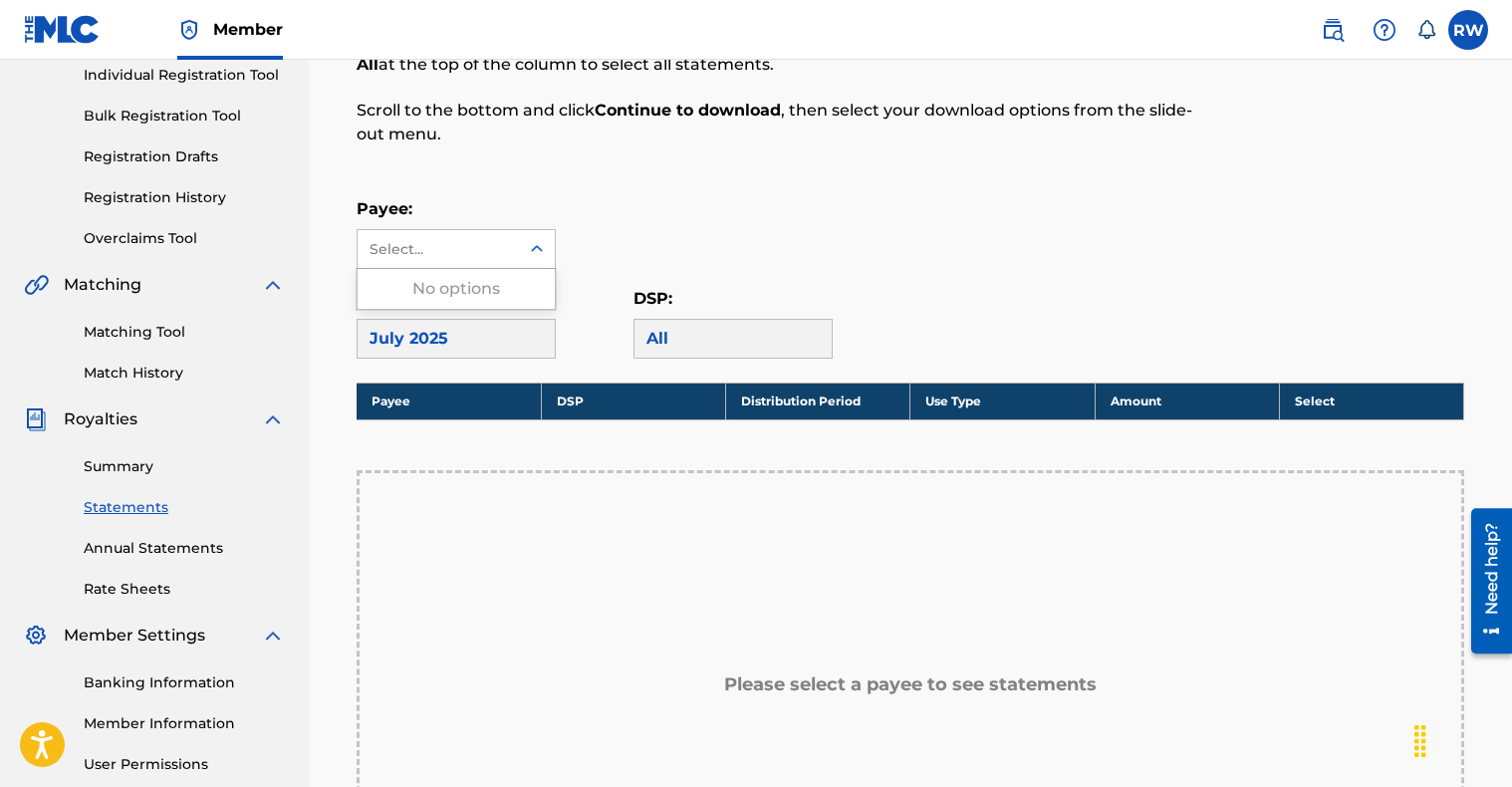 click at bounding box center (537, 249) 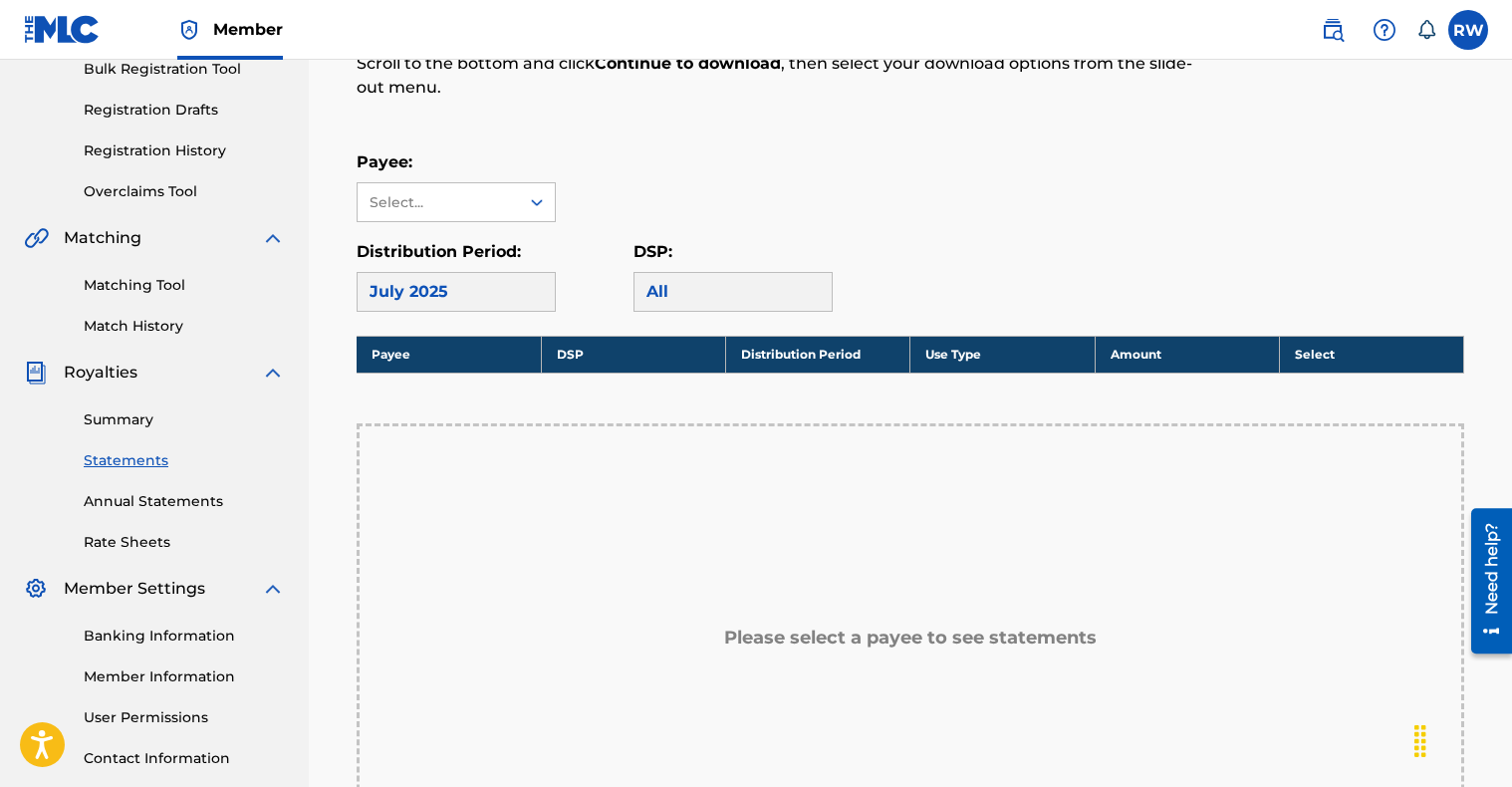 scroll, scrollTop: 331, scrollLeft: 0, axis: vertical 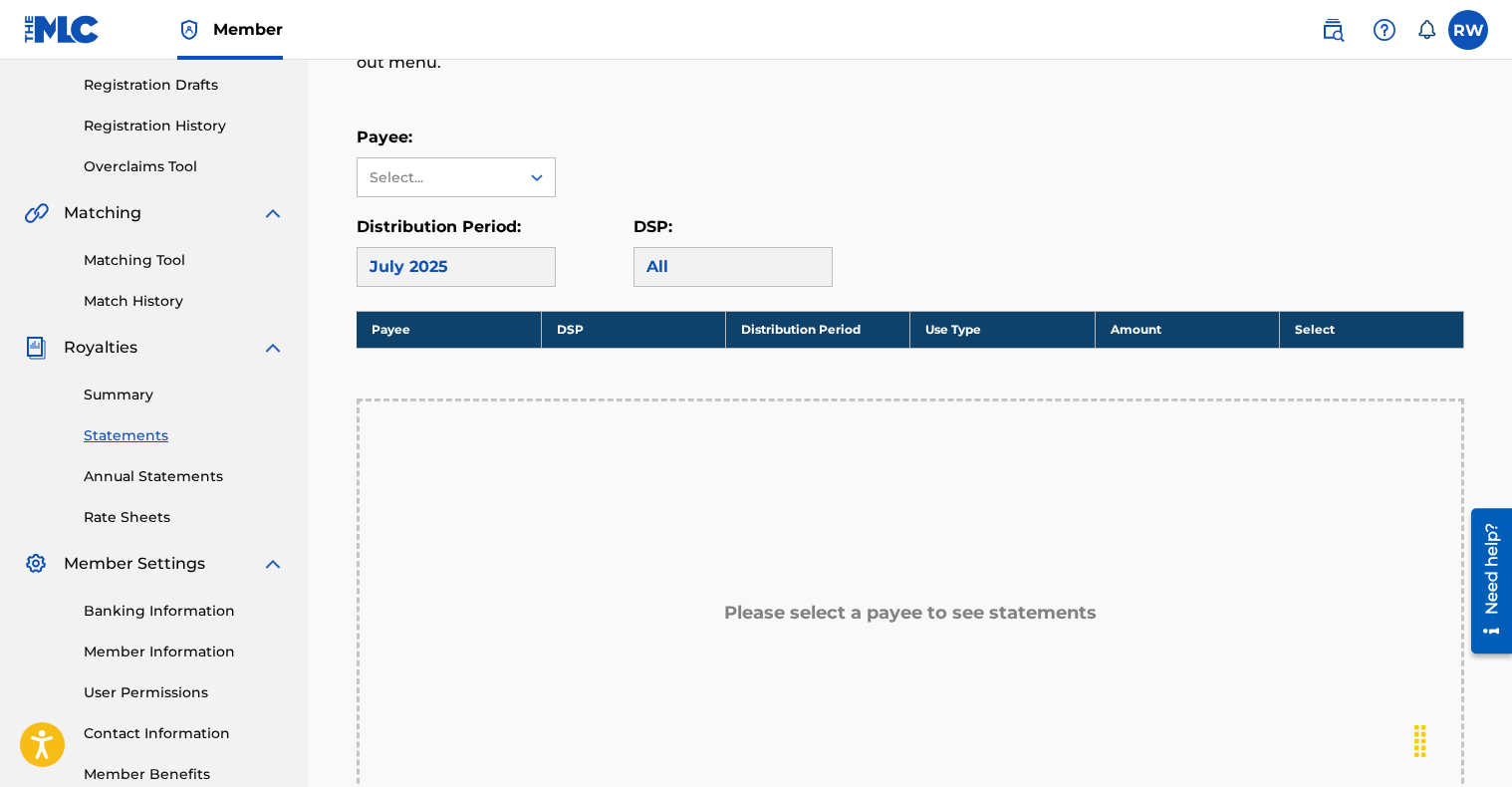click on "Annual Statements" at bounding box center [184, 476] 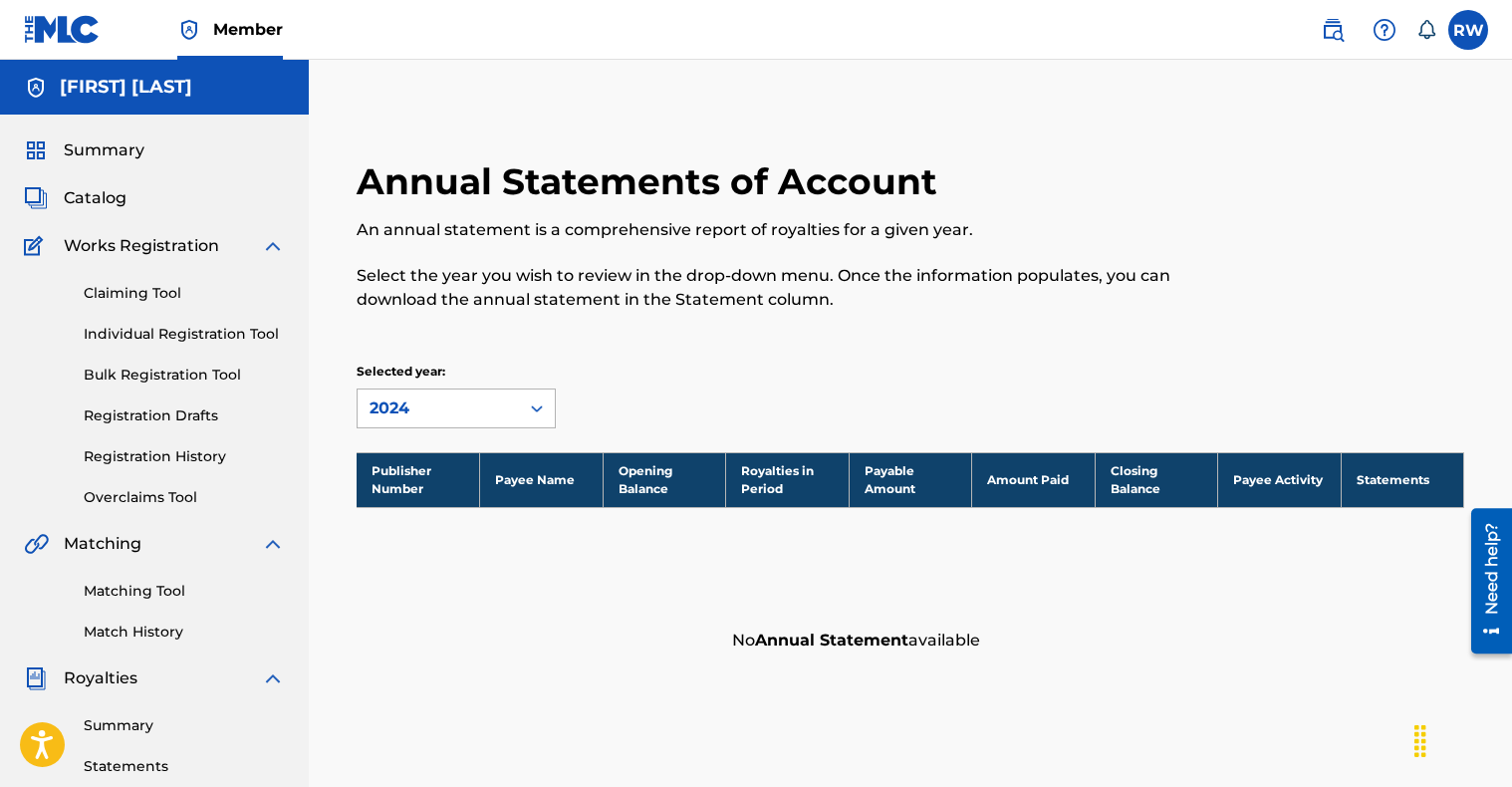 click 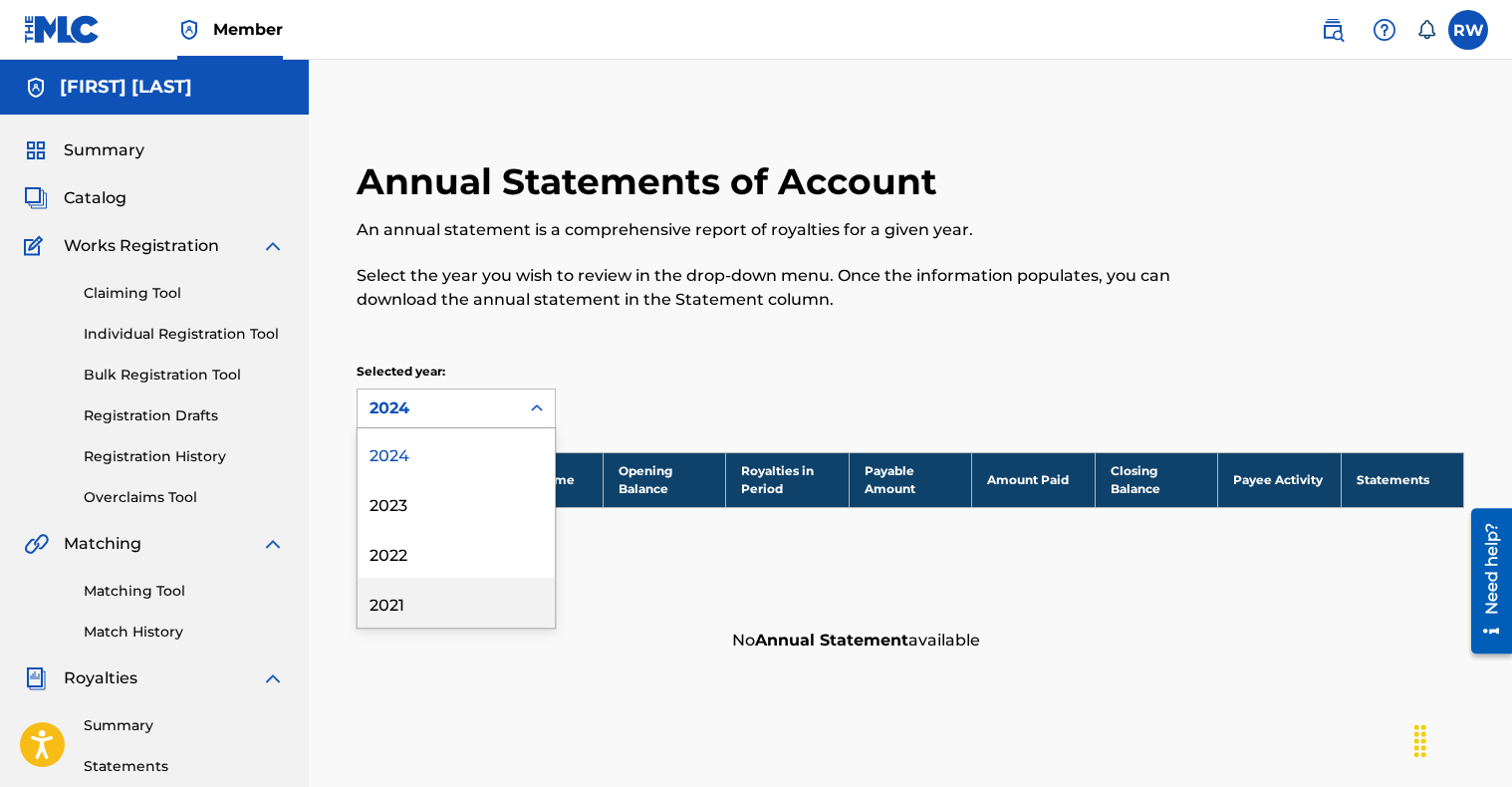 click on "2021" at bounding box center [456, 603] 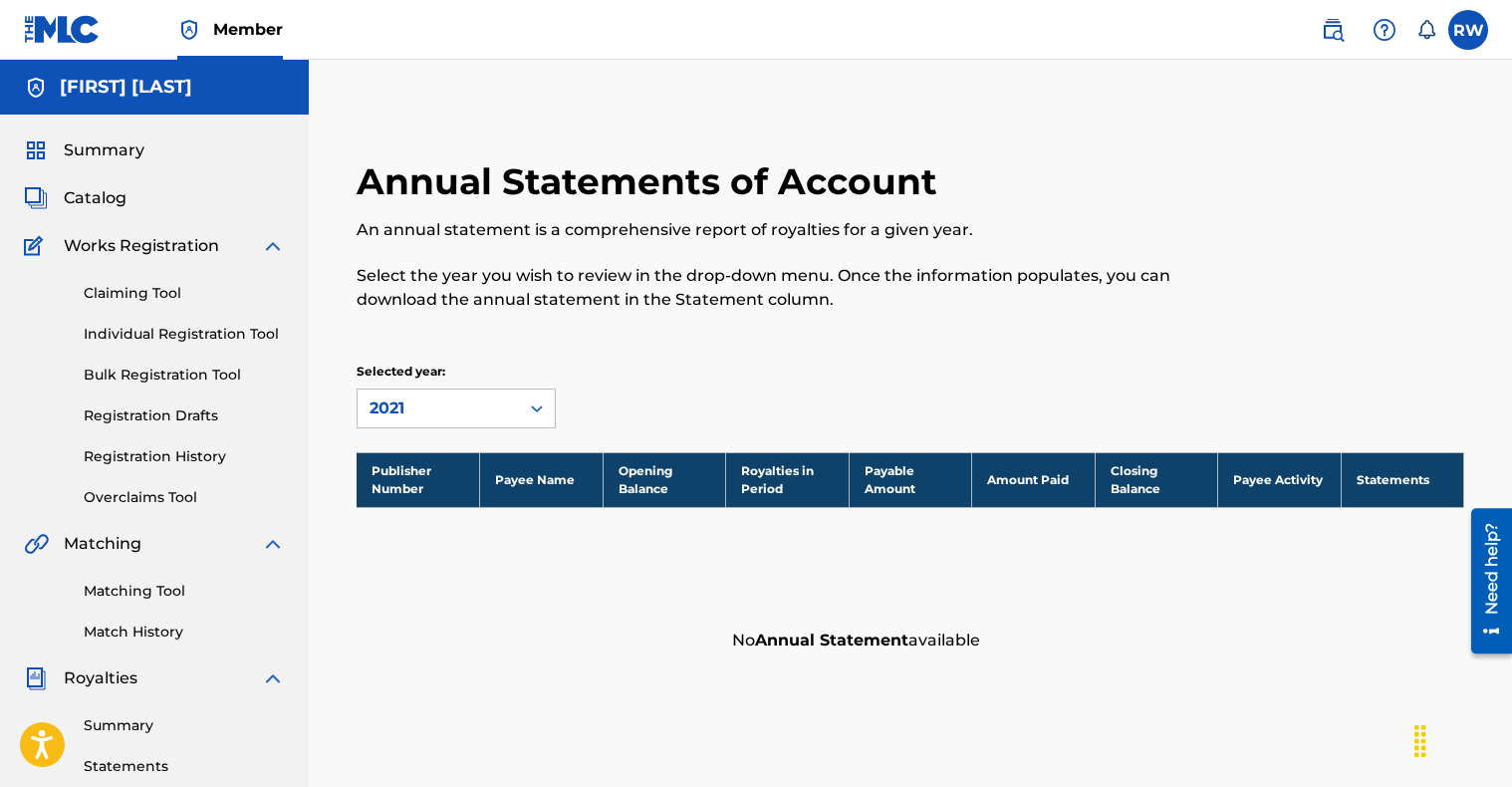 click on "Registration History" at bounding box center (184, 456) 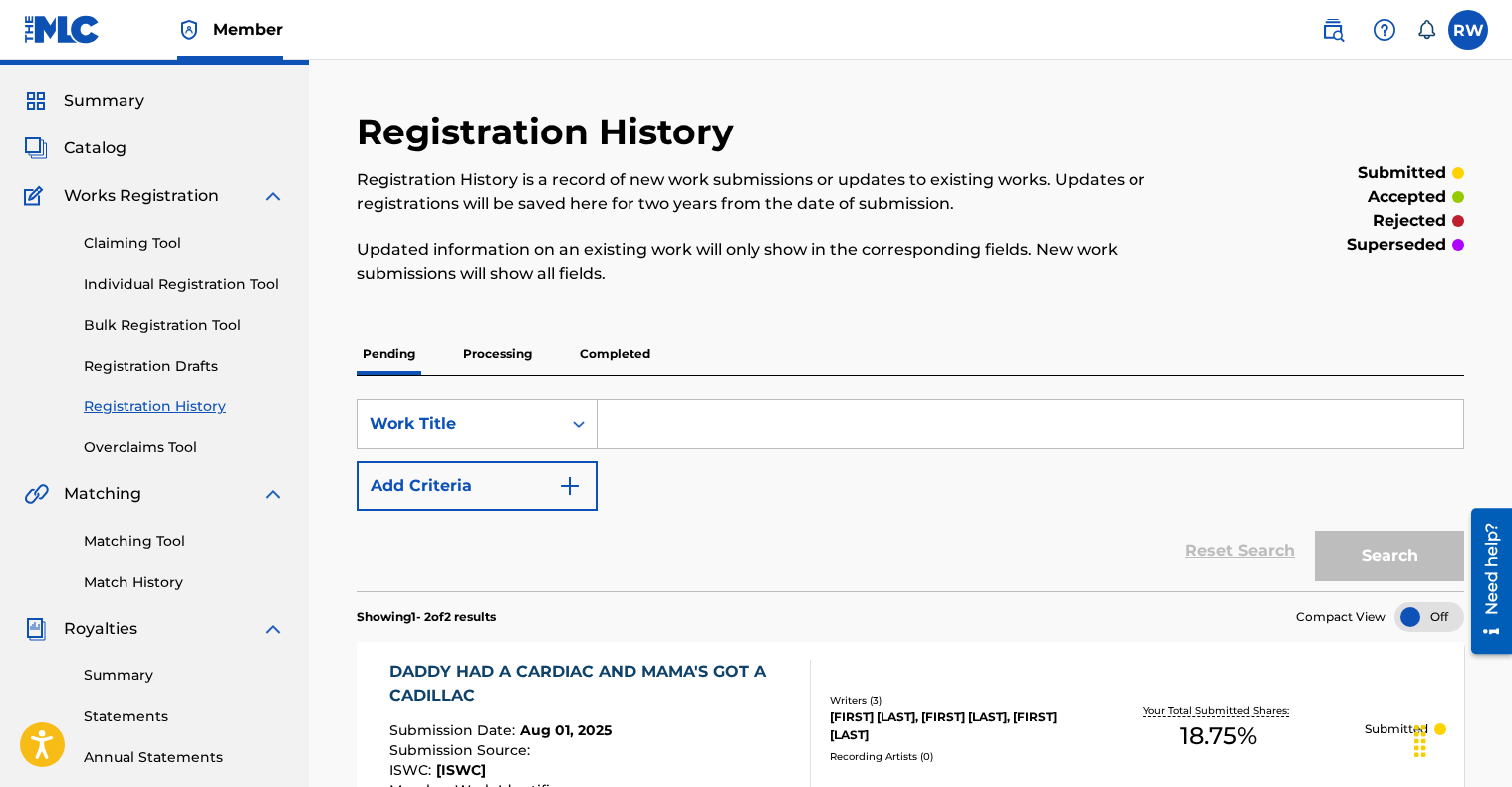 scroll, scrollTop: 0, scrollLeft: 0, axis: both 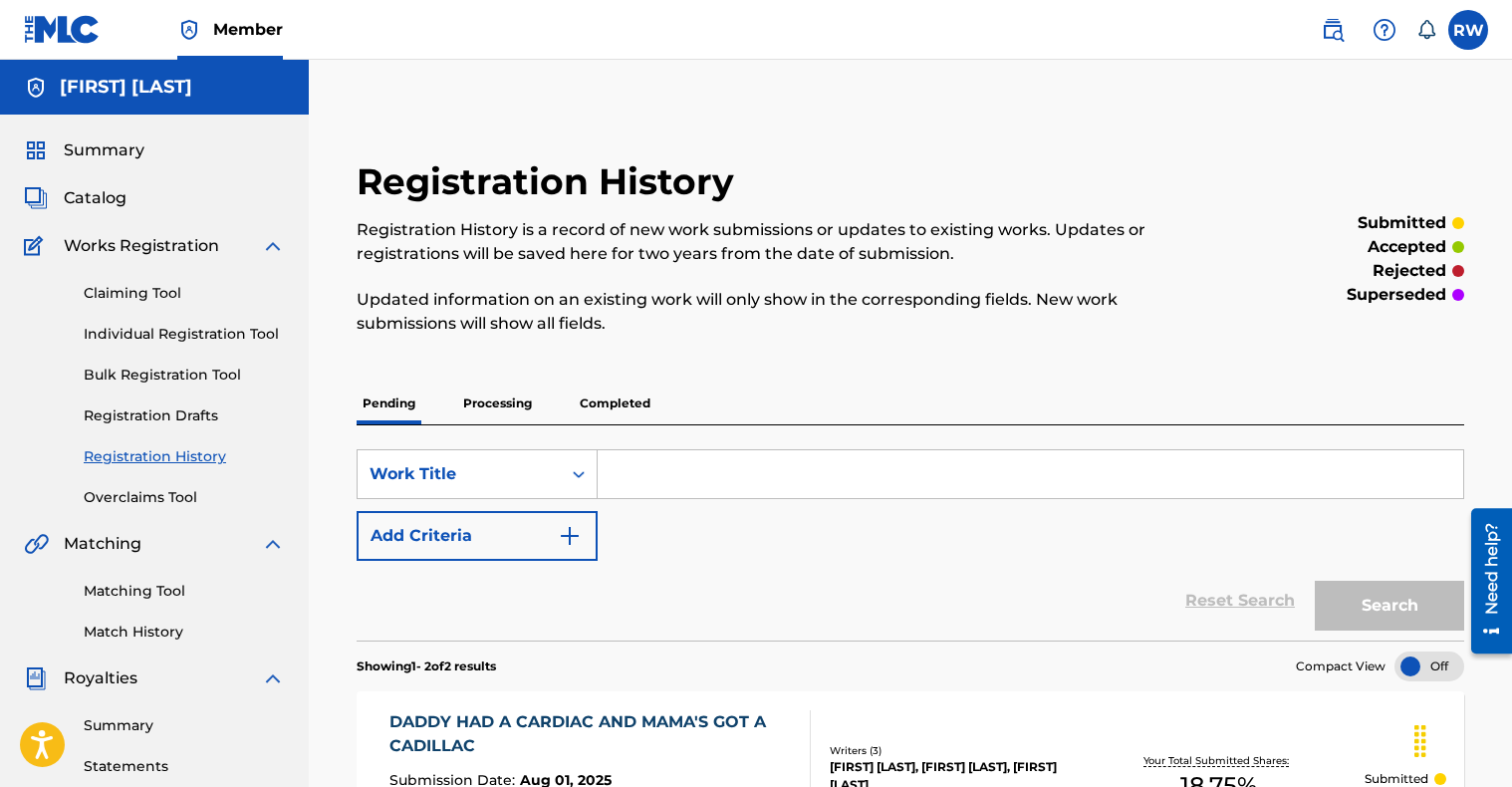 click on "Bulk Registration Tool" at bounding box center (184, 375) 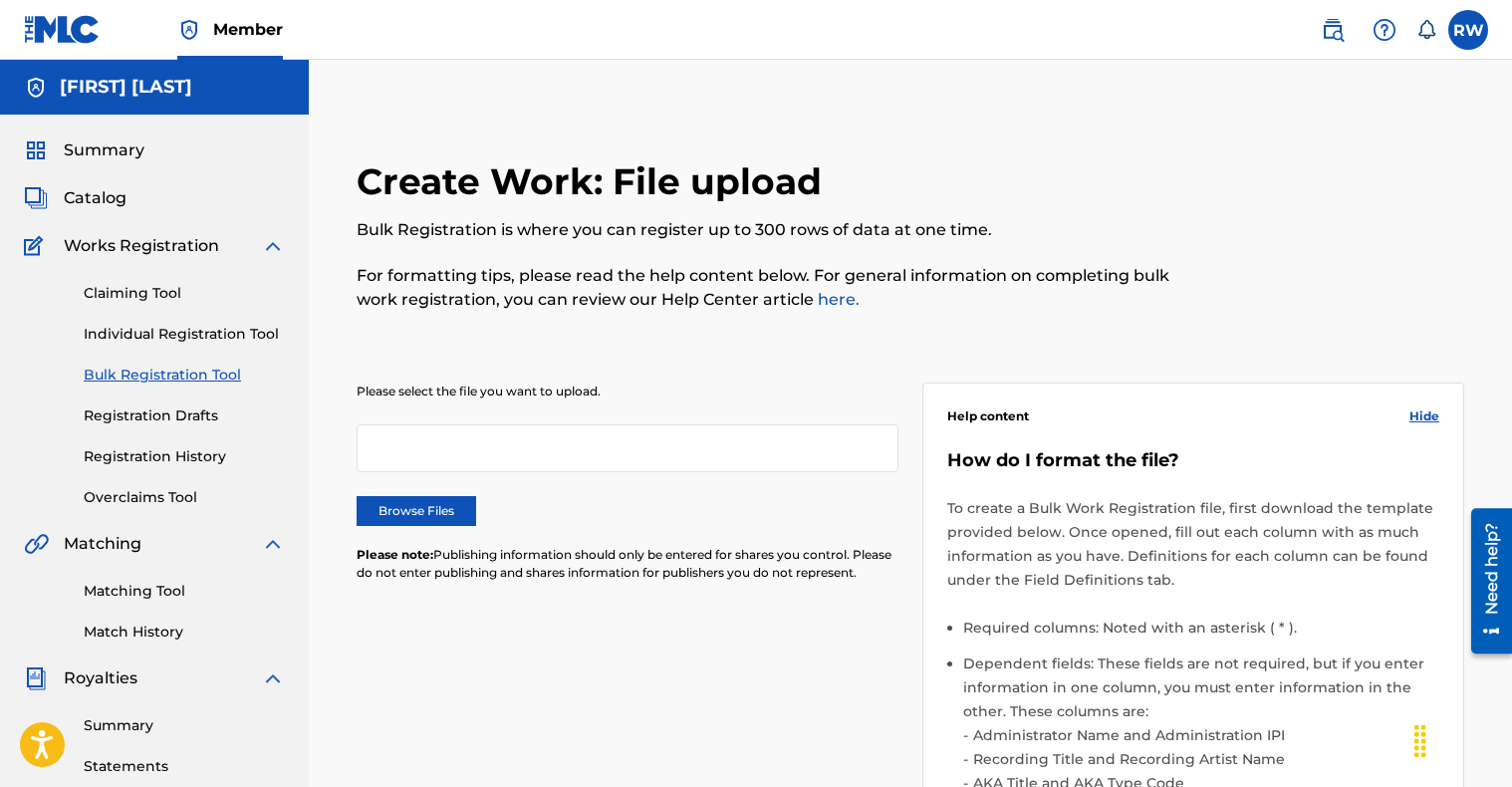 click on "Individual Registration Tool" at bounding box center (184, 334) 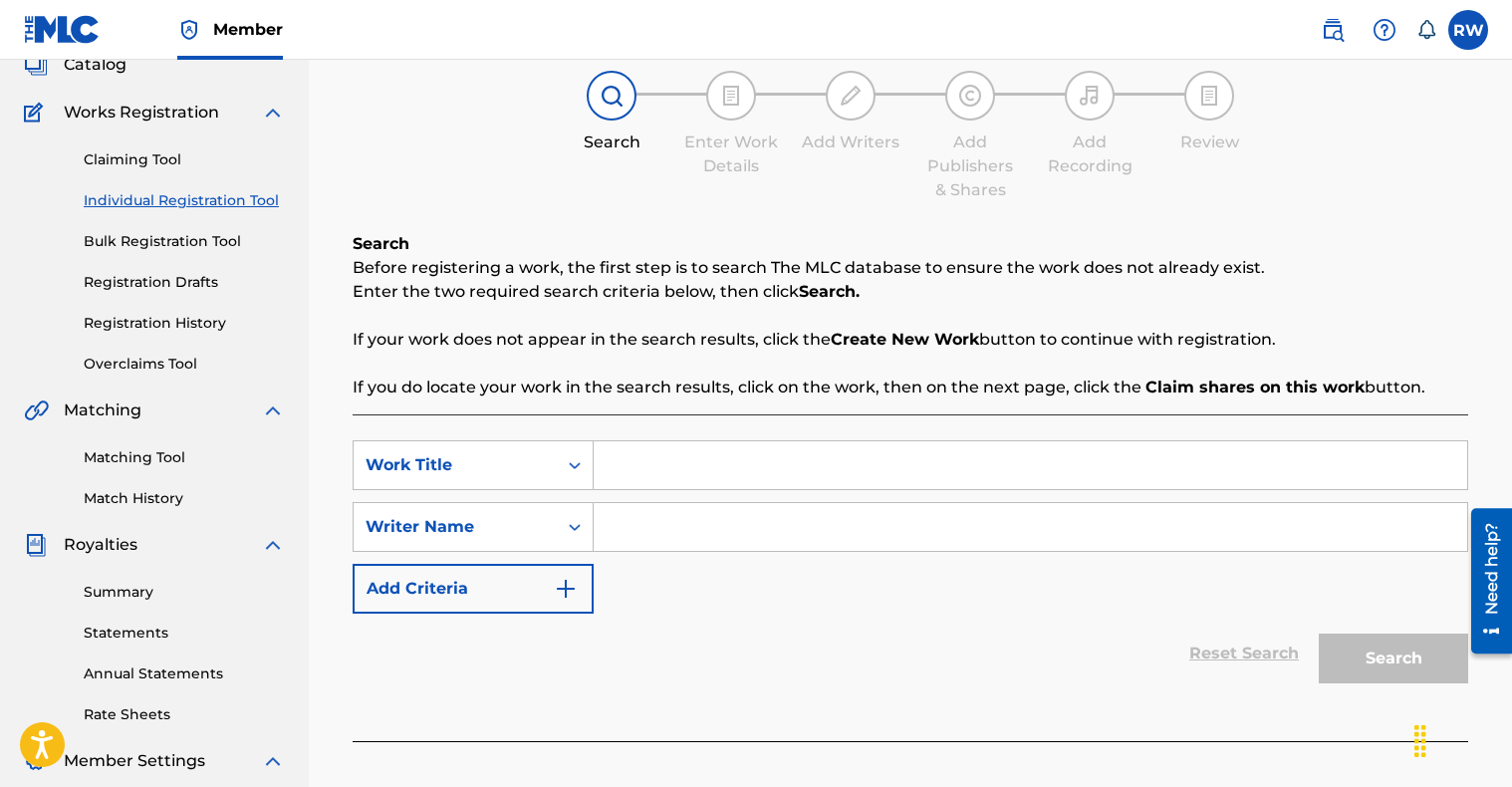 scroll, scrollTop: 146, scrollLeft: 0, axis: vertical 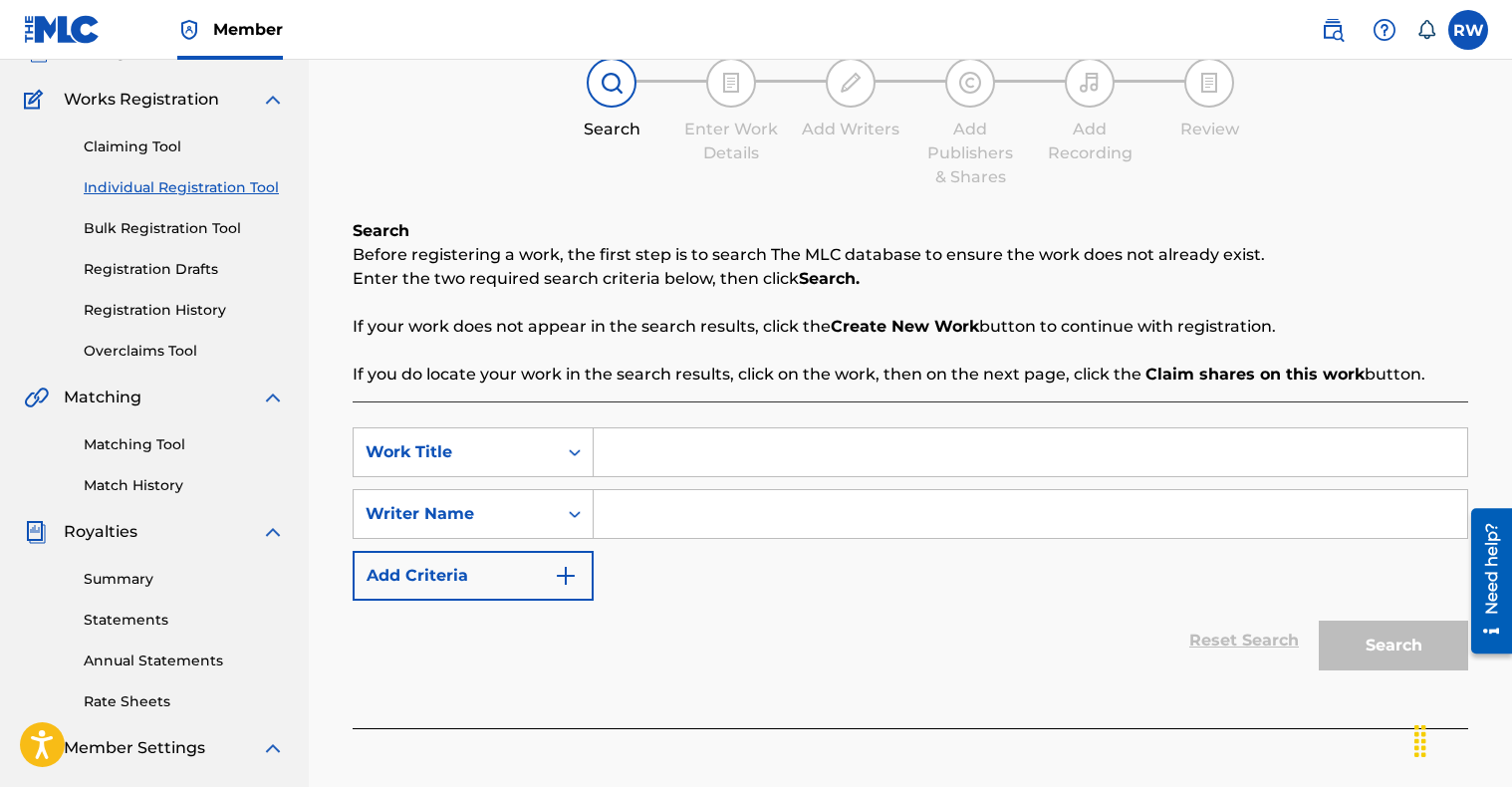 click at bounding box center (1030, 452) 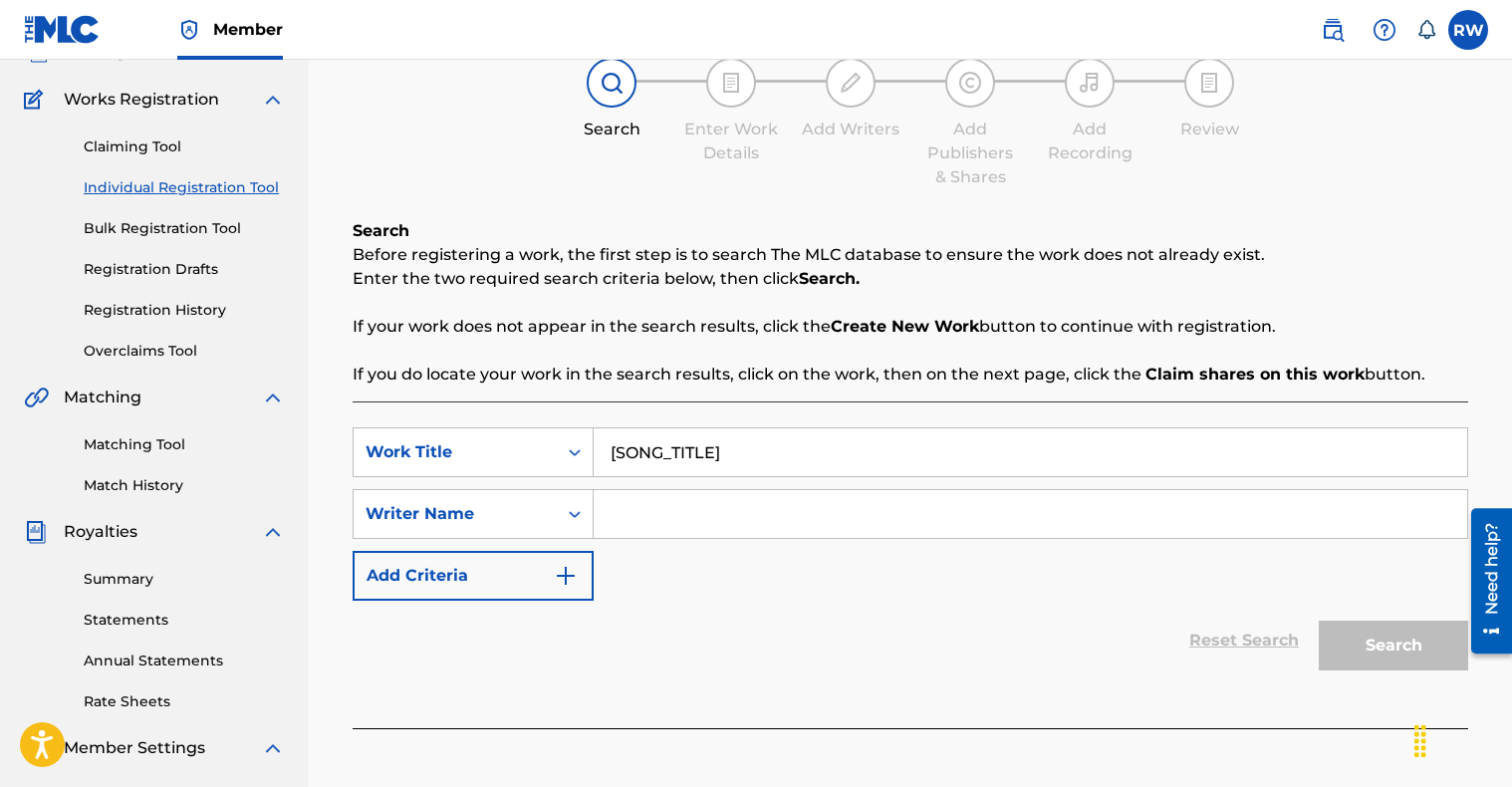 type on "Mama's Boys" 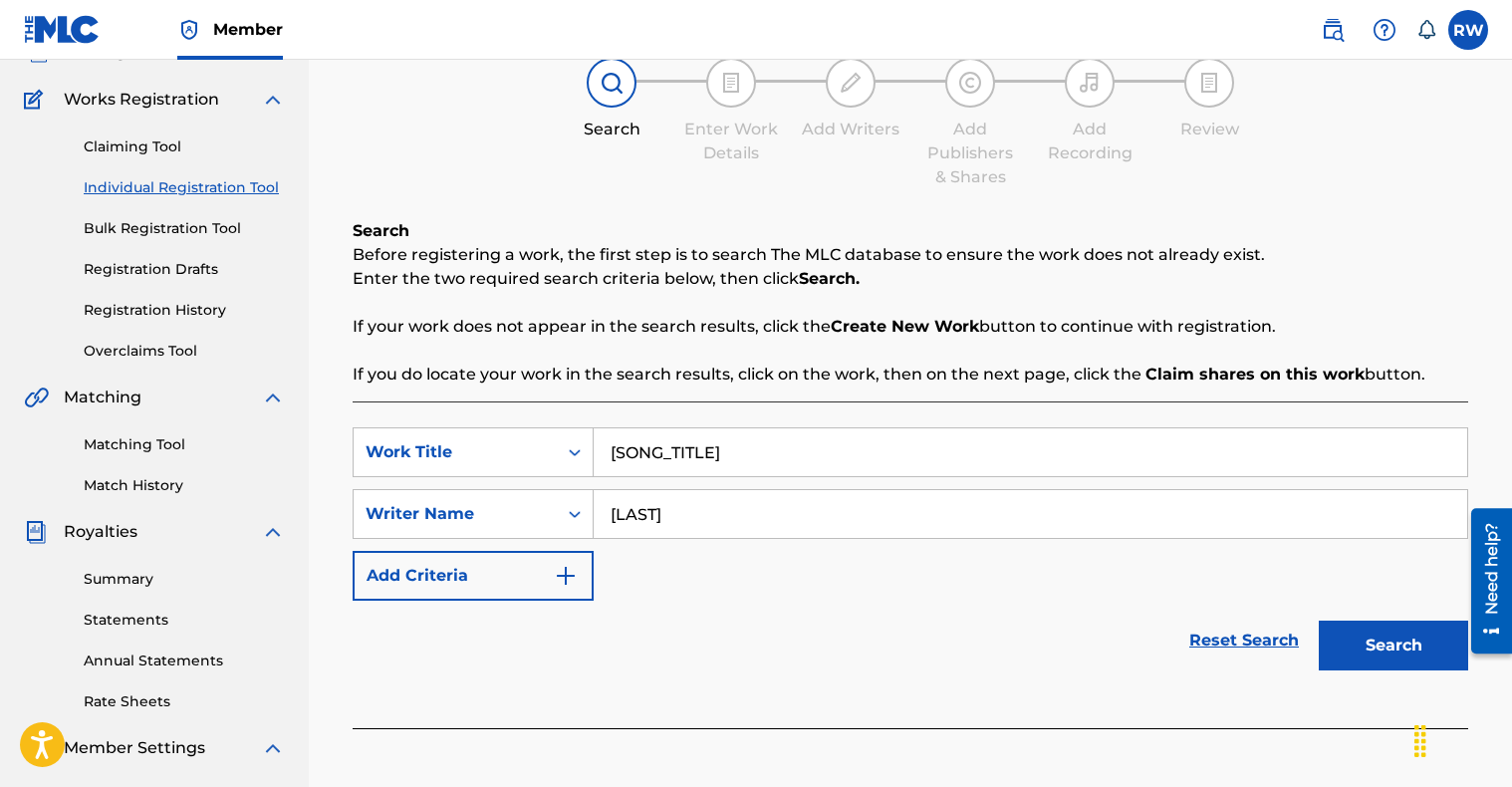 type on "[LAST]" 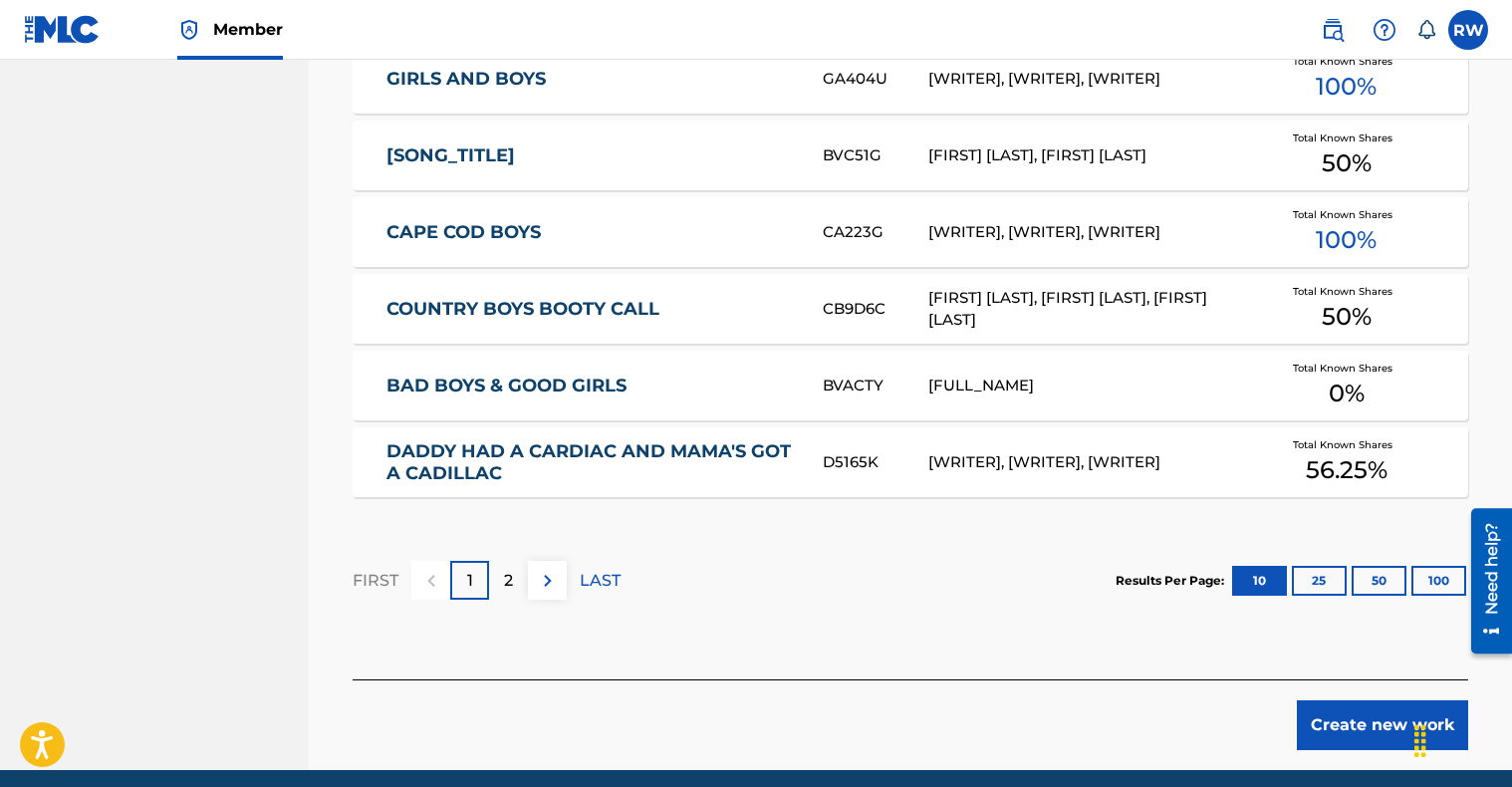 scroll, scrollTop: 1242, scrollLeft: 0, axis: vertical 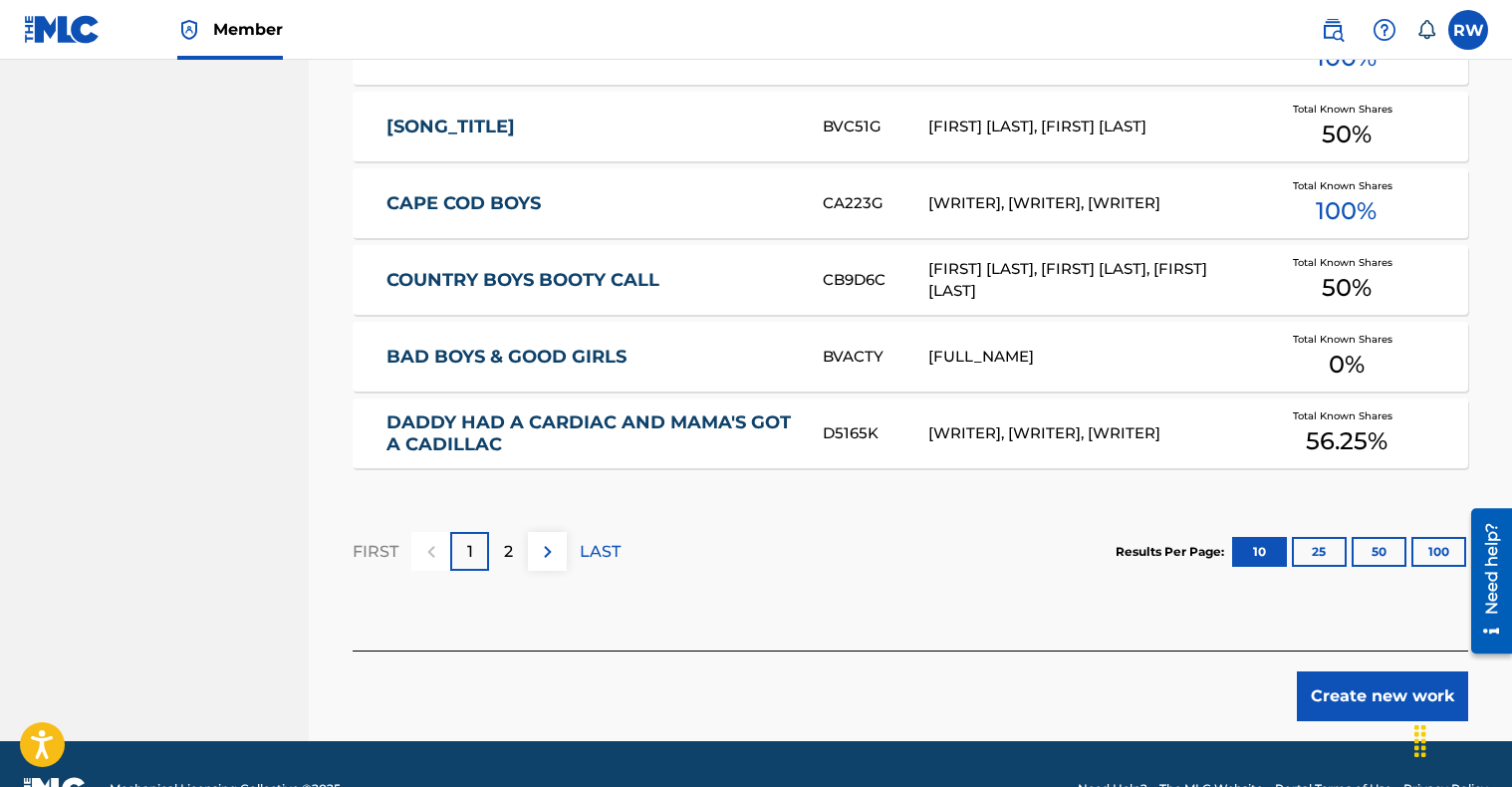 click on "2" at bounding box center [508, 552] 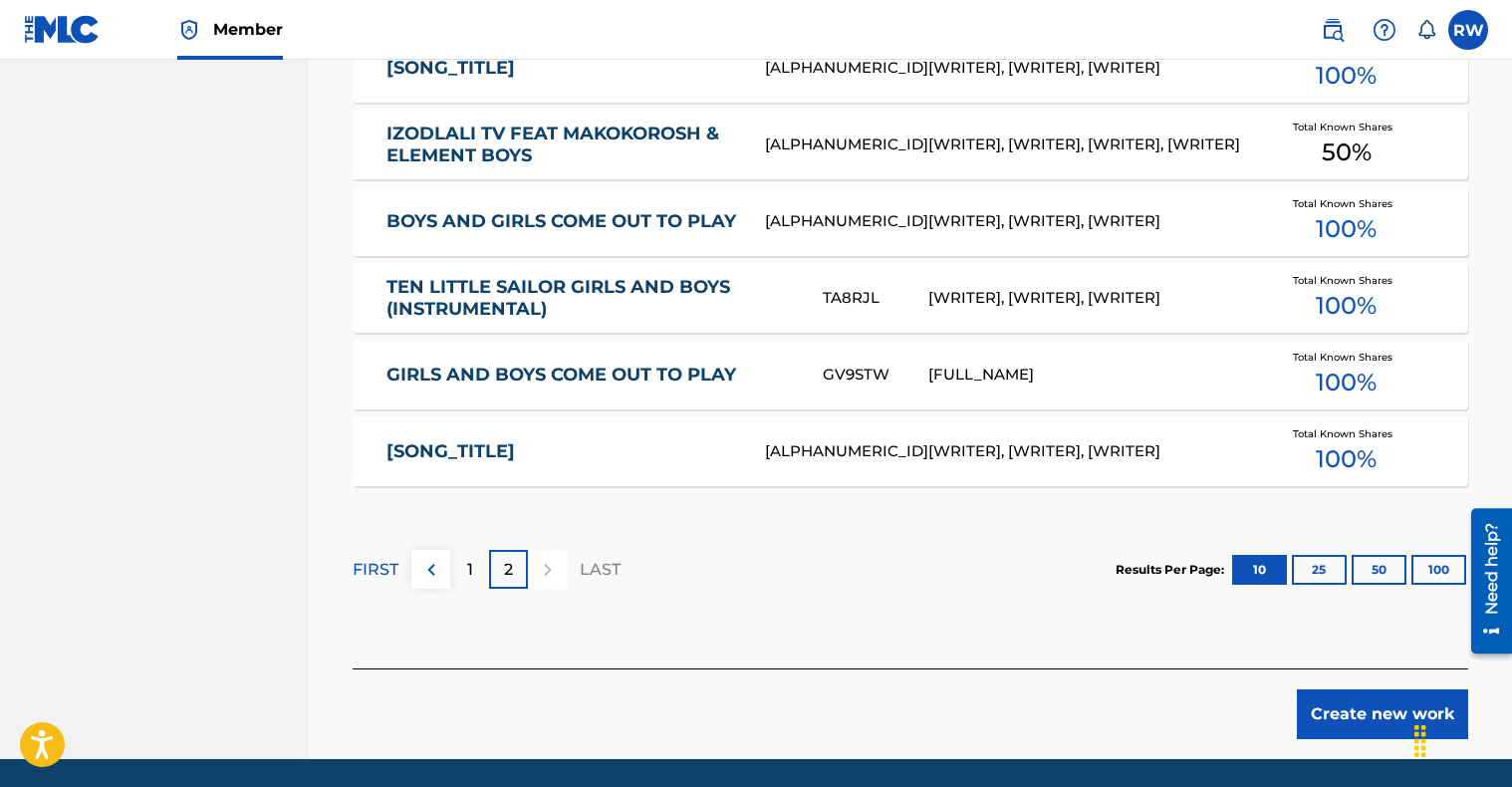 scroll, scrollTop: 1215, scrollLeft: 0, axis: vertical 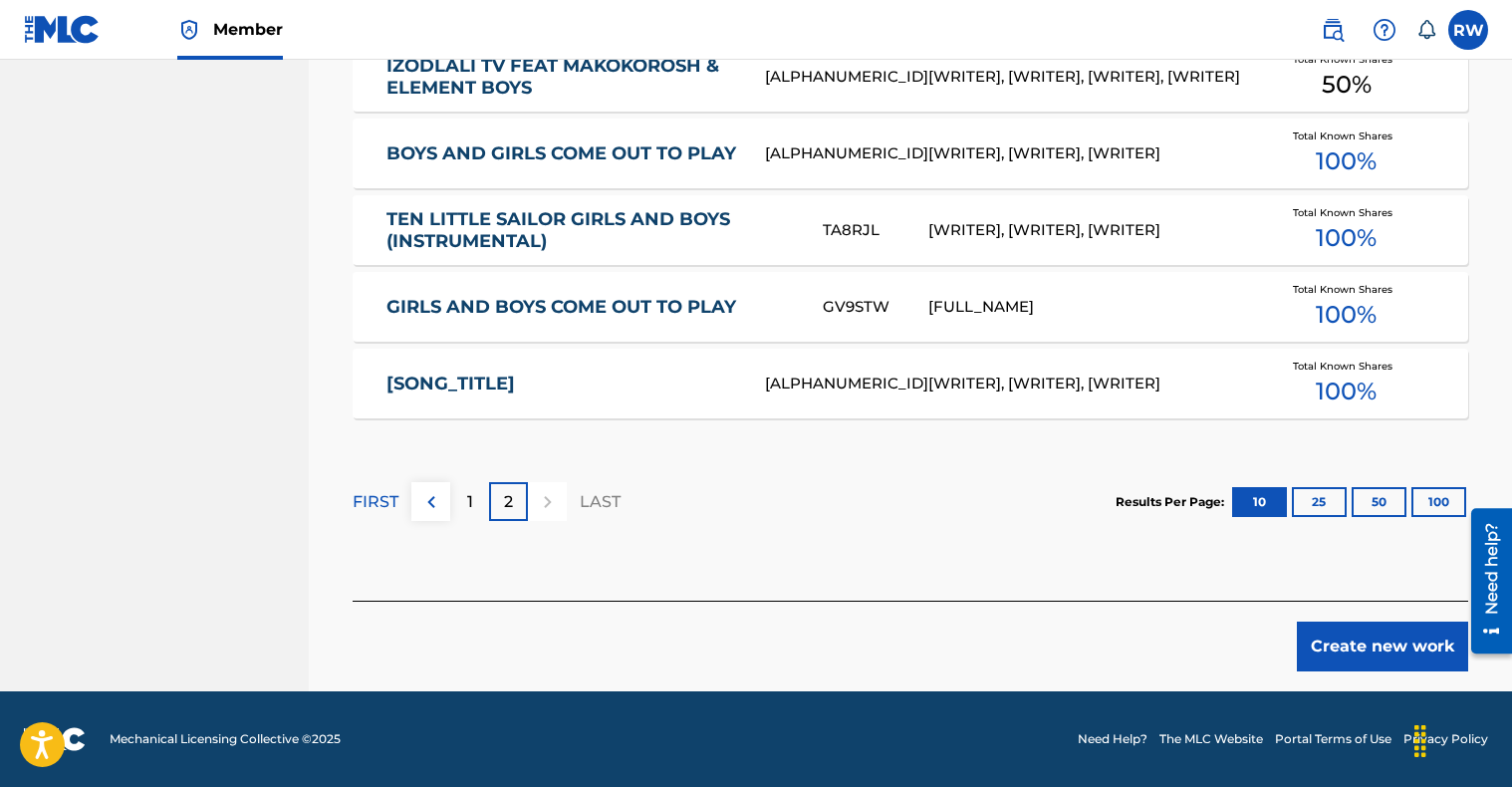 click on "Create new work" at bounding box center [1383, 647] 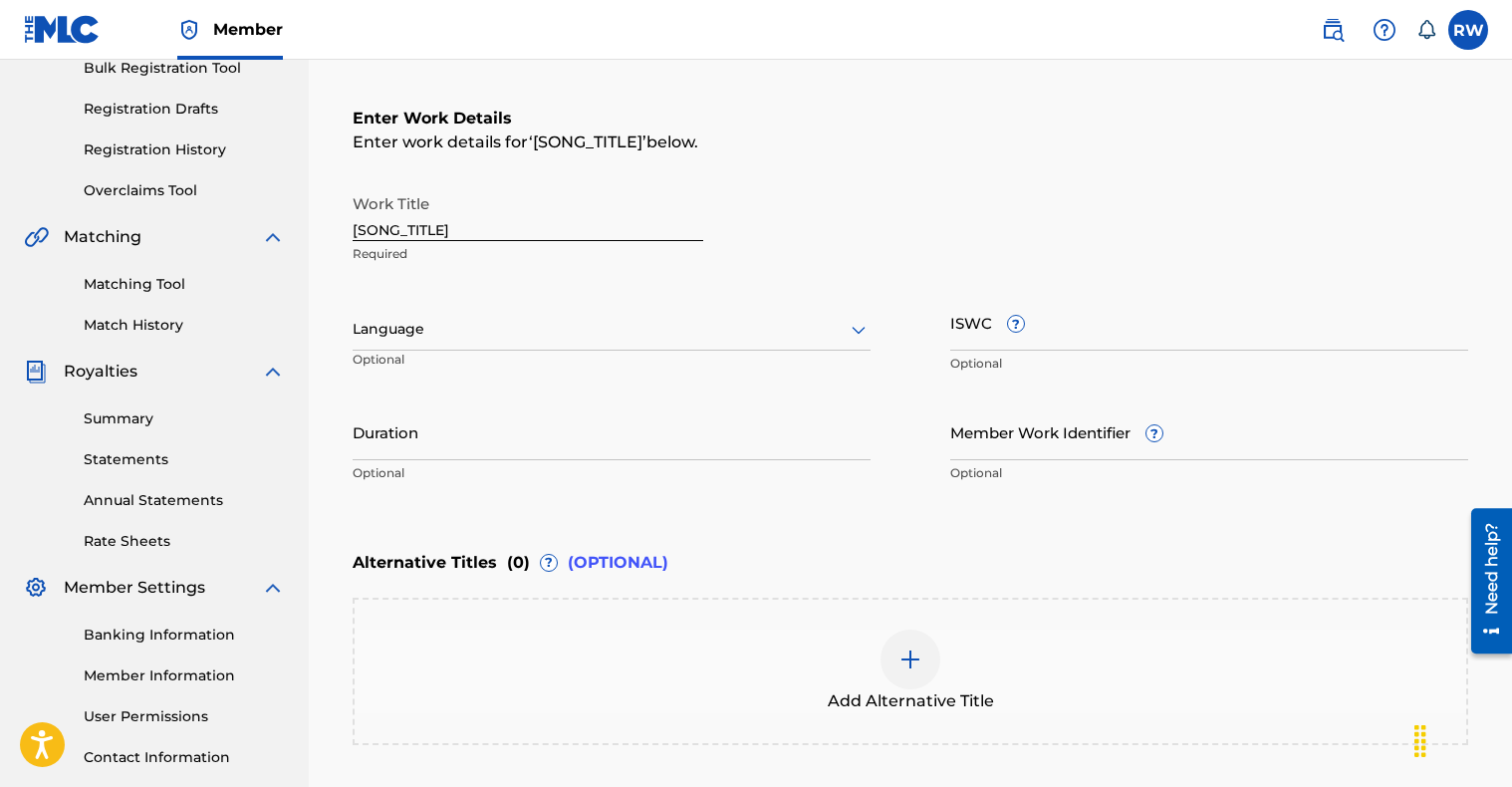 scroll, scrollTop: 334, scrollLeft: 0, axis: vertical 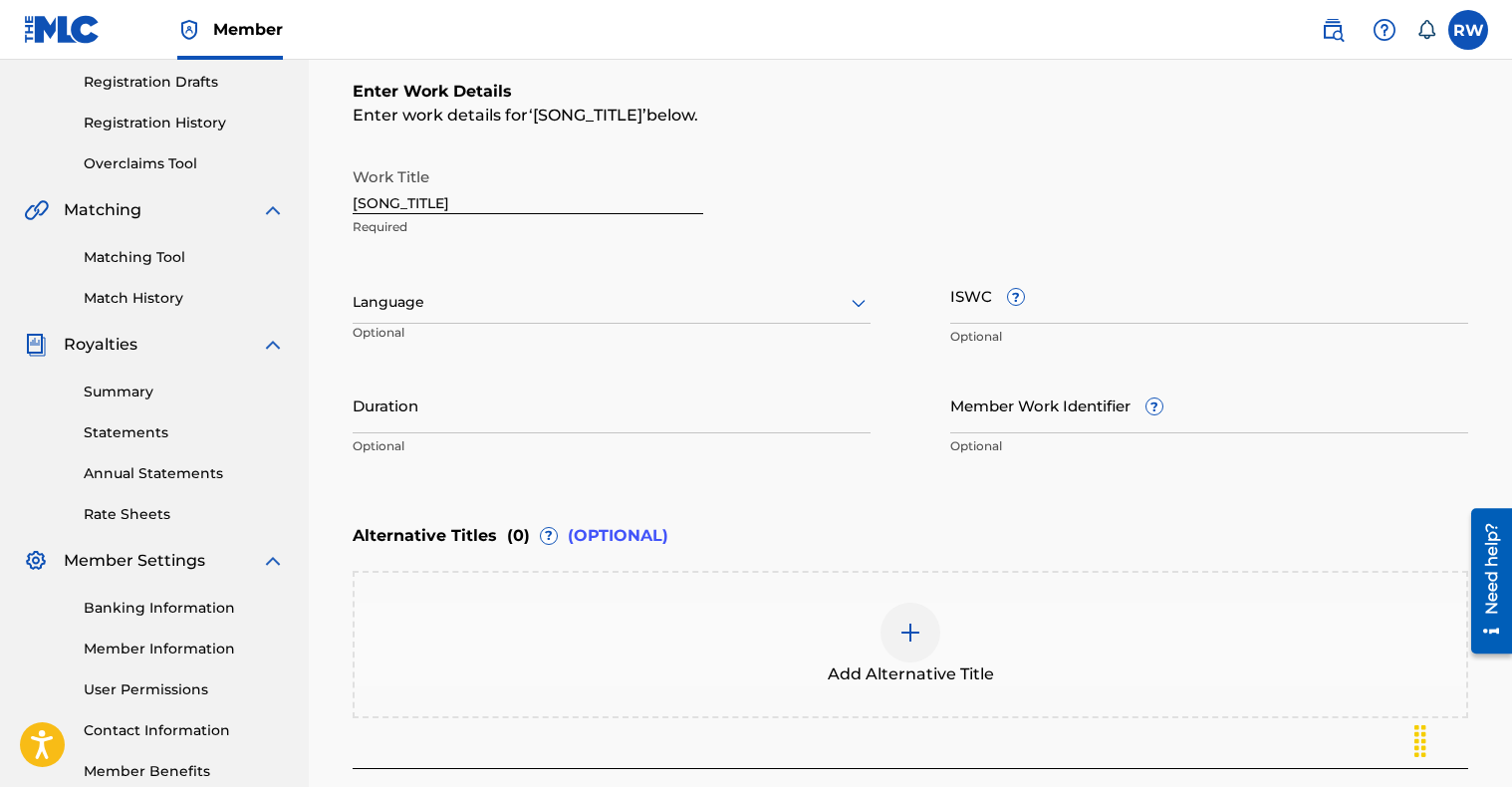 click 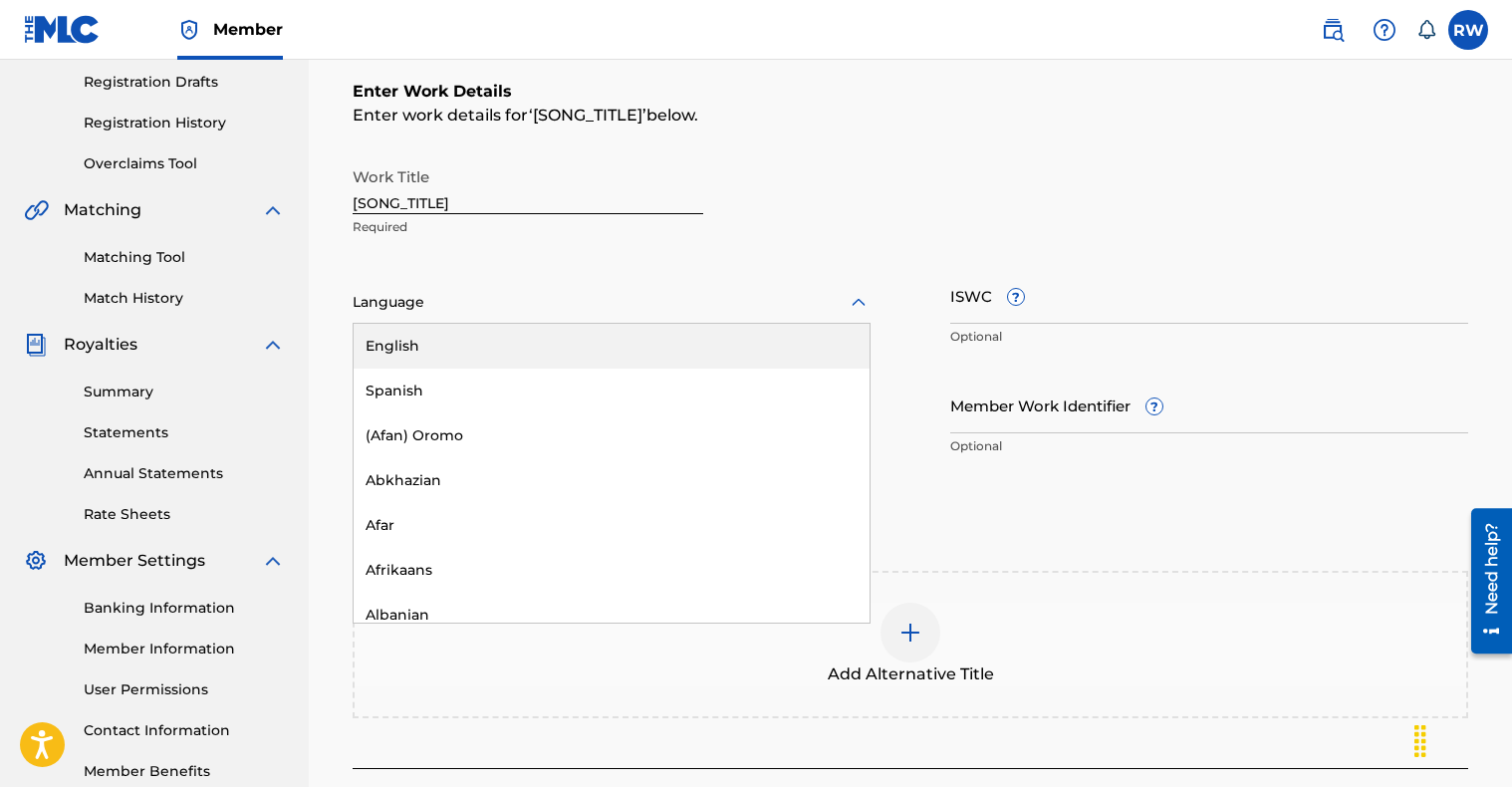 click on "English" at bounding box center (612, 346) 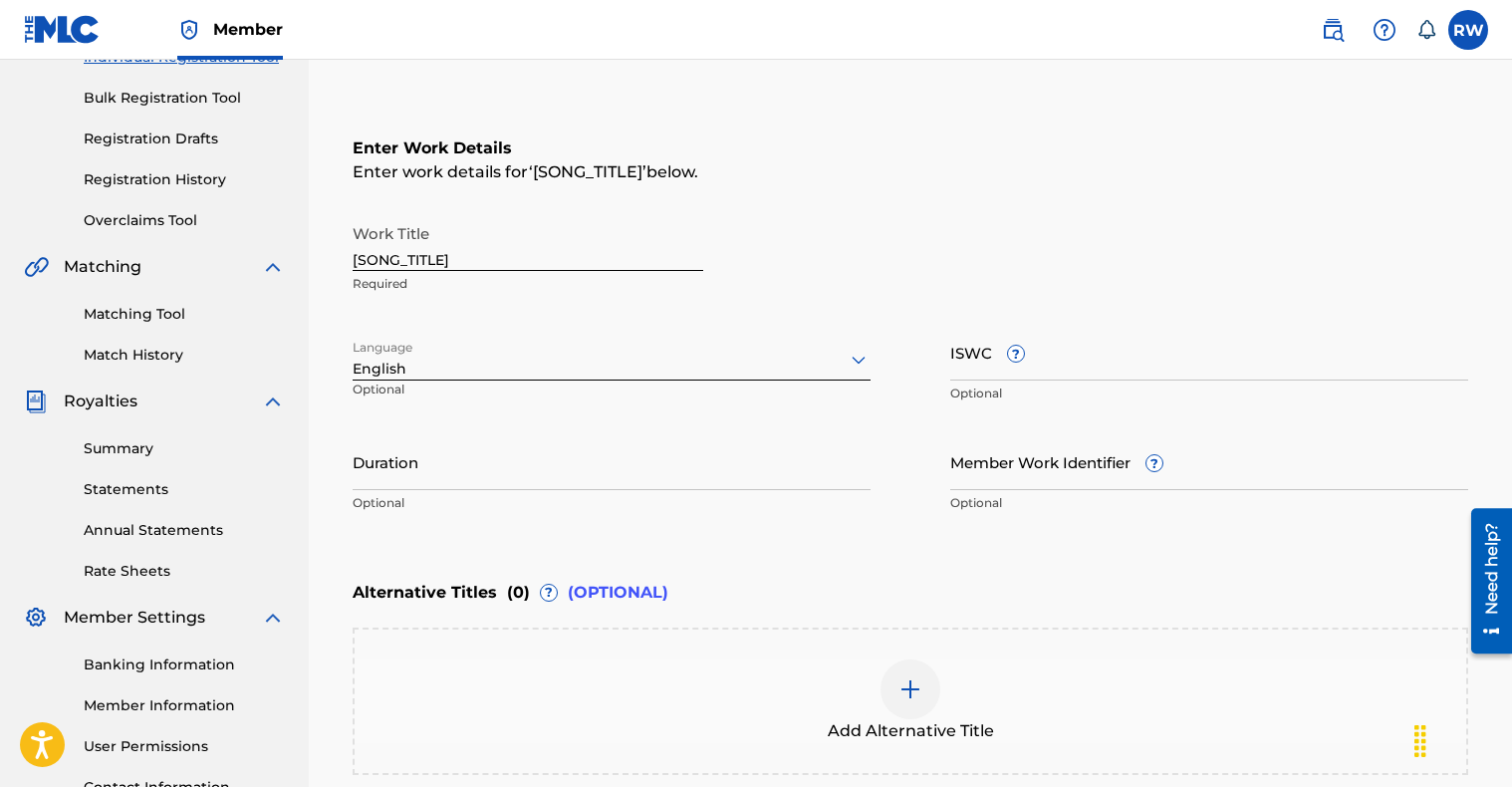 scroll, scrollTop: 273, scrollLeft: 0, axis: vertical 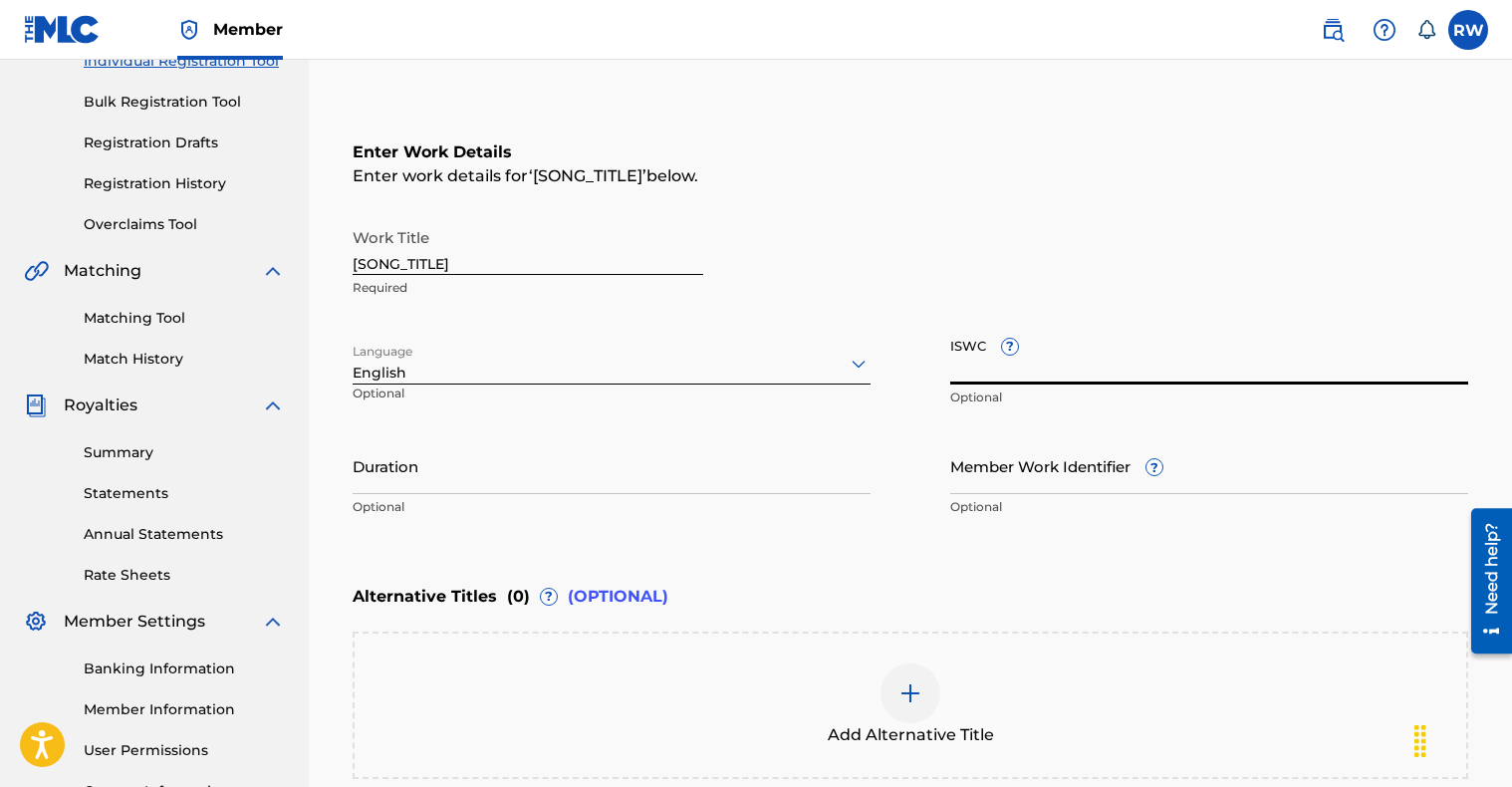 click on "ISWC   ?" at bounding box center (1209, 356) 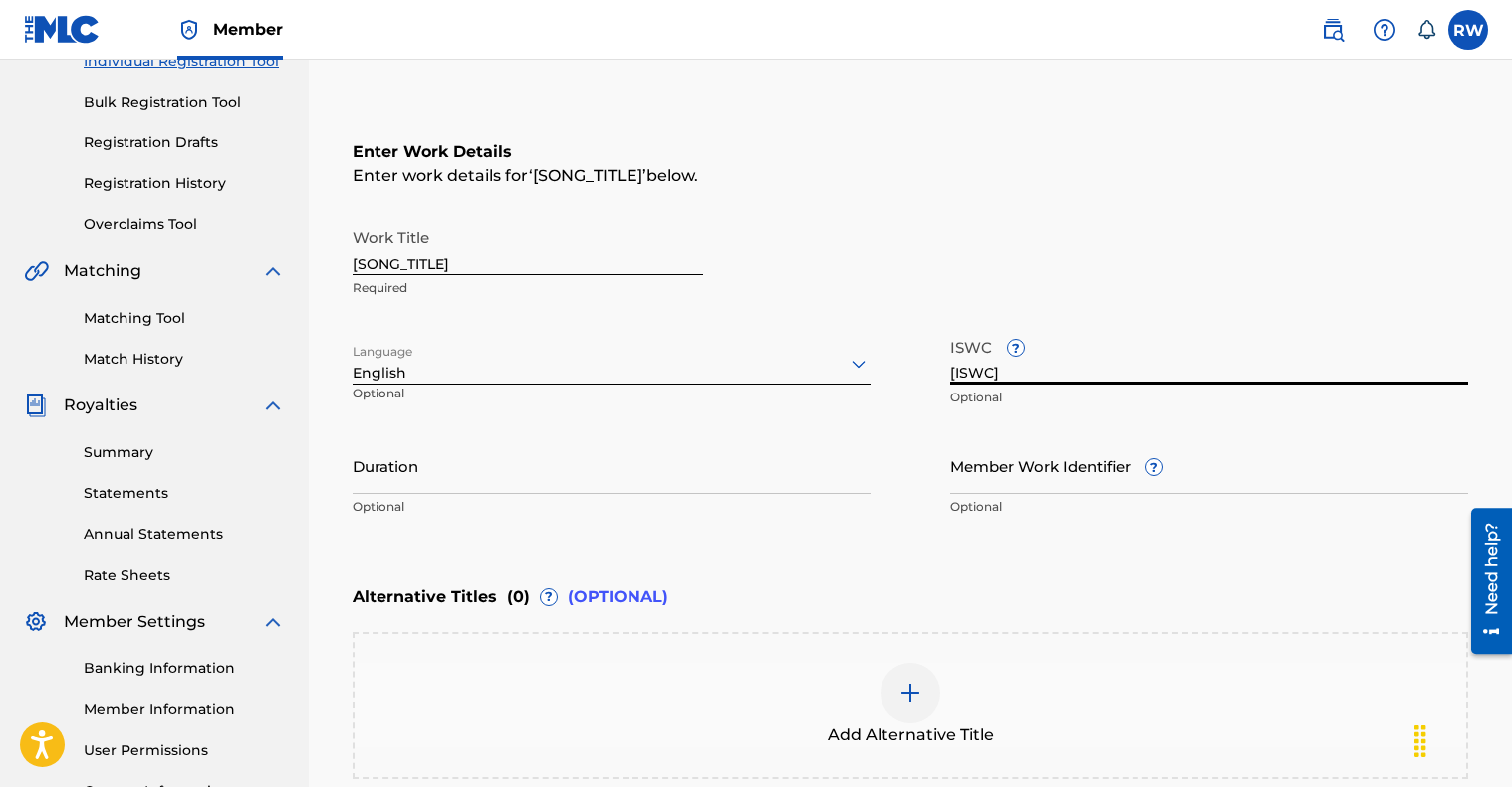 type on "T-313.936.671-1" 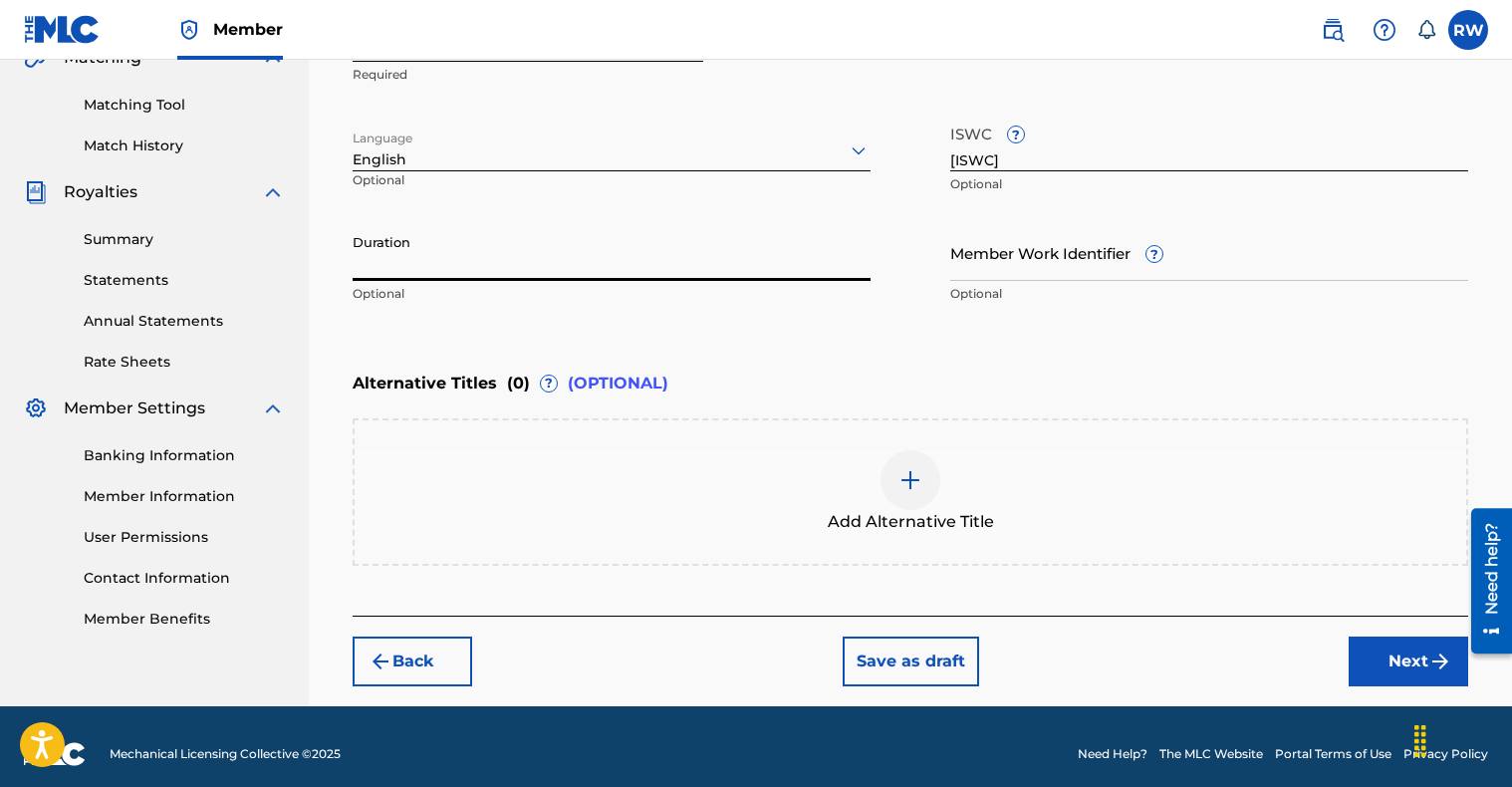 scroll, scrollTop: 500, scrollLeft: 0, axis: vertical 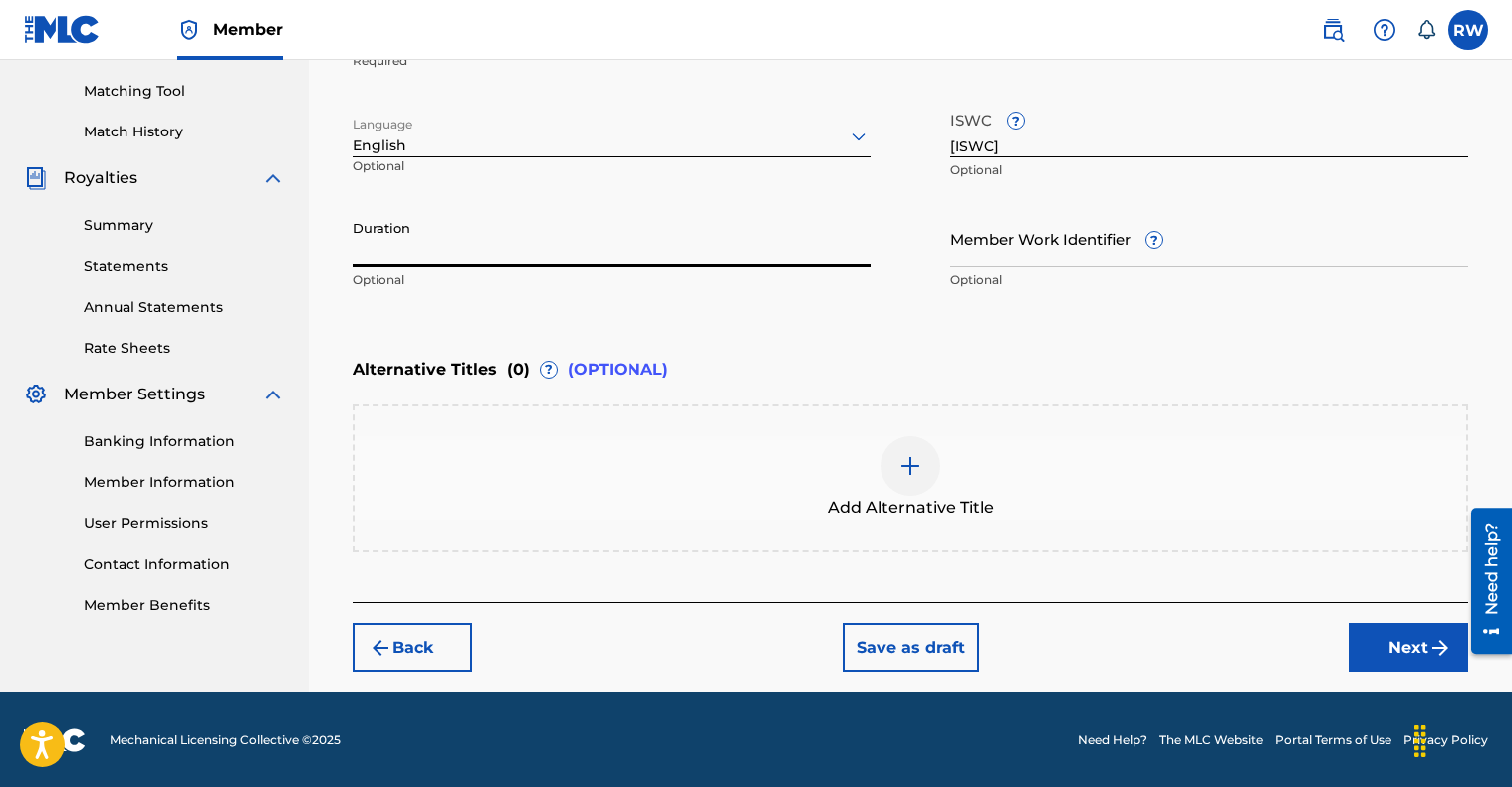 click on "Next" at bounding box center [1408, 648] 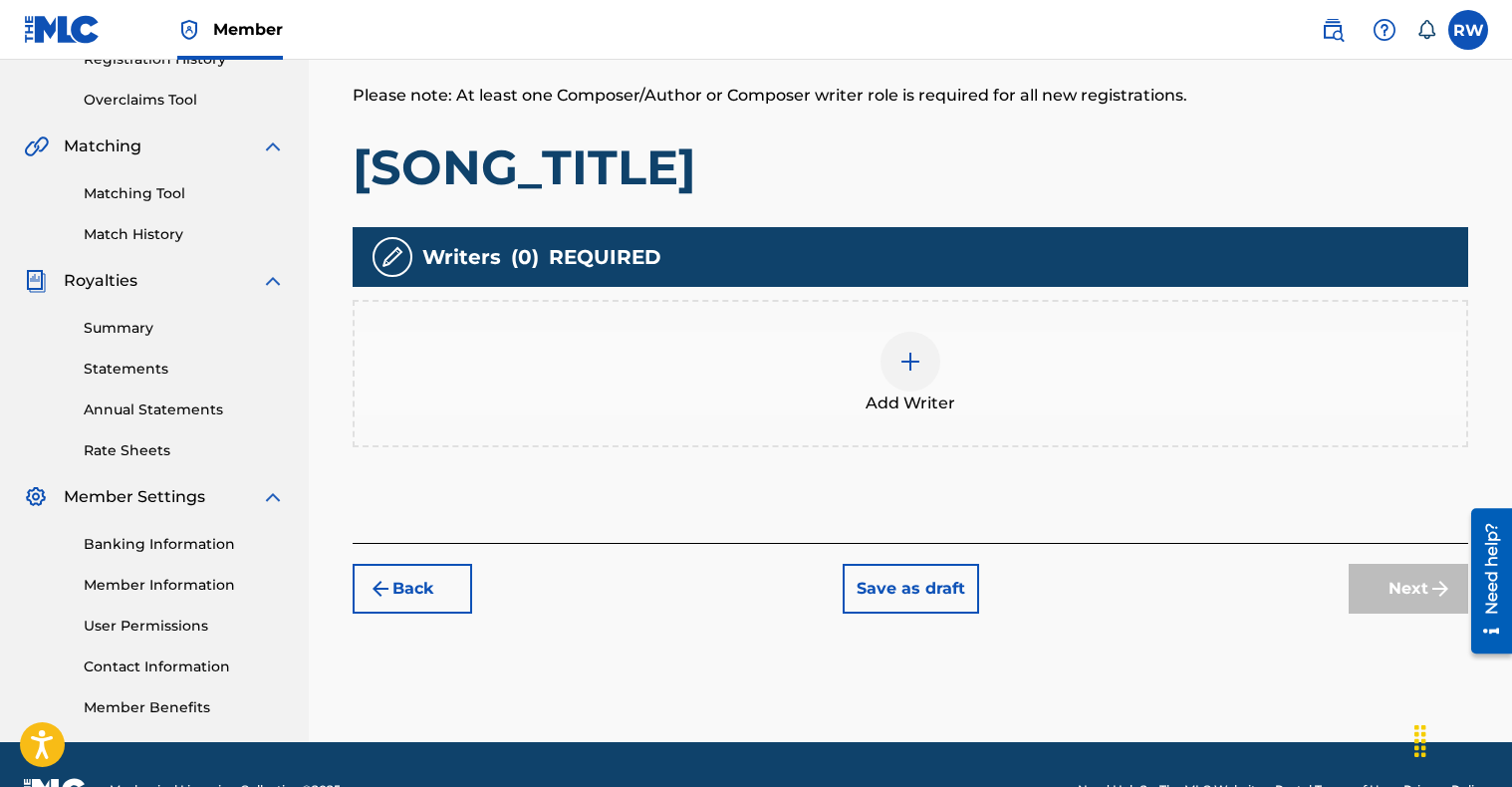 scroll, scrollTop: 409, scrollLeft: 0, axis: vertical 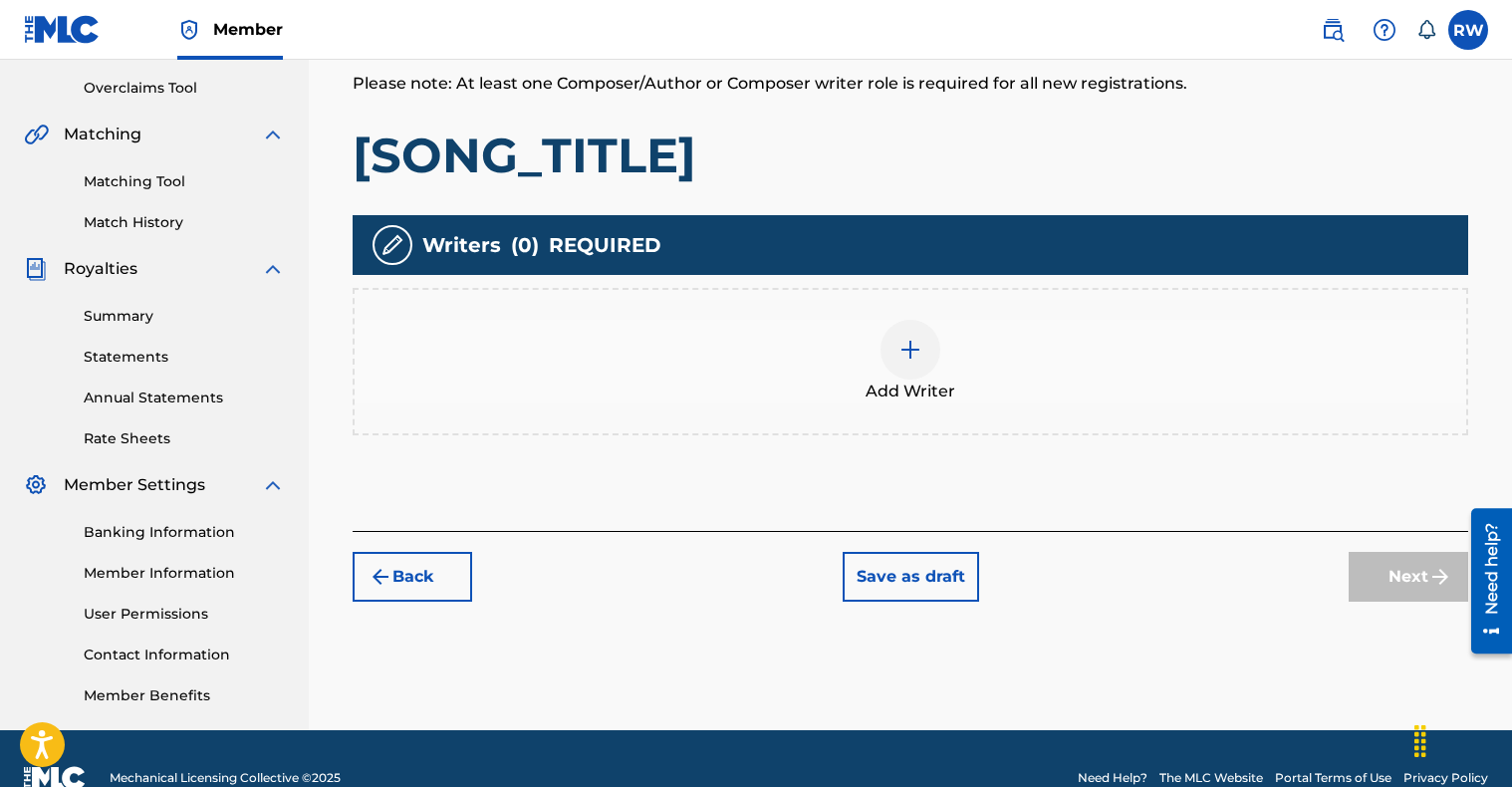 click at bounding box center (910, 350) 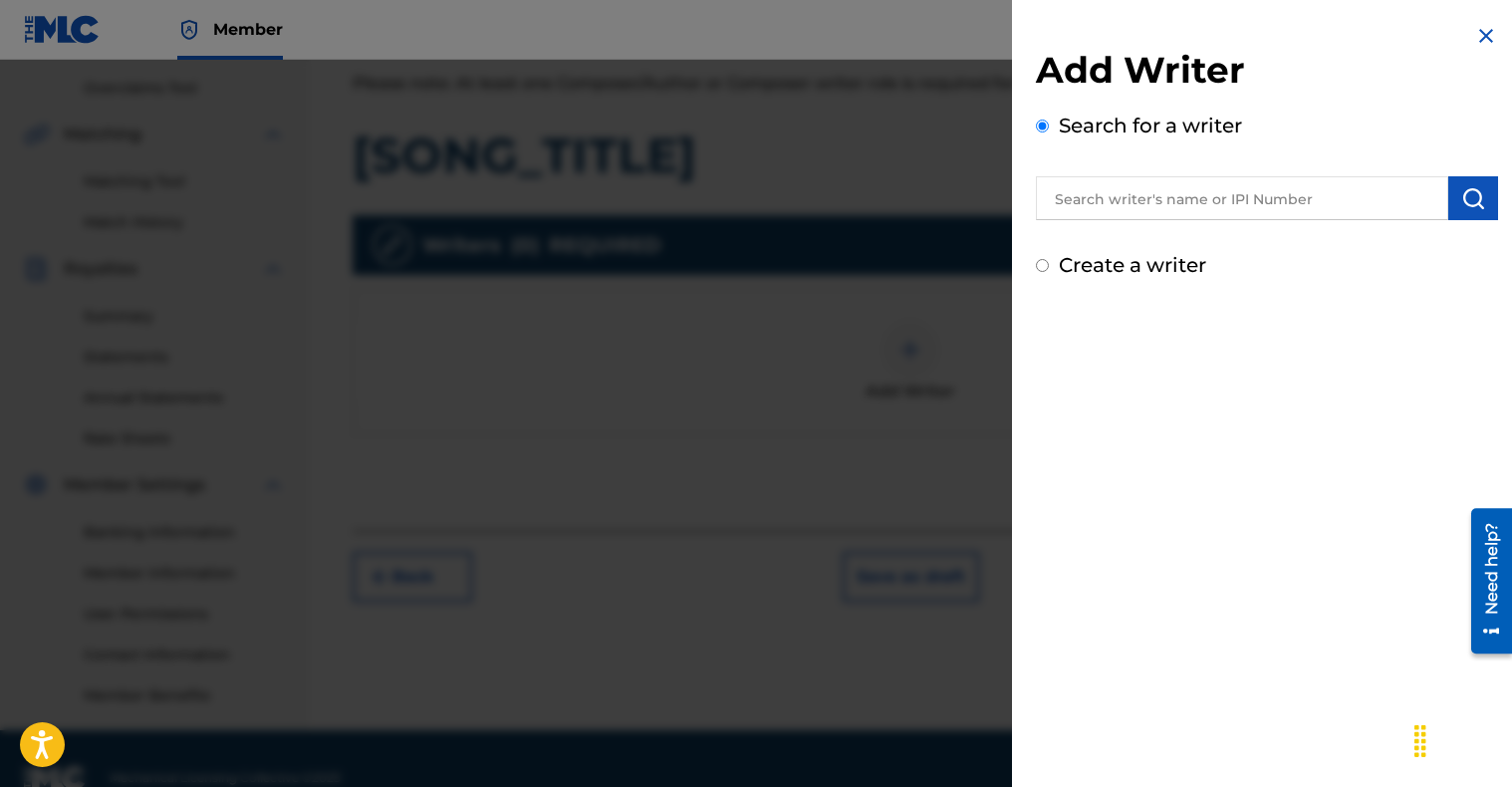 click at bounding box center [1242, 198] 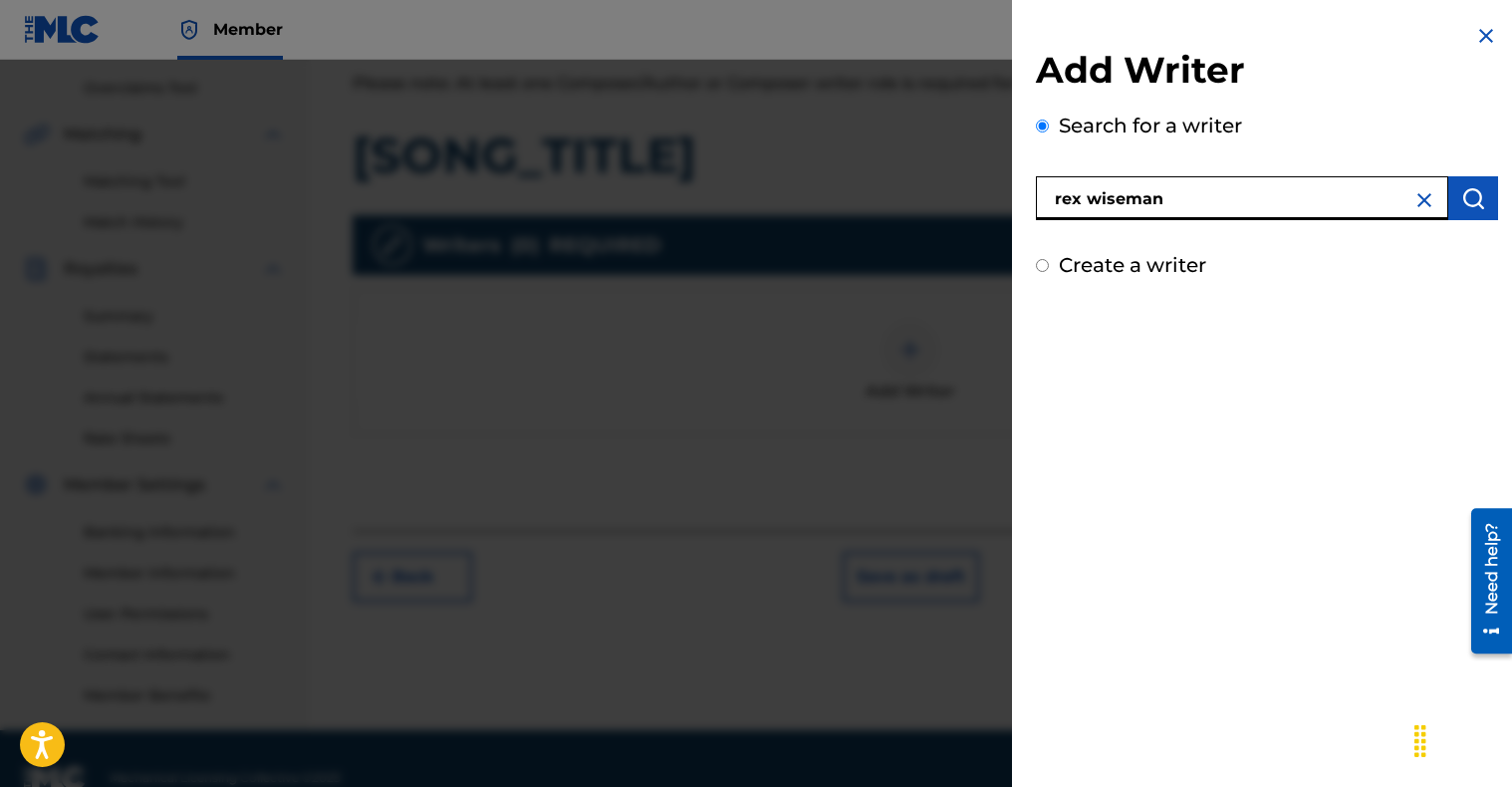 type on "rex wiseman" 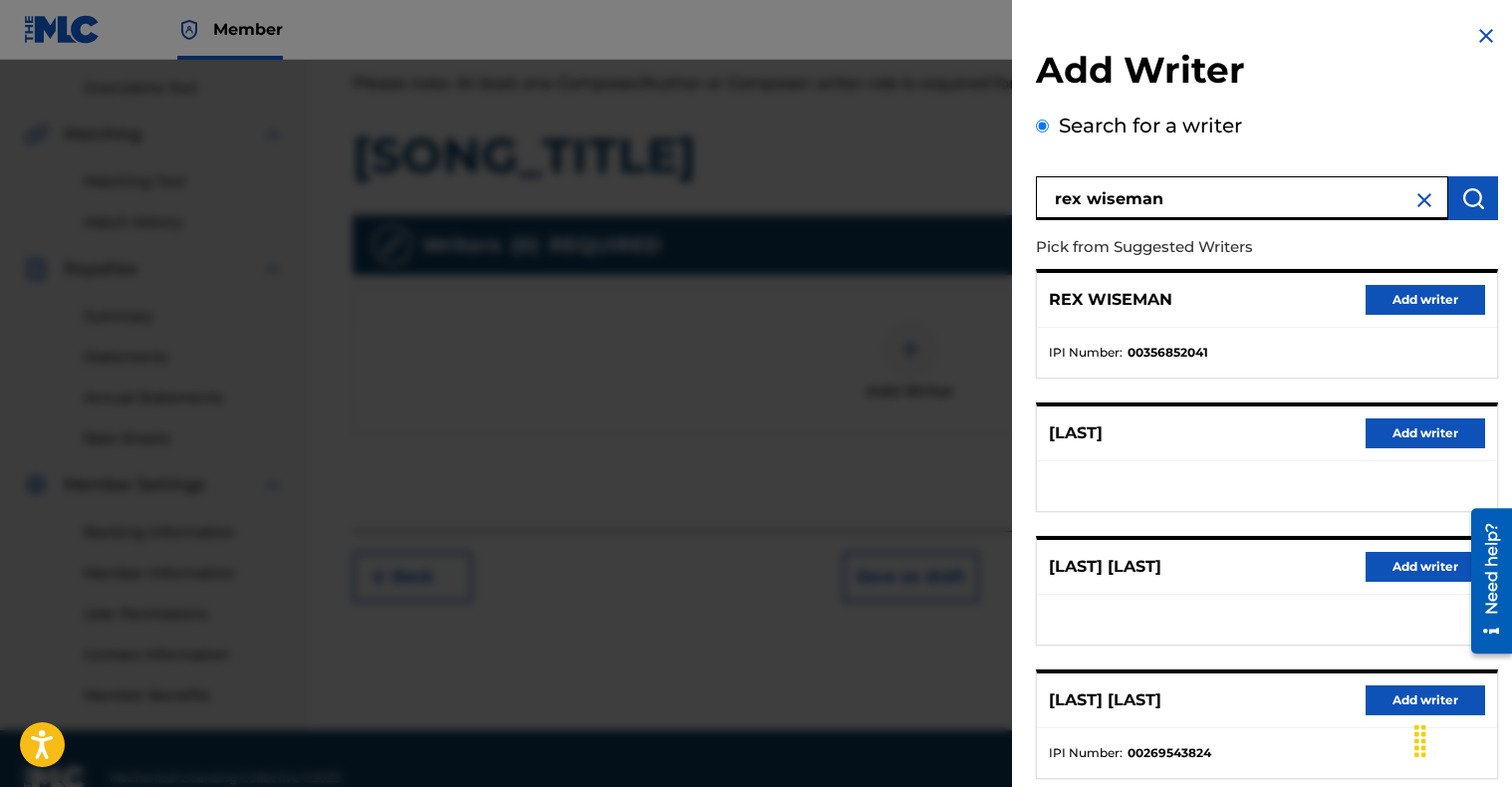 click on "Add writer" at bounding box center [1425, 300] 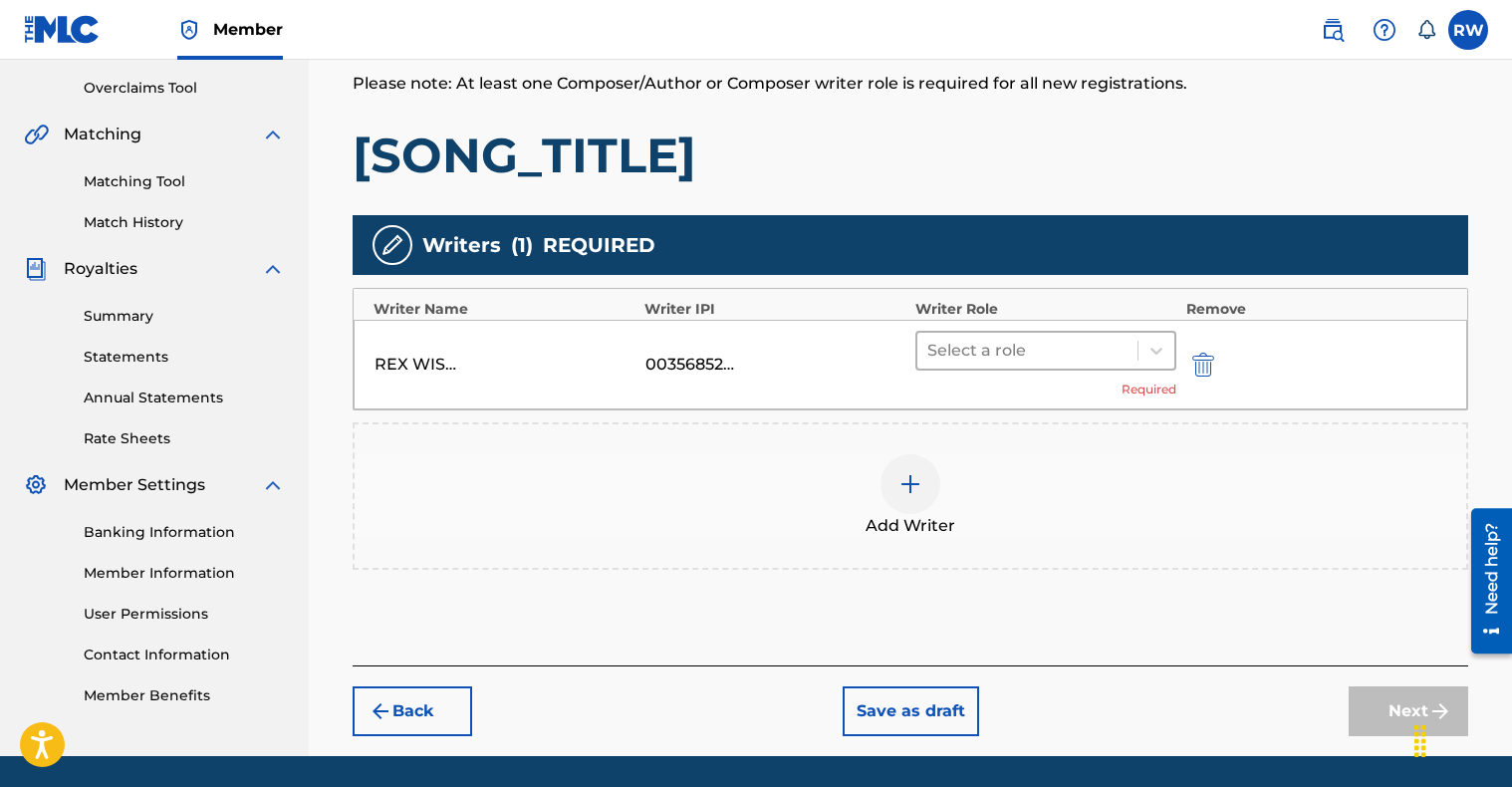 click at bounding box center (1027, 351) 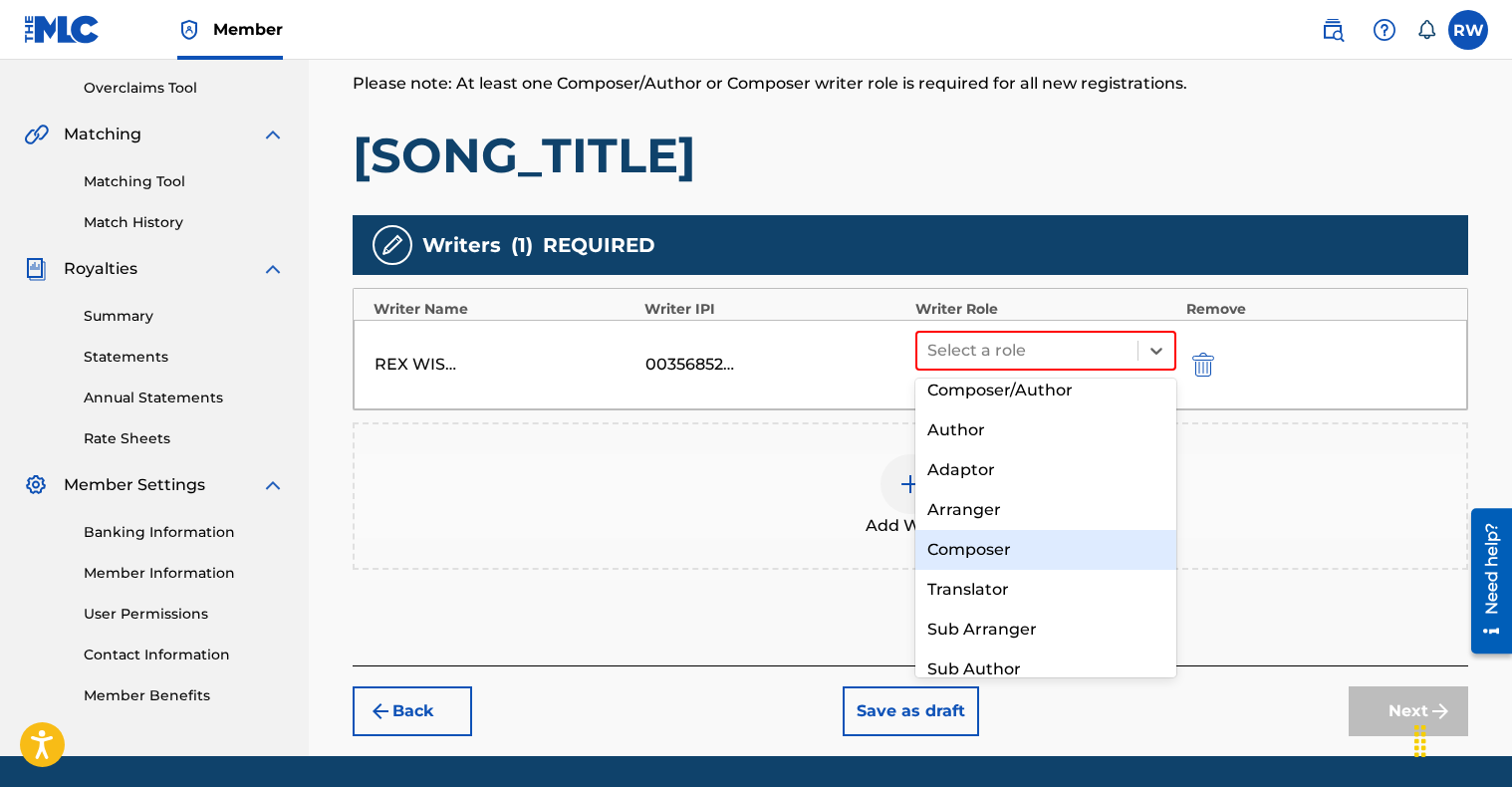 scroll, scrollTop: 0, scrollLeft: 0, axis: both 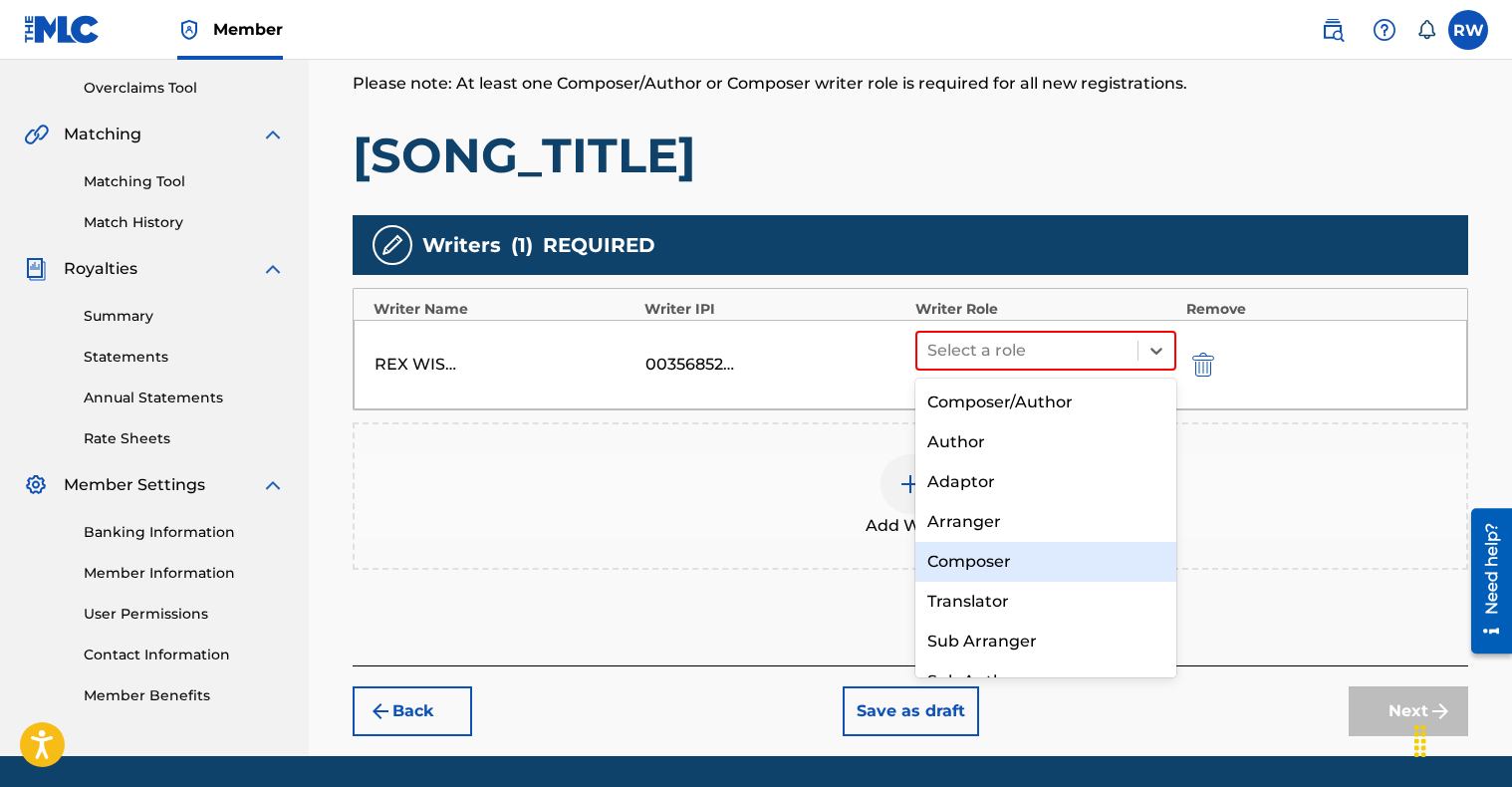 click on "Composer" at bounding box center [1046, 562] 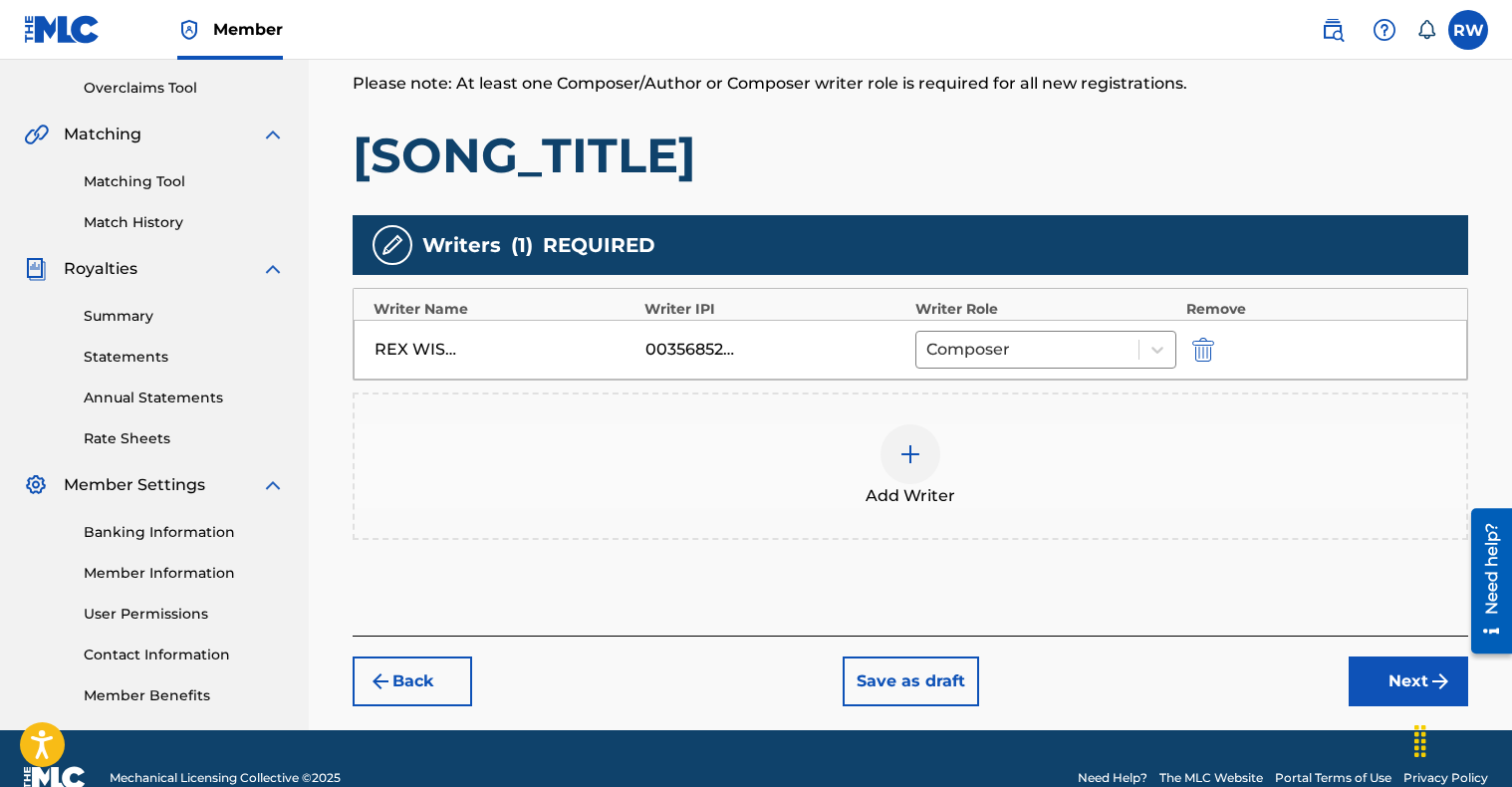 click at bounding box center [910, 454] 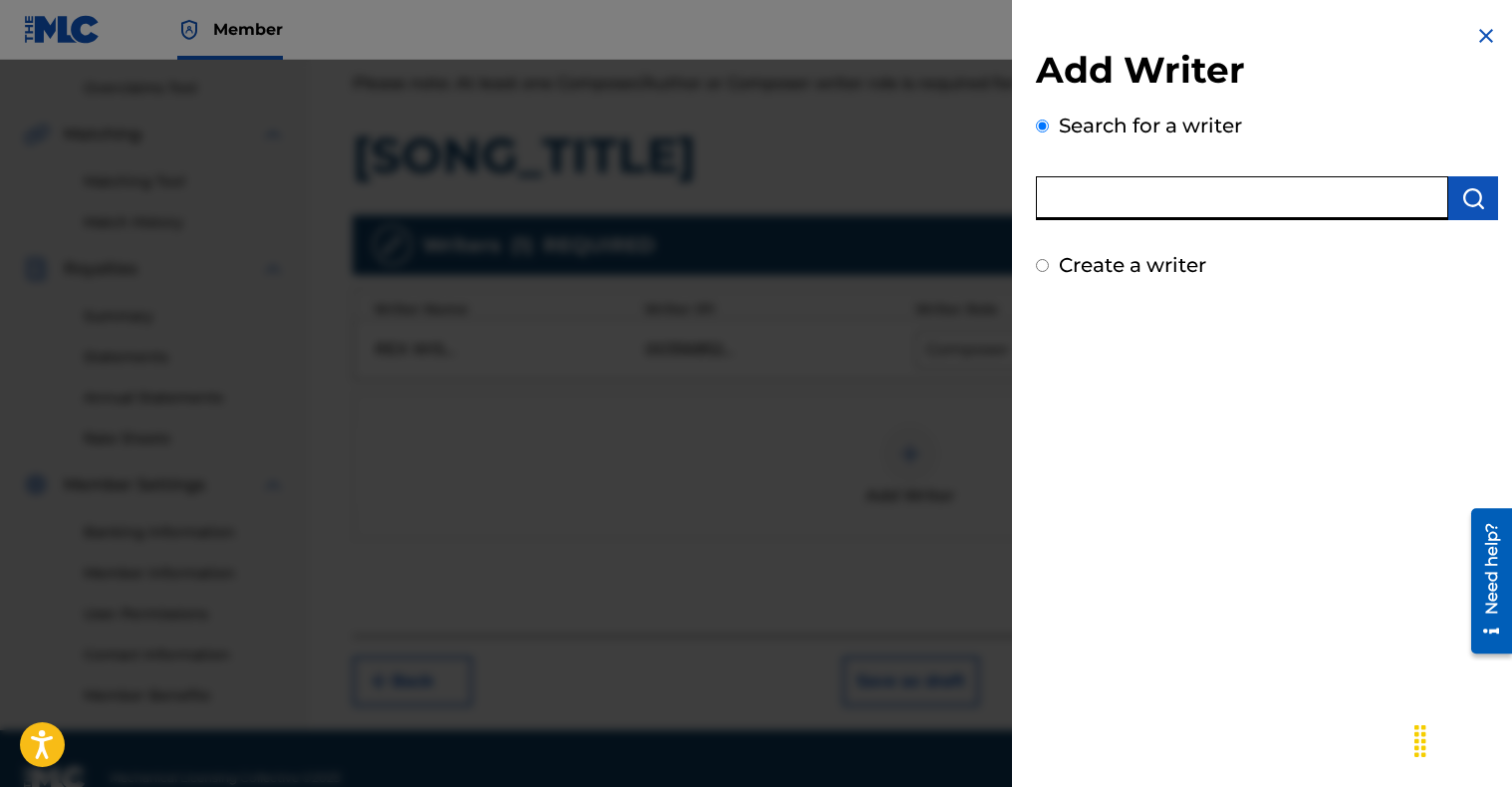 click at bounding box center (1242, 198) 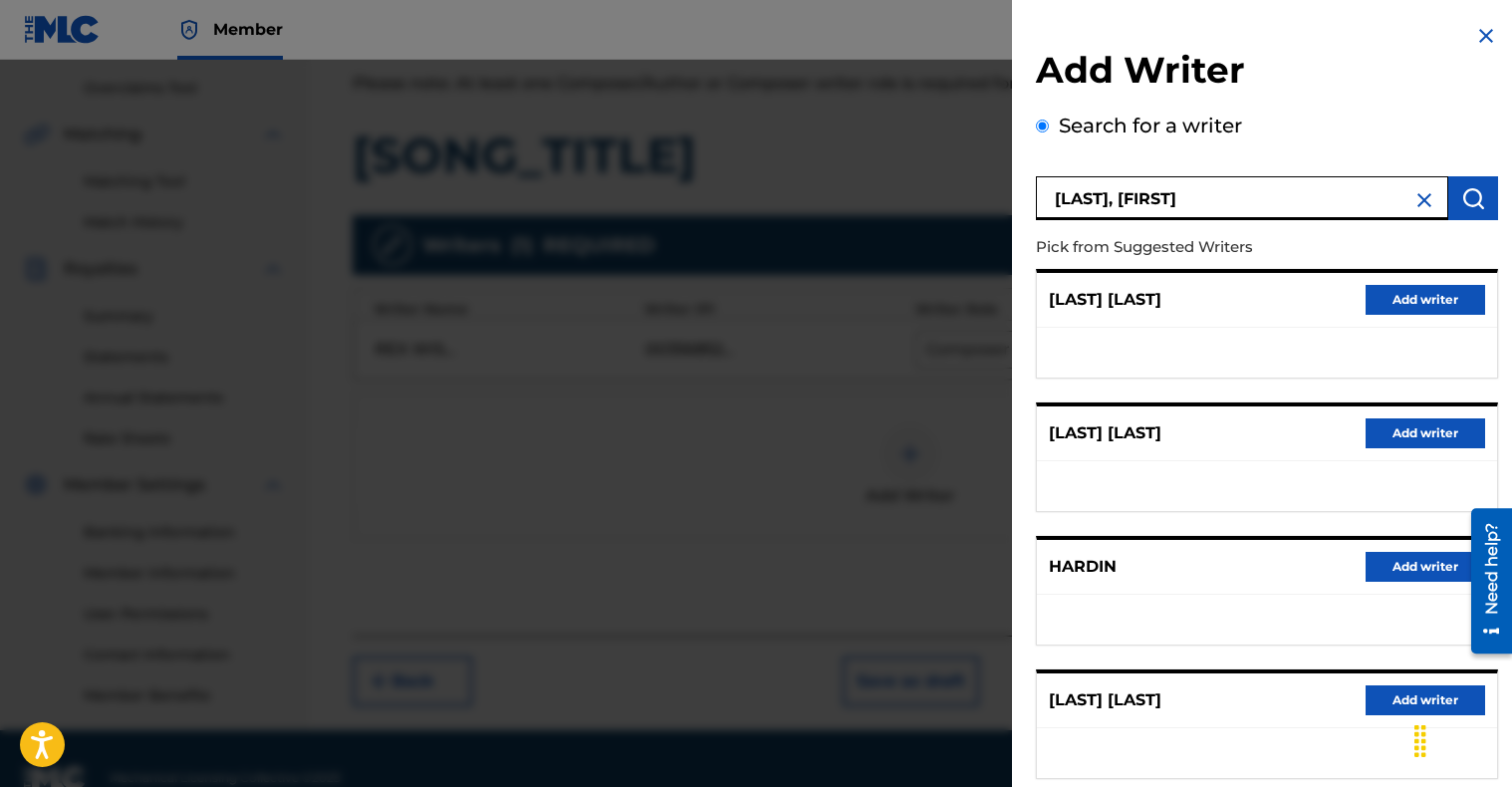 type on "Hardin, terri" 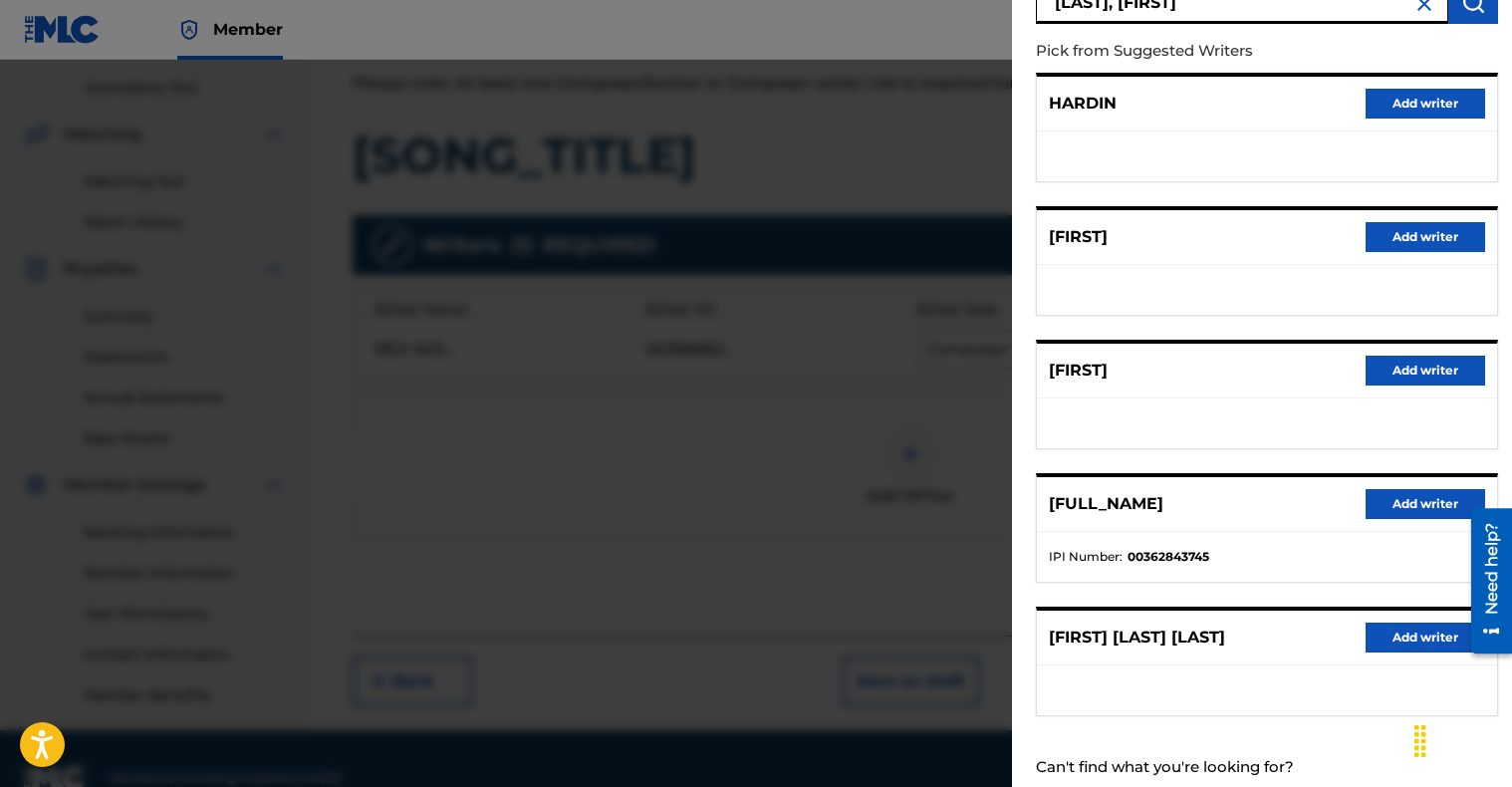 scroll, scrollTop: 251, scrollLeft: 0, axis: vertical 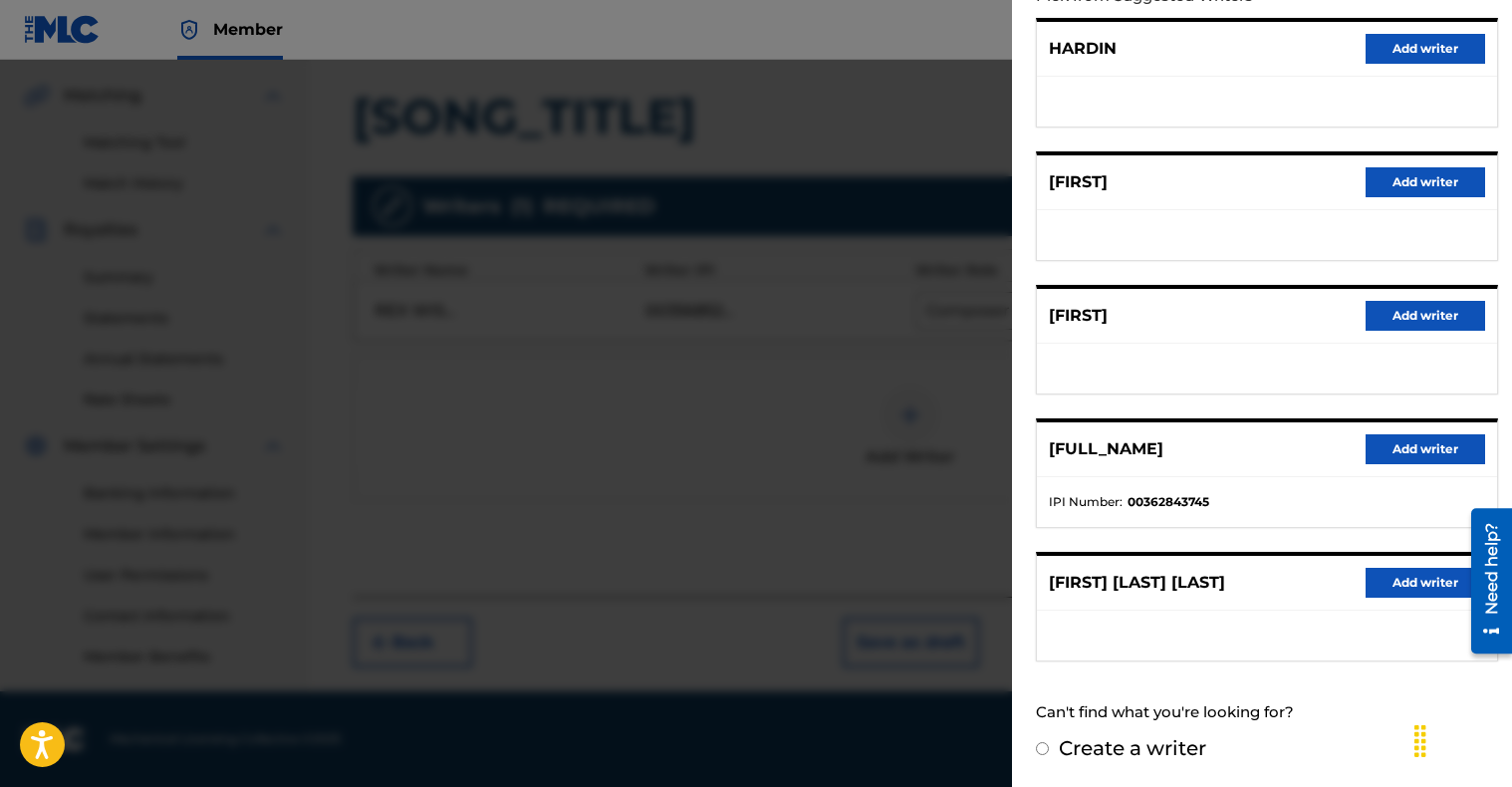 click on "Add writer" at bounding box center [1425, 449] 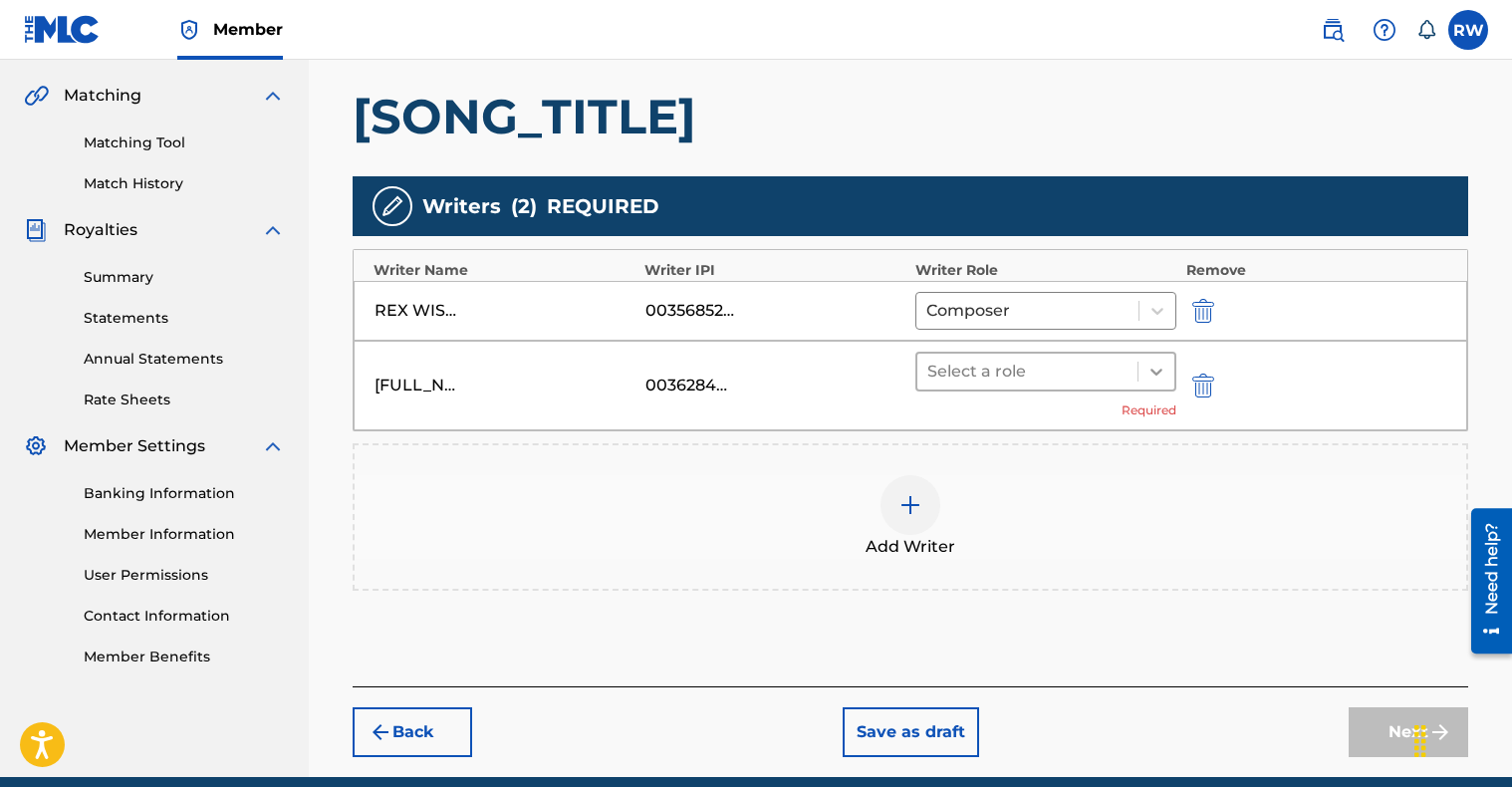 click 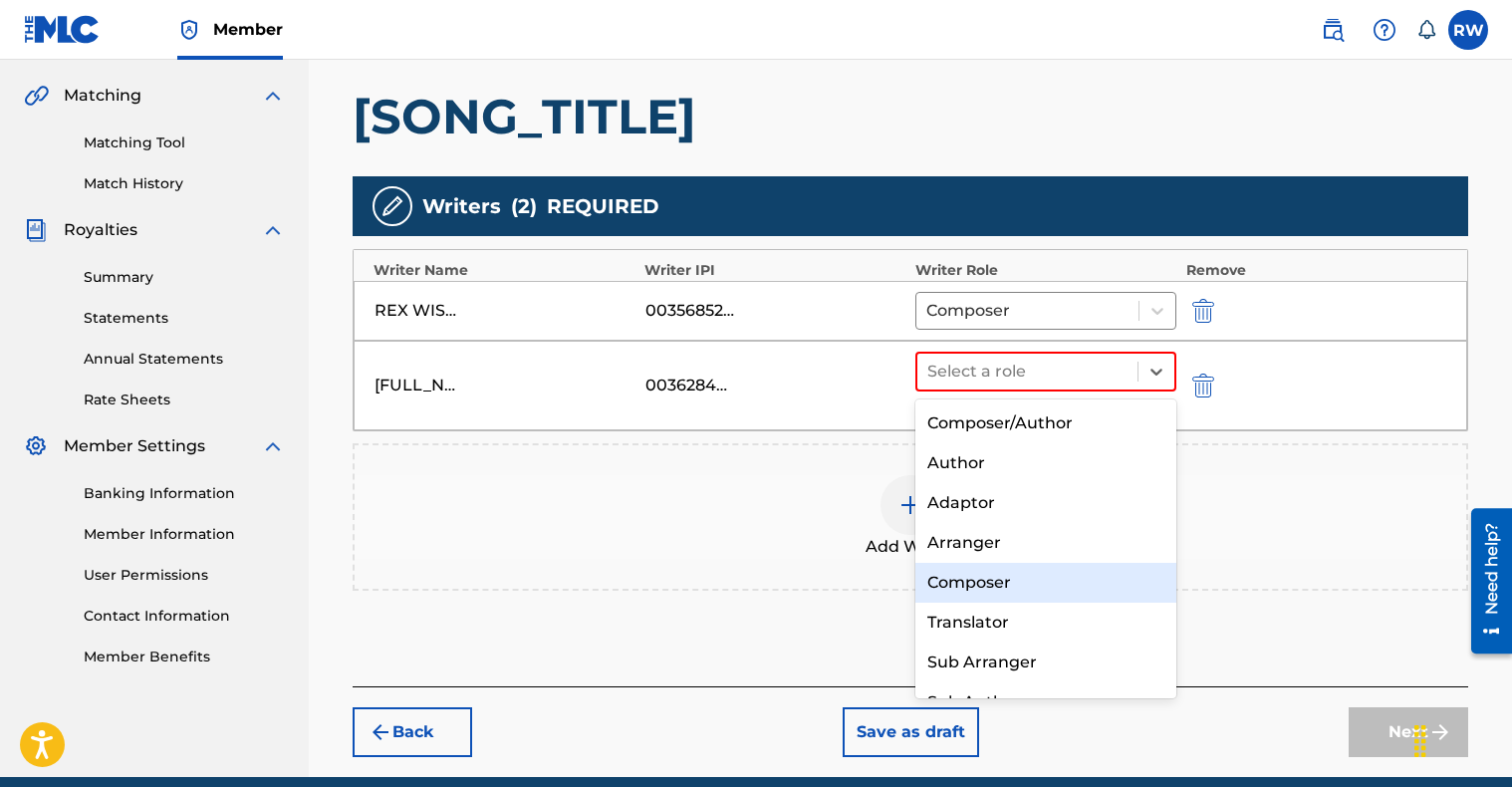 scroll, scrollTop: 28, scrollLeft: 0, axis: vertical 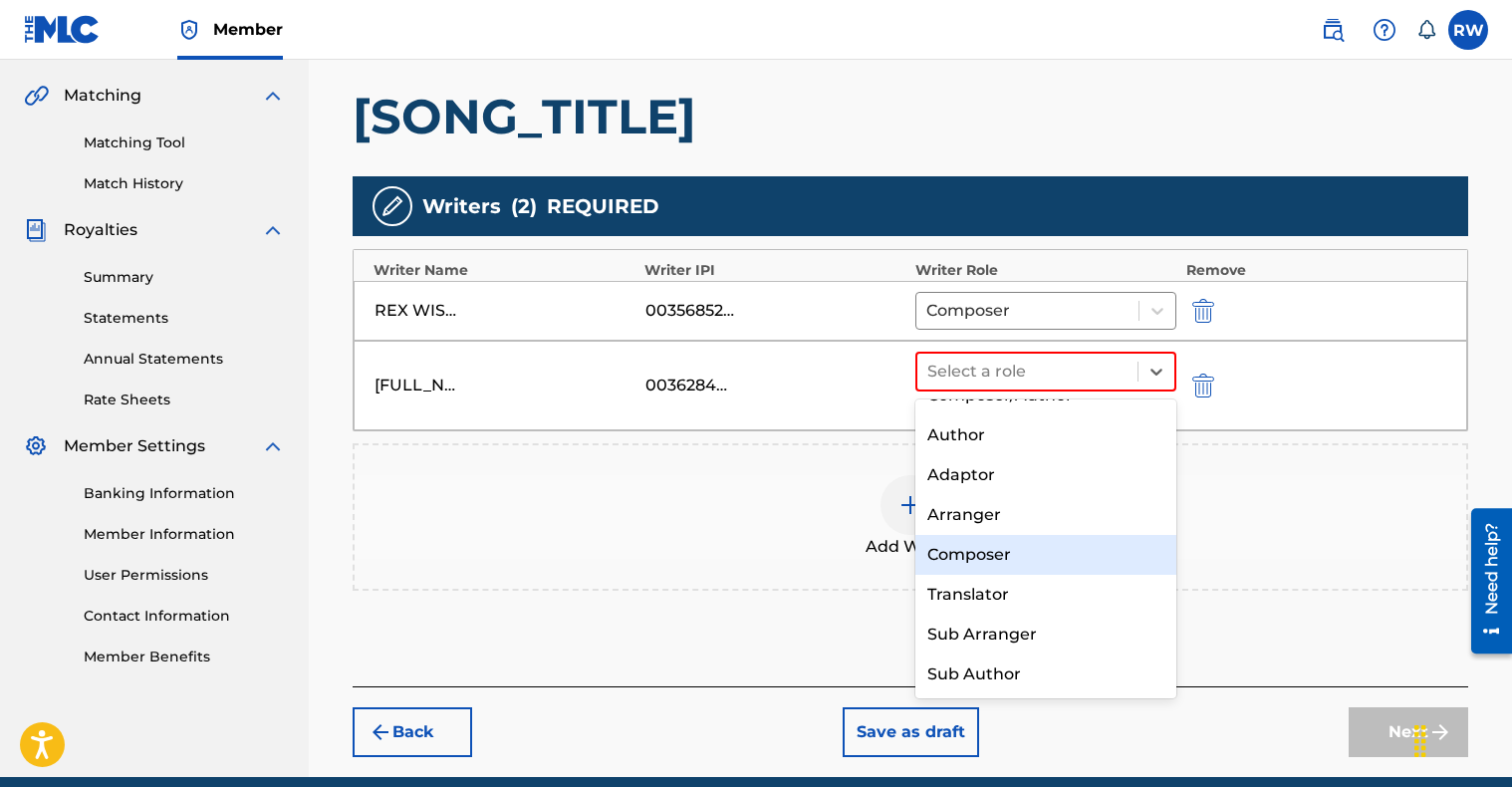 click on "Composer" at bounding box center [1046, 555] 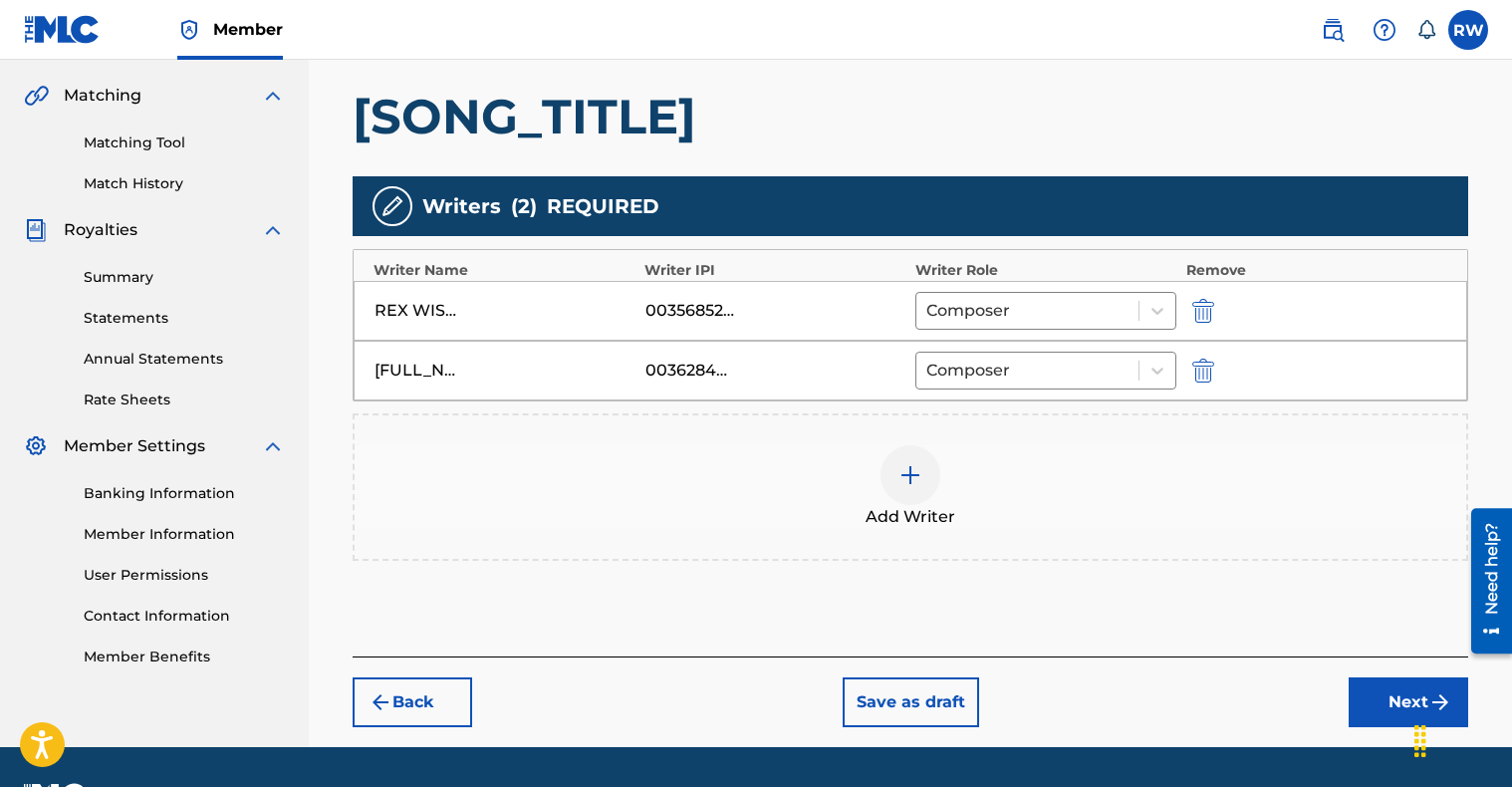 click on "Next" at bounding box center [1408, 702] 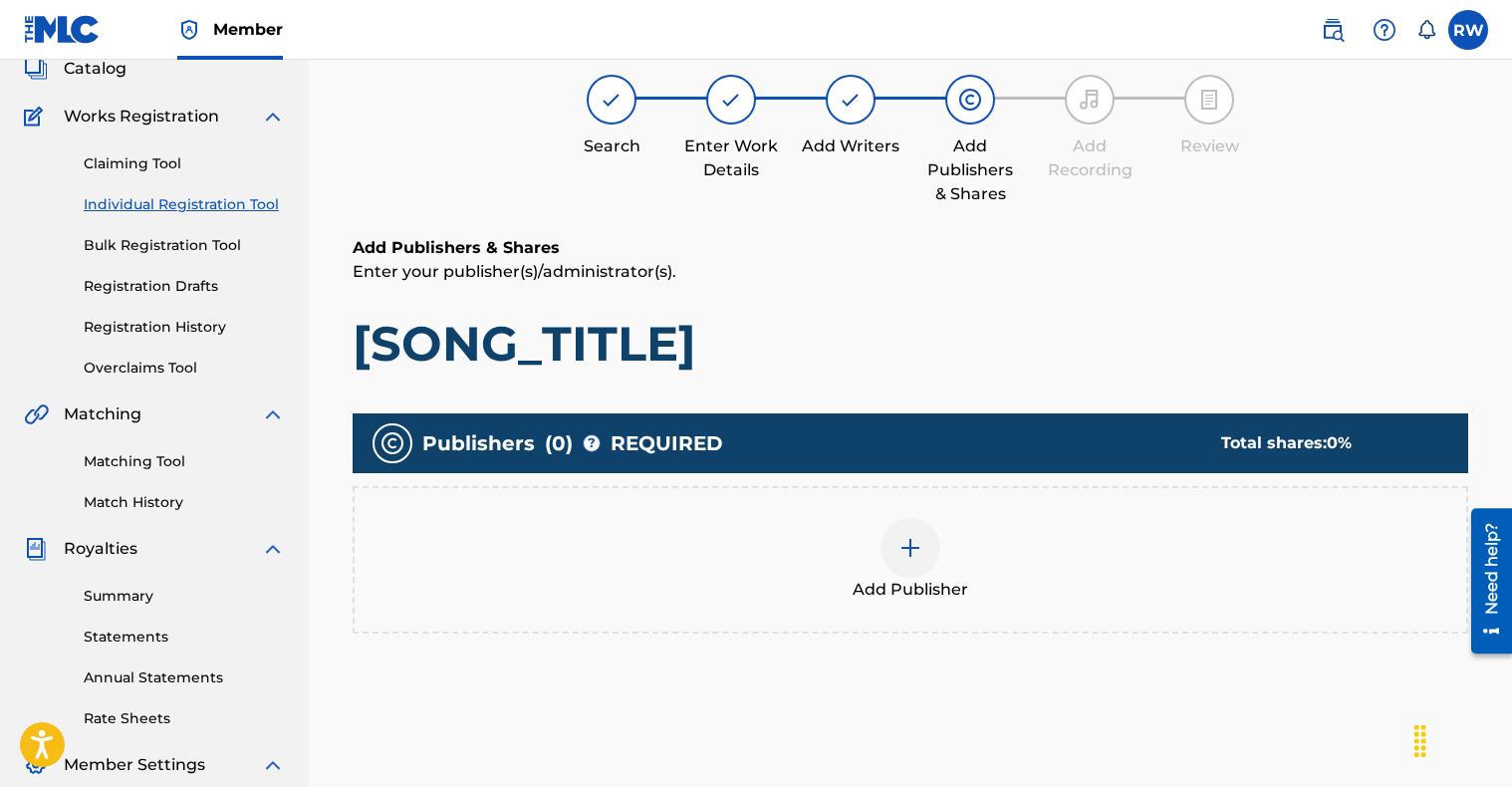scroll, scrollTop: 90, scrollLeft: 0, axis: vertical 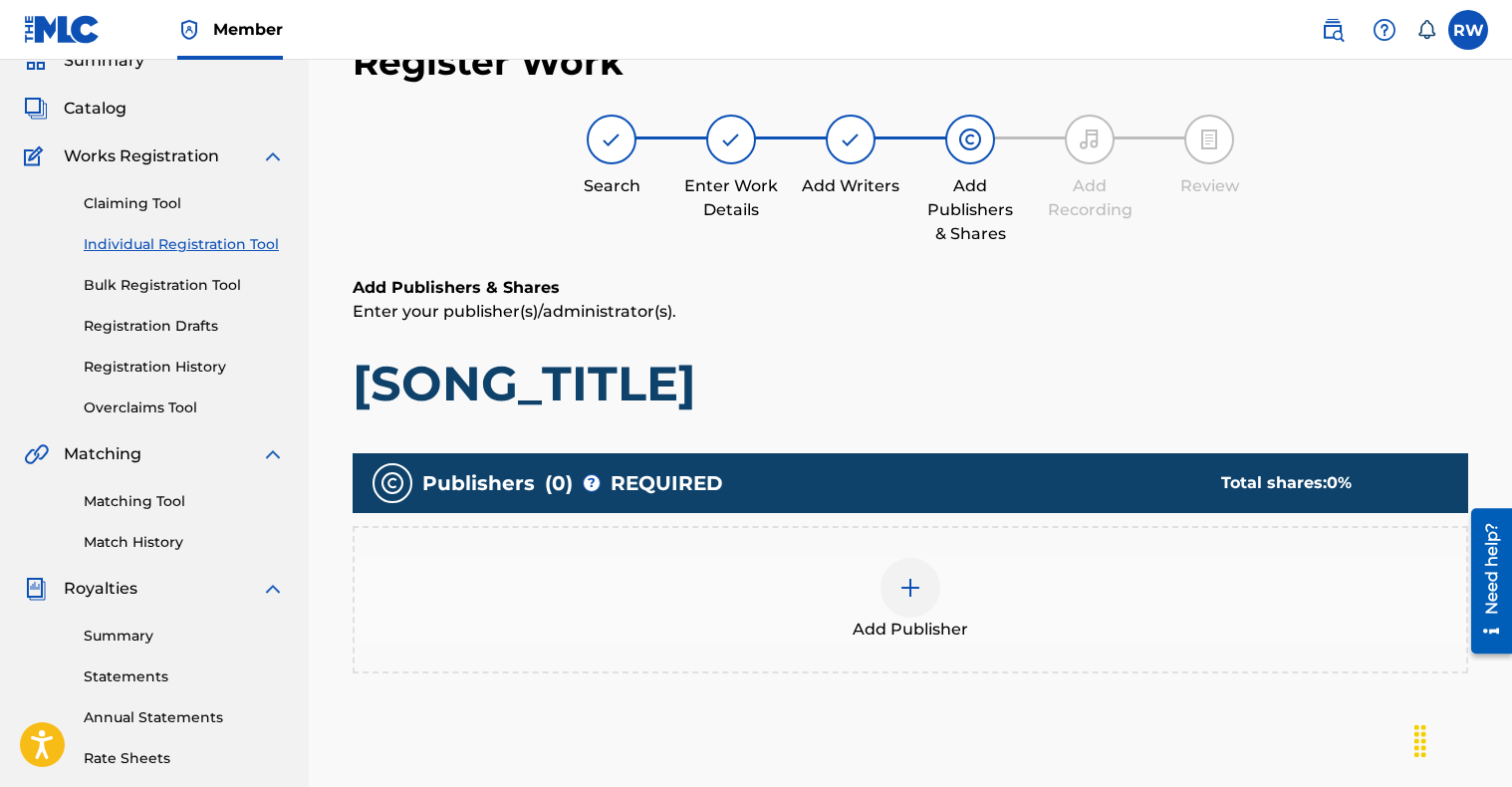 click at bounding box center (910, 588) 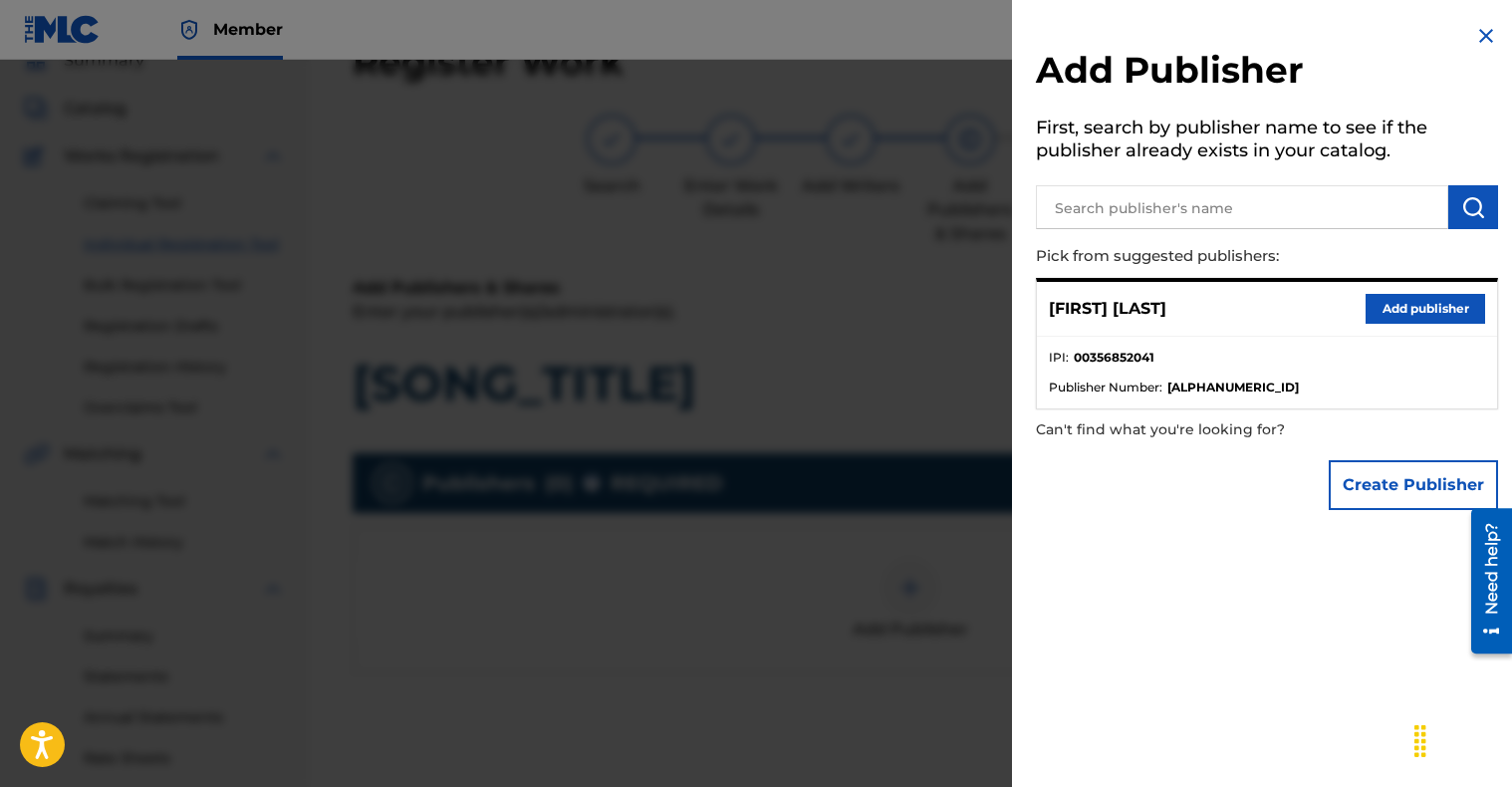 click at bounding box center [1242, 207] 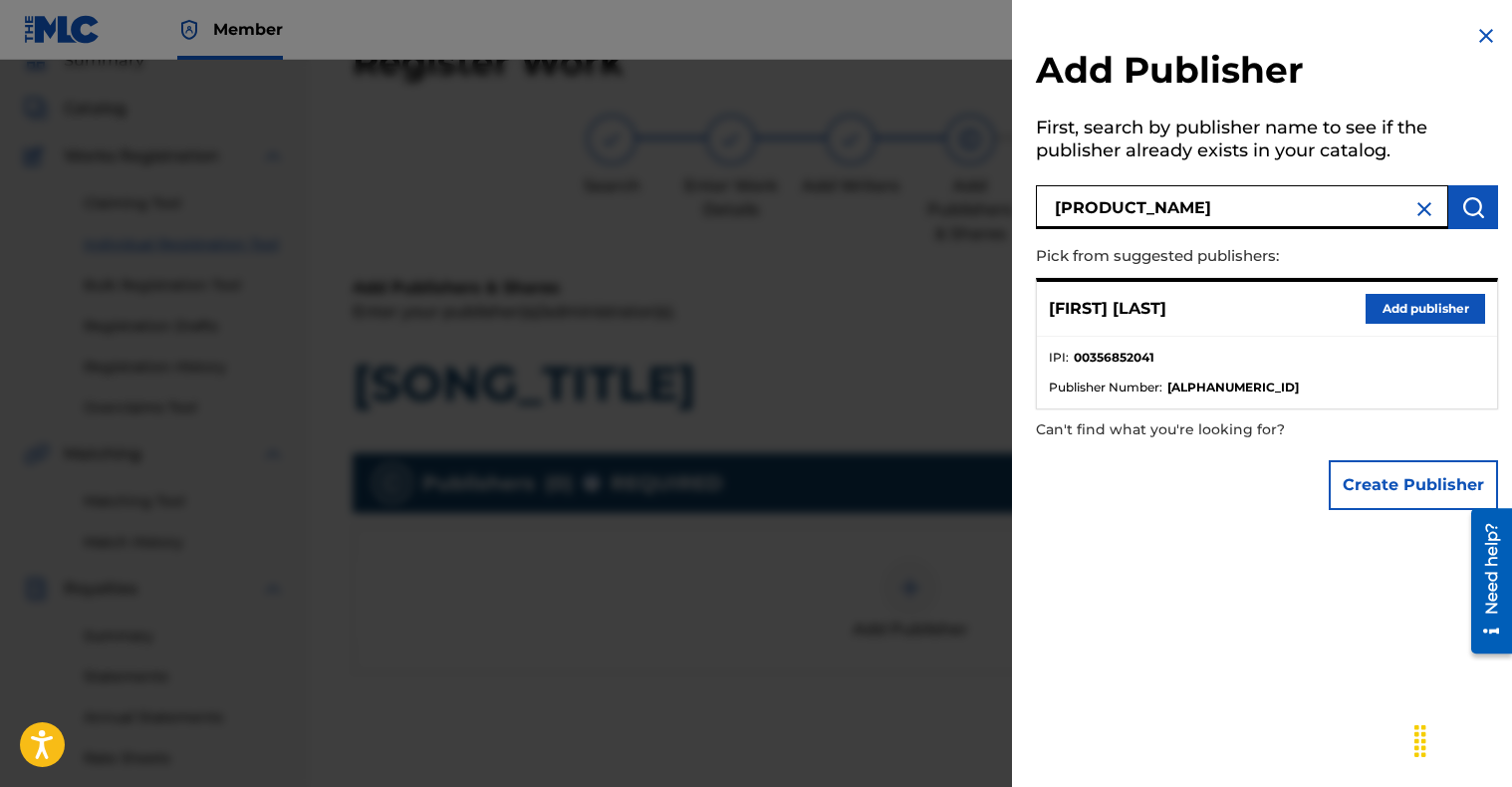 type on "KILLIN FROST" 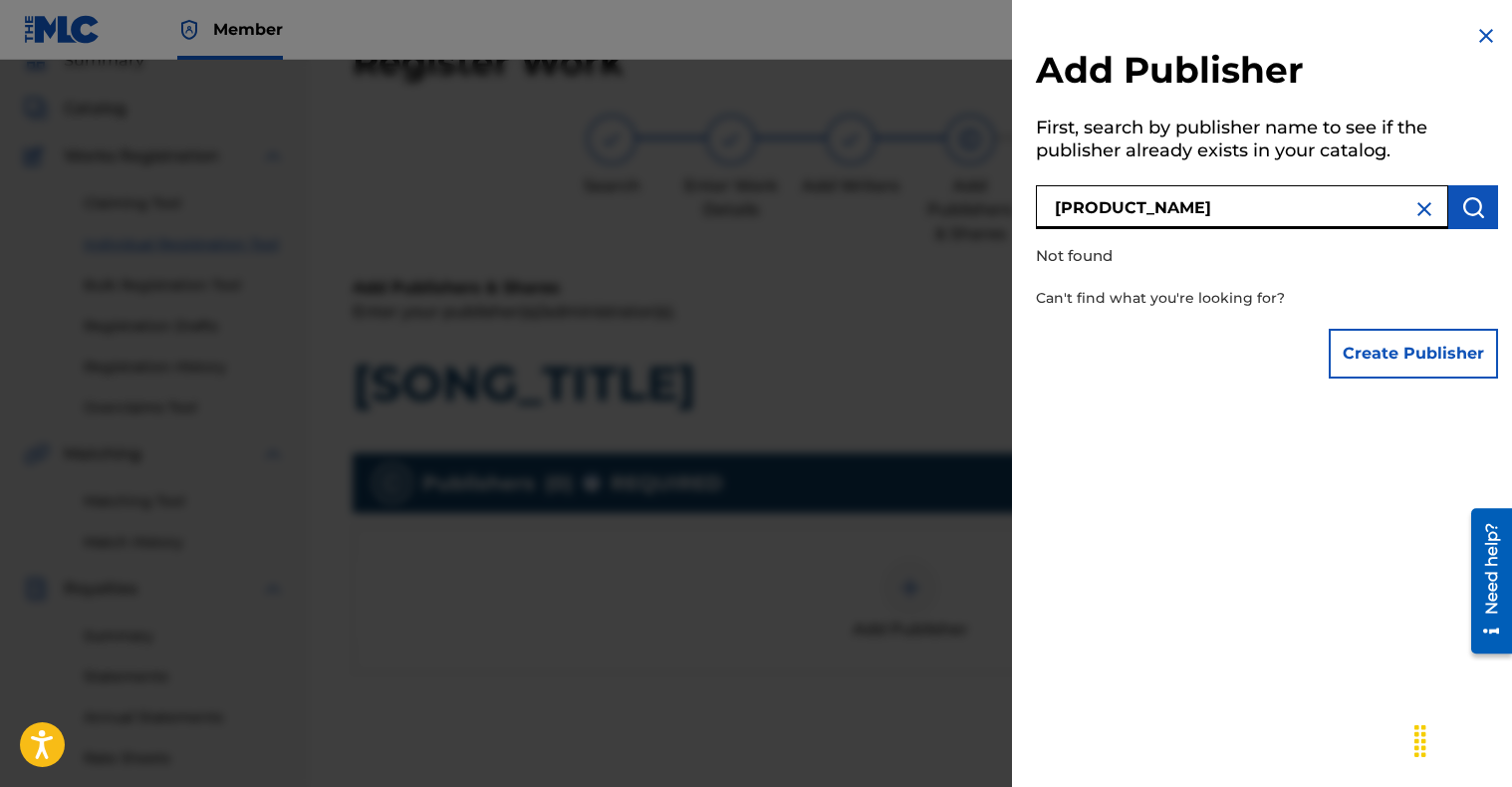 click on "Create Publisher" at bounding box center (1413, 354) 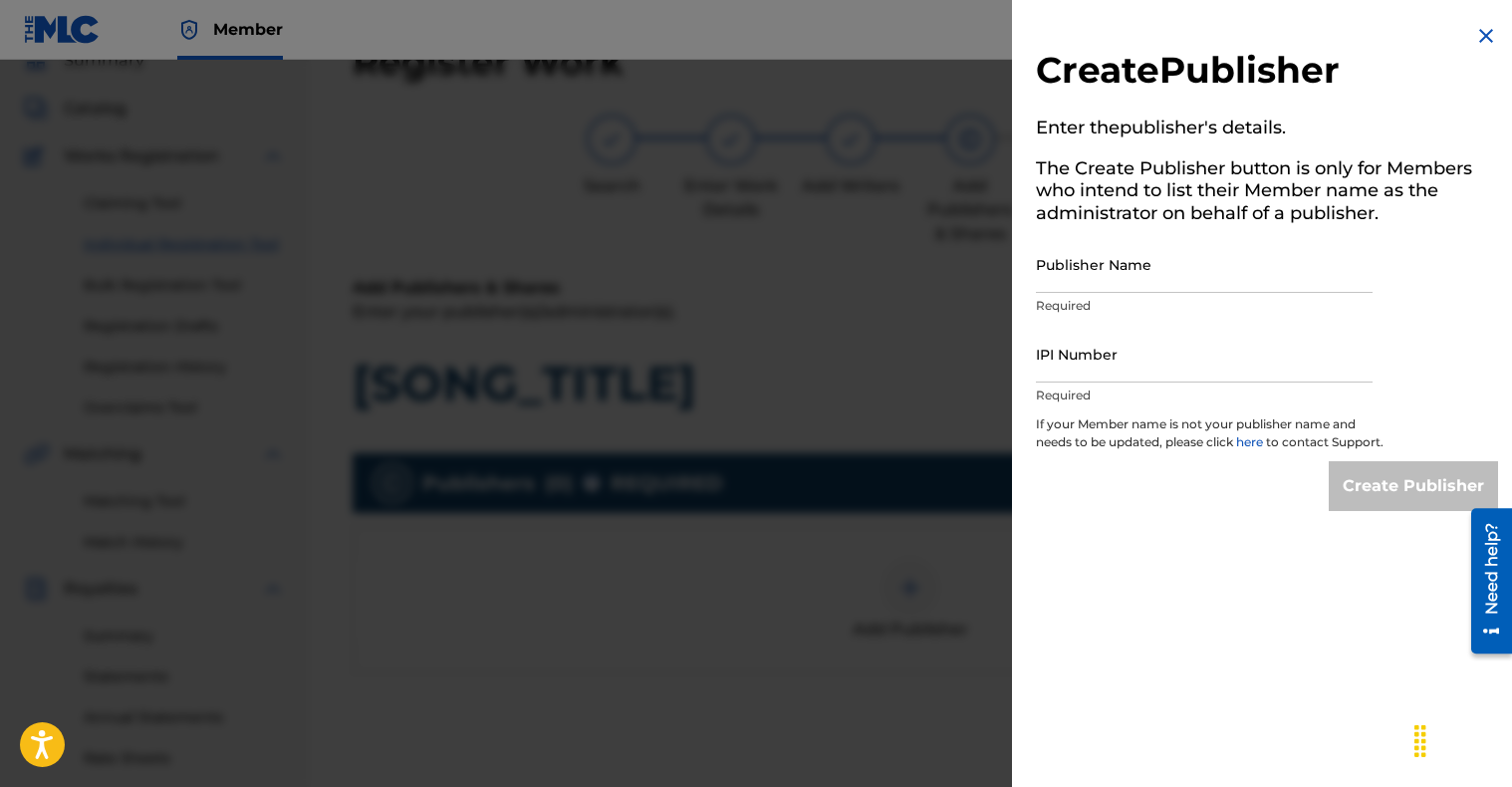 click on "Publisher Name" at bounding box center [1204, 264] 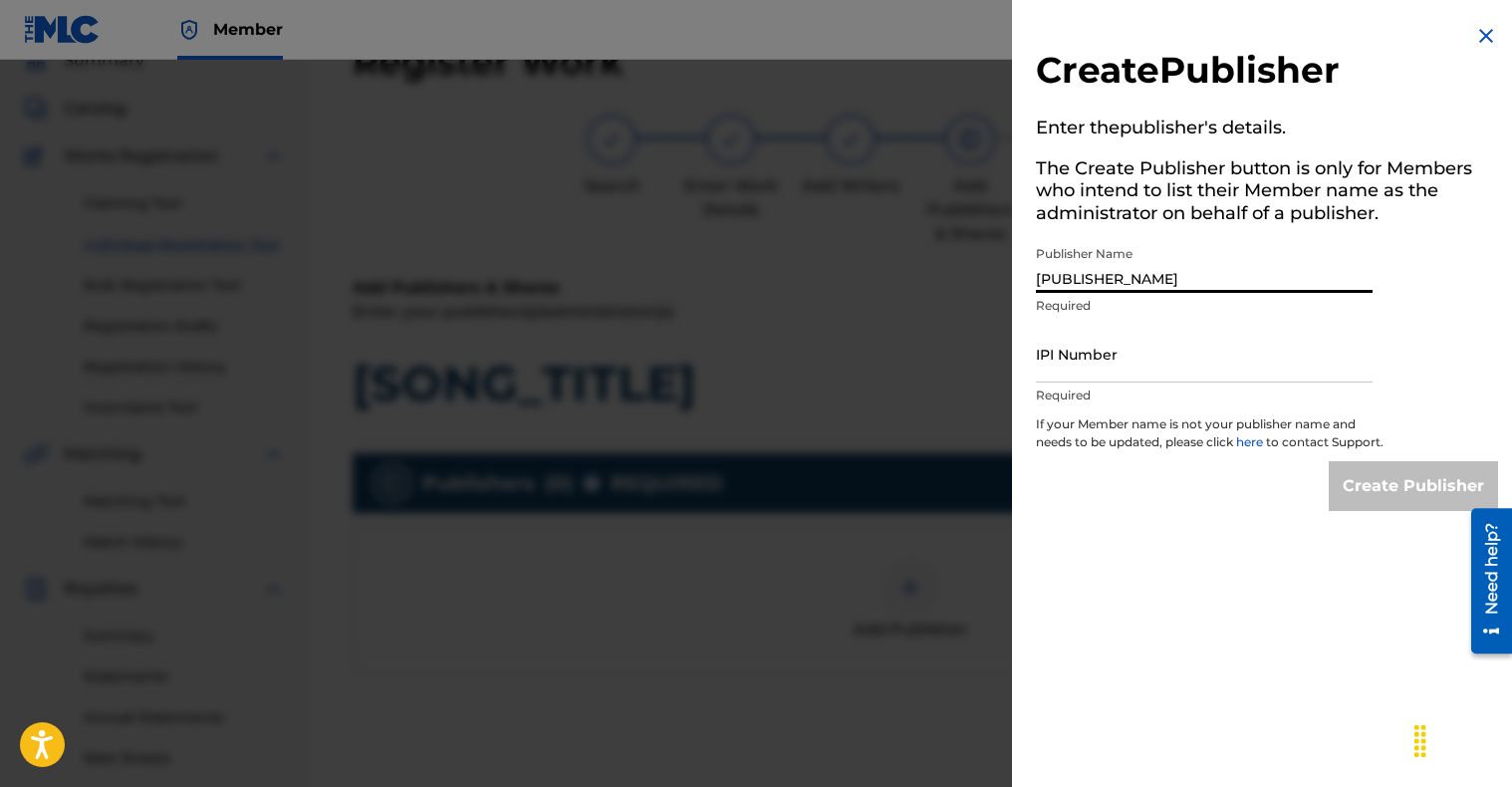 type on "KILLIN FROST MUSIC" 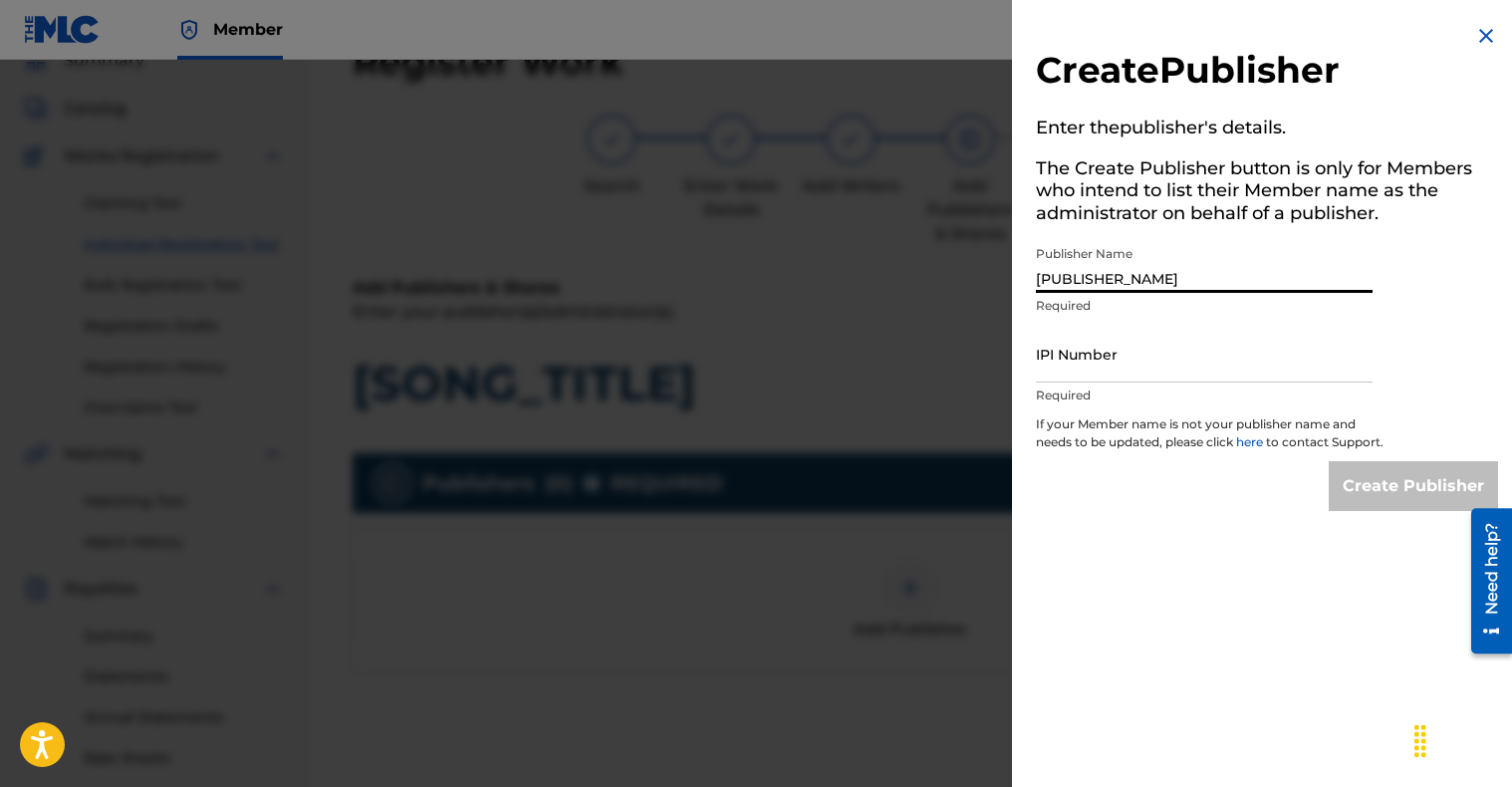 click on "IPI Number" at bounding box center (1204, 354) 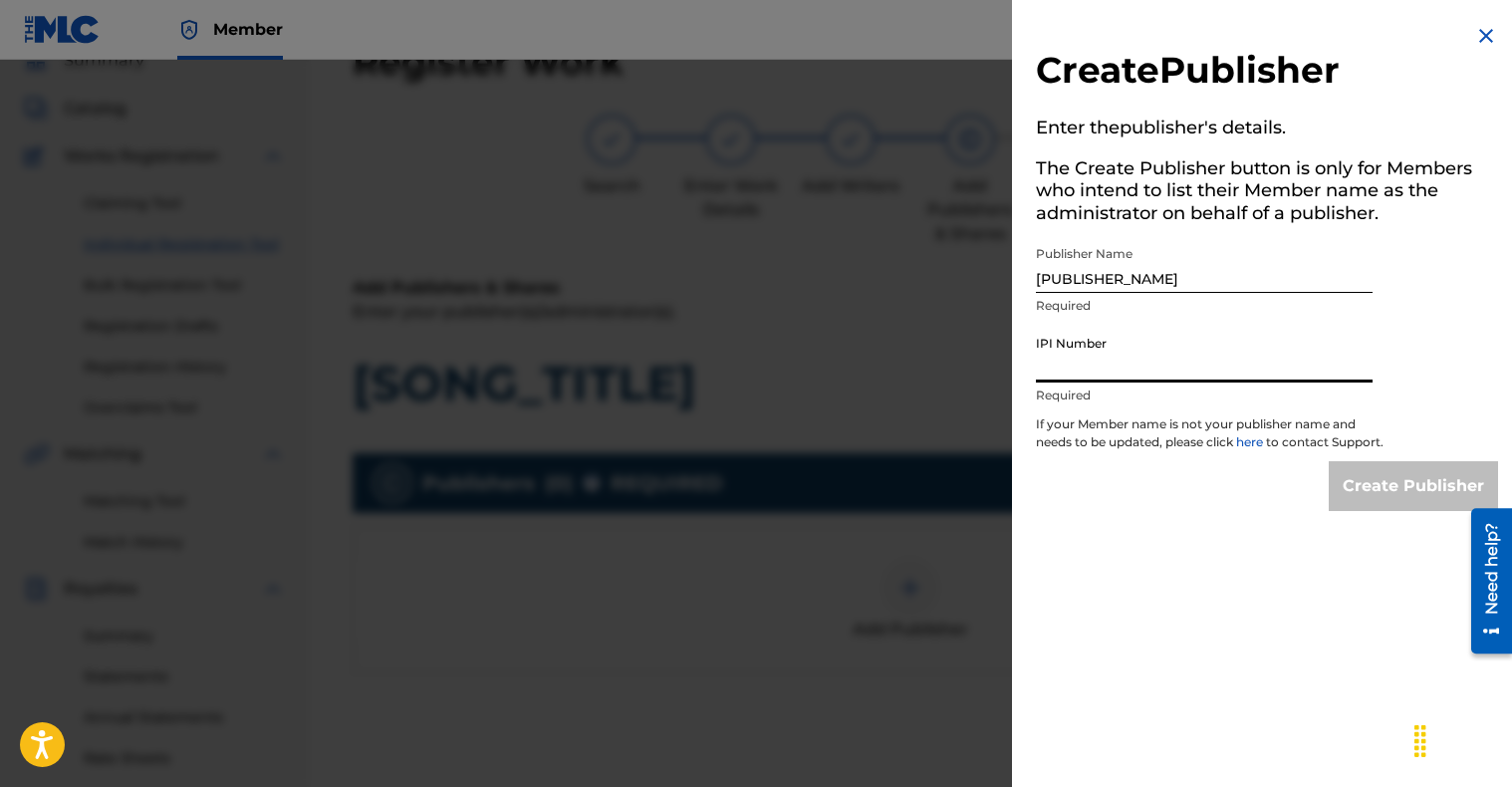 paste on "00400037330" 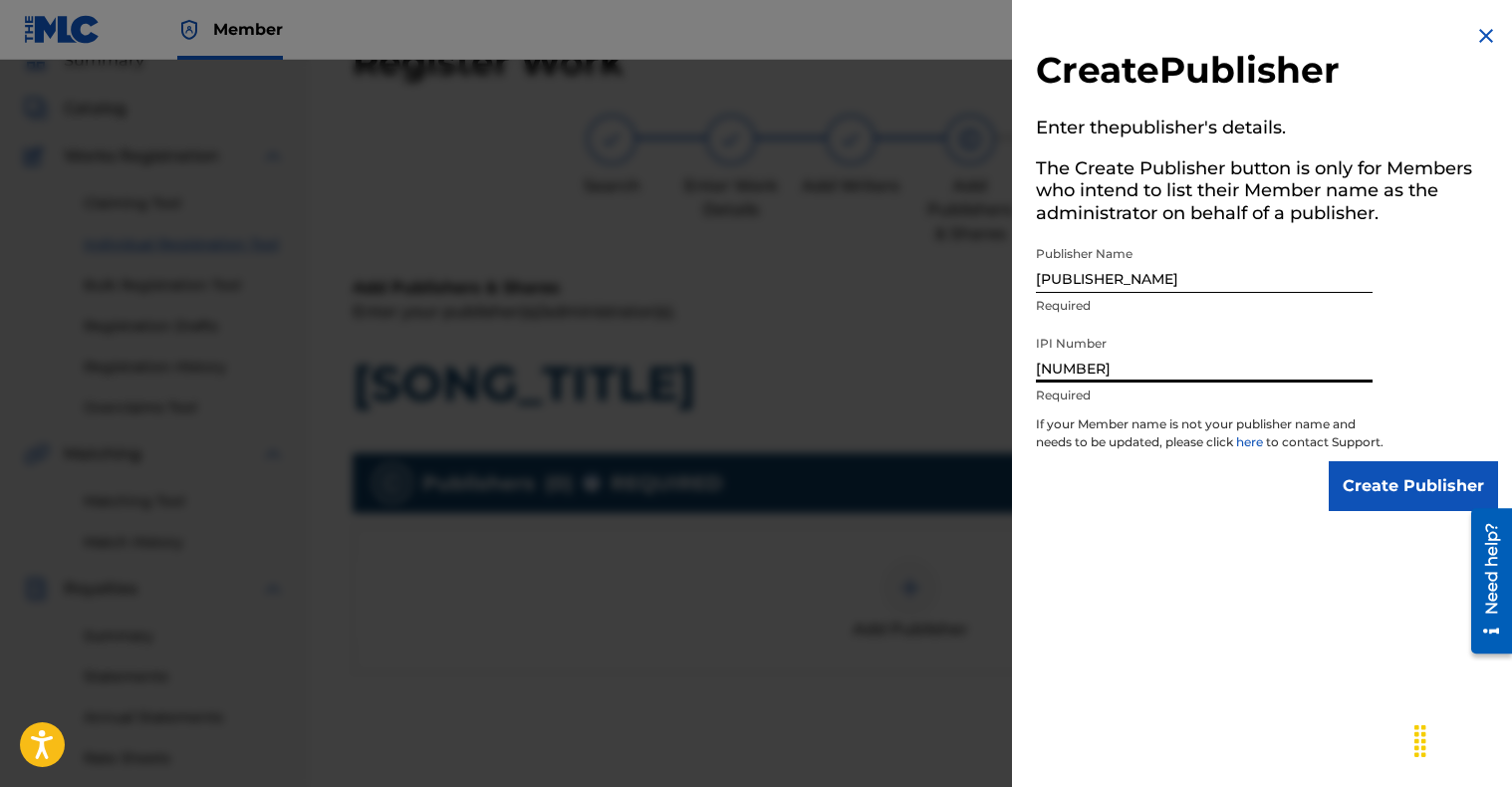 click on "Create Publisher" at bounding box center [1413, 486] 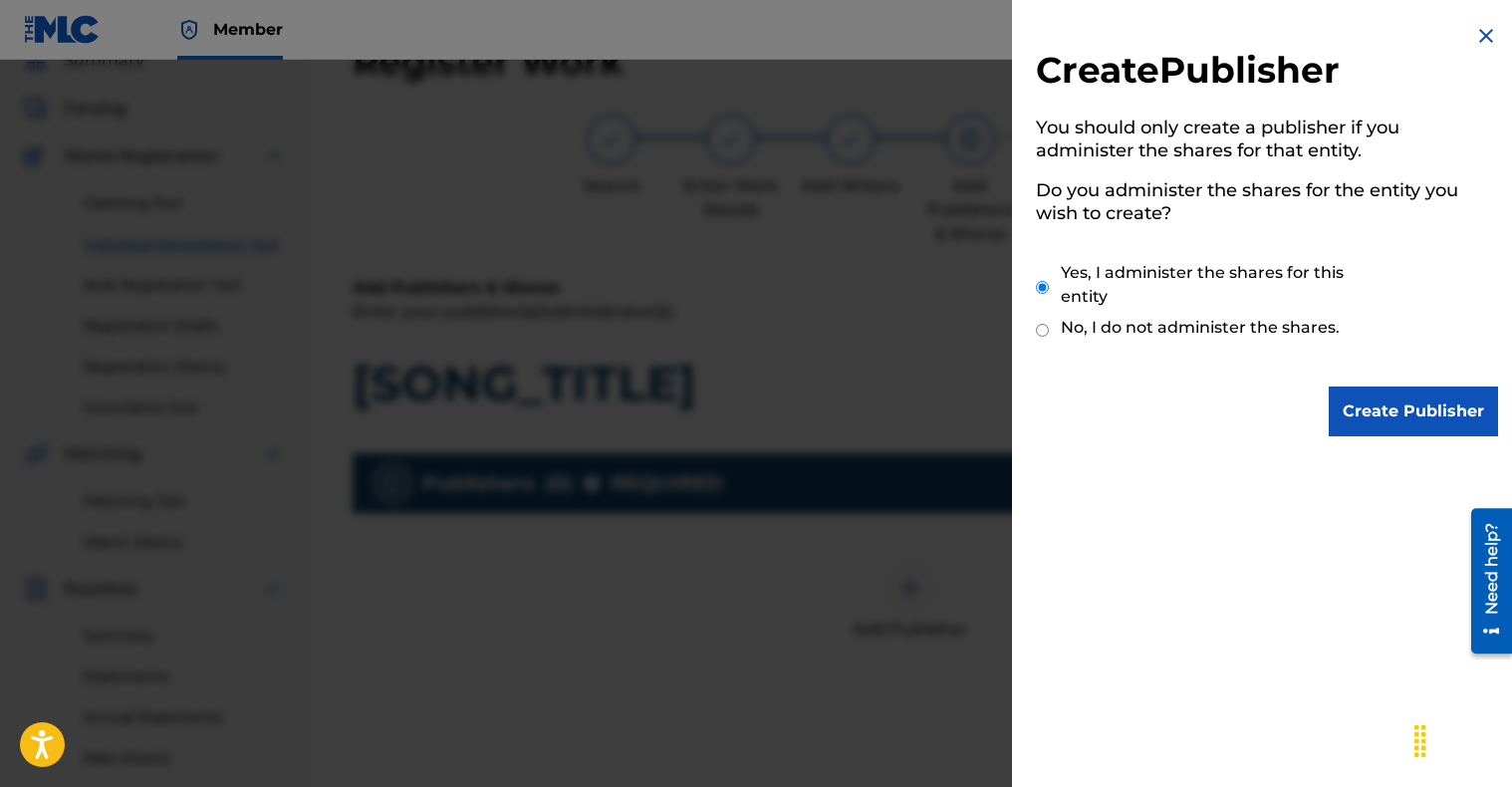 click on "Create Publisher" at bounding box center (1413, 411) 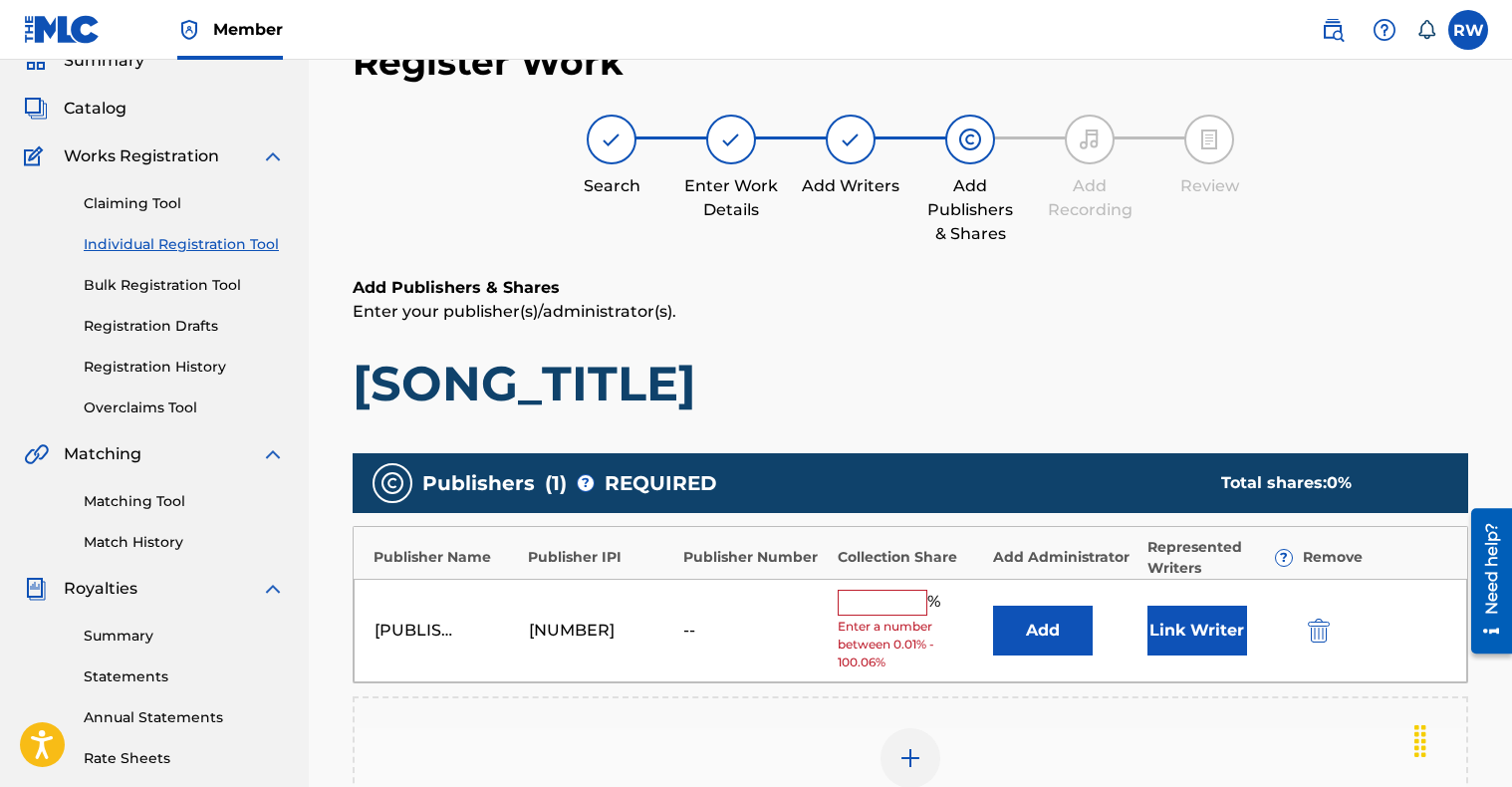 click at bounding box center [882, 603] 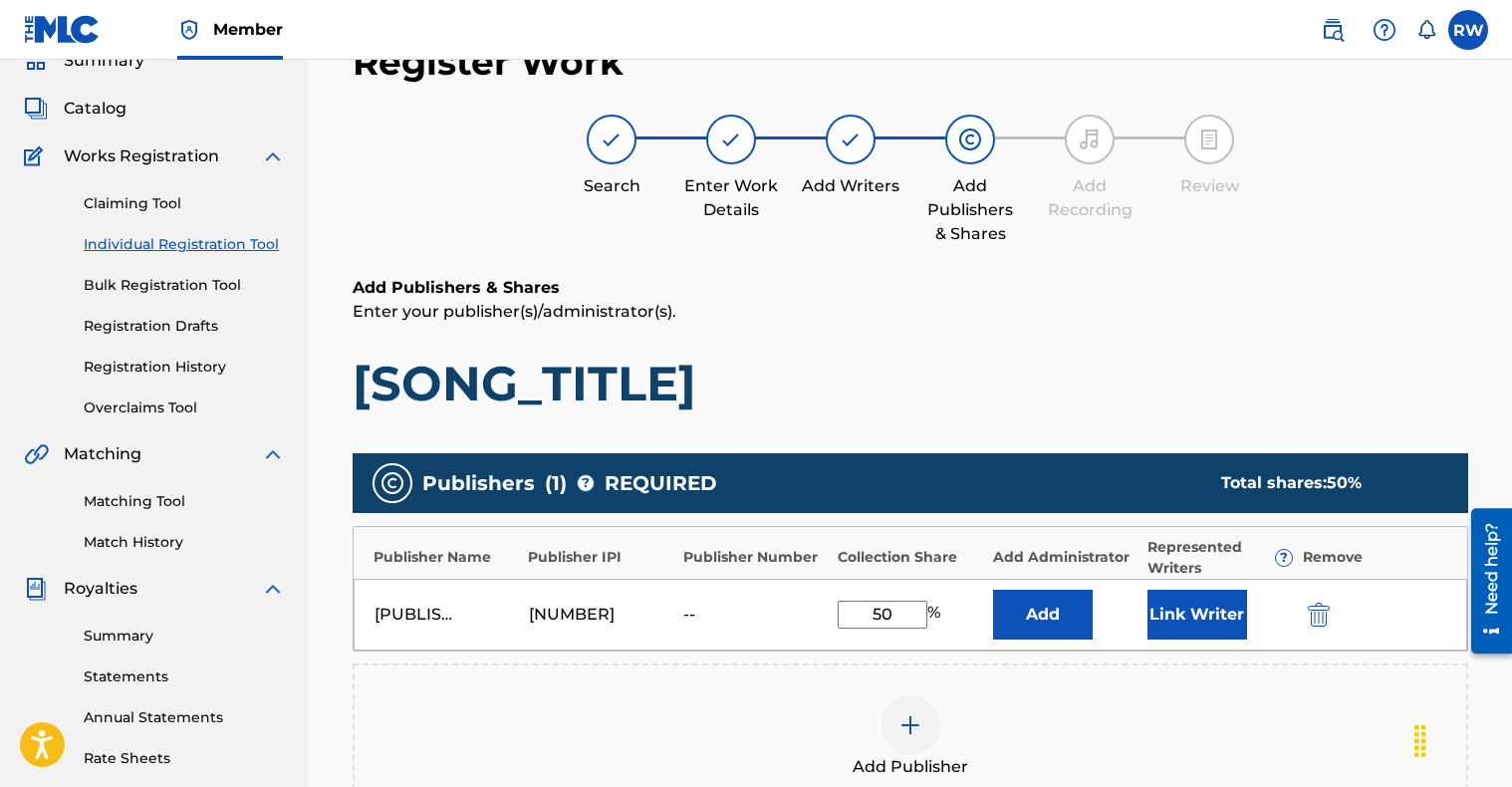 type on "50" 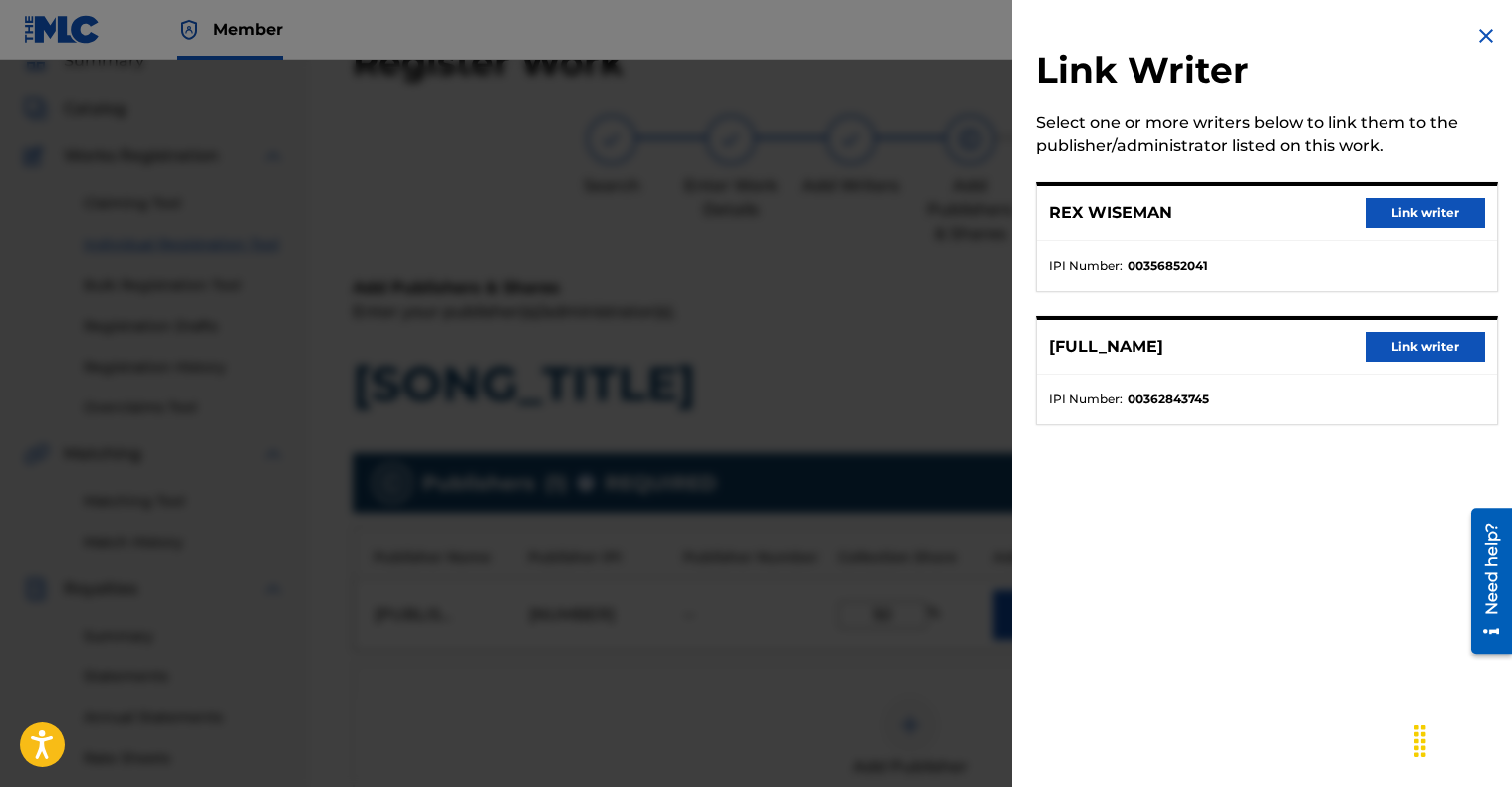 click on "Link writer" at bounding box center [1425, 213] 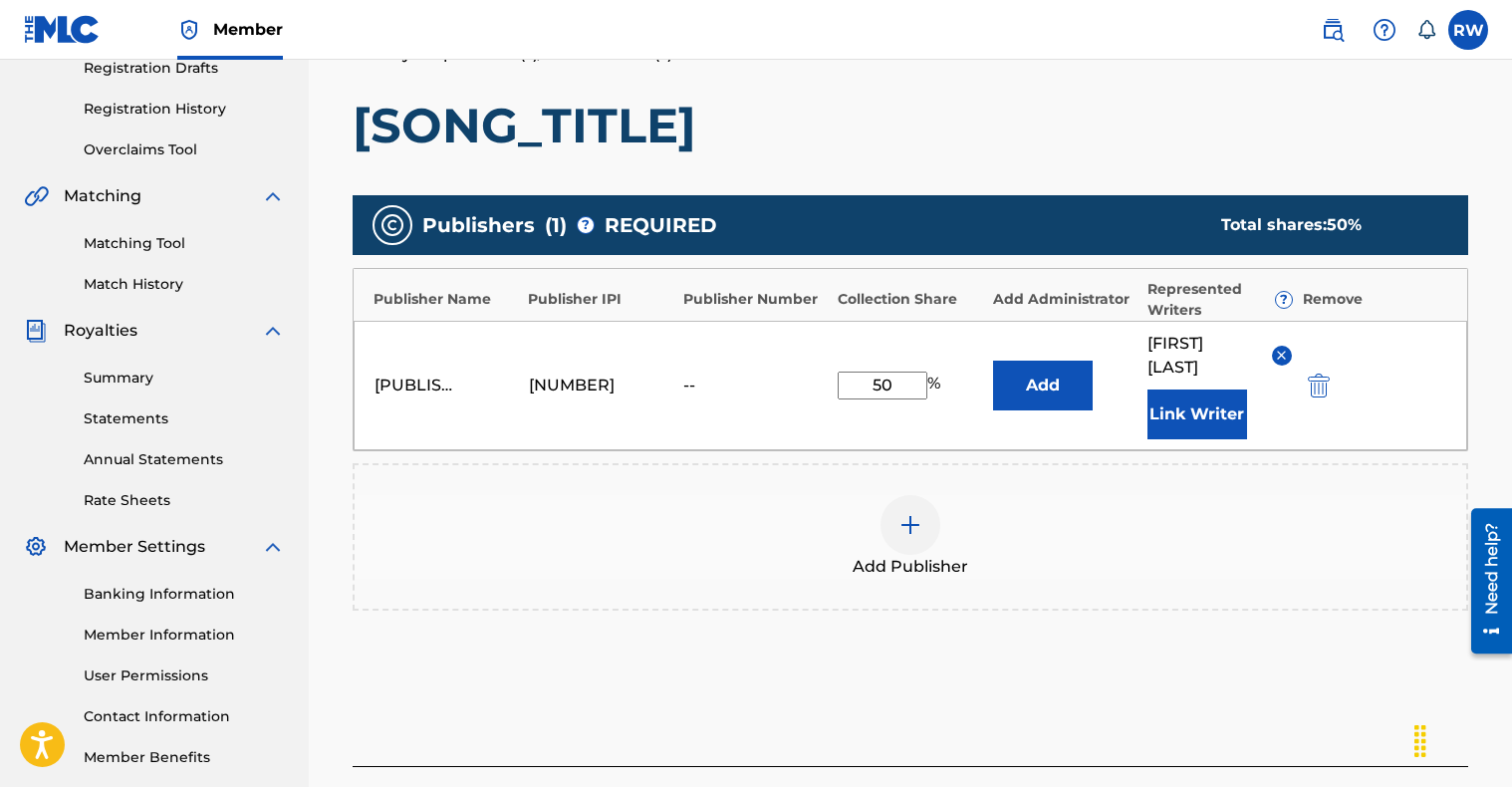 scroll, scrollTop: 351, scrollLeft: 0, axis: vertical 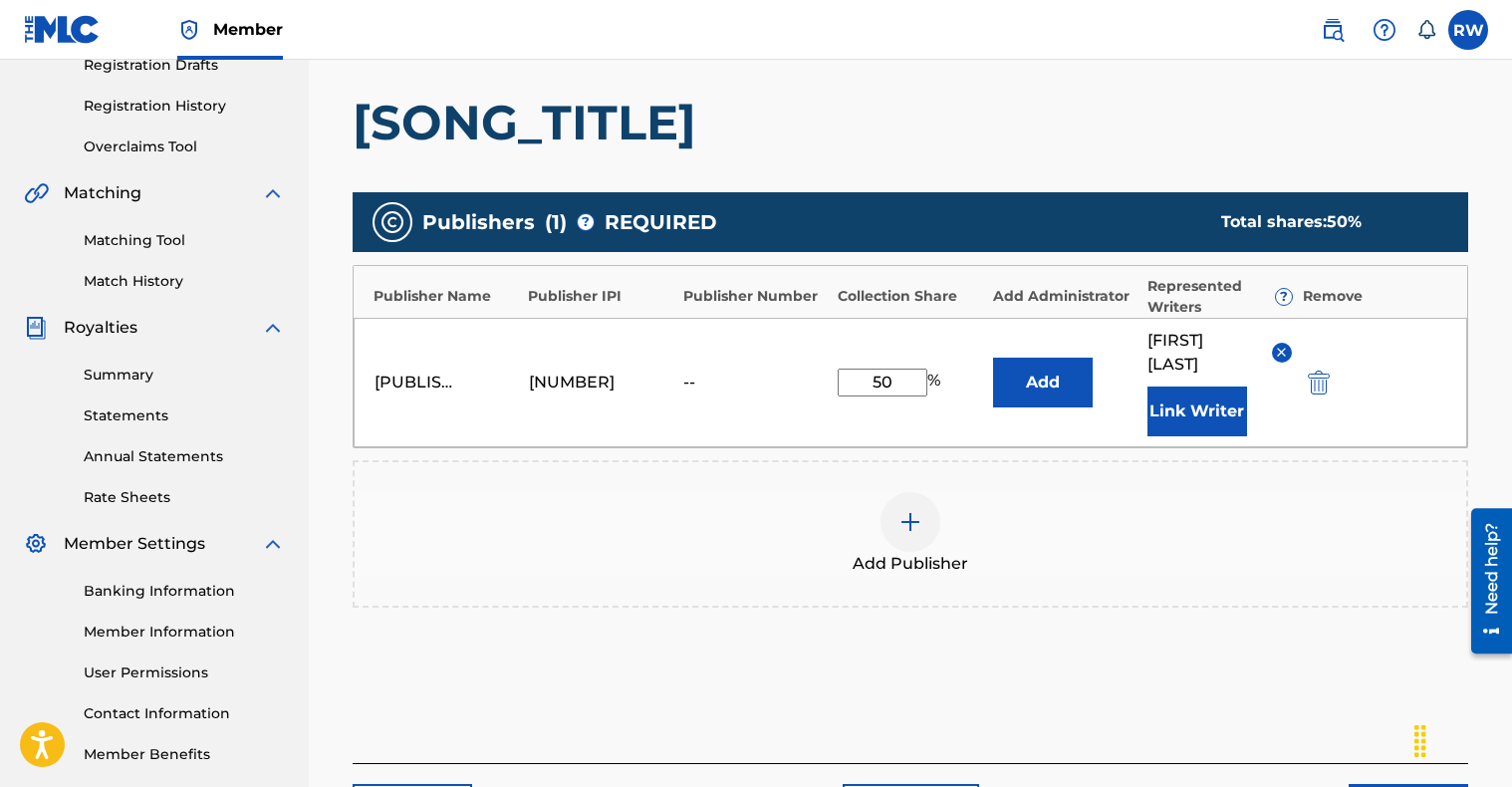 click at bounding box center (910, 522) 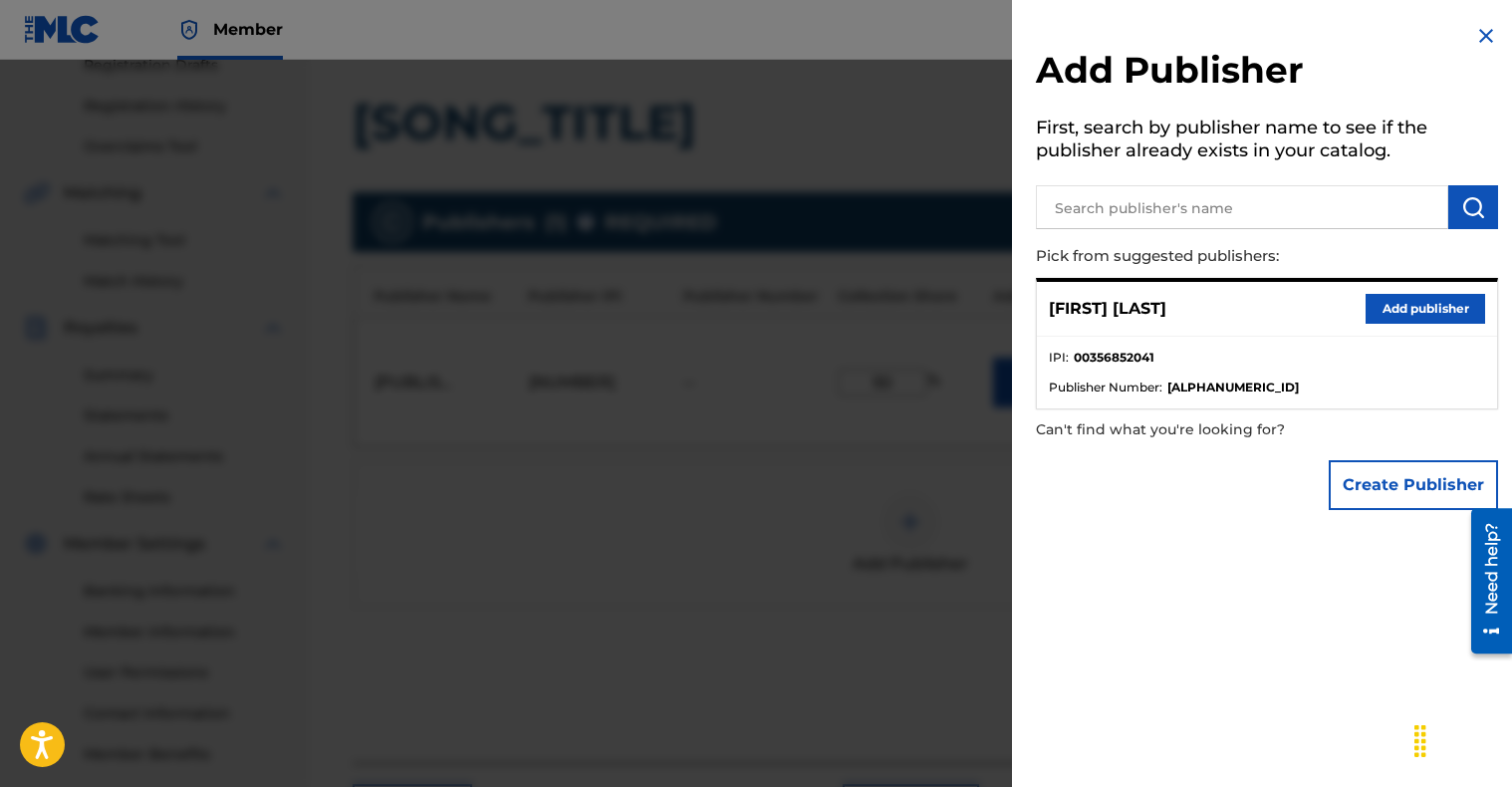 click at bounding box center (1242, 207) 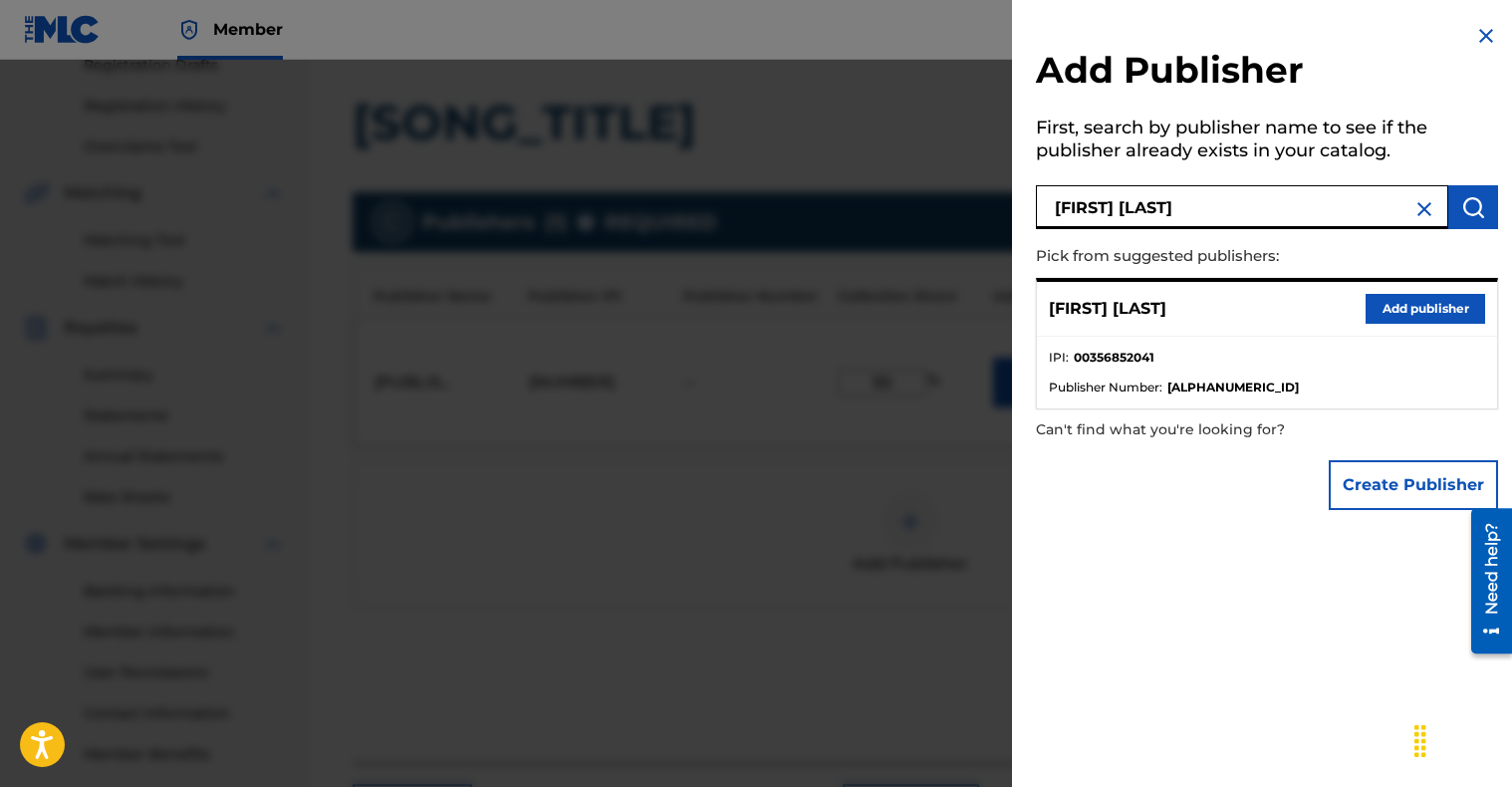 type on "dawn dell" 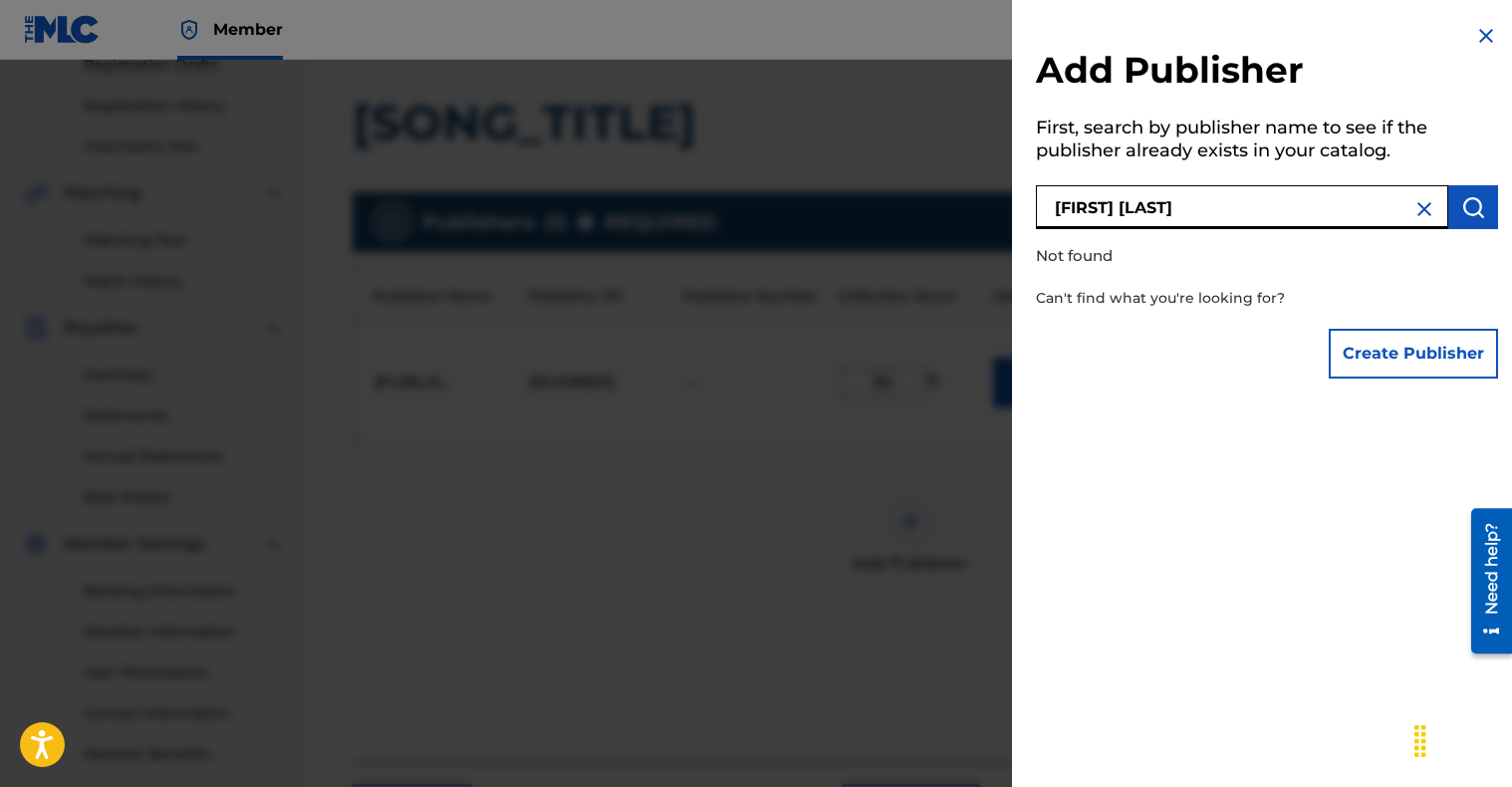 click on "Create Publisher" at bounding box center [1413, 354] 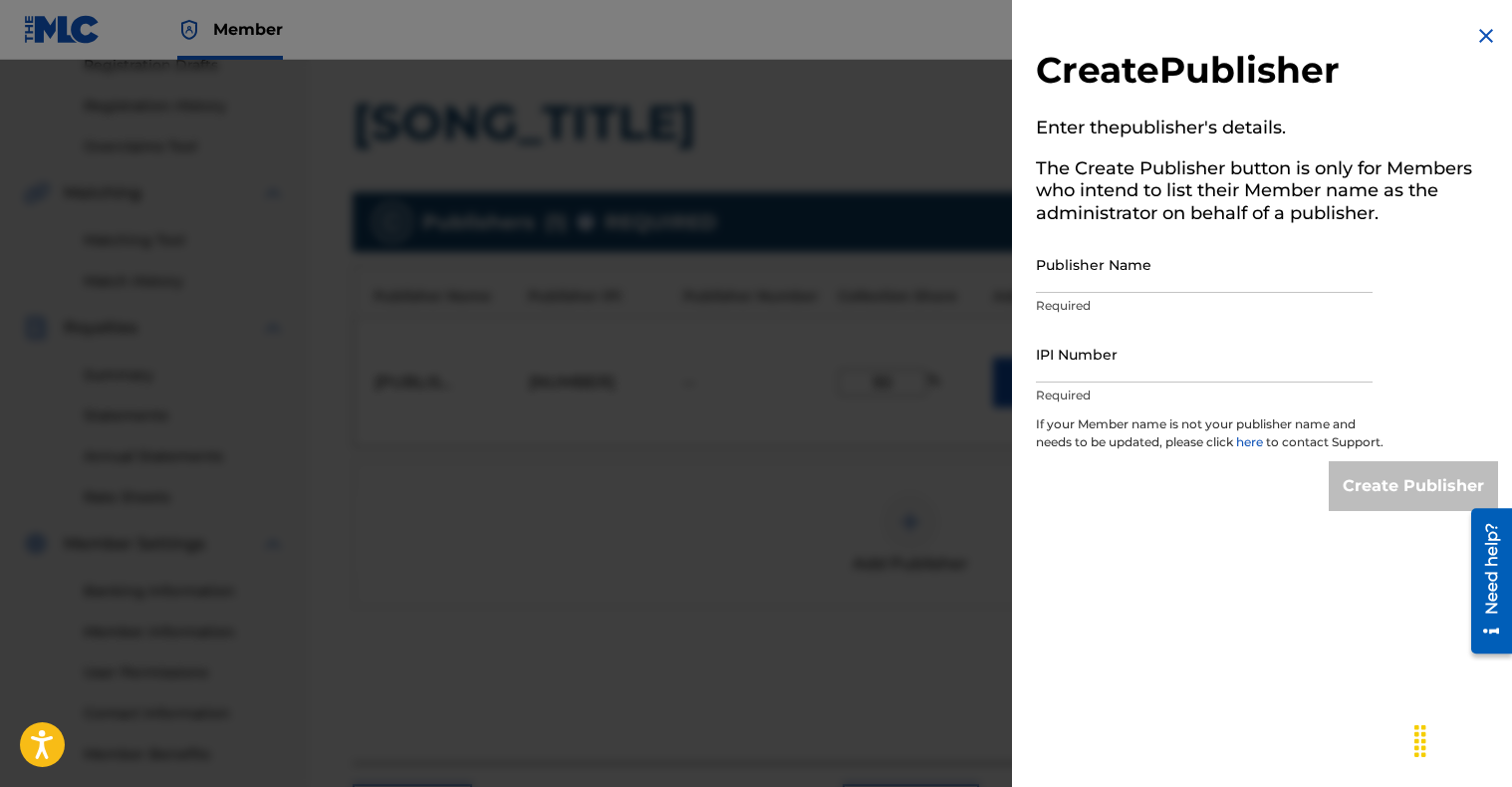 click on "Publisher Name" at bounding box center [1204, 264] 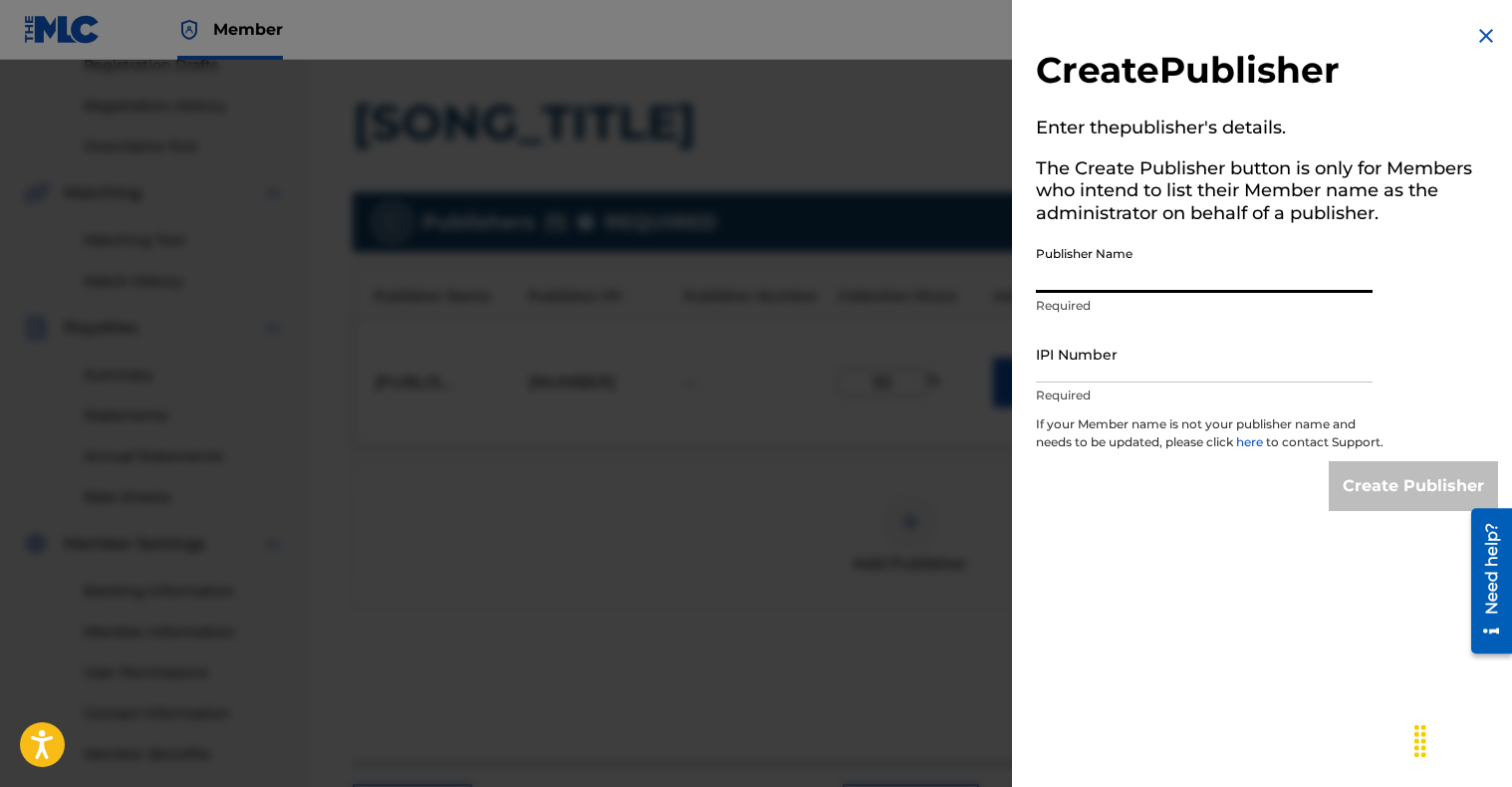 paste on "DAWN DELL PUBLISHING" 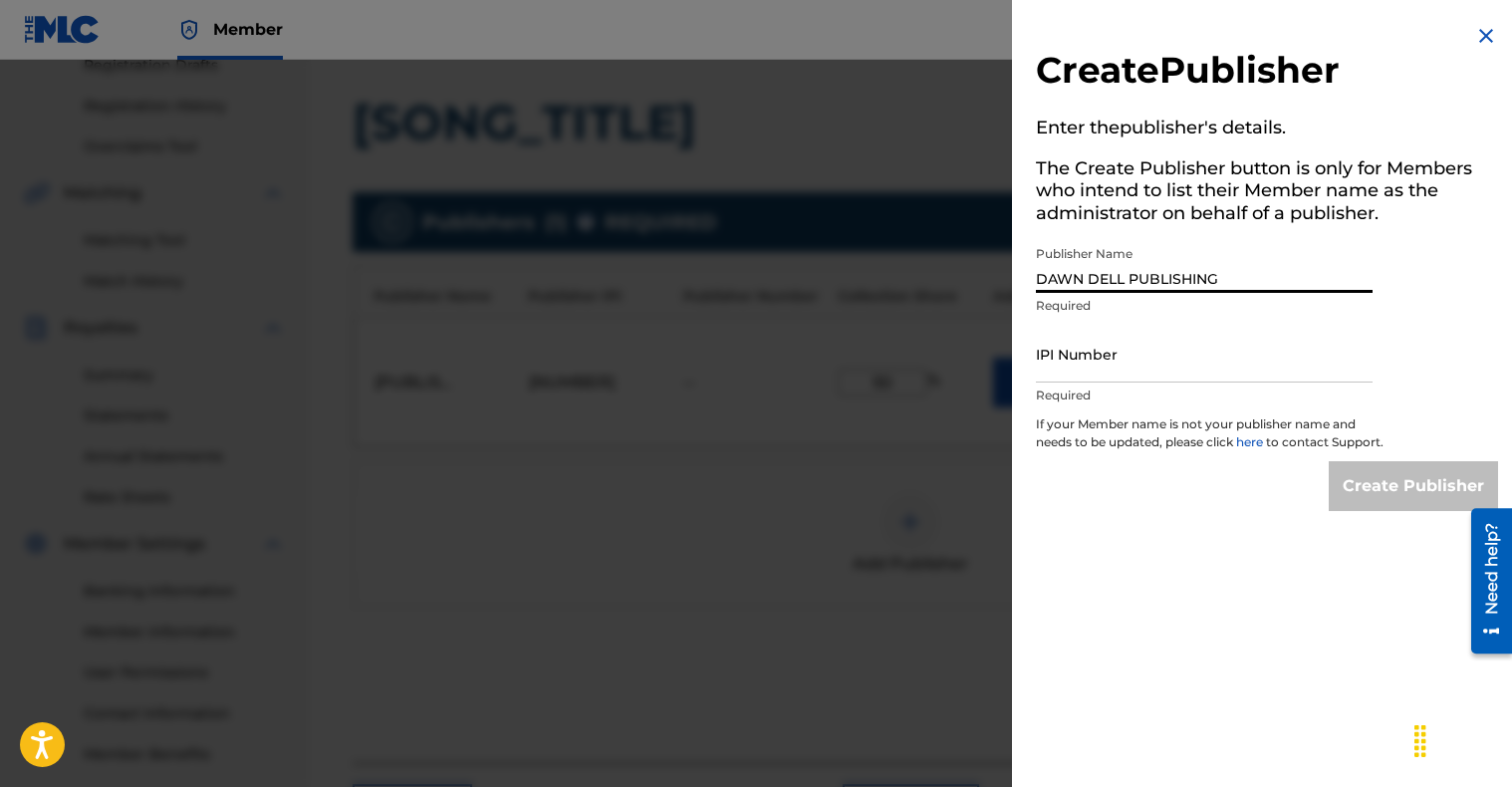 type on "DAWN DELL PUBLISHING" 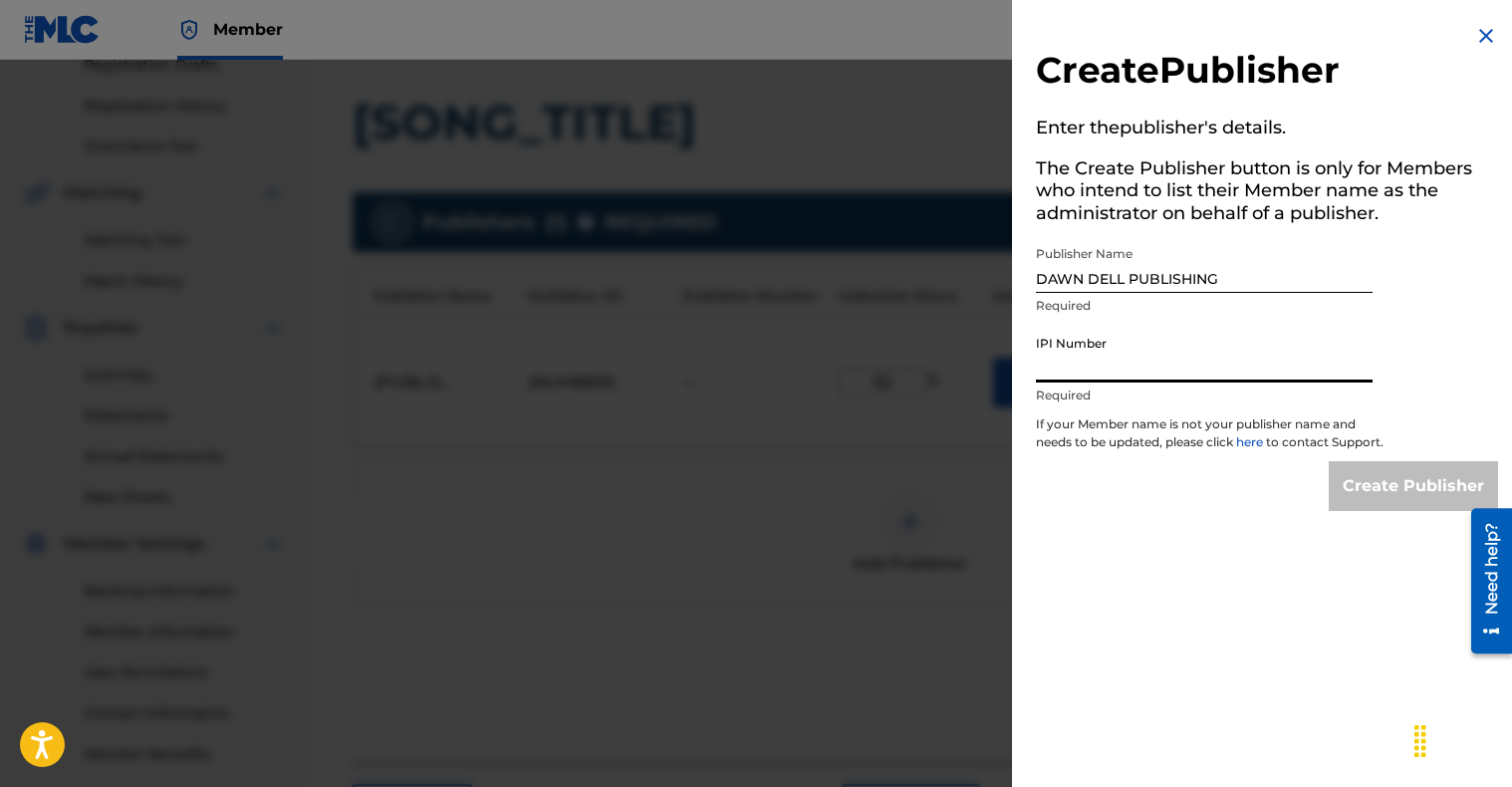 paste on "01055584647" 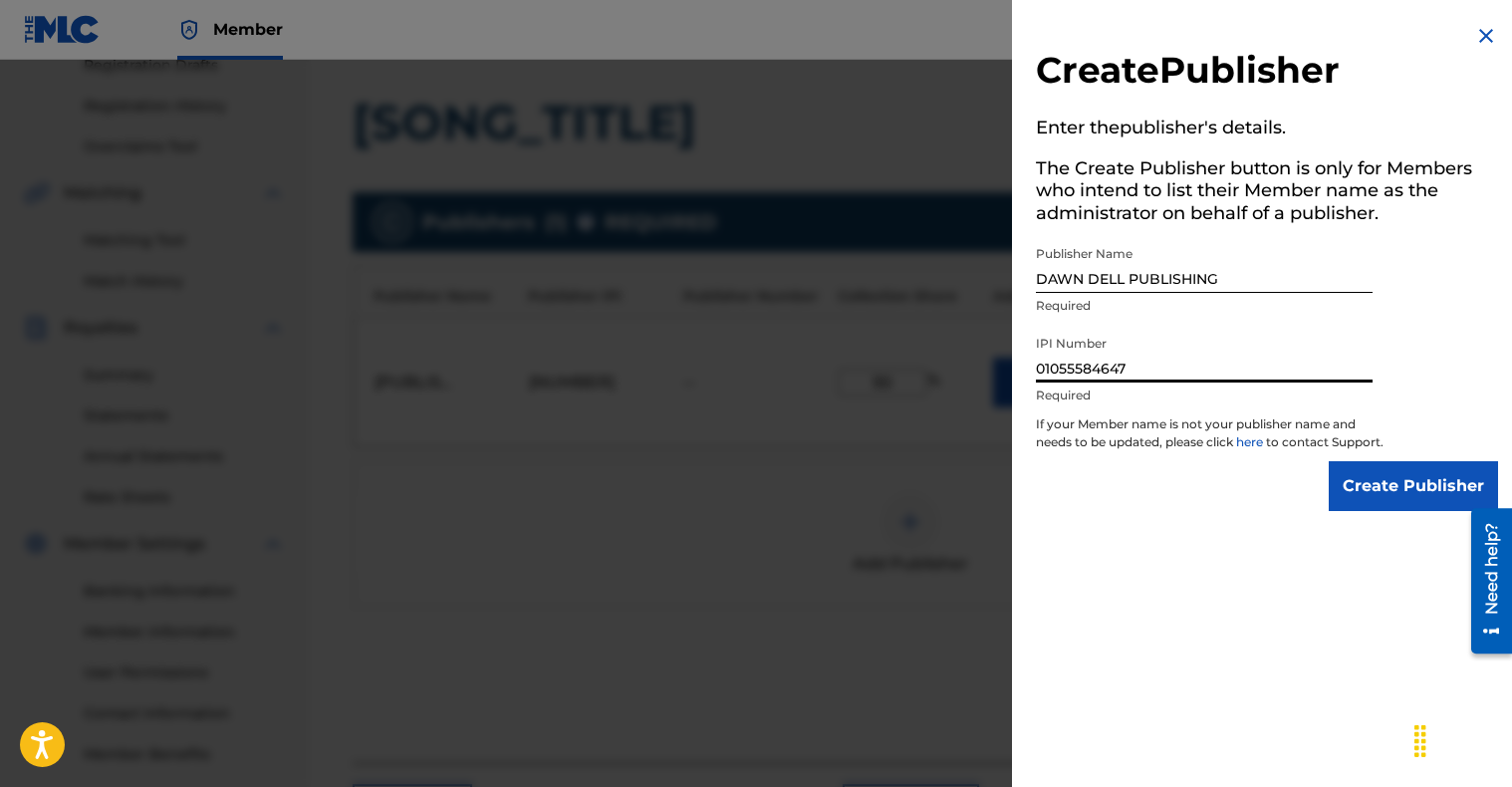 click on "Create Publisher" at bounding box center (1413, 486) 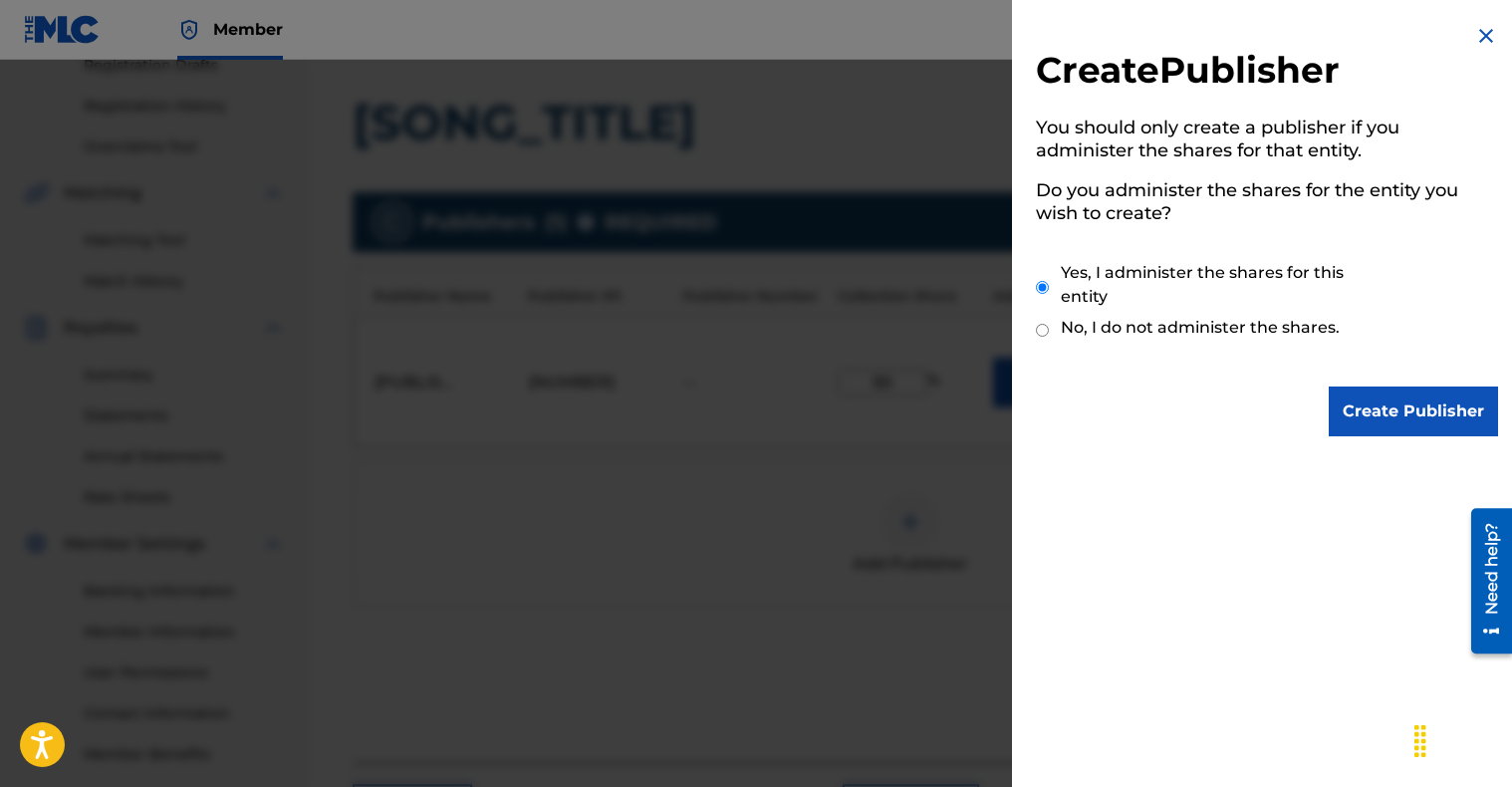 click on "Create Publisher" at bounding box center [1413, 411] 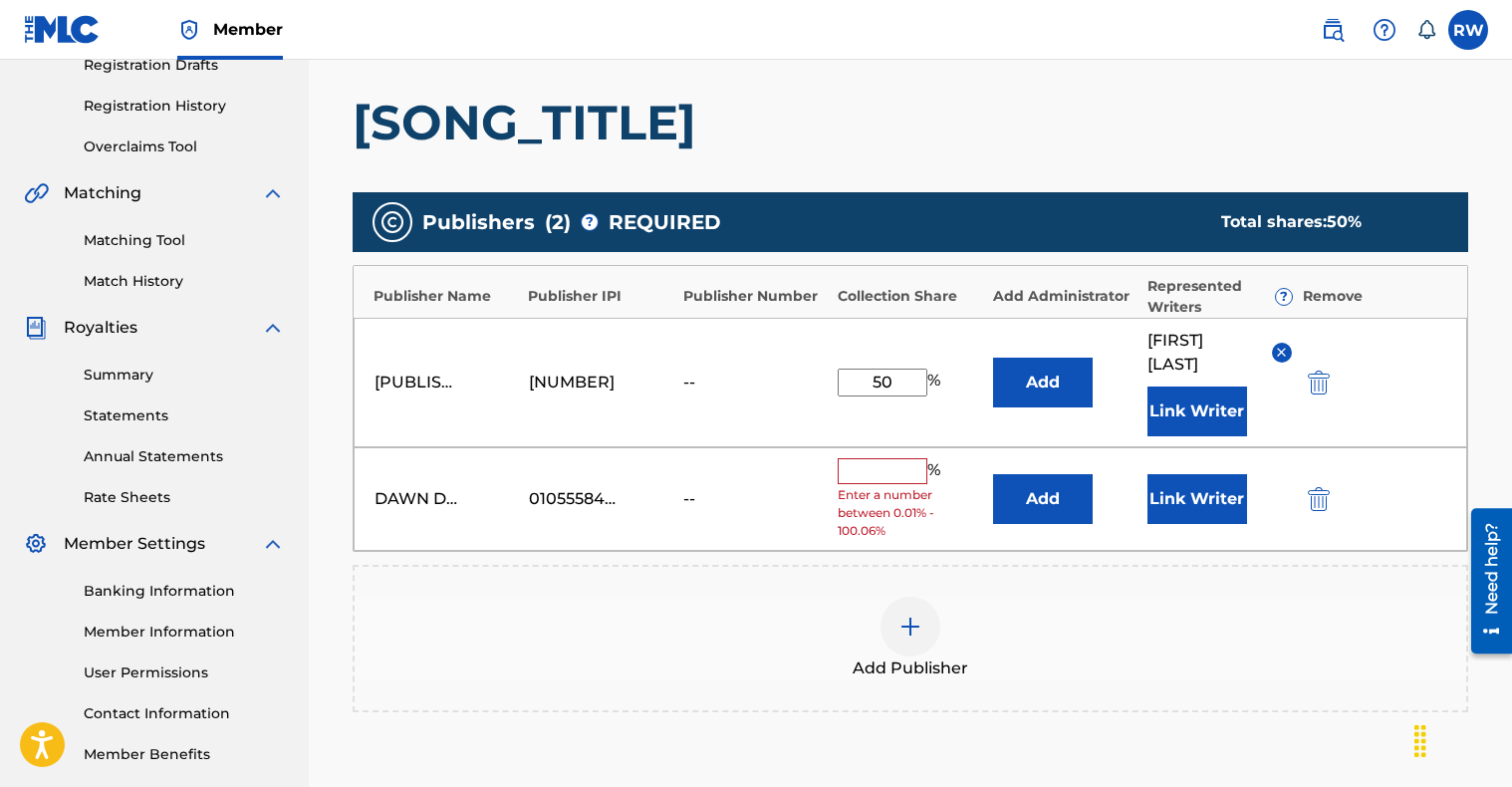 click at bounding box center [882, 471] 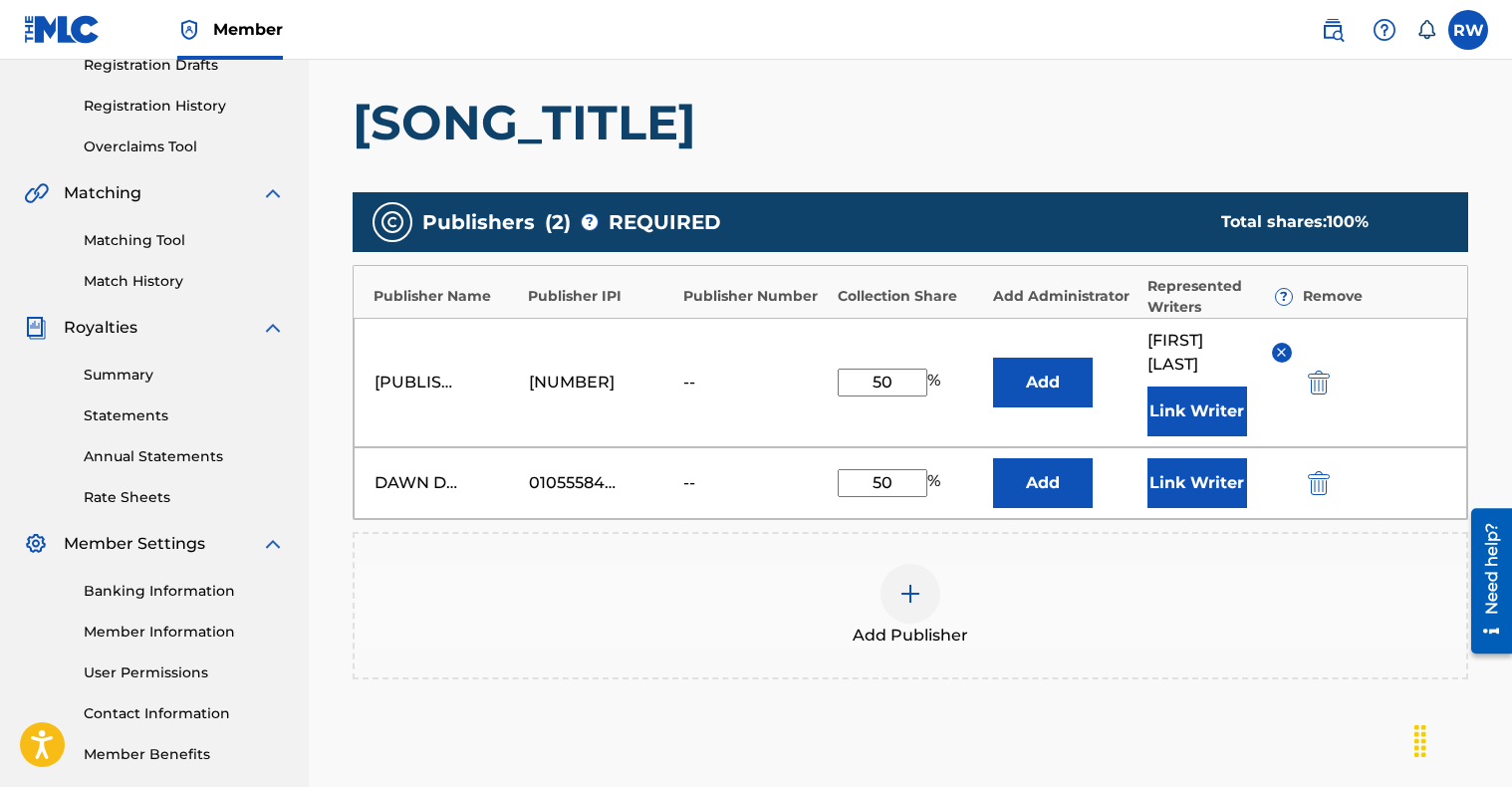 type on "50" 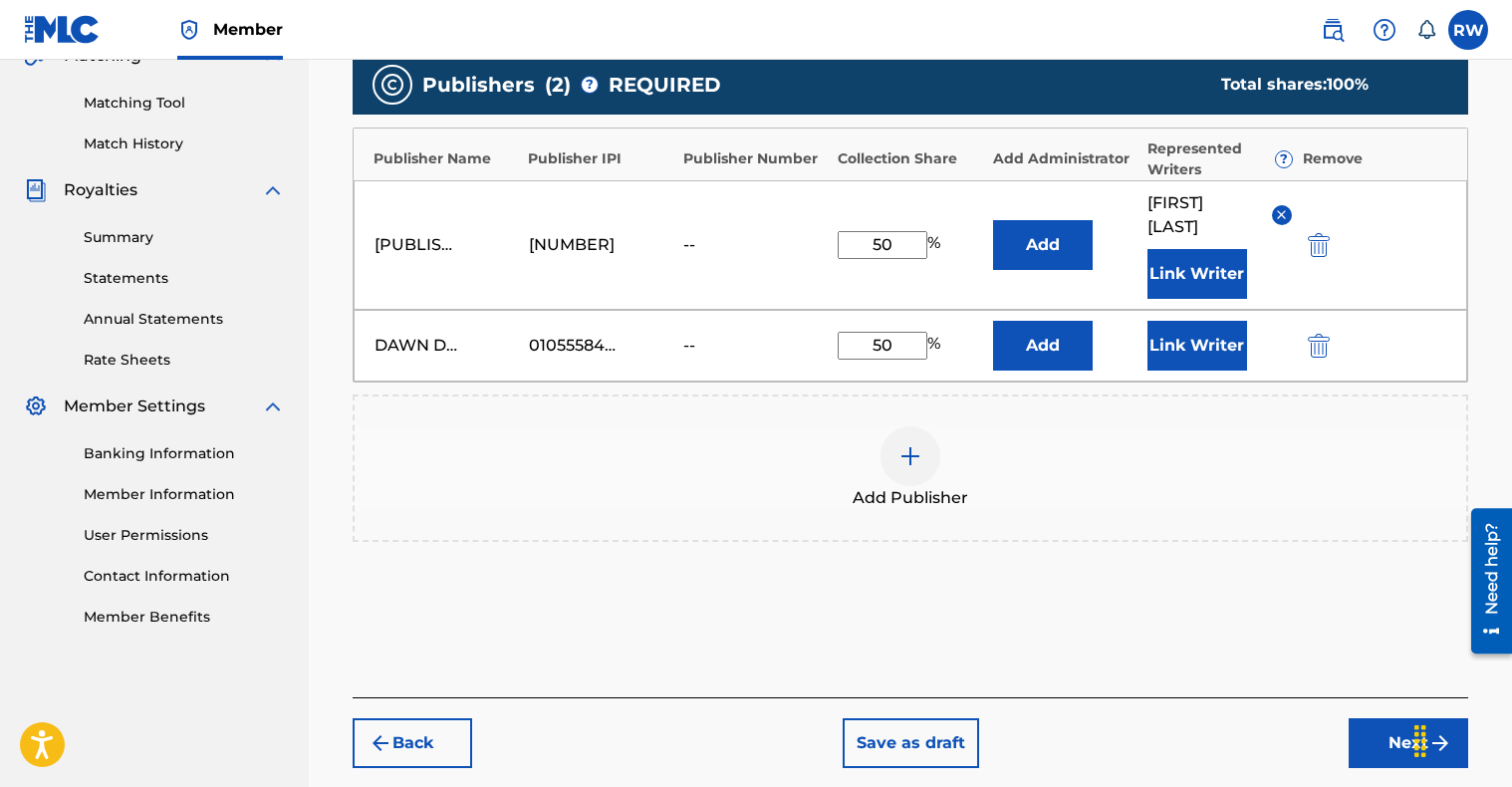 scroll, scrollTop: 585, scrollLeft: 0, axis: vertical 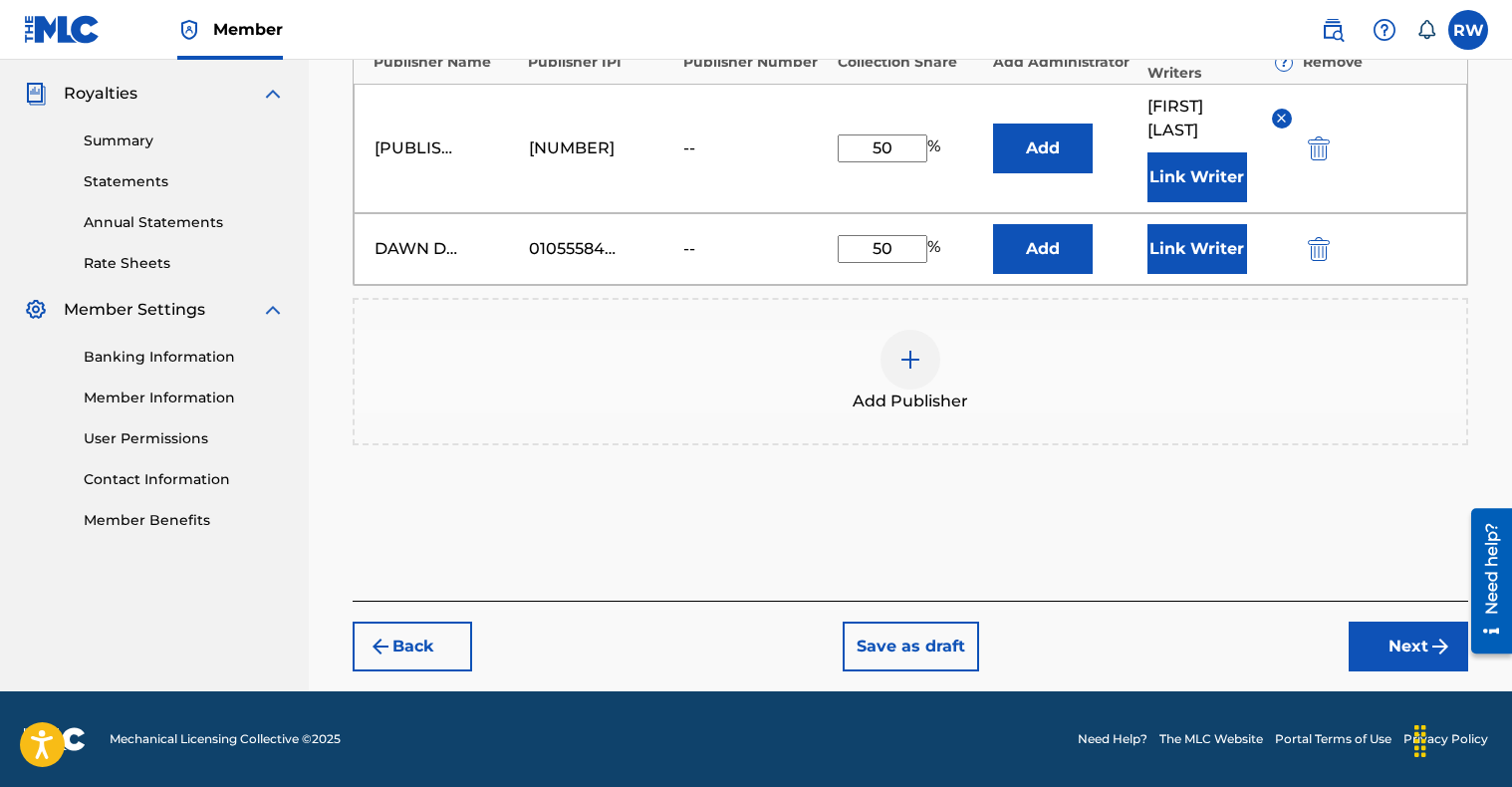click on "Link Writer" at bounding box center [1197, 249] 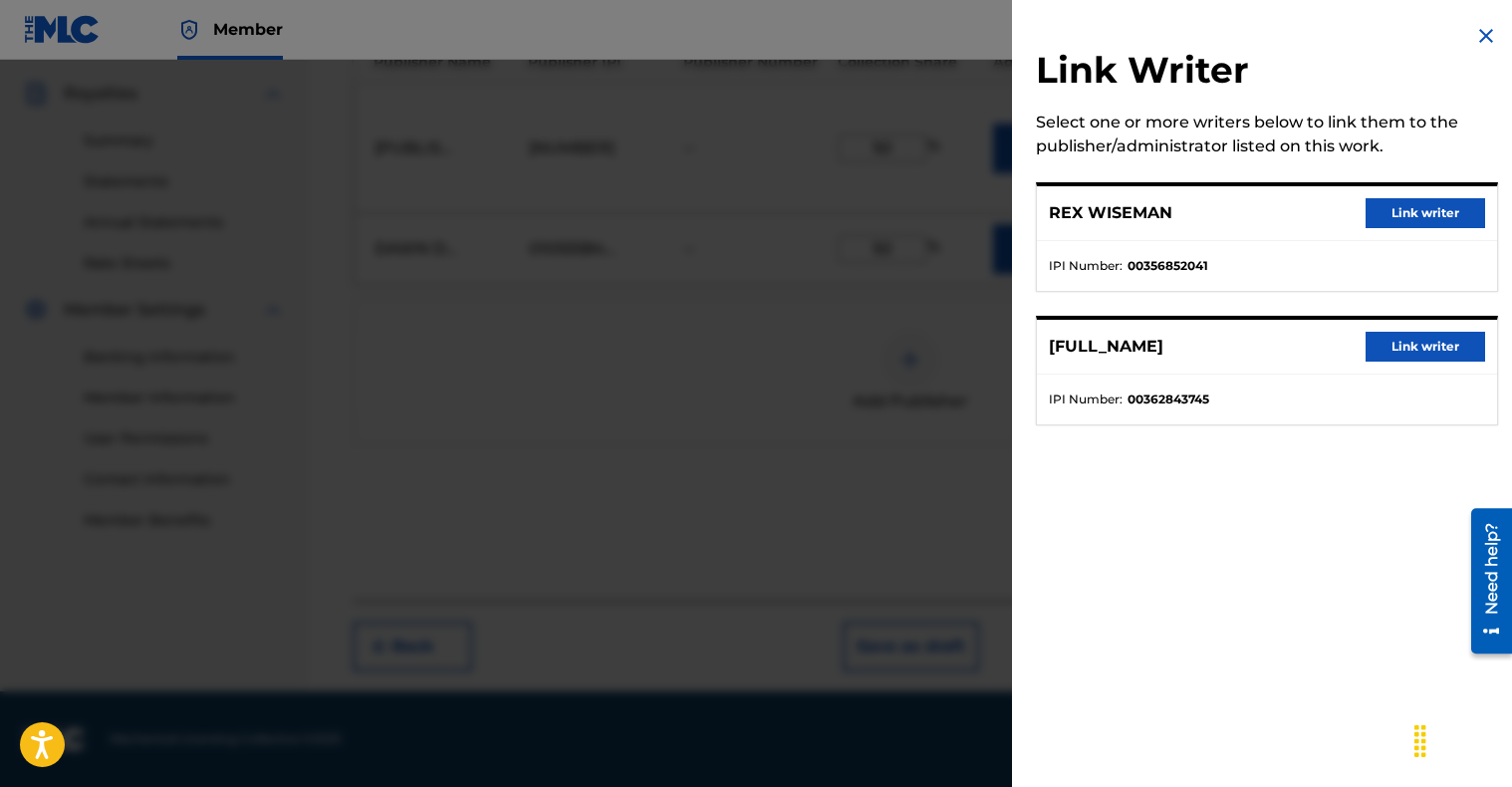 click on "Link writer" at bounding box center (1425, 347) 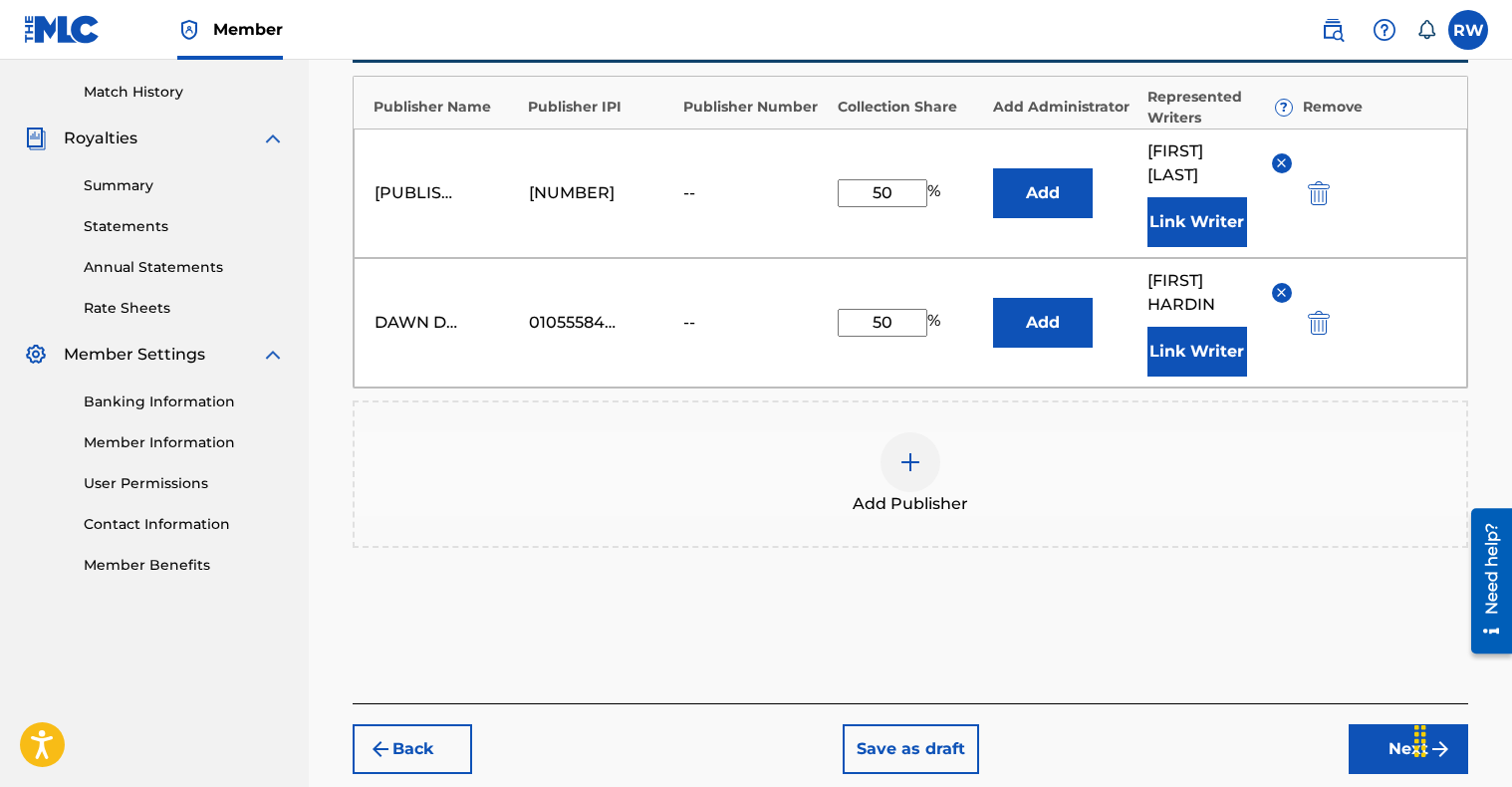 scroll, scrollTop: 541, scrollLeft: 0, axis: vertical 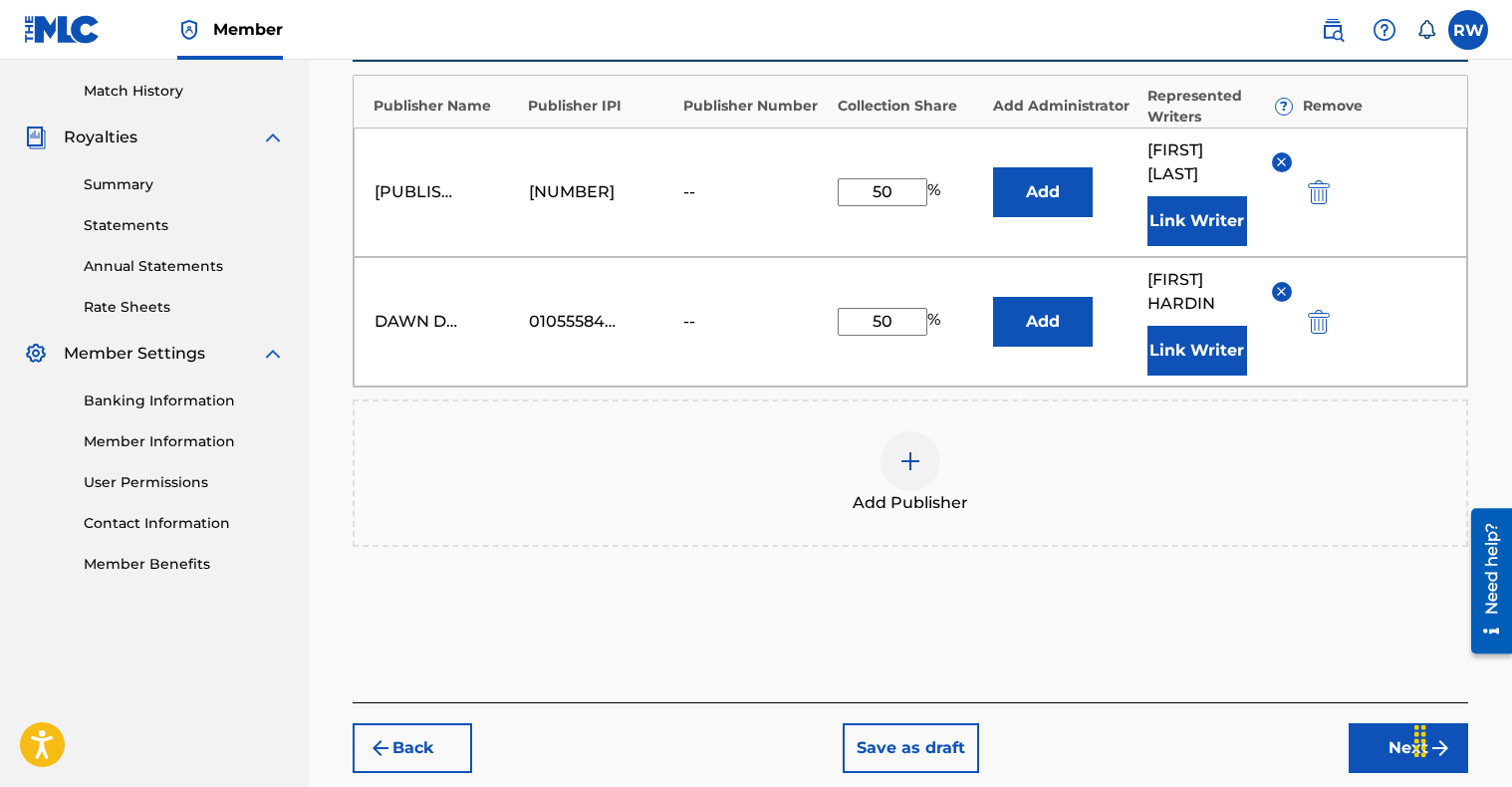 click on "Next" at bounding box center [1408, 748] 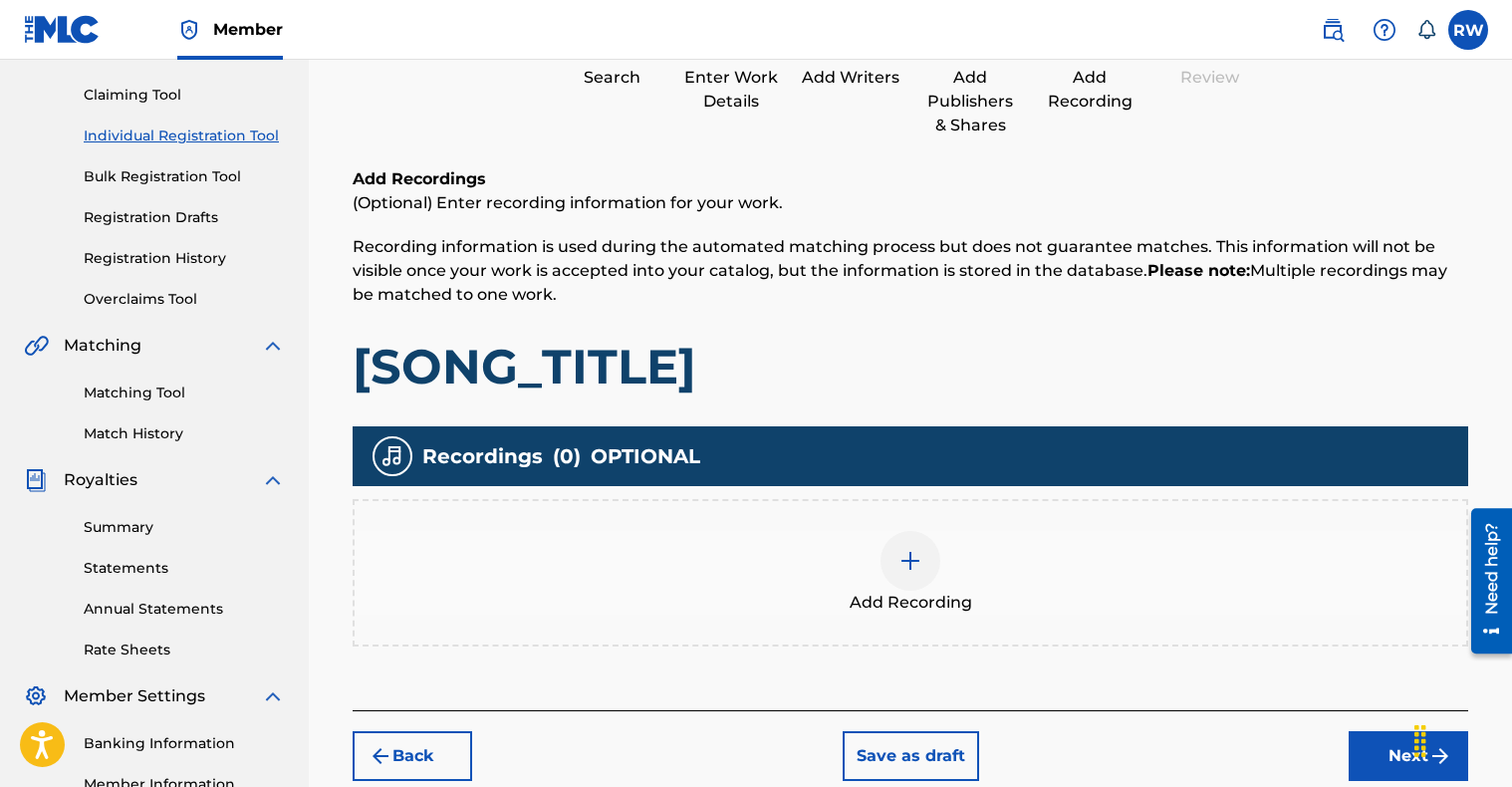 scroll, scrollTop: 224, scrollLeft: 0, axis: vertical 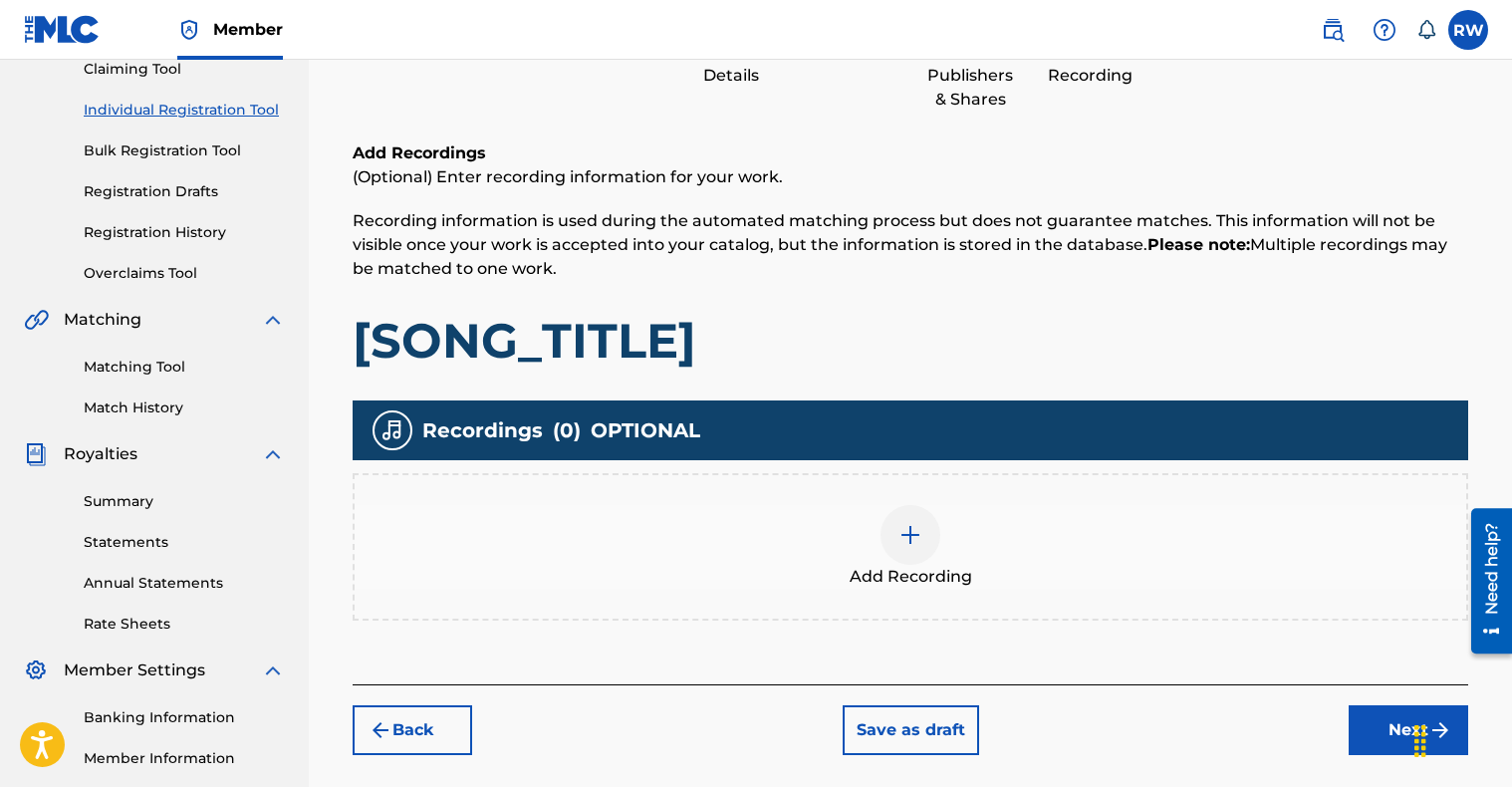 click at bounding box center [910, 535] 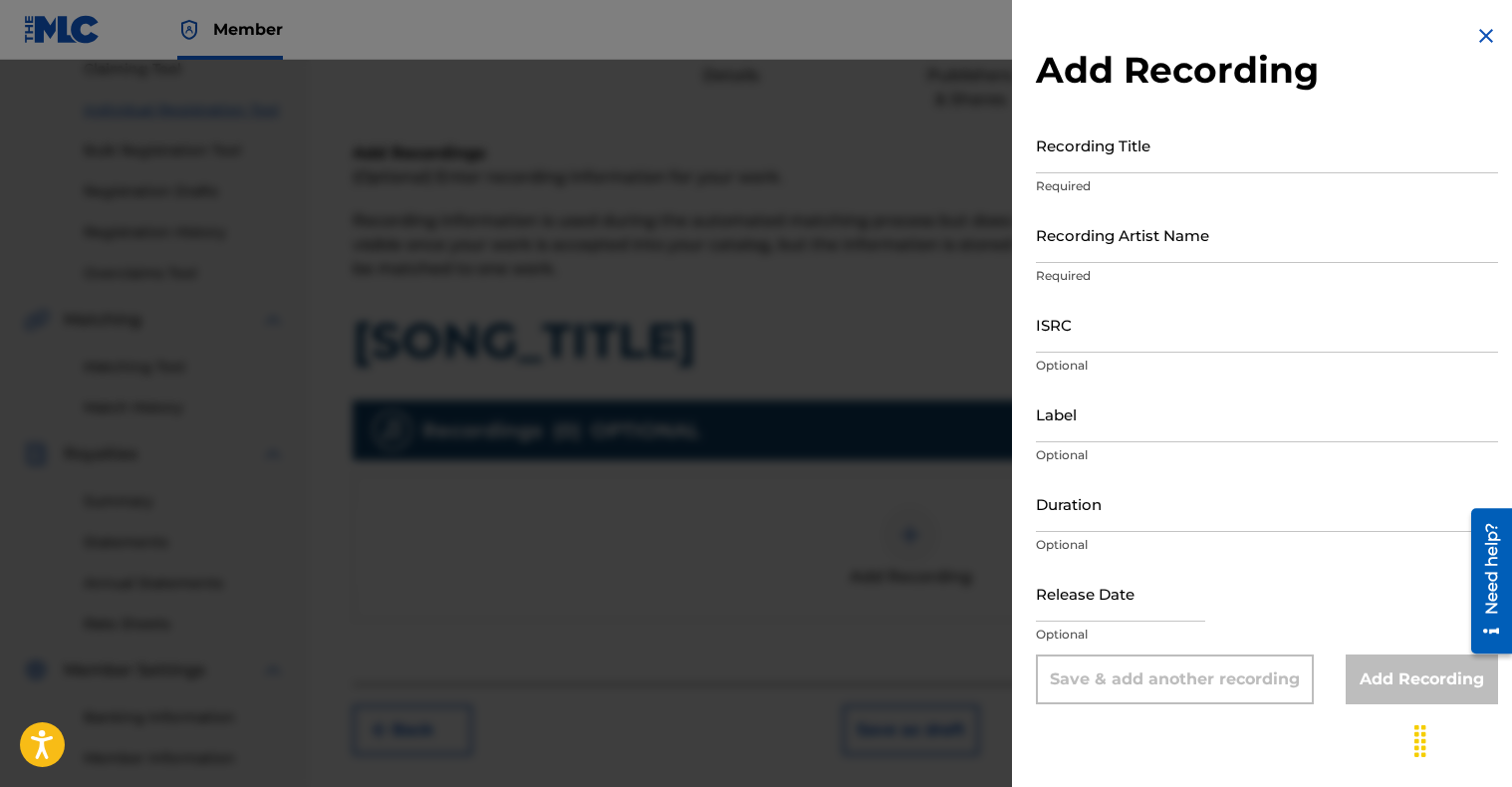 click on "Recording Title" at bounding box center [1267, 144] 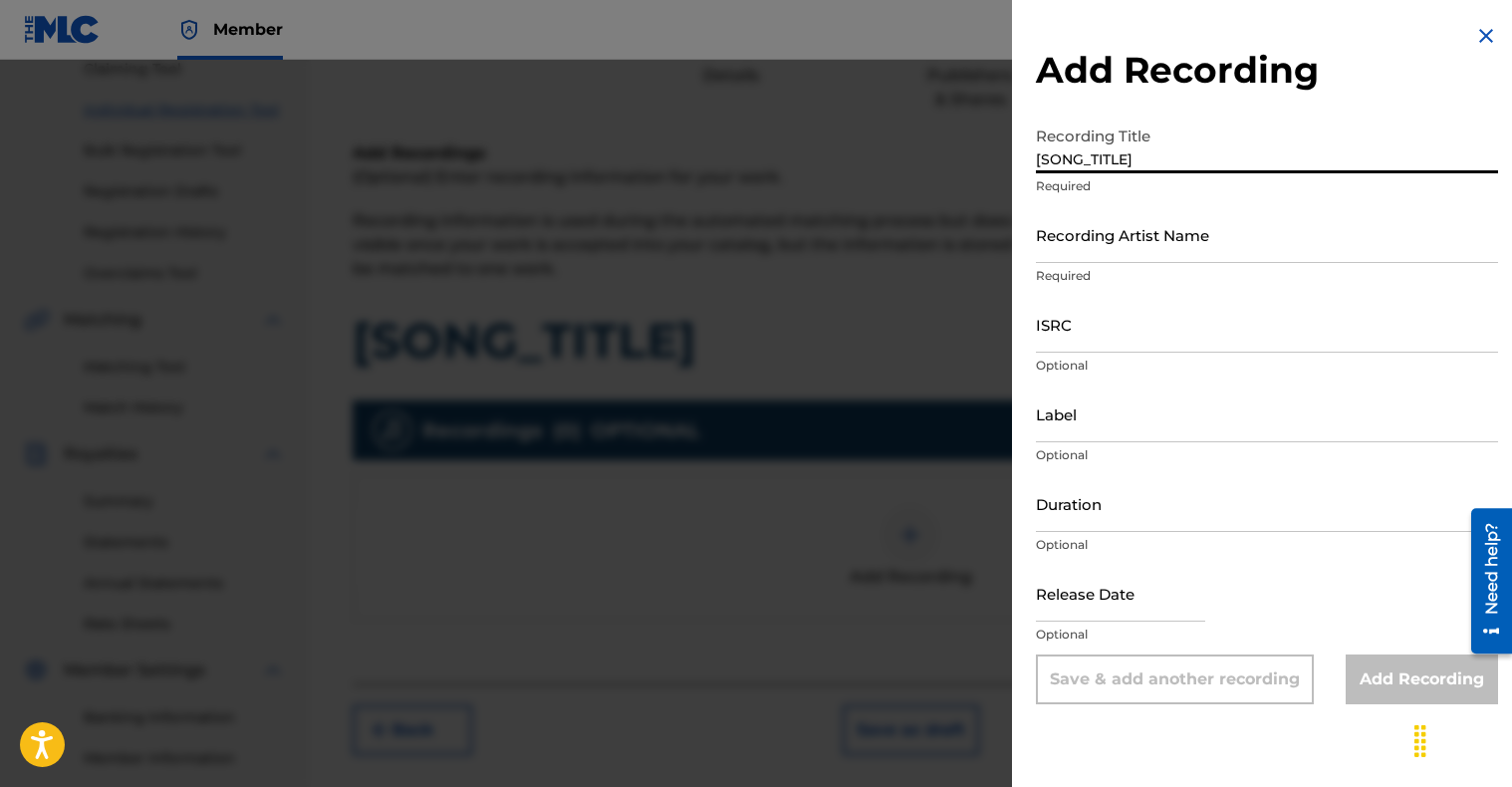 type on "Mama's Boys" 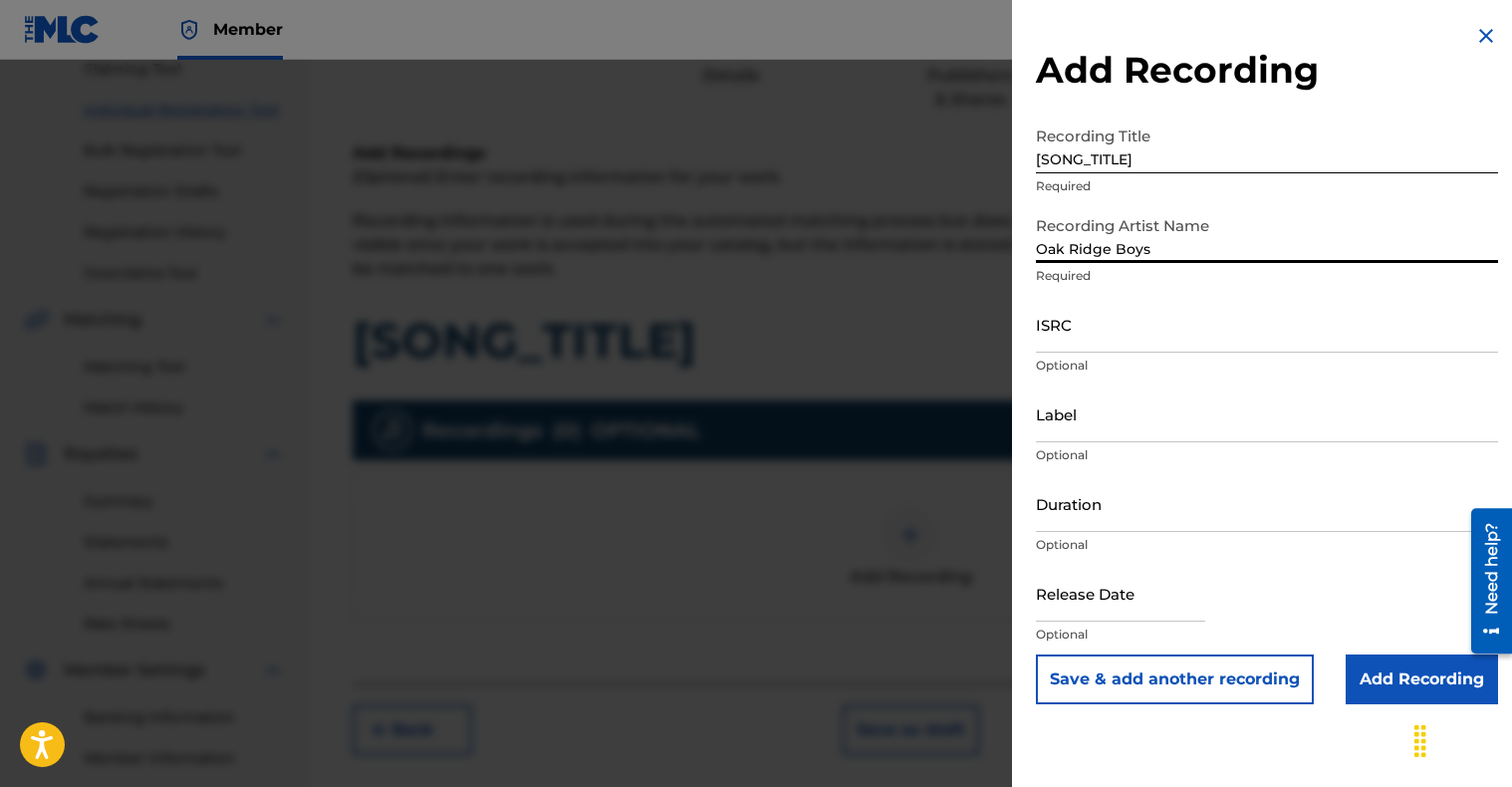 type on "Oak Ridge Boys" 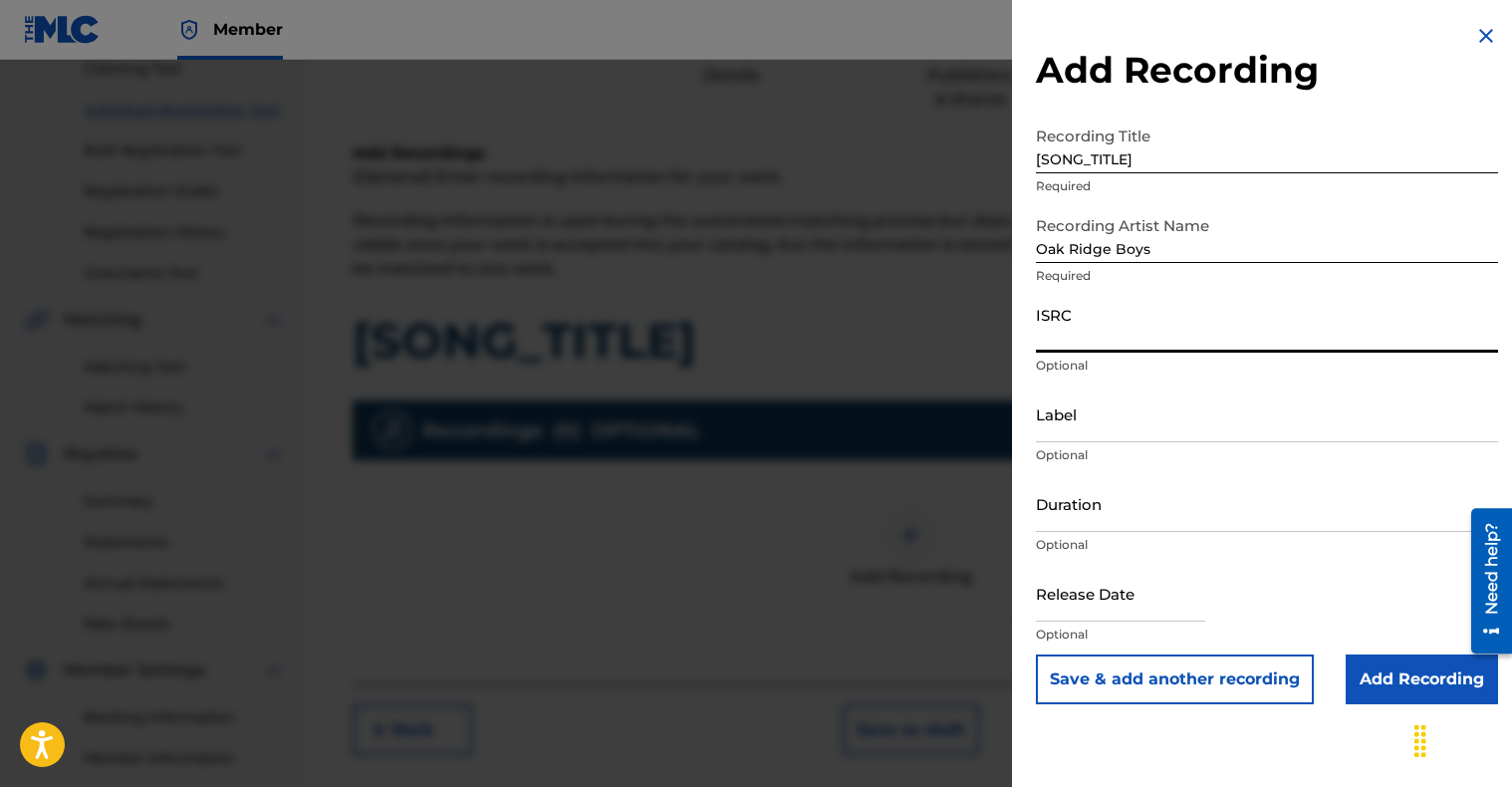 paste on "https://open.spotify.com/track/1NmdTJi2TBp1FDsNEGmv9R?si=3b66edcb905040f9" 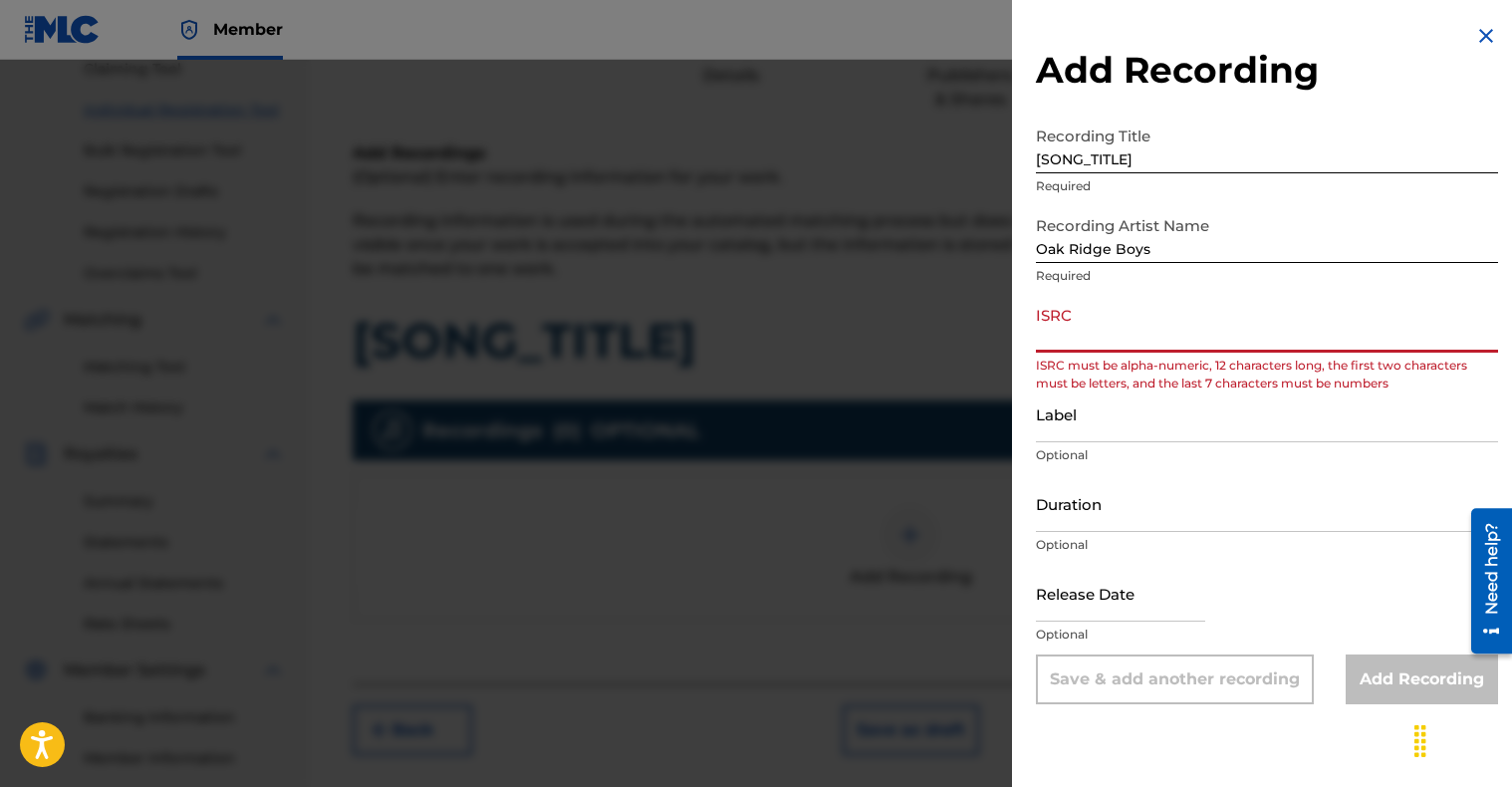 scroll, scrollTop: 0, scrollLeft: 0, axis: both 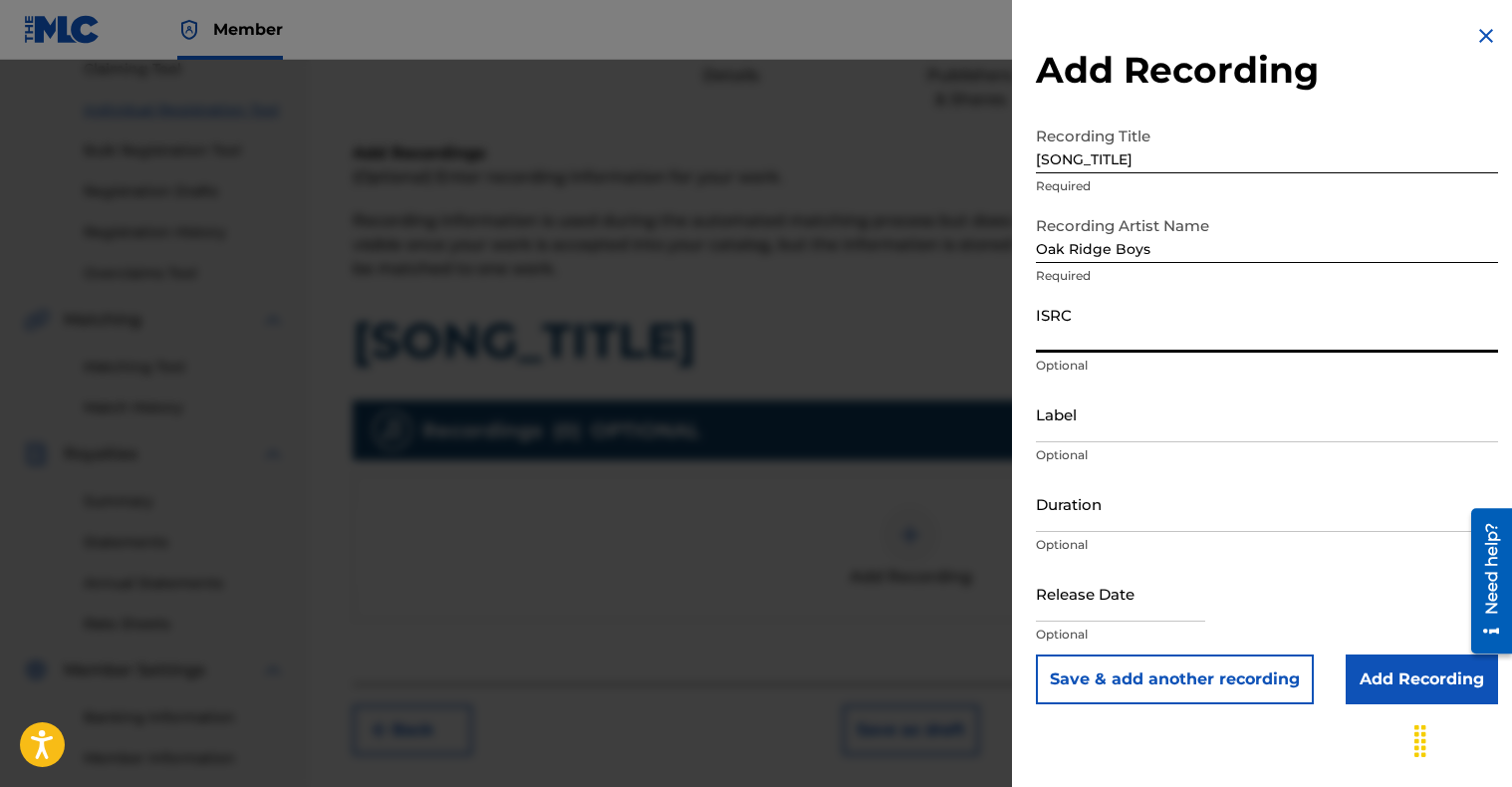 paste on "USLN62405808" 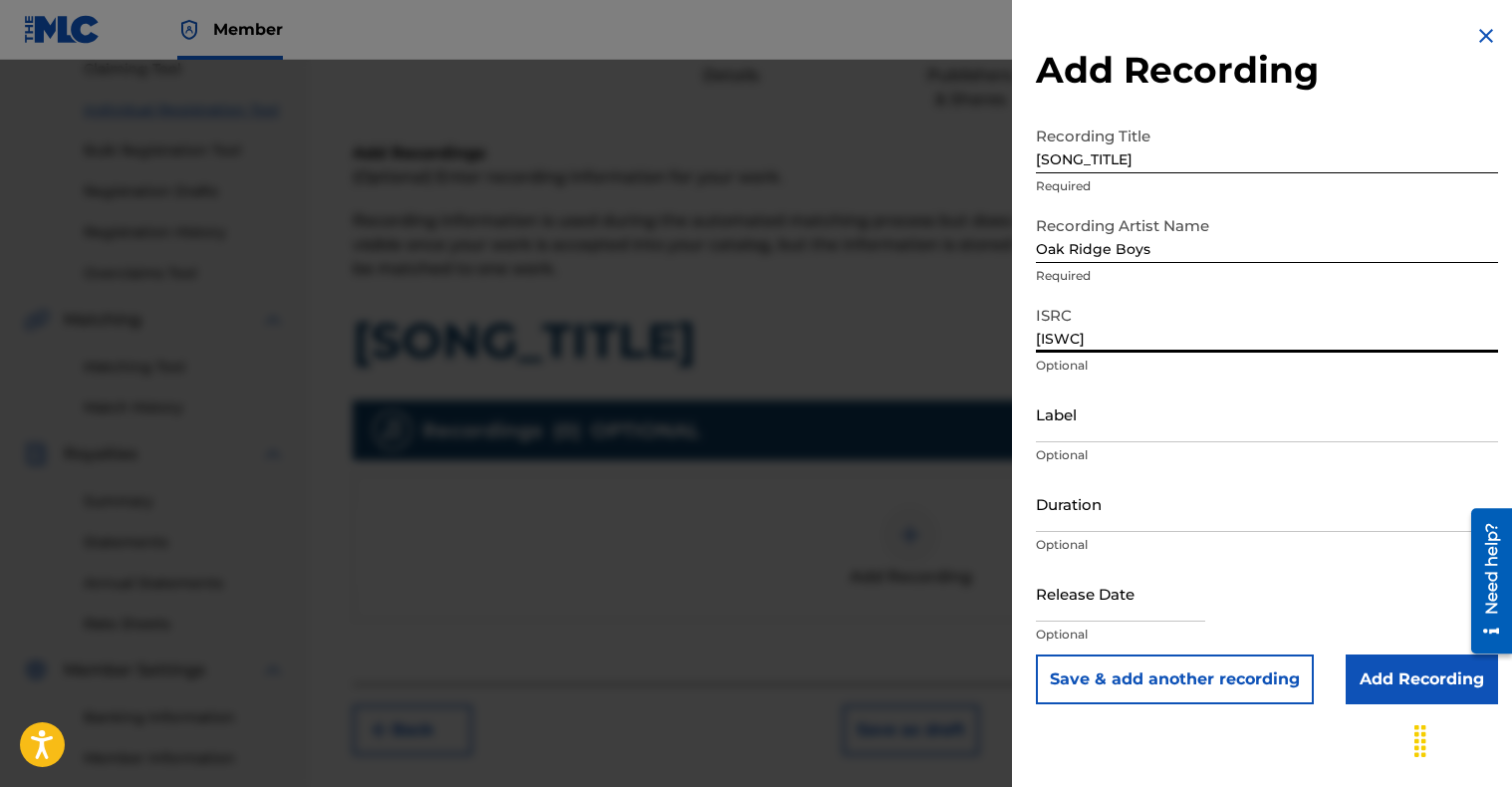 type on "USLN62405808" 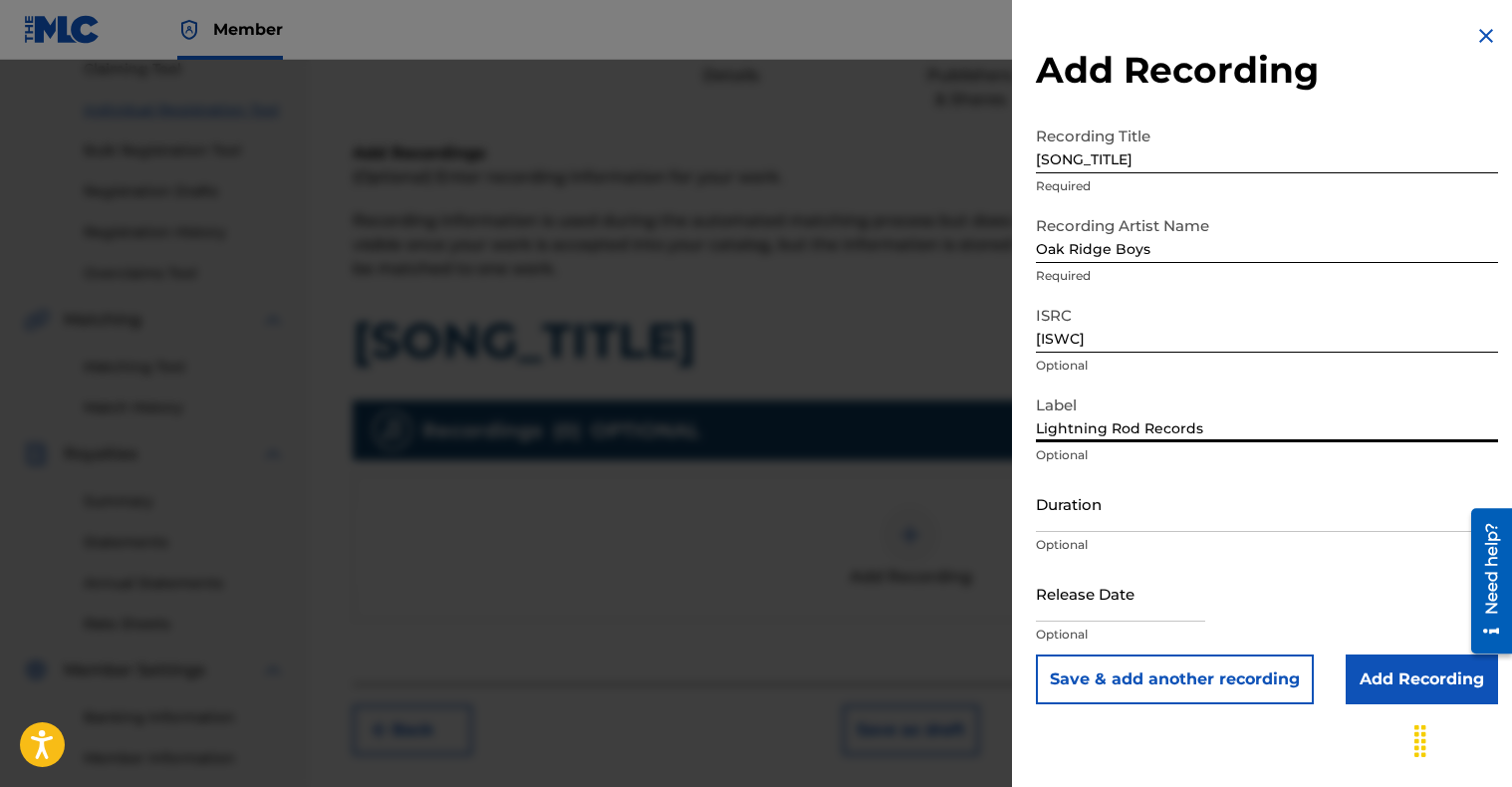 type on "Lightning Rod Records" 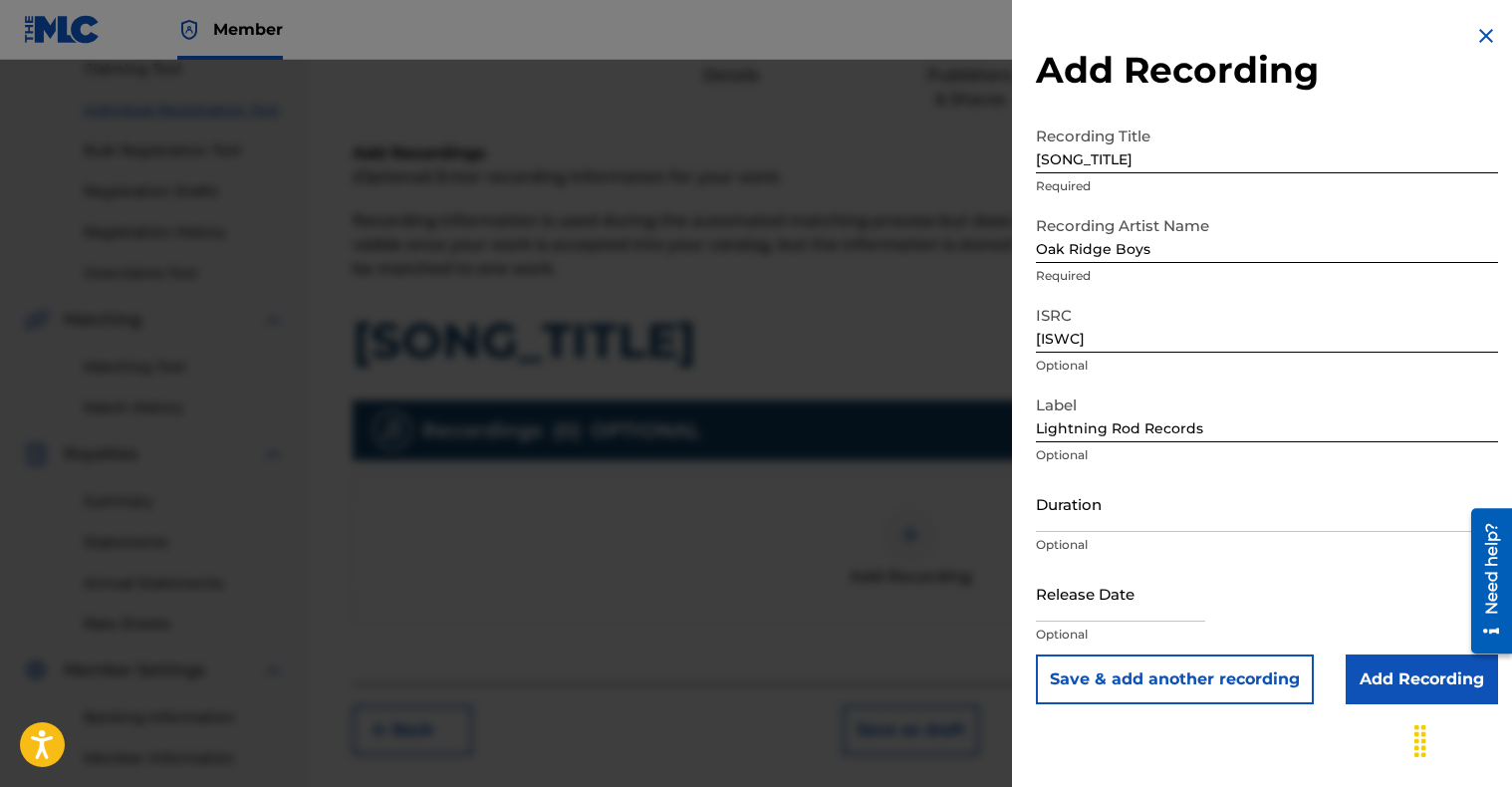 click at bounding box center (1121, 593) 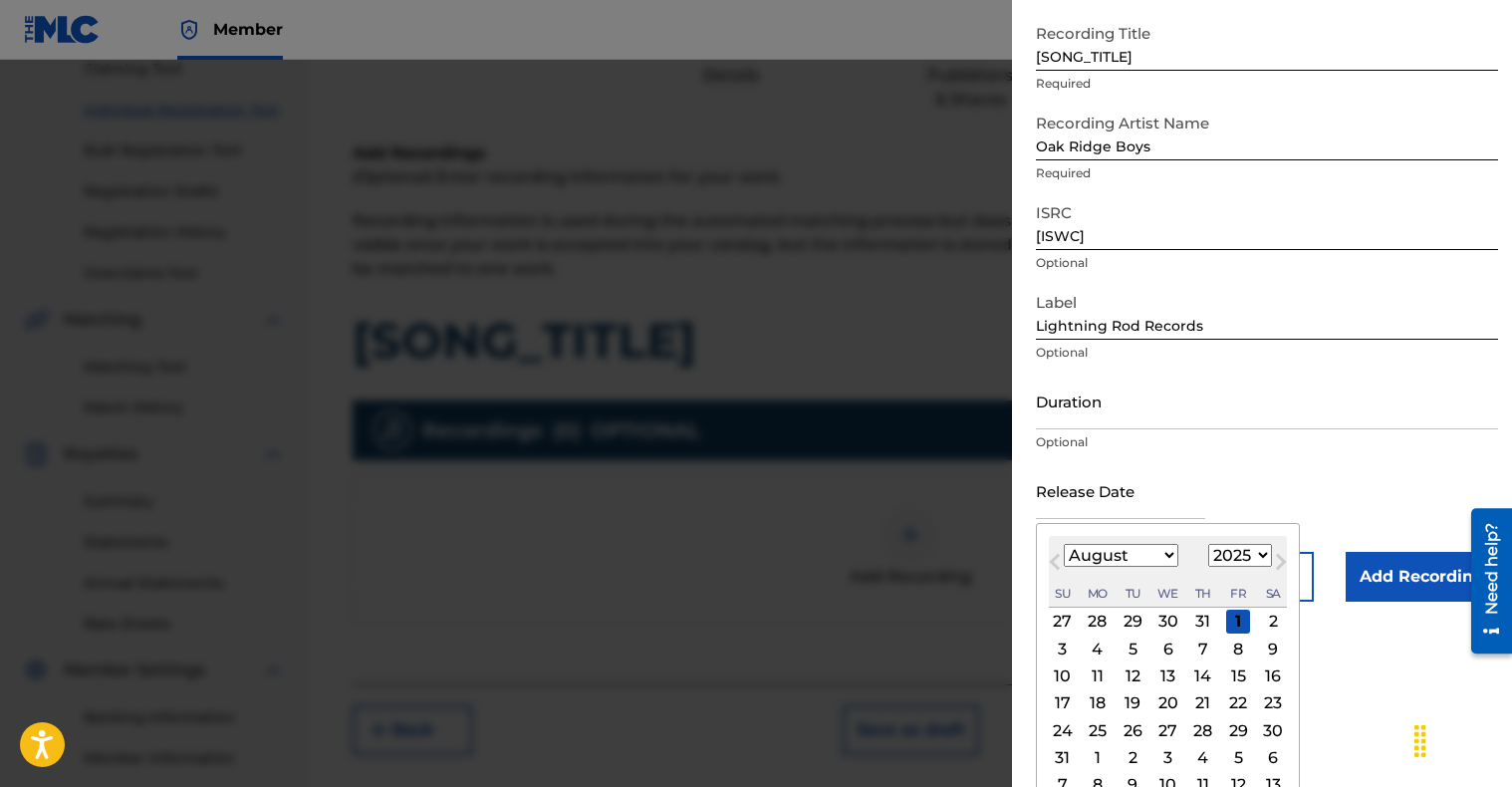 scroll, scrollTop: 127, scrollLeft: 0, axis: vertical 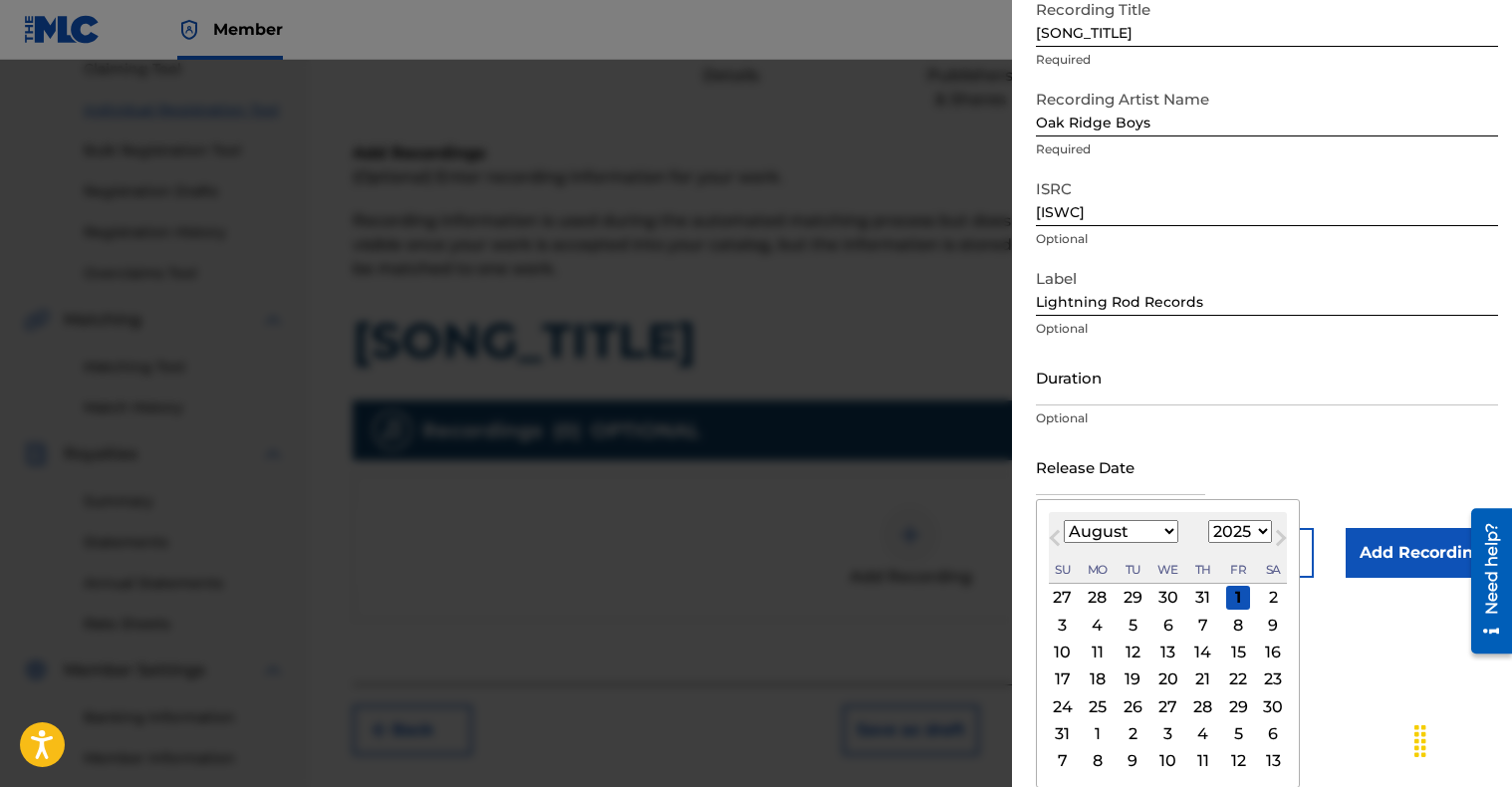 click on "January February March April May June July August September October November December" at bounding box center [1121, 531] 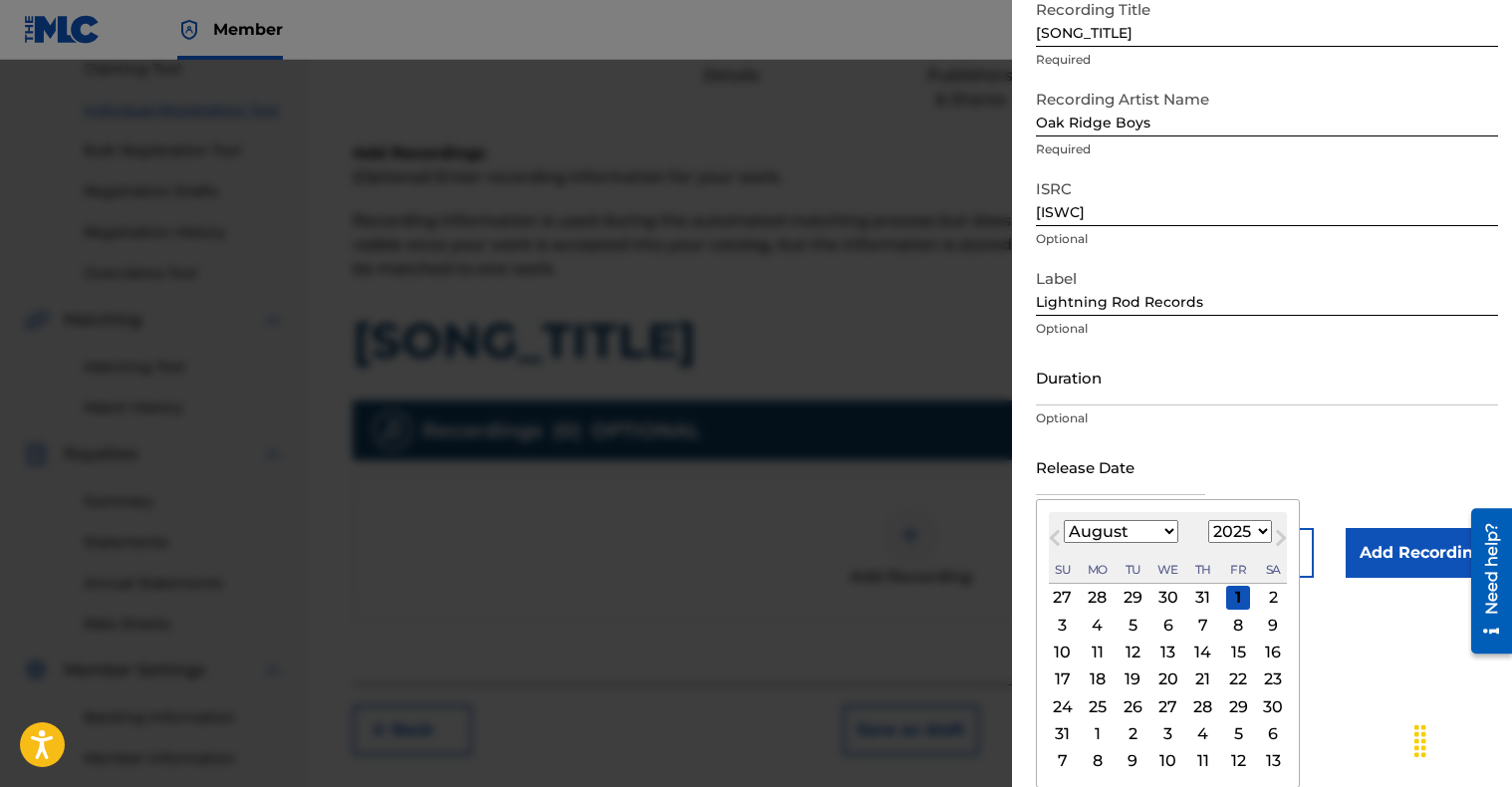 select on "9" 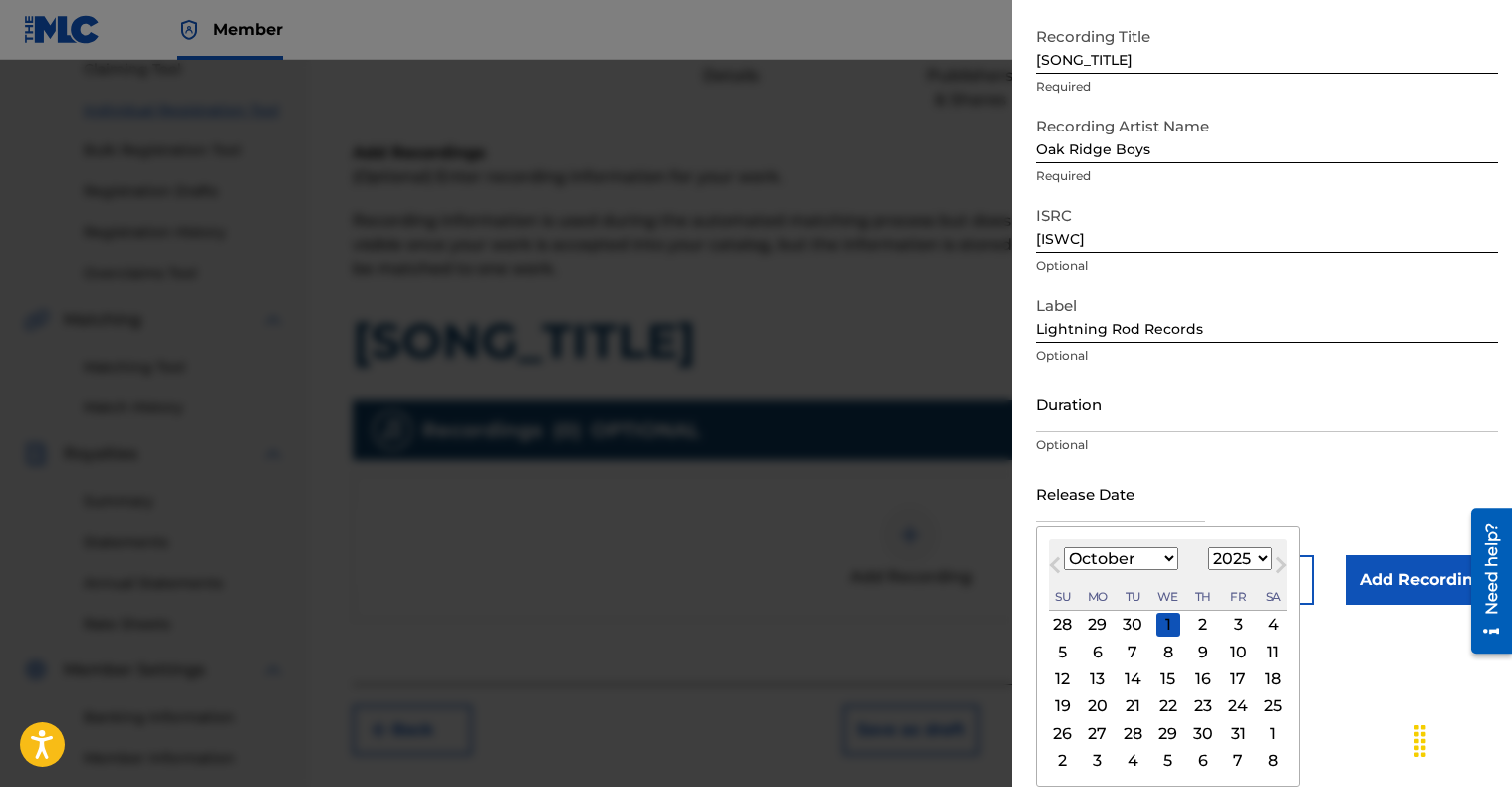 scroll, scrollTop: 100, scrollLeft: 0, axis: vertical 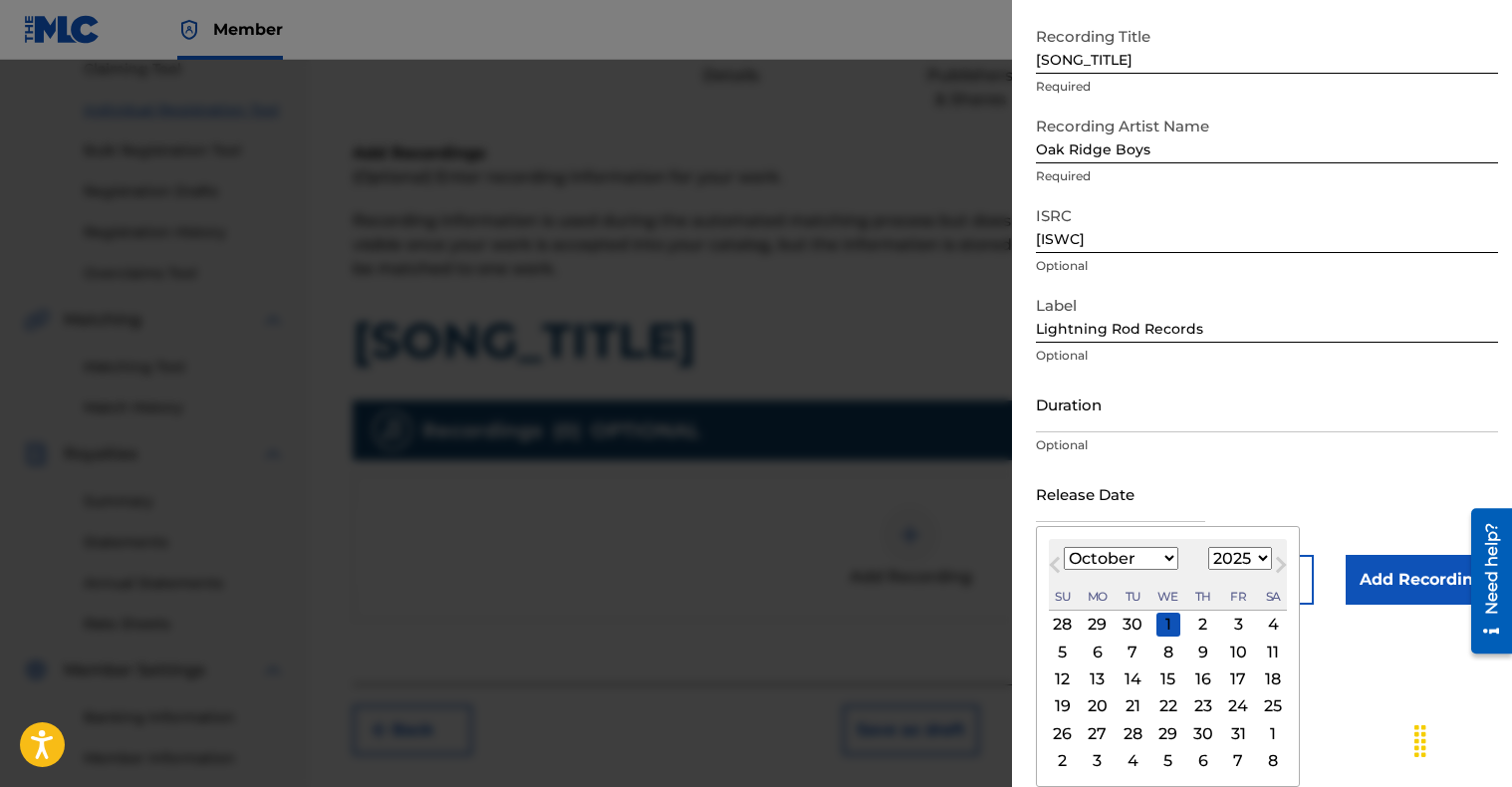 click on "1899 1900 1901 1902 1903 1904 1905 1906 1907 1908 1909 1910 1911 1912 1913 1914 1915 1916 1917 1918 1919 1920 1921 1922 1923 1924 1925 1926 1927 1928 1929 1930 1931 1932 1933 1934 1935 1936 1937 1938 1939 1940 1941 1942 1943 1944 1945 1946 1947 1948 1949 1950 1951 1952 1953 1954 1955 1956 1957 1958 1959 1960 1961 1962 1963 1964 1965 1966 1967 1968 1969 1970 1971 1972 1973 1974 1975 1976 1977 1978 1979 1980 1981 1982 1983 1984 1985 1986 1987 1988 1989 1990 1991 1992 1993 1994 1995 1996 1997 1998 1999 2000 2001 2002 2003 2004 2005 2006 2007 2008 2009 2010 2011 2012 2013 2014 2015 2016 2017 2018 2019 2020 2021 2022 2023 2024 2025 2026 2027 2028 2029 2030 2031 2032 2033 2034 2035 2036 2037 2038 2039 2040 2041 2042 2043 2044 2045 2046 2047 2048 2049 2050 2051 2052 2053 2054 2055 2056 2057 2058 2059 2060 2061 2062 2063 2064 2065 2066 2067 2068 2069 2070 2071 2072 2073 2074 2075 2076 2077 2078 2079 2080 2081 2082 2083 2084 2085 2086 2087 2088 2089 2090 2091 2092 2093 2094 2095 2096 2097 2098 2099 2100" at bounding box center (1240, 558) 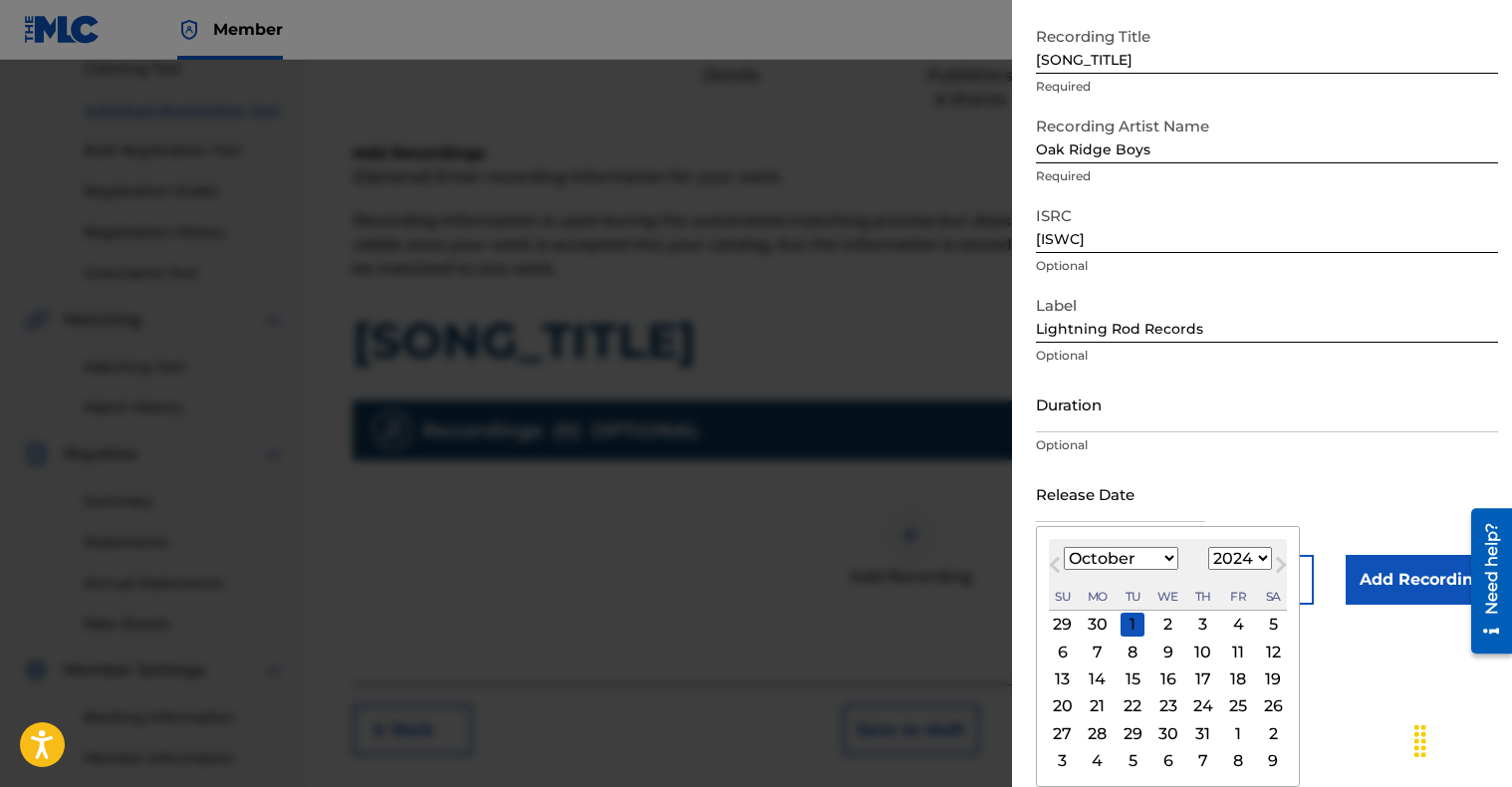 click on "25" at bounding box center (1238, 706) 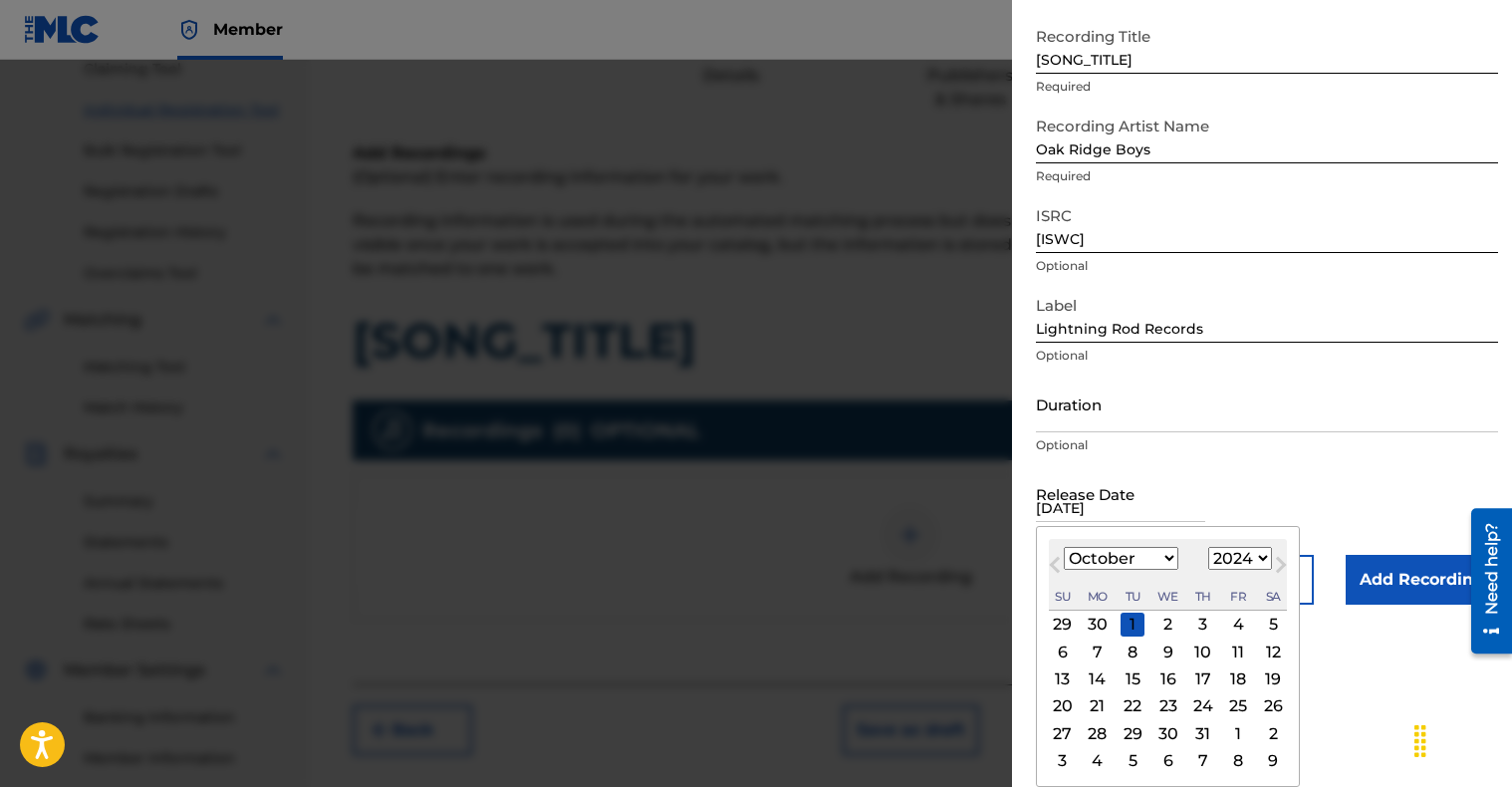 scroll, scrollTop: 0, scrollLeft: 0, axis: both 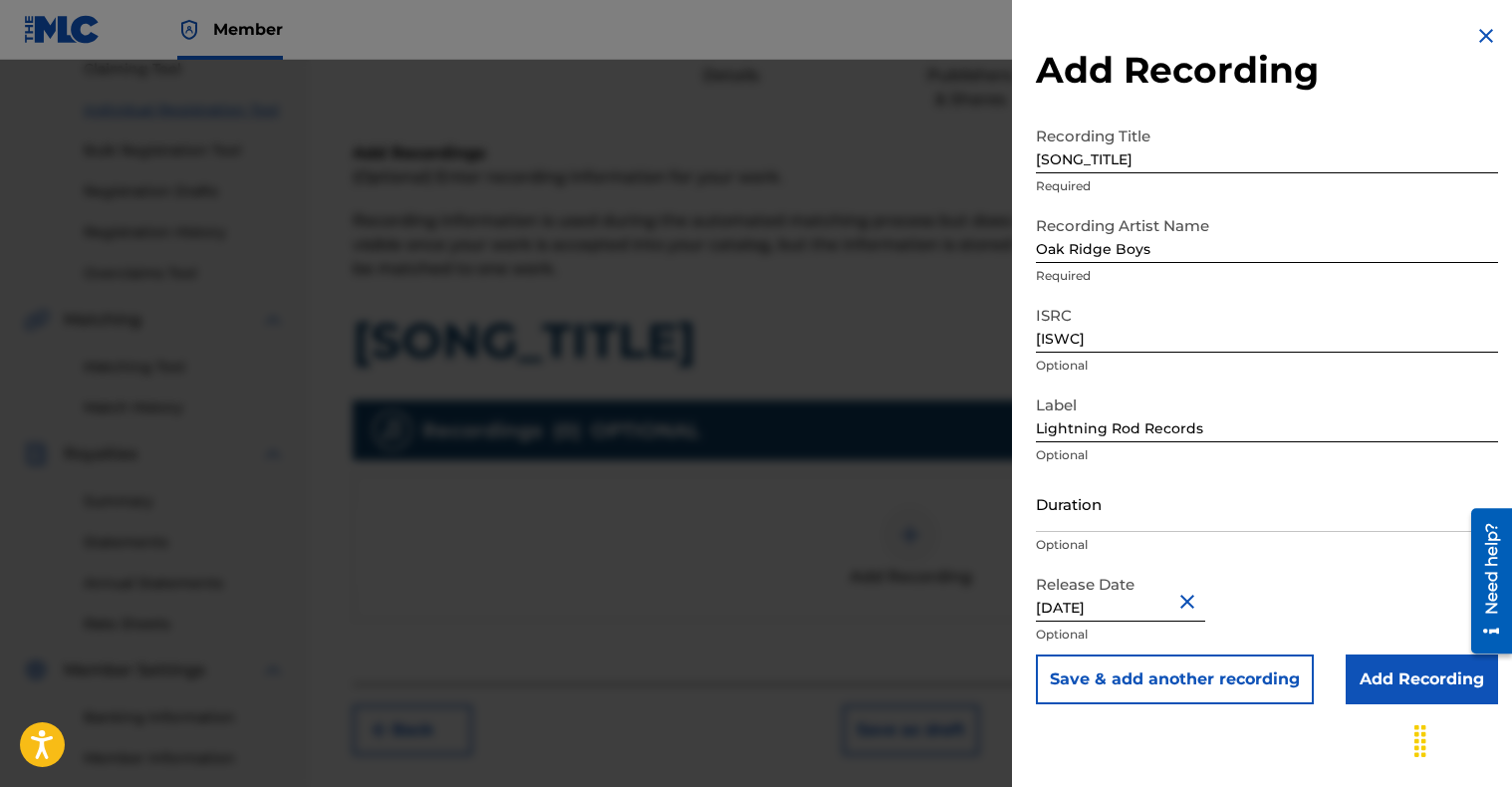 click on "Add Recording" at bounding box center [1421, 679] 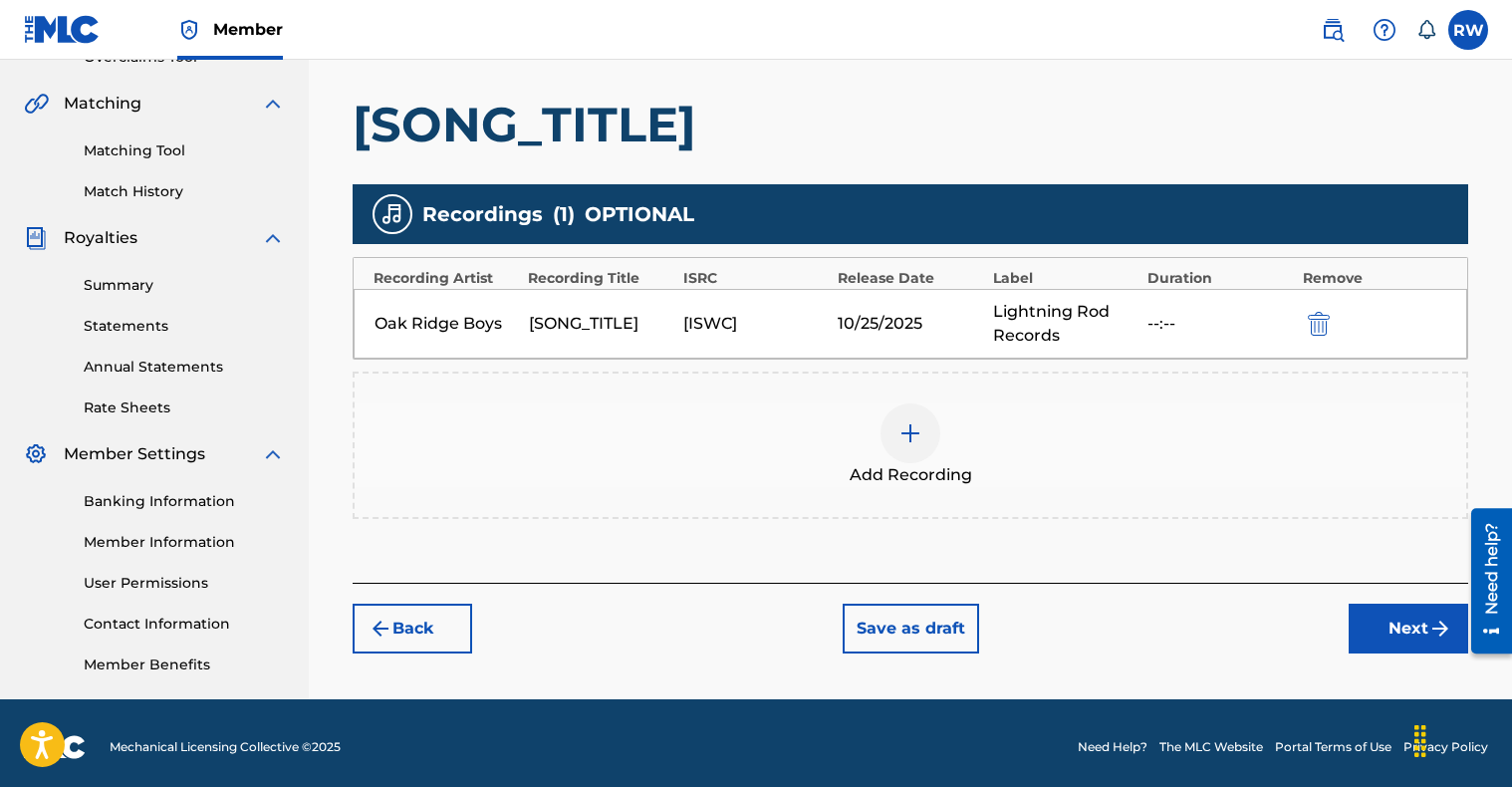 scroll, scrollTop: 448, scrollLeft: 0, axis: vertical 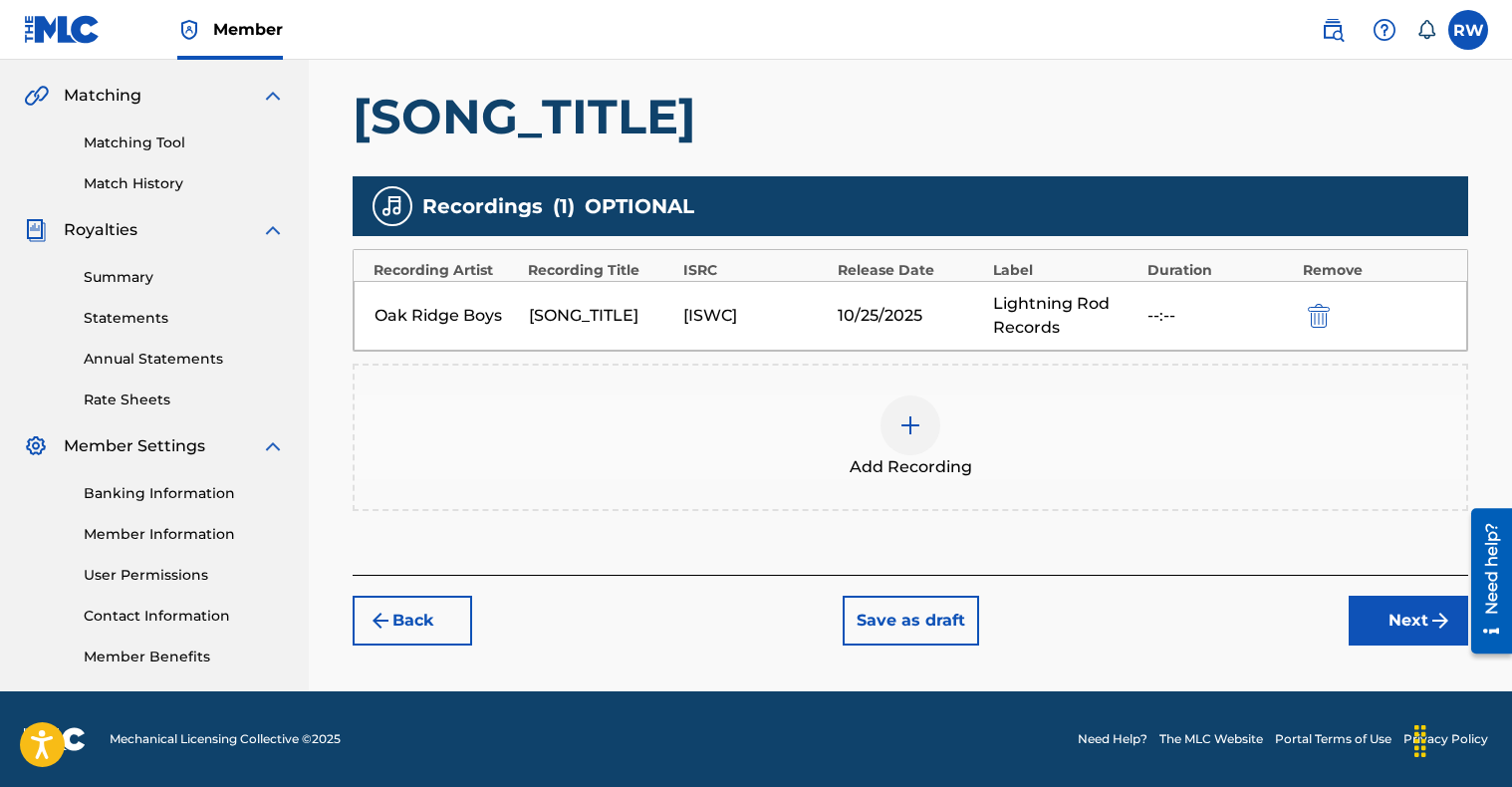 click on "Next" at bounding box center [1408, 621] 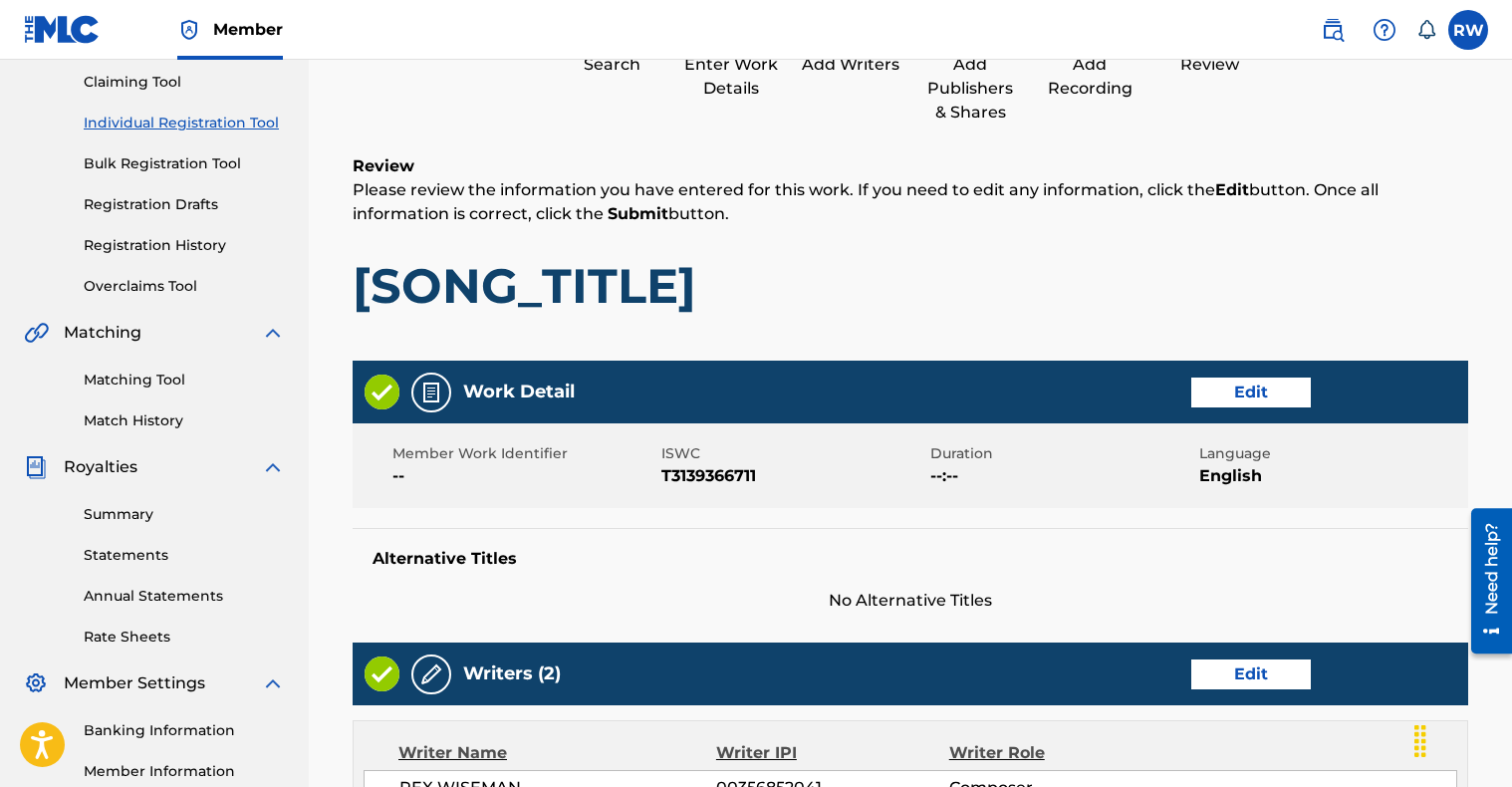 scroll, scrollTop: 212, scrollLeft: 0, axis: vertical 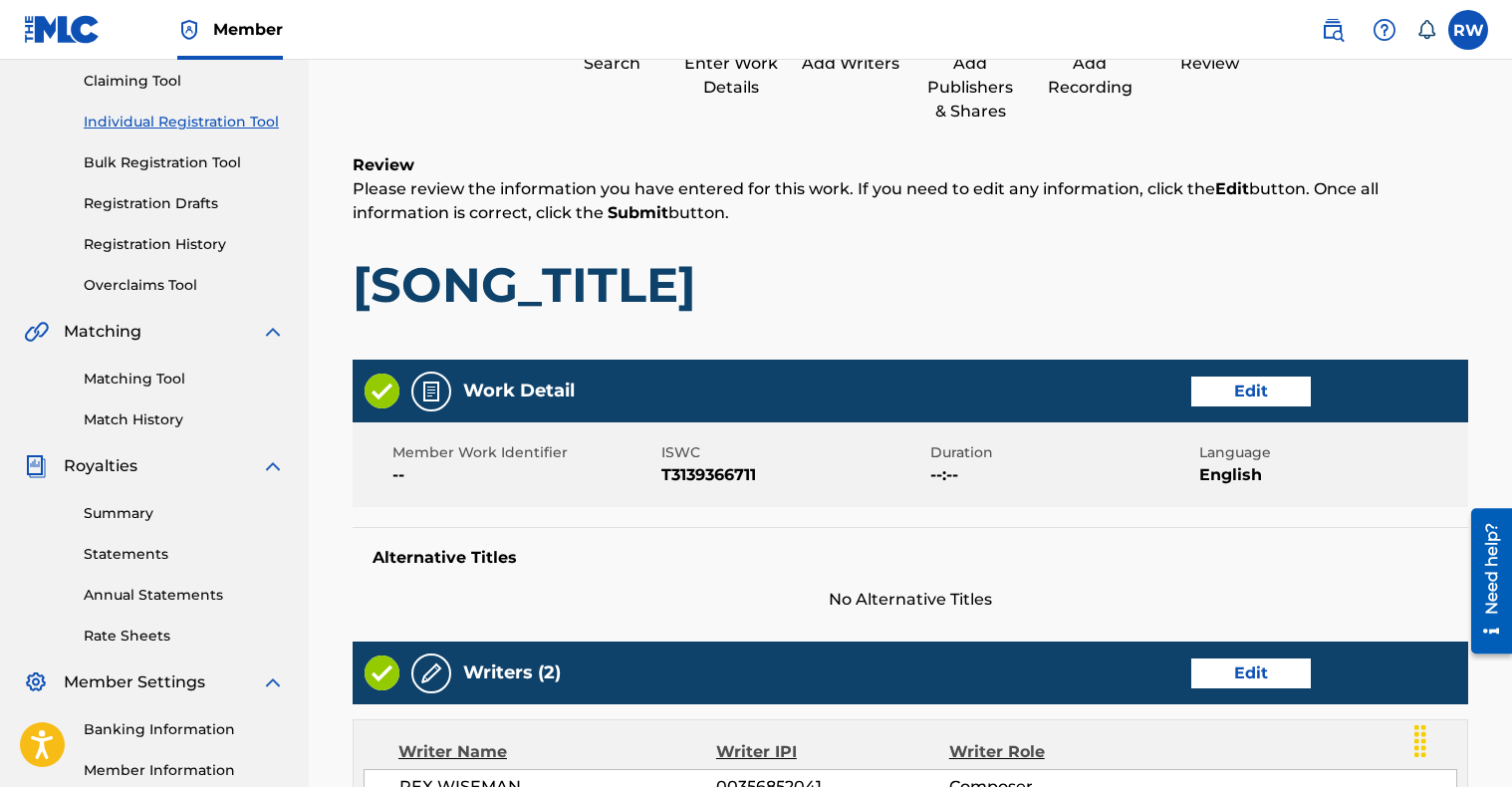 click on "Edit" at bounding box center (1251, 392) 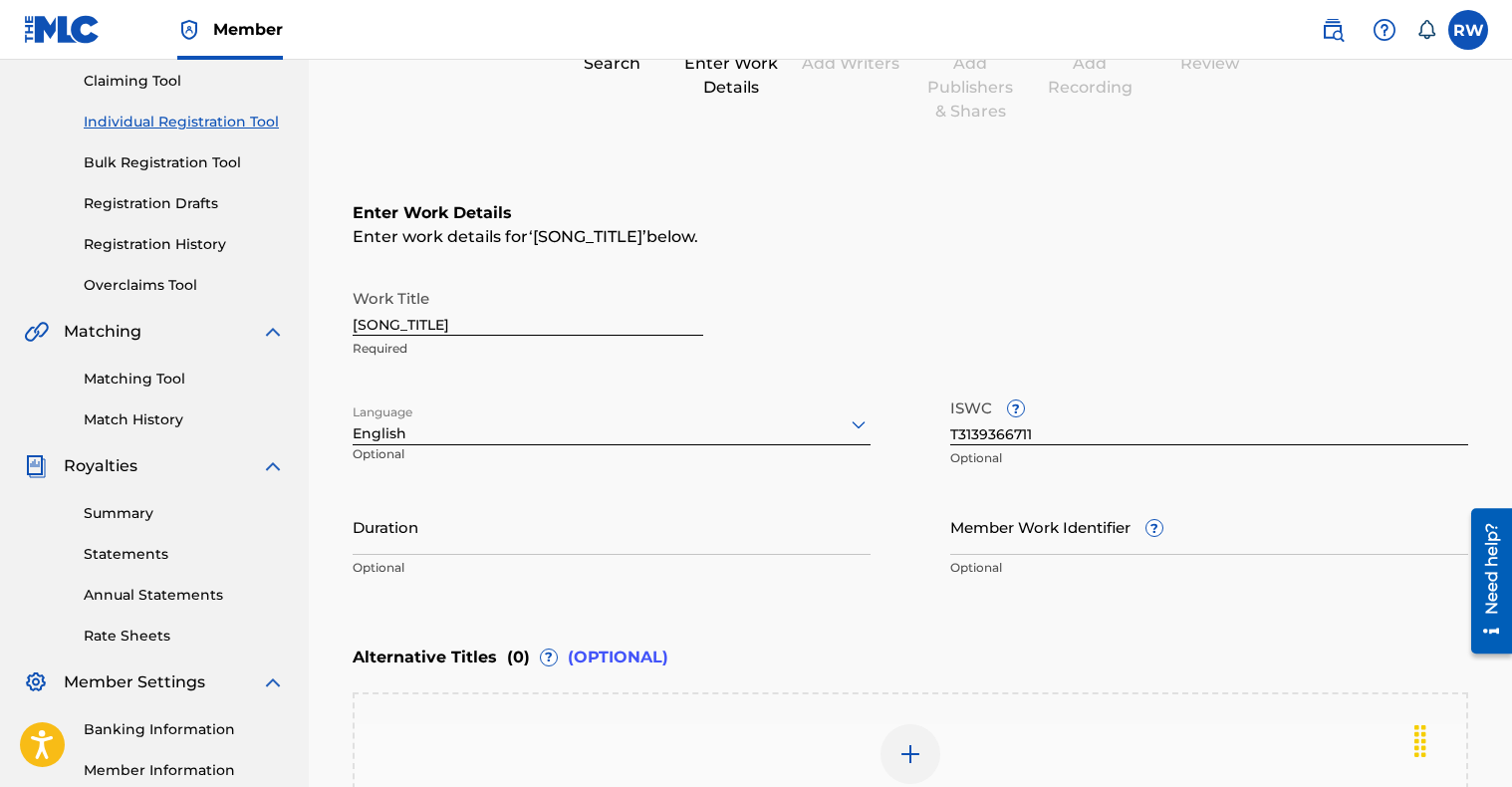 click on "Duration" at bounding box center (612, 526) 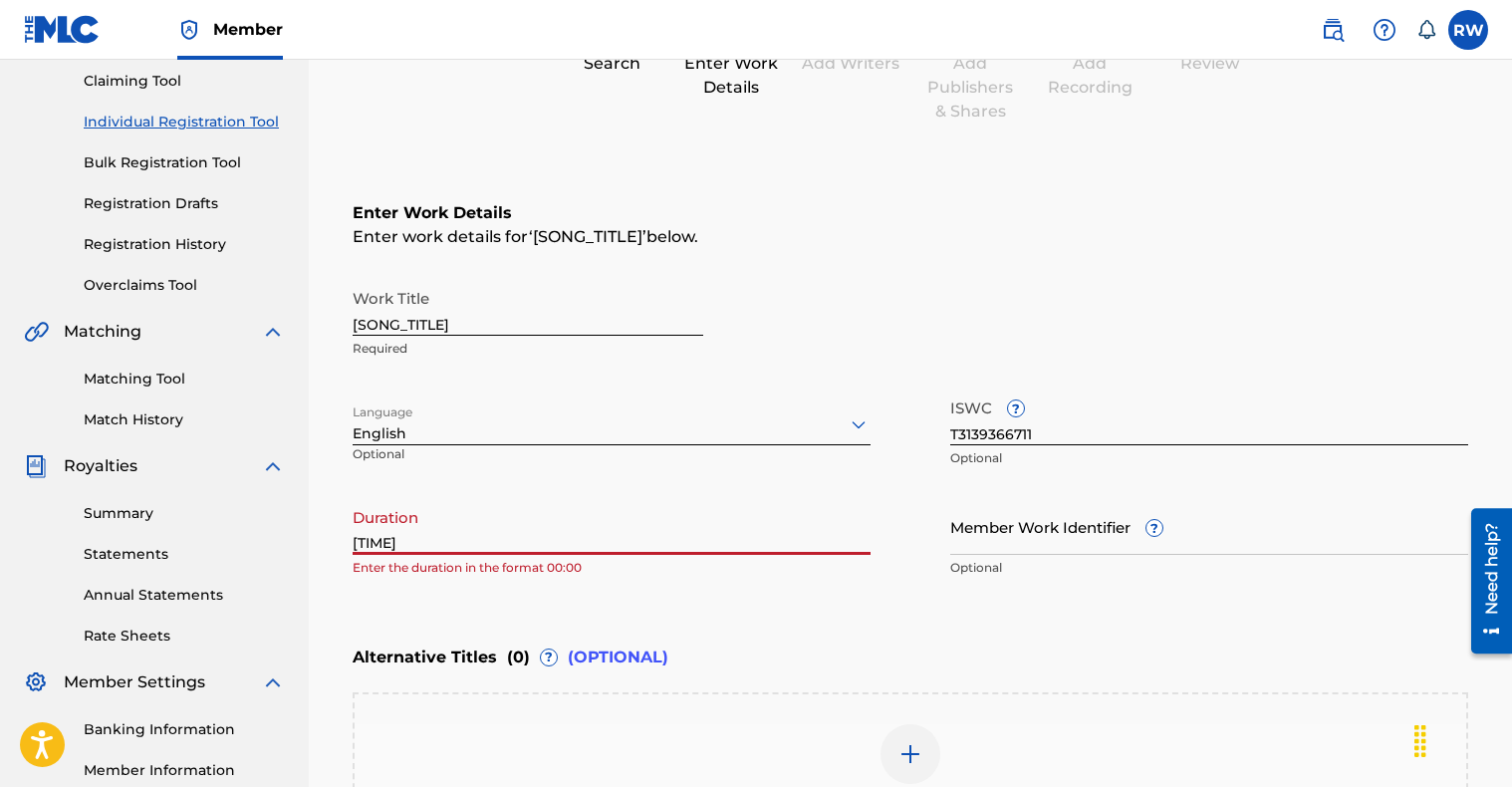 click on "2:48" at bounding box center (612, 526) 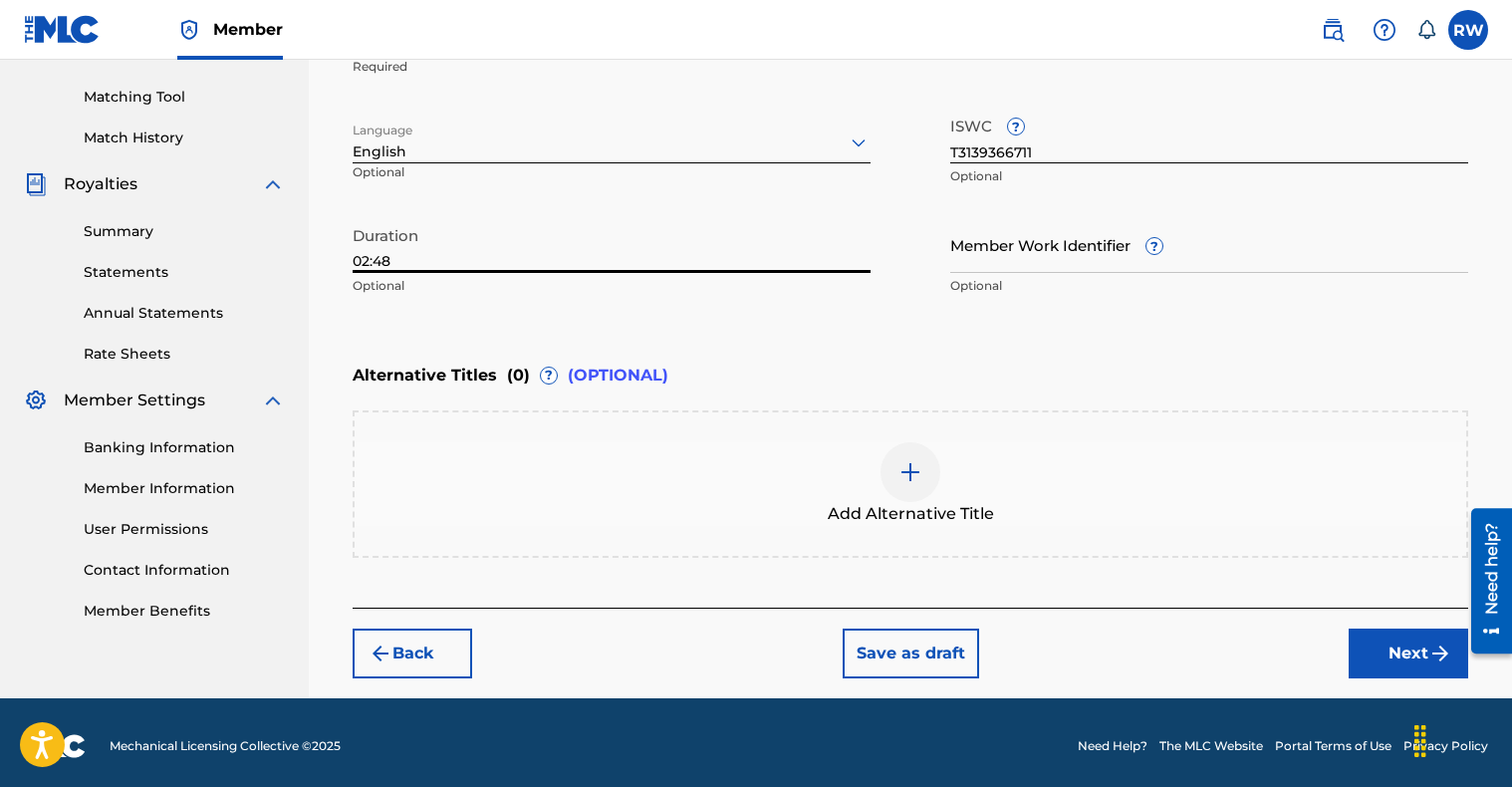 scroll, scrollTop: 500, scrollLeft: 0, axis: vertical 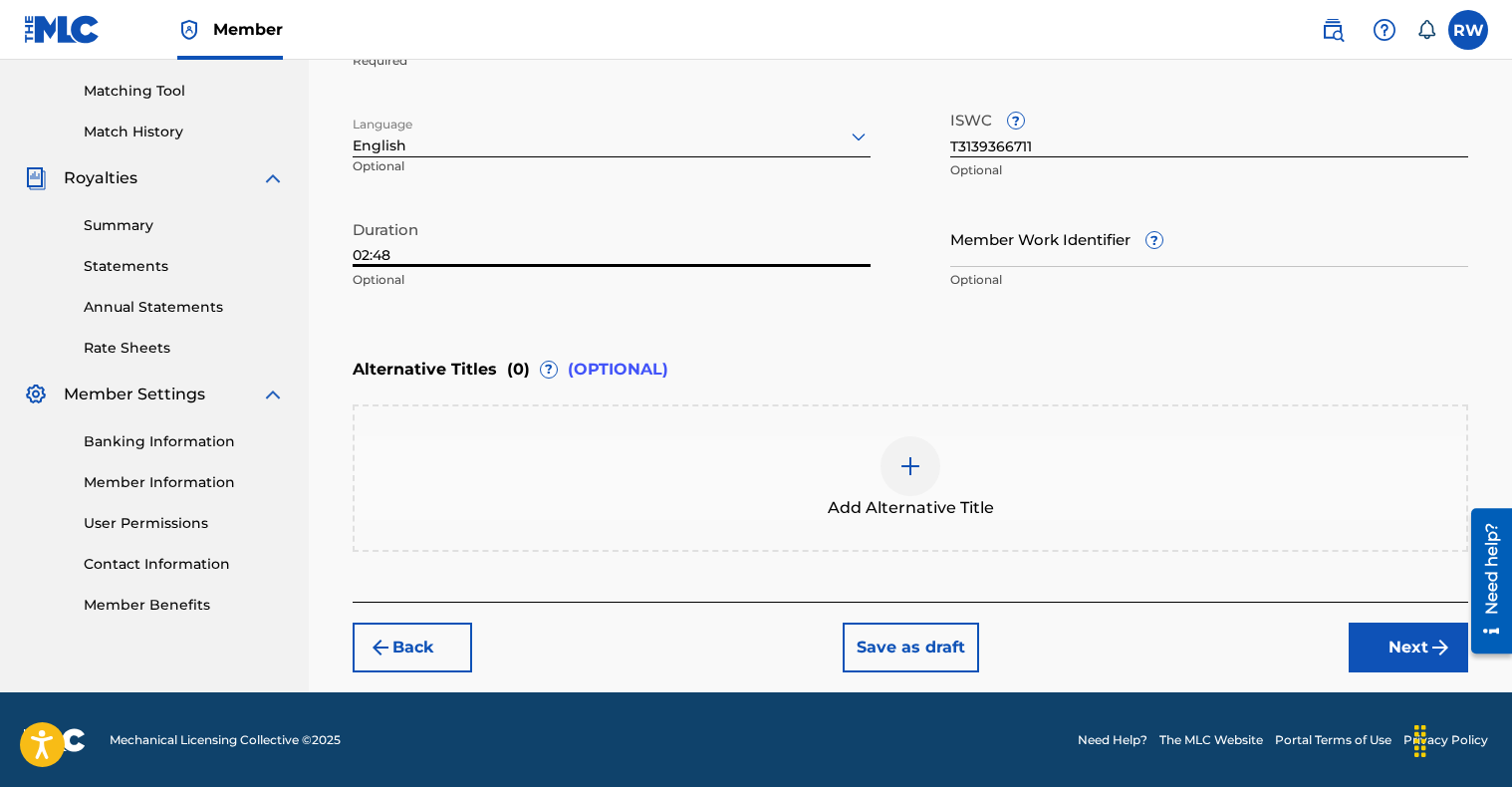 type on "02:48" 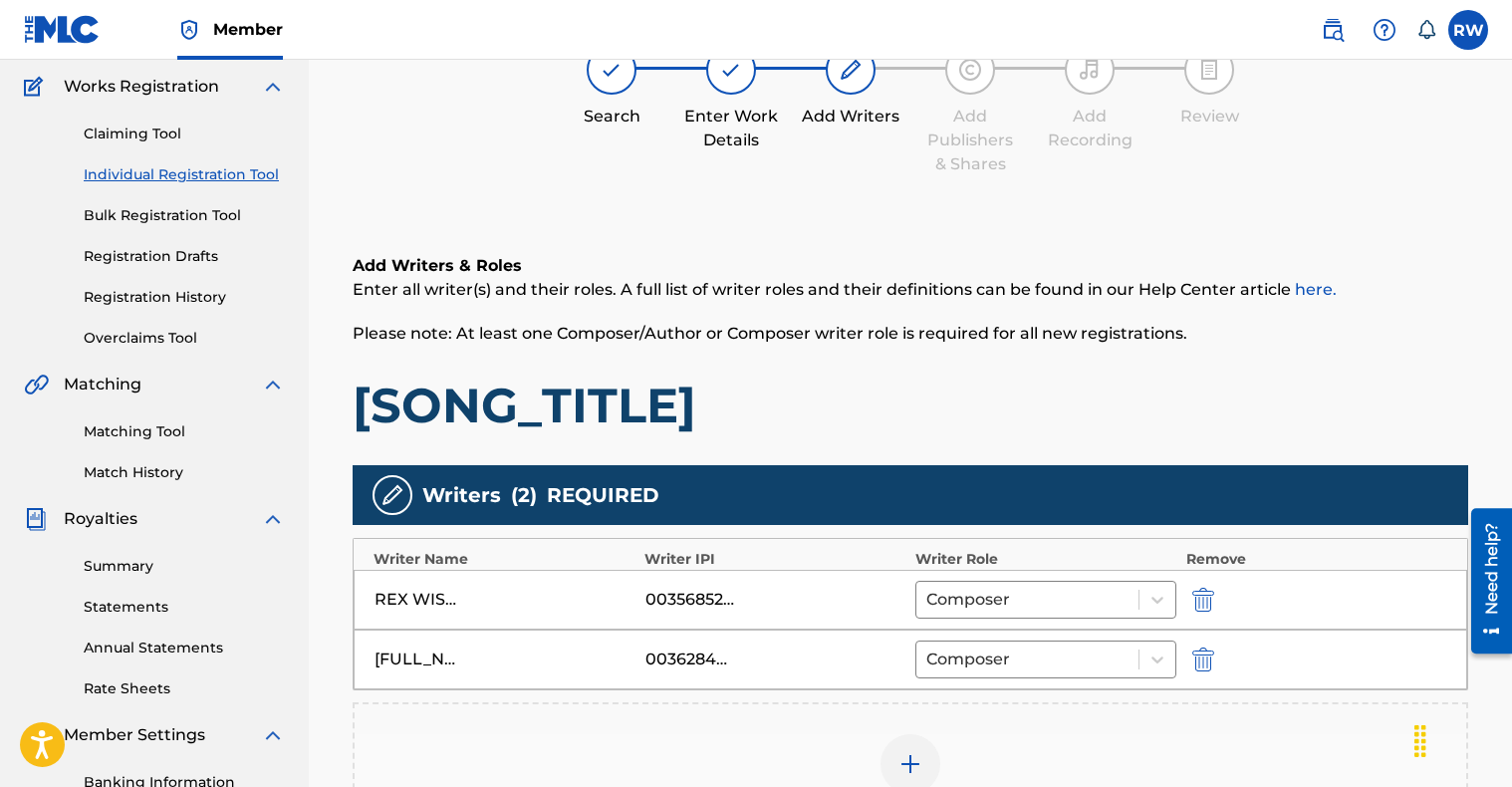 scroll, scrollTop: 90, scrollLeft: 0, axis: vertical 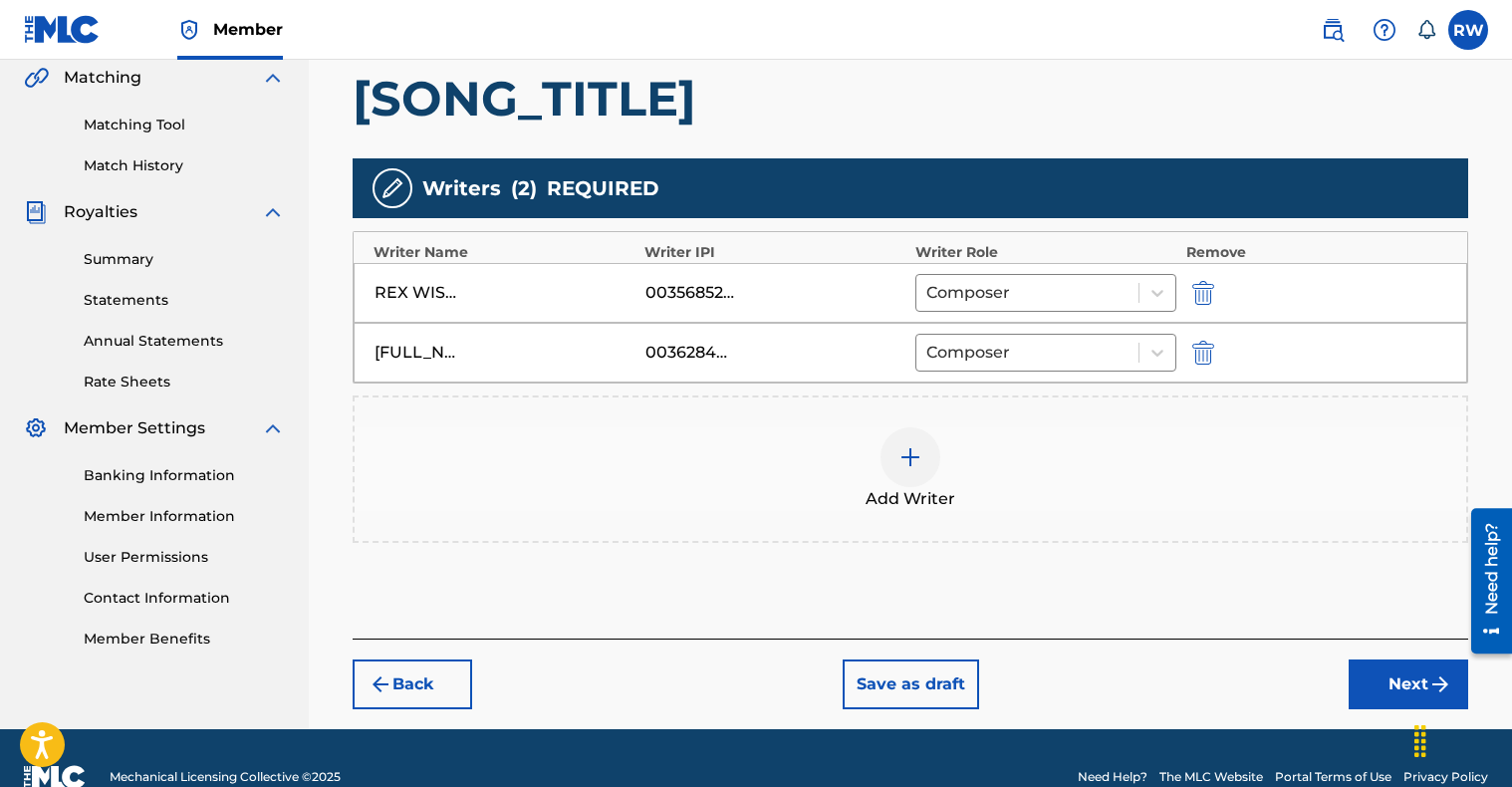 click on "Next" at bounding box center (1408, 684) 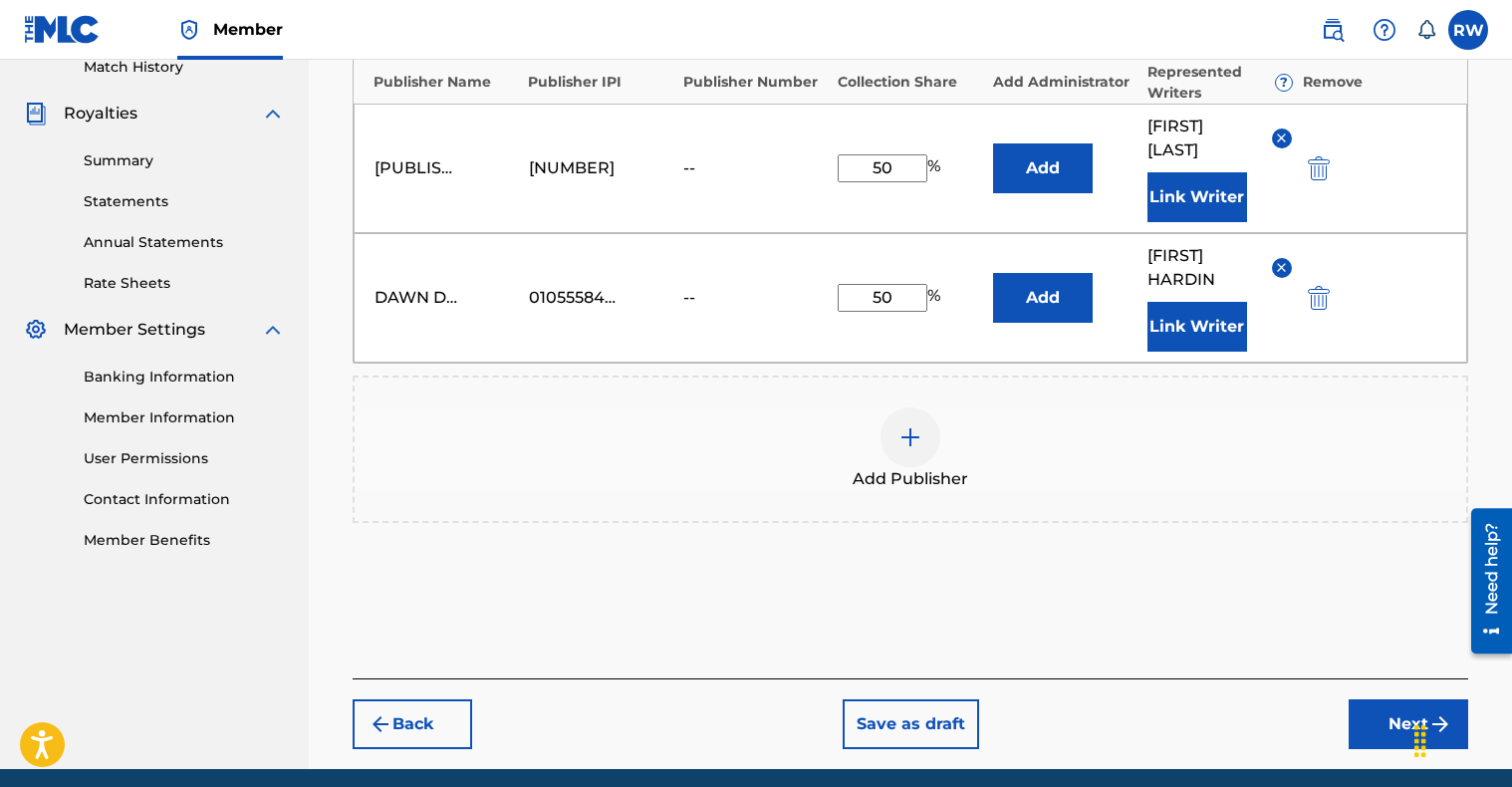 scroll, scrollTop: 643, scrollLeft: 0, axis: vertical 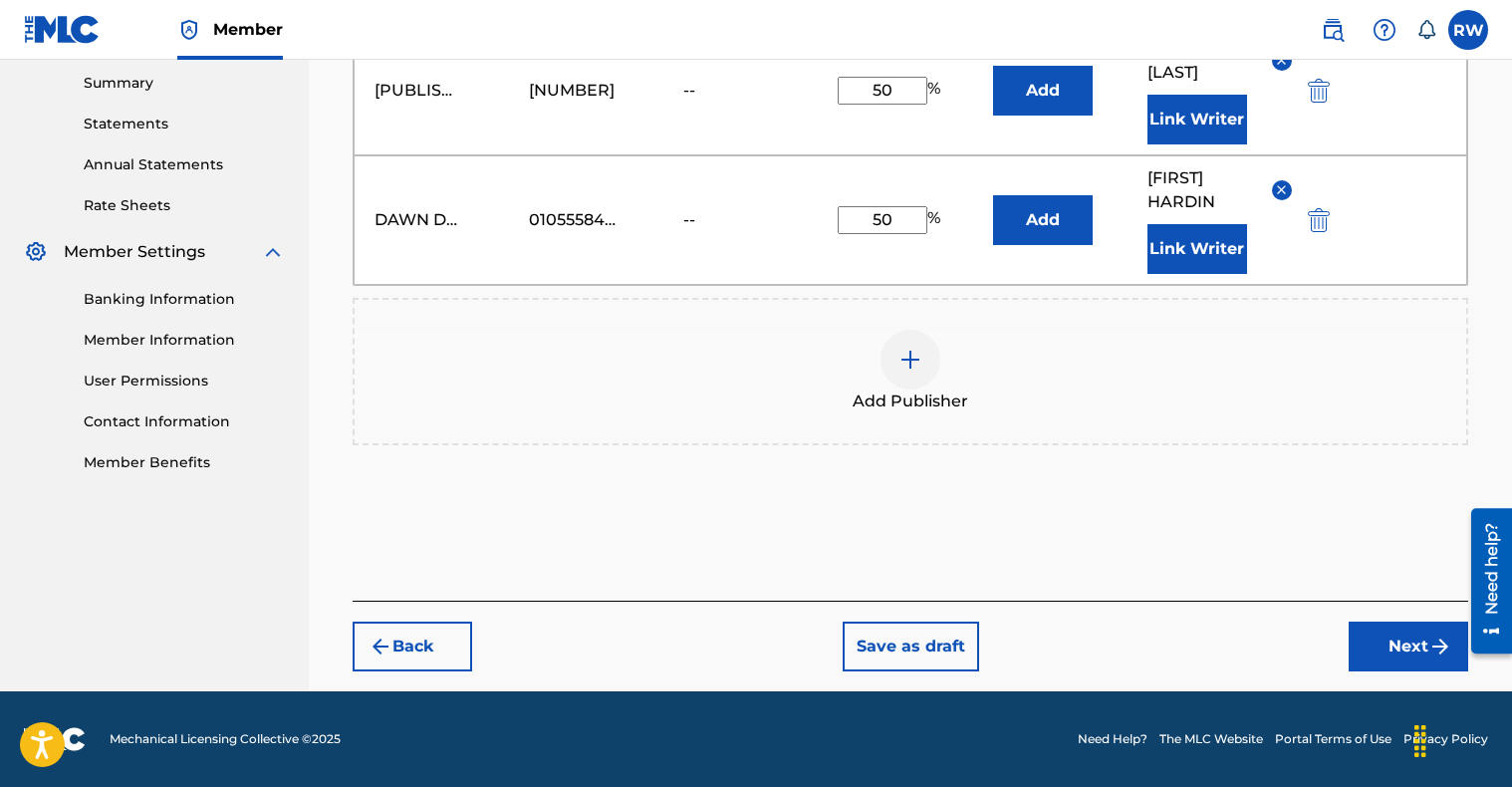 click on "Next" at bounding box center (1408, 647) 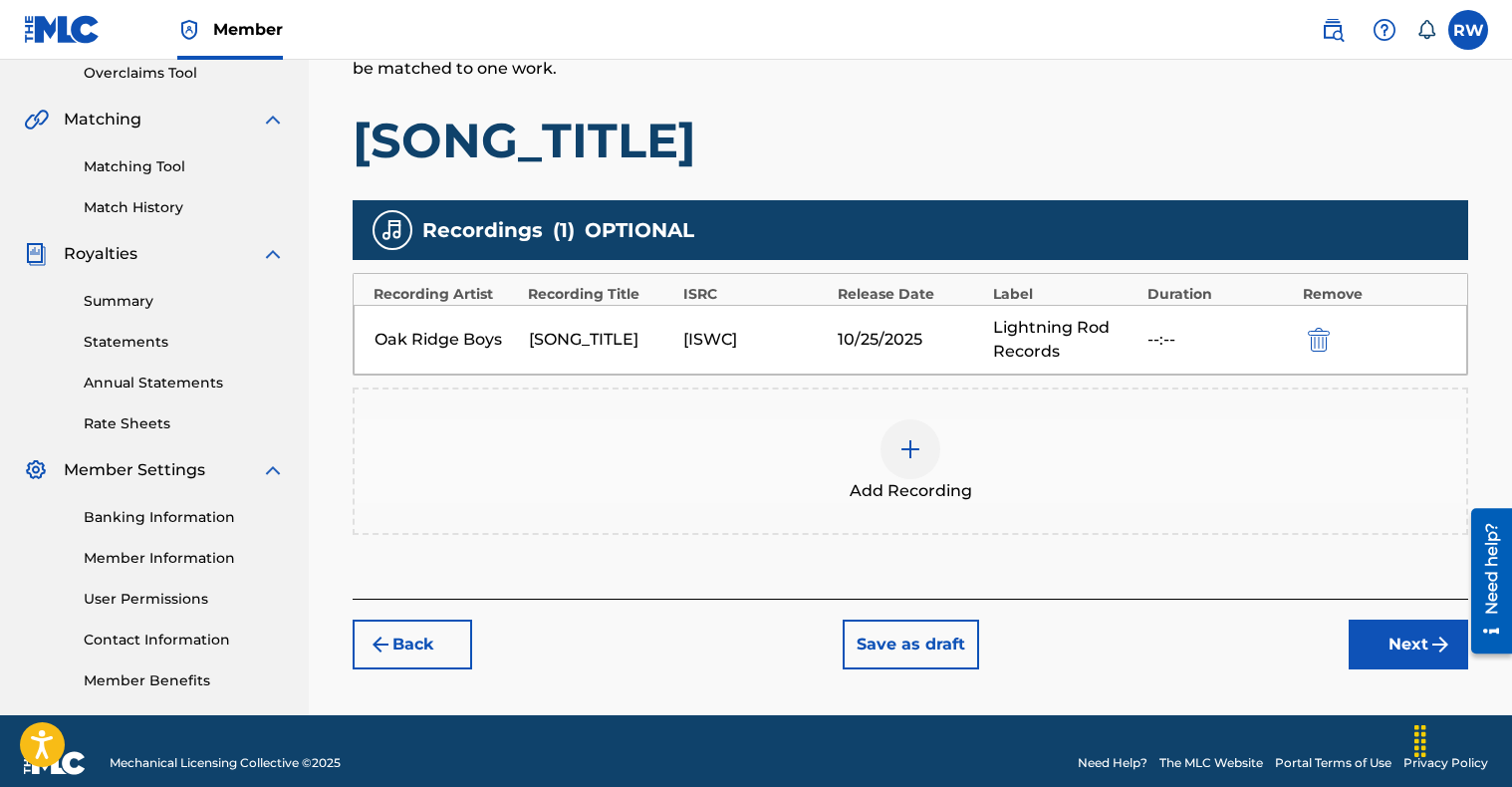 scroll, scrollTop: 443, scrollLeft: 0, axis: vertical 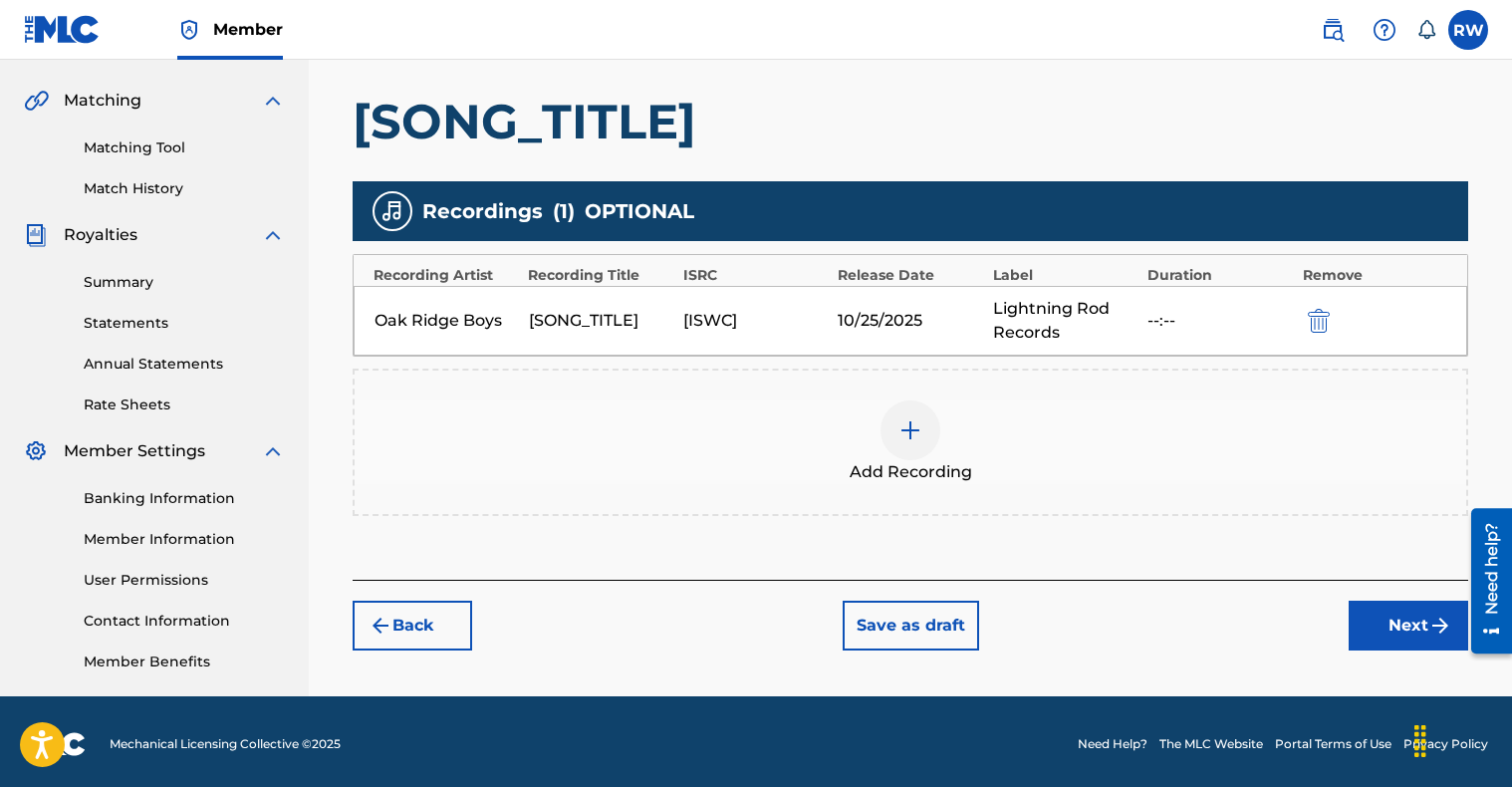 click on "Next" at bounding box center [1408, 626] 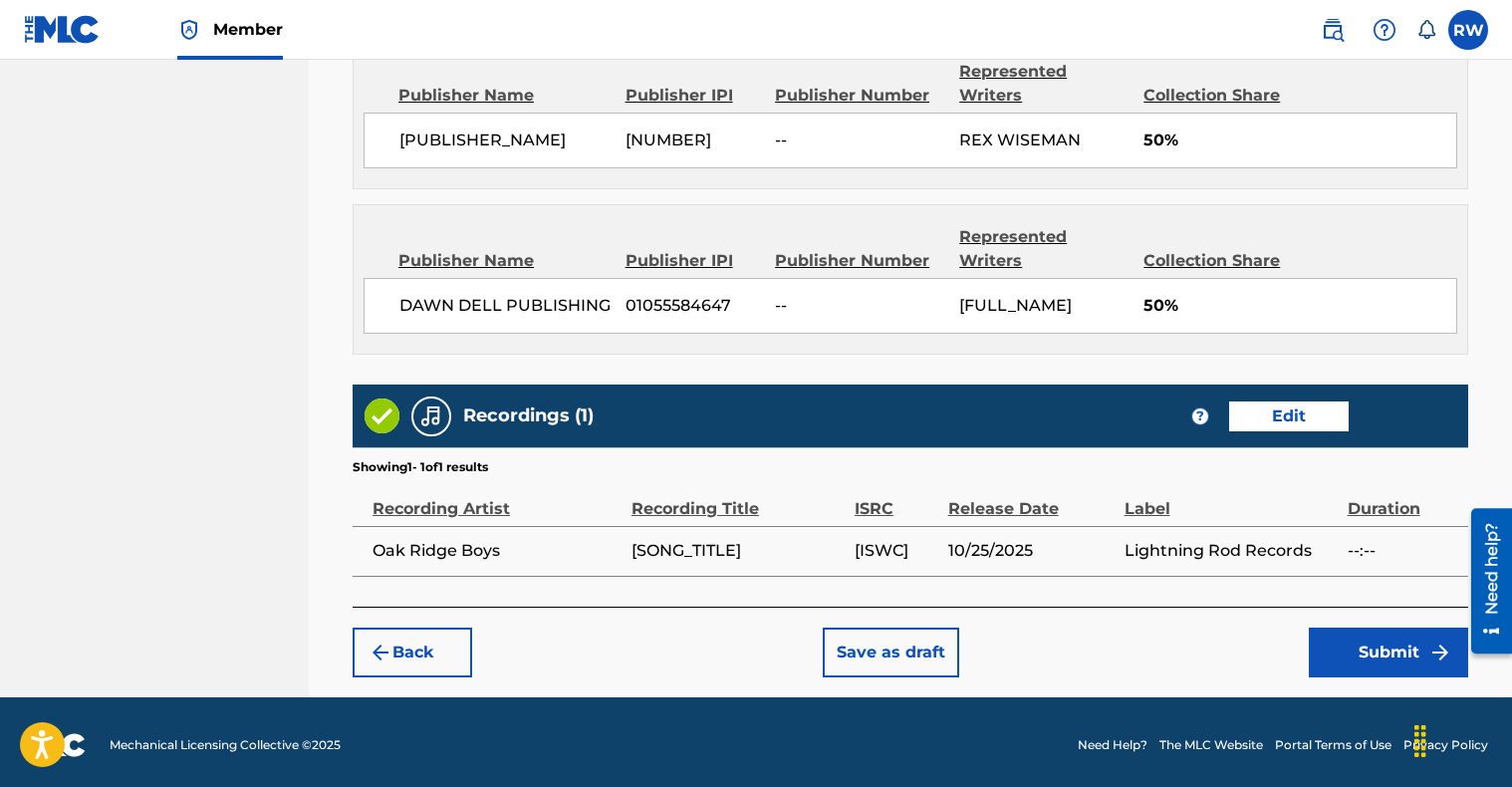 scroll, scrollTop: 1138, scrollLeft: 0, axis: vertical 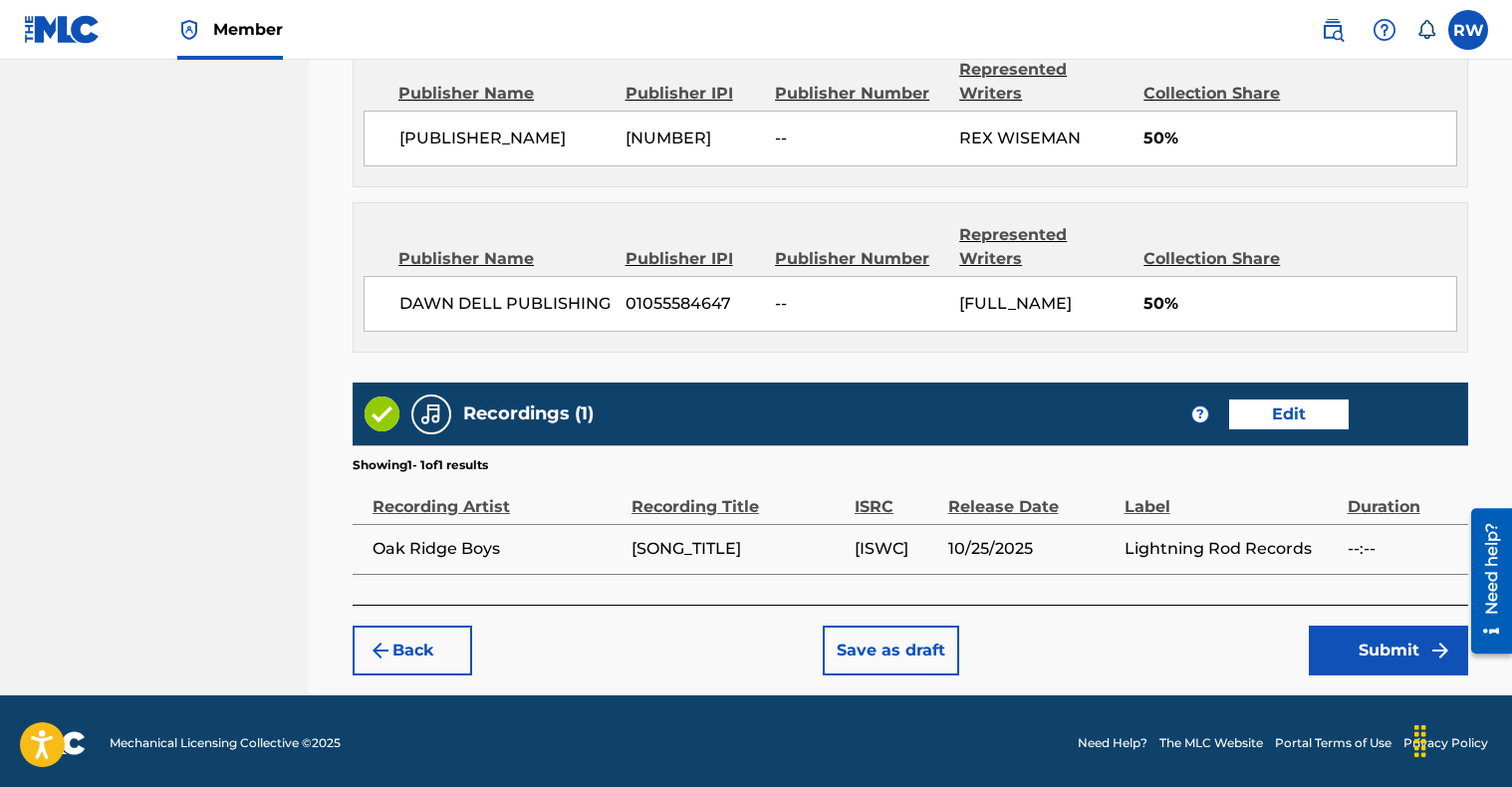 click on "Save as draft" at bounding box center [890, 651] 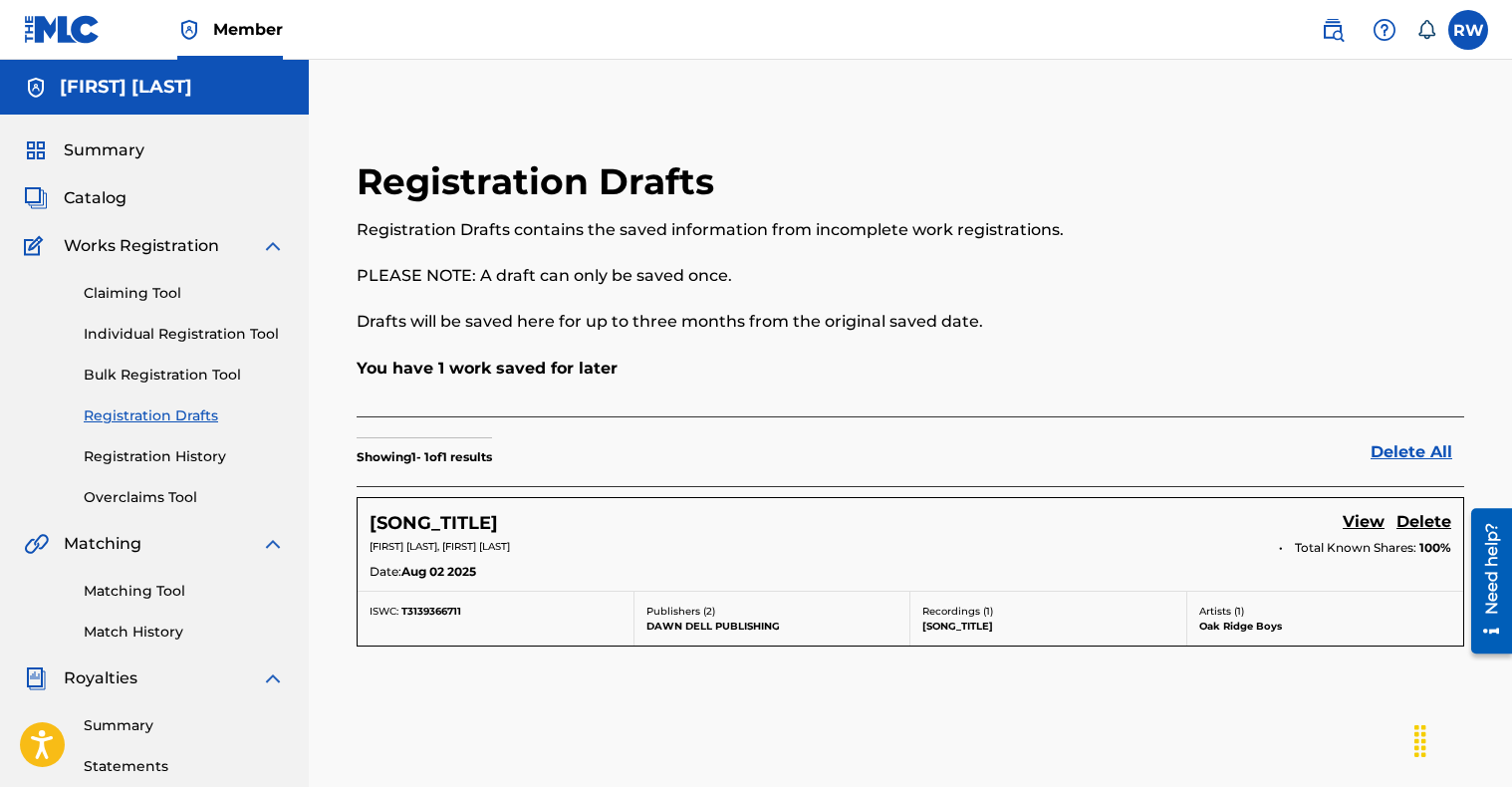 click on "Member" at bounding box center [248, 29] 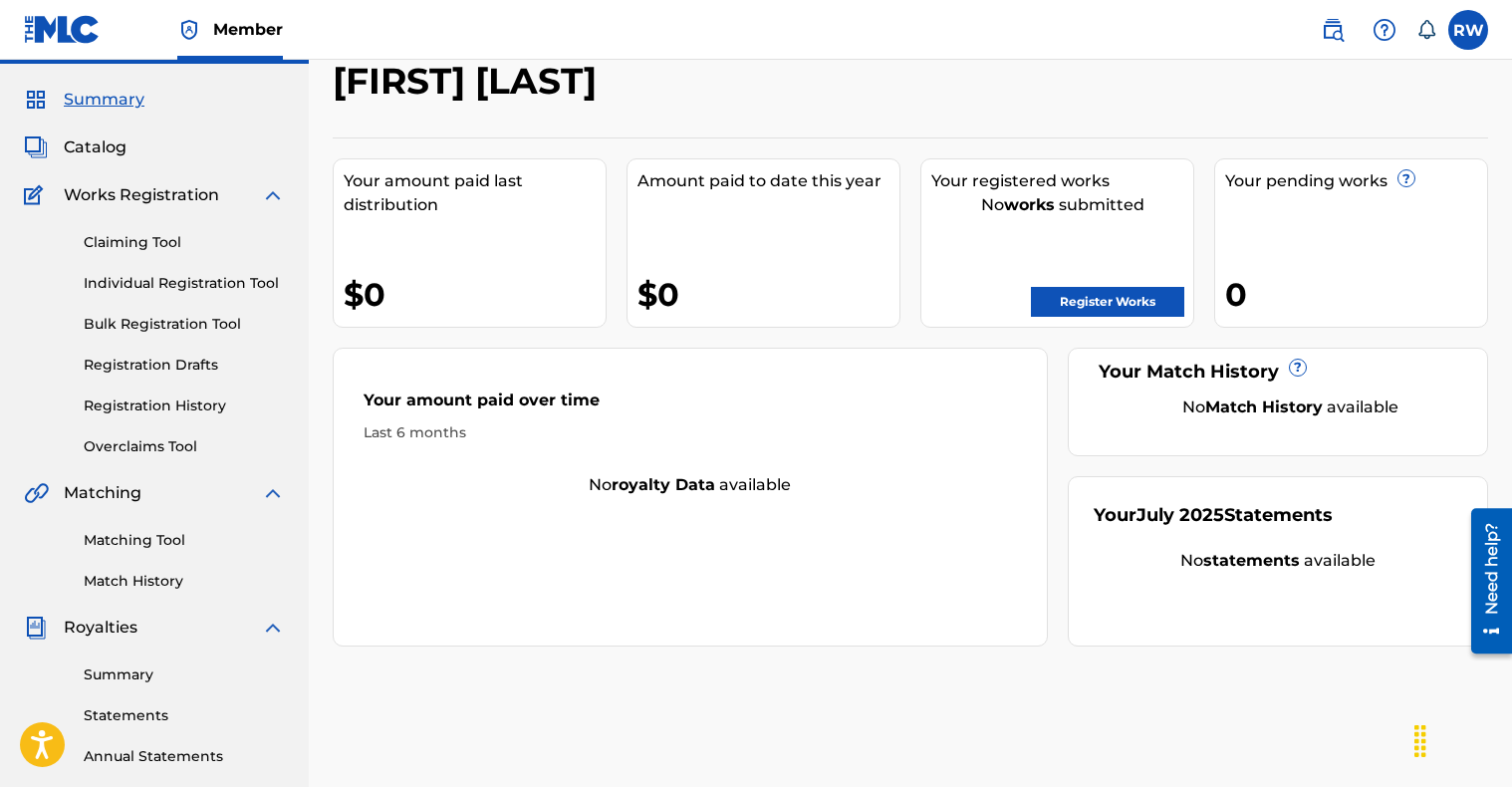 scroll, scrollTop: 0, scrollLeft: 0, axis: both 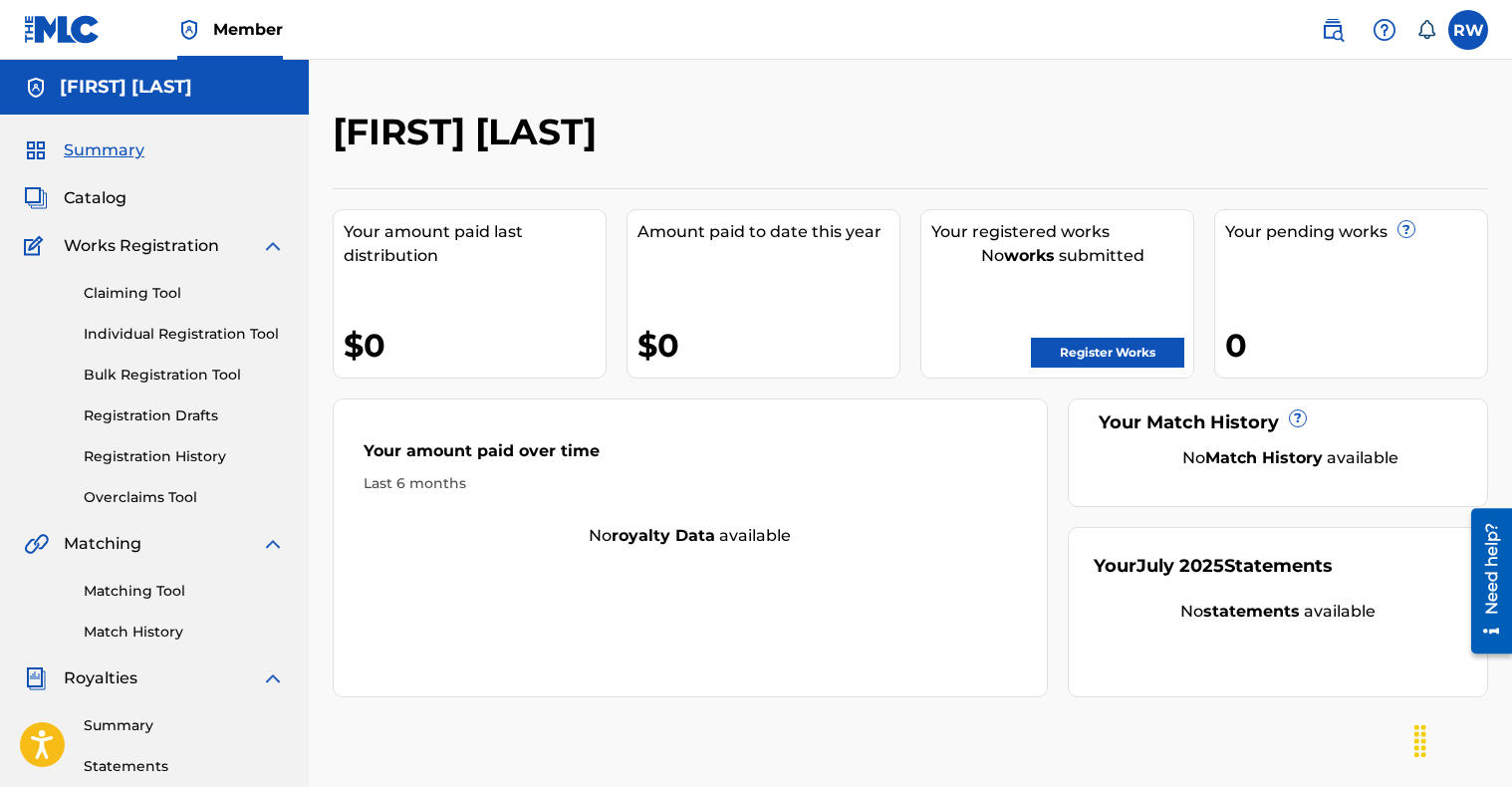 click at bounding box center [1468, 30] 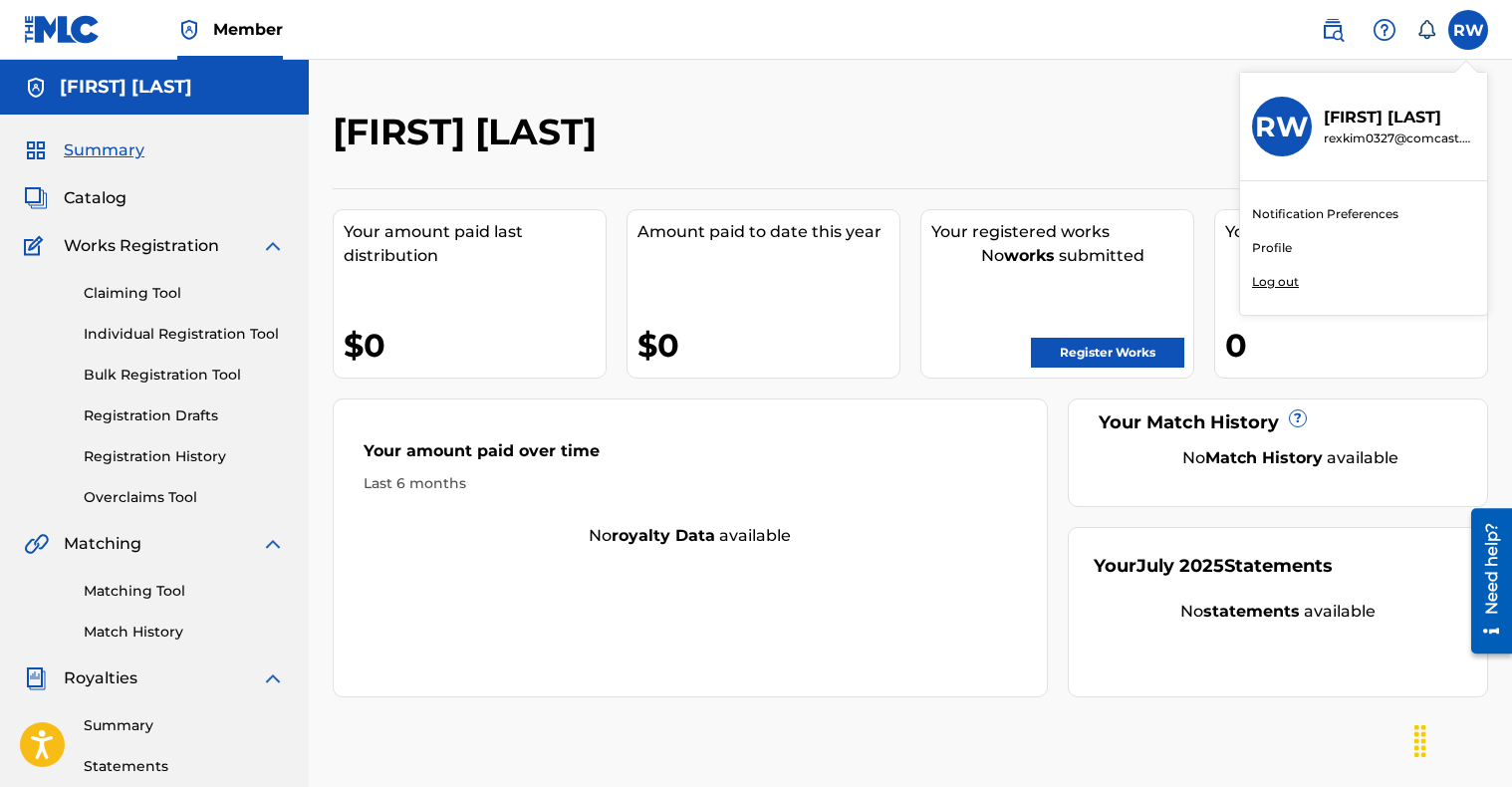 click on "Profile" at bounding box center (1272, 248) 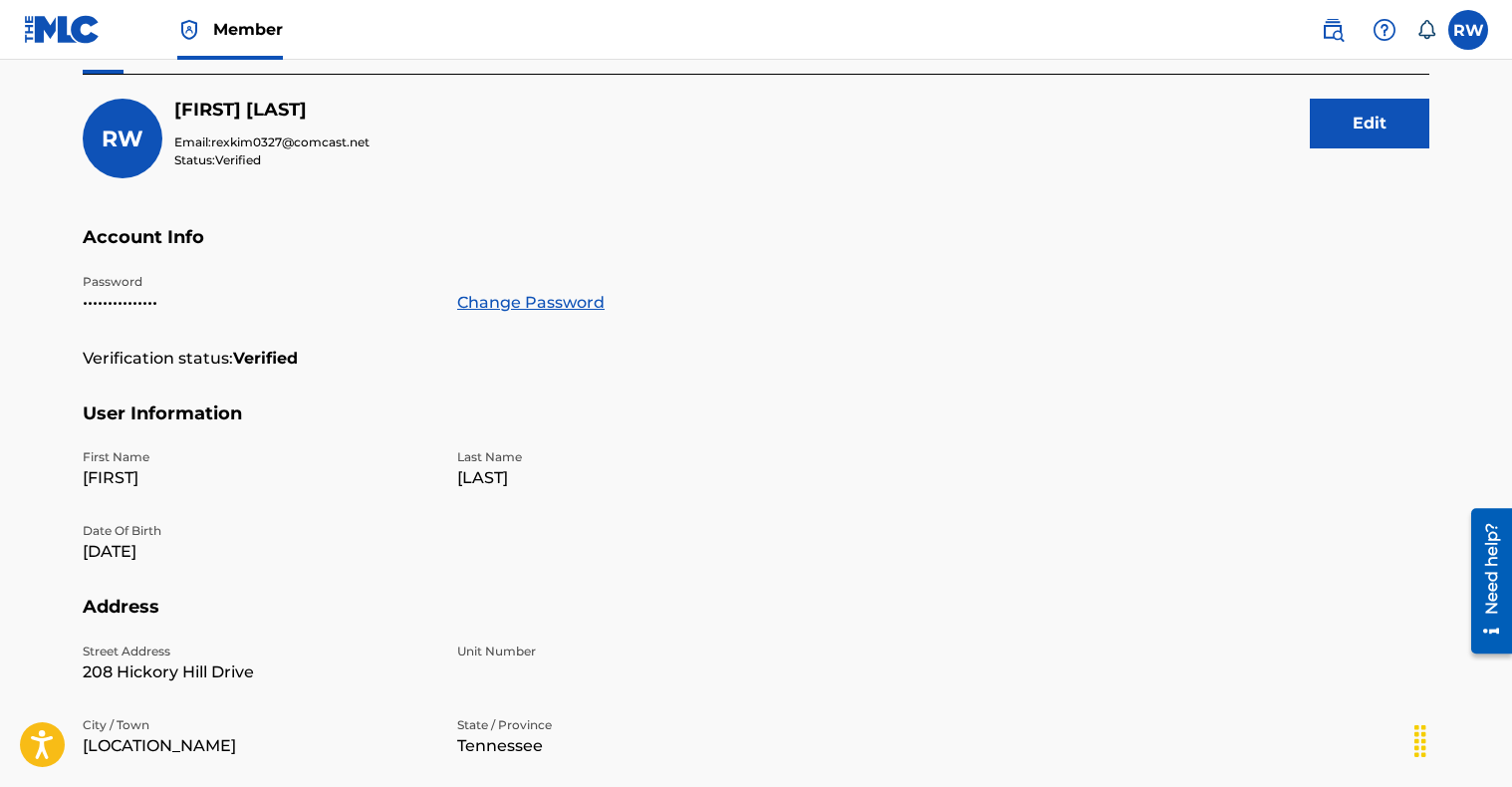 scroll, scrollTop: 0, scrollLeft: 0, axis: both 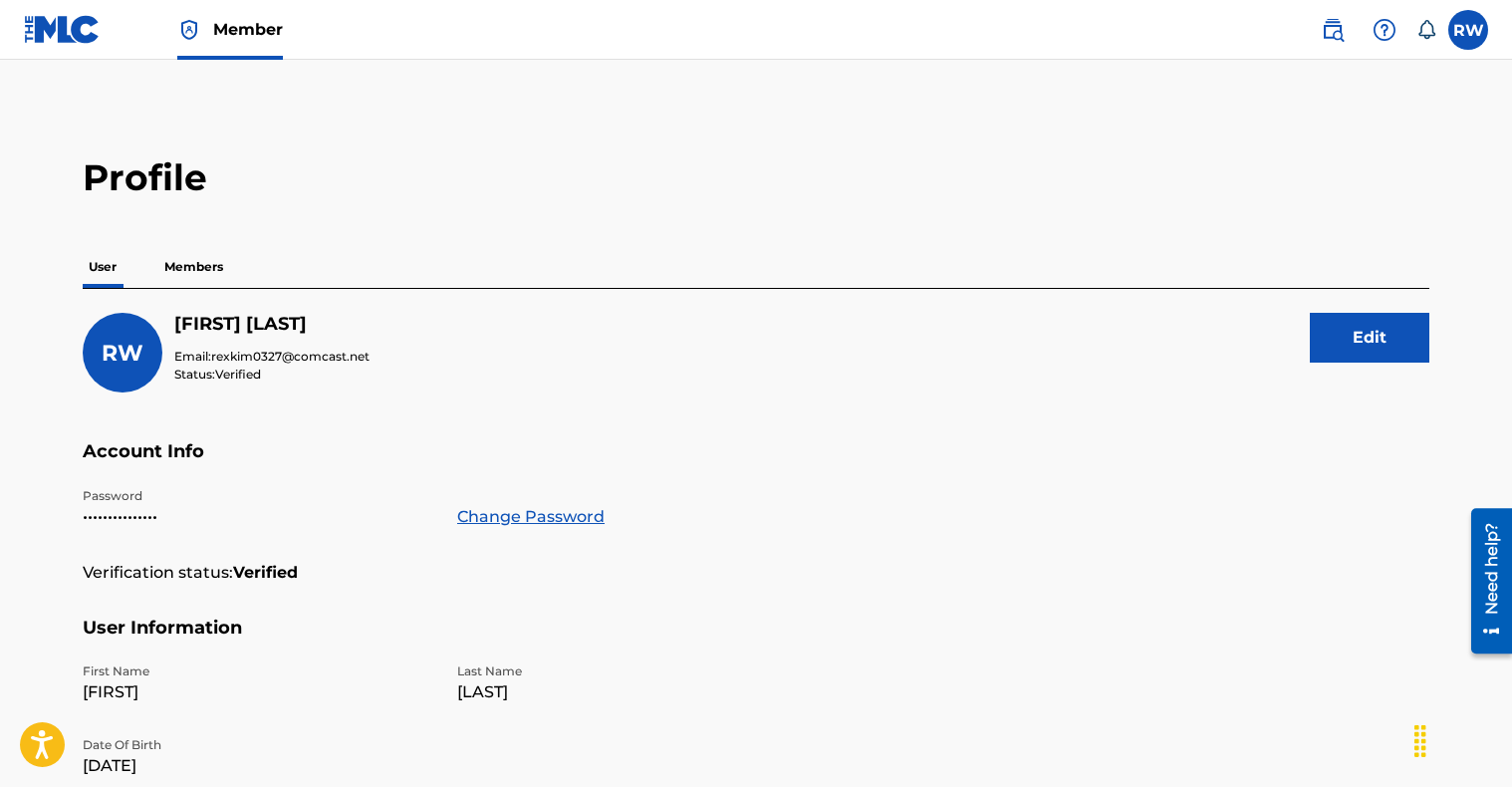 click on "Member" at bounding box center (248, 29) 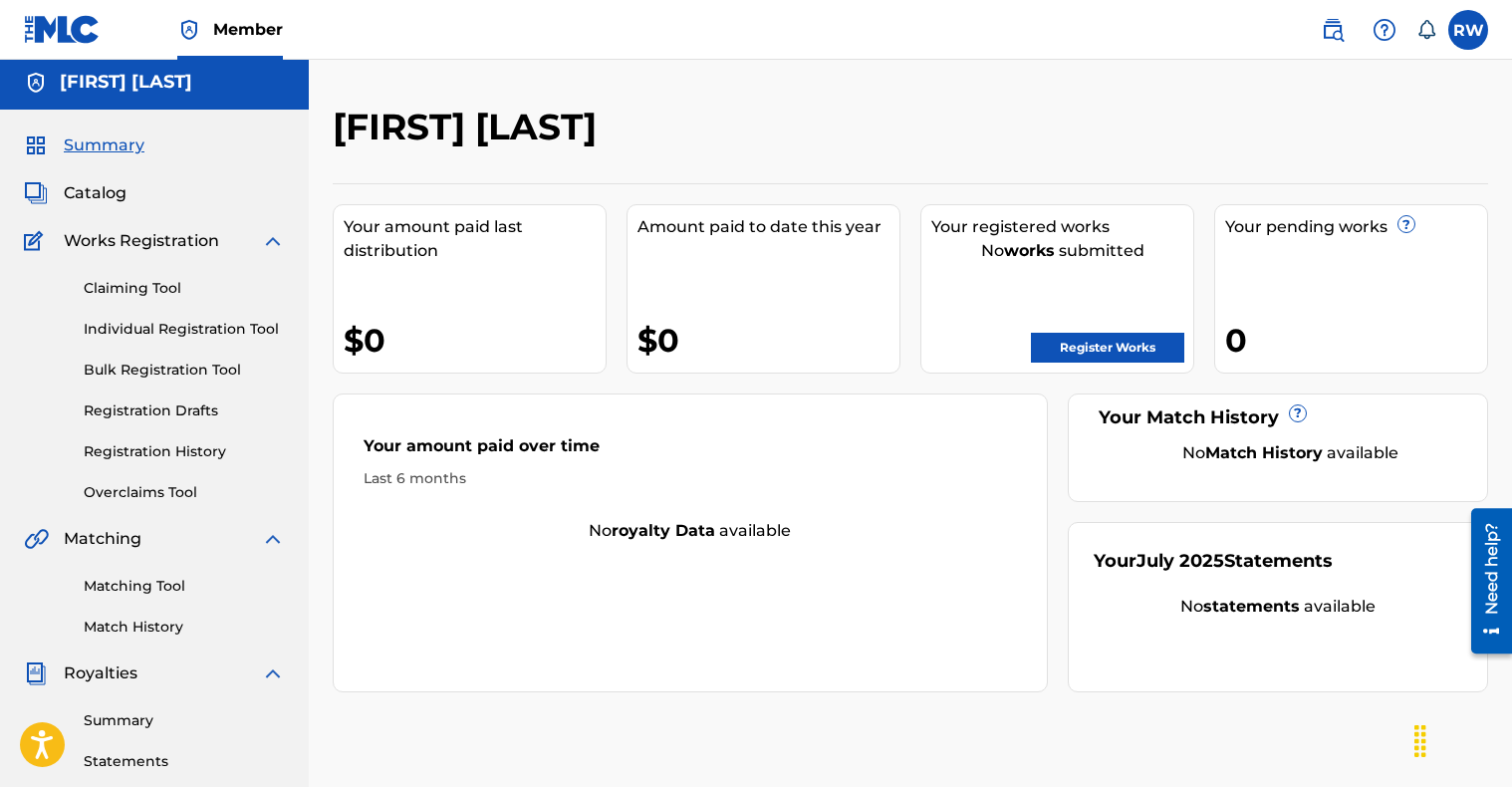scroll, scrollTop: 0, scrollLeft: 0, axis: both 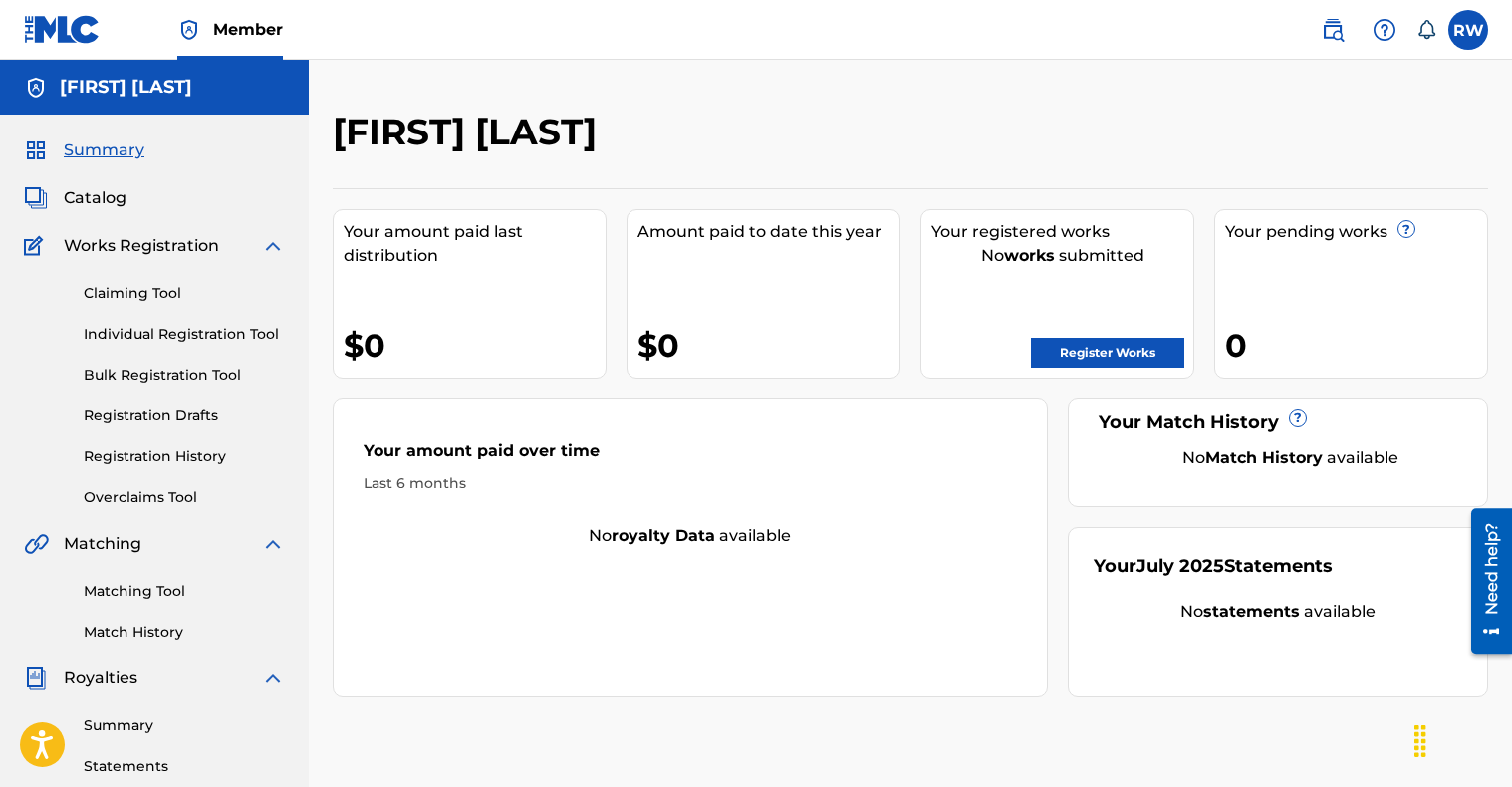 click on "Claiming Tool" at bounding box center (184, 293) 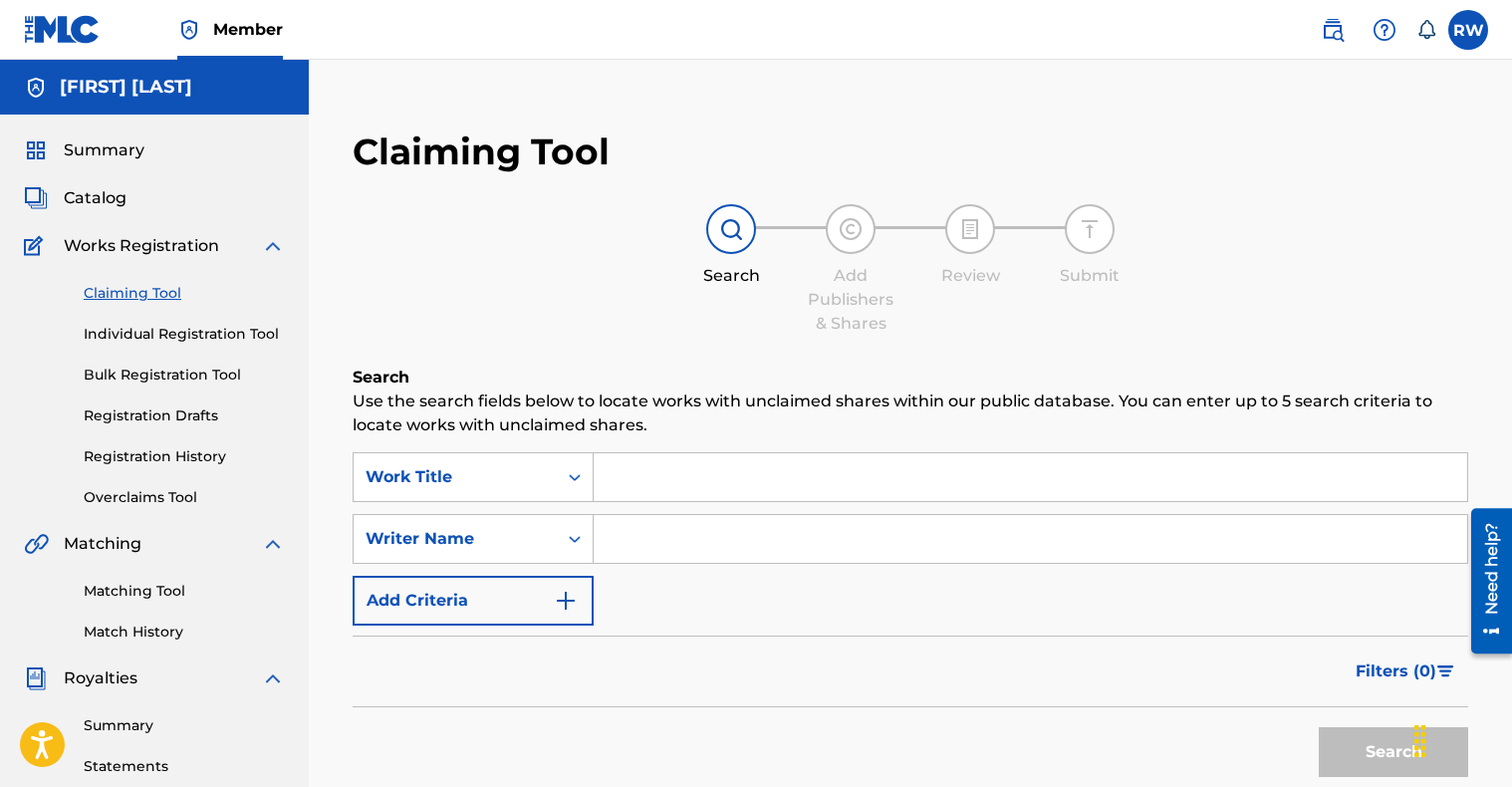scroll, scrollTop: 14, scrollLeft: 0, axis: vertical 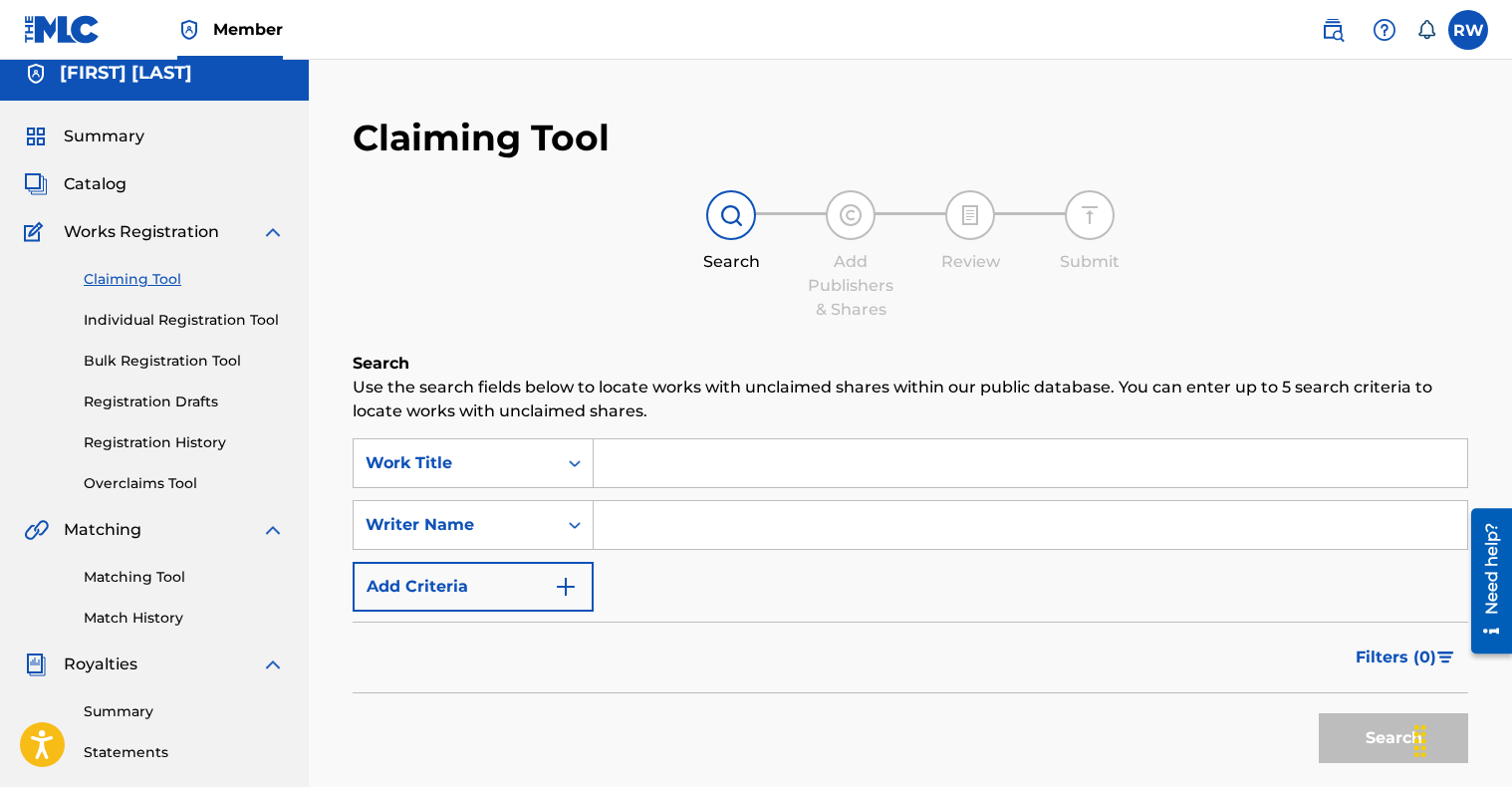 click on "Registration Drafts" at bounding box center (184, 401) 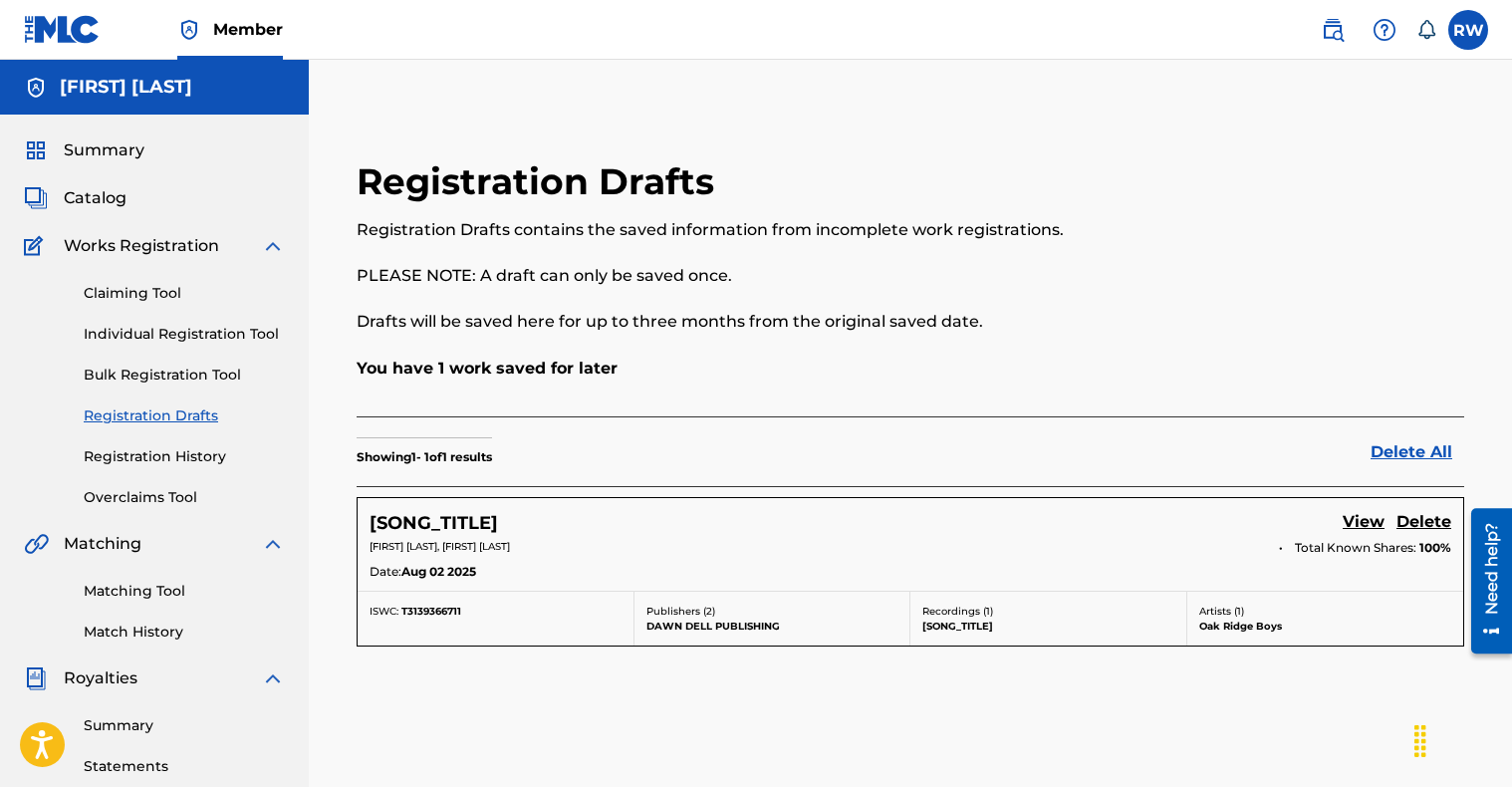 click on "View" at bounding box center (1364, 523) 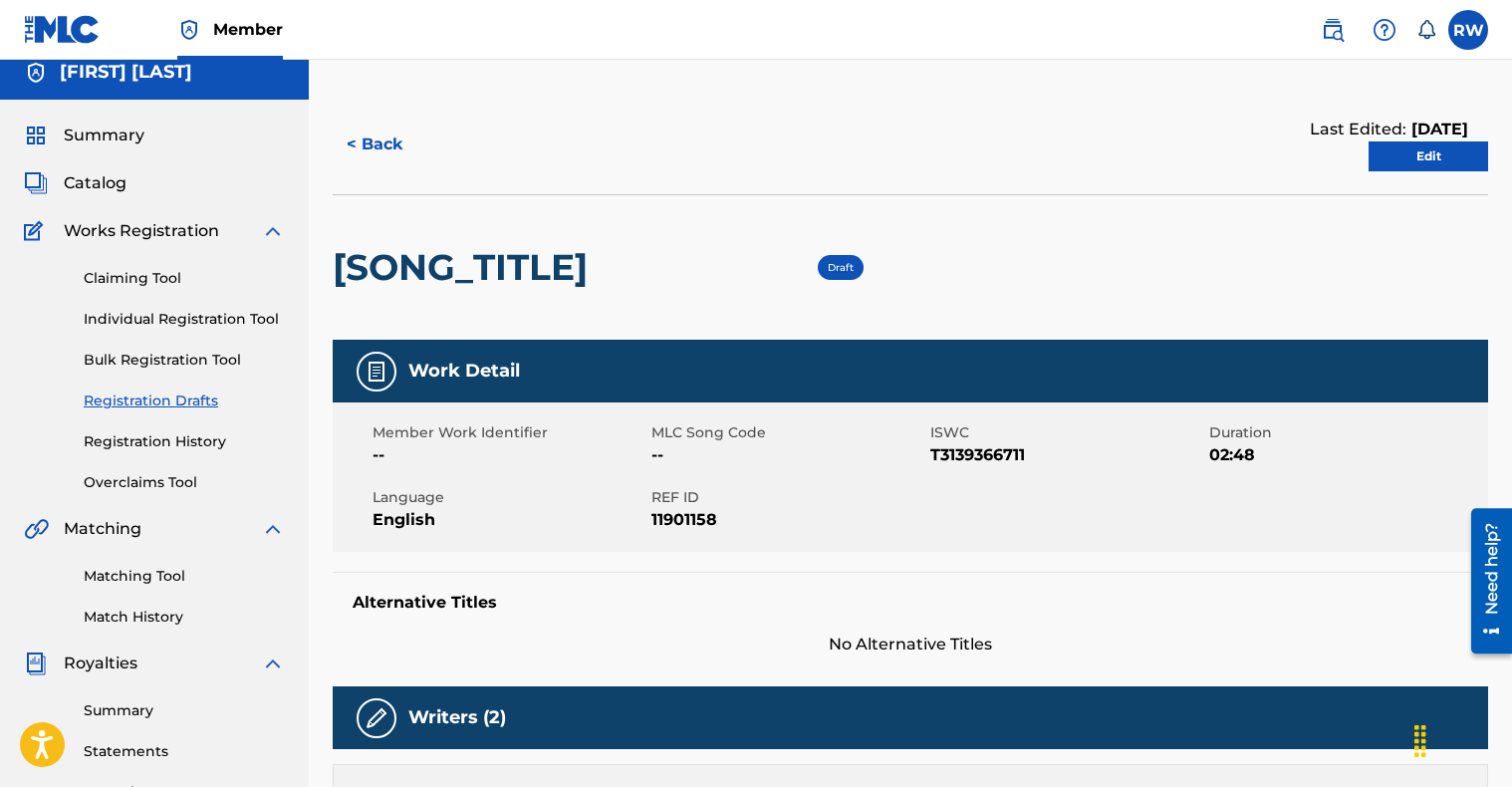 scroll, scrollTop: 17, scrollLeft: 0, axis: vertical 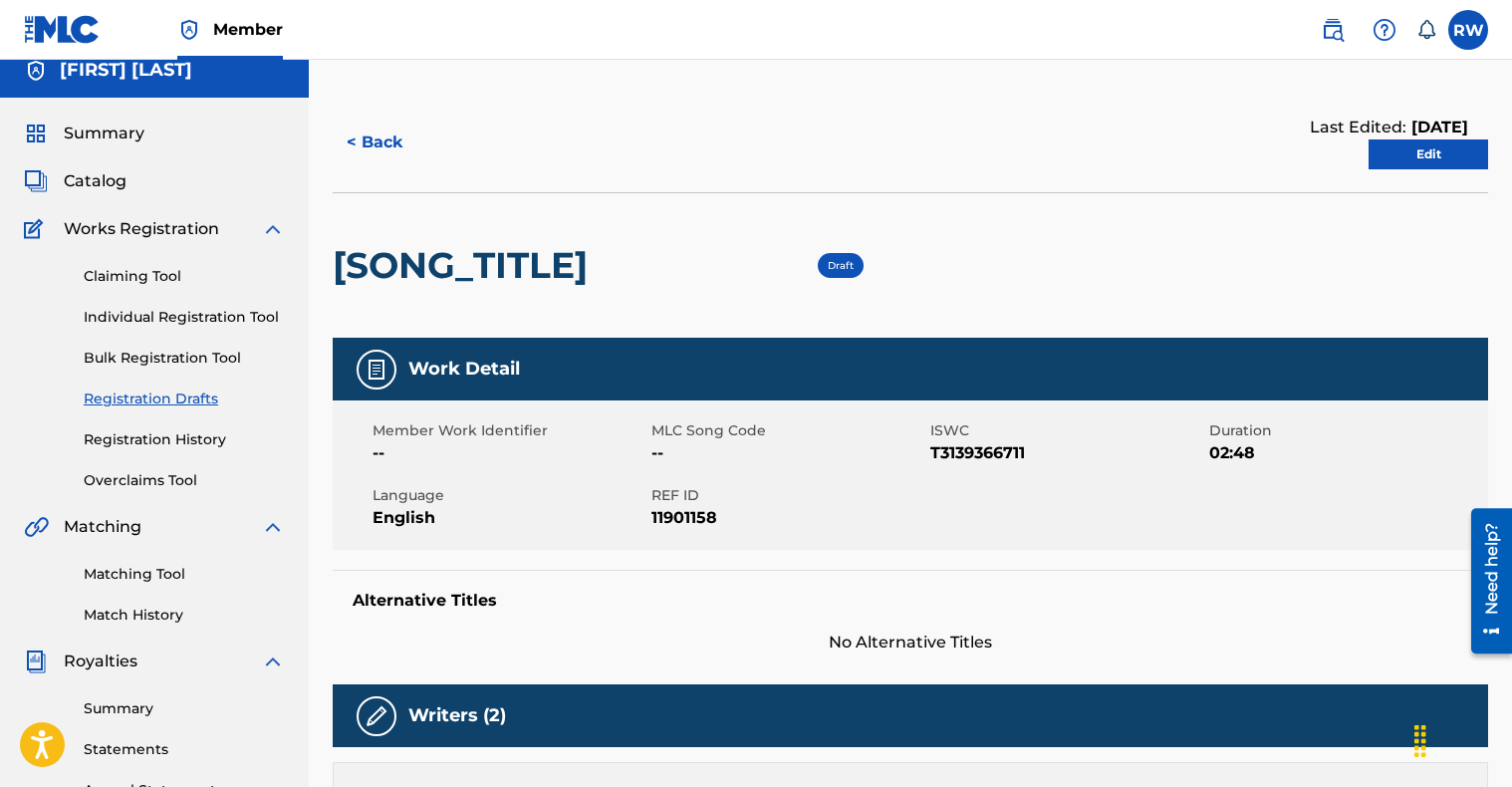 click on "Edit" at bounding box center (1428, 154) 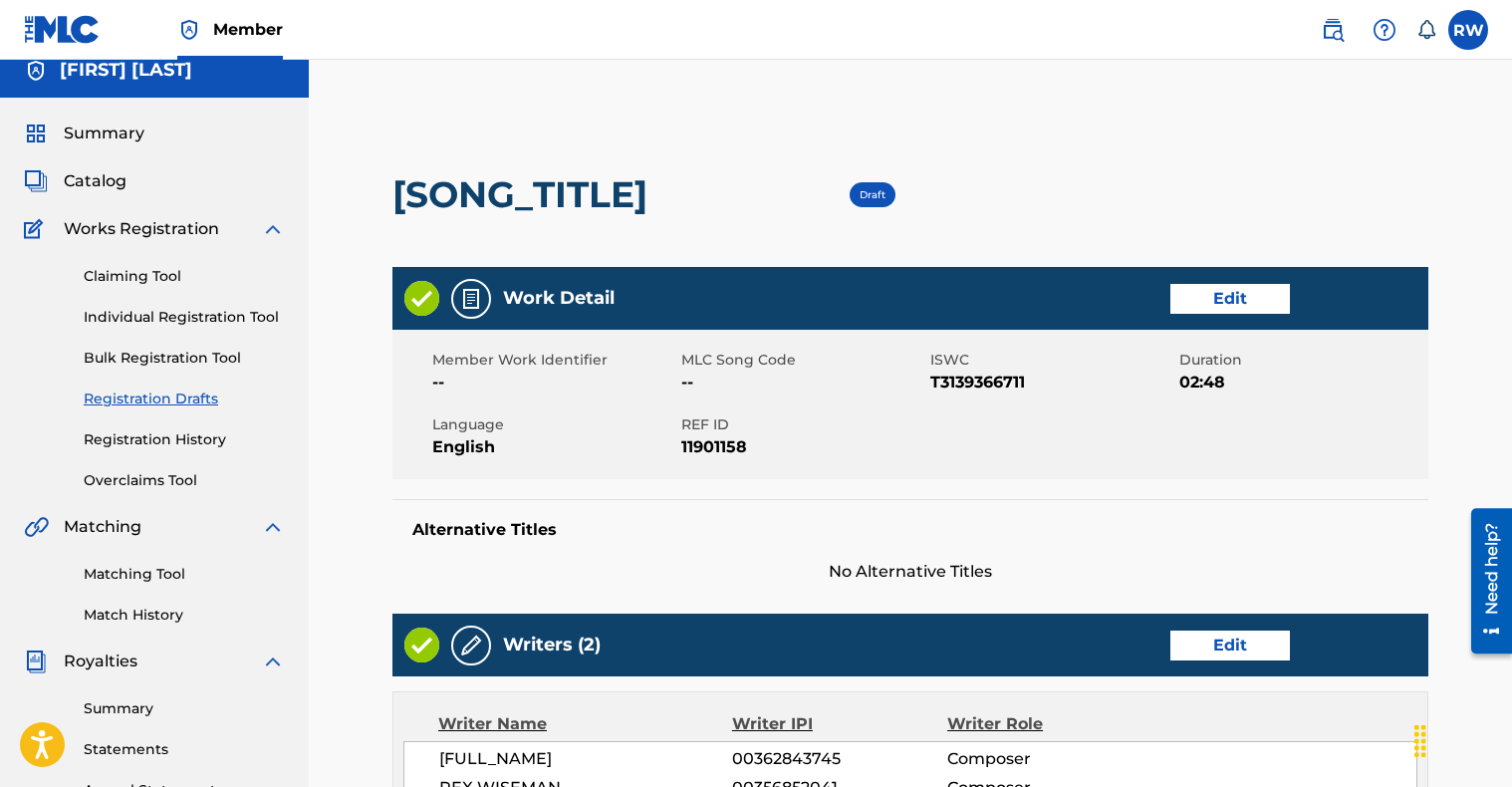 scroll, scrollTop: 0, scrollLeft: 0, axis: both 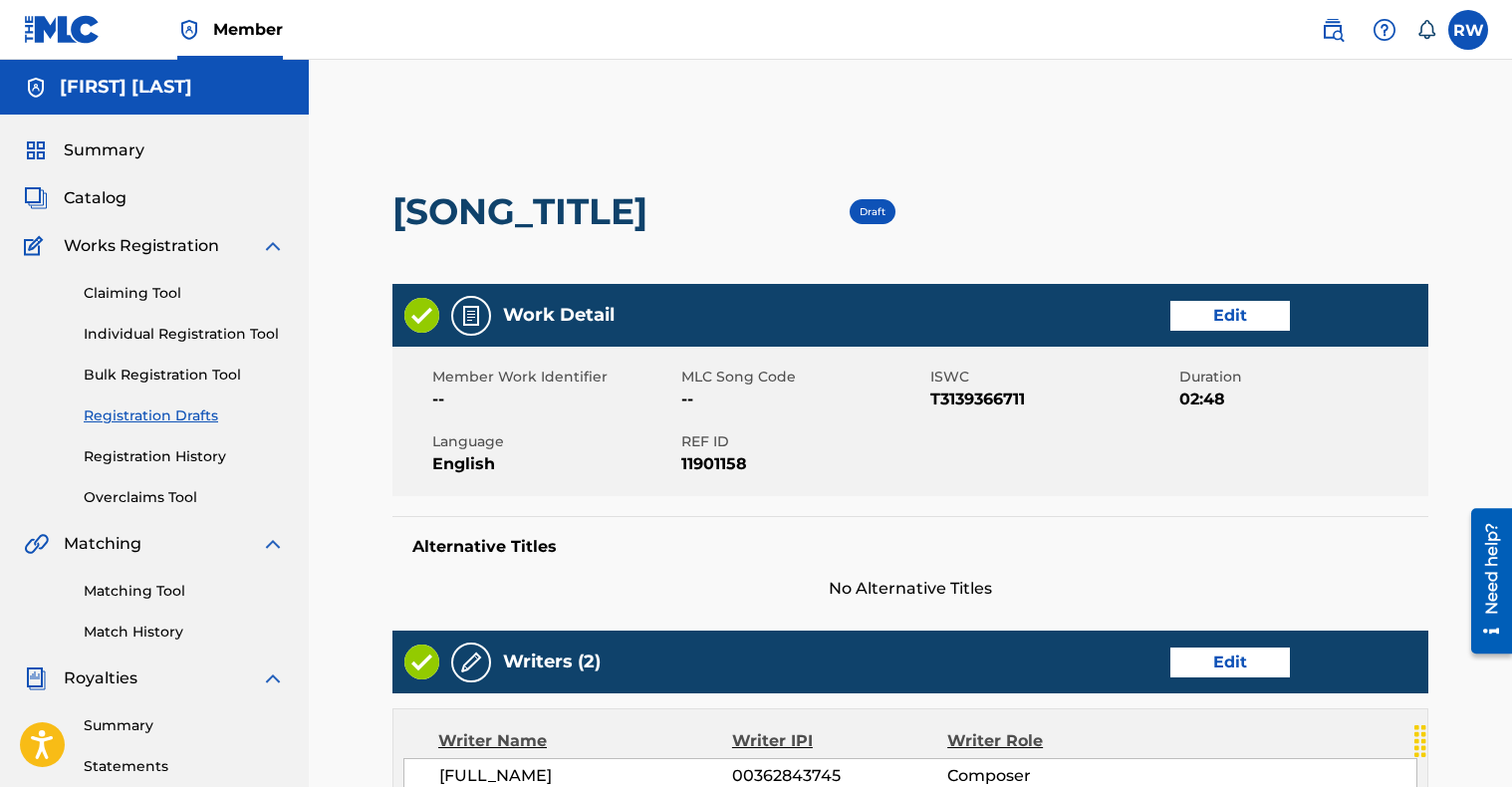 click on "Edit" at bounding box center [1230, 316] 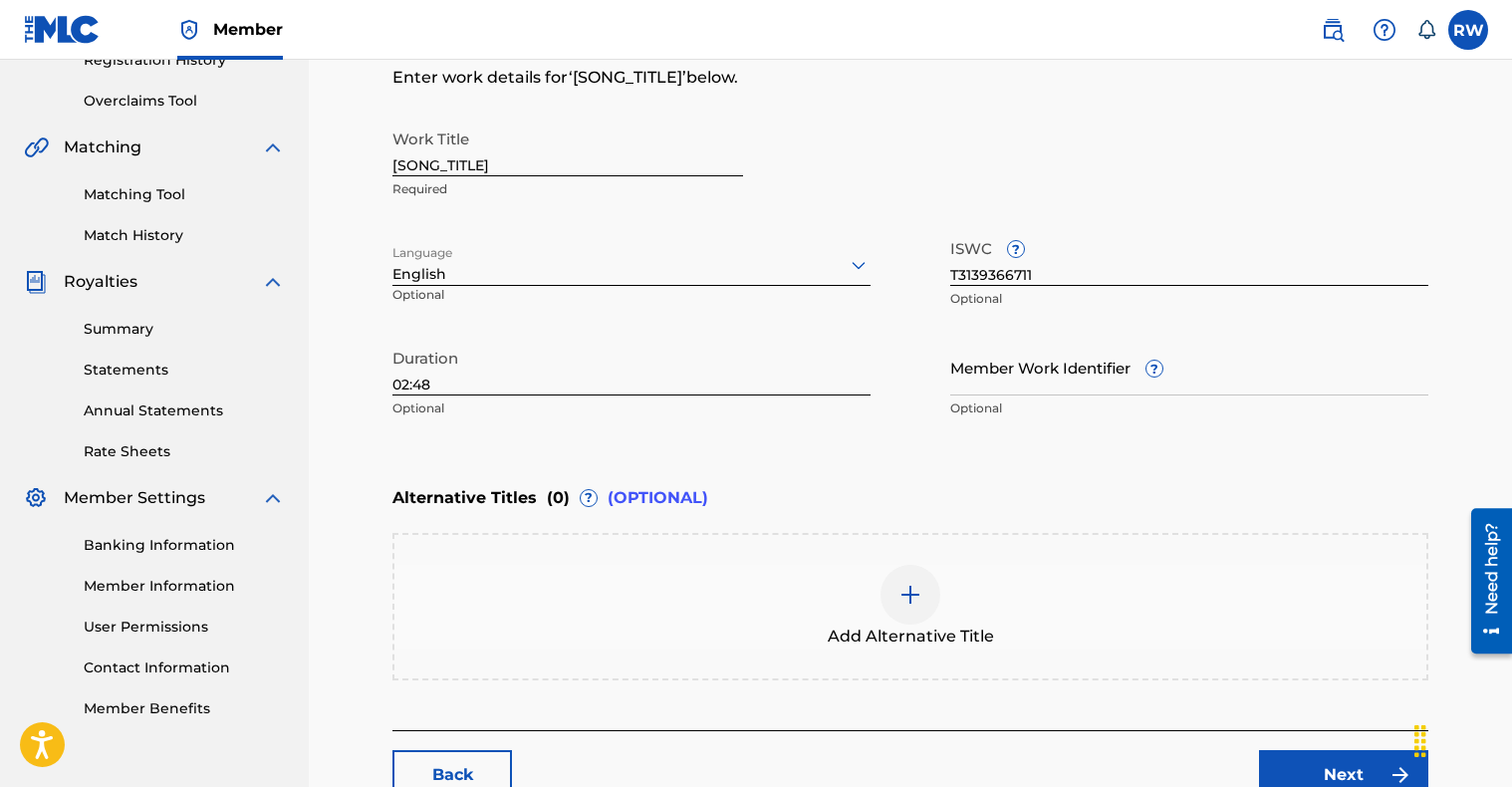 scroll, scrollTop: 408, scrollLeft: 0, axis: vertical 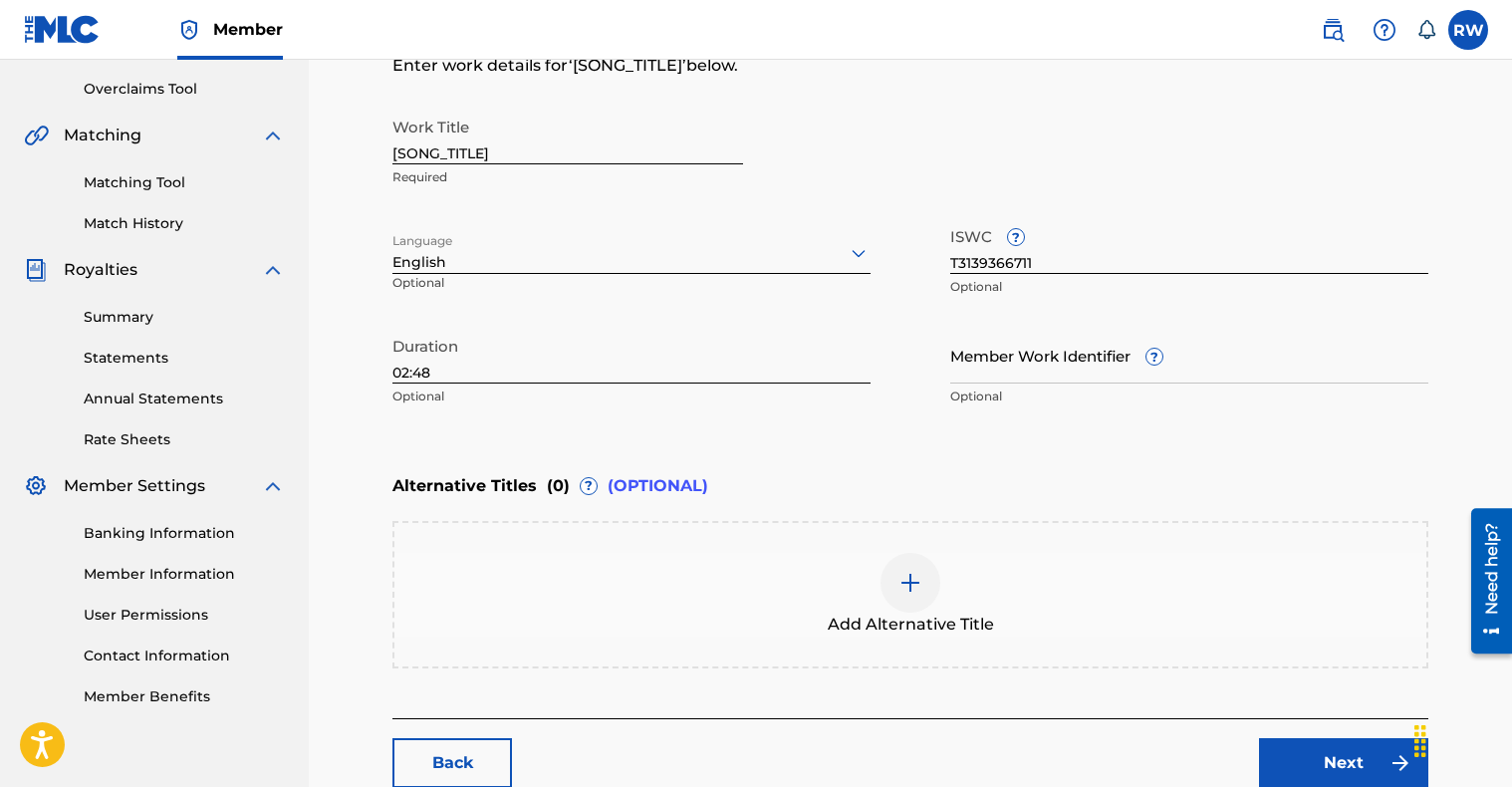 click on "Member Work Identifier   ?" at bounding box center (1189, 355) 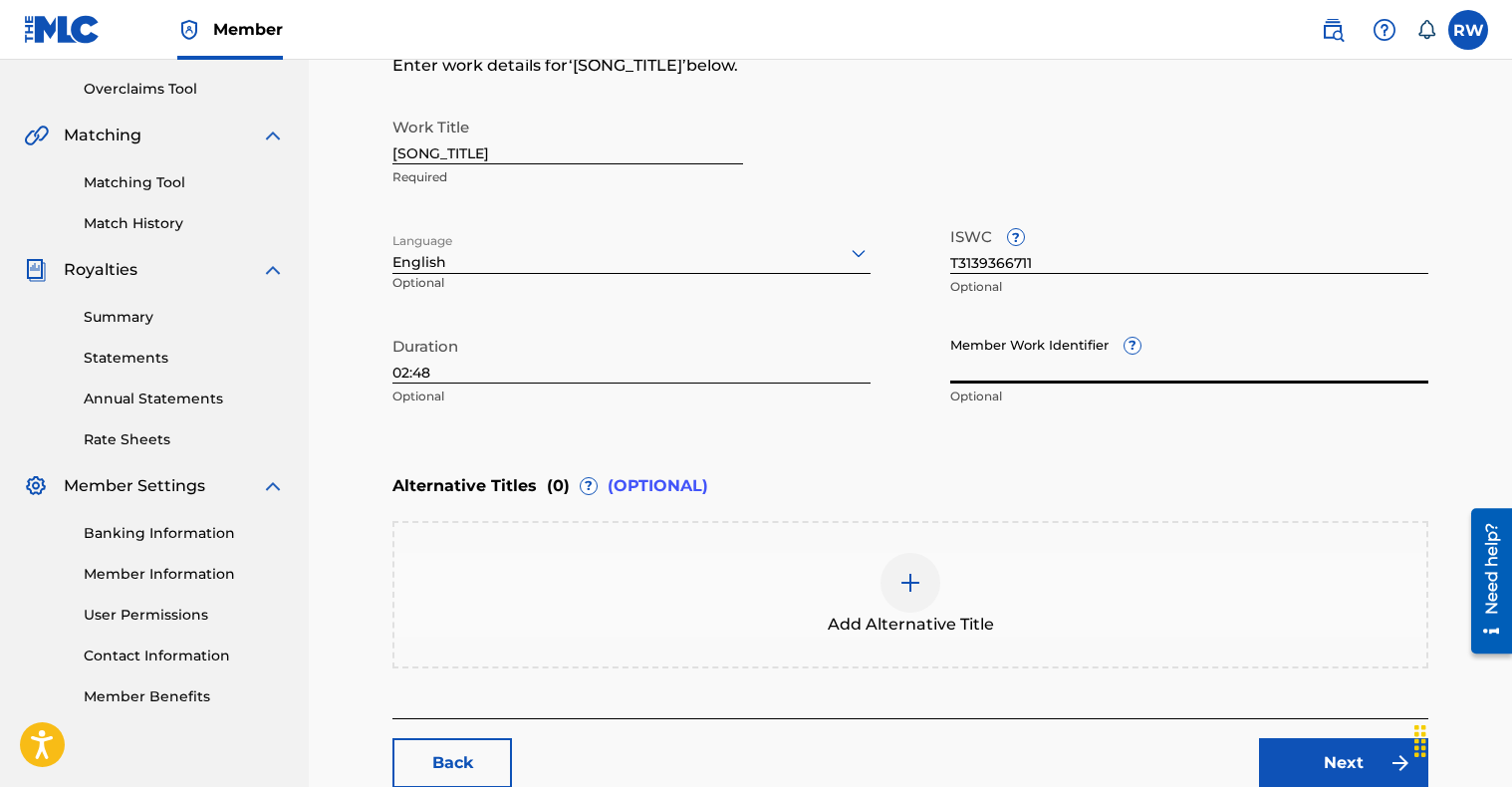 paste on "59150381" 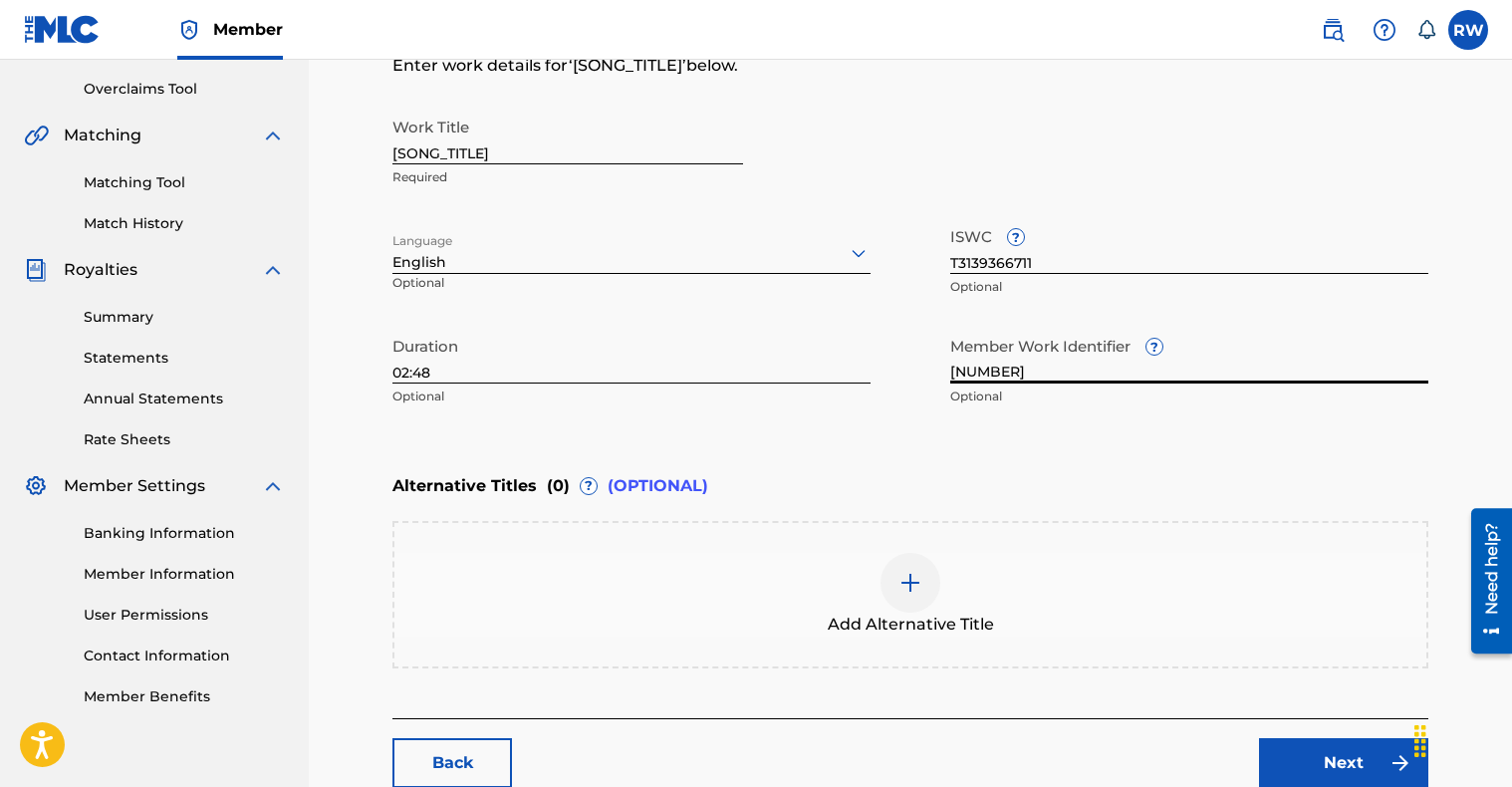 type on "59150381" 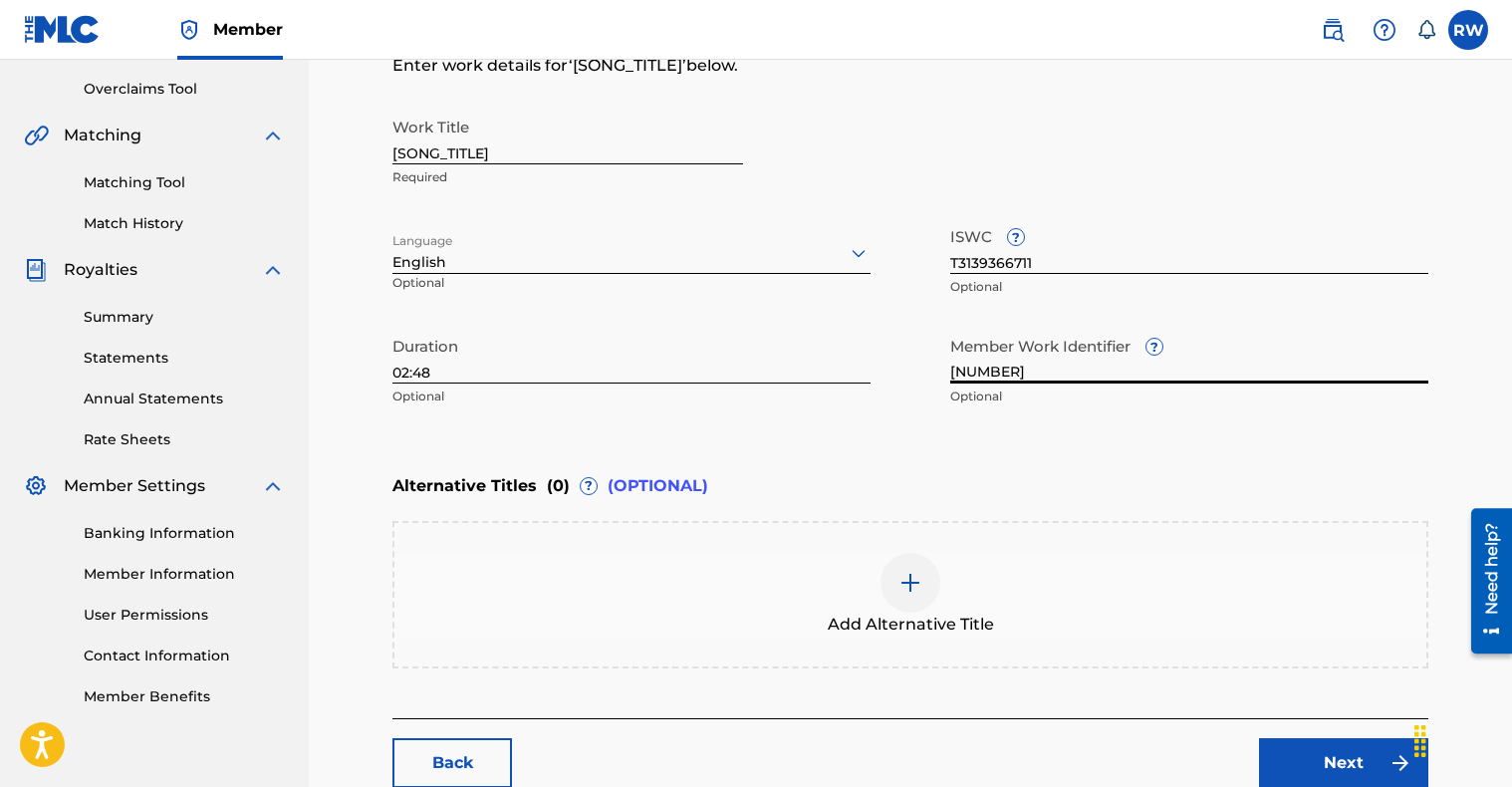 click on "59150381" at bounding box center (1189, 355) 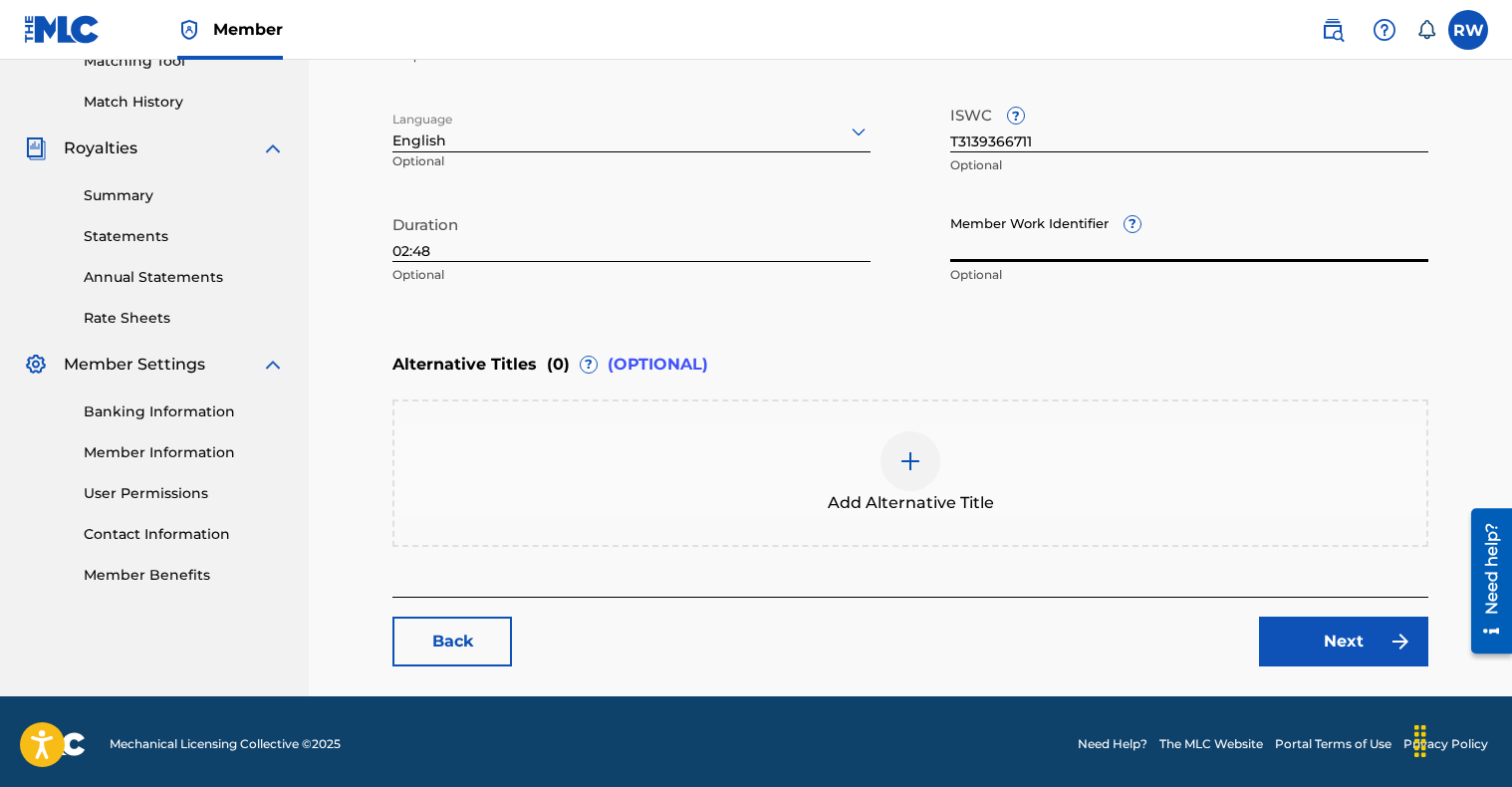scroll, scrollTop: 534, scrollLeft: 0, axis: vertical 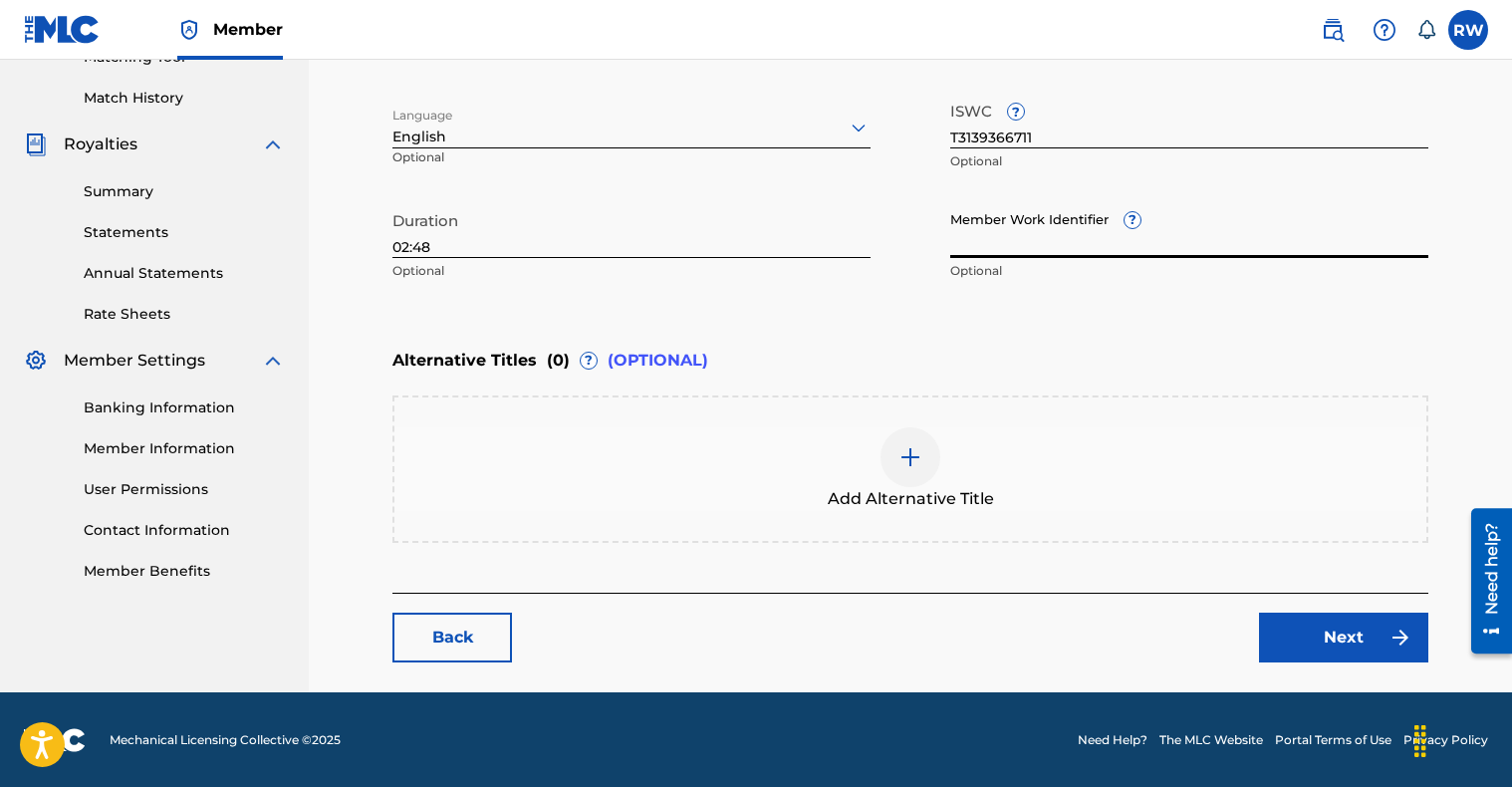 click on "Next" at bounding box center [1344, 638] 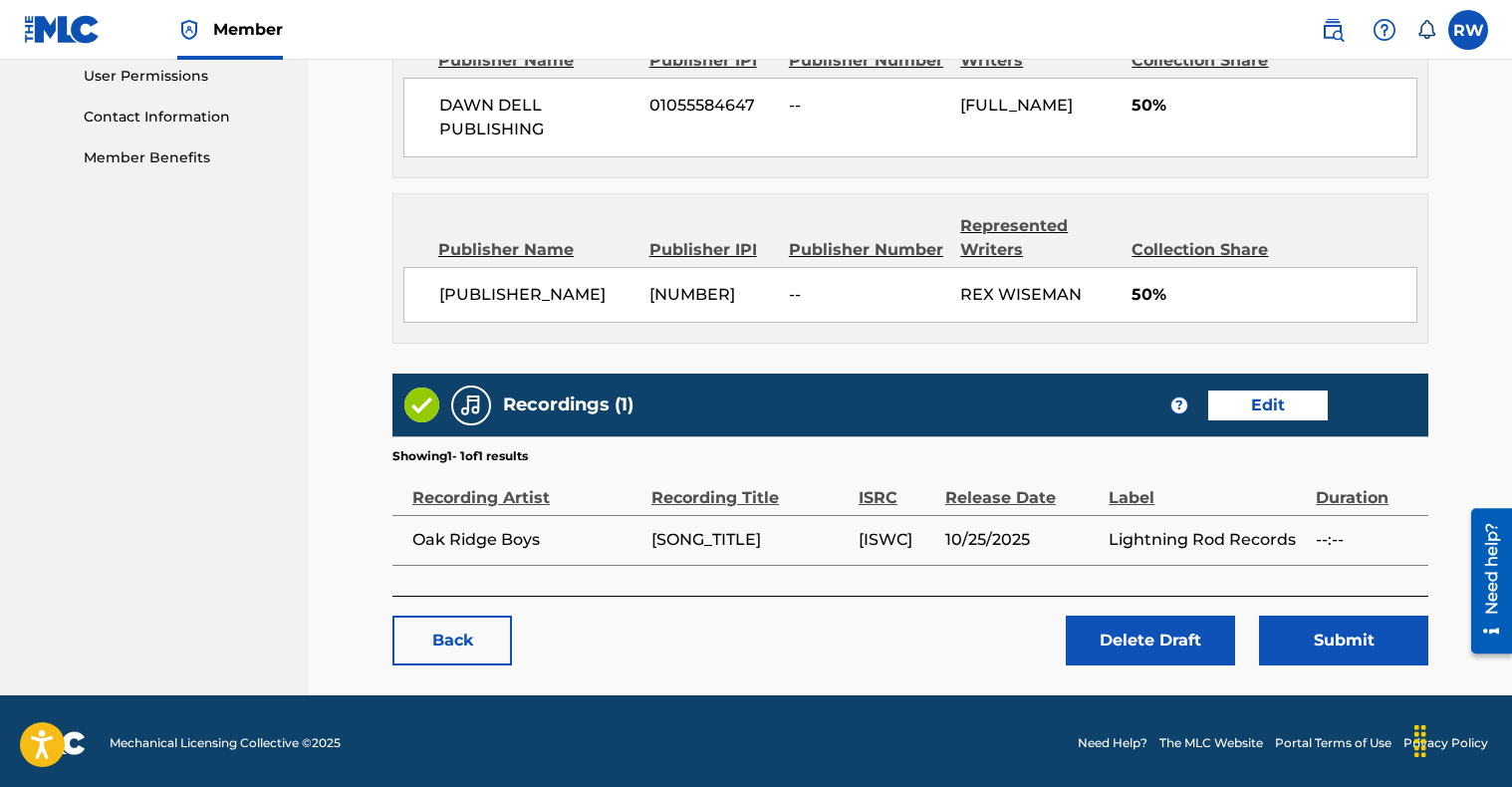 scroll, scrollTop: 947, scrollLeft: 0, axis: vertical 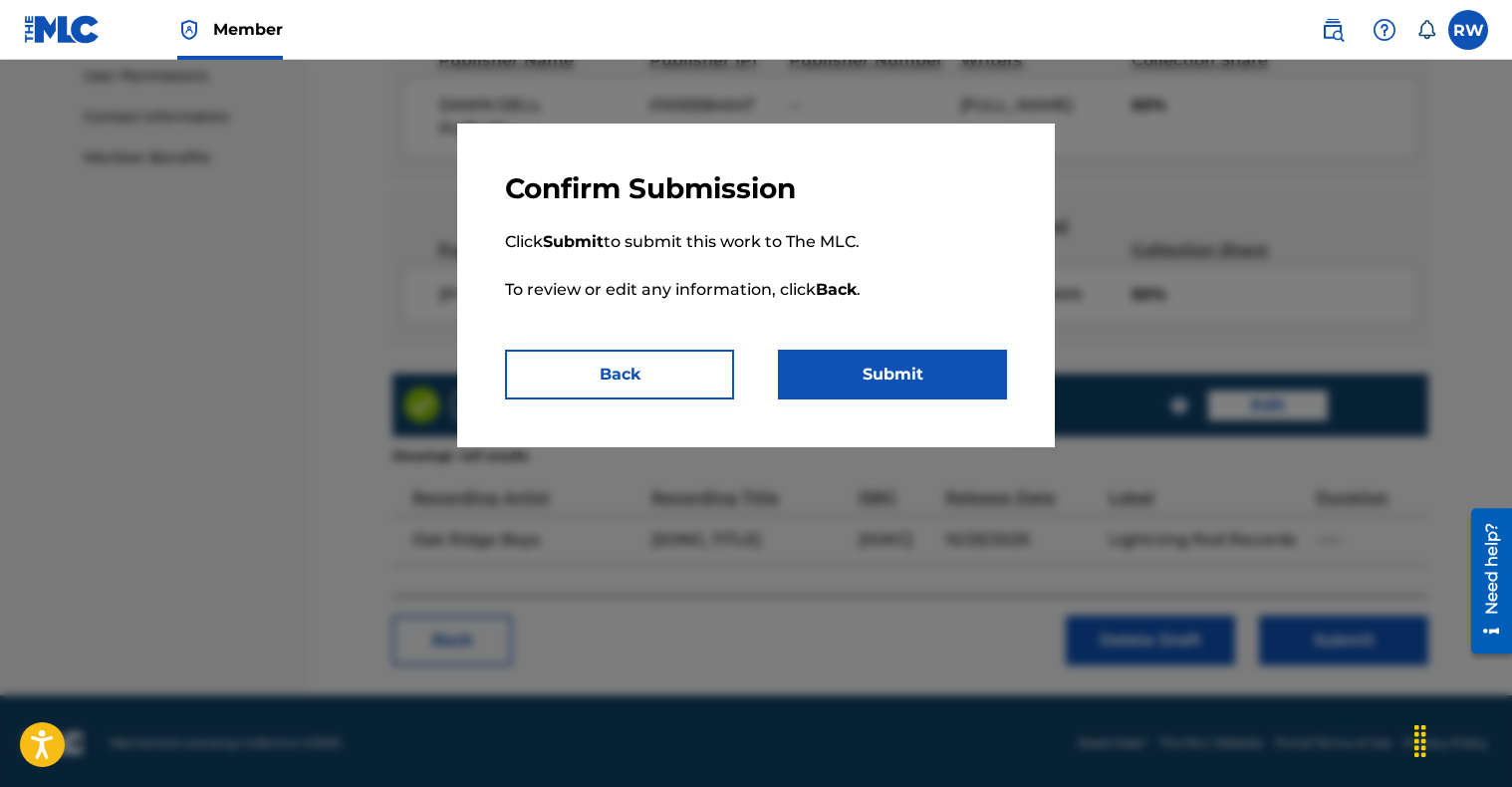 click on "Back" at bounding box center [620, 375] 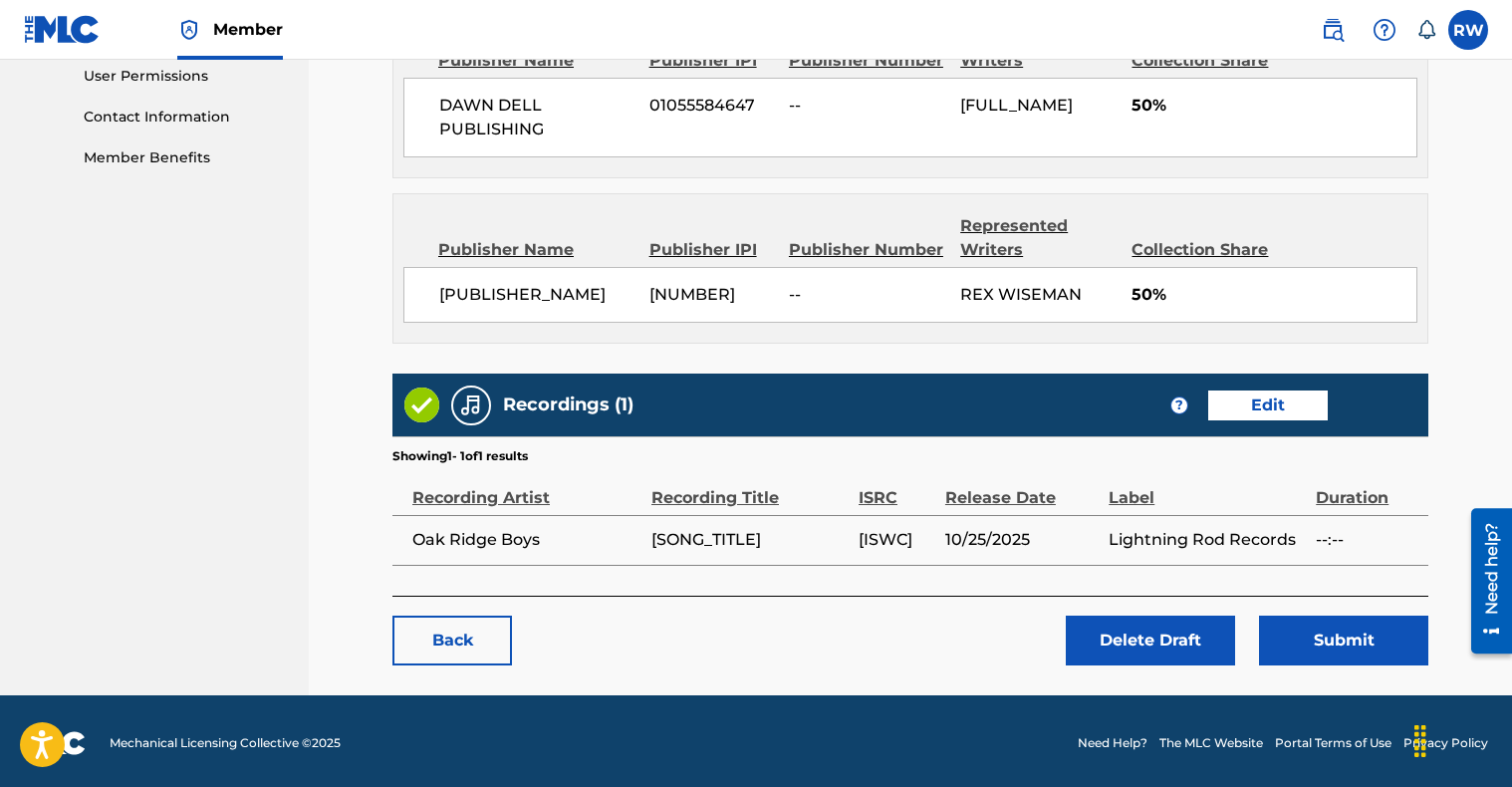 click on "Edit" at bounding box center [1268, 405] 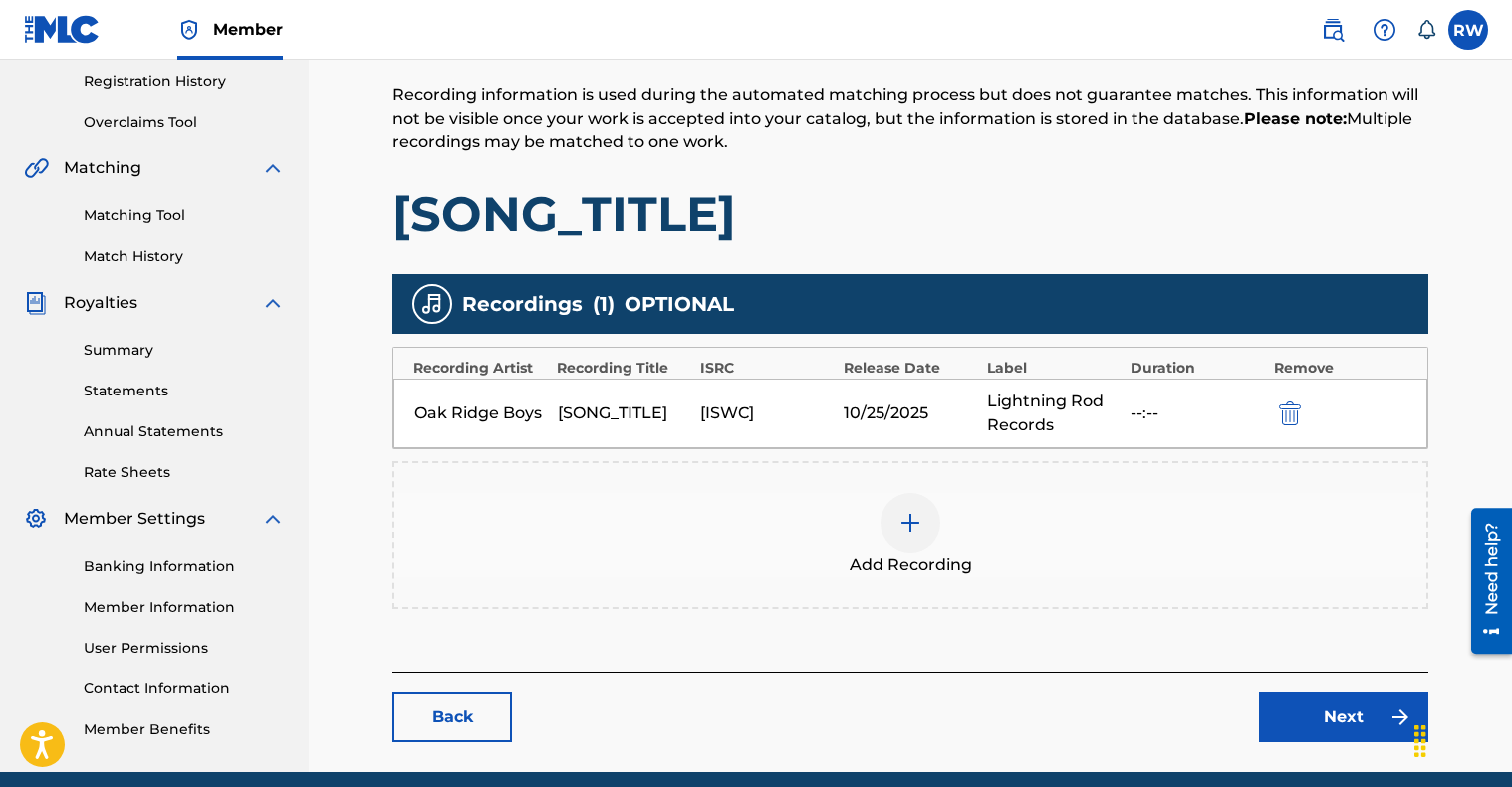 scroll, scrollTop: 410, scrollLeft: 0, axis: vertical 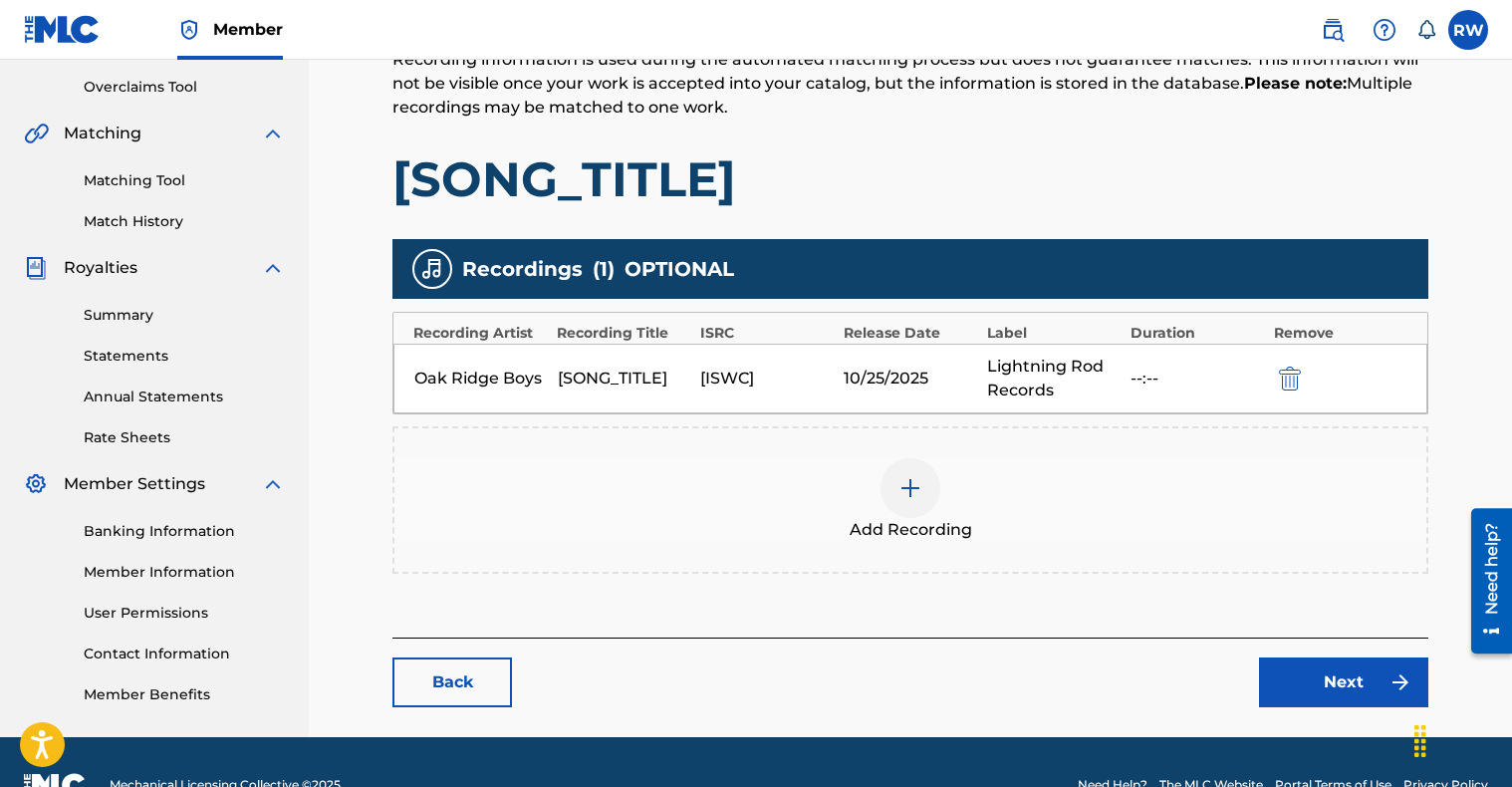 click on "--:--" at bounding box center (1197, 379) 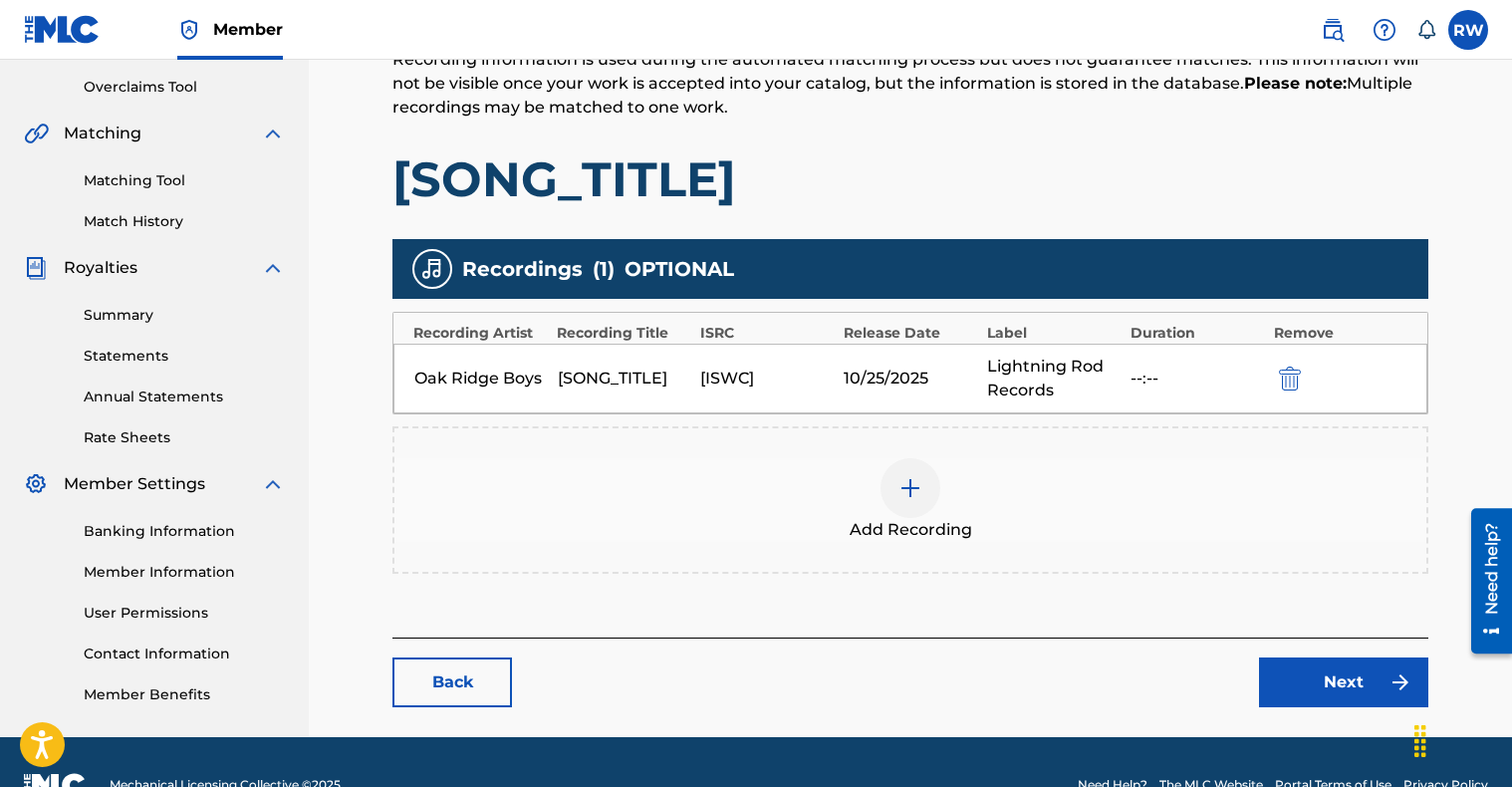click at bounding box center [910, 488] 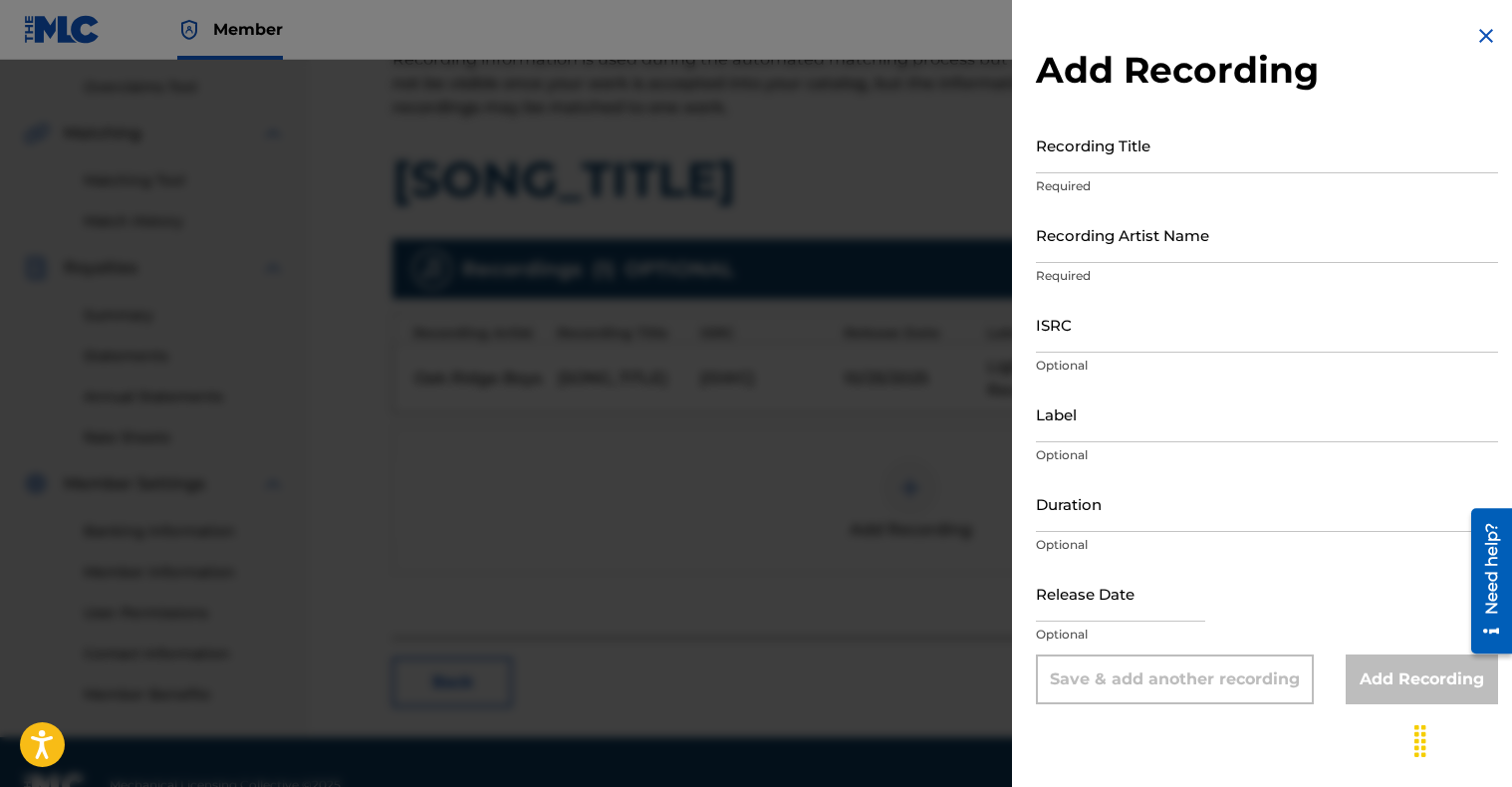 click on "Recording Title" at bounding box center (1267, 144) 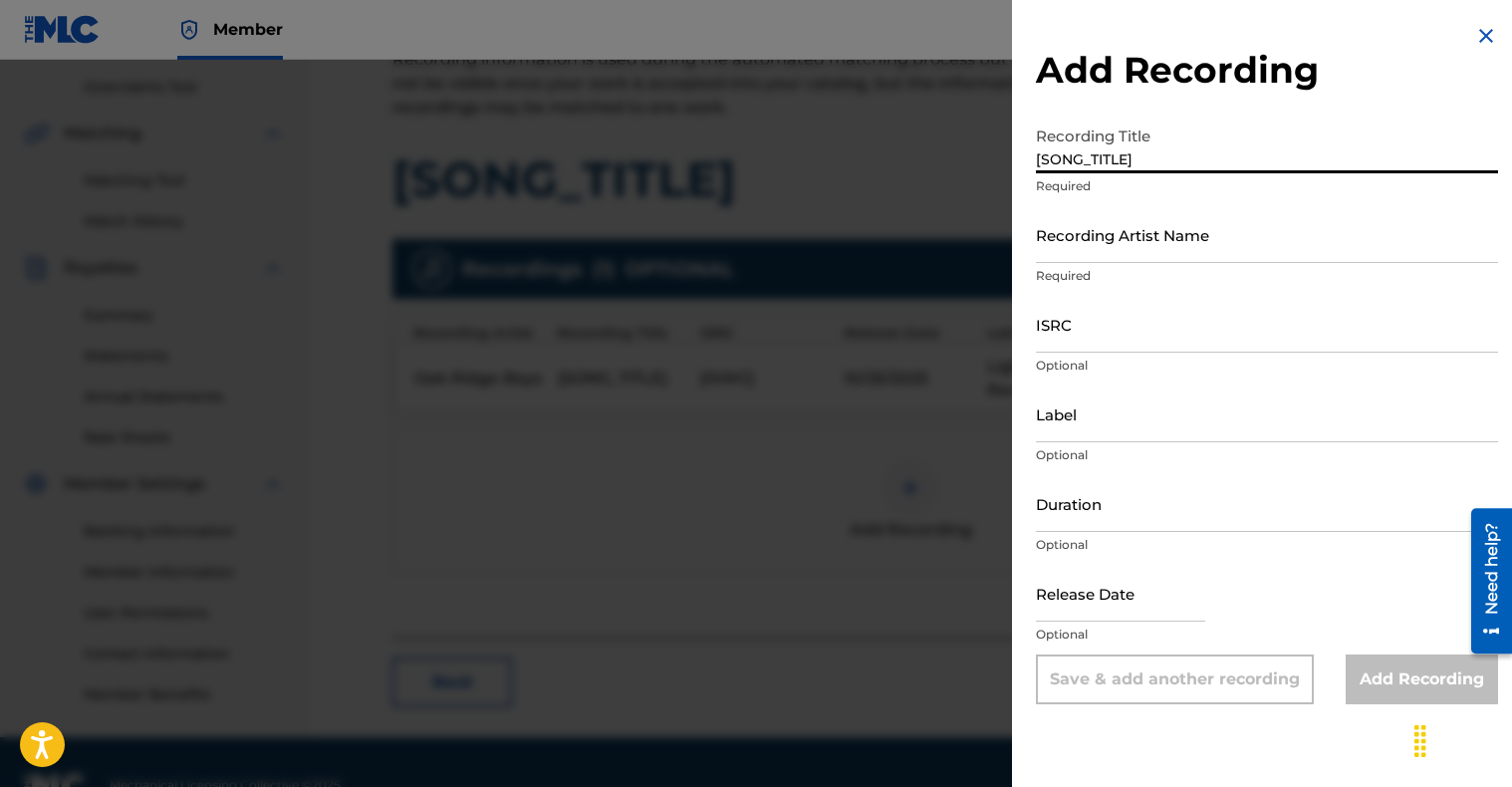 type on "Mama's Boys" 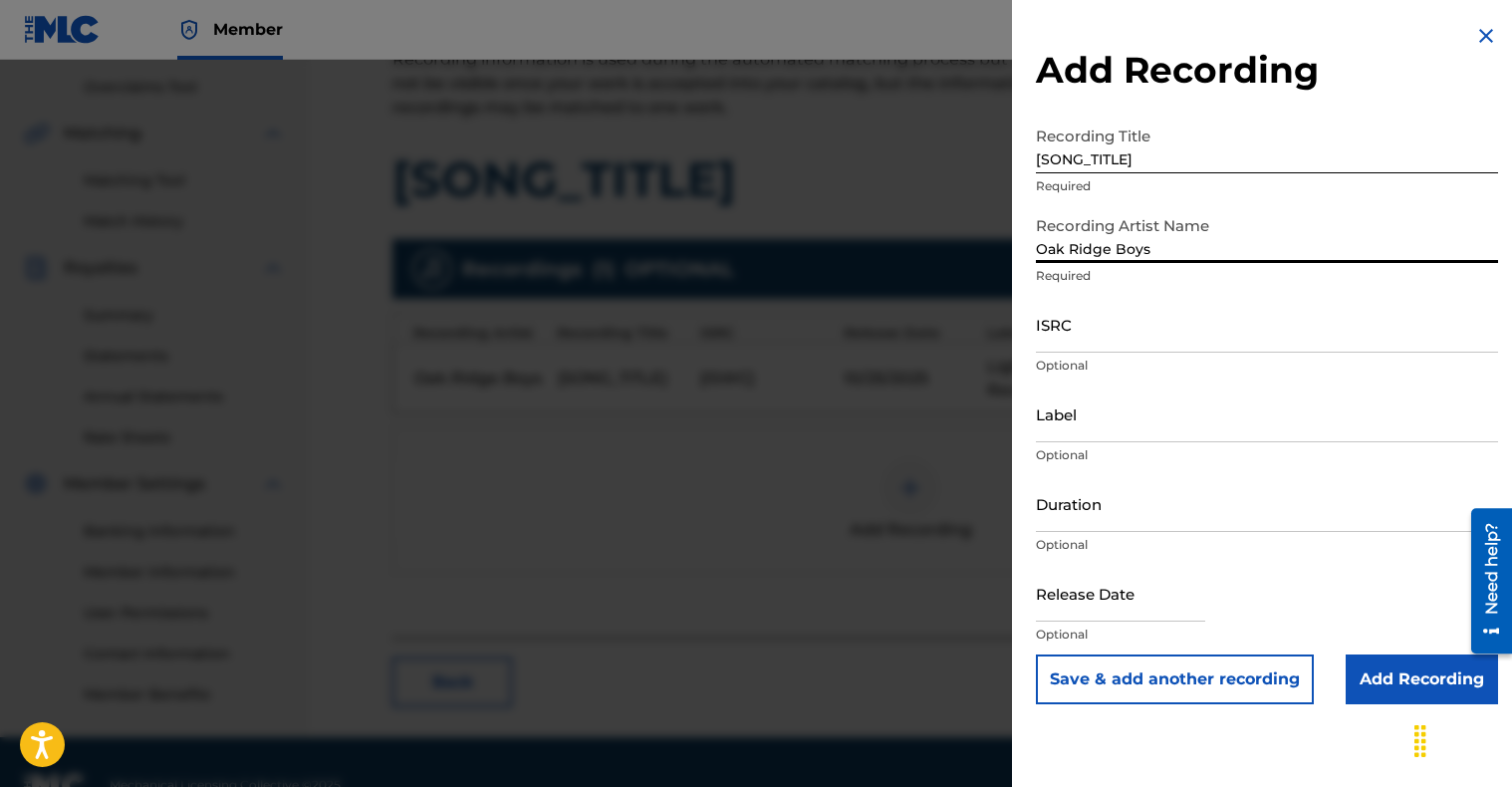 click on "Oak Ridge Boys" at bounding box center [1267, 234] 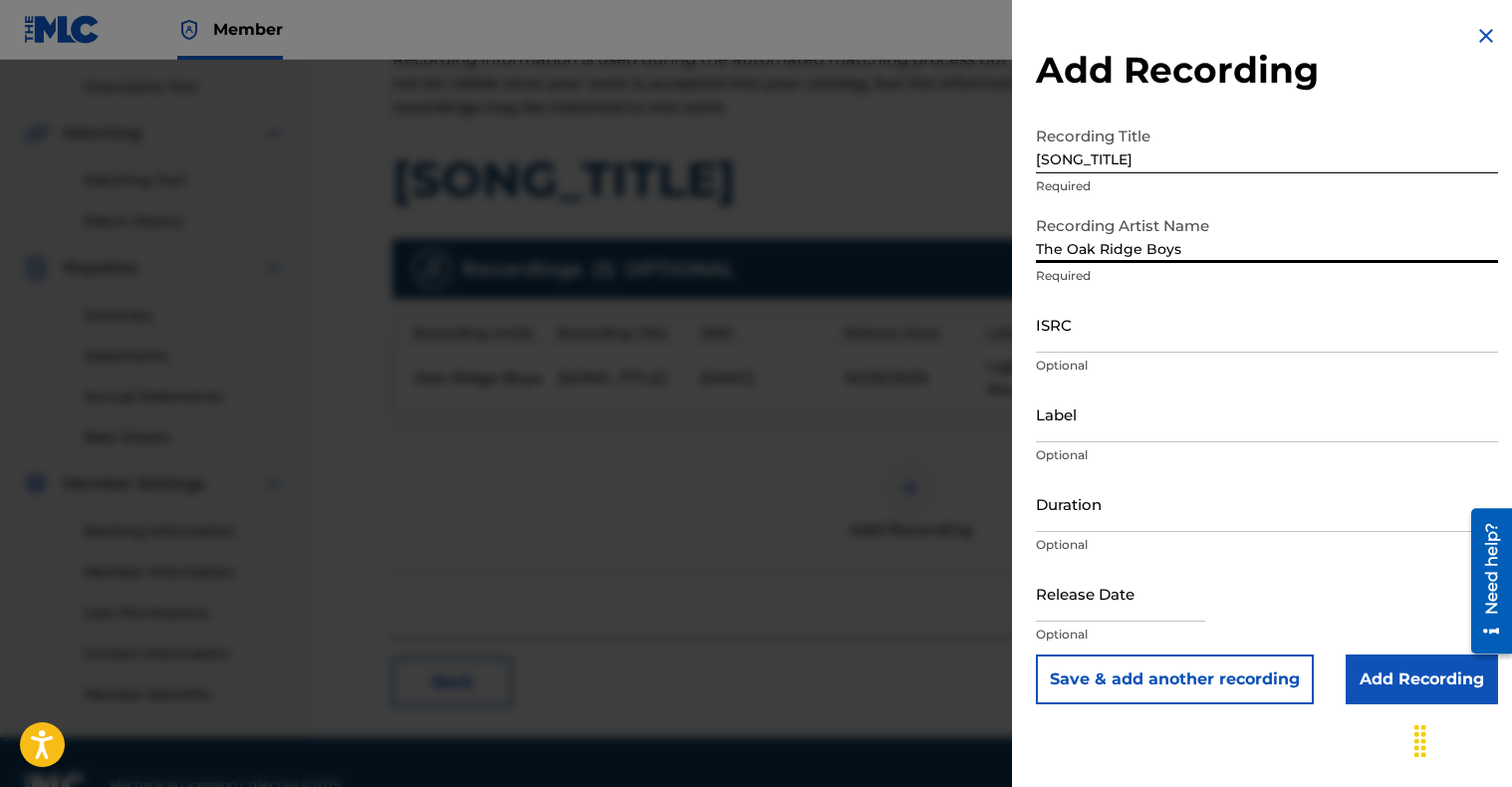 type on "The Oak Ridge Boys" 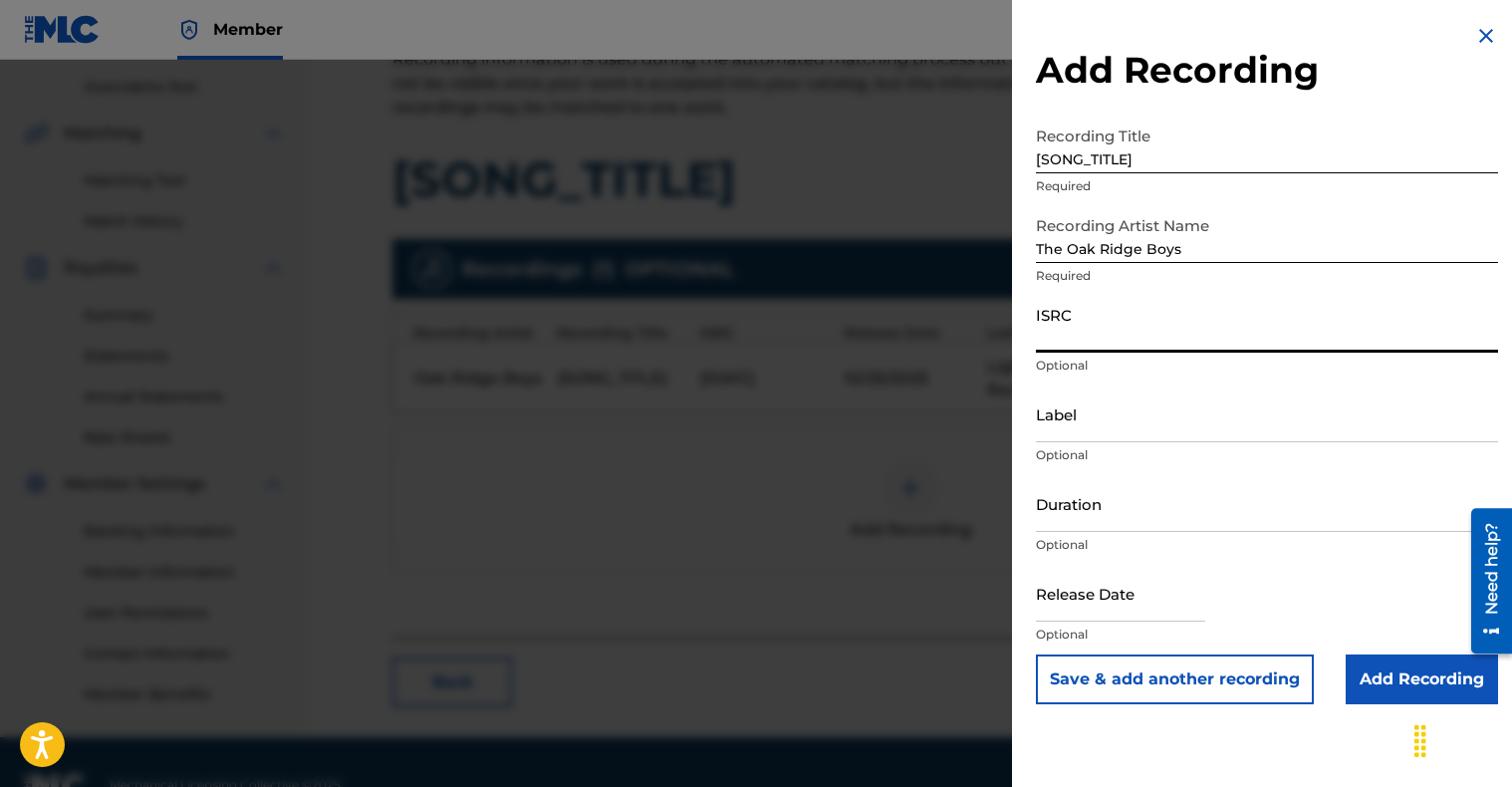 paste on "USLN62405808" 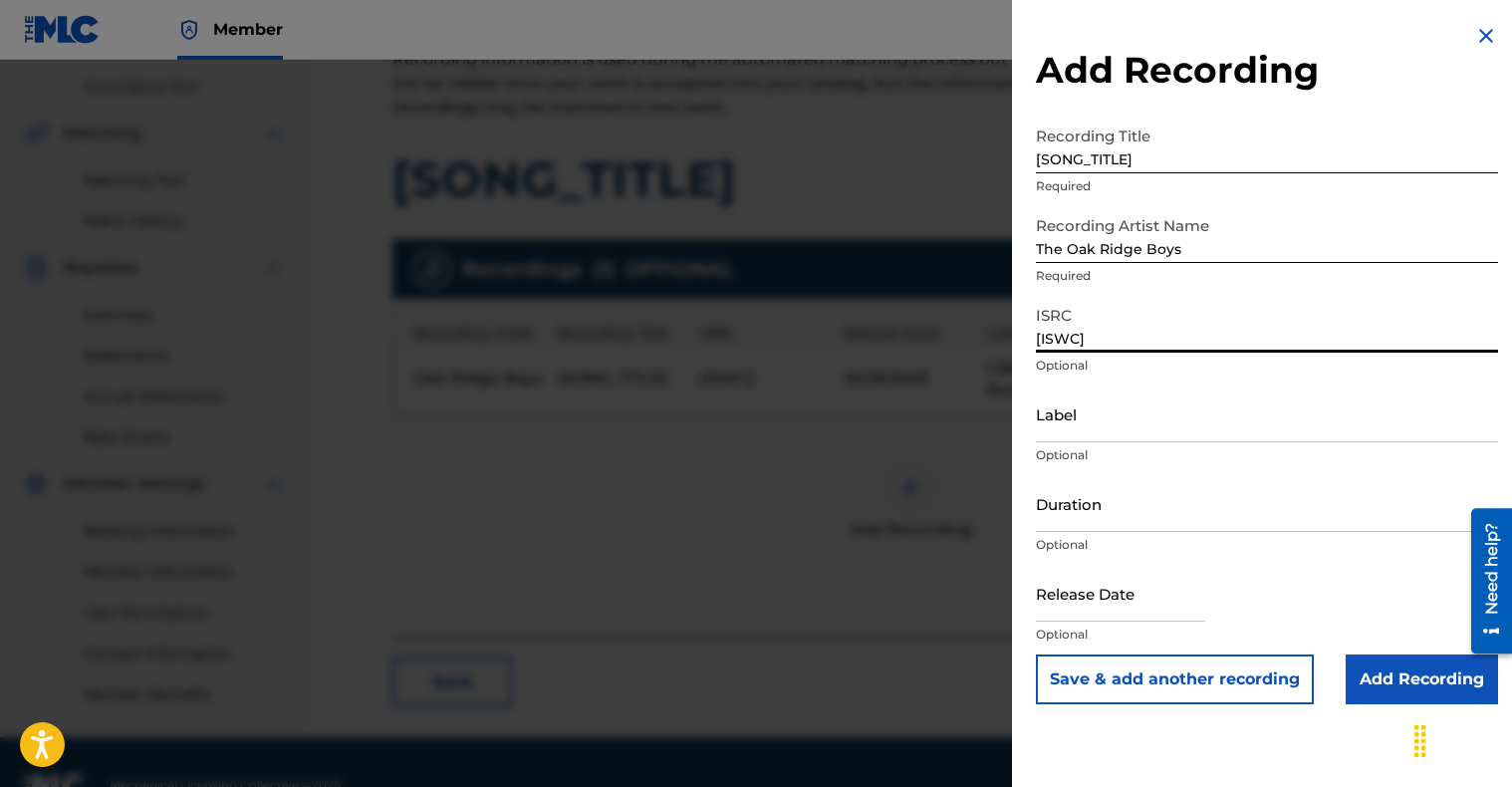 type on "USLN62405808" 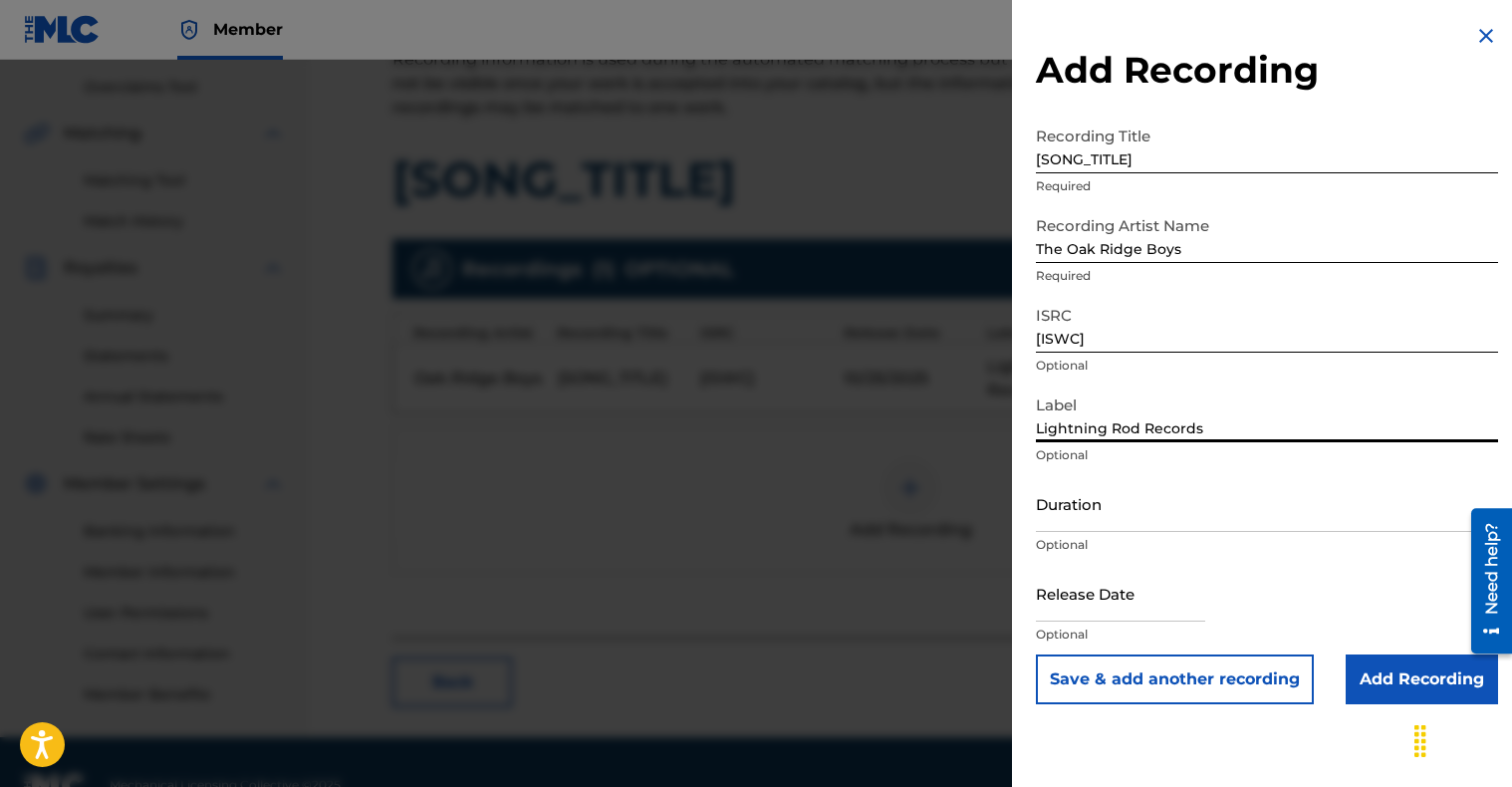 type on "Lightning Rod Records" 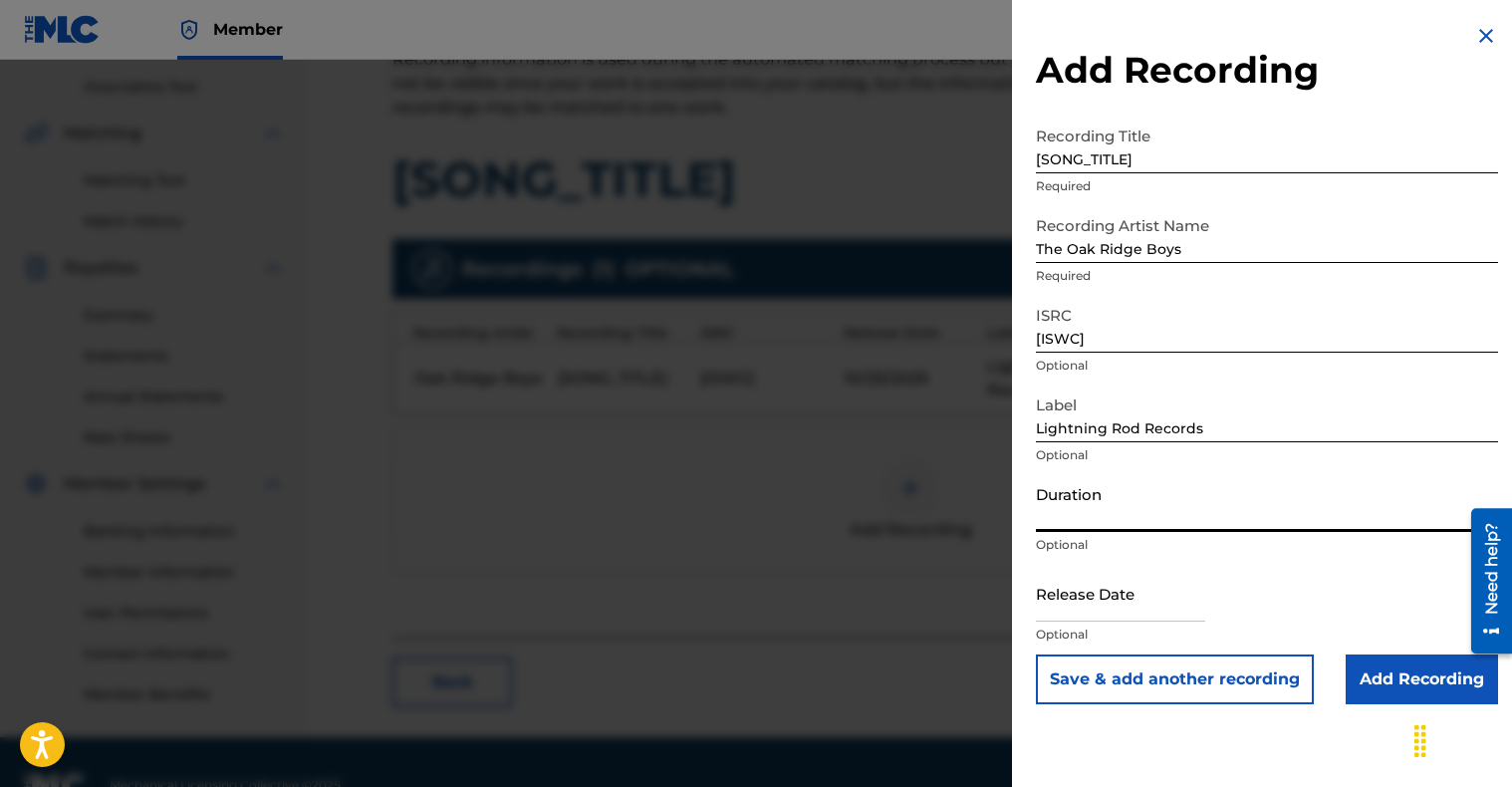 type on "2" 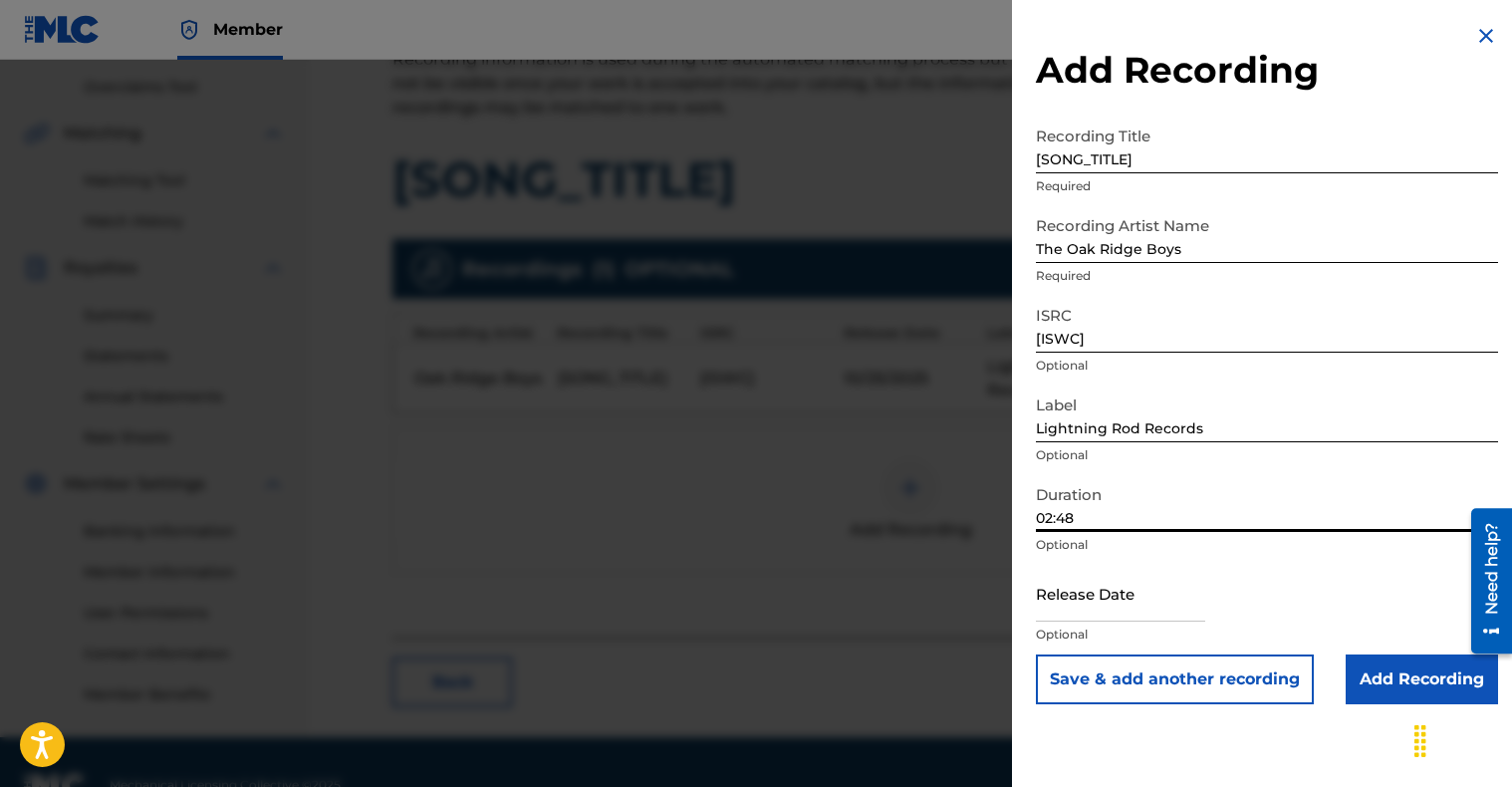 type on "02:48" 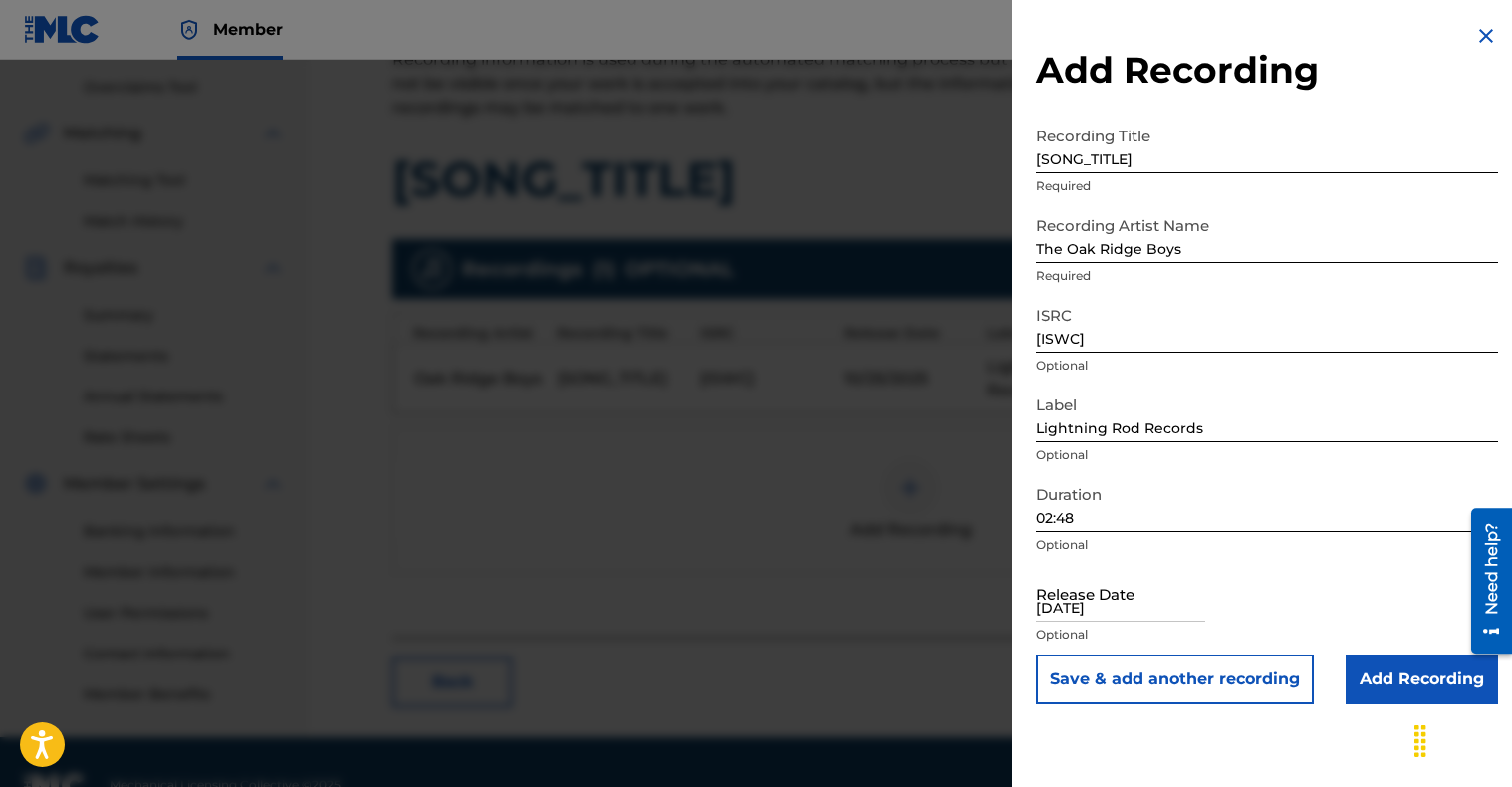 type on "10/25/2024" 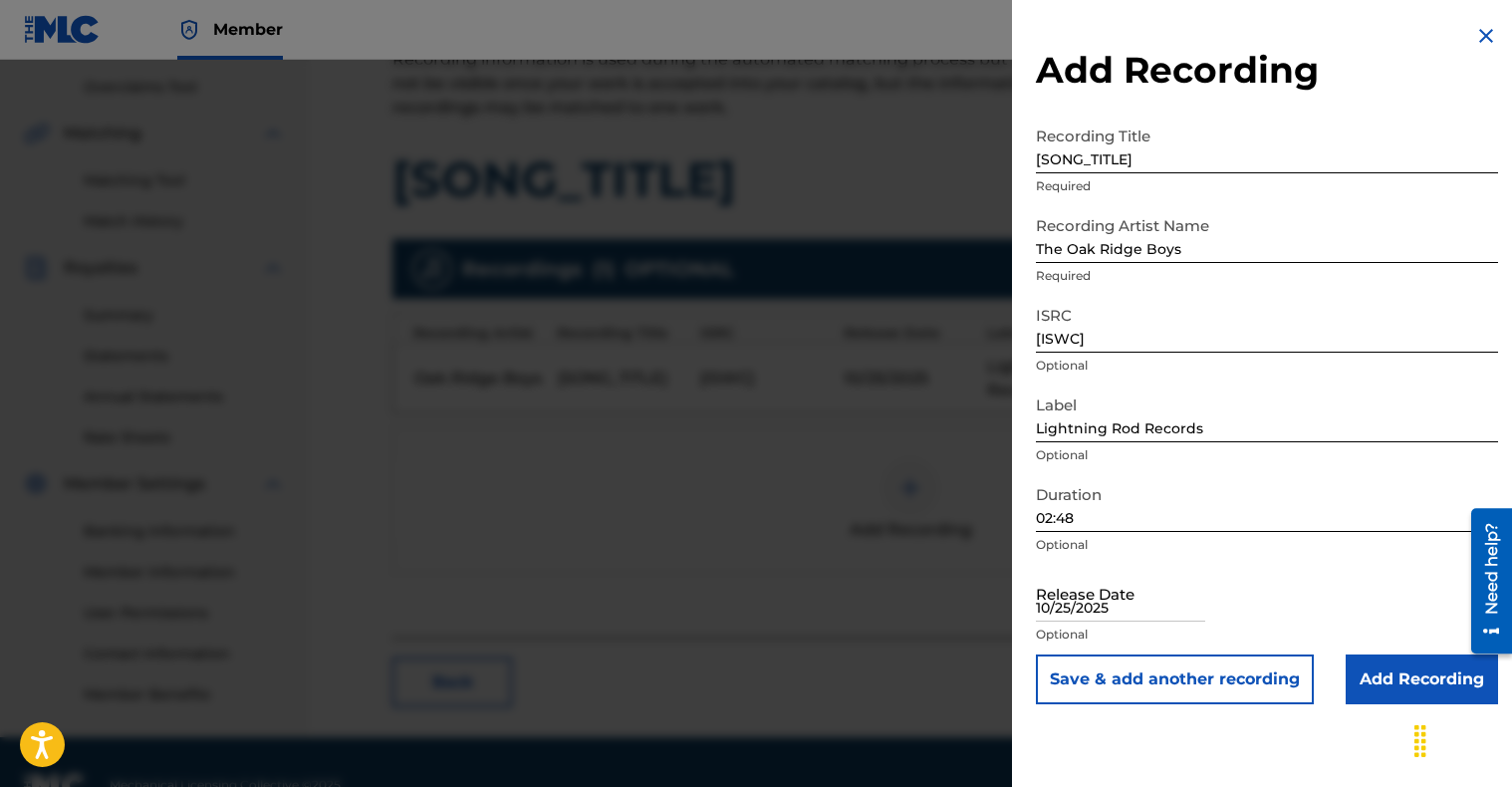click on "Add Recording" at bounding box center [1421, 679] 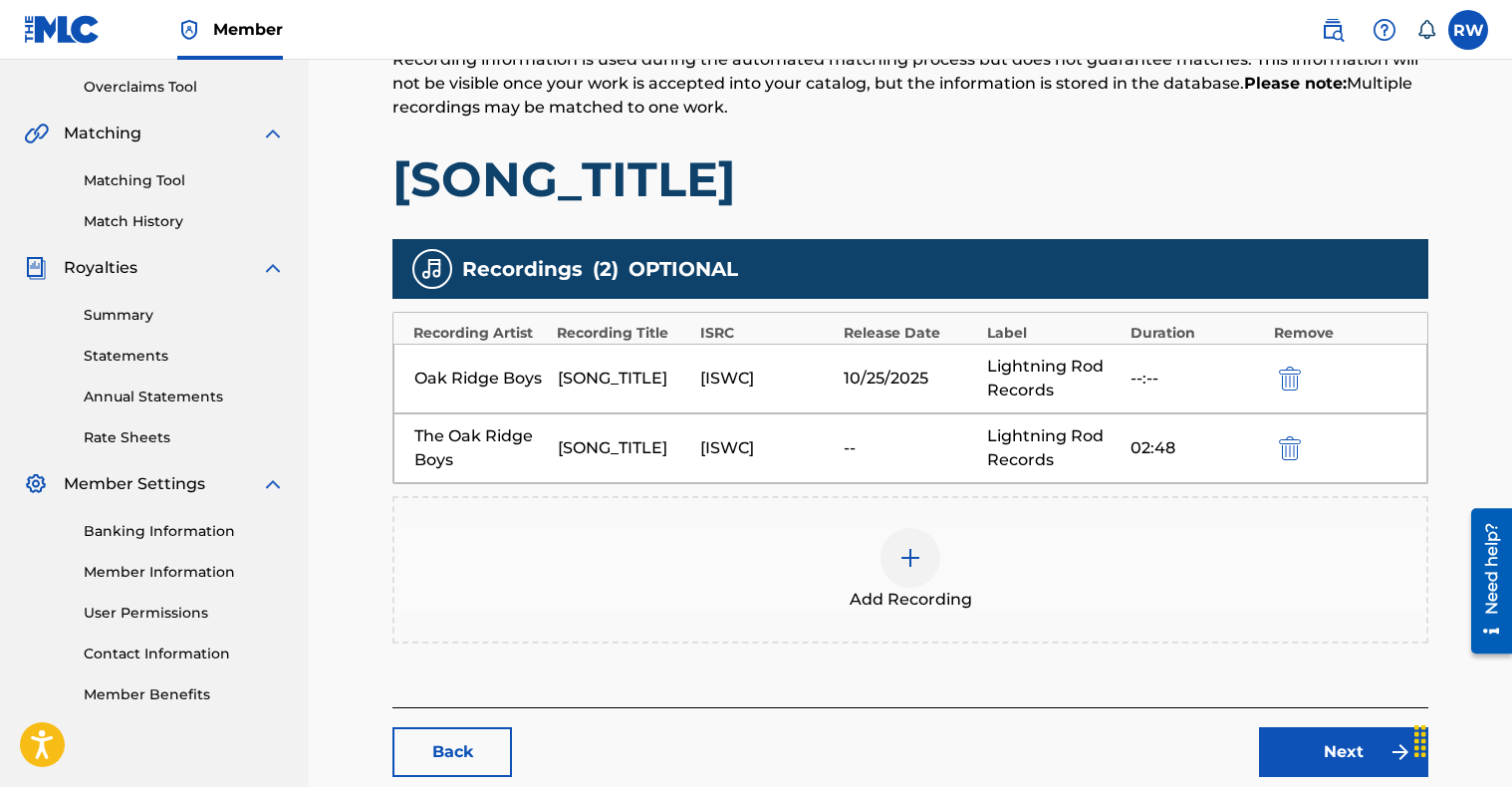 click at bounding box center (1290, 379) 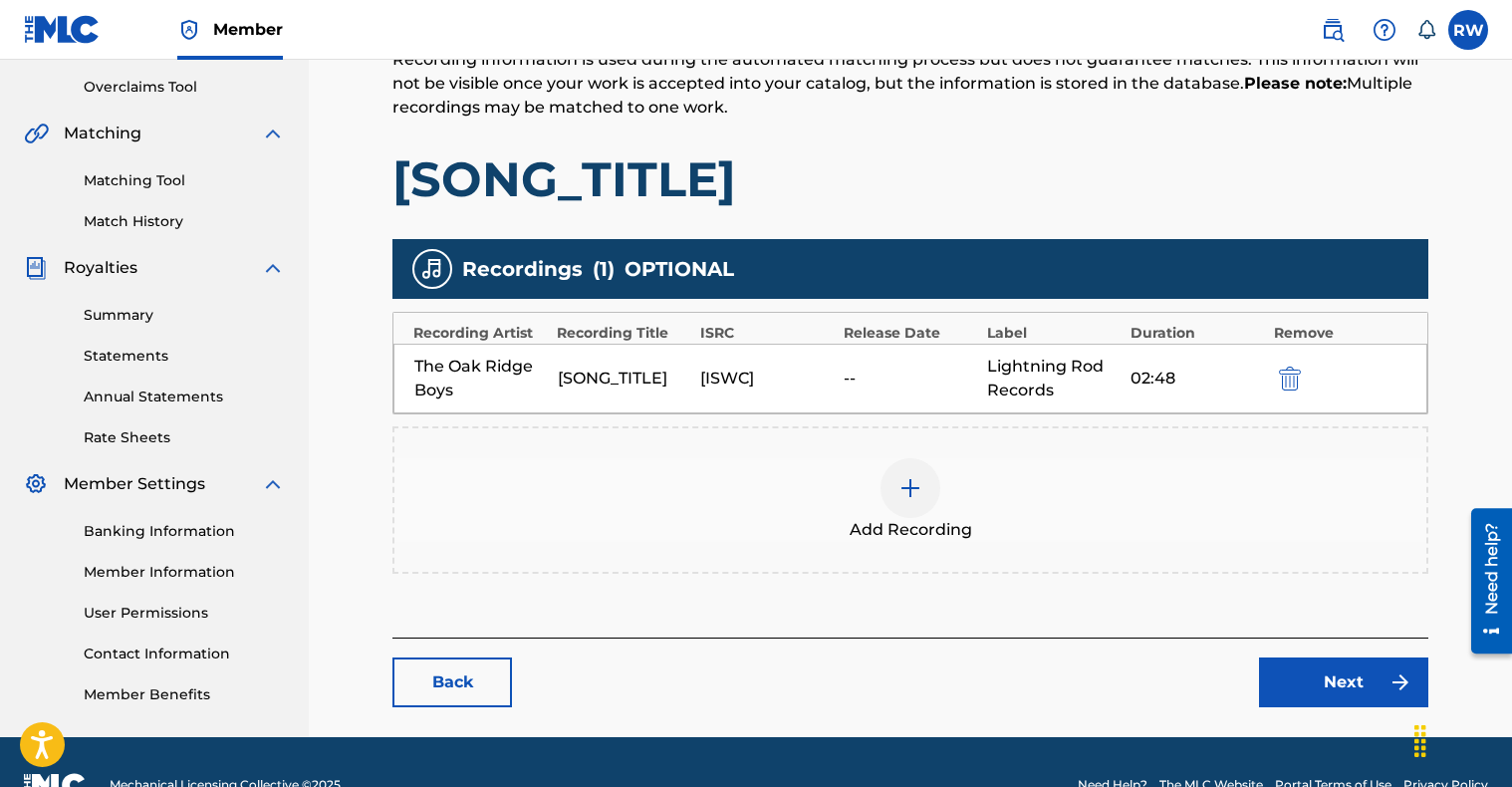 click on "Next" at bounding box center (1344, 682) 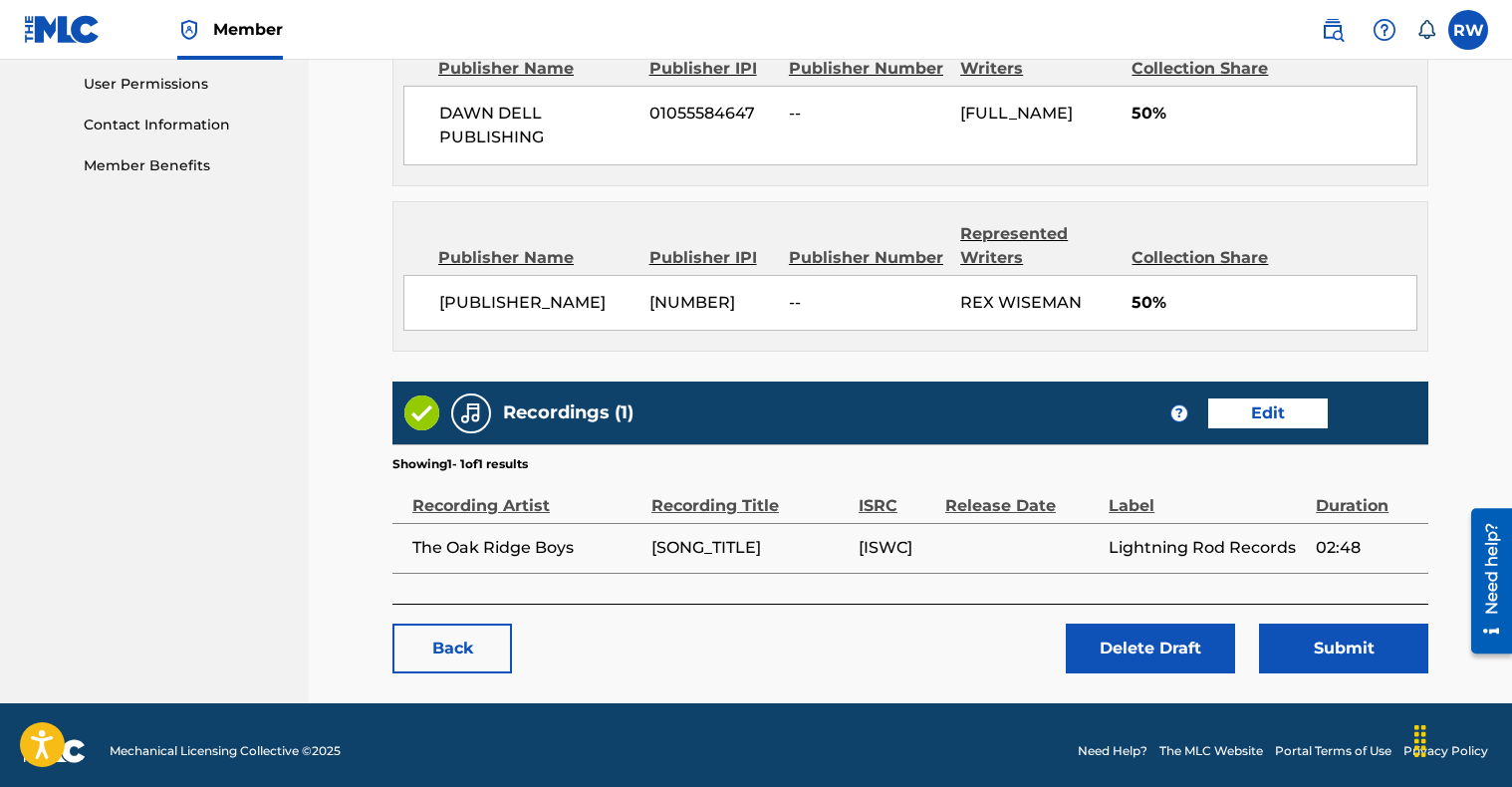 scroll, scrollTop: 947, scrollLeft: 0, axis: vertical 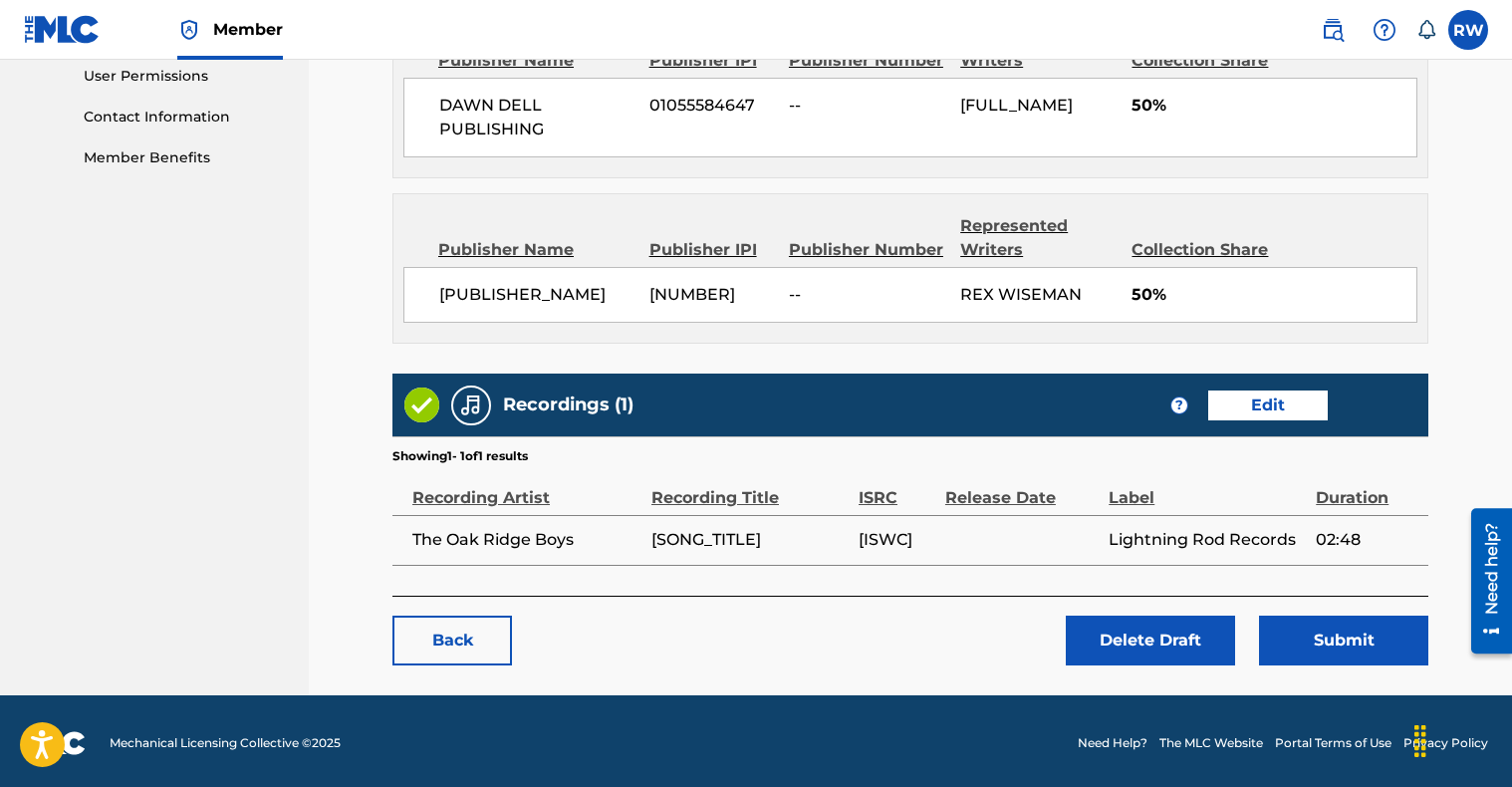 click on "Submit" at bounding box center [1344, 641] 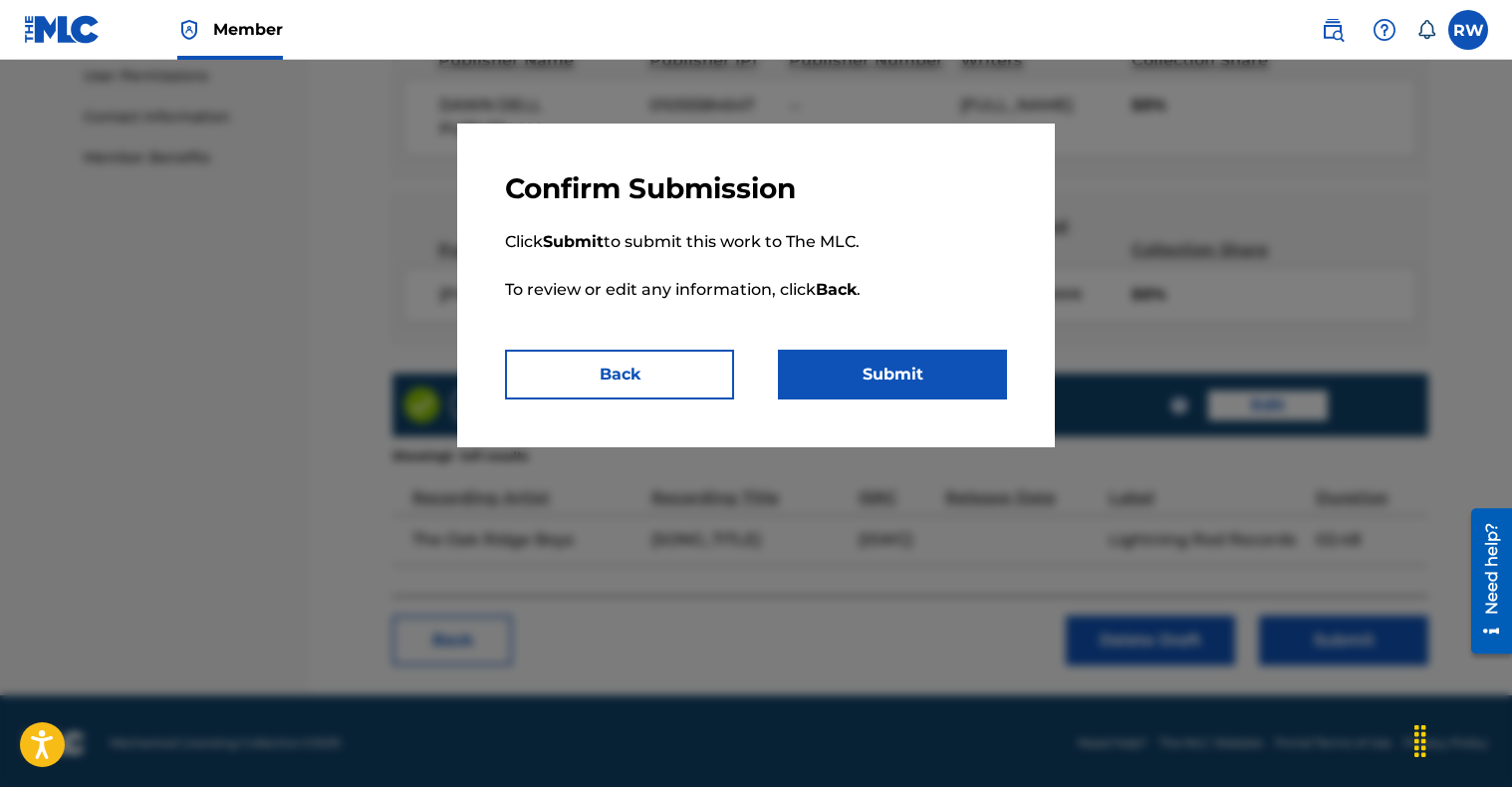 click on "Submit" at bounding box center (892, 375) 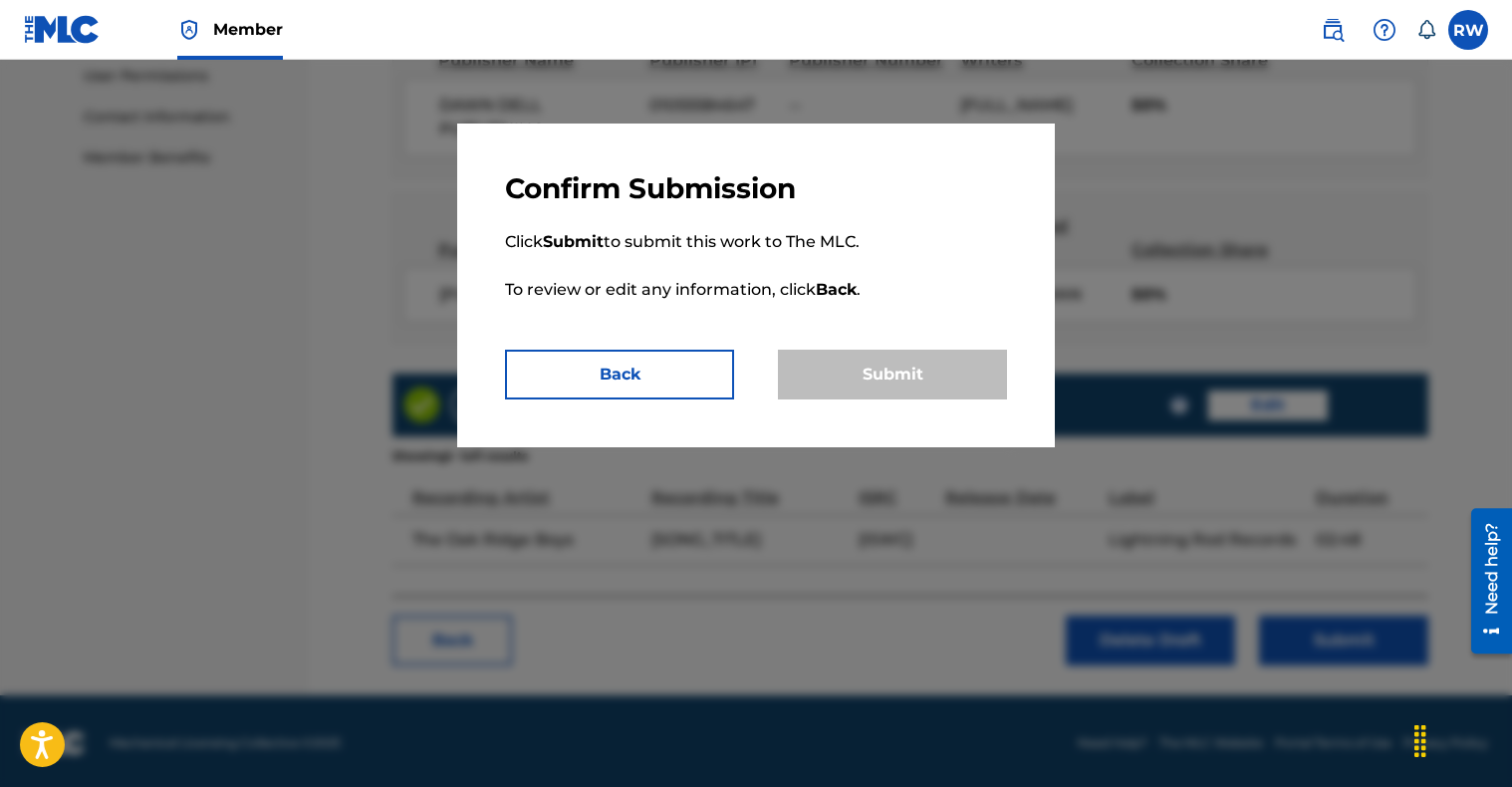 scroll, scrollTop: 0, scrollLeft: 0, axis: both 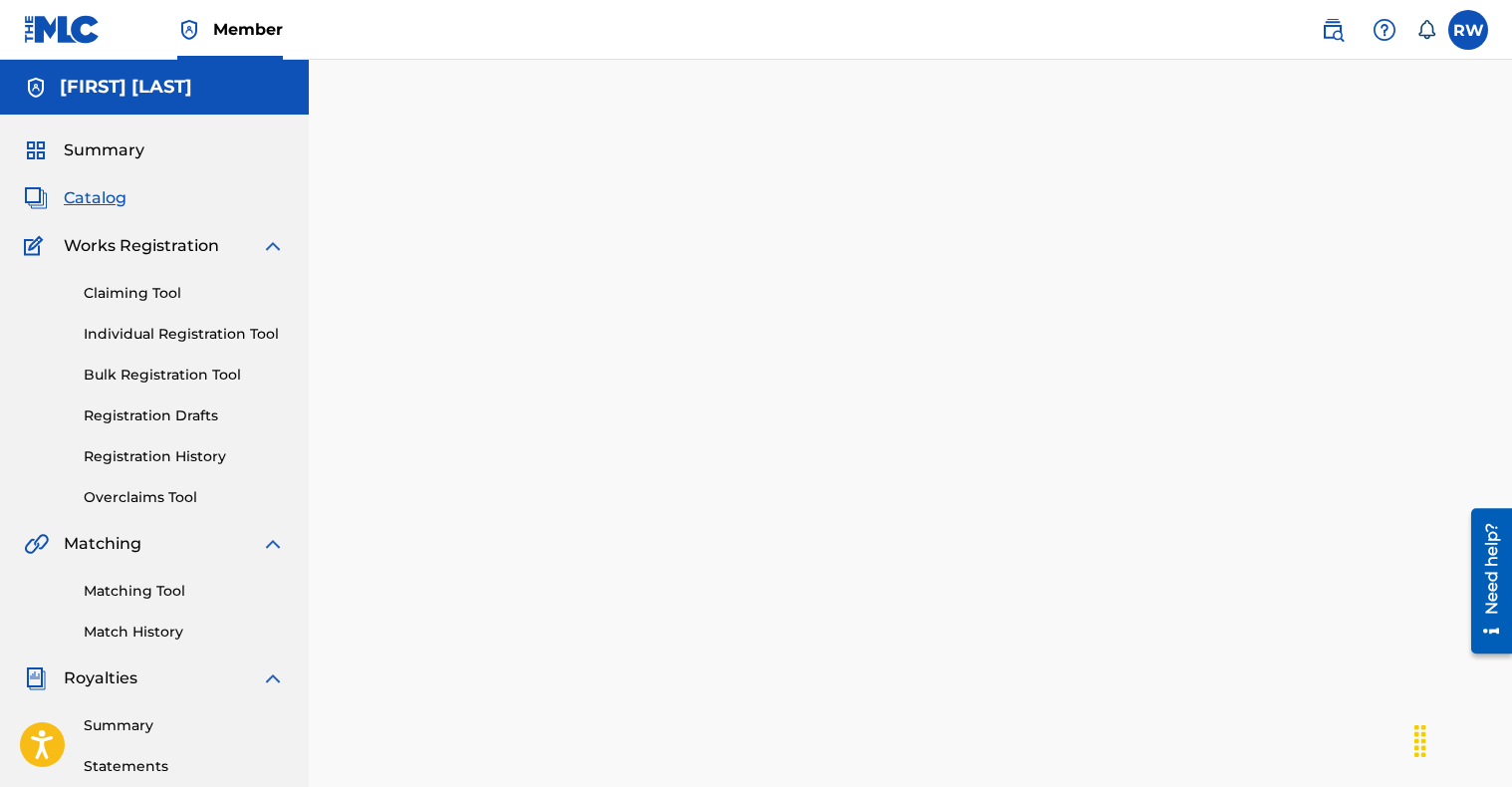 click on "Summary" at bounding box center (104, 150) 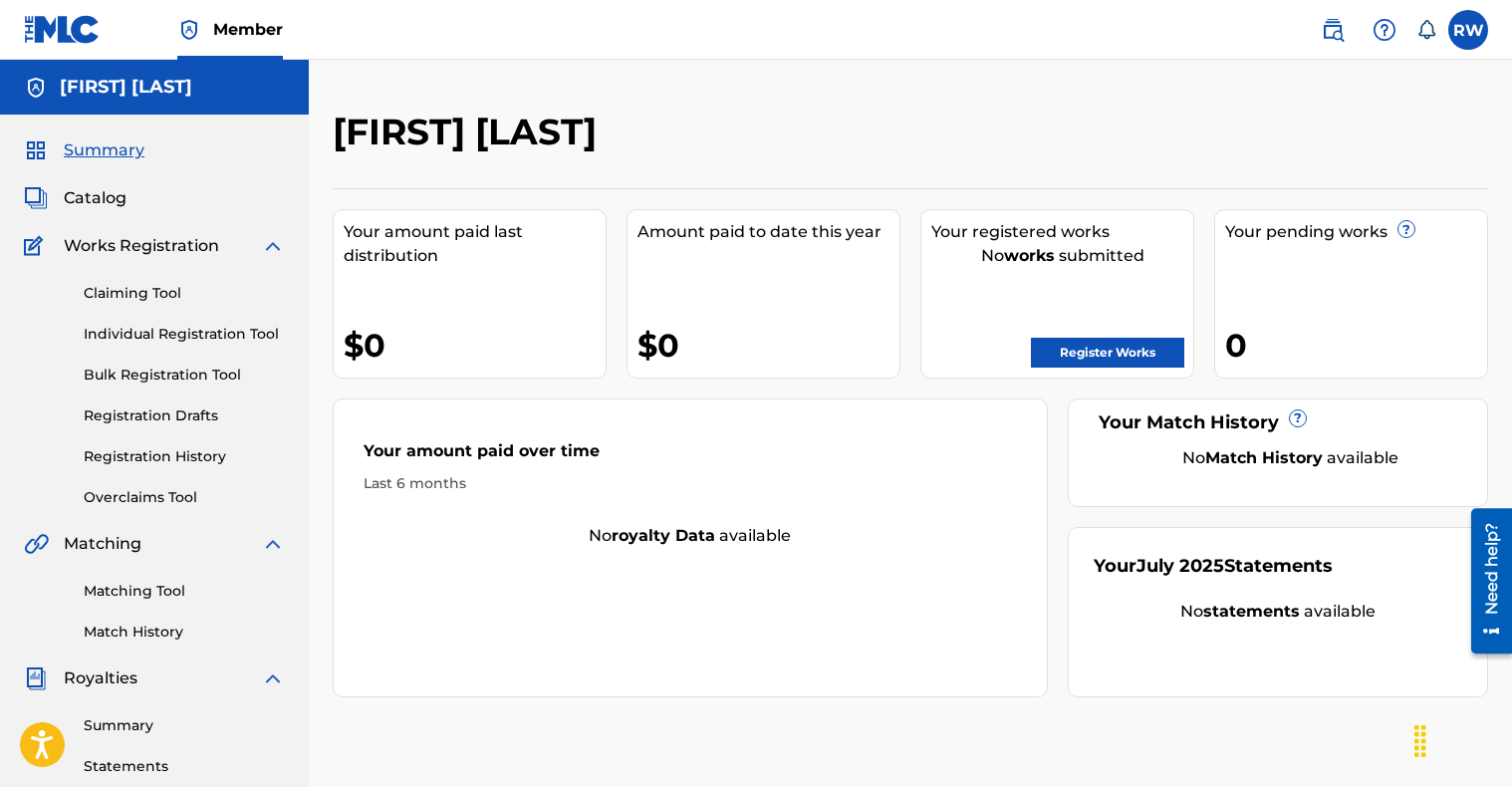 click on "Registration History" at bounding box center (184, 456) 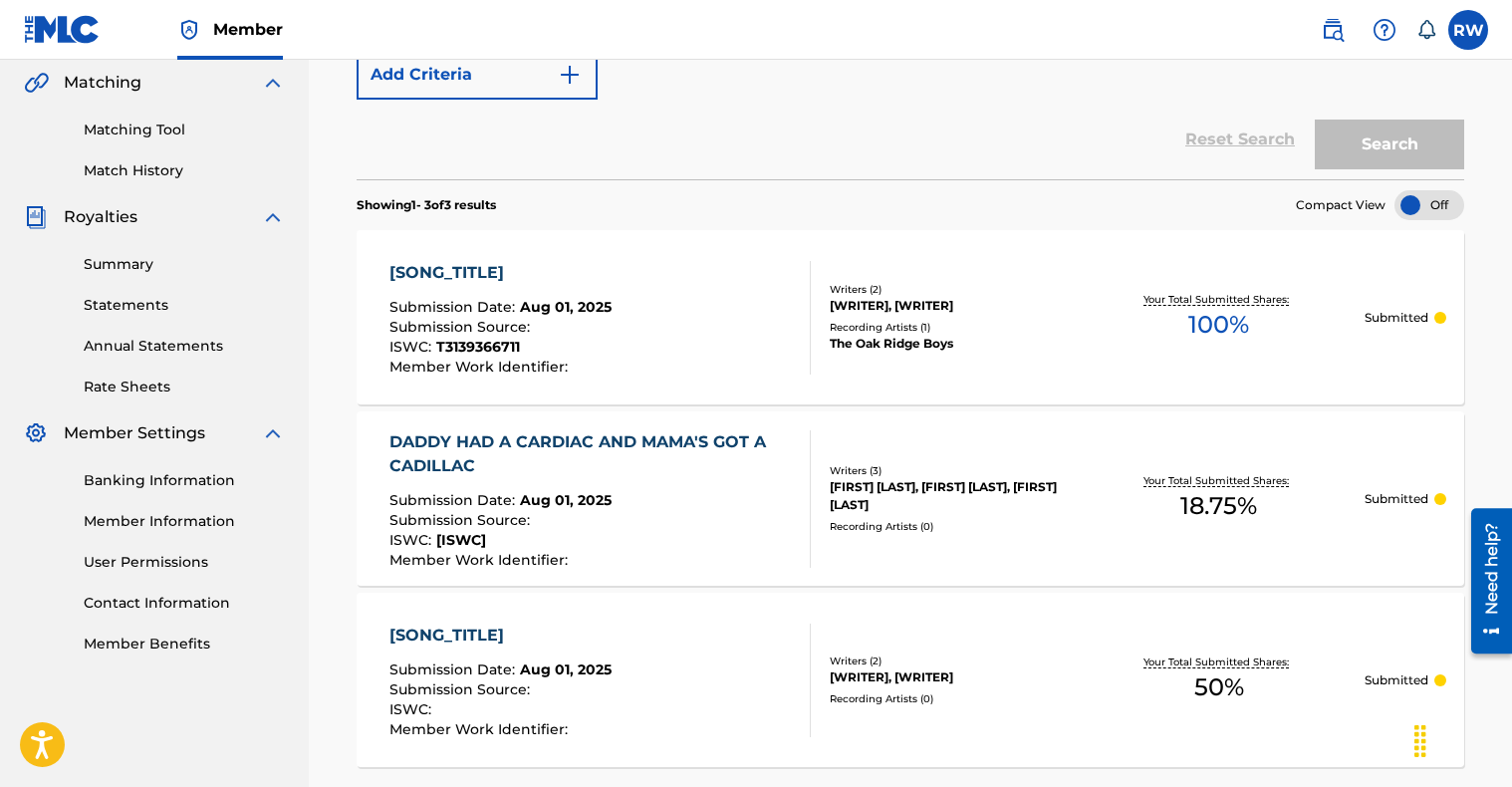 scroll, scrollTop: 491, scrollLeft: 0, axis: vertical 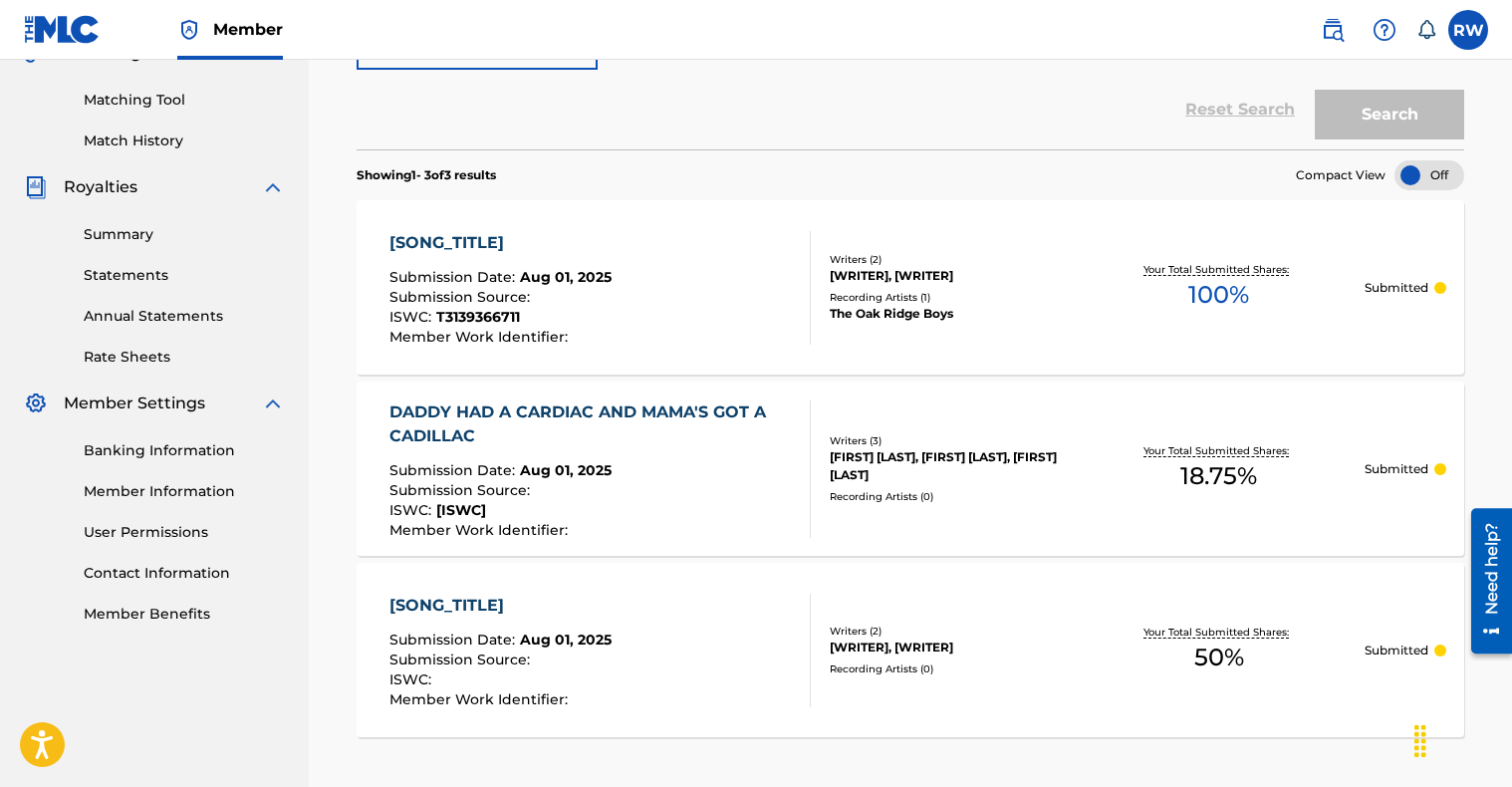 click on "DADDY HAD A CARDIAC AND MAMA'S GOT A CADILLAC" at bounding box center (592, 424) 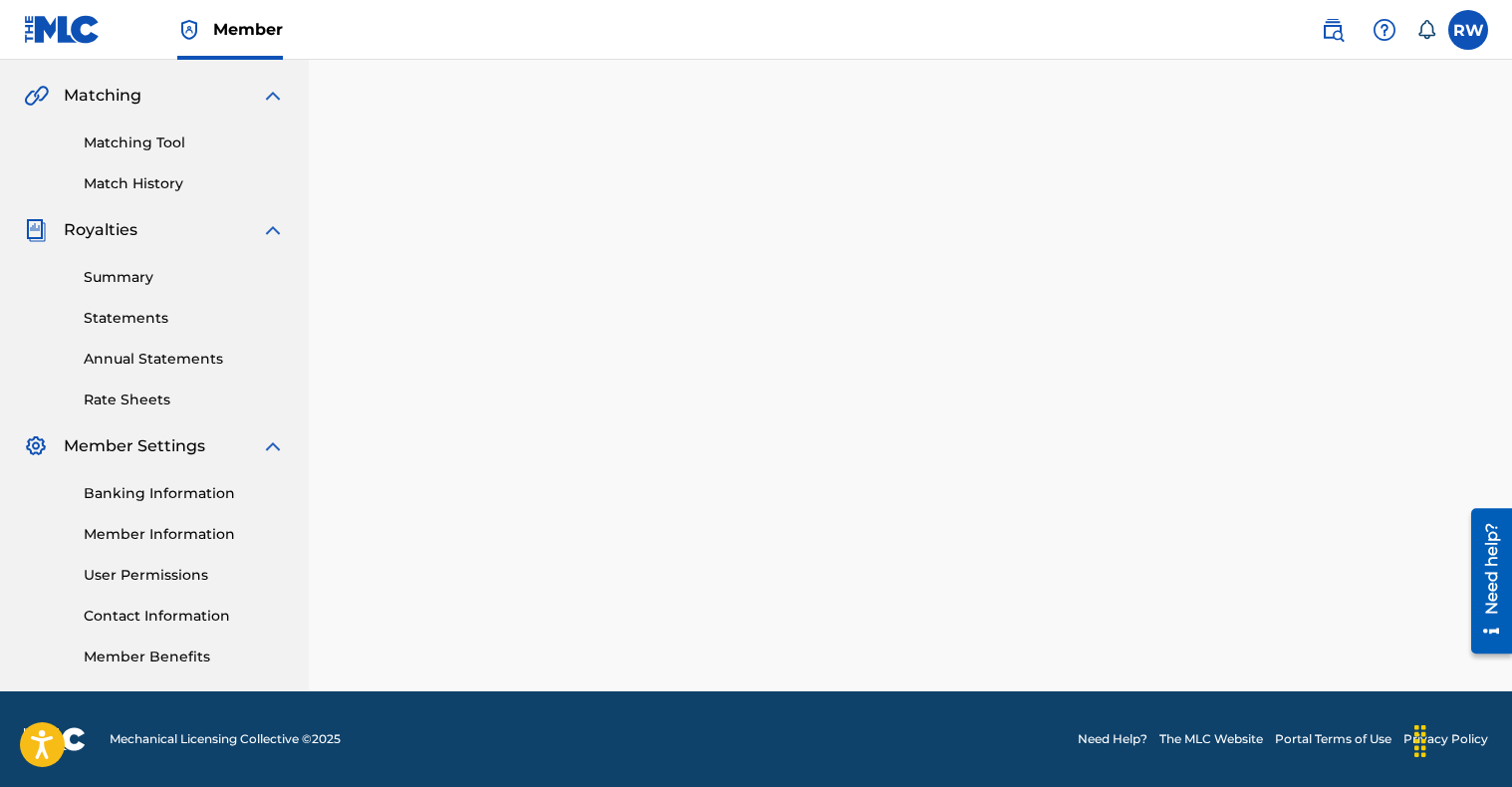 scroll, scrollTop: 0, scrollLeft: 0, axis: both 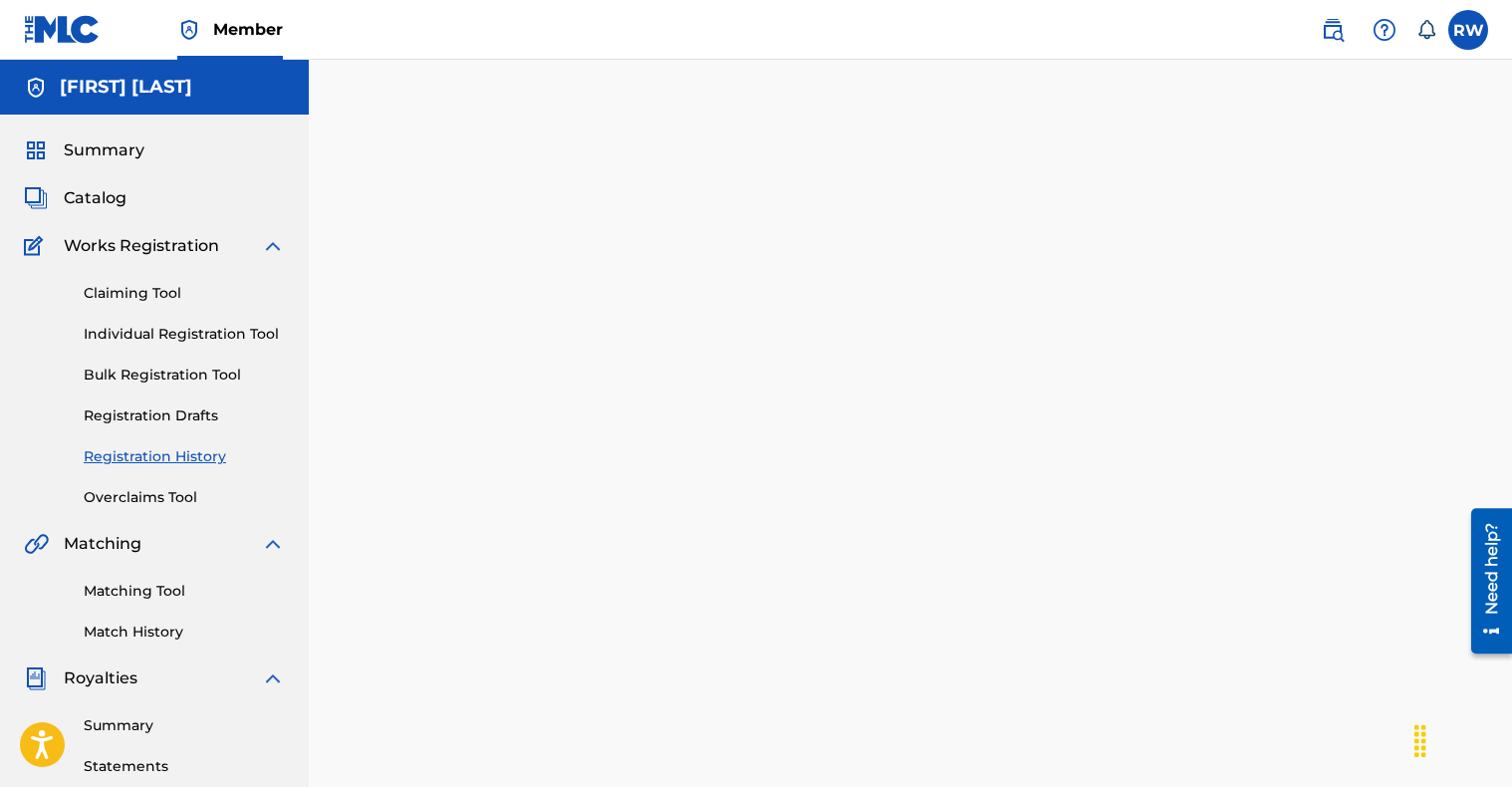 click at bounding box center [910, 625] 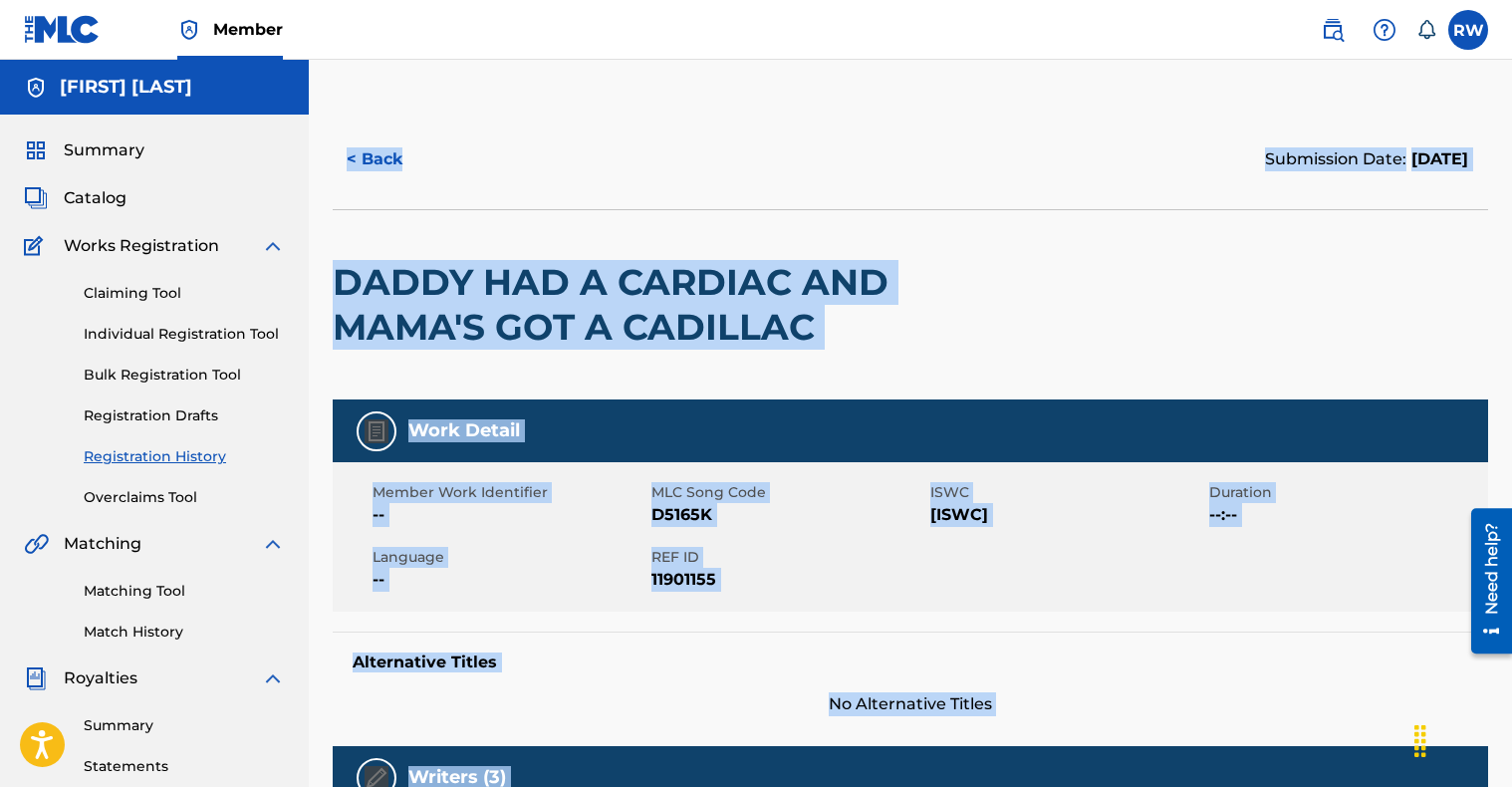 click on "DADDY HAD A CARDIAC AND MAMA'S GOT A CADILLAC" at bounding box center (679, 305) 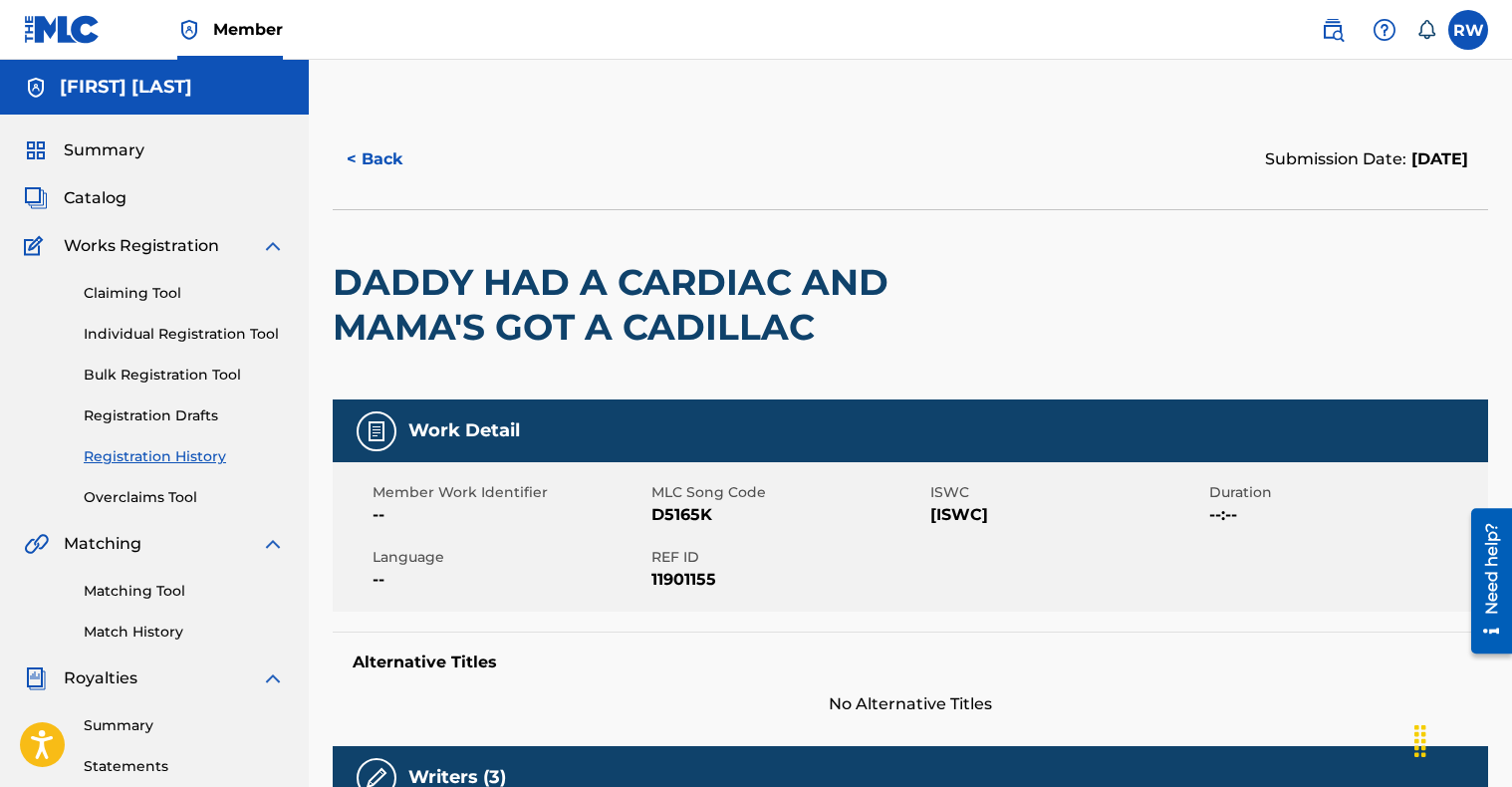 click on "DADDY HAD A CARDIAC AND MAMA'S GOT A CADILLAC" at bounding box center (679, 305) 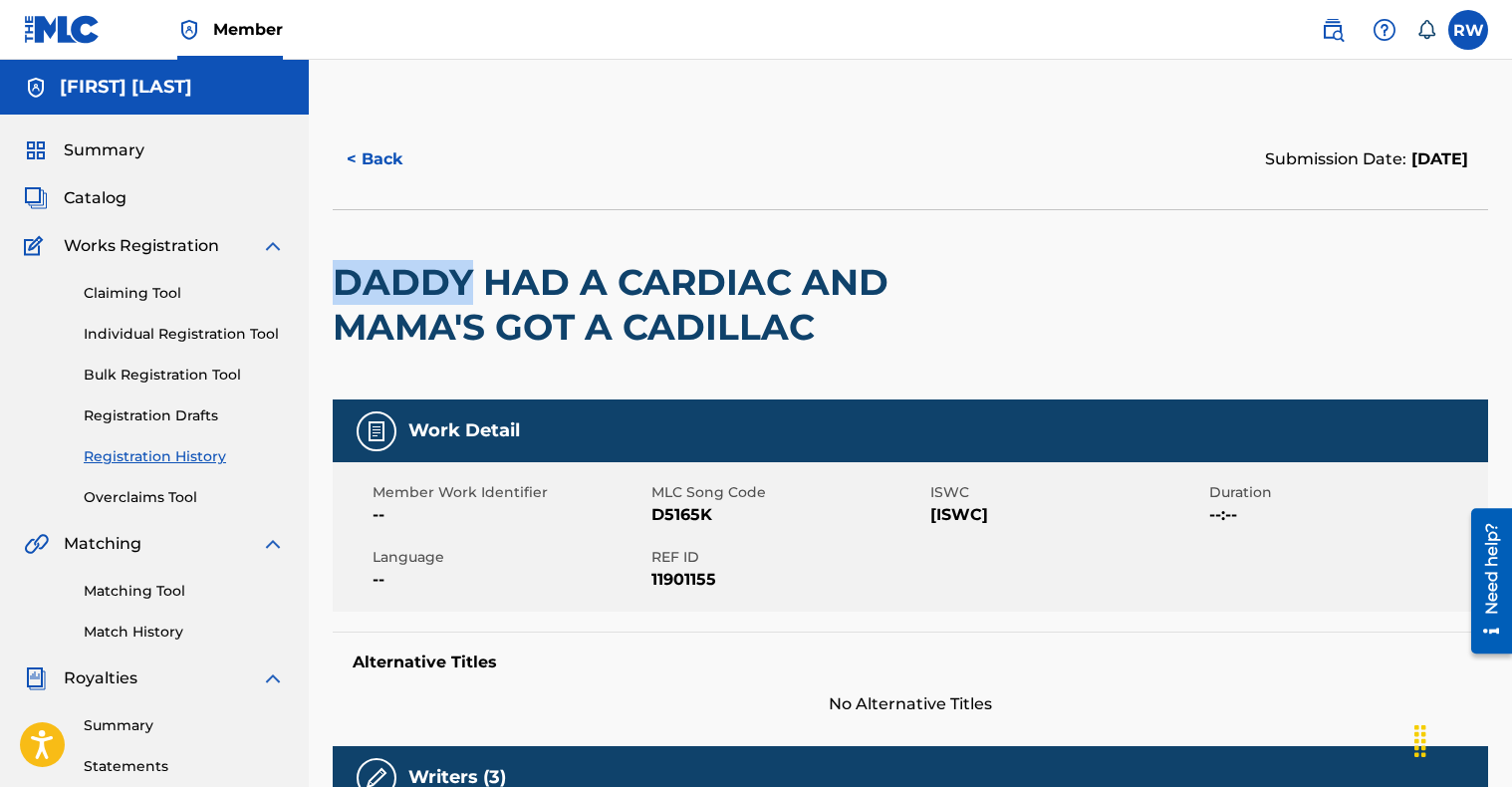 click on "DADDY HAD A CARDIAC AND MAMA'S GOT A CADILLAC" at bounding box center (679, 305) 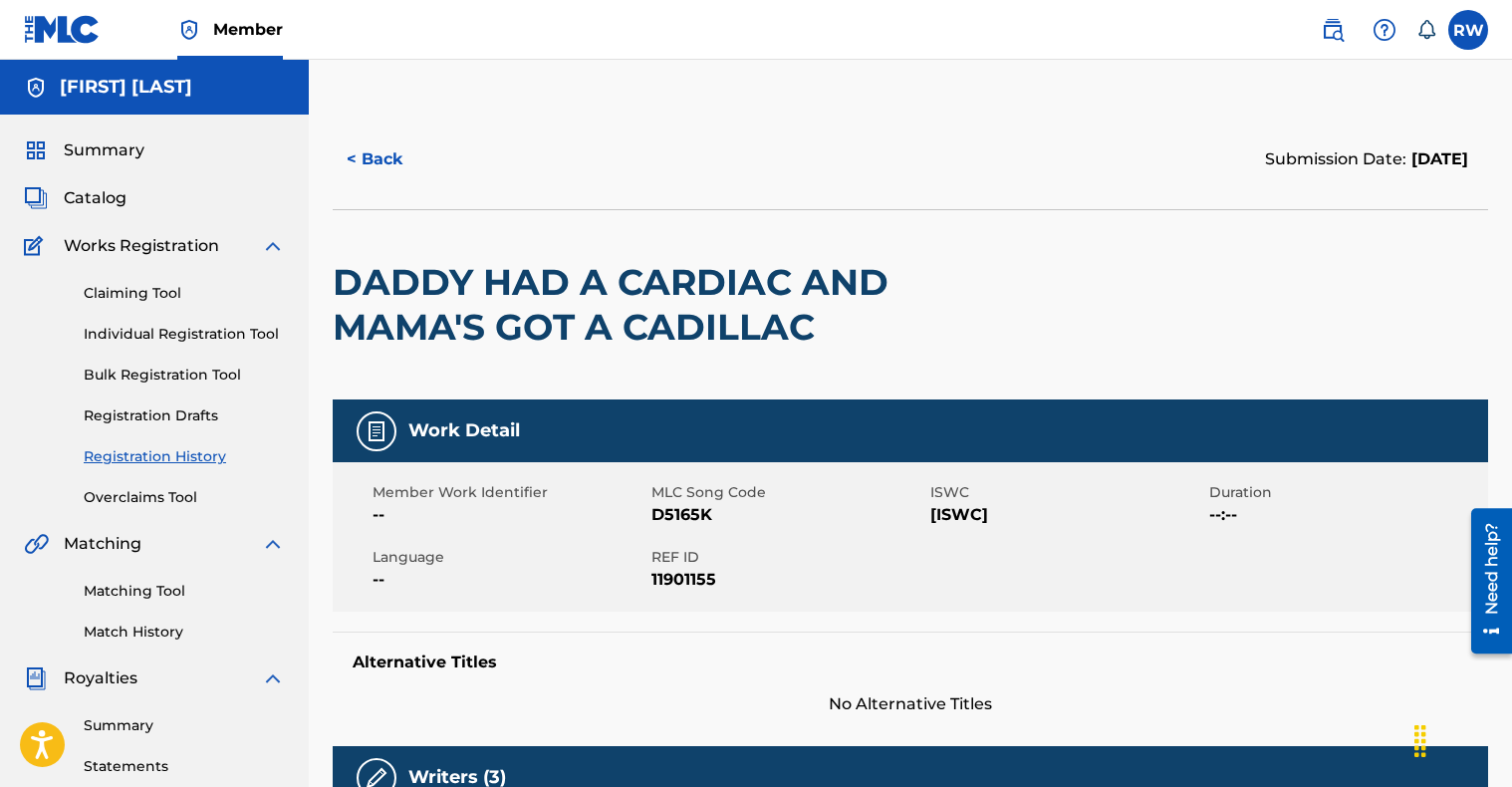 click on "DADDY HAD A CARDIAC AND MAMA'S GOT A CADILLAC" at bounding box center (679, 305) 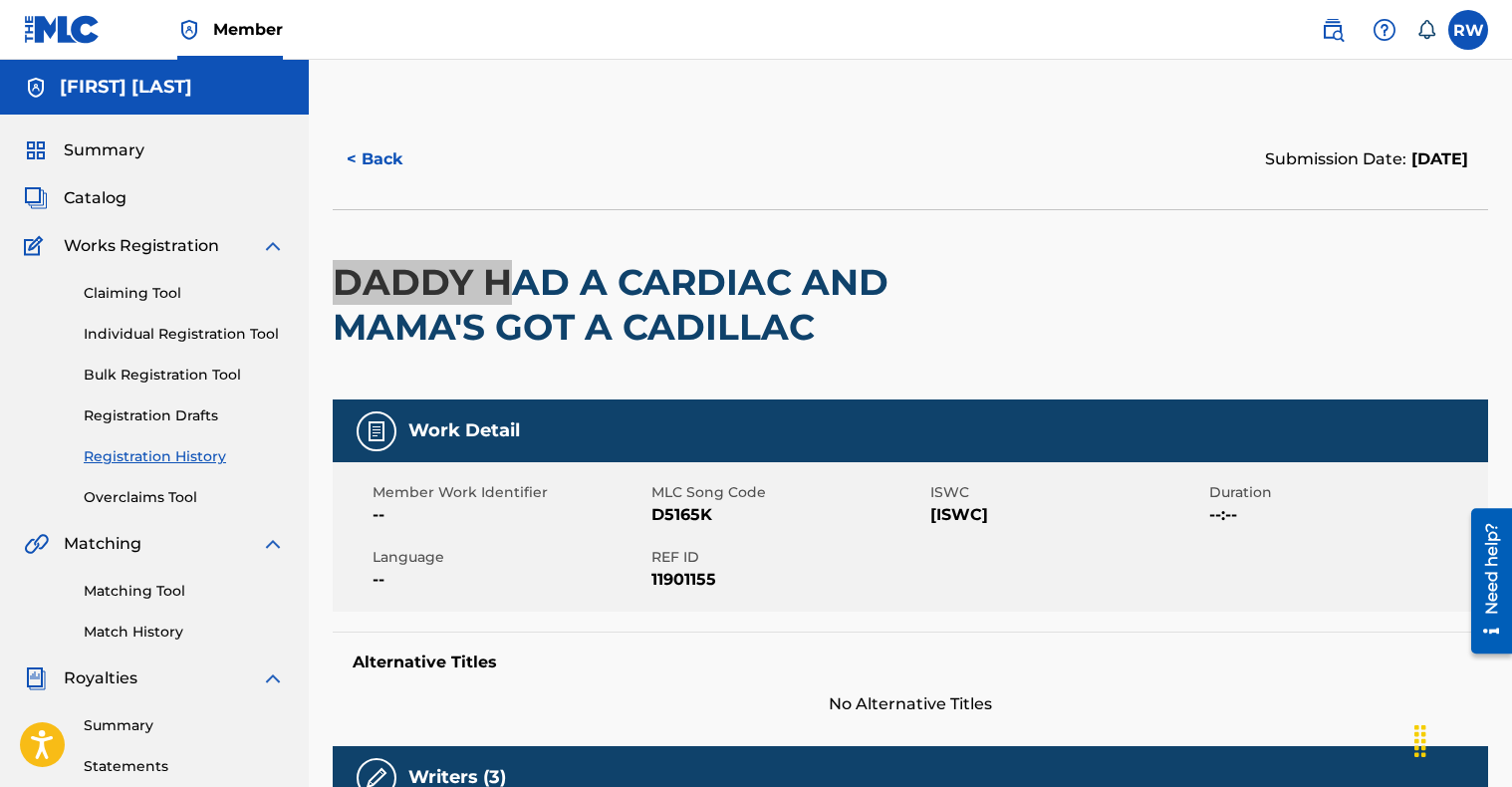 drag, startPoint x: 340, startPoint y: 284, endPoint x: 523, endPoint y: 294, distance: 183.27302 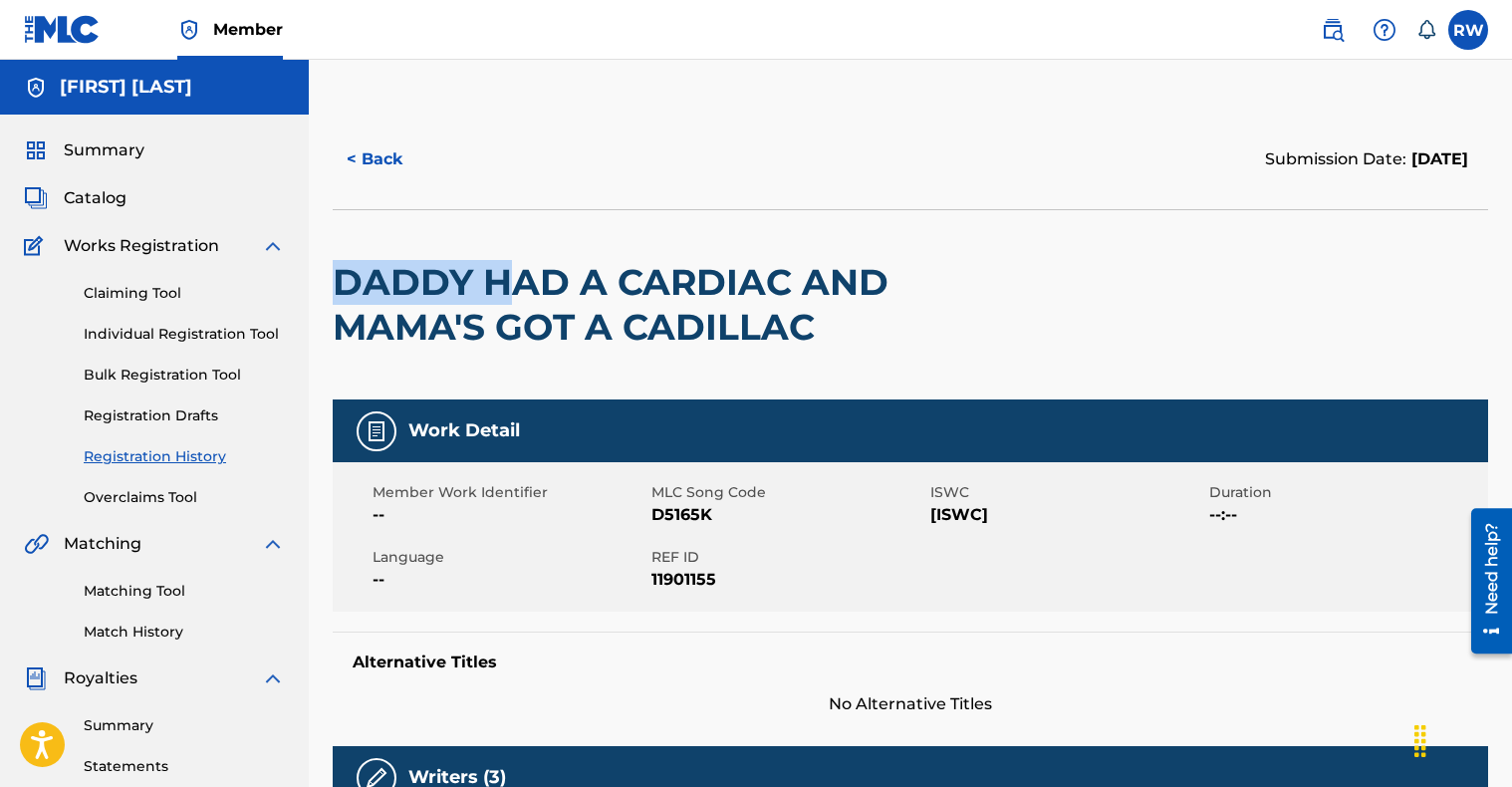 click on "DADDY HAD A CARDIAC AND MAMA'S GOT A CADILLAC" at bounding box center [679, 305] 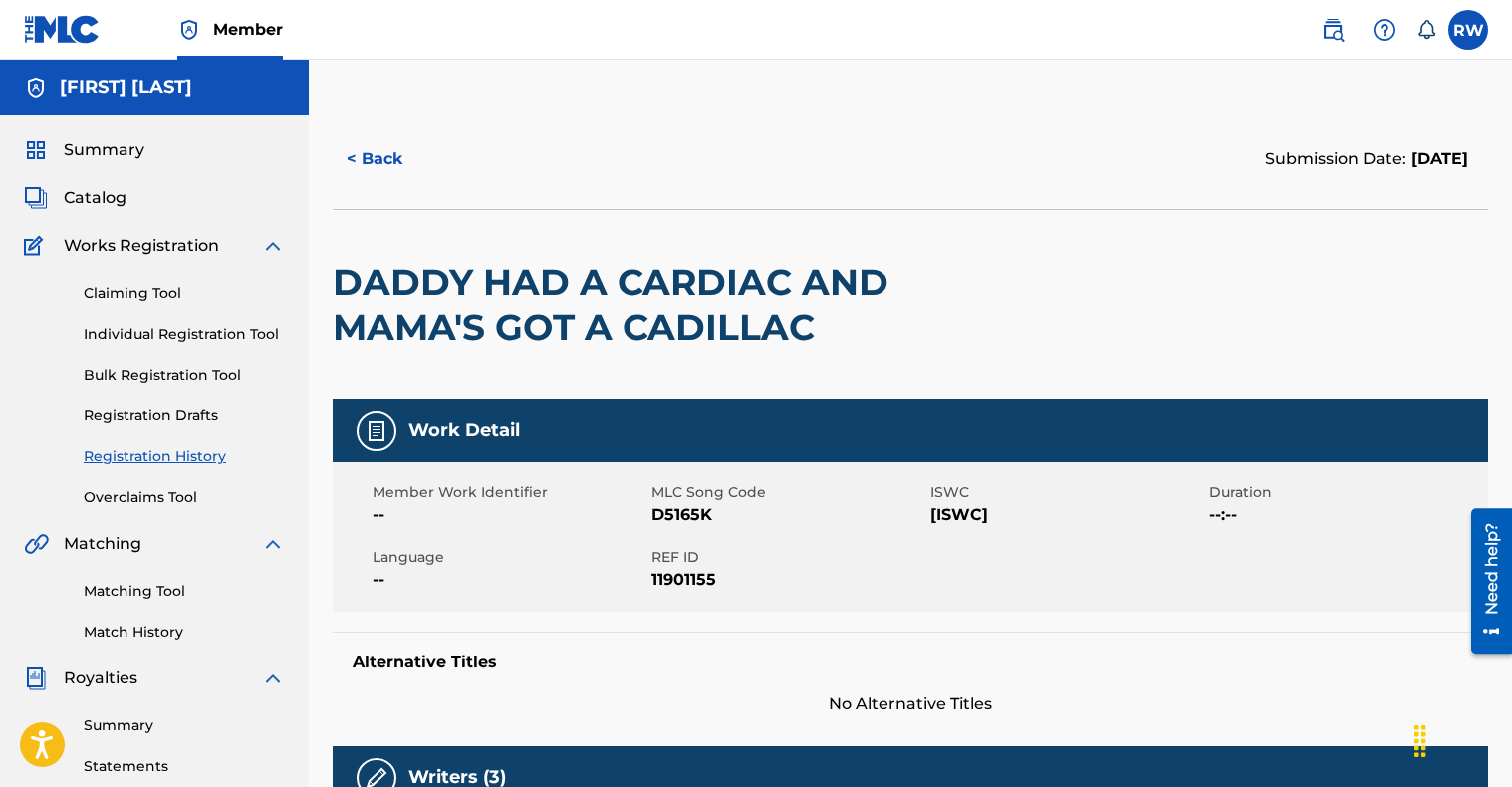 click on "DADDY HAD A CARDIAC AND MAMA'S GOT A CADILLAC" at bounding box center (679, 305) 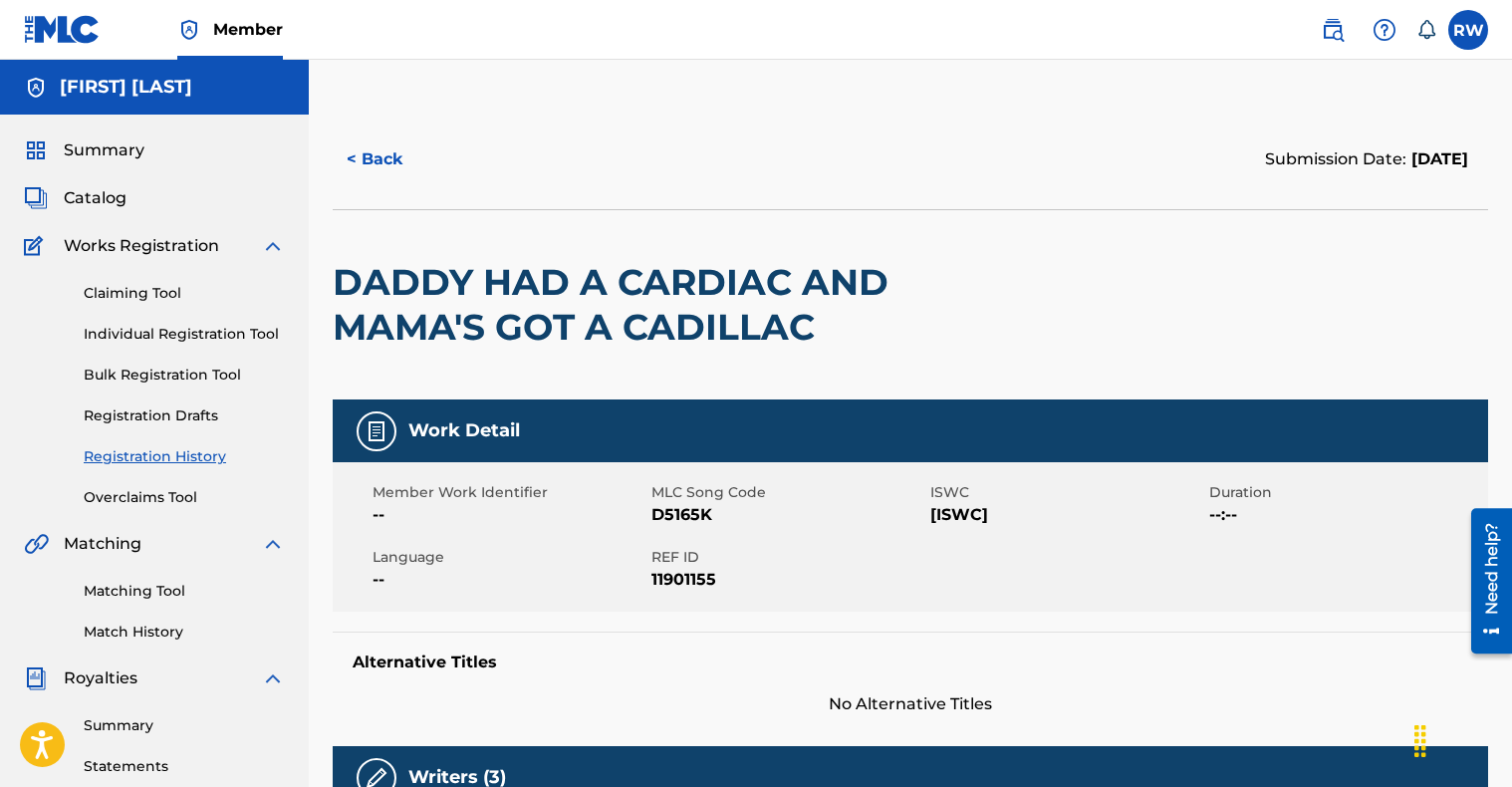drag, startPoint x: 341, startPoint y: 274, endPoint x: 346, endPoint y: 290, distance: 16.763055 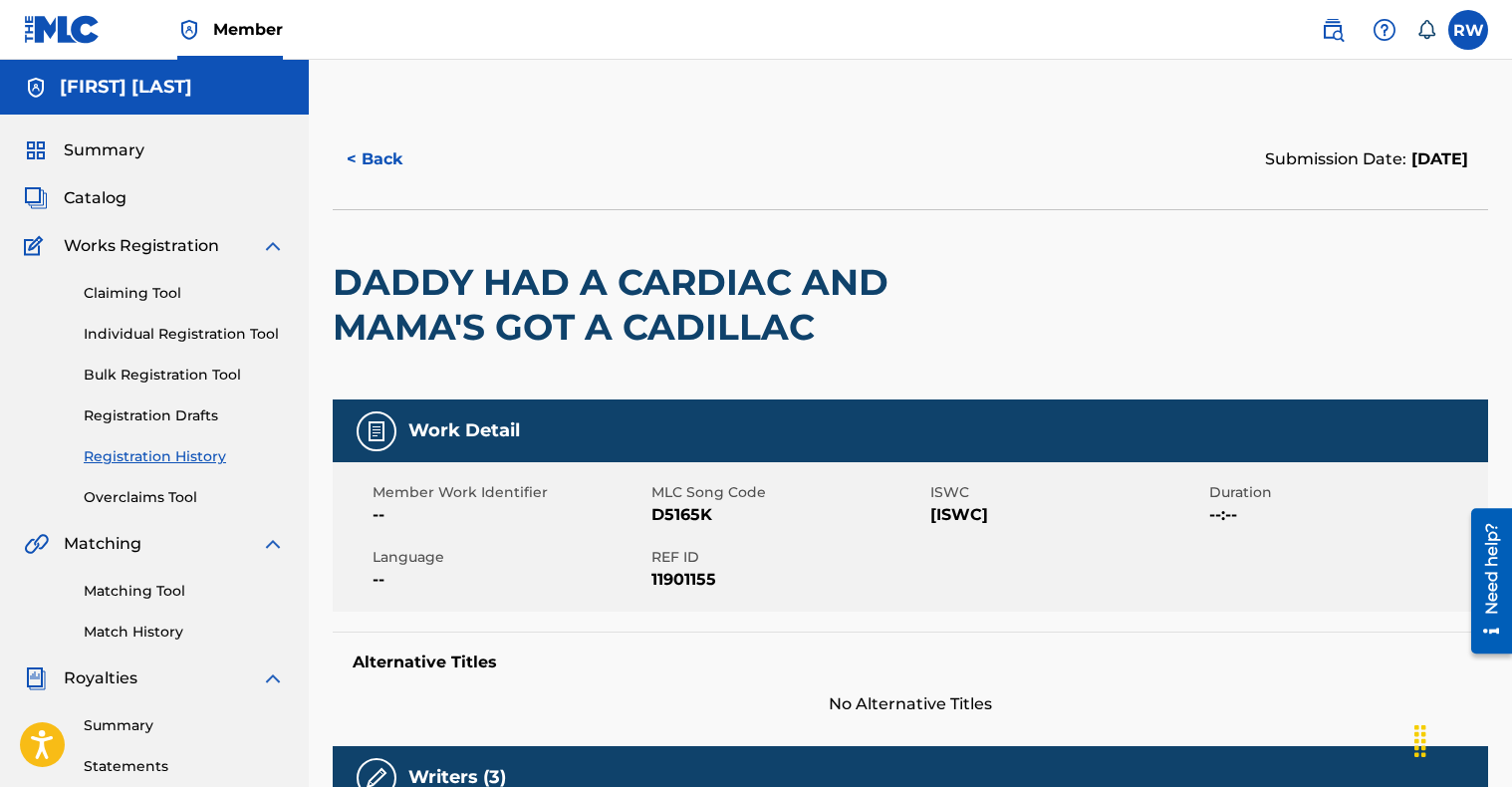click on "DADDY HAD A CARDIAC AND MAMA'S GOT A CADILLAC" at bounding box center [679, 305] 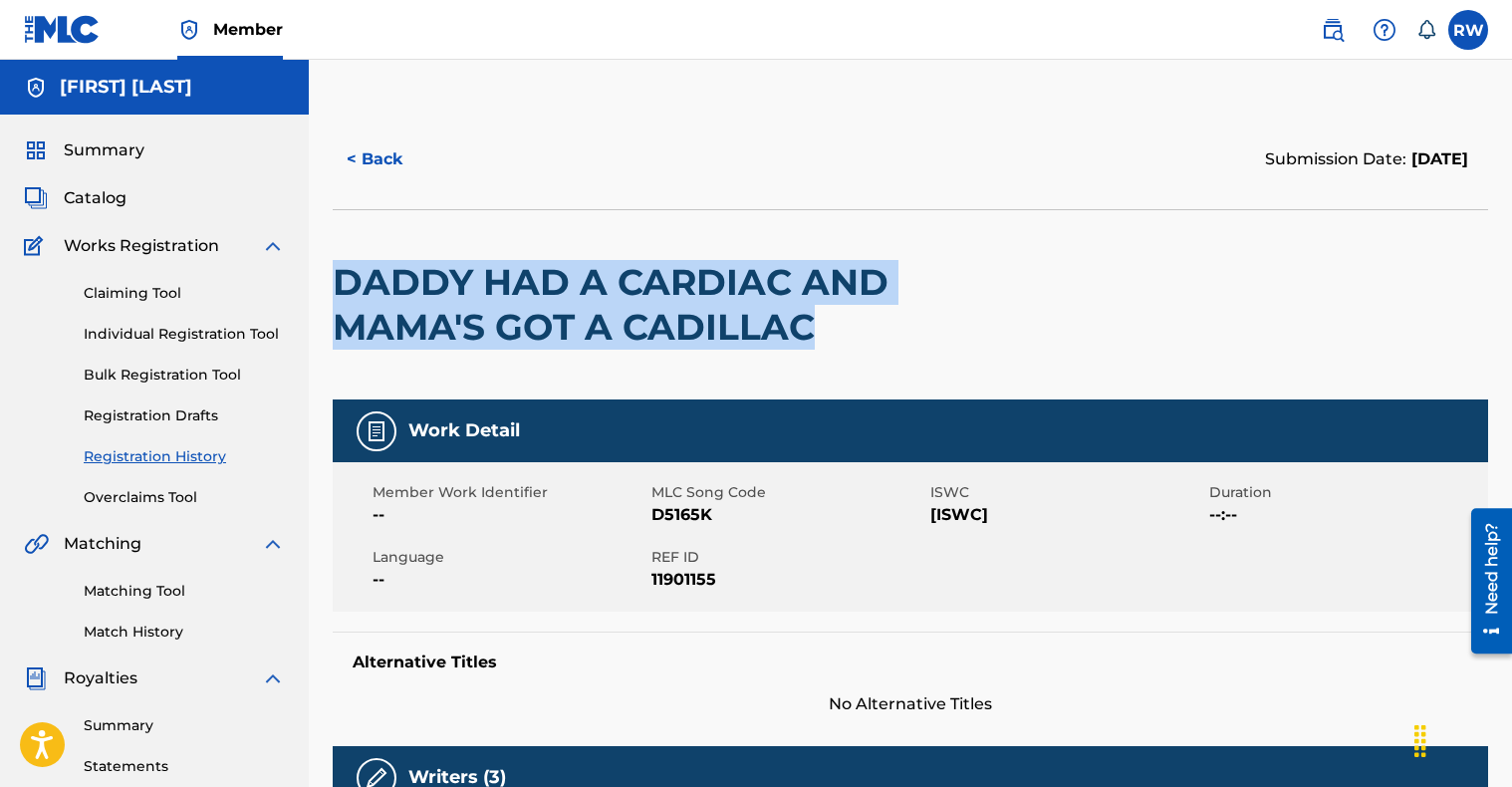 drag, startPoint x: 315, startPoint y: 295, endPoint x: 680, endPoint y: 369, distance: 372.42583 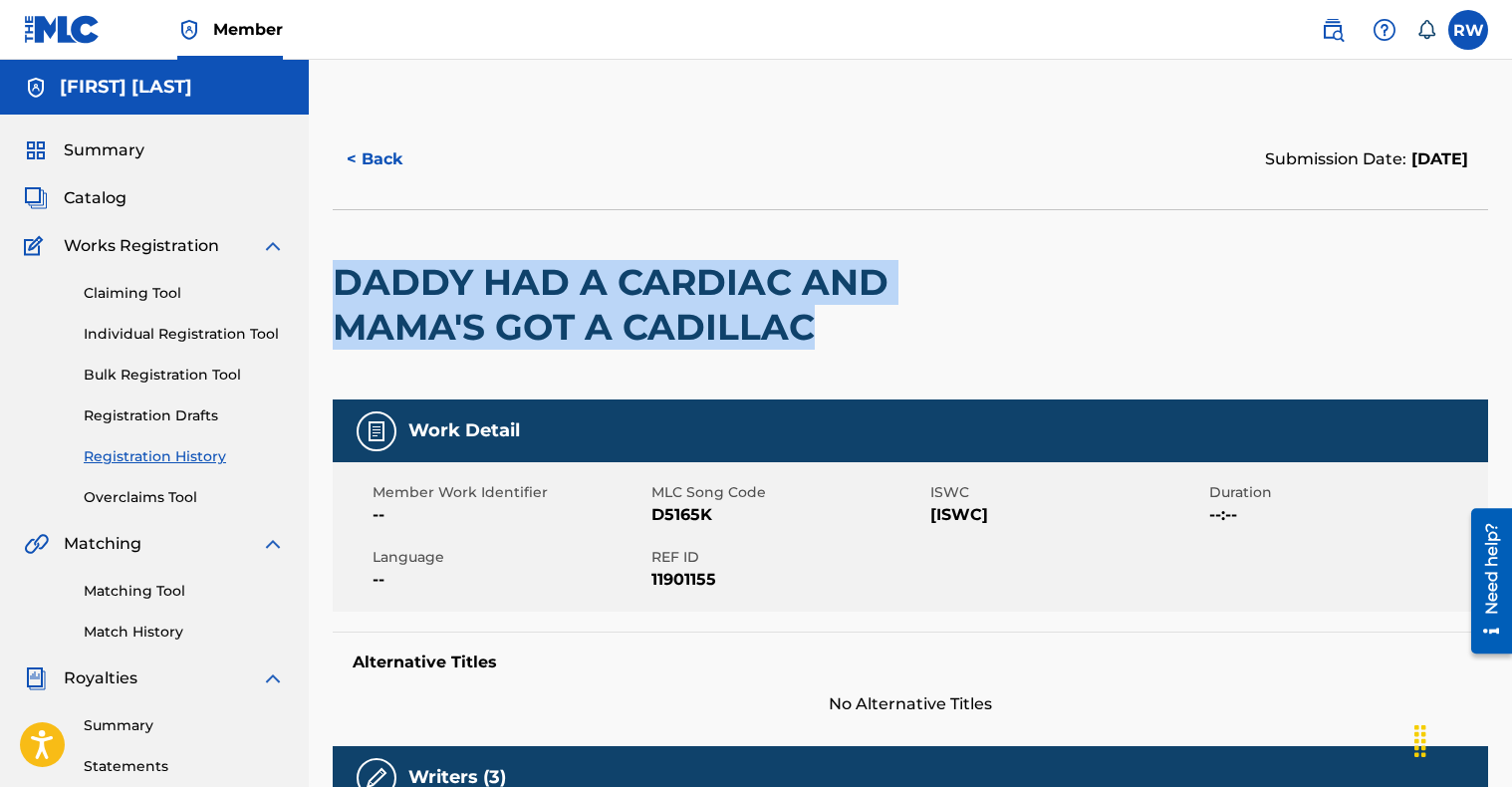 copy on "DADDY HAD A CARDIAC AND MAMA'S GOT A CADILLAC" 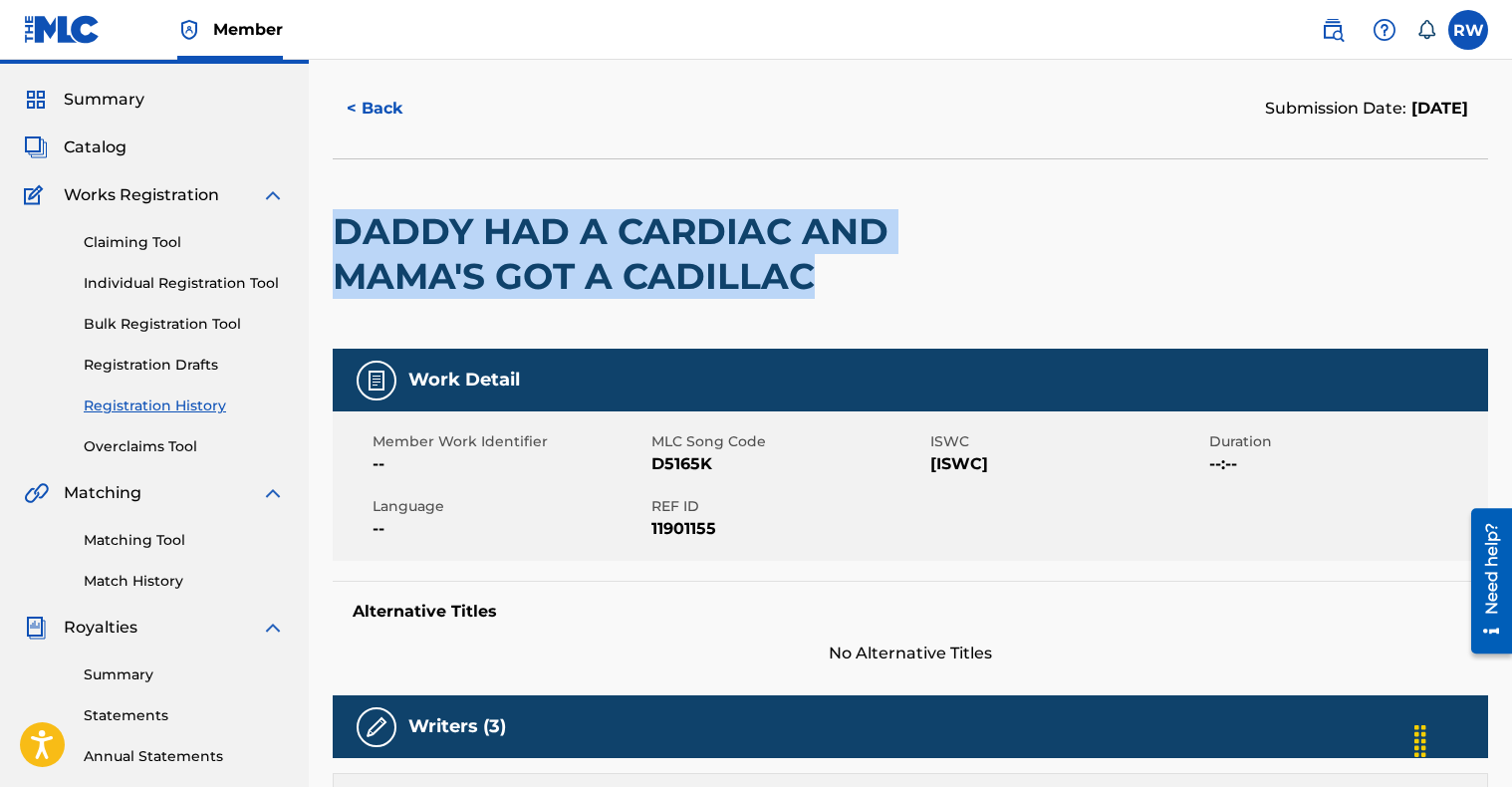 scroll, scrollTop: 54, scrollLeft: 0, axis: vertical 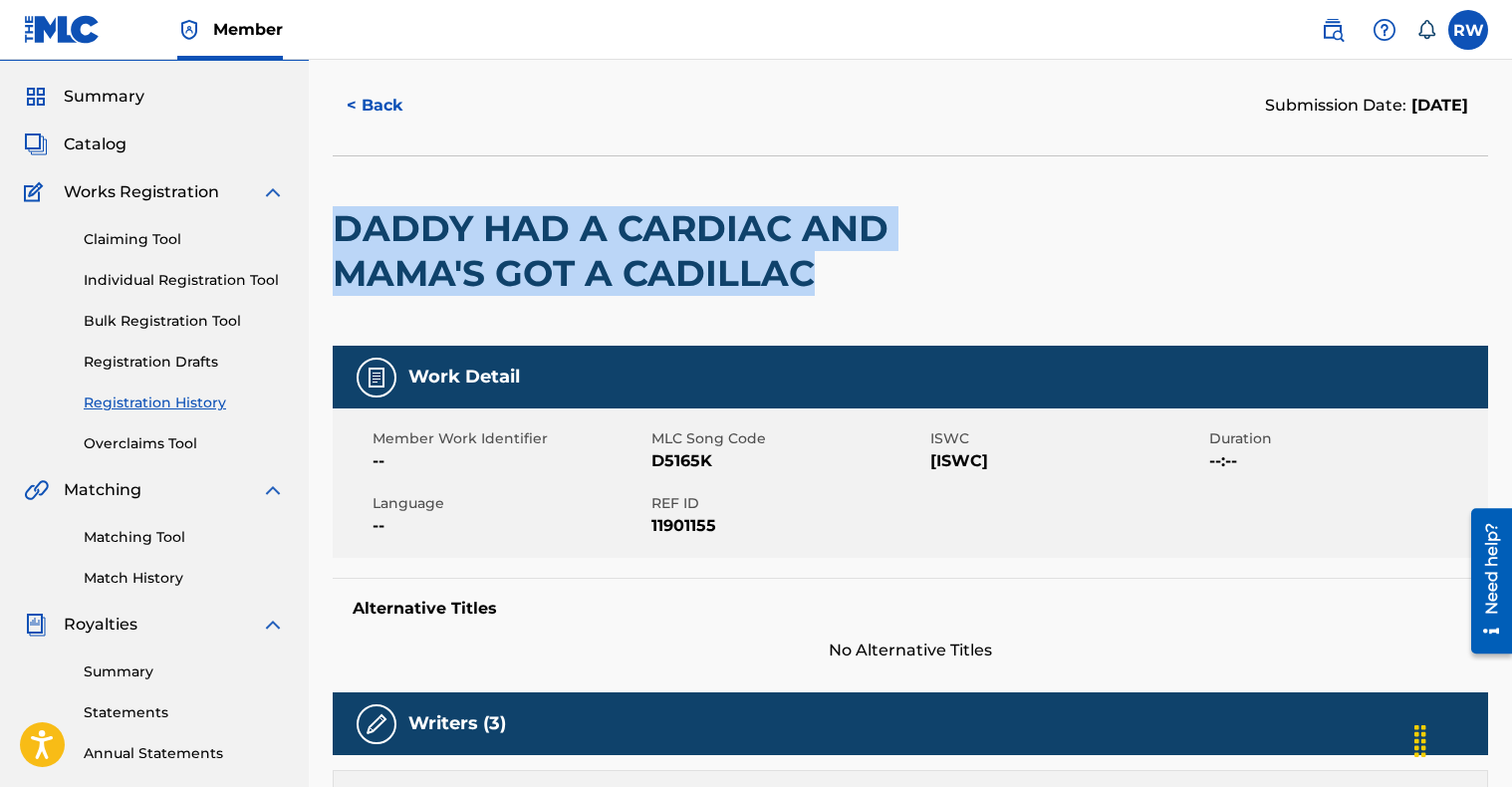 click on "< Back" at bounding box center [392, 106] 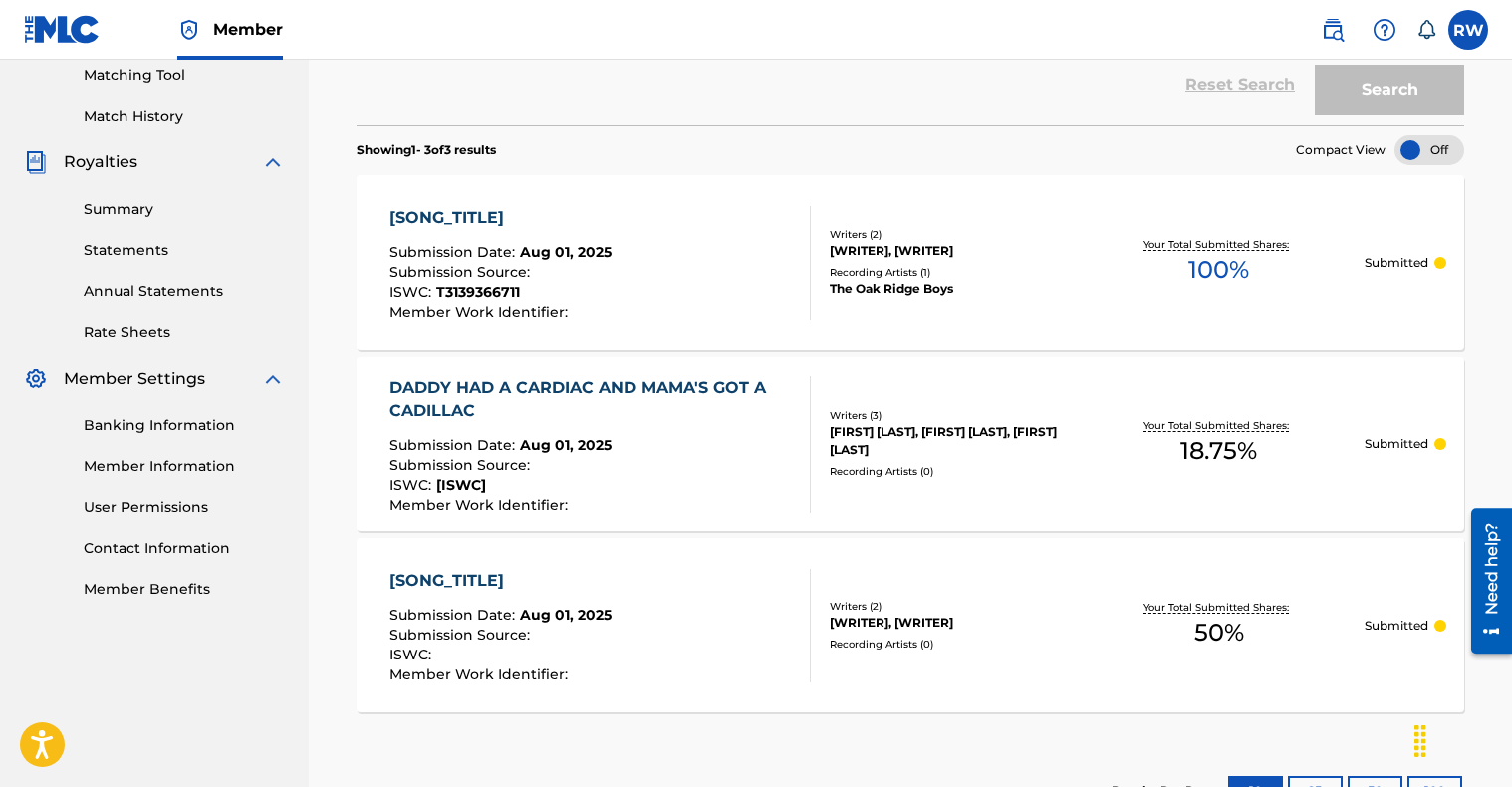 scroll, scrollTop: 520, scrollLeft: 0, axis: vertical 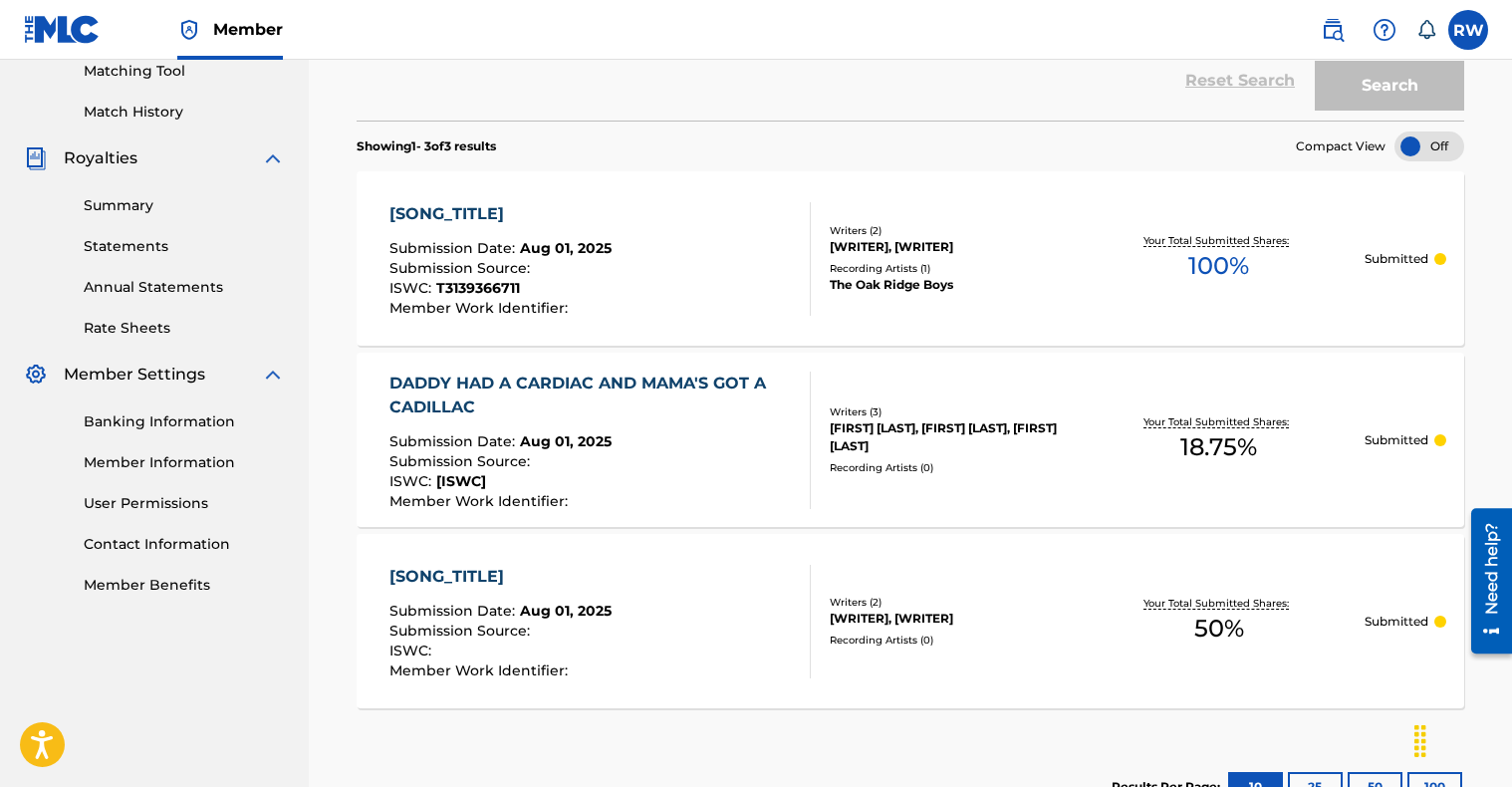 click on "Mama's Boys Submission Date : Aug 01, 2025 Submission Source : ISWC : T3139366711 Member Work Identifier :" at bounding box center (600, 259) 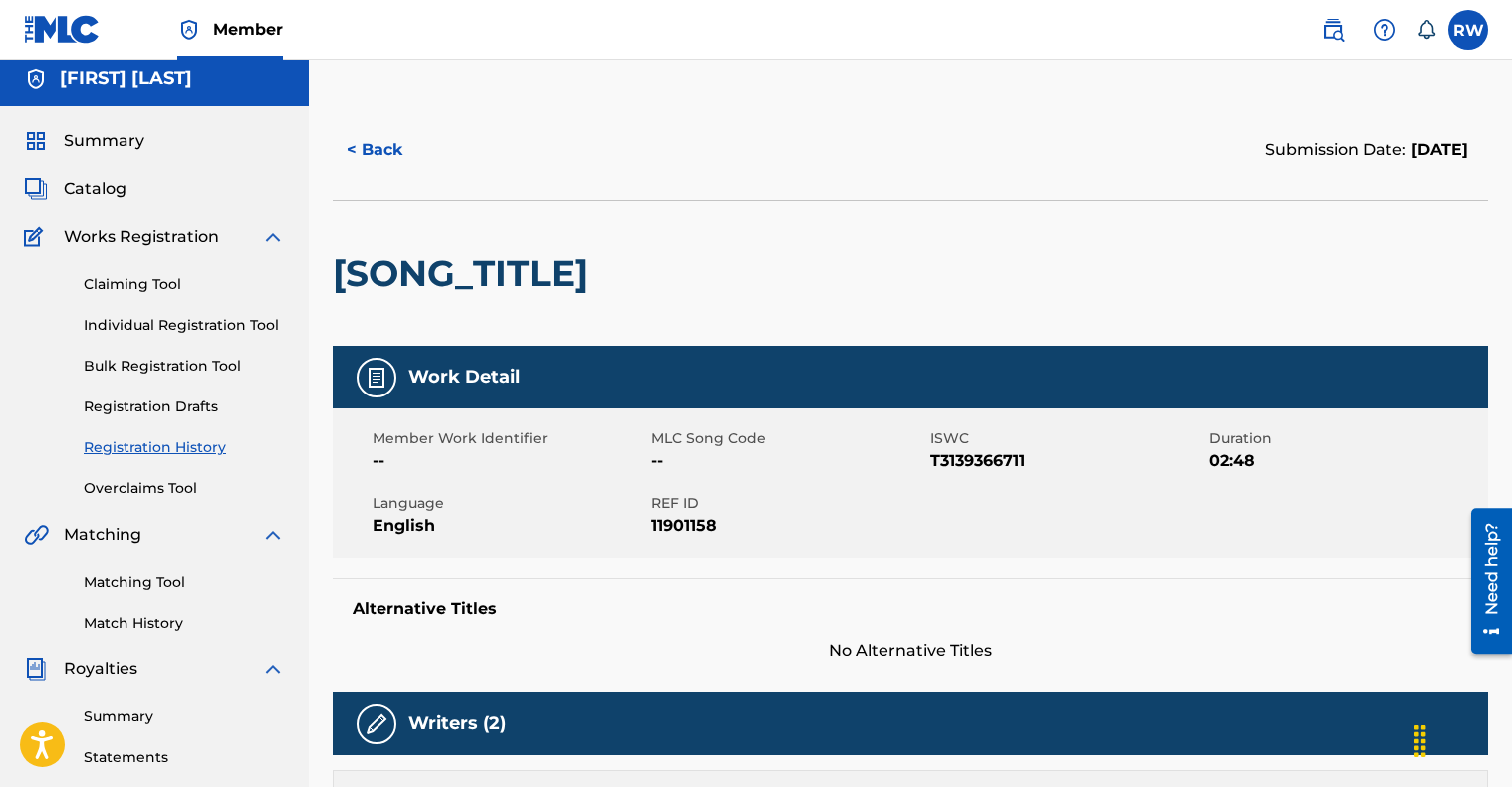 scroll, scrollTop: 0, scrollLeft: 0, axis: both 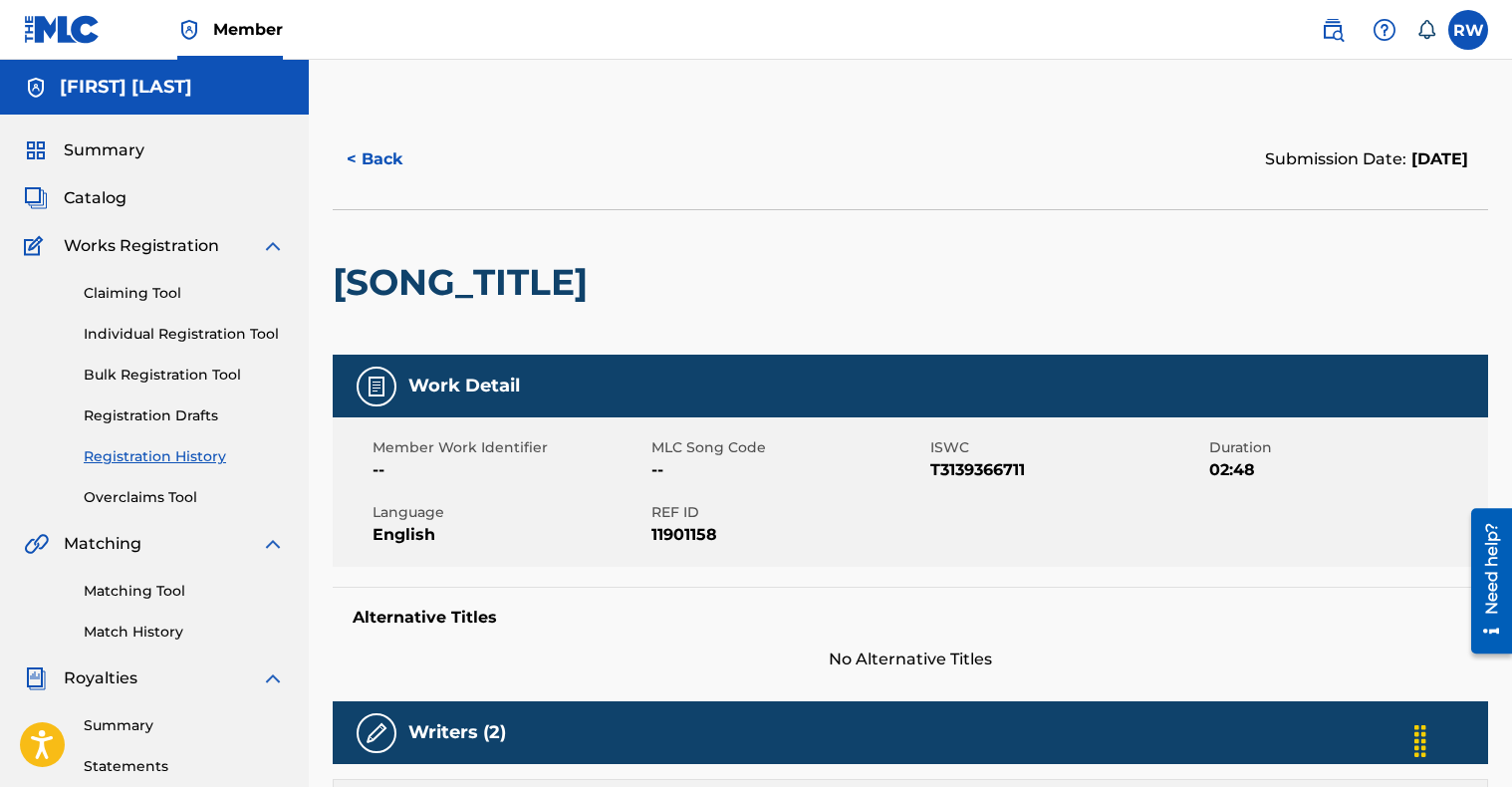 click on "Catalog" at bounding box center [95, 198] 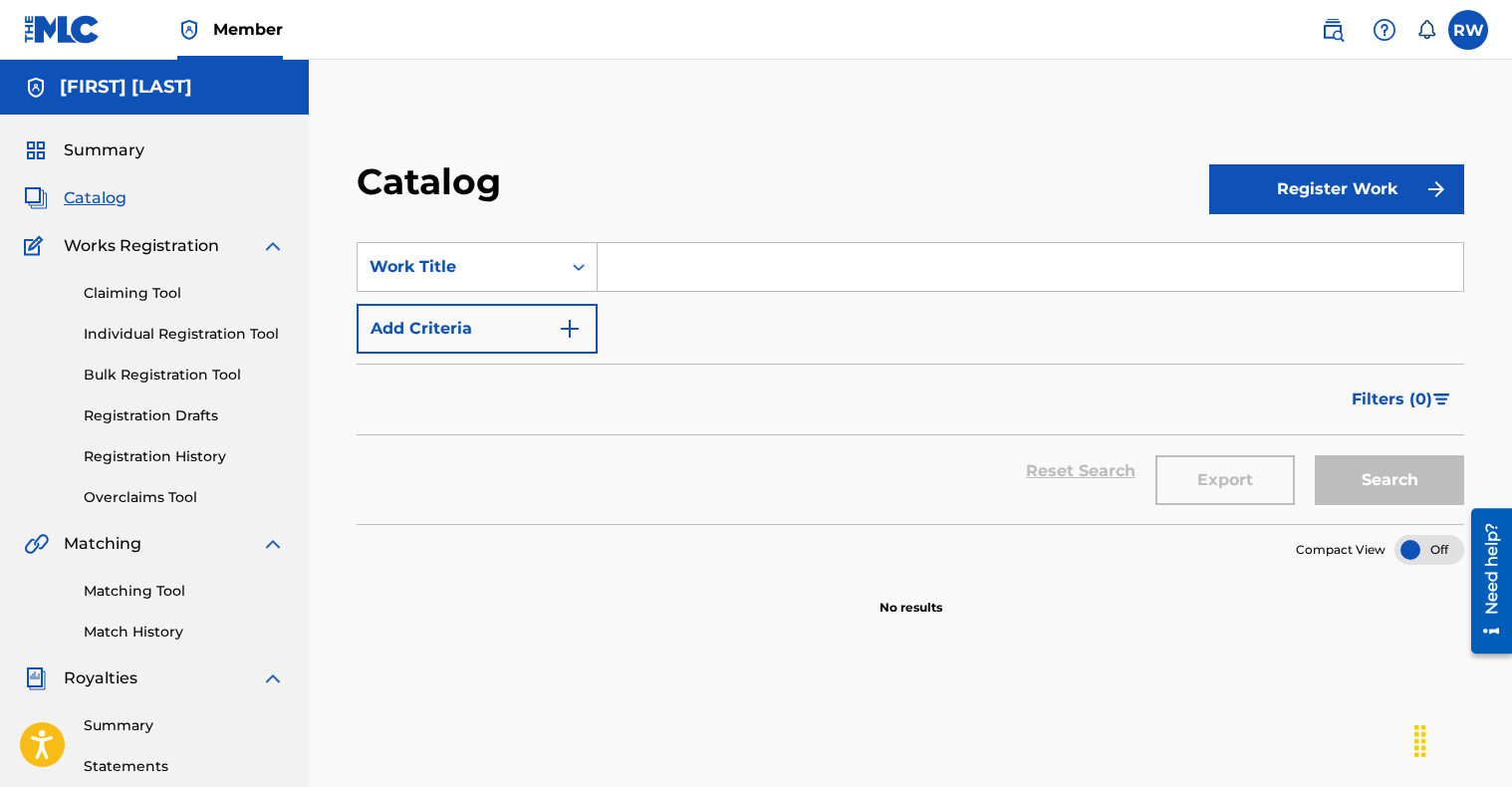 click on "Summary" at bounding box center [104, 150] 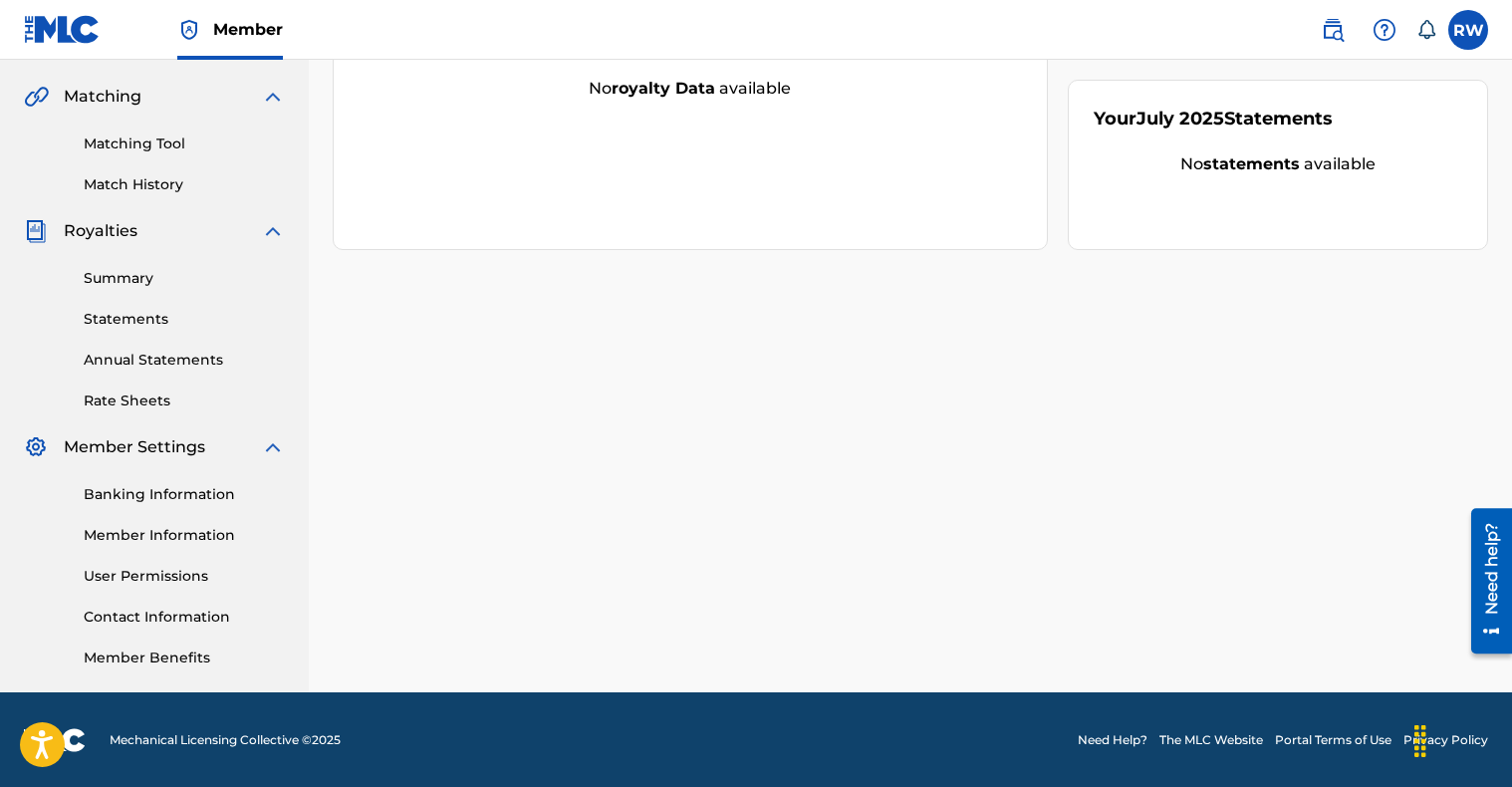 scroll, scrollTop: 448, scrollLeft: 0, axis: vertical 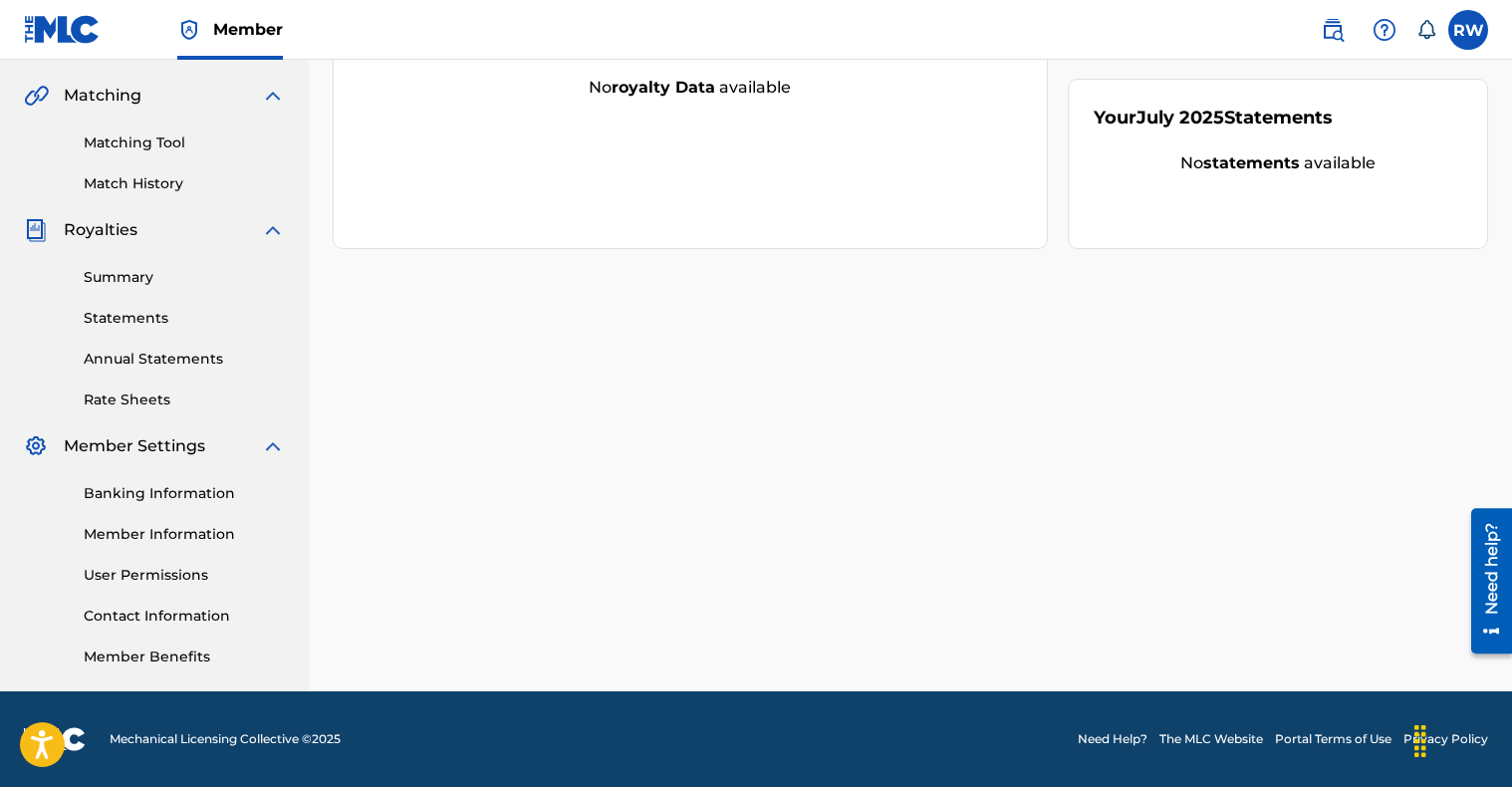 click on "Member Information" at bounding box center [184, 534] 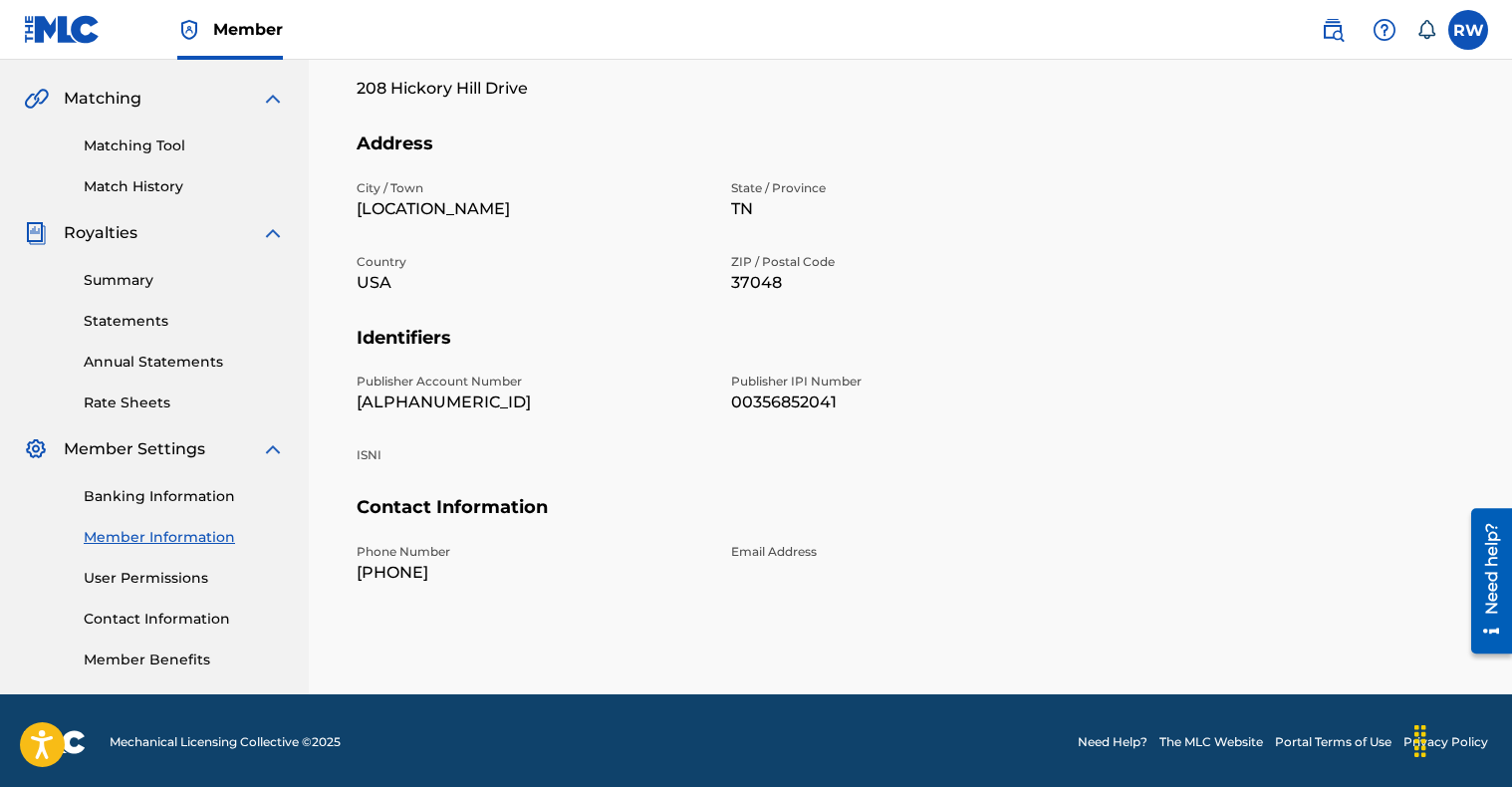 scroll, scrollTop: 448, scrollLeft: 0, axis: vertical 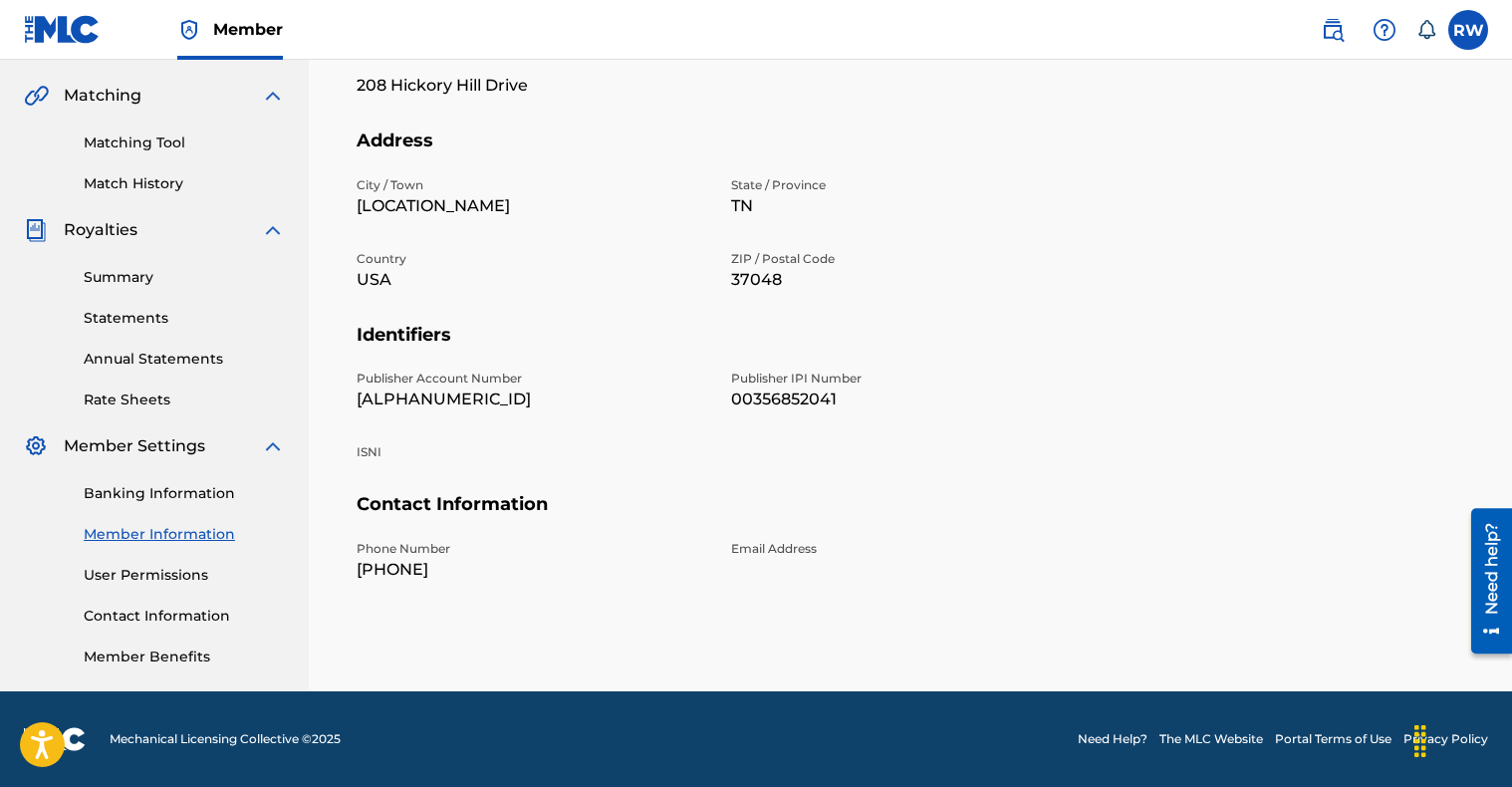 click on "Contact Information" at bounding box center (184, 616) 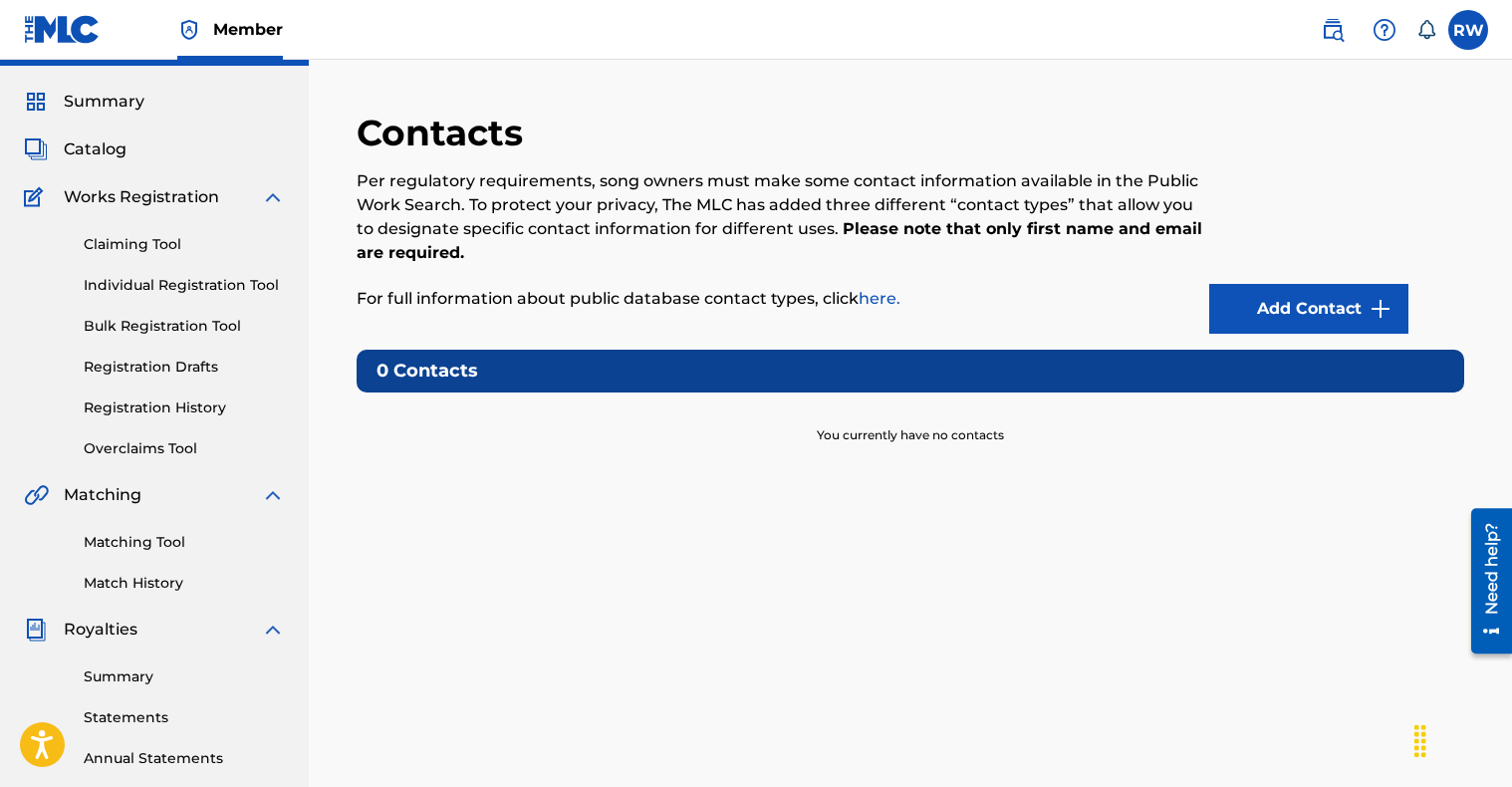 scroll, scrollTop: 53, scrollLeft: 0, axis: vertical 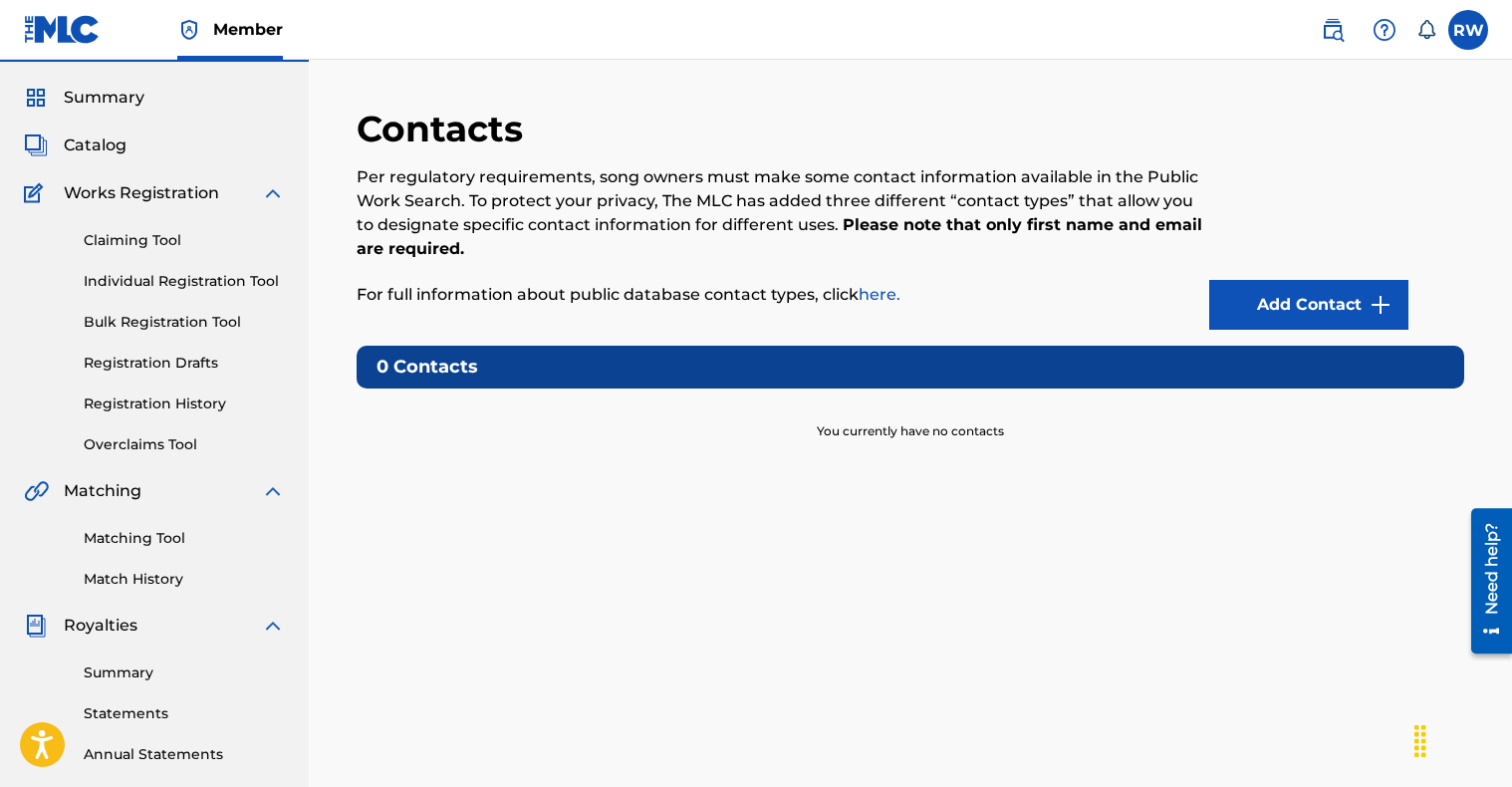 click on "here." at bounding box center [880, 294] 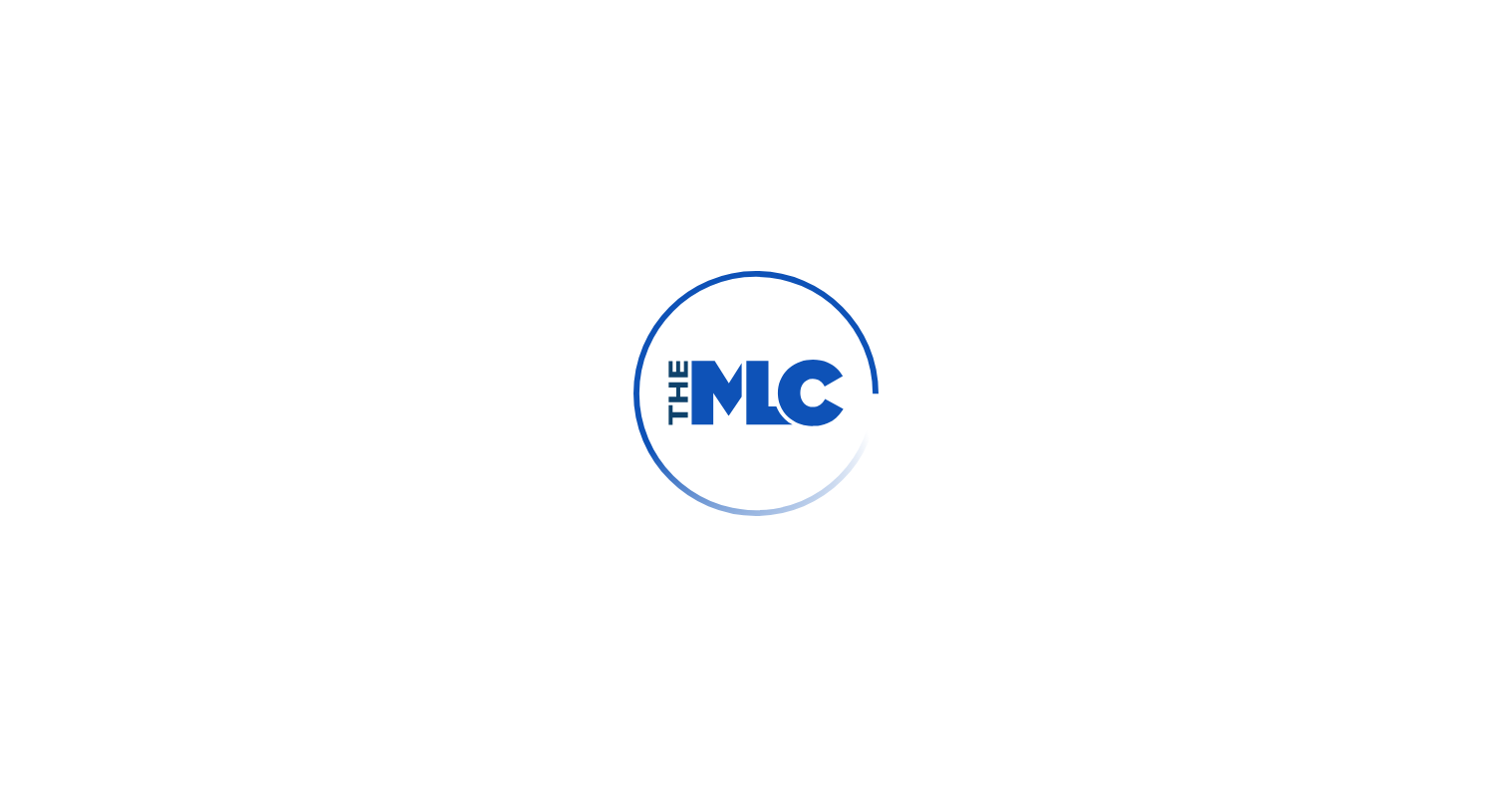 scroll, scrollTop: 0, scrollLeft: 0, axis: both 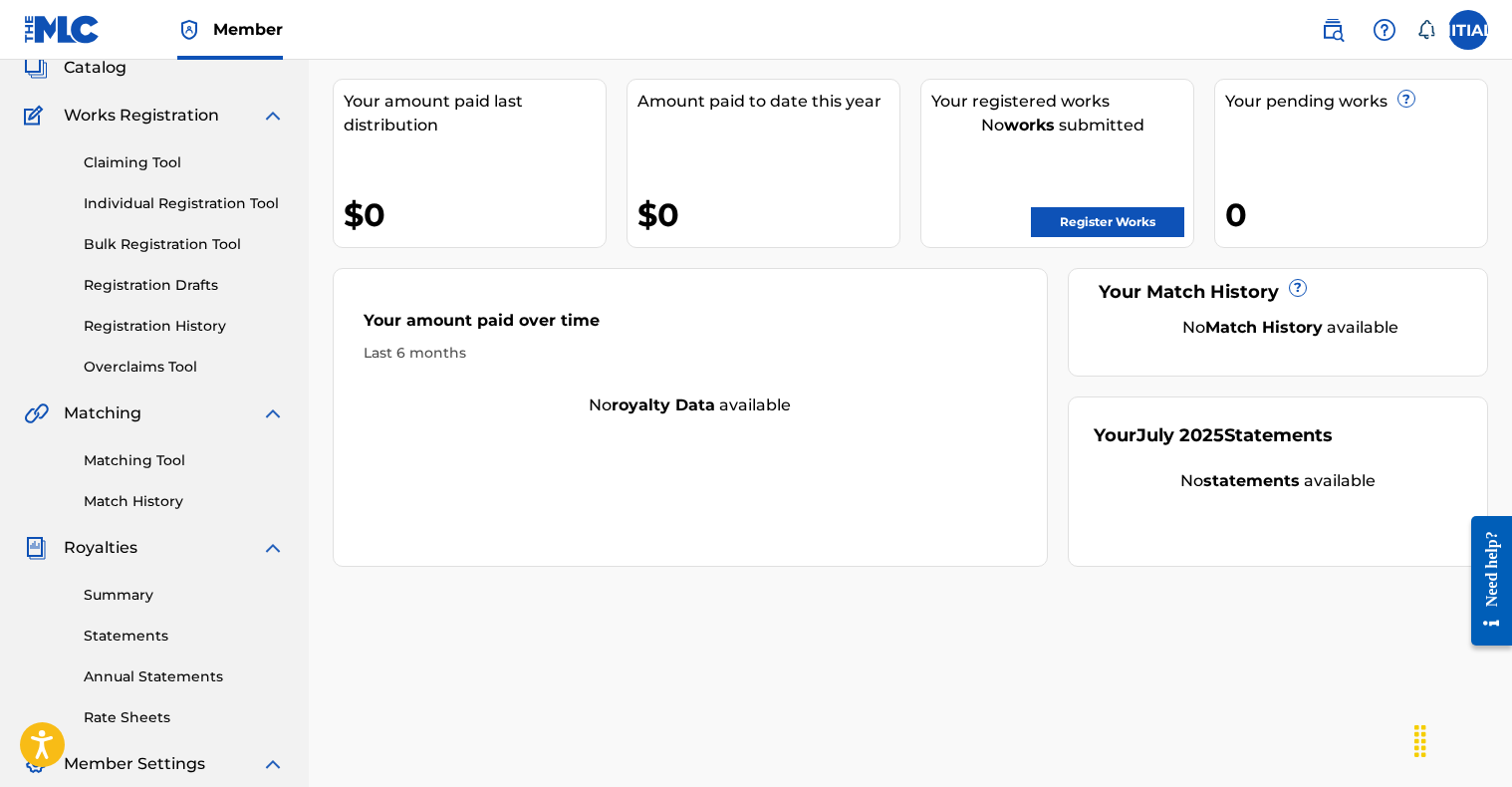 click on "Register Works" at bounding box center [1108, 222] 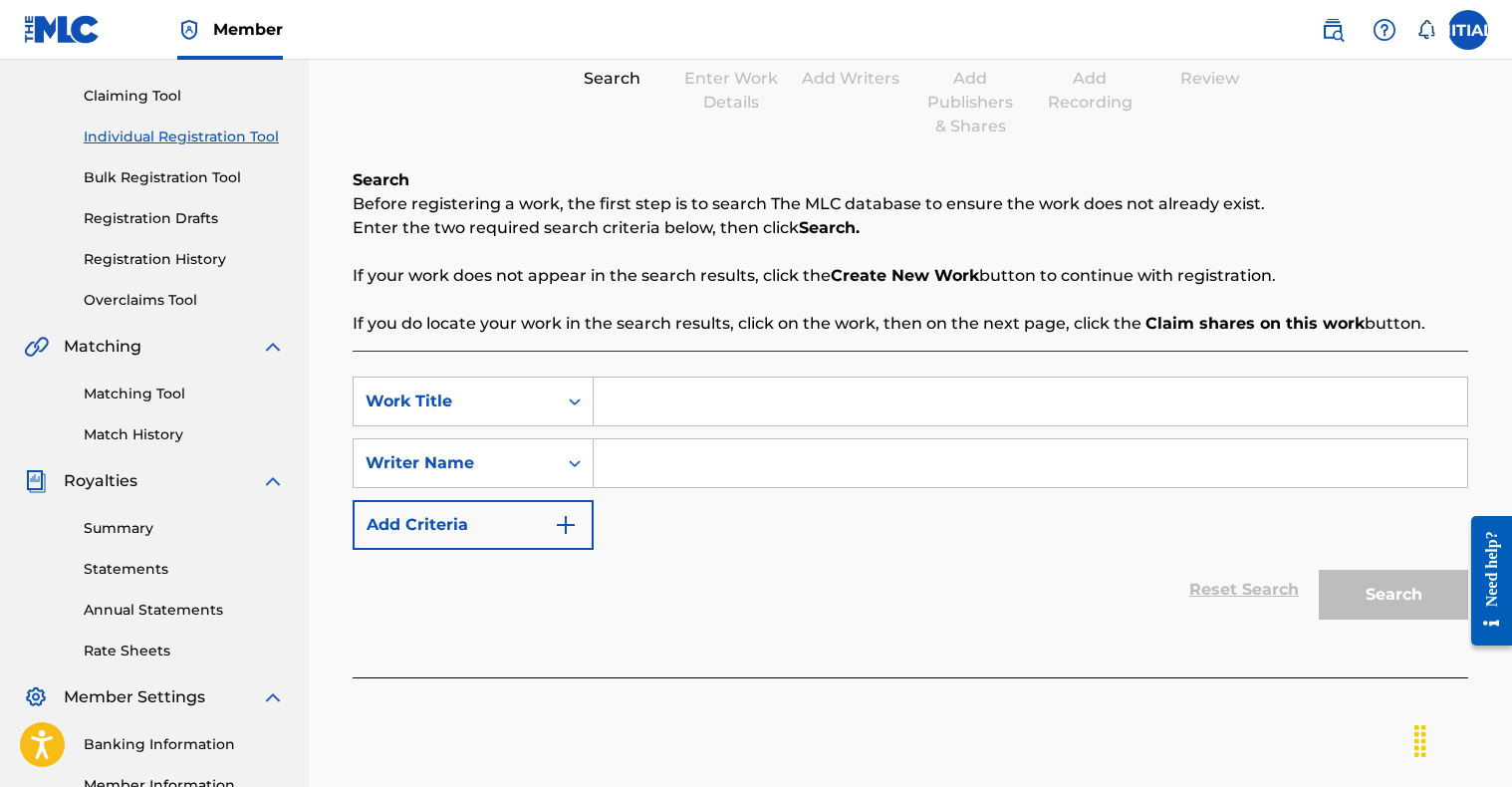 scroll, scrollTop: 191, scrollLeft: 0, axis: vertical 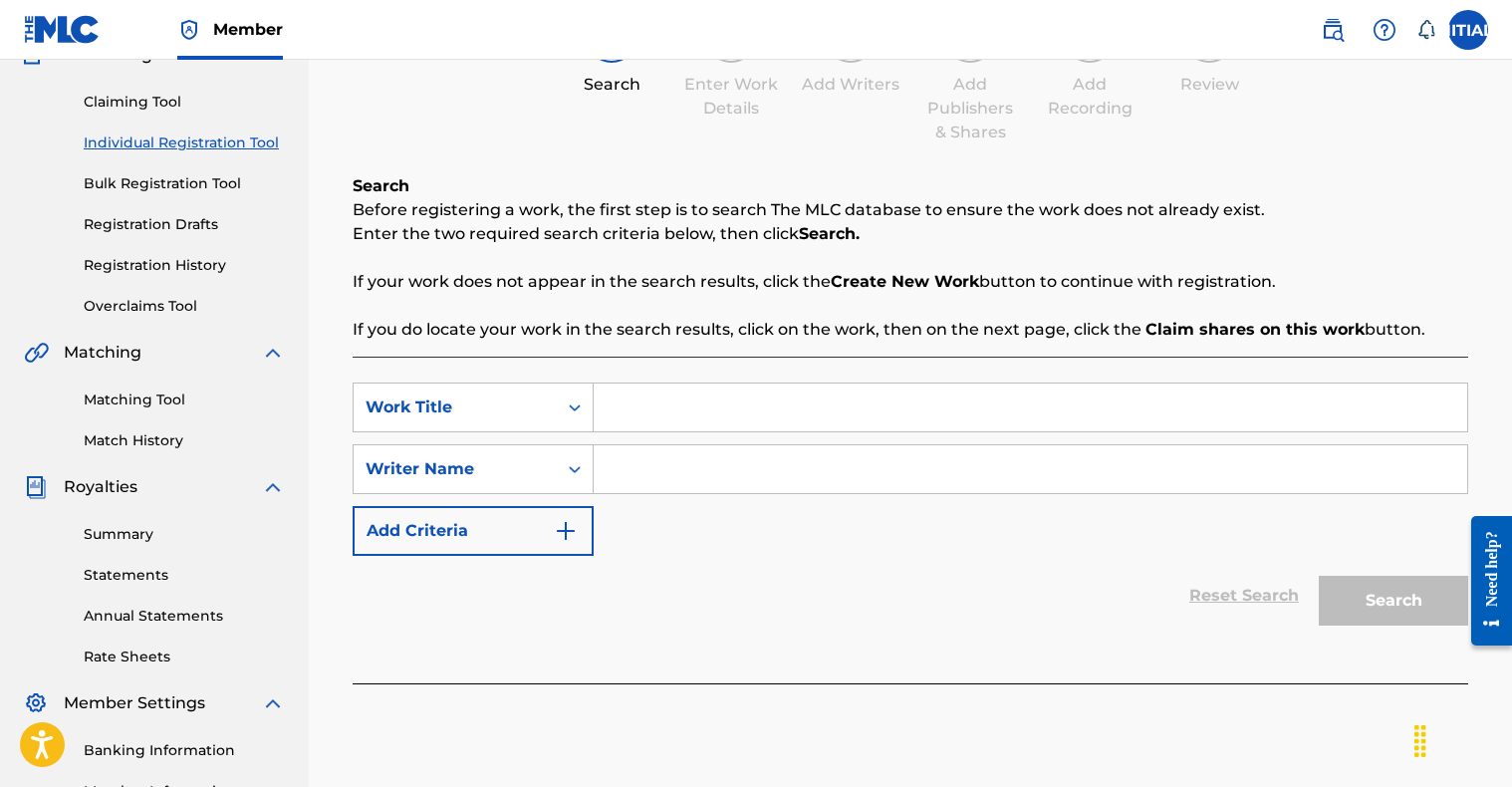 click on "Search Before registering a work, the first step is to search The MLC database to ensure the work does not already exist. Enter the two required search criteria below, then click   Search.  If your work does not appear in the search results, click the  Create New Work   button to continue with registration. If you do locate your work in the search results, click on the work, then on the next page, click the   Claim shares on this work  button." at bounding box center (910, 258) 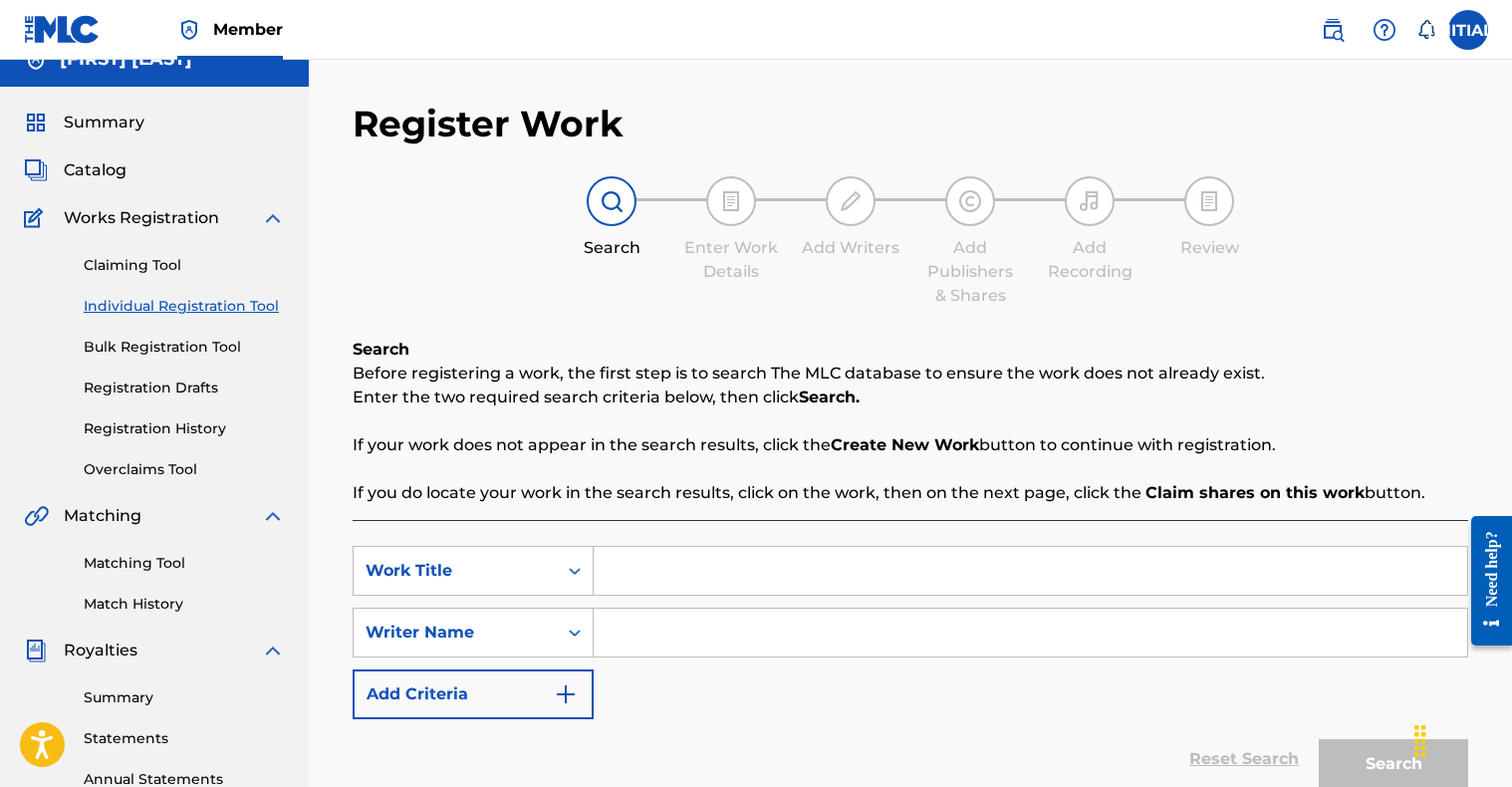 scroll, scrollTop: 0, scrollLeft: 0, axis: both 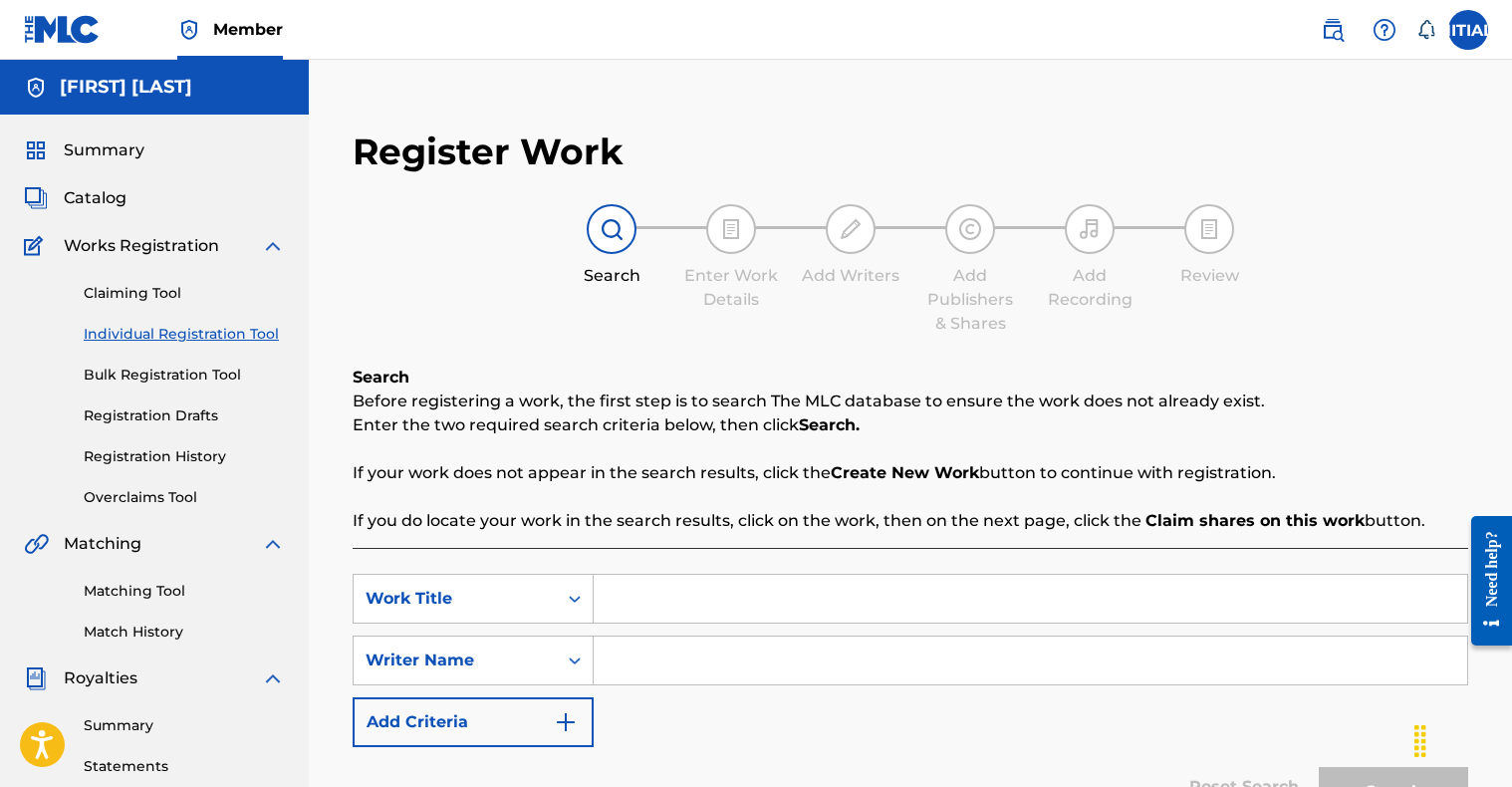 click on "Summary" at bounding box center (104, 150) 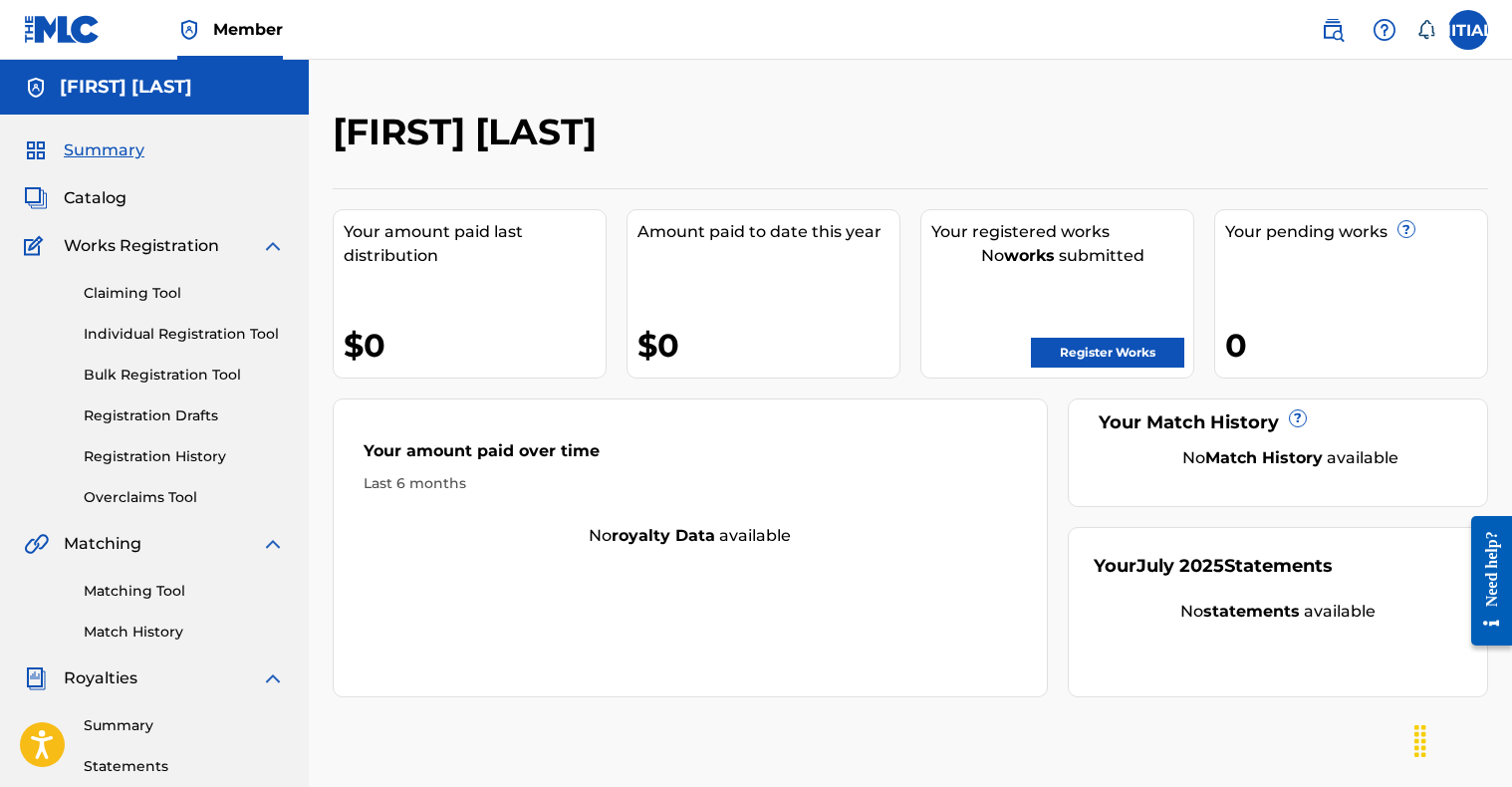 click on "Member" at bounding box center (248, 29) 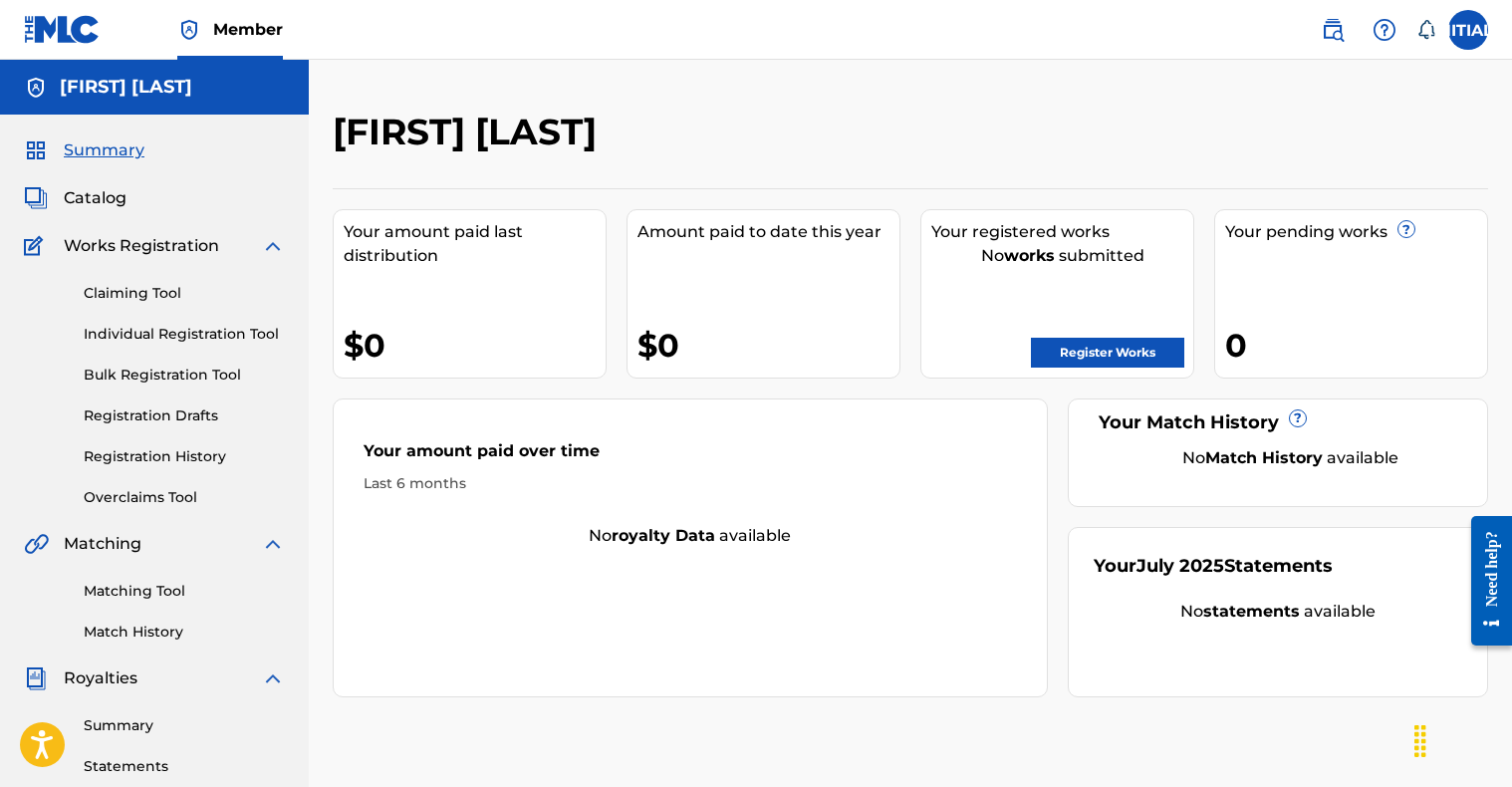 click at bounding box center (1468, 30) 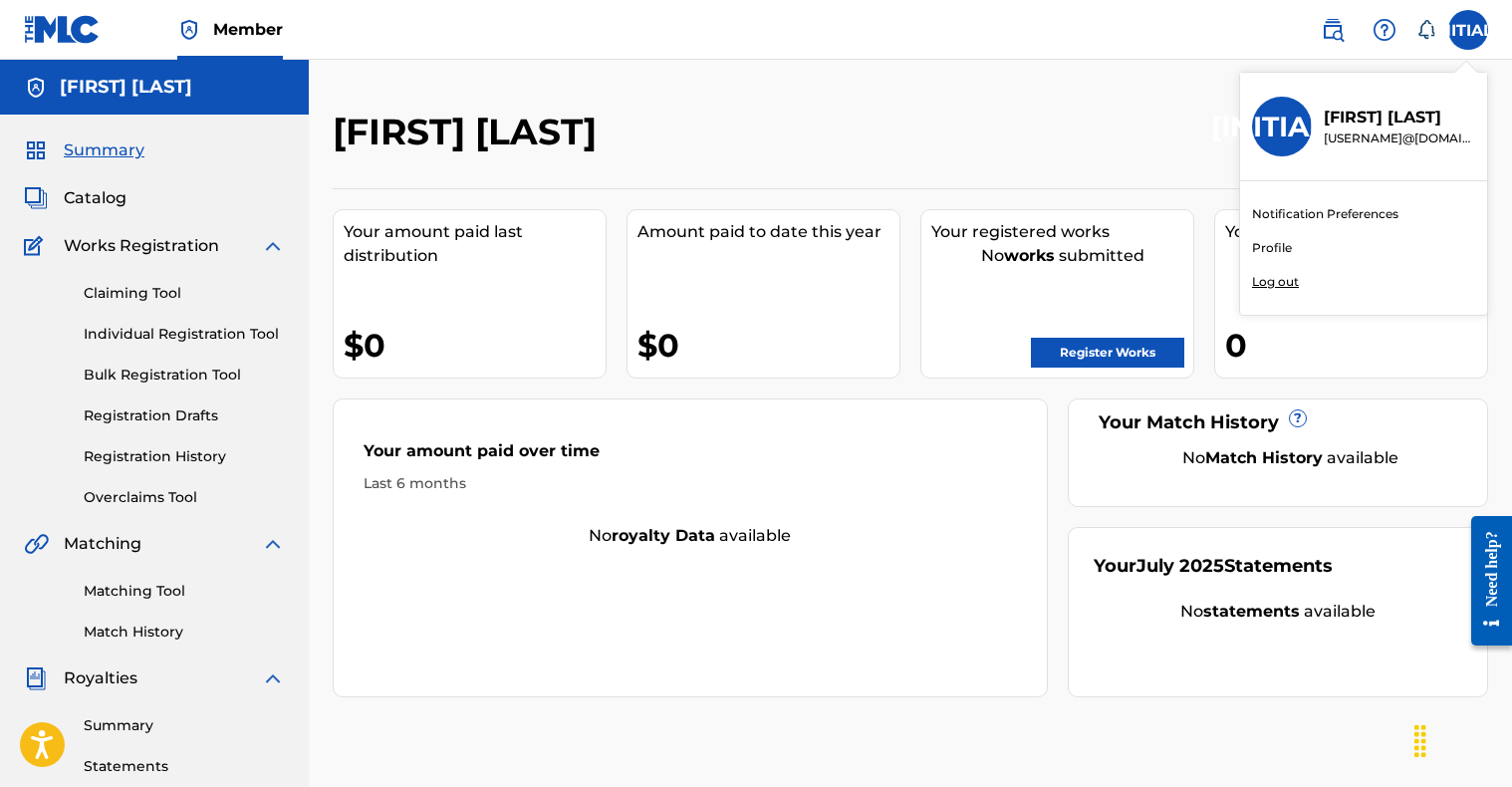 click on "Profile" at bounding box center [1272, 248] 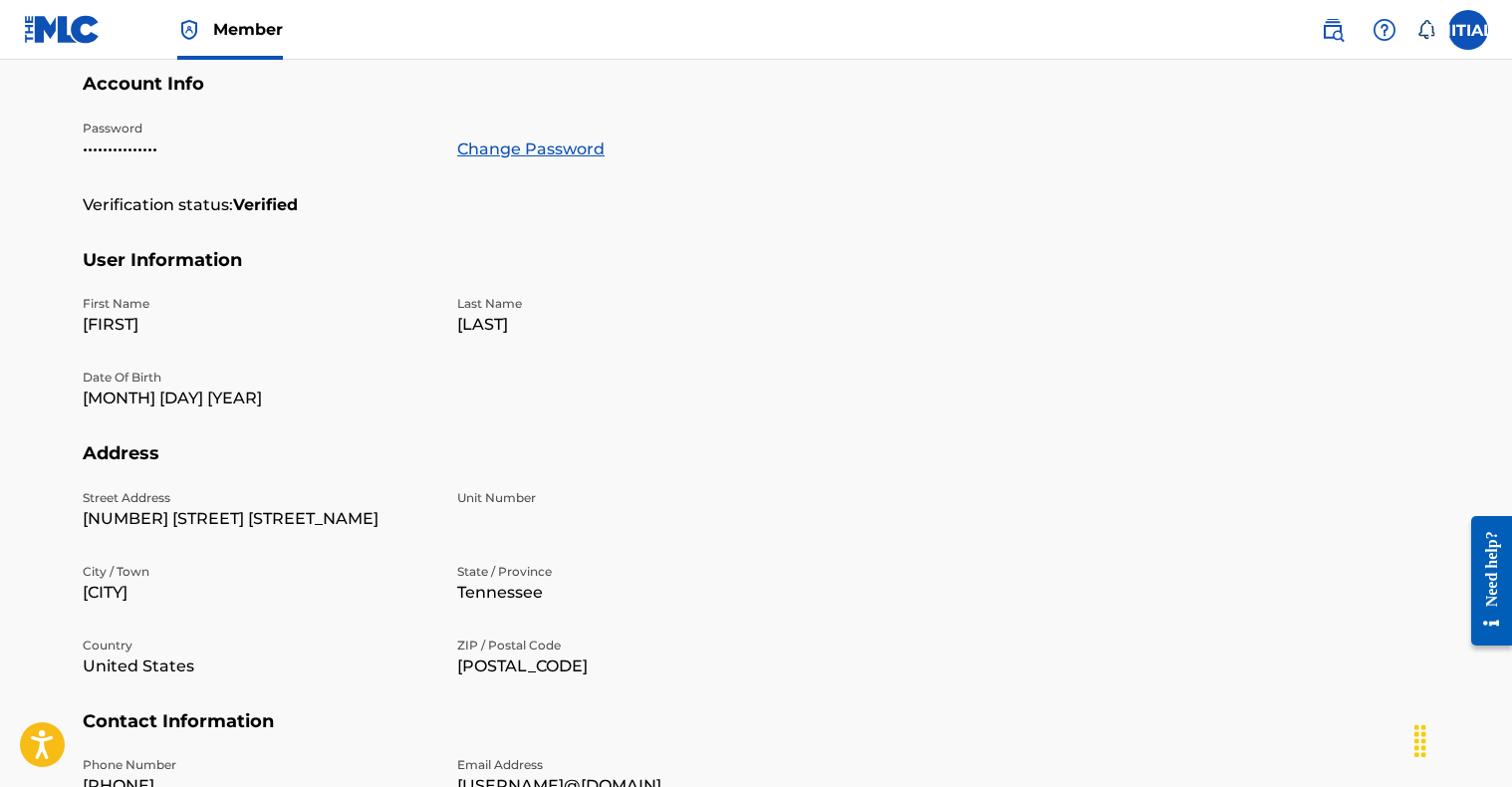 scroll, scrollTop: 0, scrollLeft: 0, axis: both 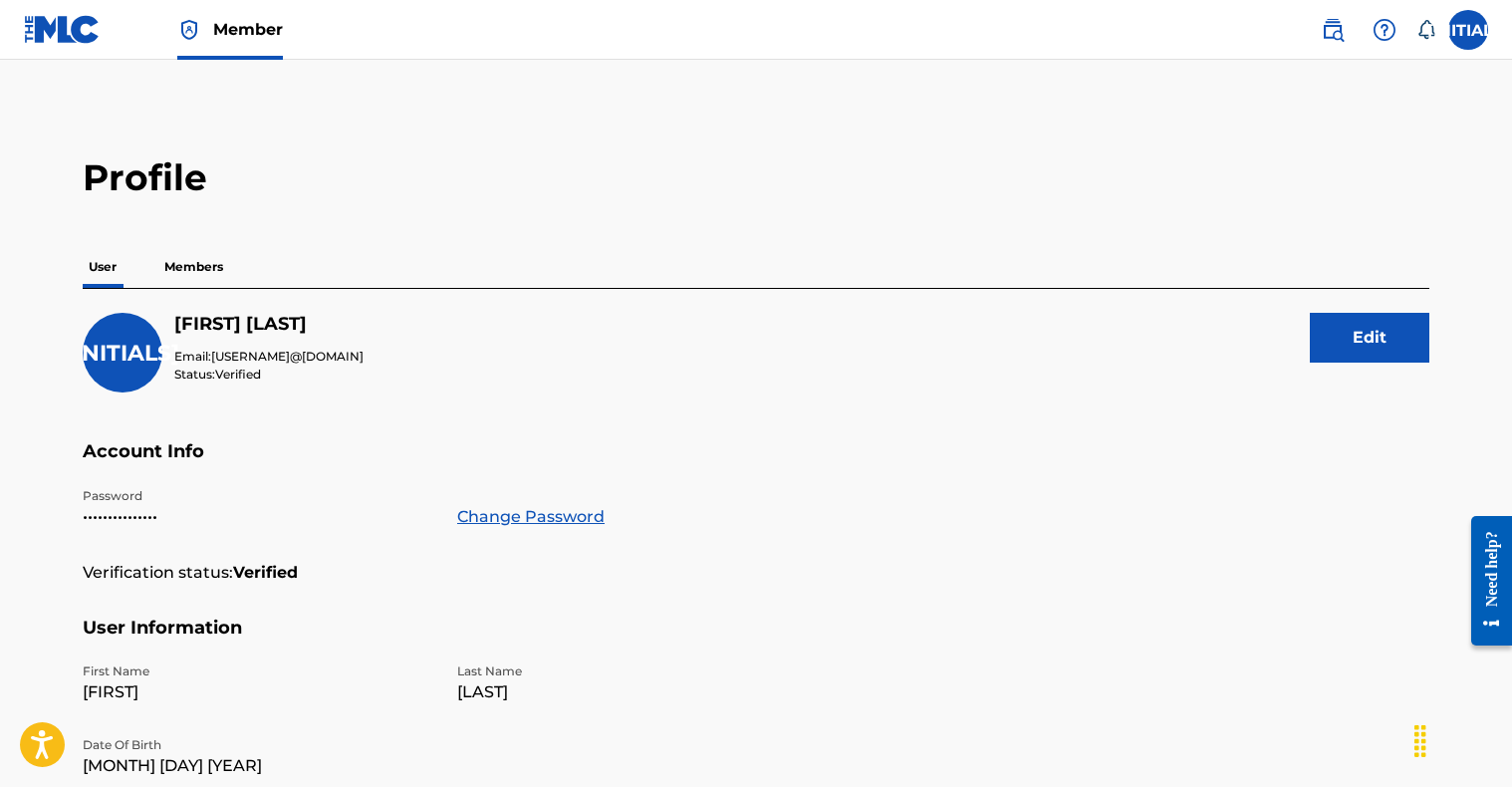 click on "Members" at bounding box center (193, 267) 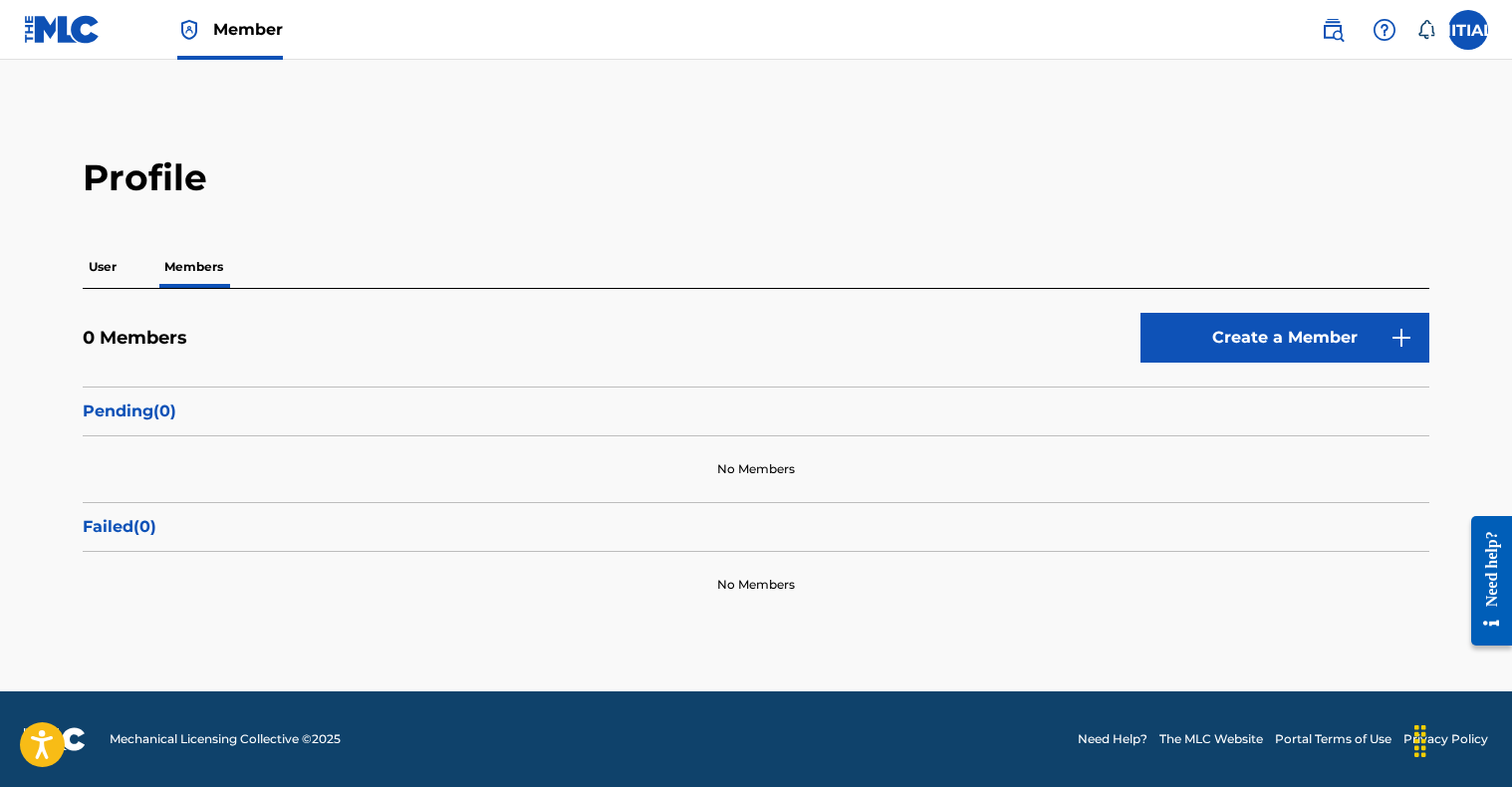 click on "Create a Member" at bounding box center (1285, 338) 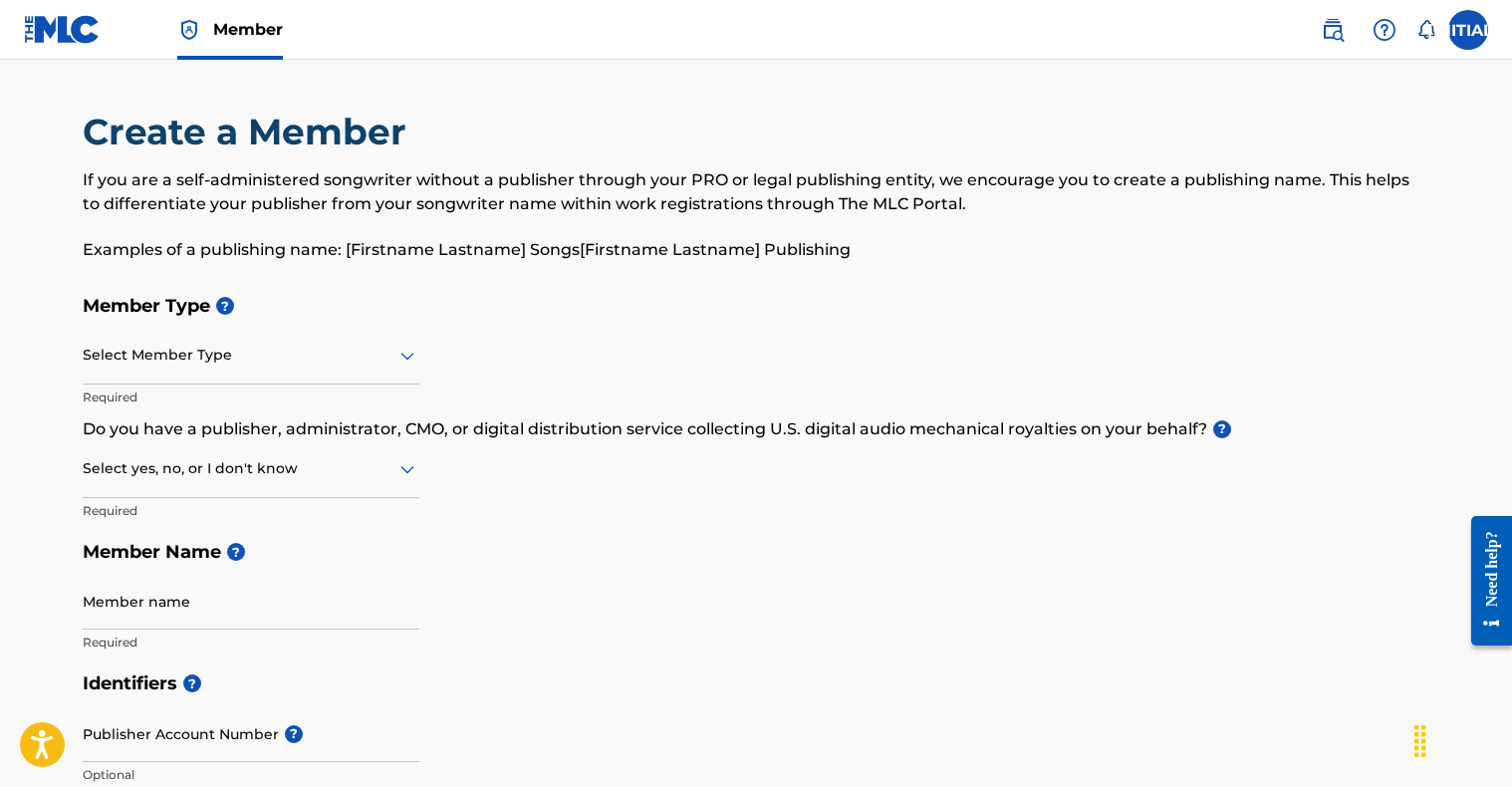 click 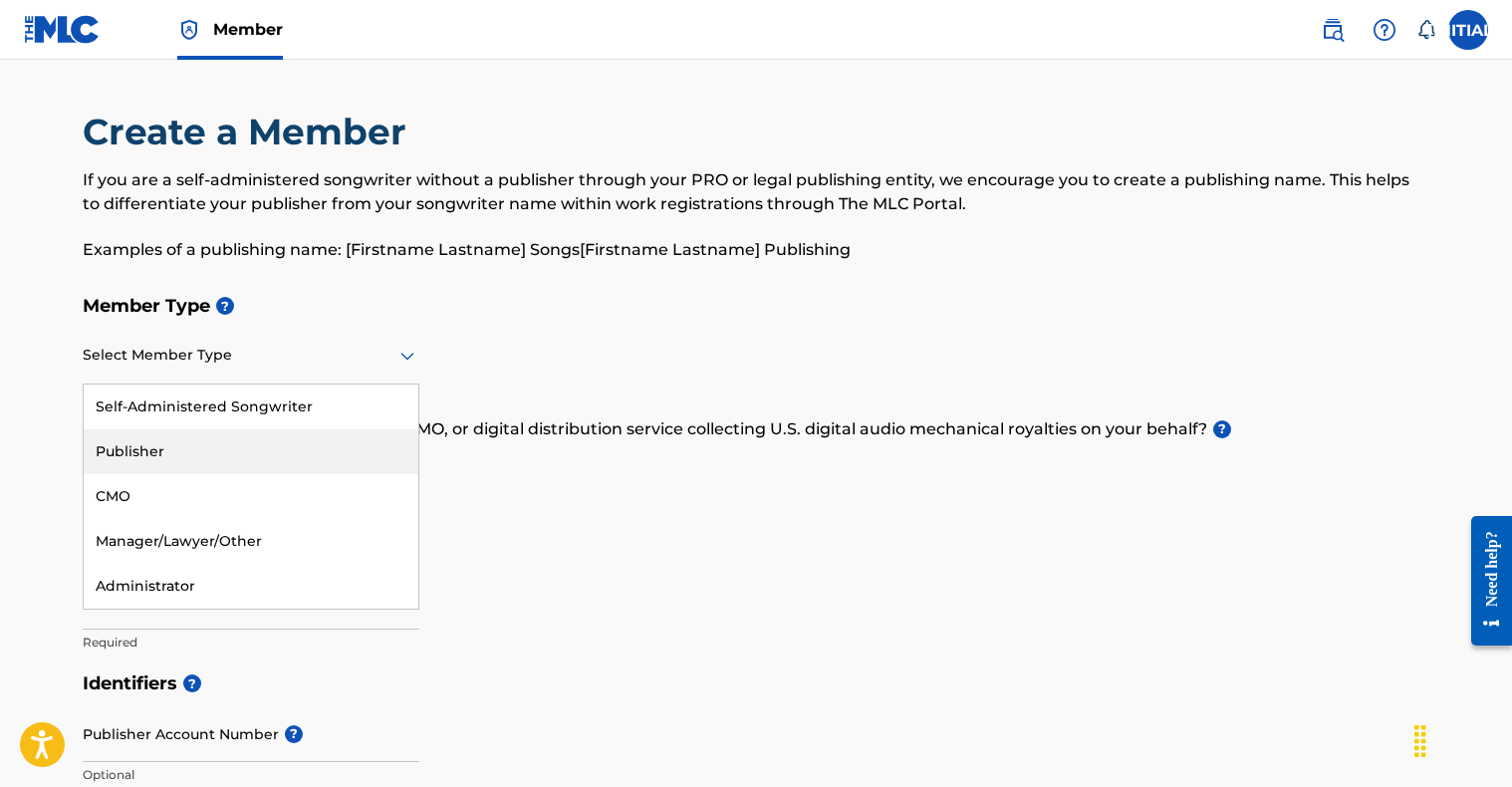 click on "Publisher" at bounding box center (251, 451) 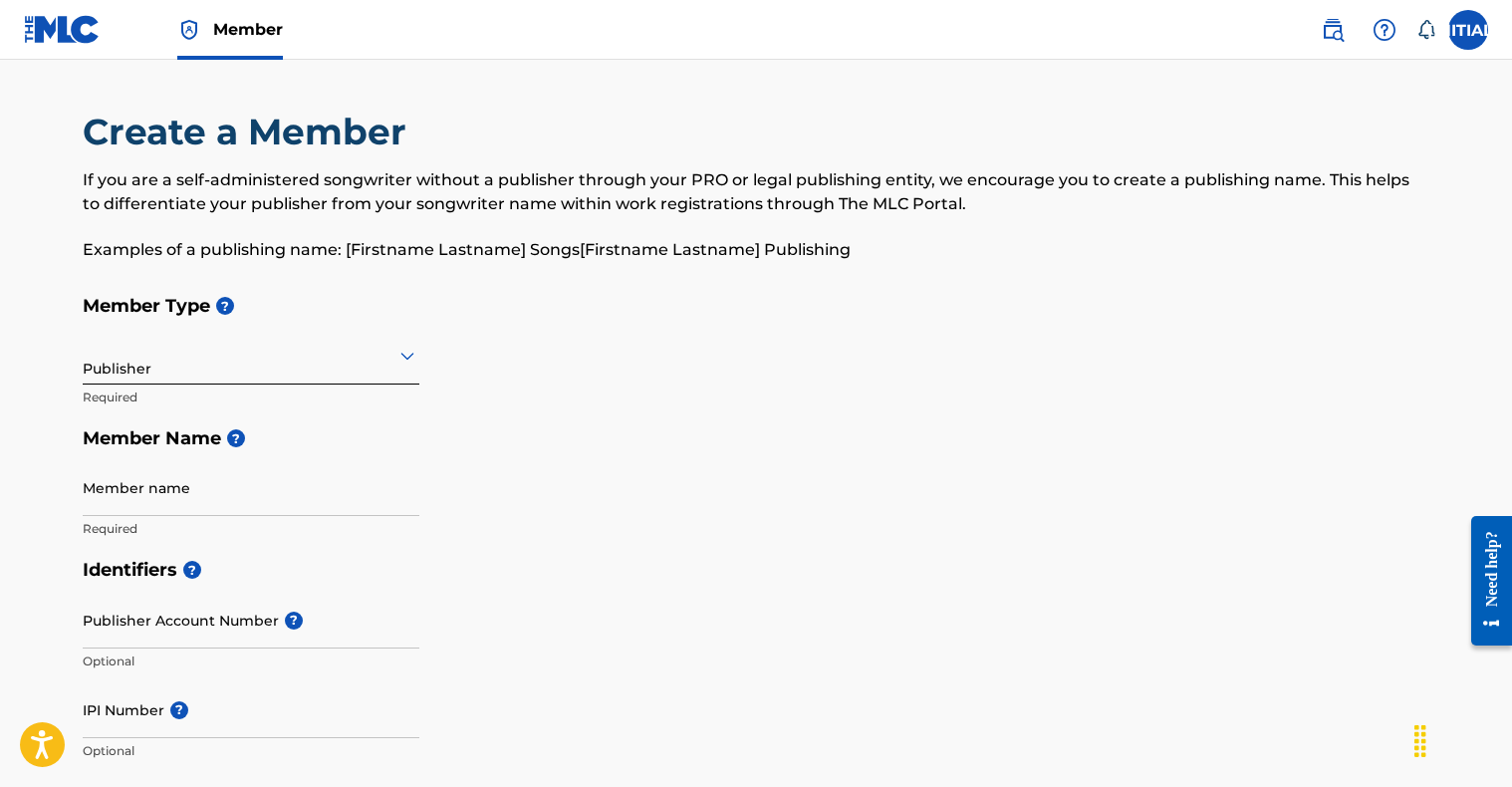 click on "Member name" at bounding box center (251, 487) 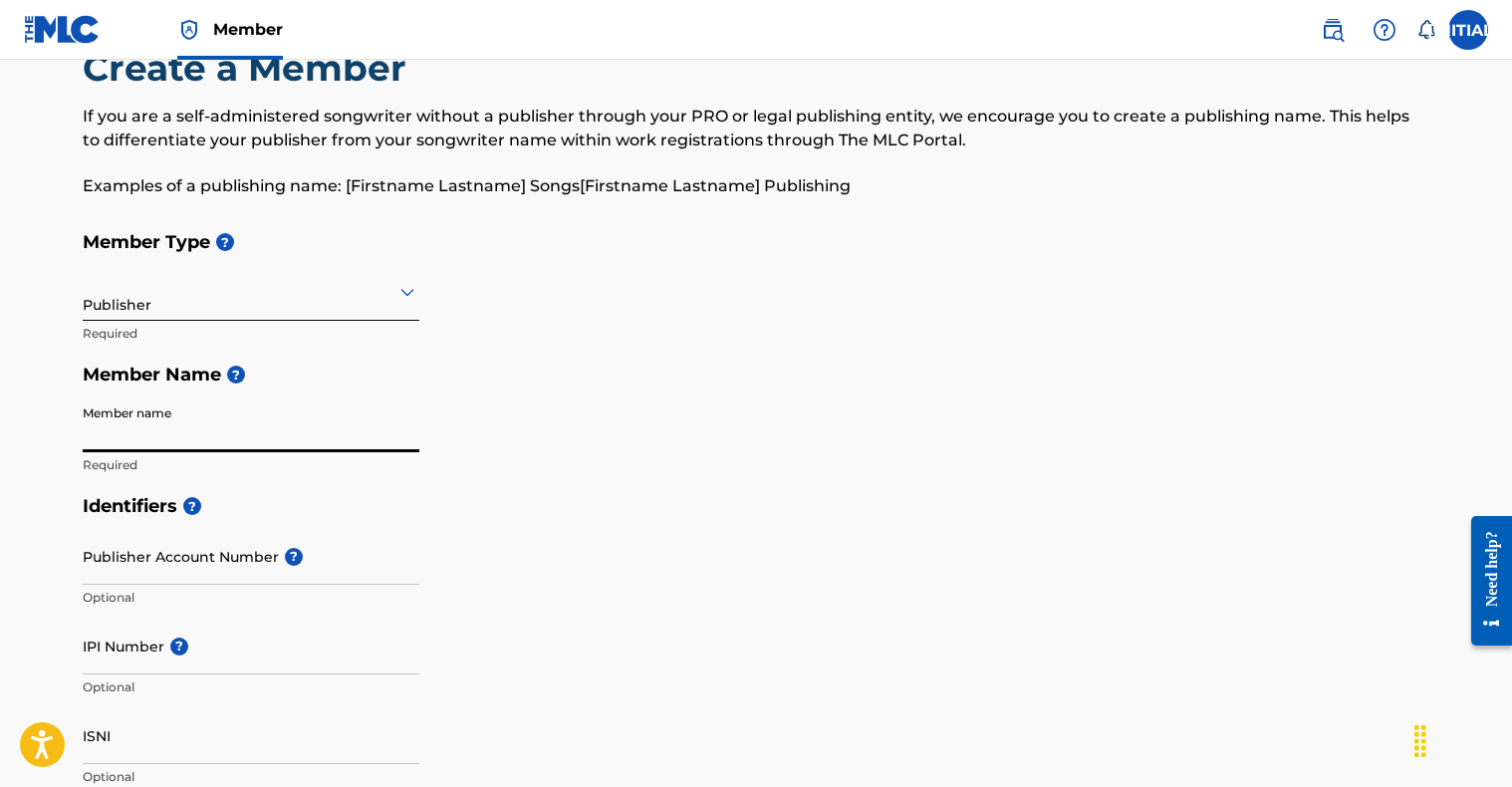 scroll, scrollTop: 52, scrollLeft: 0, axis: vertical 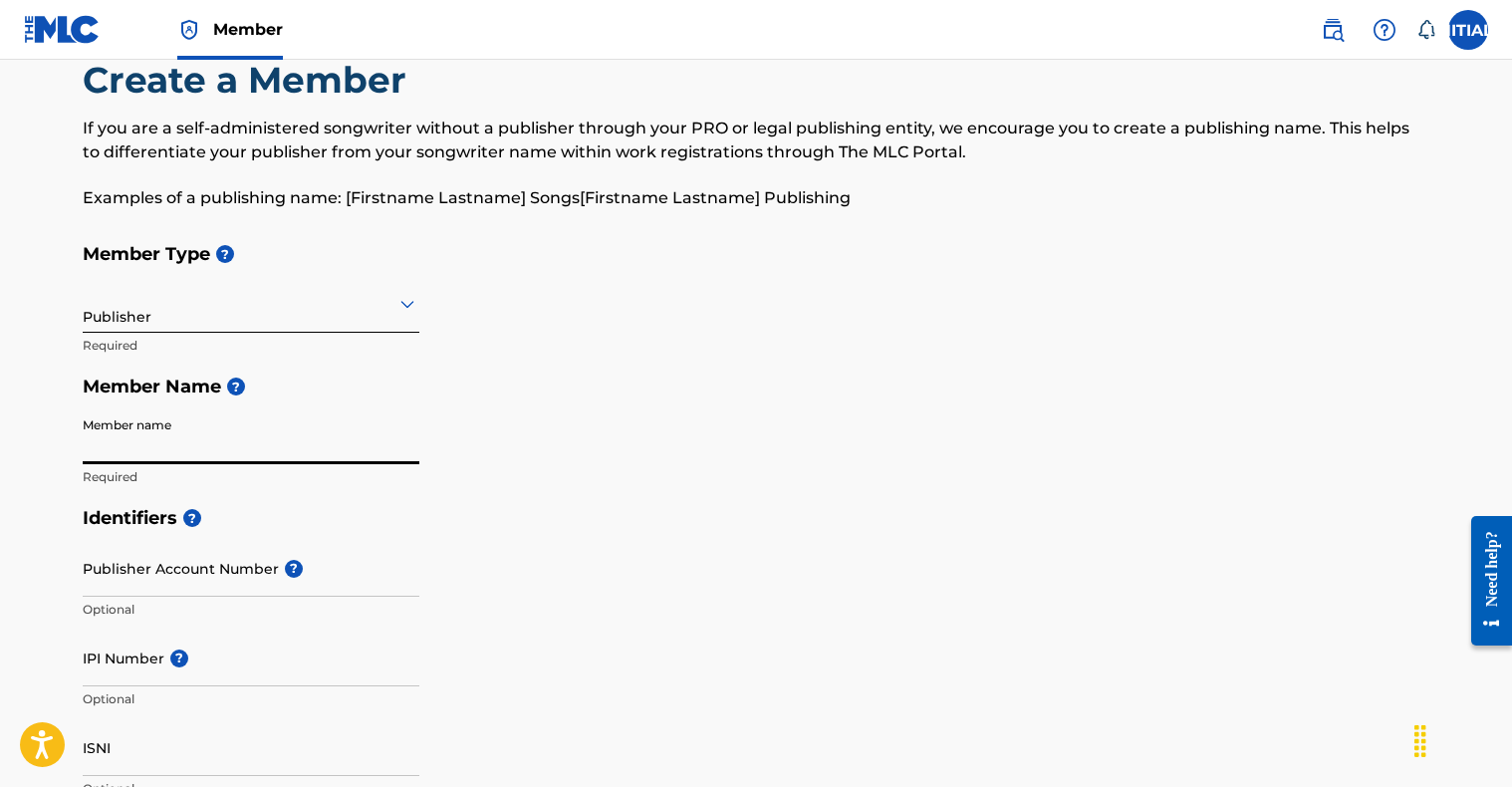 paste on "KILLIN FROST MUSIC" 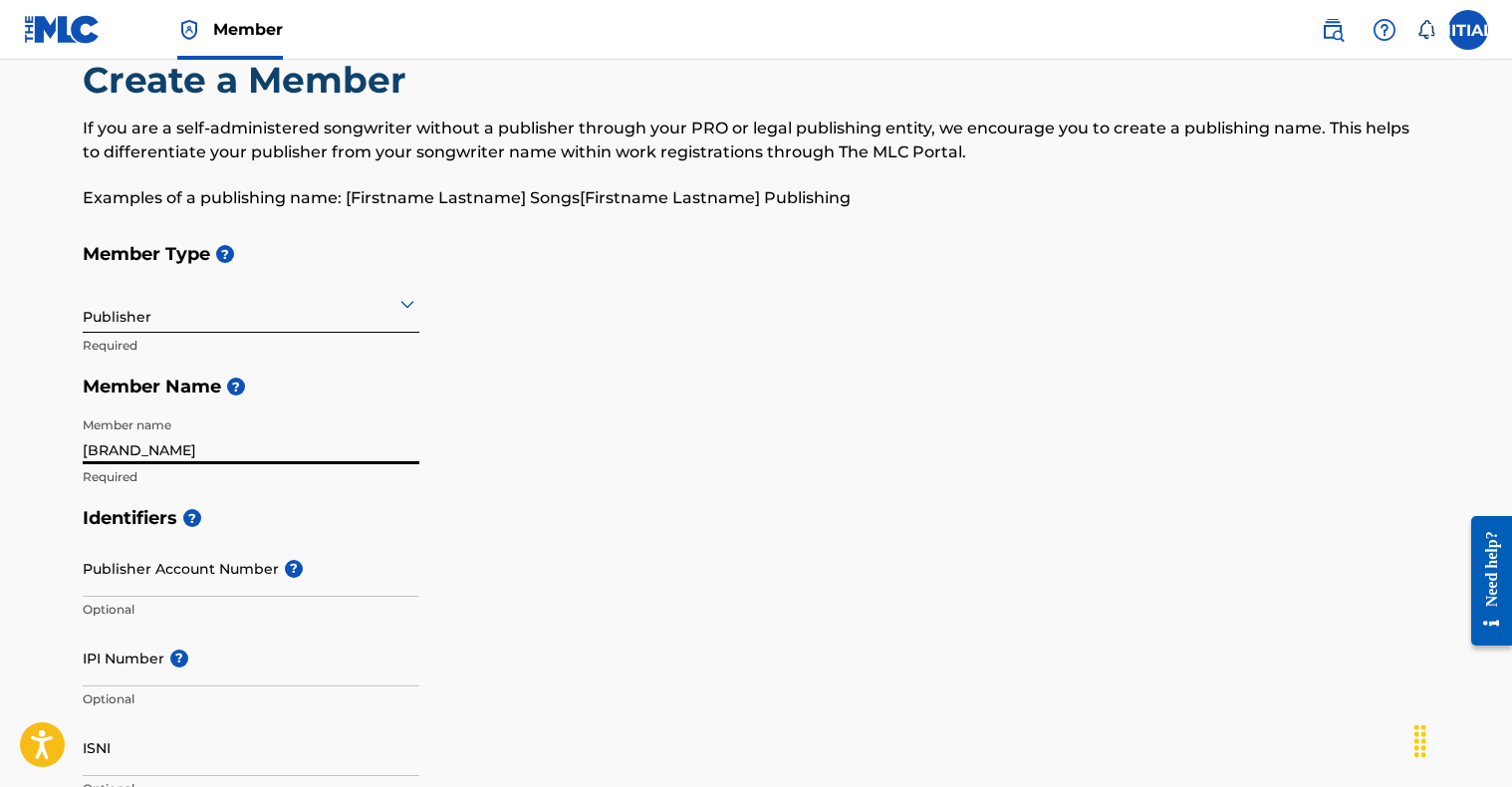 type on "KILLIN FROST MUSIC" 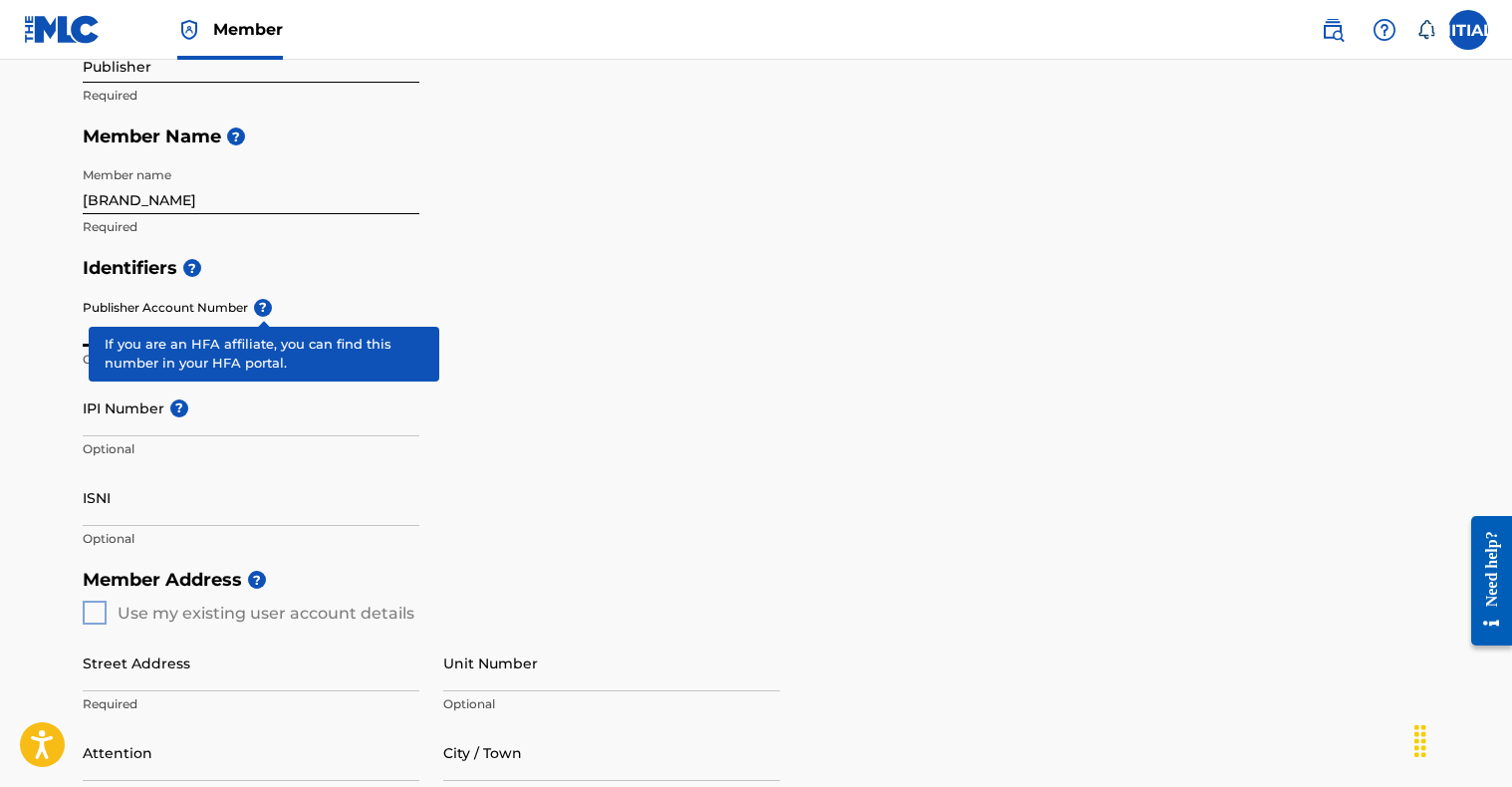 scroll, scrollTop: 306, scrollLeft: 0, axis: vertical 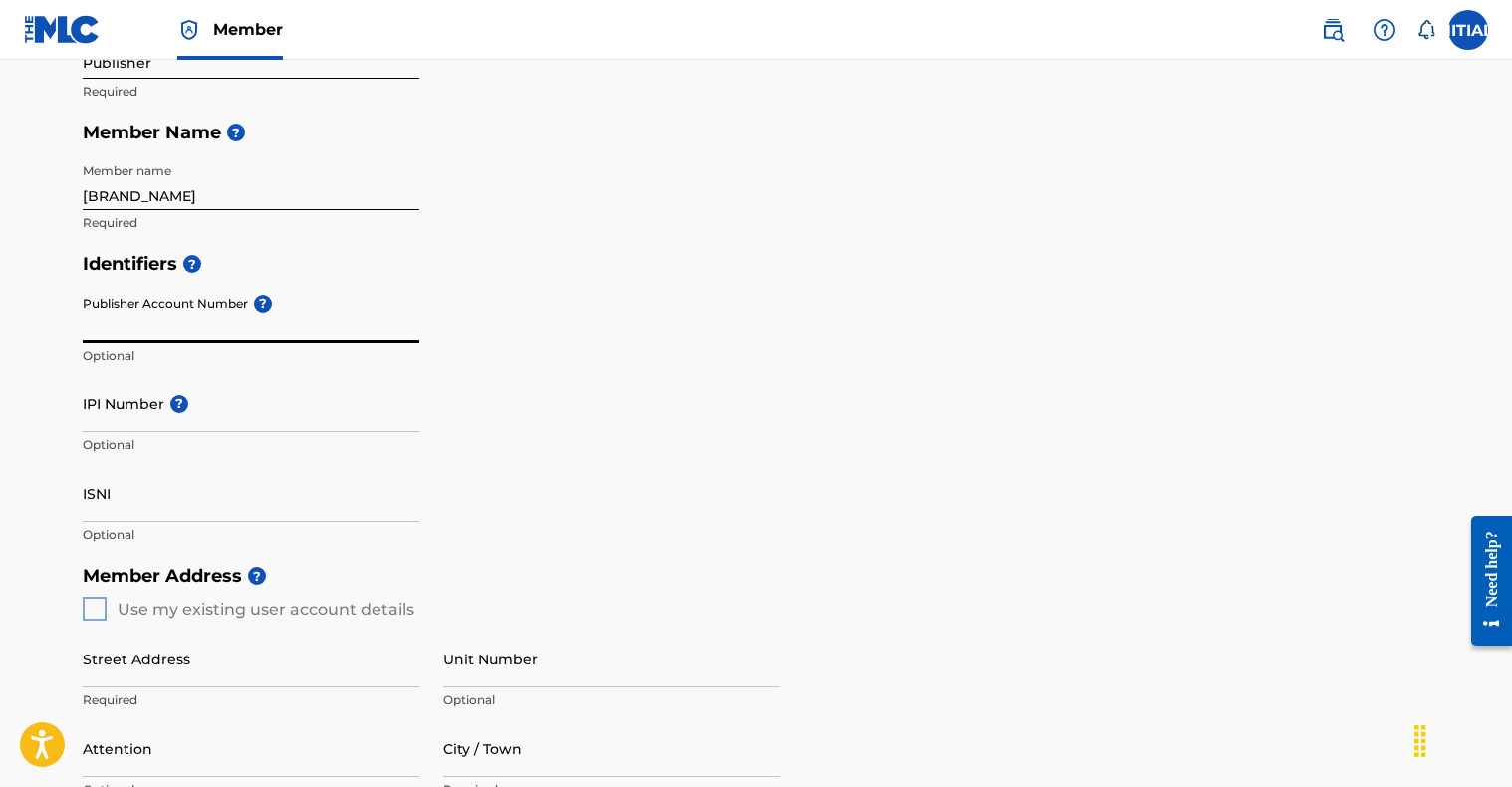 click on "IPI Number ?" at bounding box center [251, 403] 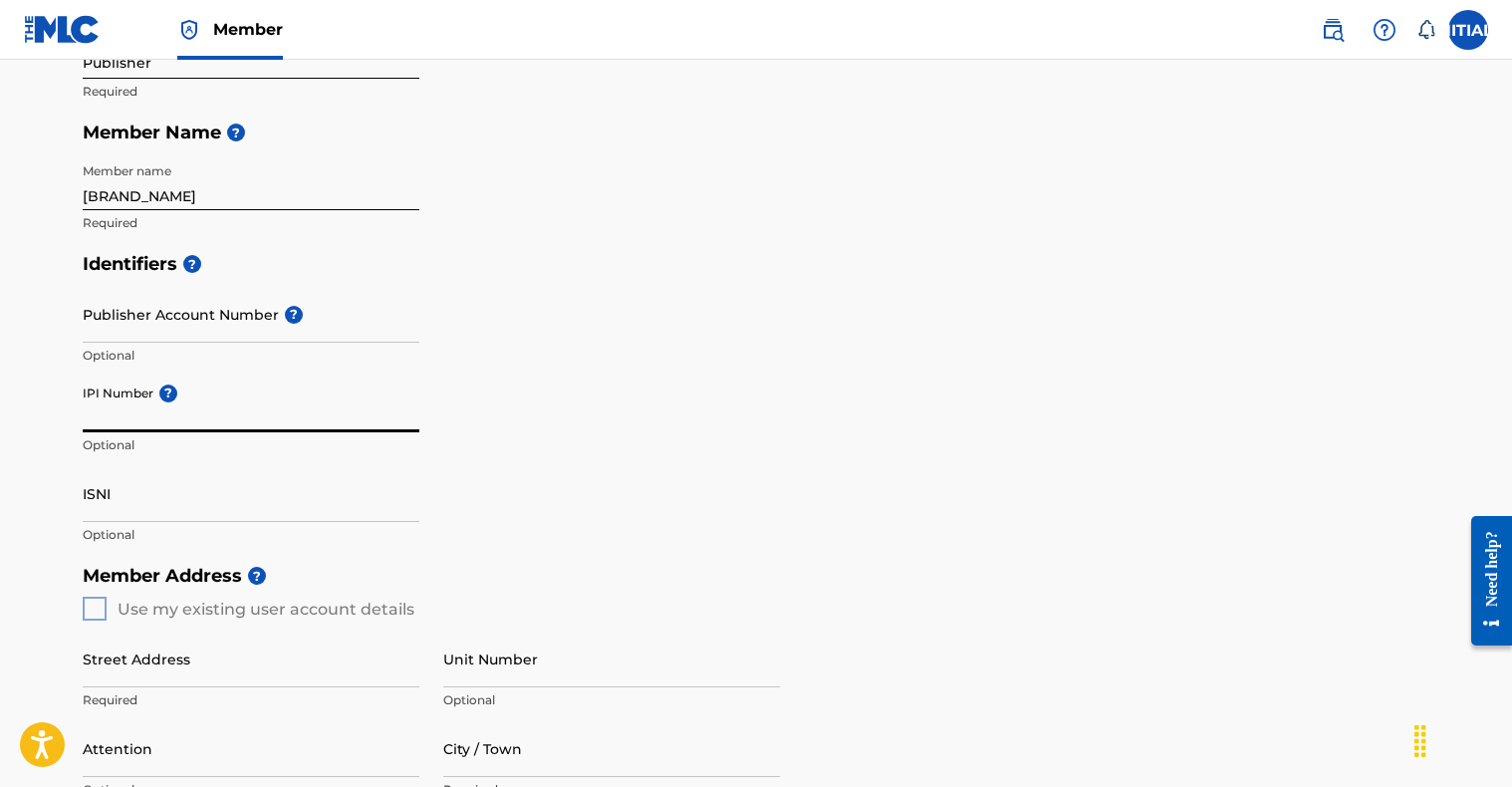 paste on "[NUMBER]" 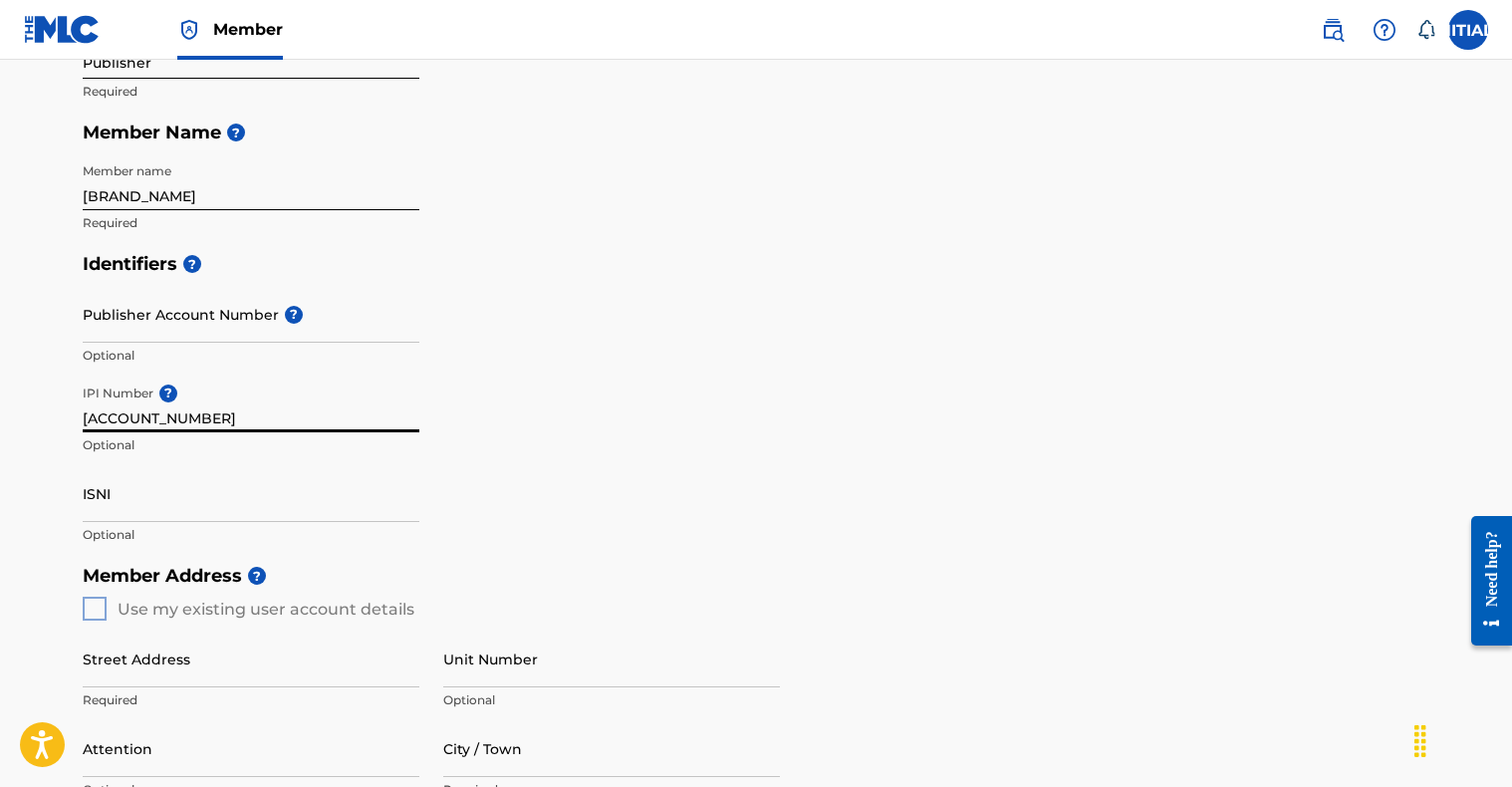 type on "[NUMBER]" 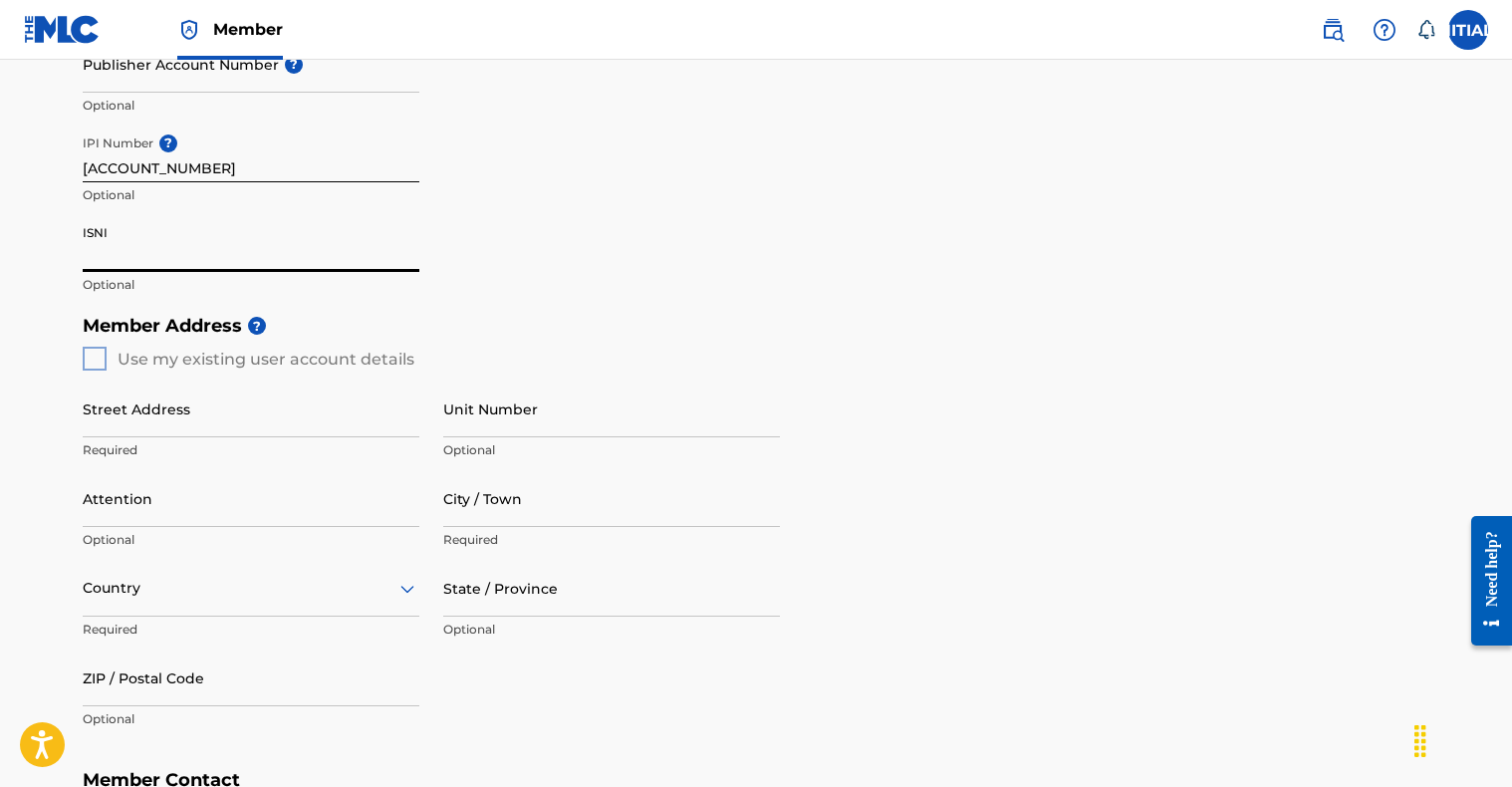 scroll, scrollTop: 582, scrollLeft: 0, axis: vertical 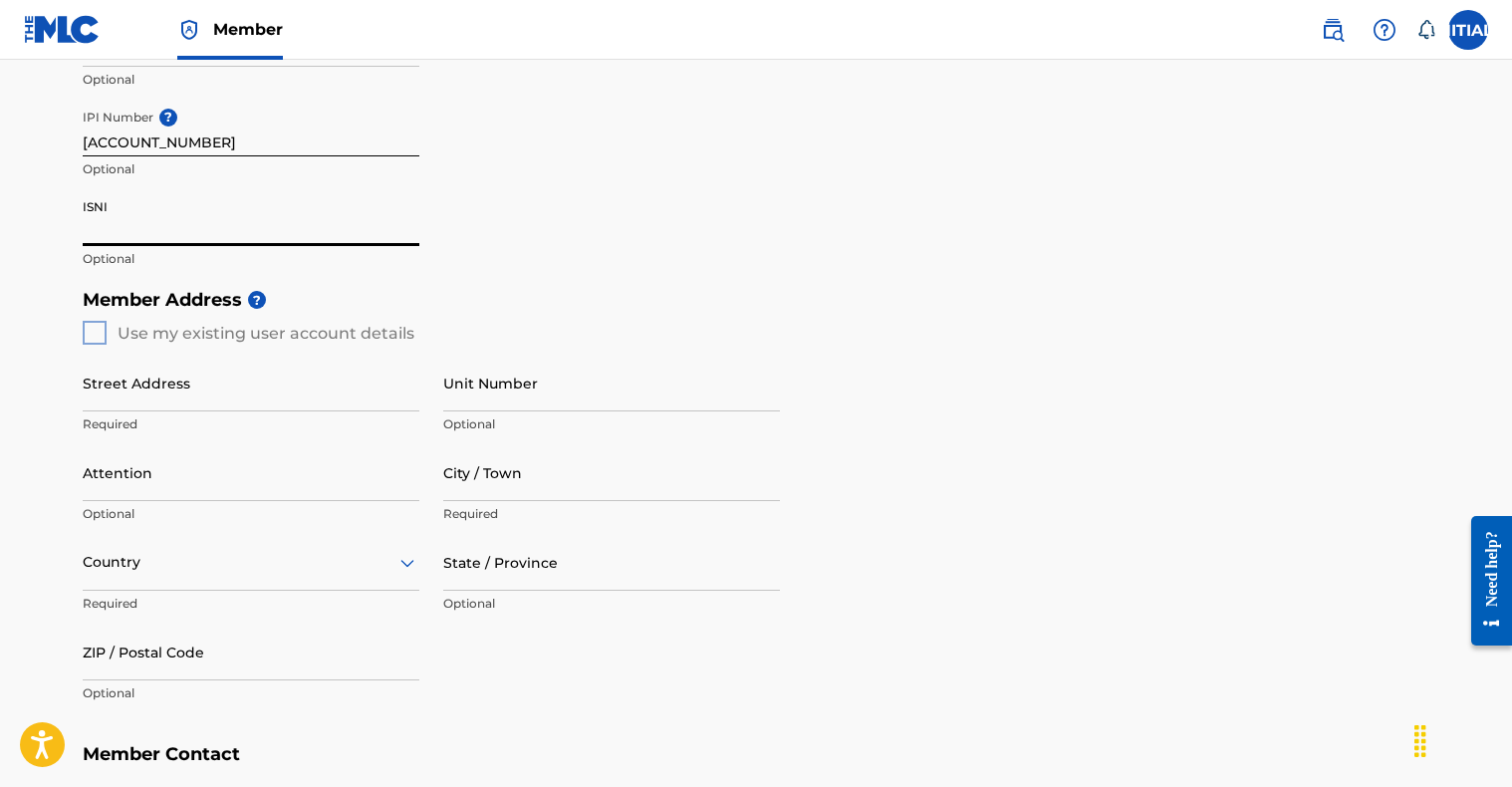 click on "Member Address ? Use my existing user account details Street Address Required Unit Number Optional Attention Optional City / Town Required Country Required State / Province Optional ZIP / Postal Code Optional" at bounding box center [756, 506] 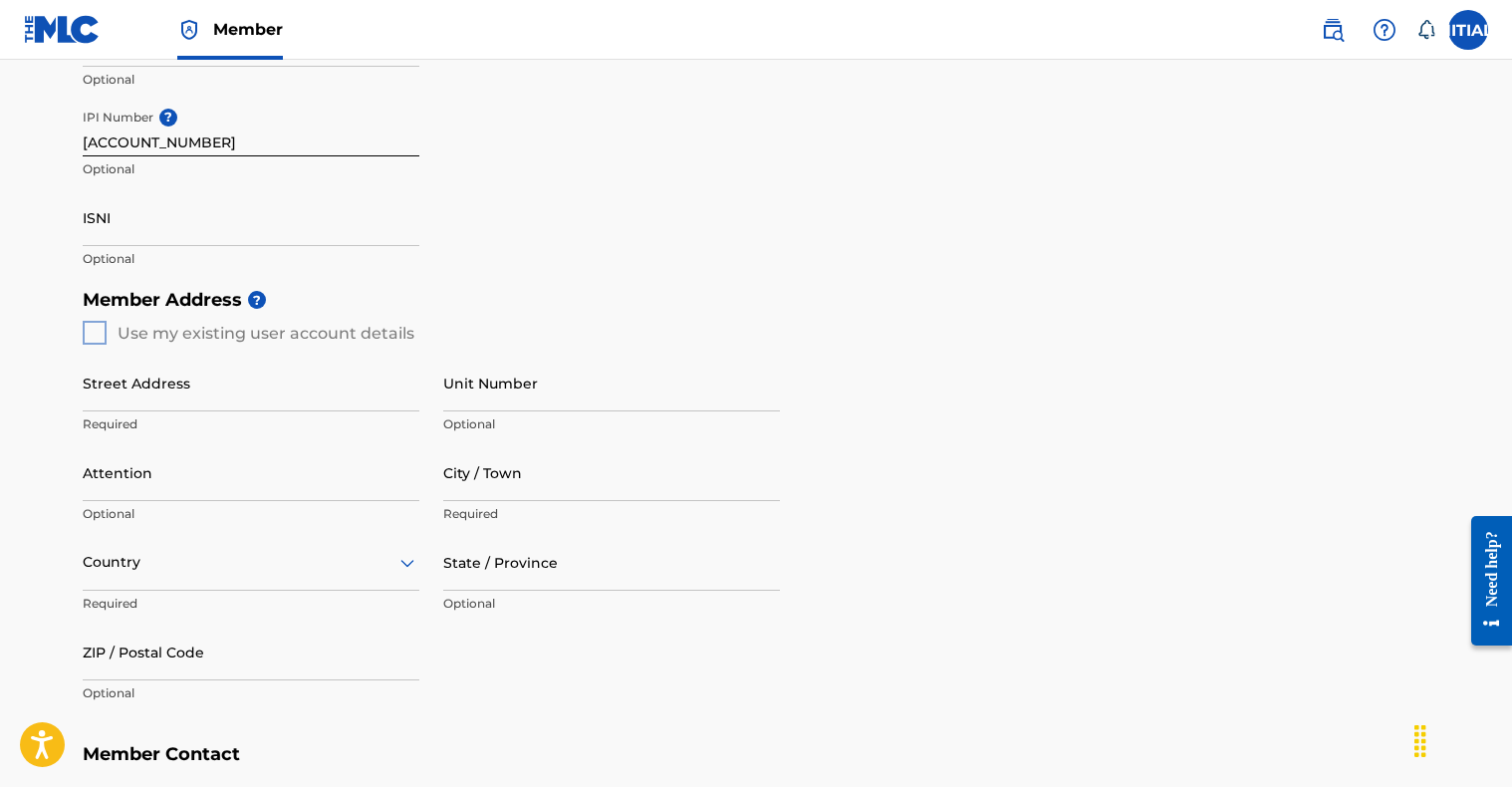 click on "Member Address ? Use my existing user account details Street Address Required Unit Number Optional Attention Optional City / Town Required Country Required State / Province Optional ZIP / Postal Code Optional" at bounding box center (756, 506) 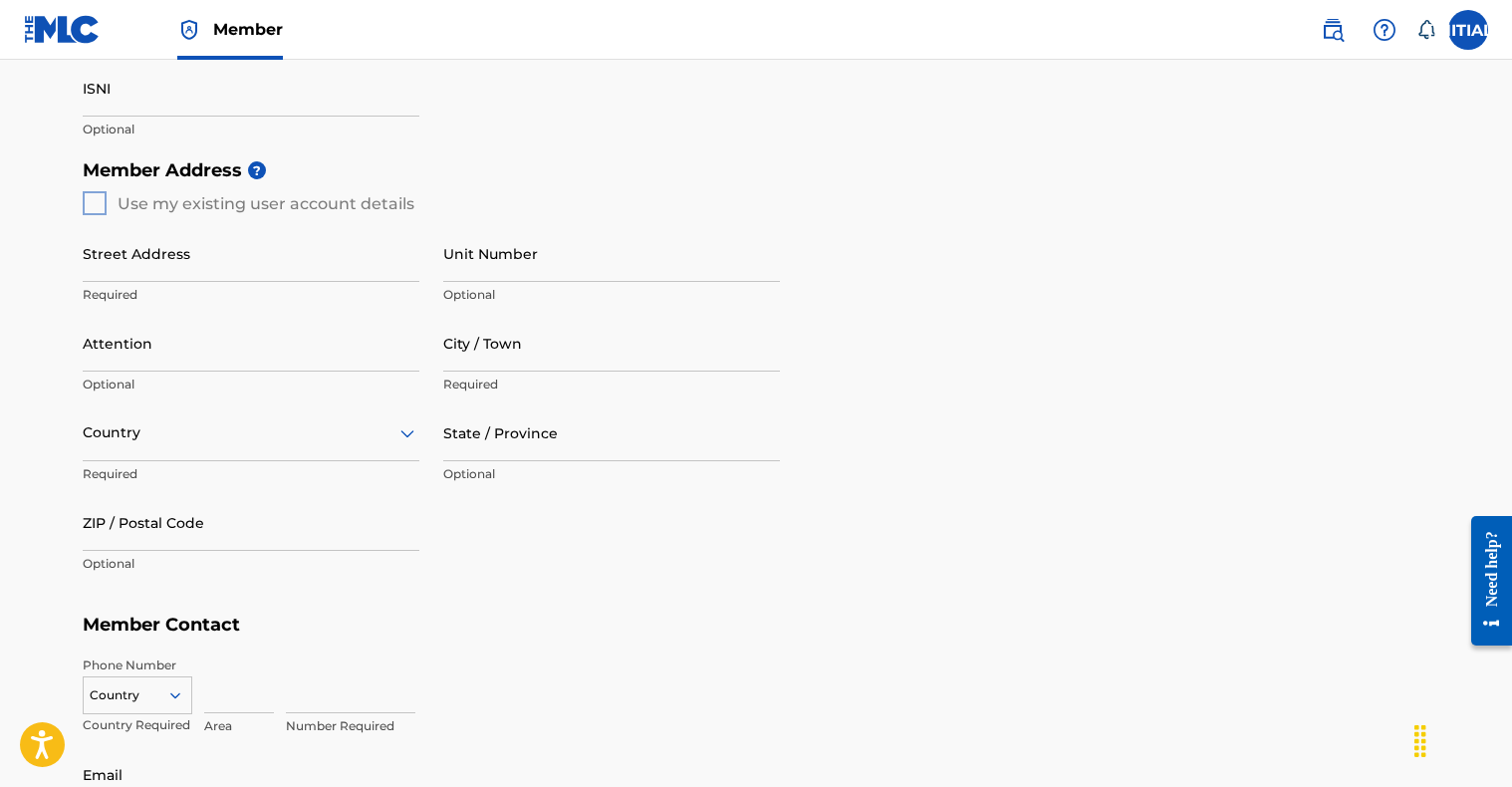 scroll, scrollTop: 654, scrollLeft: 0, axis: vertical 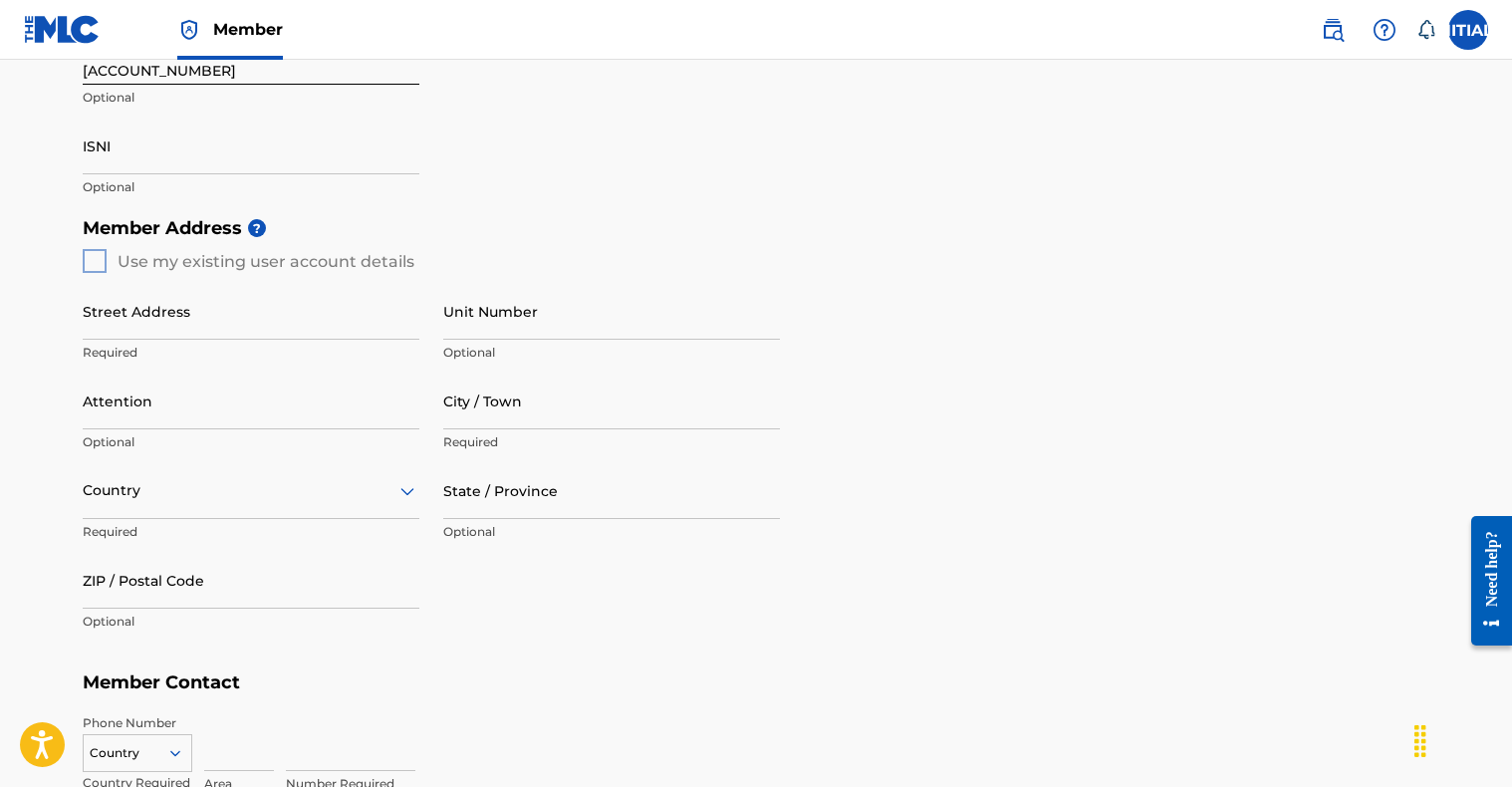 click on "Street Address" at bounding box center [251, 311] 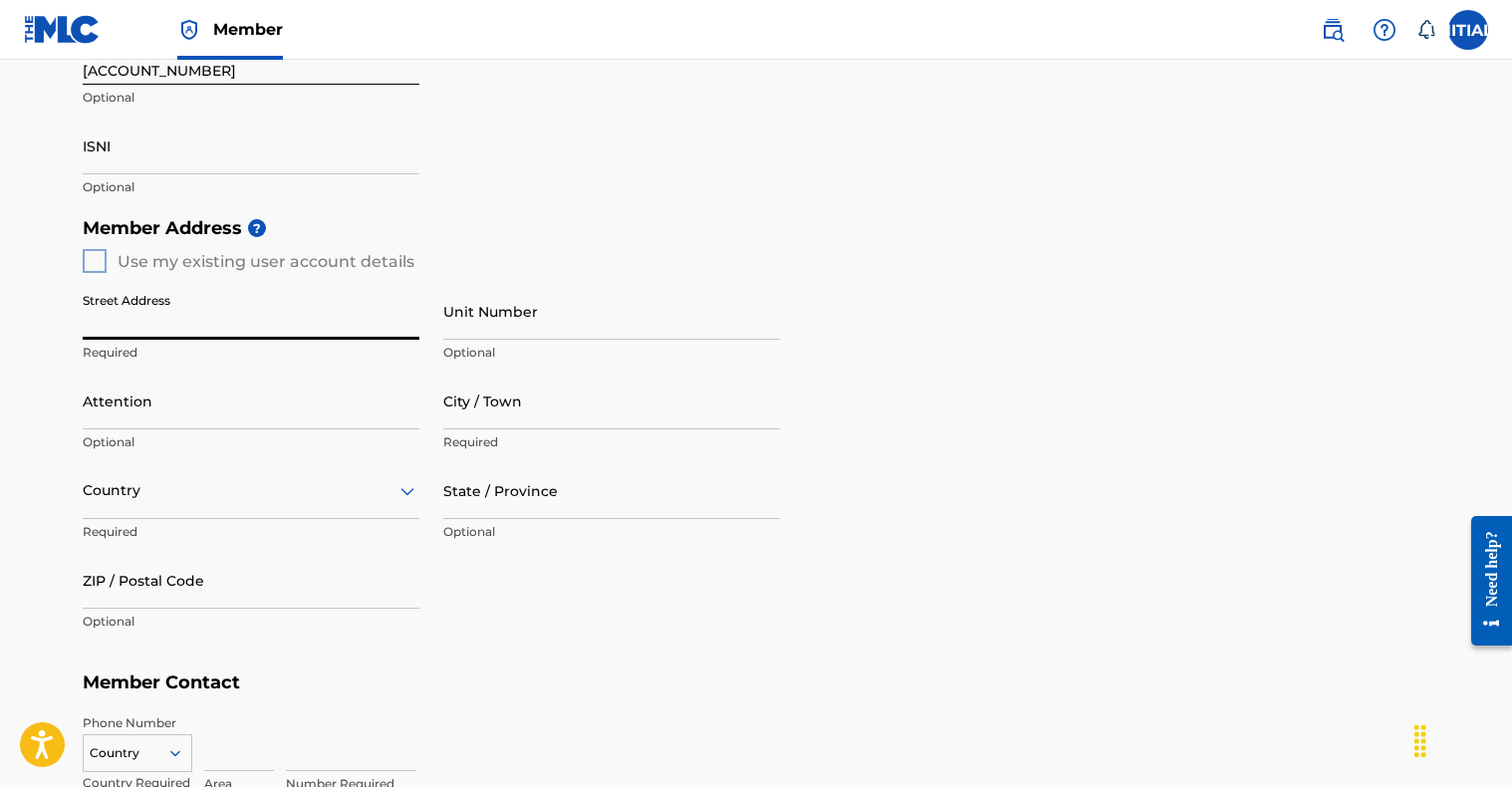click on "Member Address ? Use my existing user account details Street Address Required Unit Number Optional Attention Optional City / Town Required Country Required State / Province Optional ZIP / Postal Code Optional" at bounding box center [756, 434] 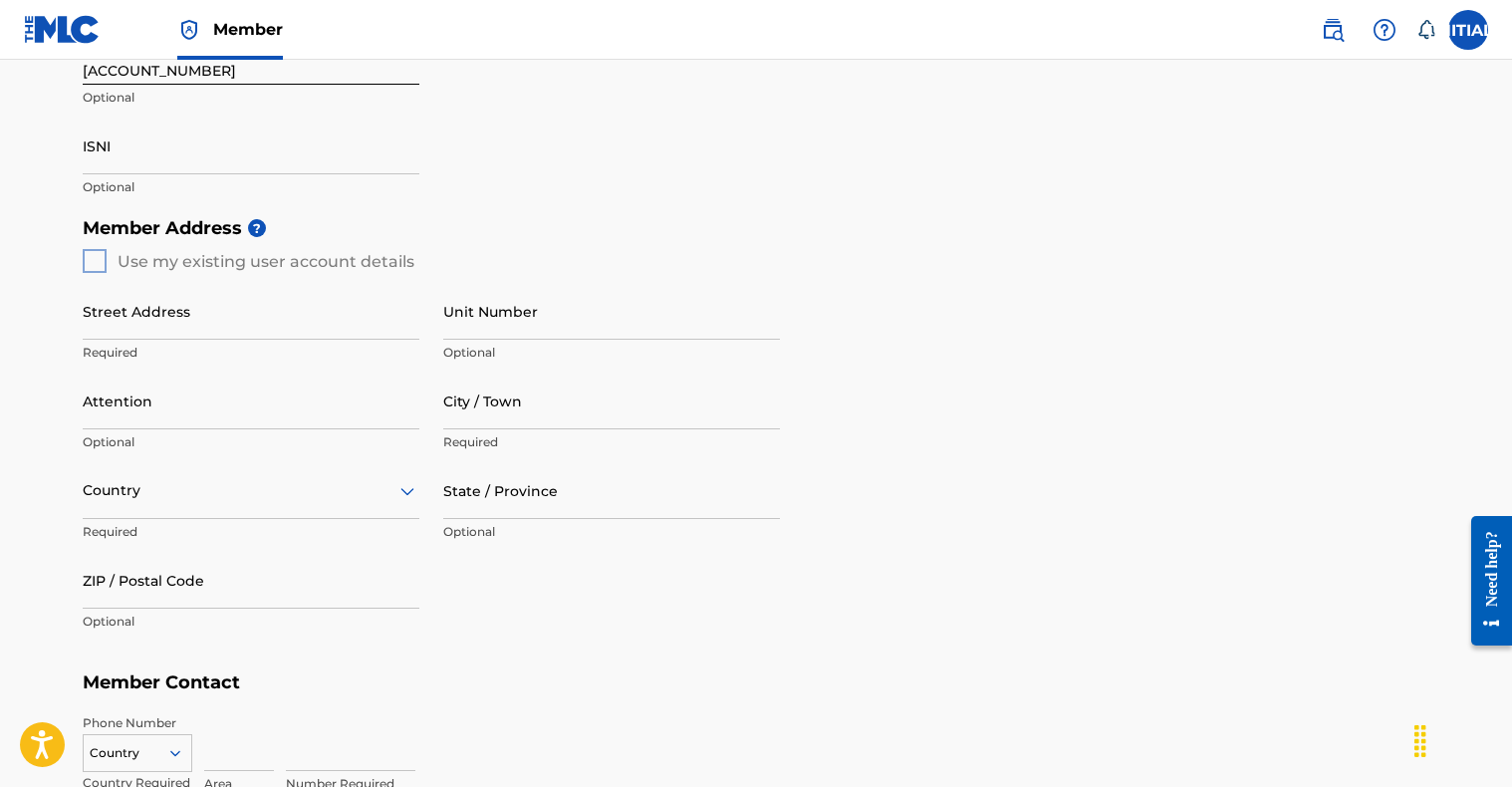 click on "Member Address ? Use my existing user account details Street Address Required Unit Number Optional Attention Optional City / Town Required Country Required State / Province Optional ZIP / Postal Code Optional" at bounding box center [756, 434] 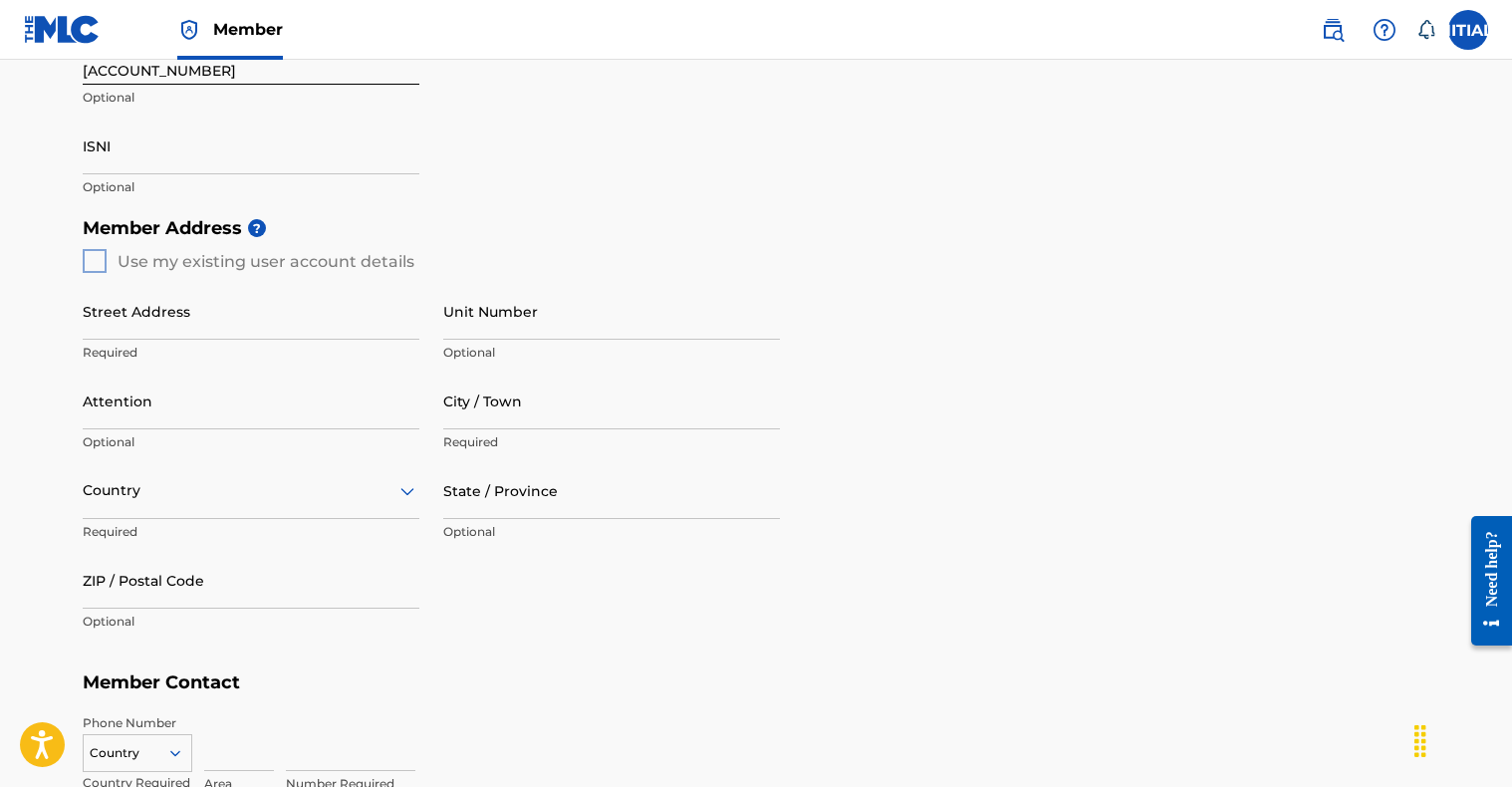 click on "Street Address" at bounding box center [251, 311] 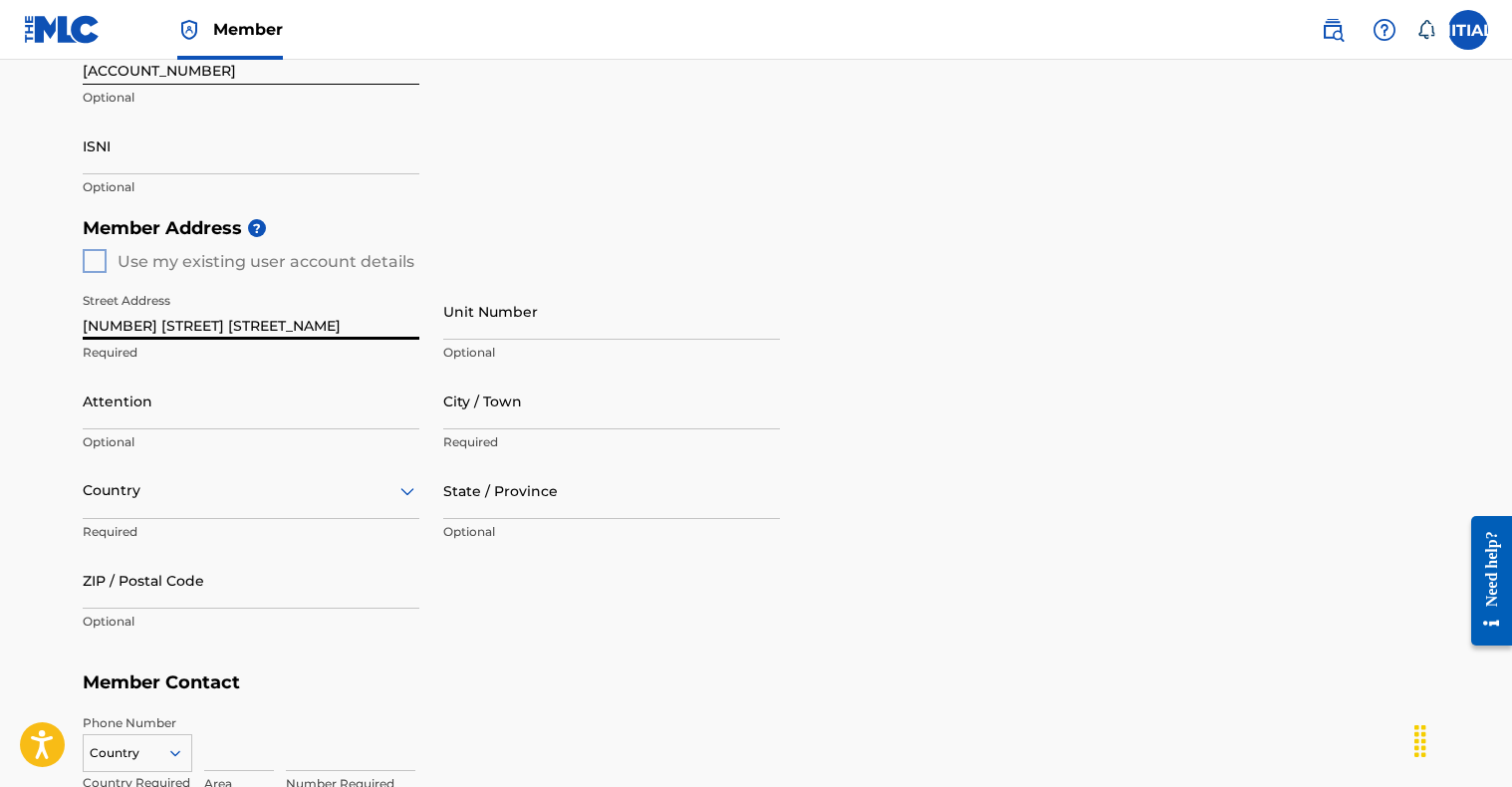 click on "208 Hickory Hills" at bounding box center [251, 311] 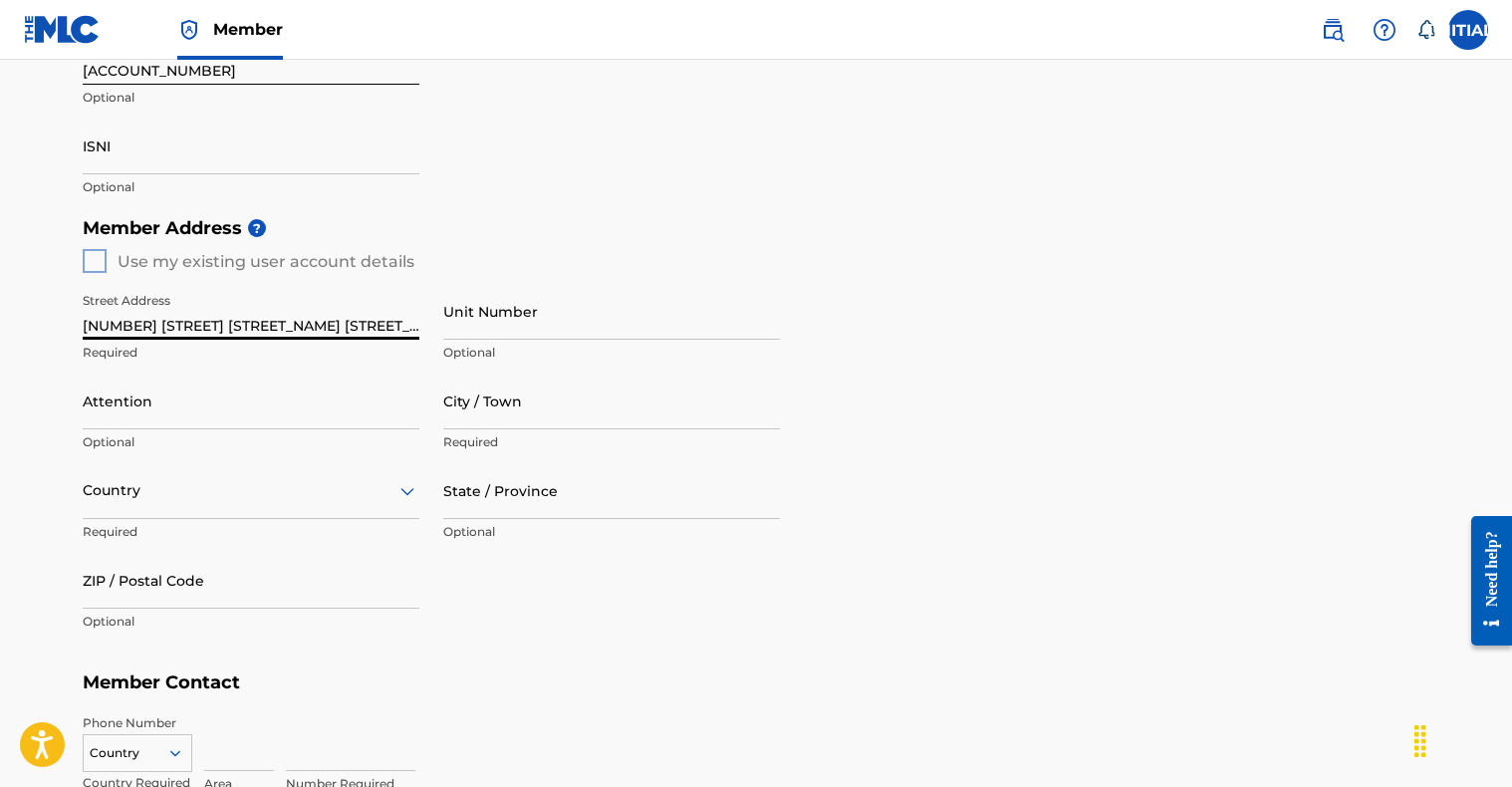 type on "208 Hickory Hills Dr." 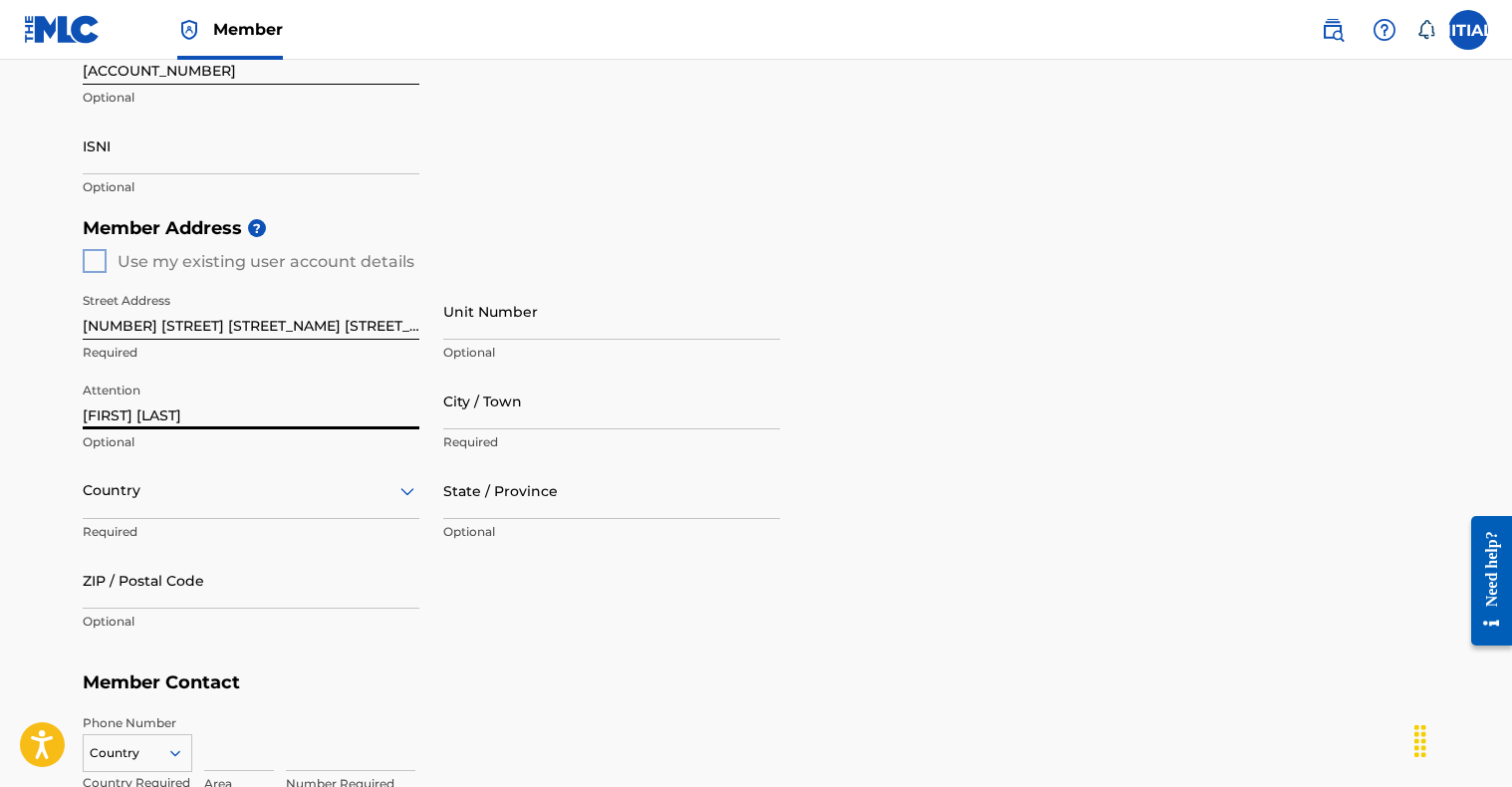 type on "[FIRST] [LAST]" 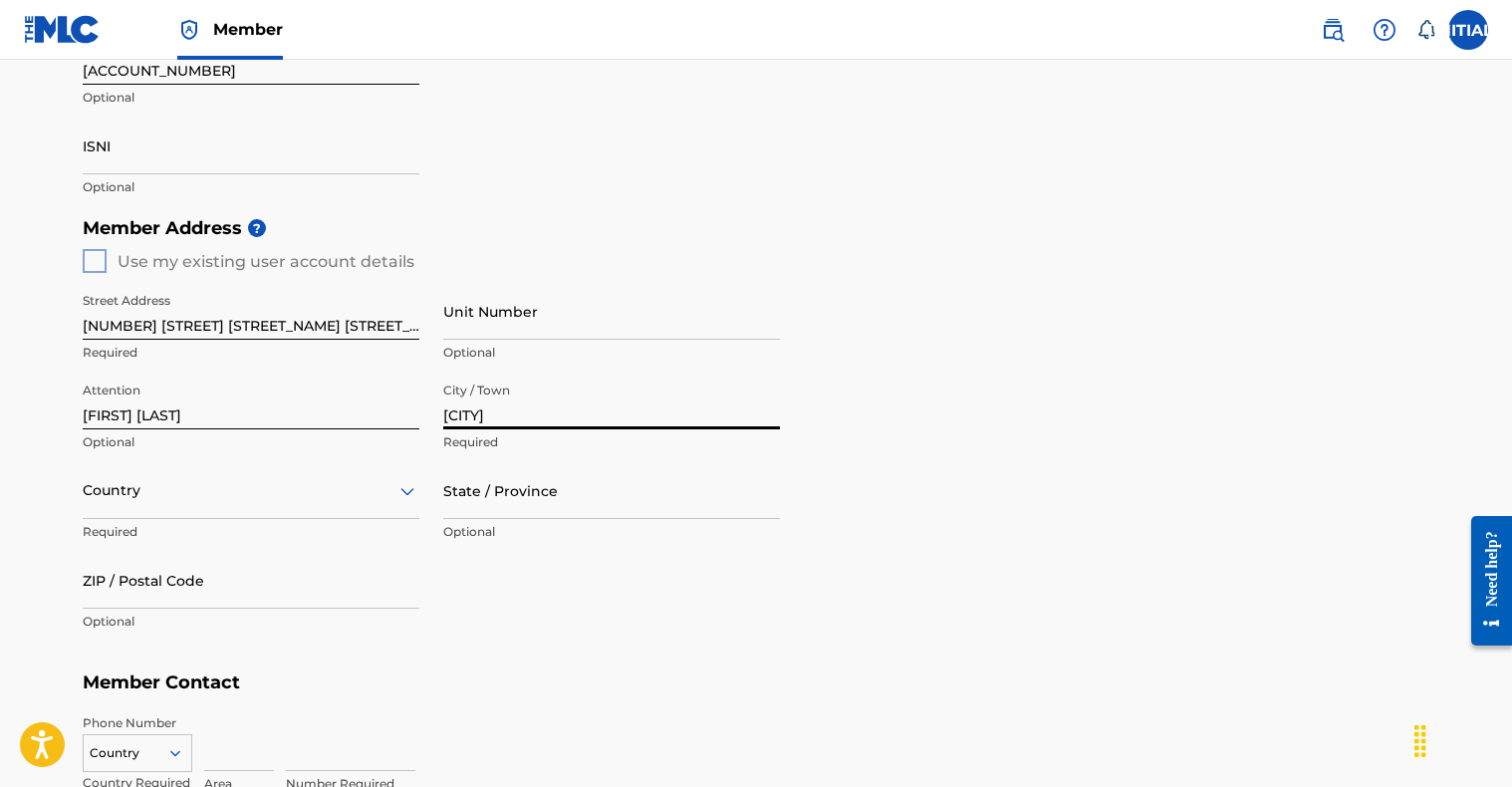 type on "[LOCATION_NAME]" 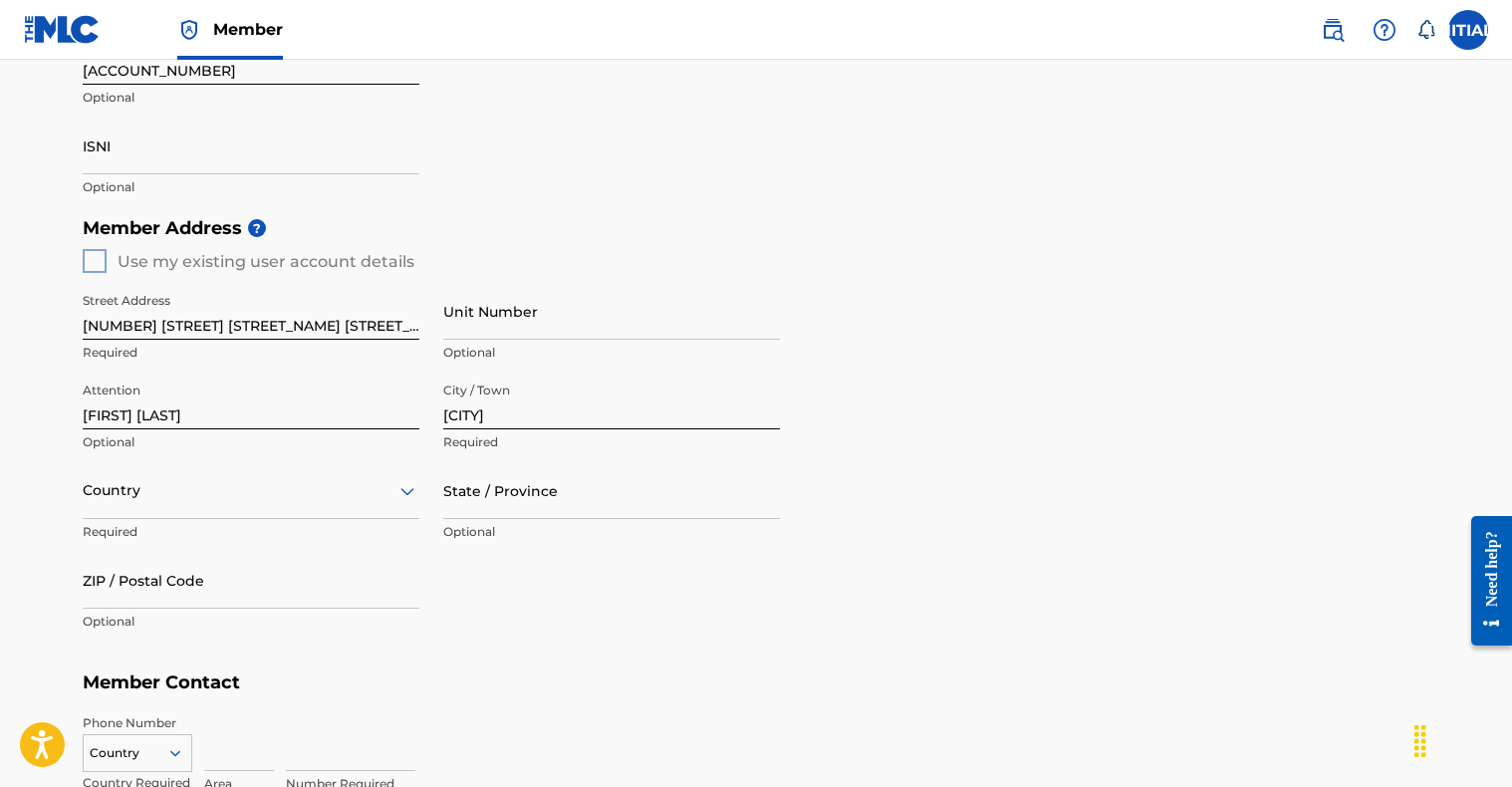 click on "option , selected. Select is focused ,type to refine list, press Down to open the menu,  Country" at bounding box center (251, 490) 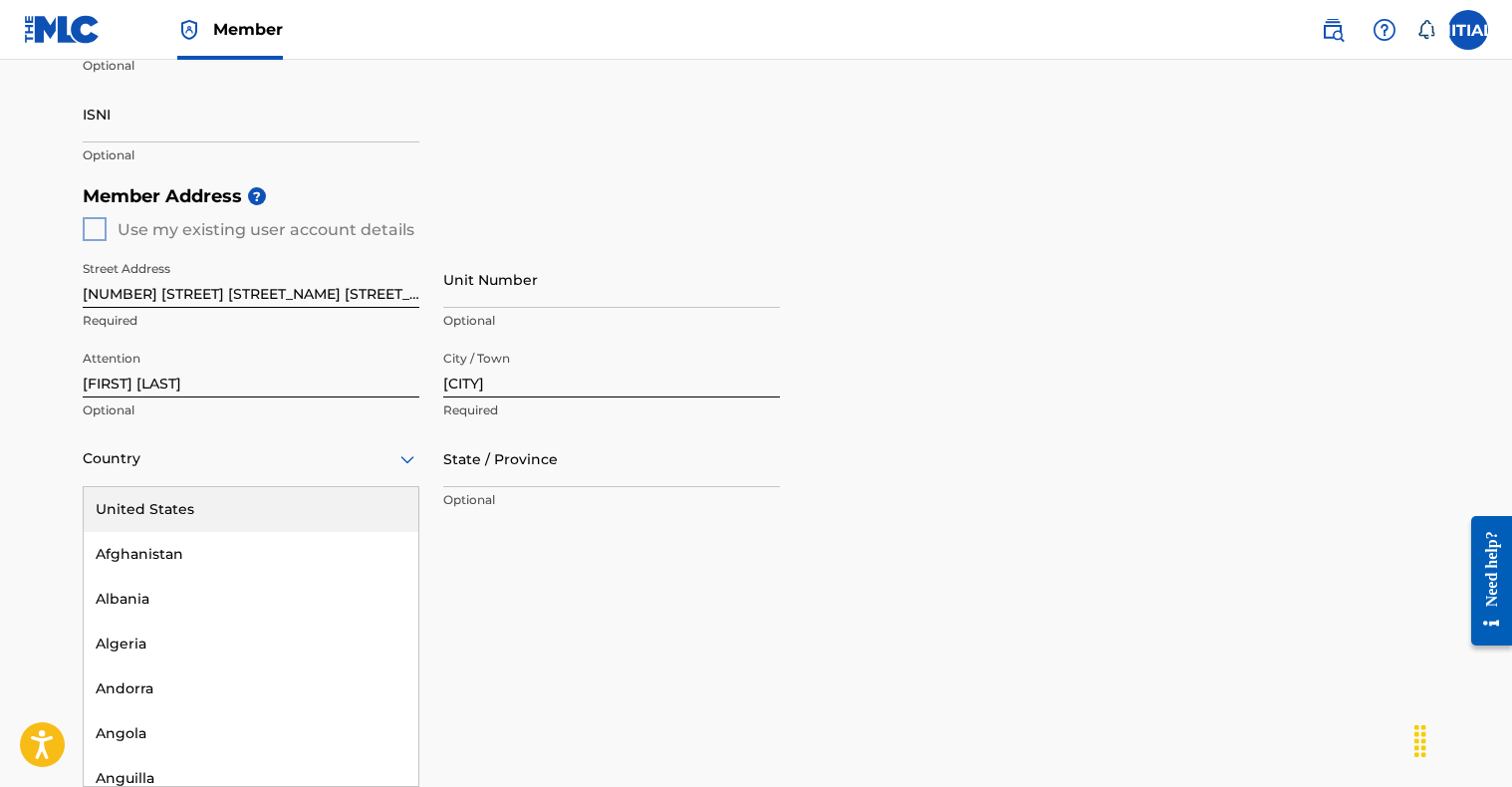 click on "United States" at bounding box center [251, 509] 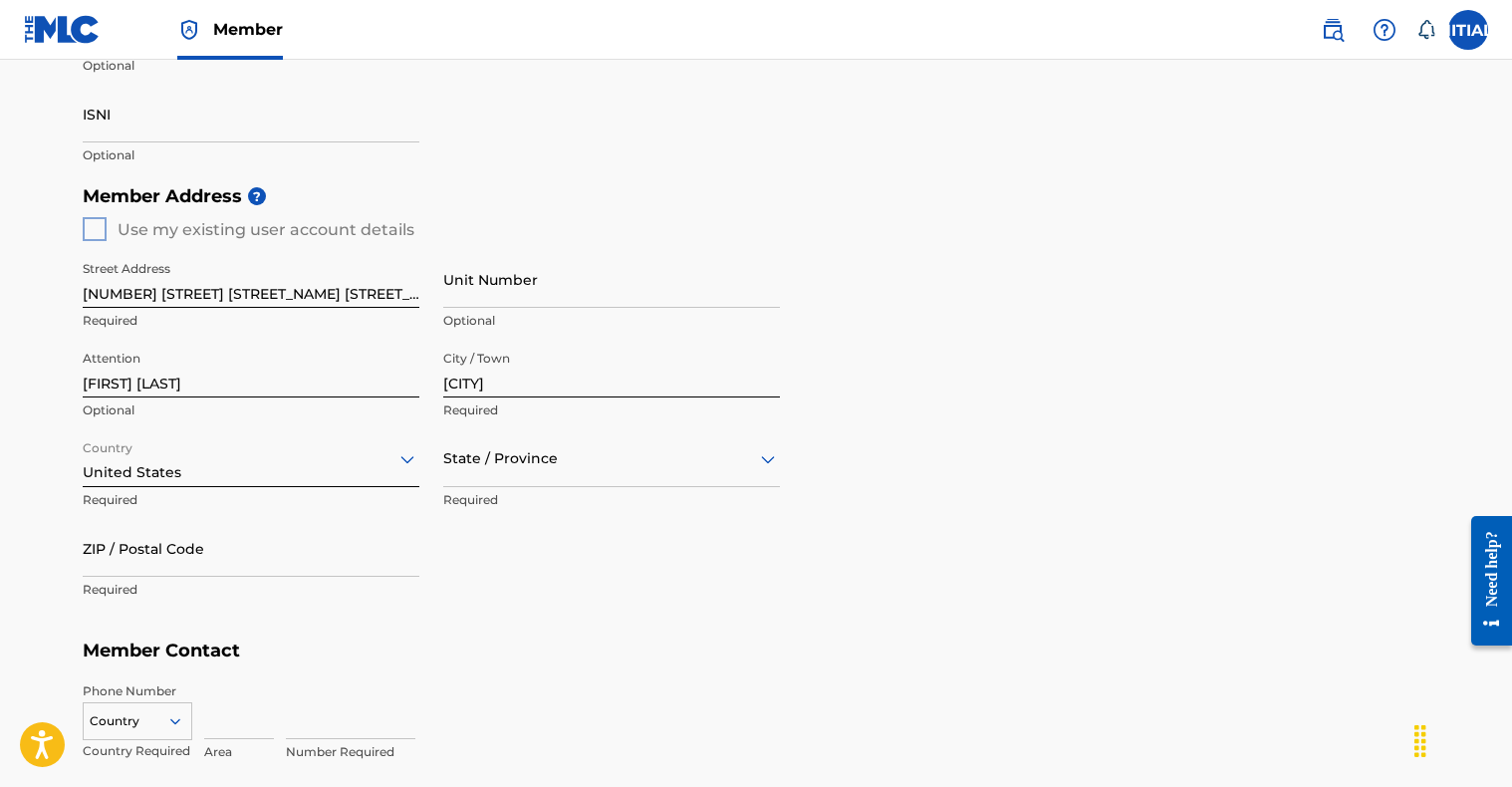 click on "State / Province" at bounding box center [612, 458] 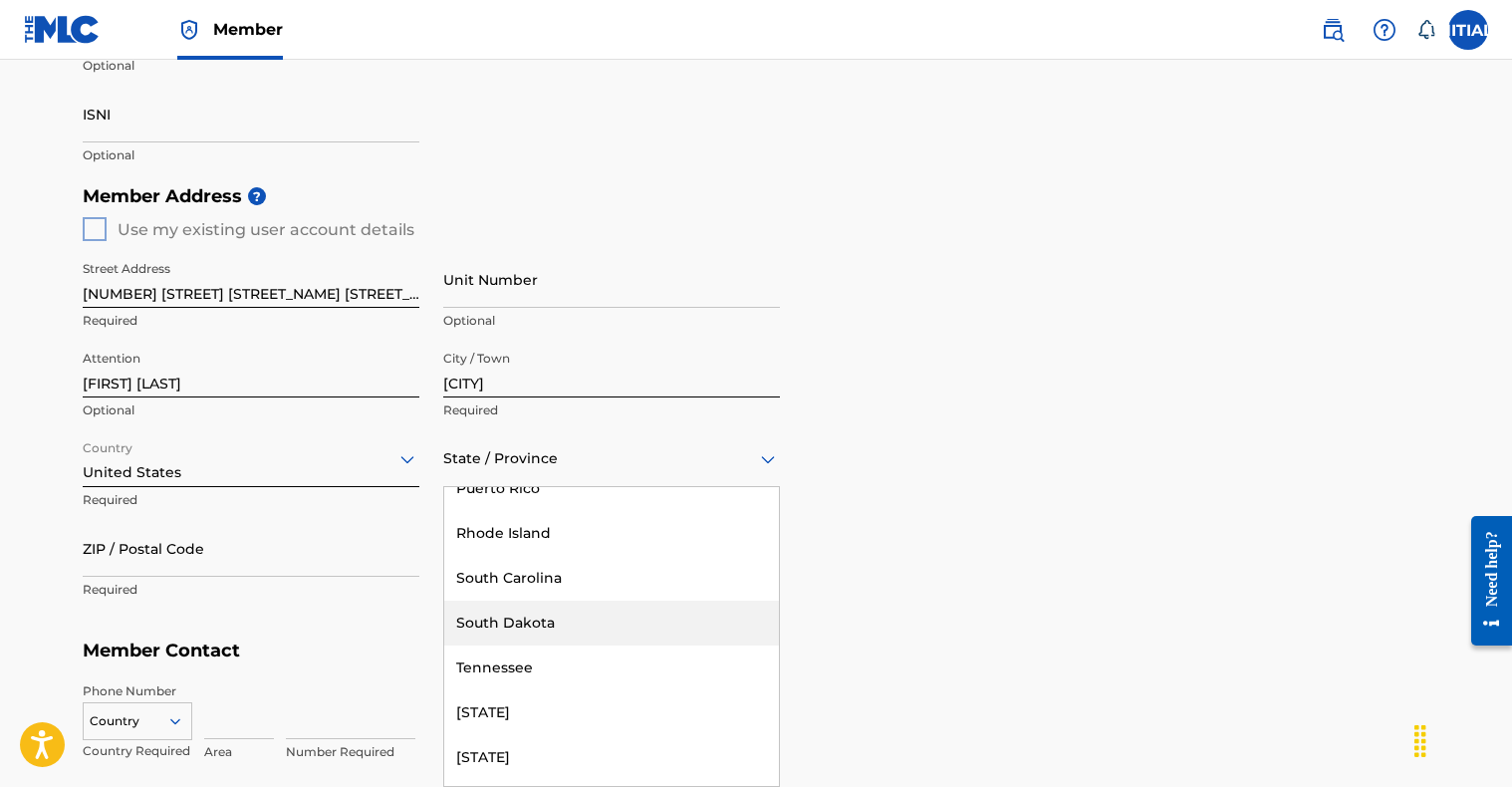 scroll, scrollTop: 1964, scrollLeft: 0, axis: vertical 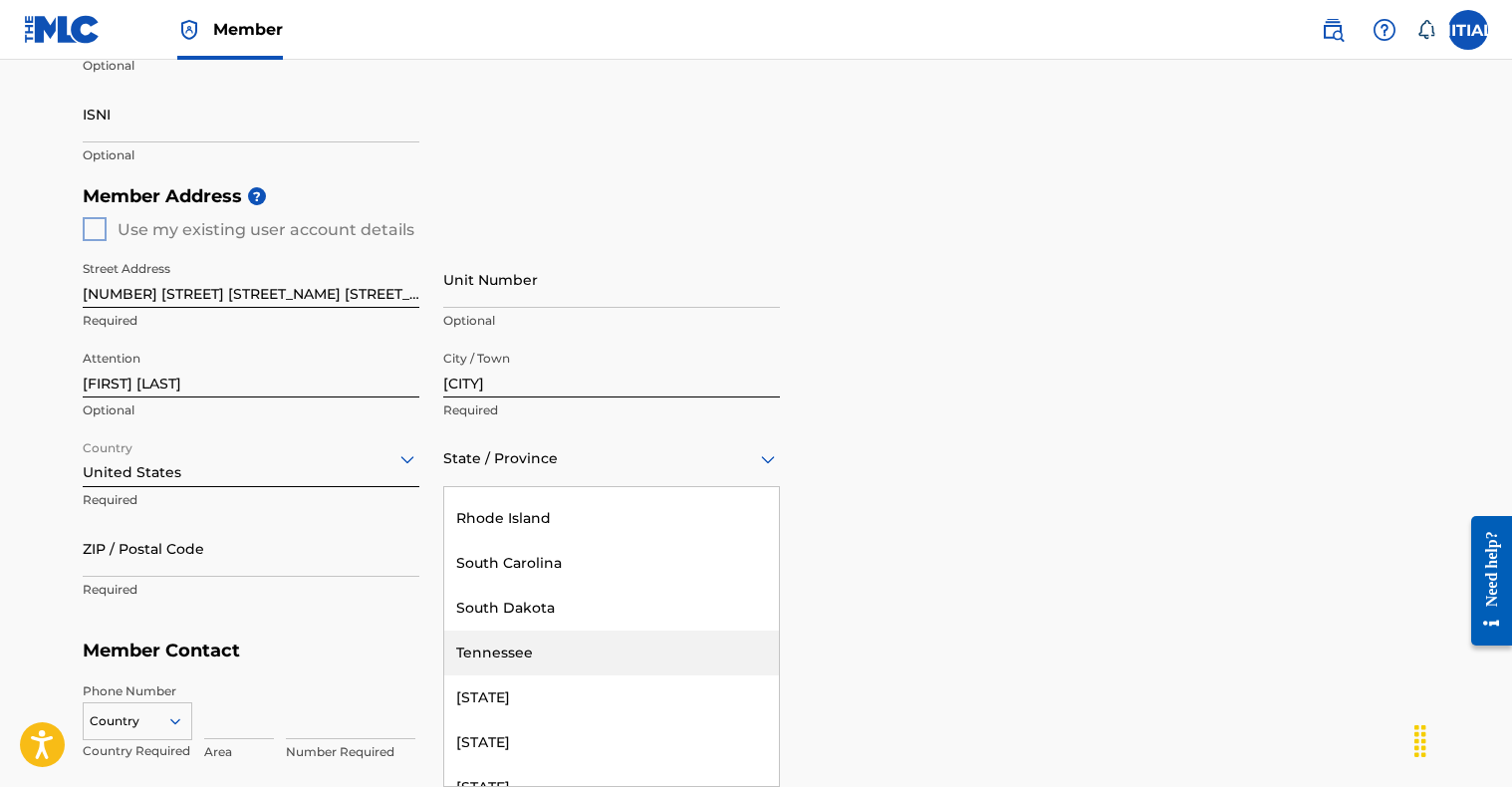 click on "Tennessee" at bounding box center [612, 653] 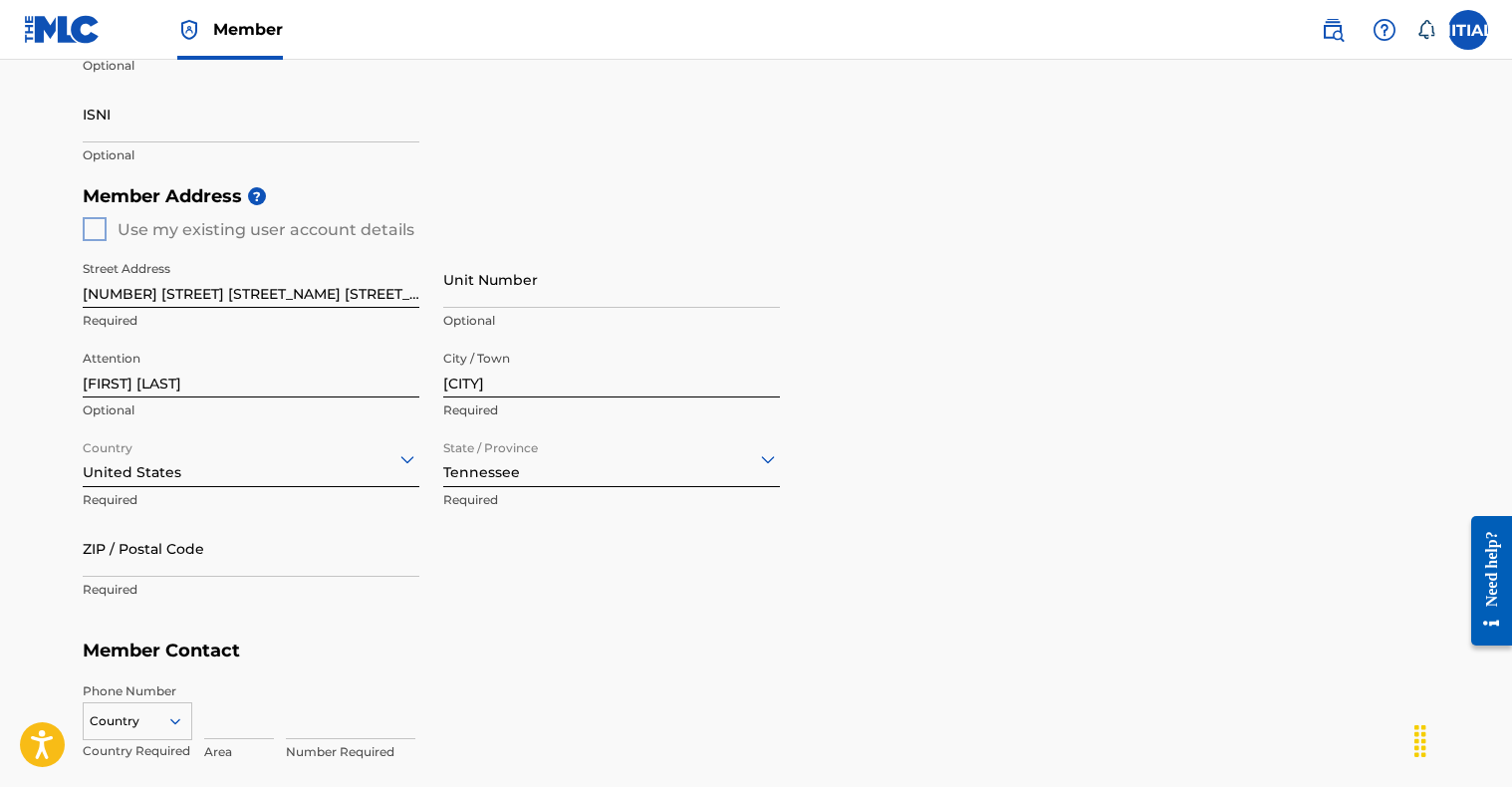 click on "ZIP / Postal Code" at bounding box center [251, 548] 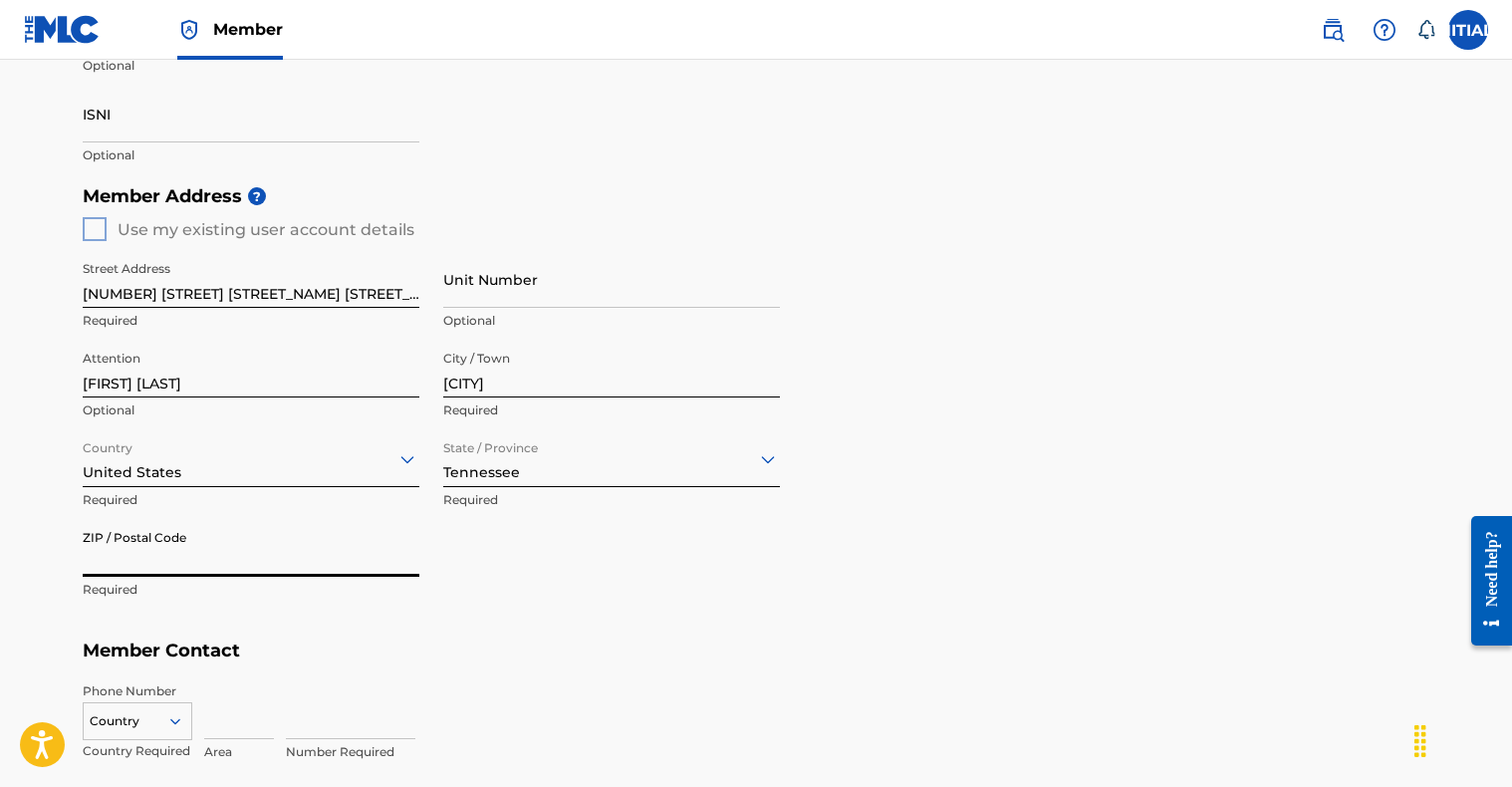 click on "ZIP / Postal Code" at bounding box center [251, 548] 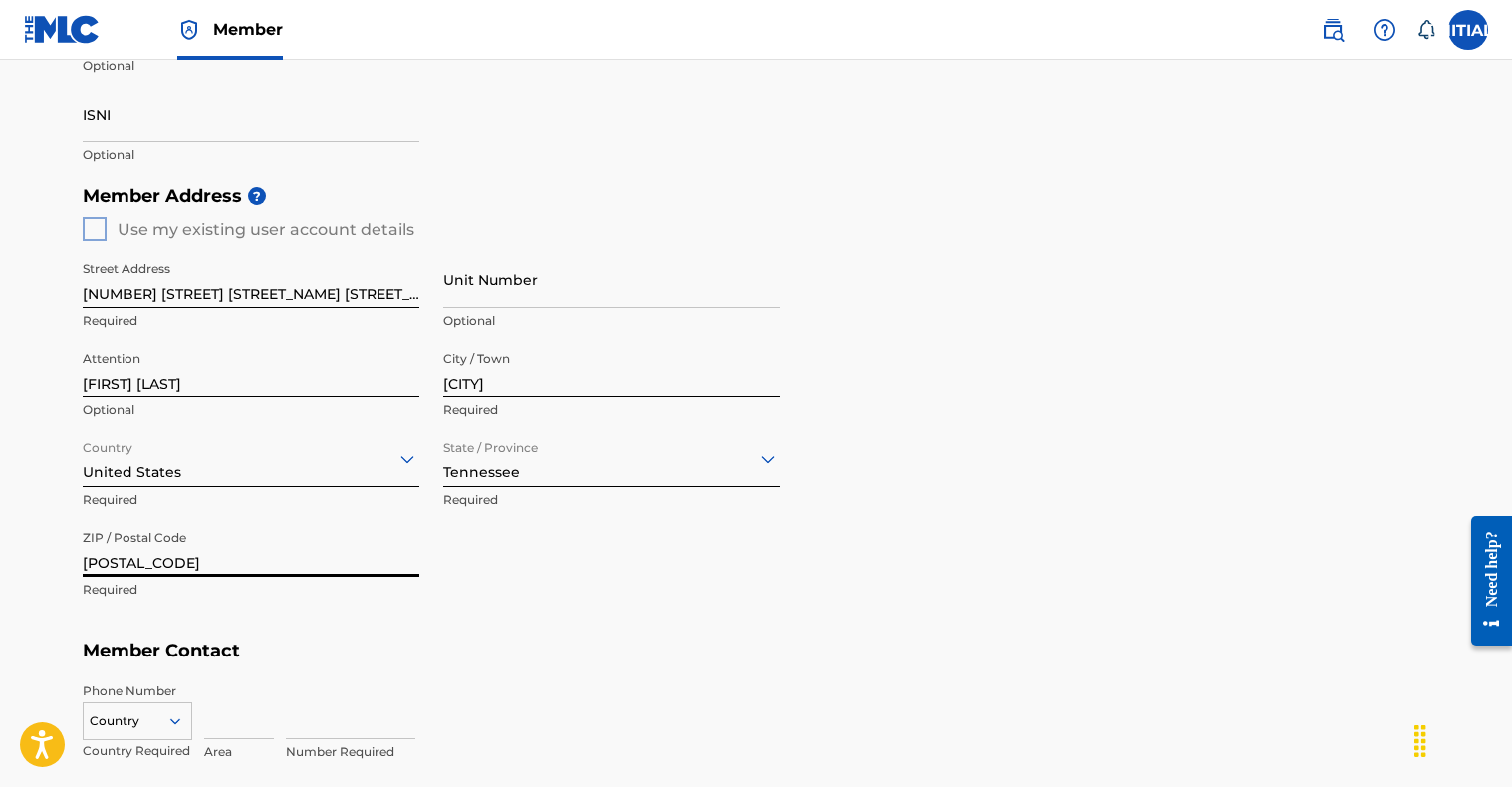 type on "37048" 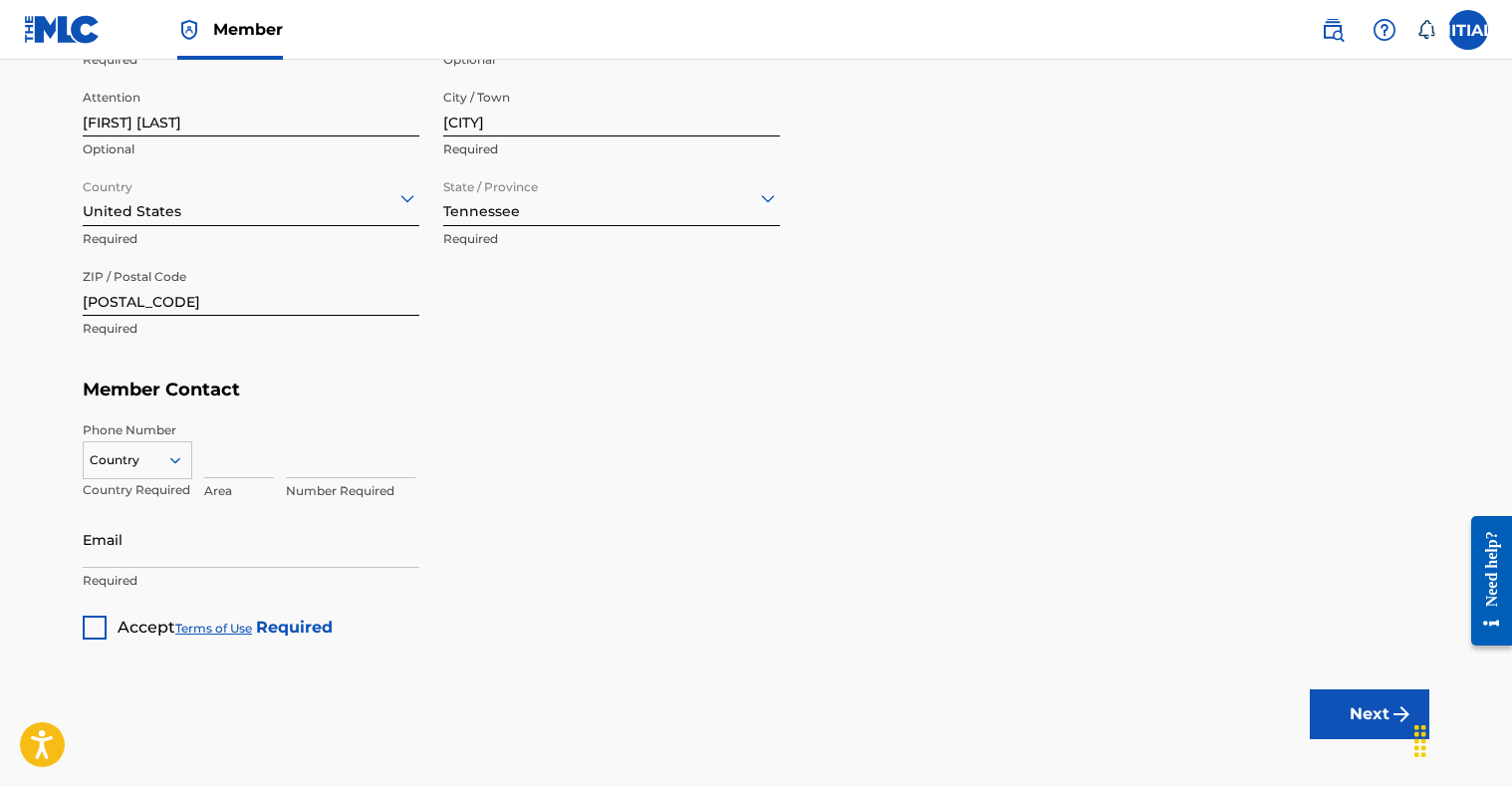 scroll, scrollTop: 976, scrollLeft: 0, axis: vertical 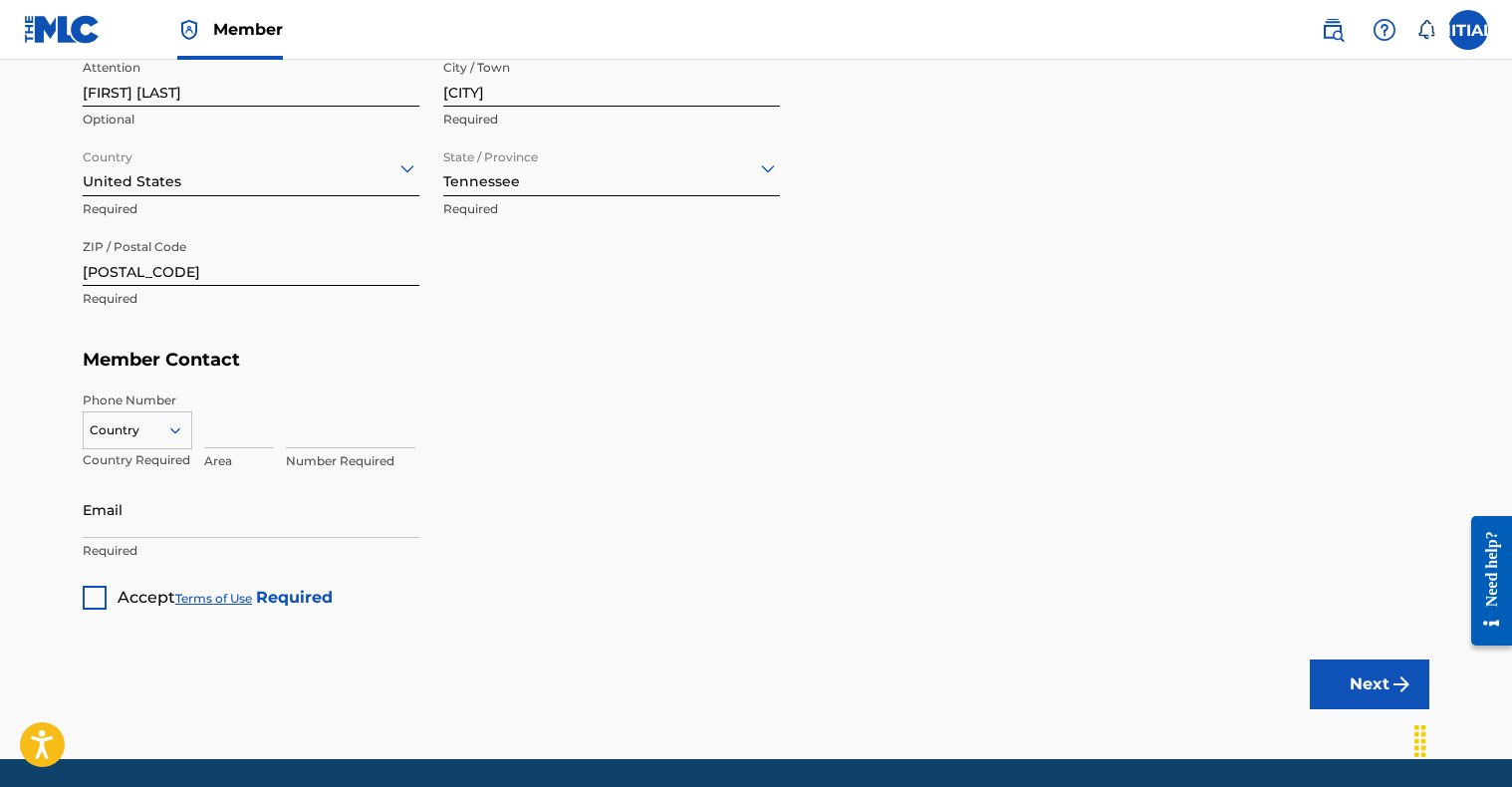 click 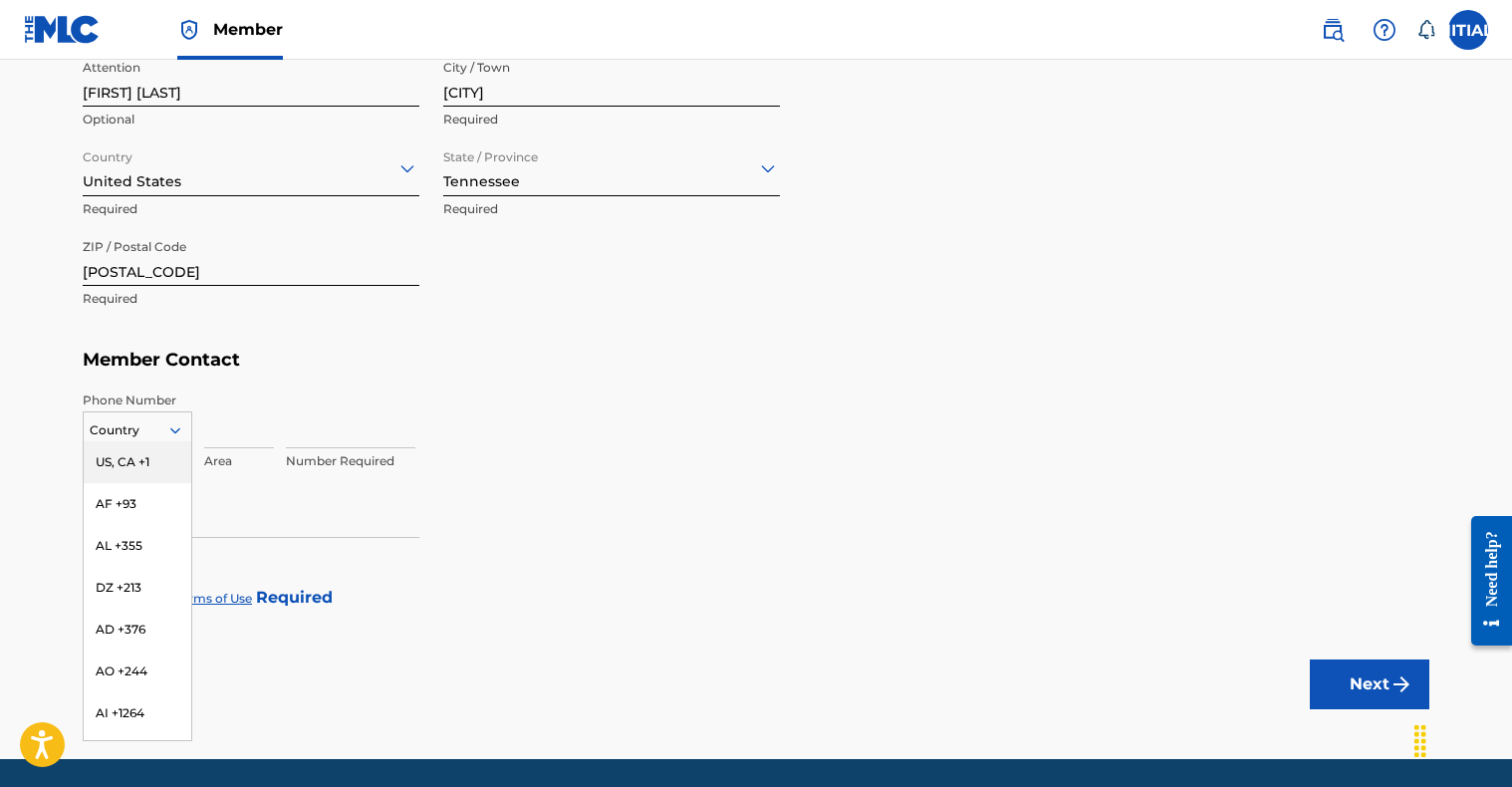 click on "US, CA +1" at bounding box center (137, 462) 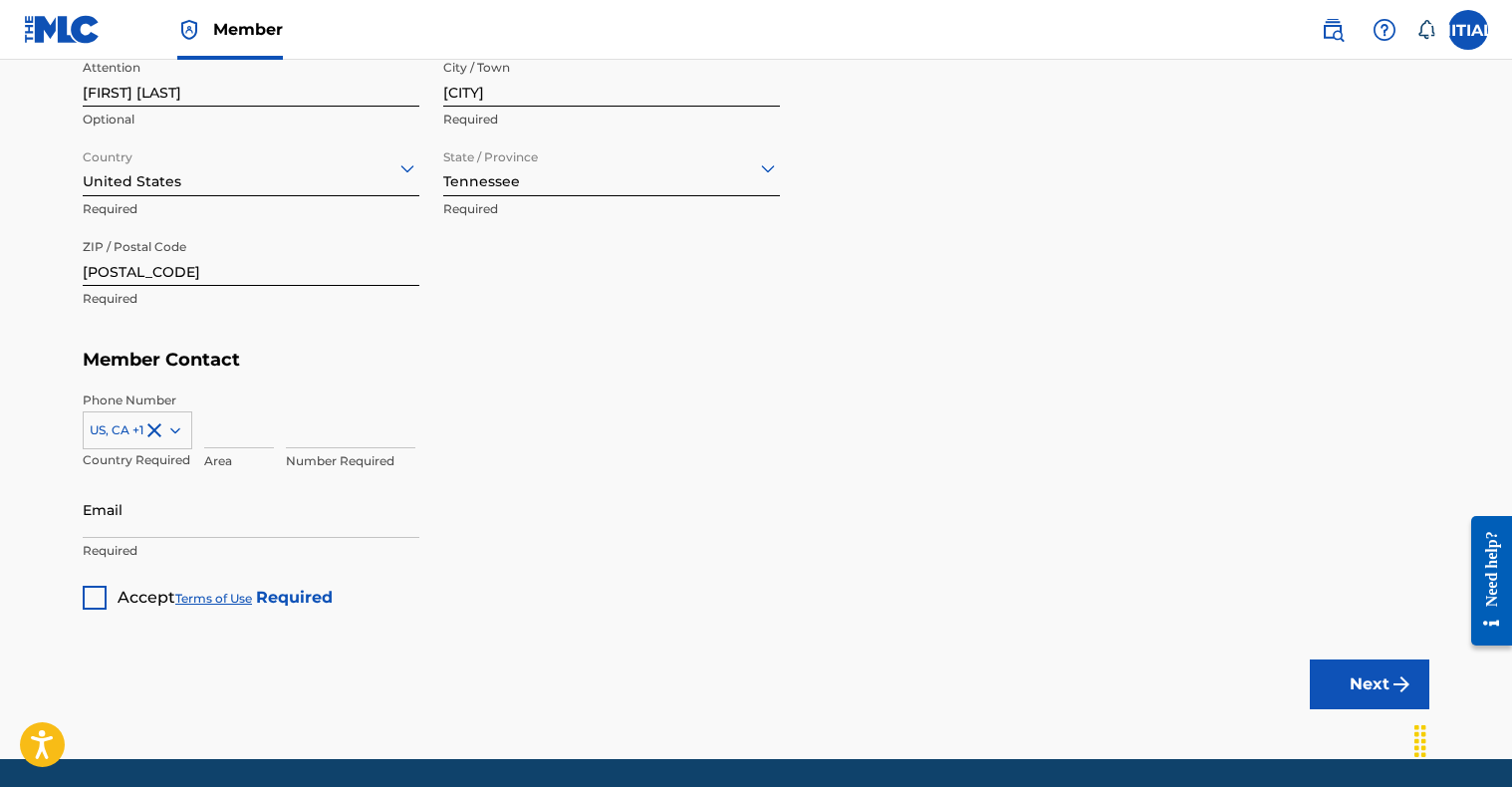 click at bounding box center [239, 419] 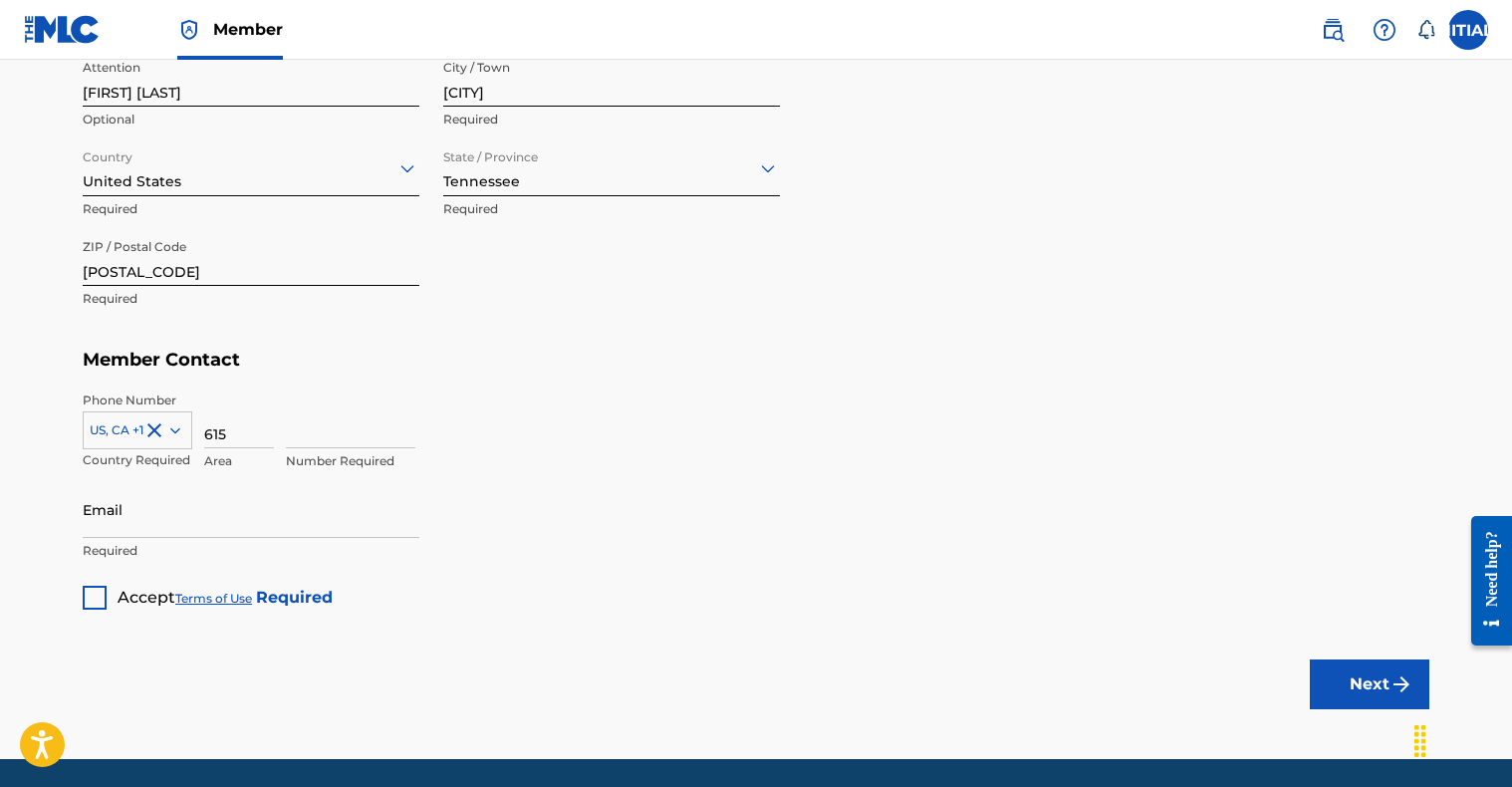 type on "615" 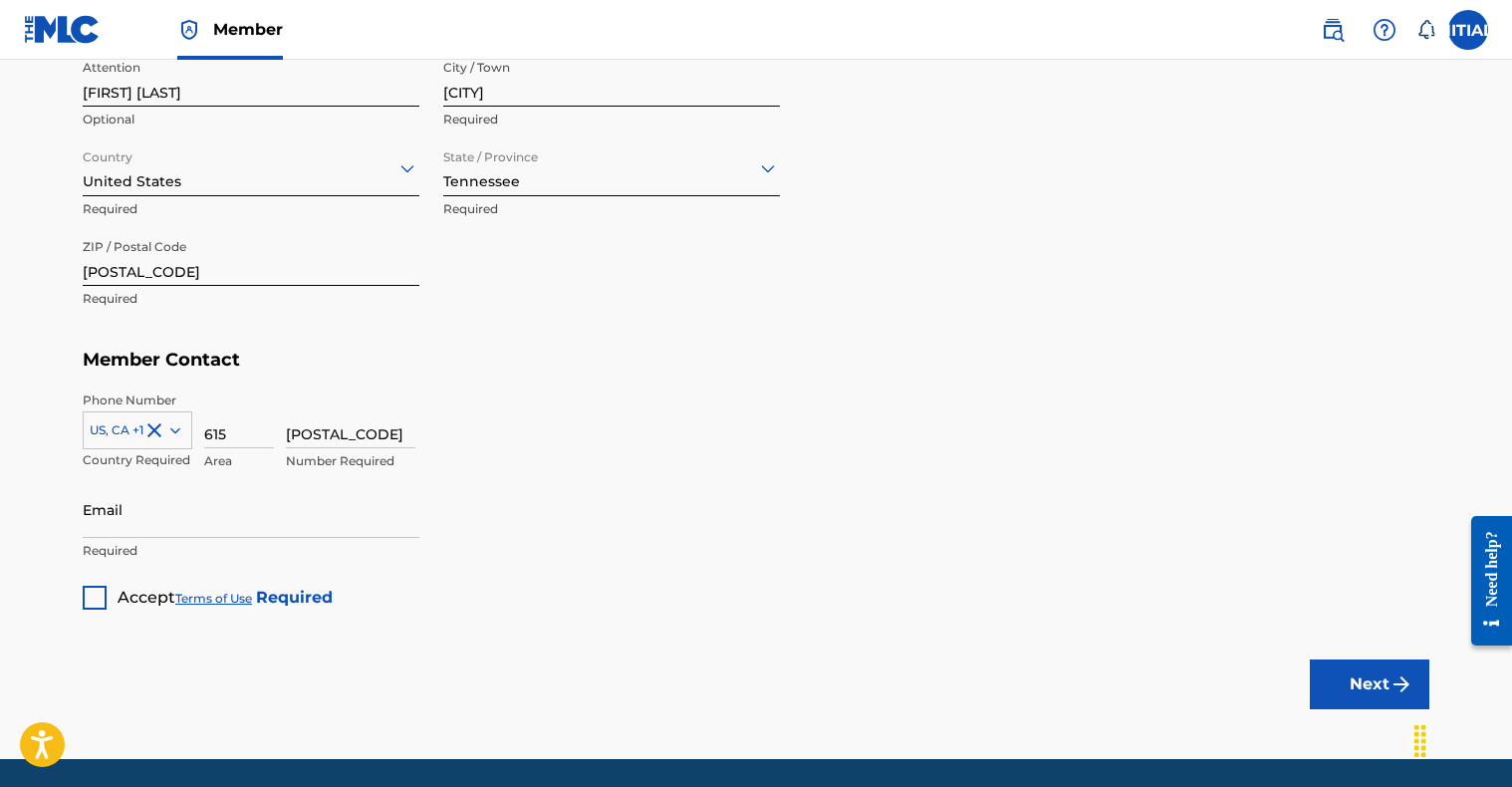 type on "6277797" 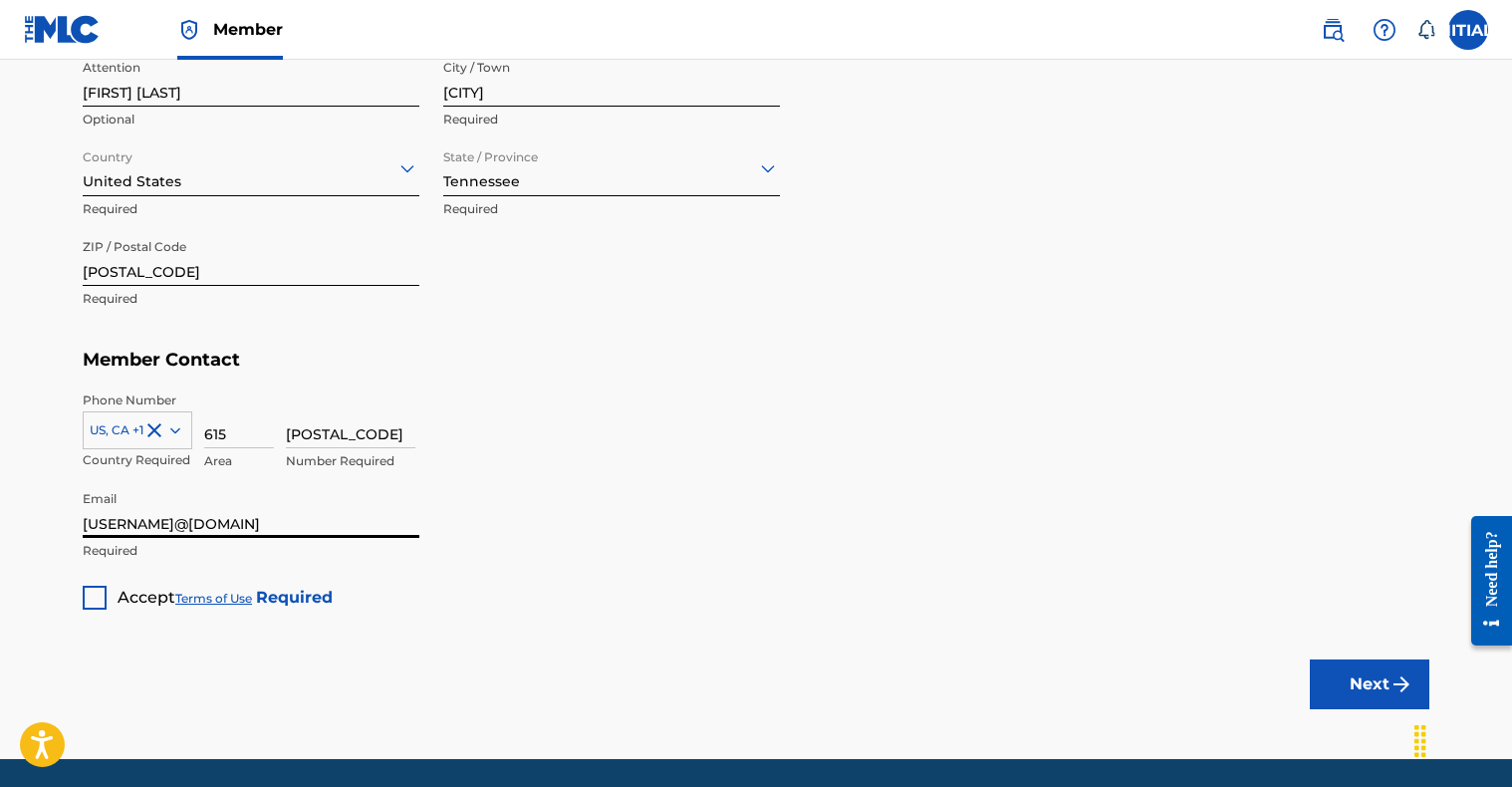 type on "rexkim0327@comcast.net" 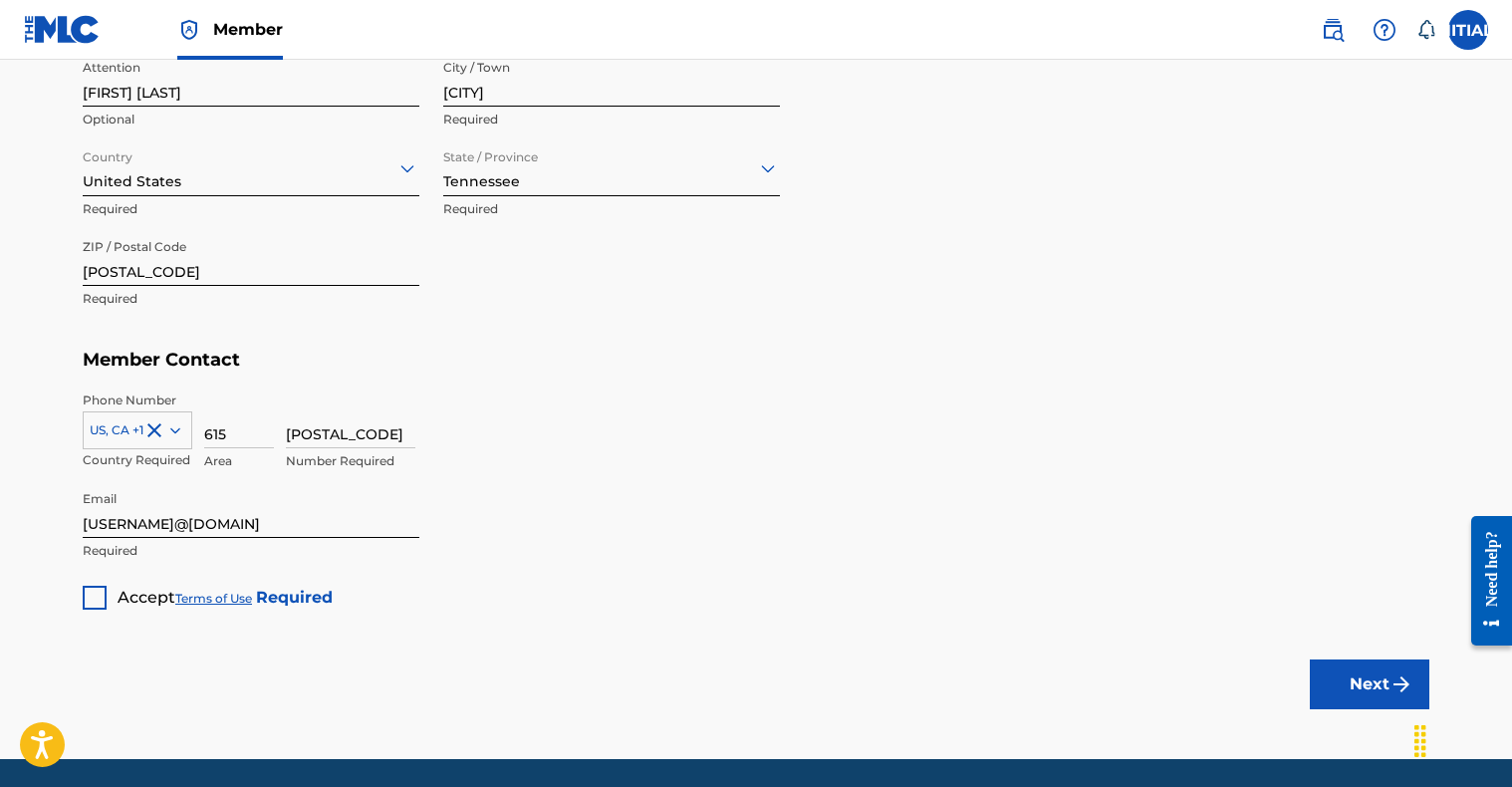 click at bounding box center [95, 598] 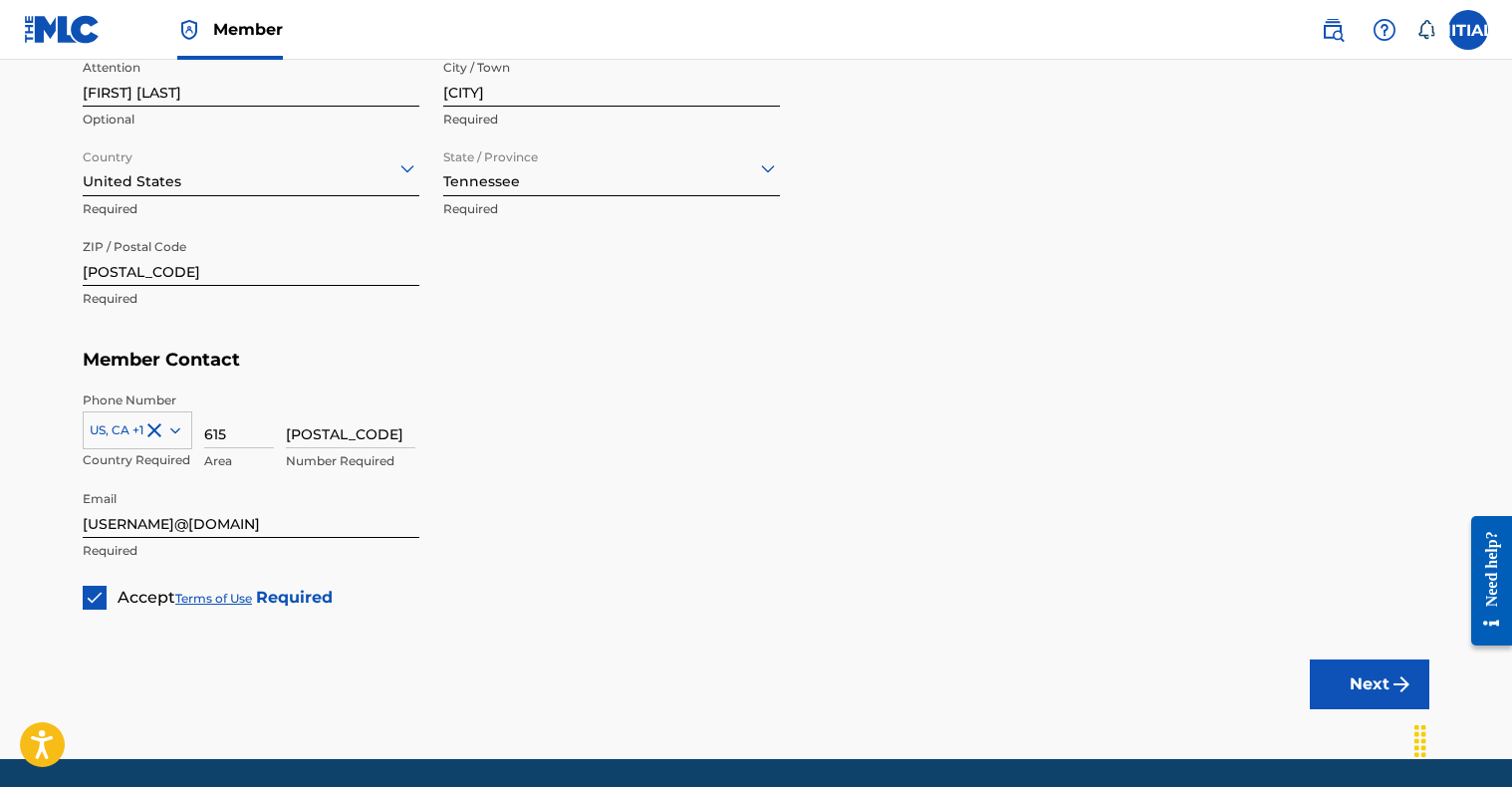 click on "Next" at bounding box center [1370, 684] 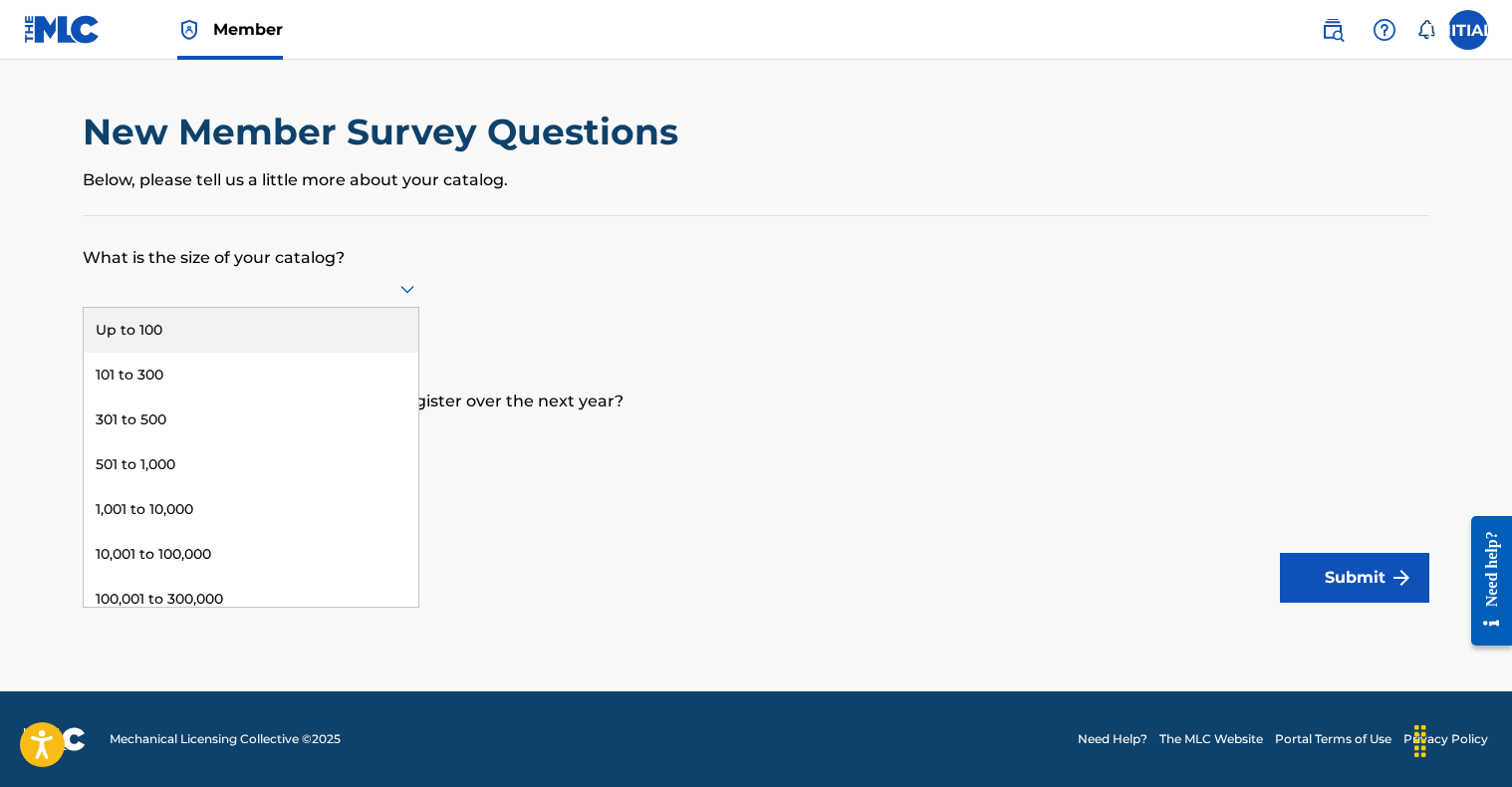 click 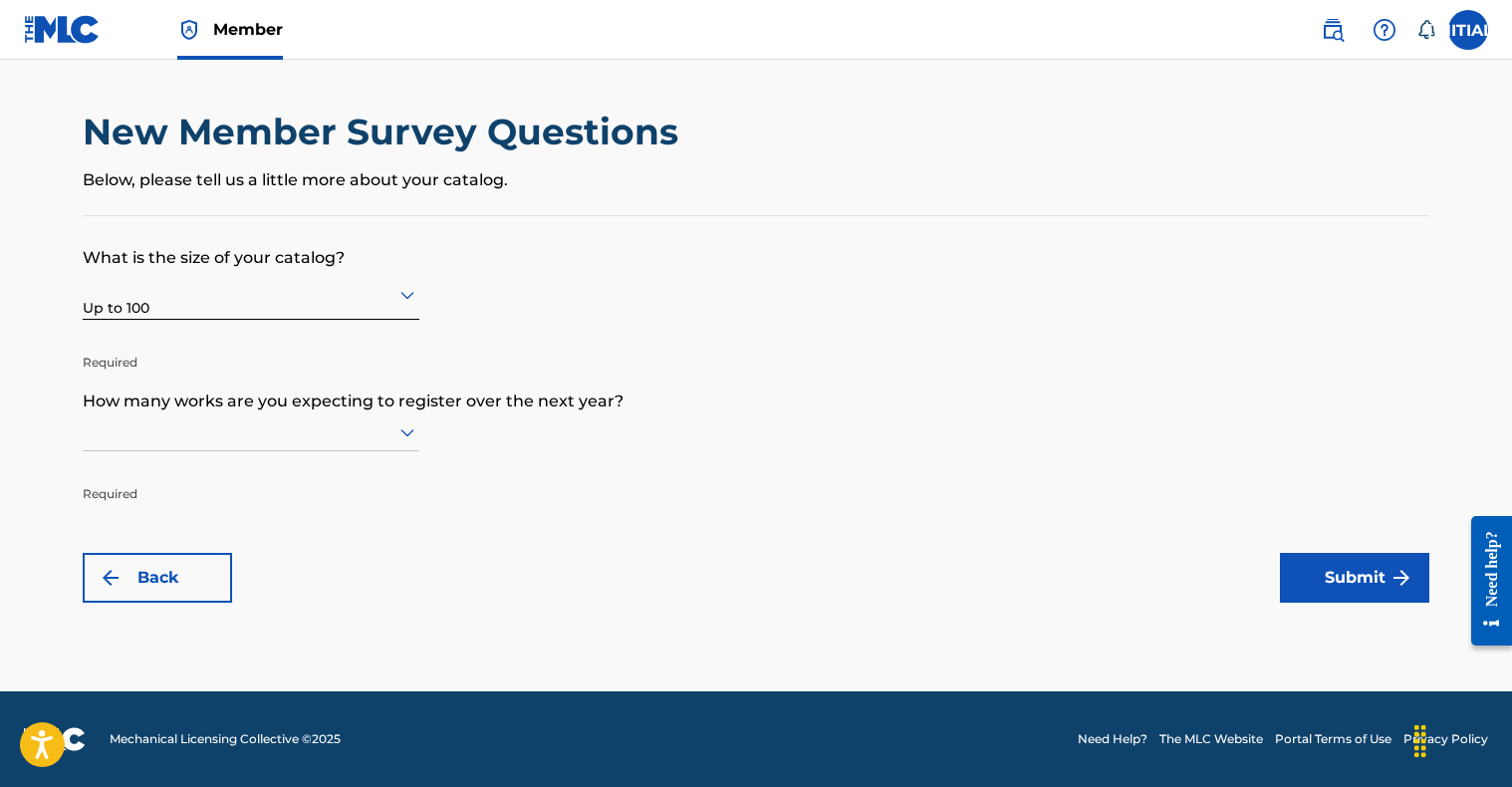 click 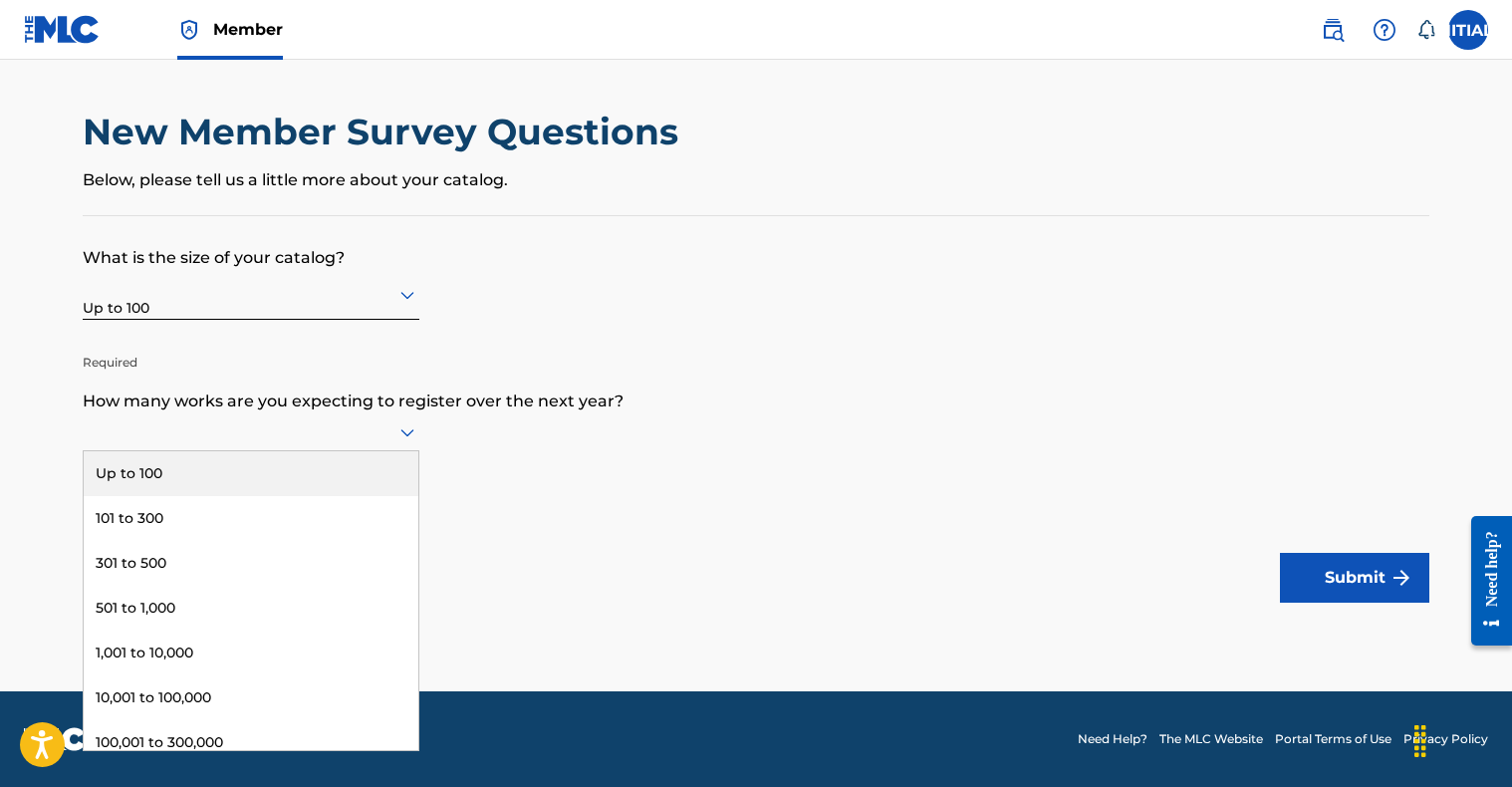 click on "Up to 100" at bounding box center [251, 473] 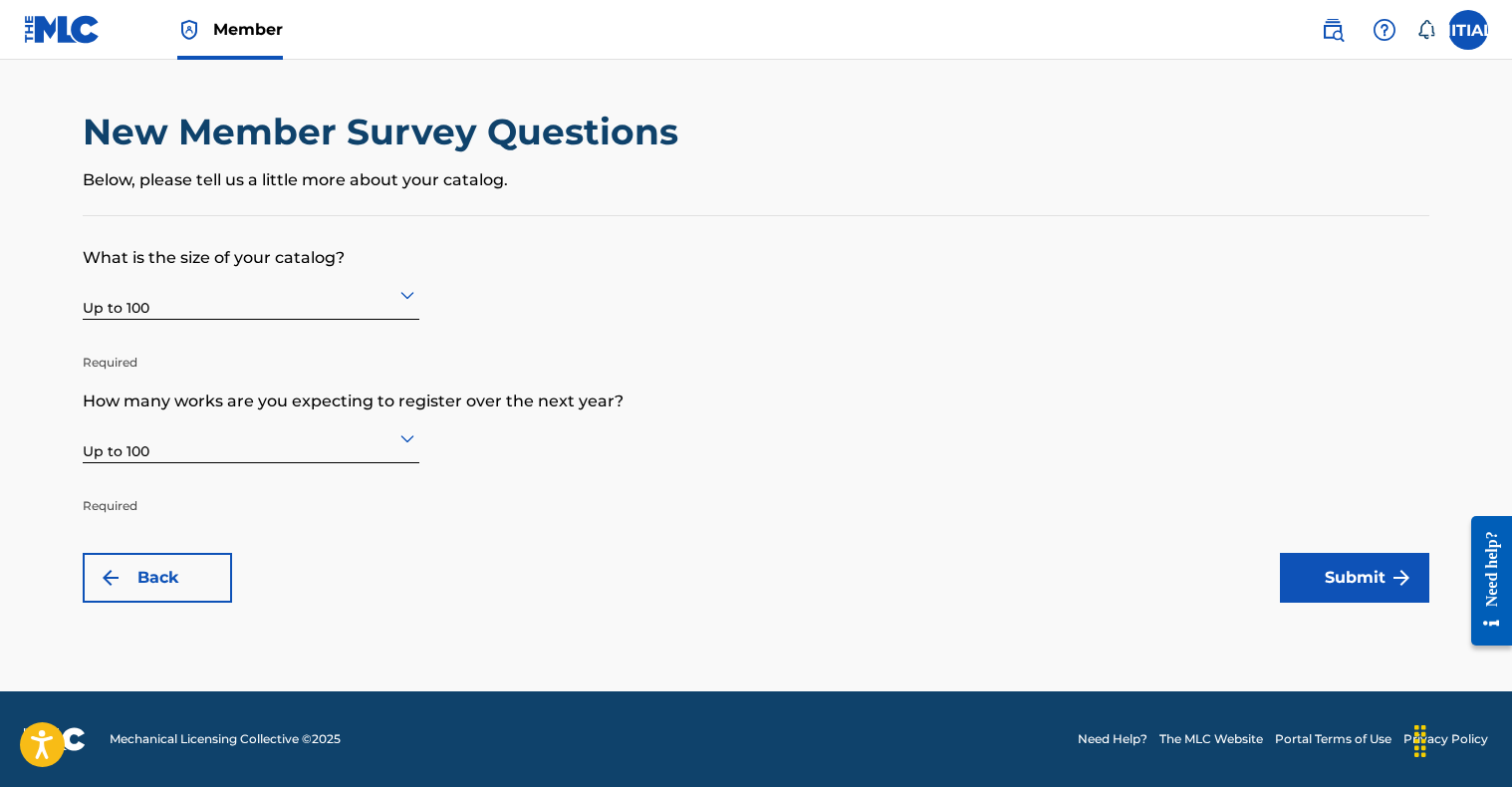 click on "Submit" at bounding box center [1355, 578] 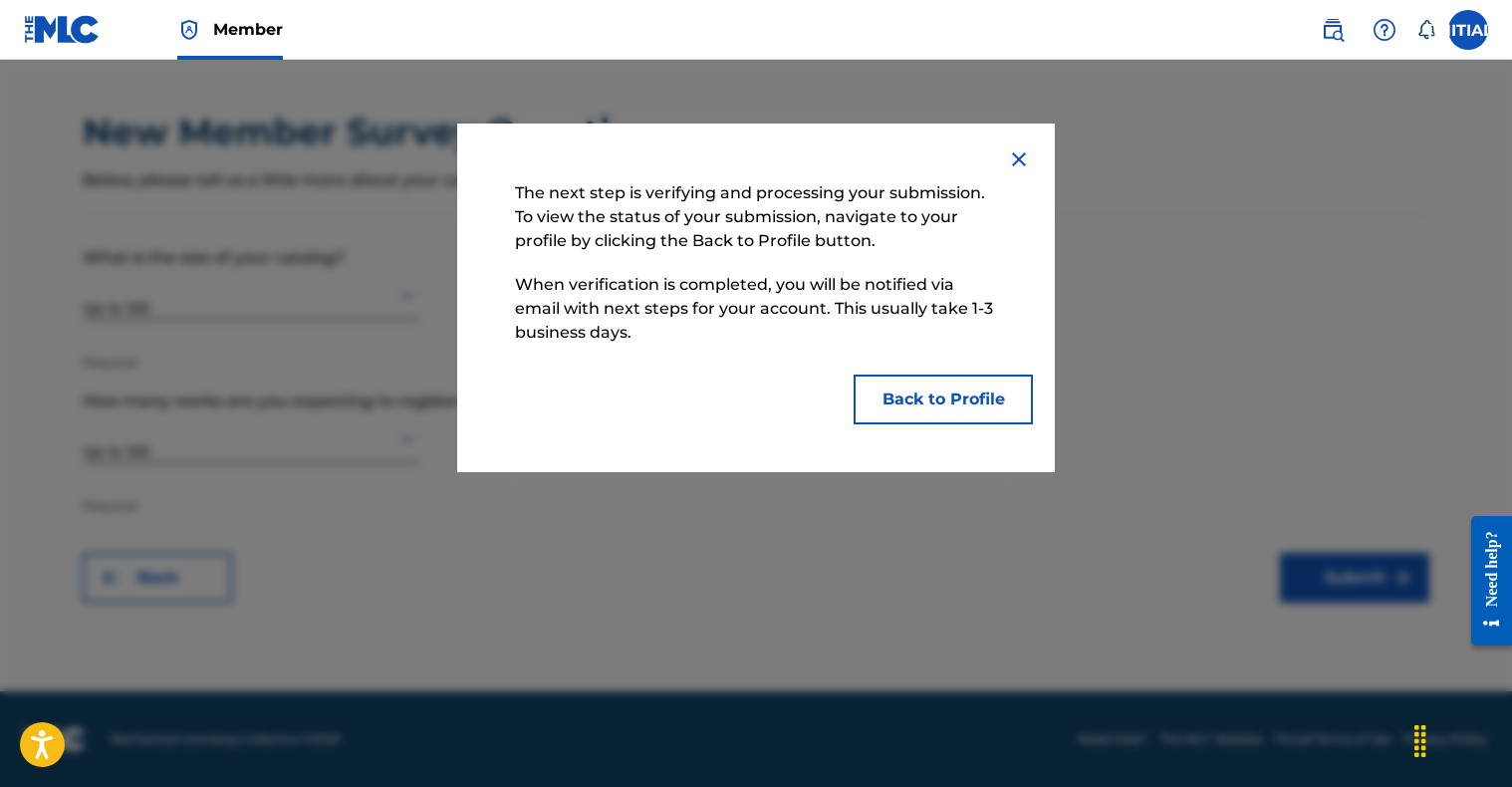 click on "Back to Profile" at bounding box center (943, 399) 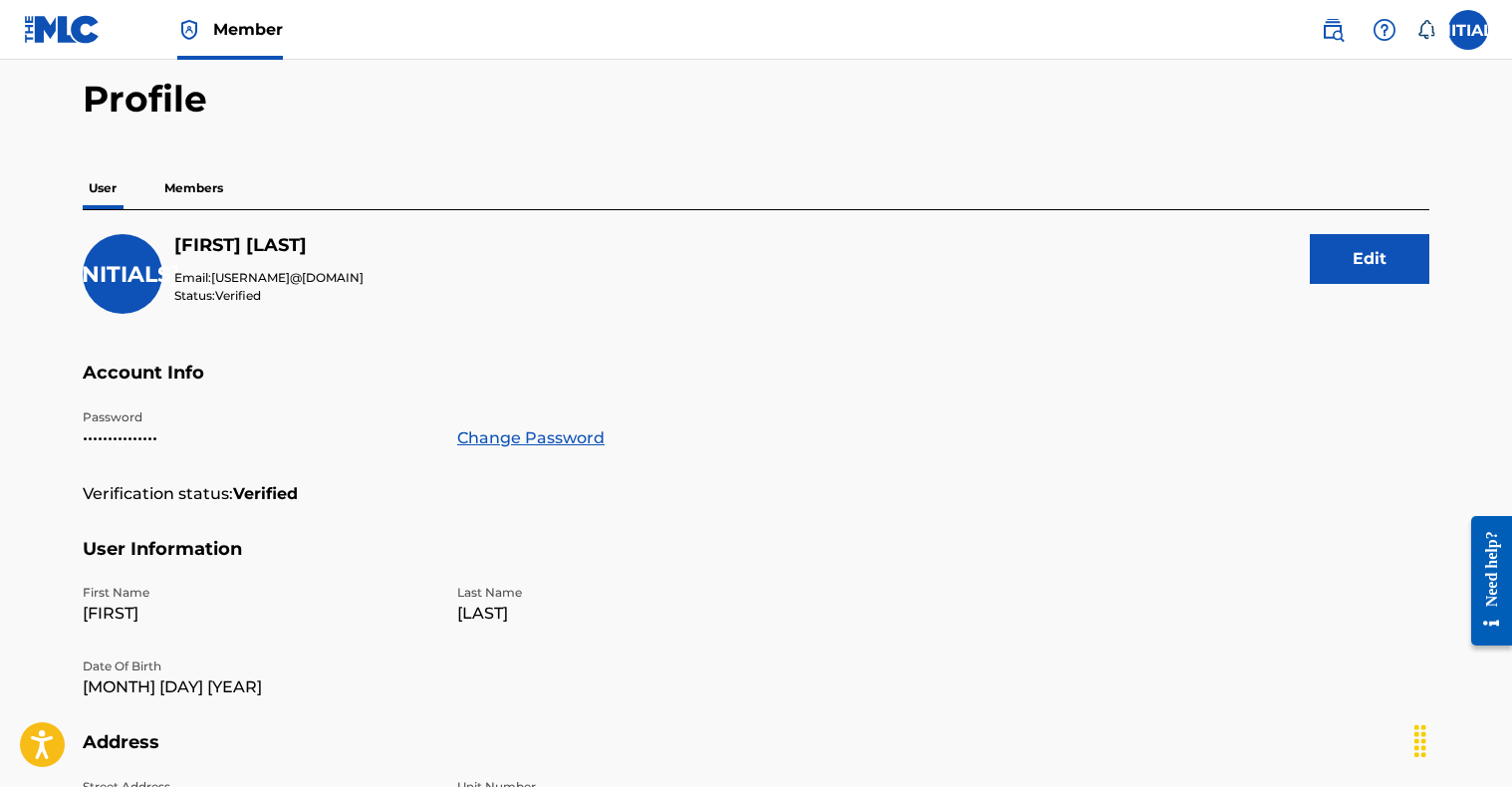 scroll, scrollTop: 0, scrollLeft: 0, axis: both 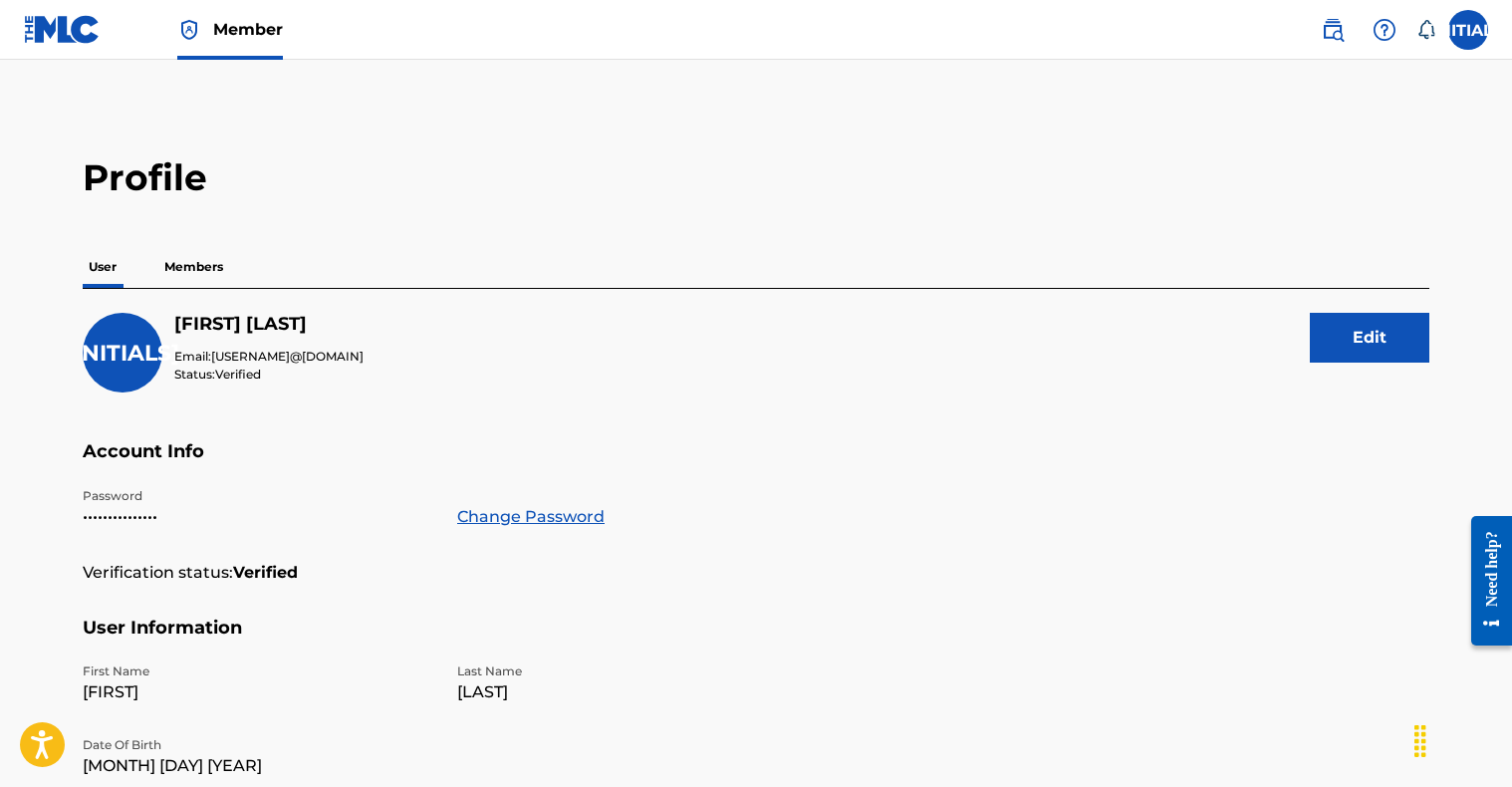 click on "Members" at bounding box center (193, 267) 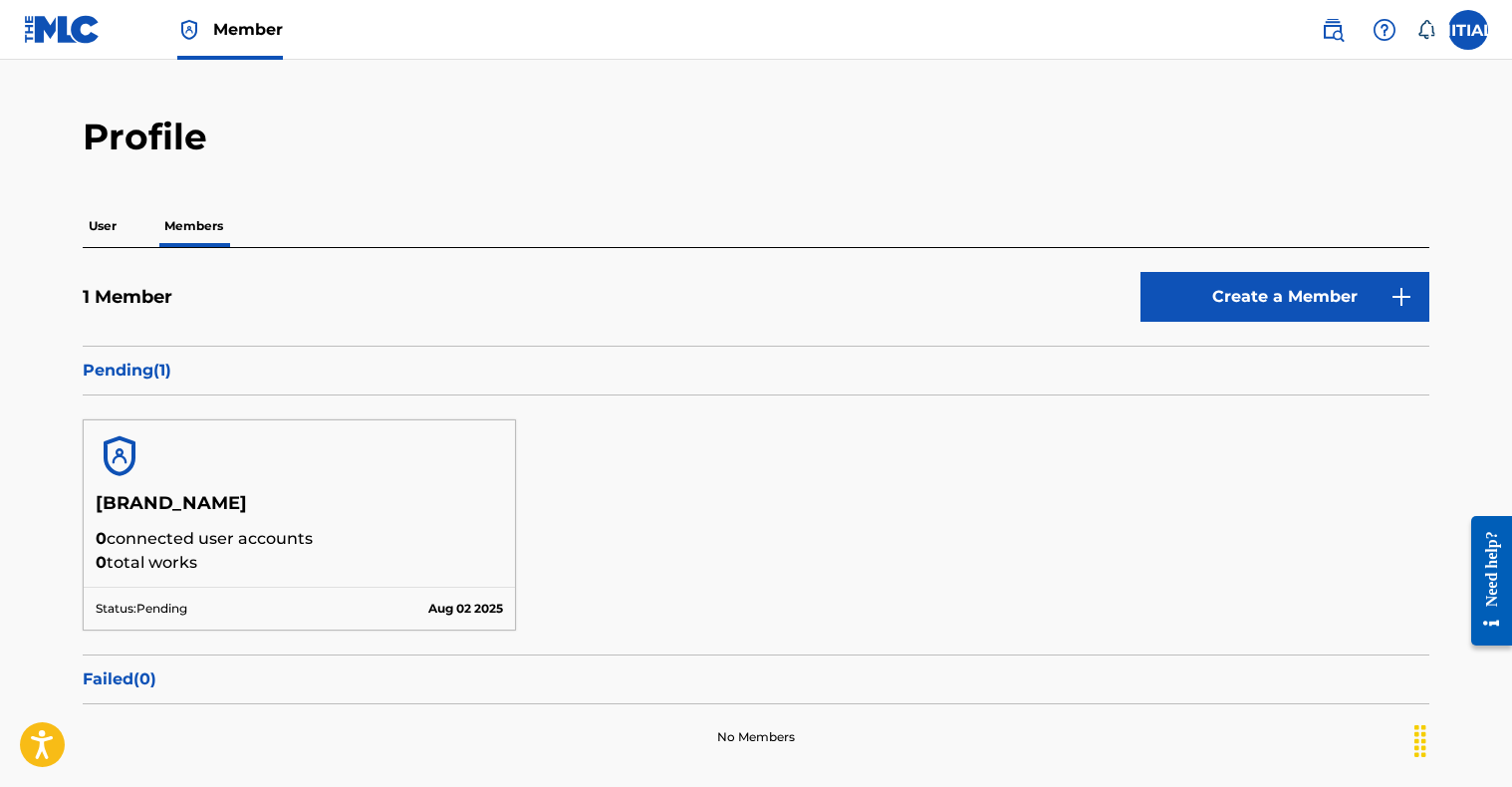 scroll, scrollTop: 23, scrollLeft: 0, axis: vertical 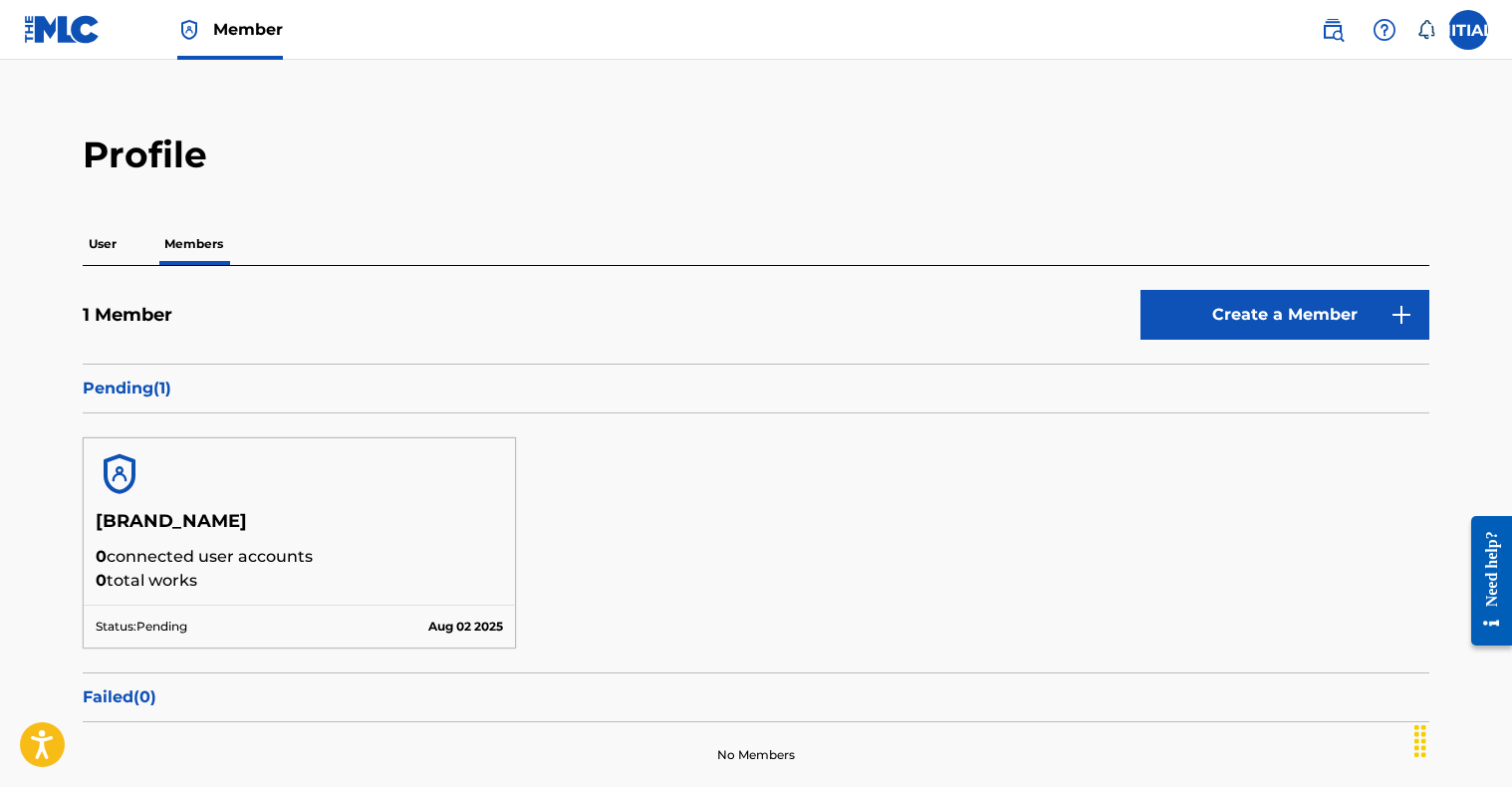 click on "Create a Member" at bounding box center (1285, 315) 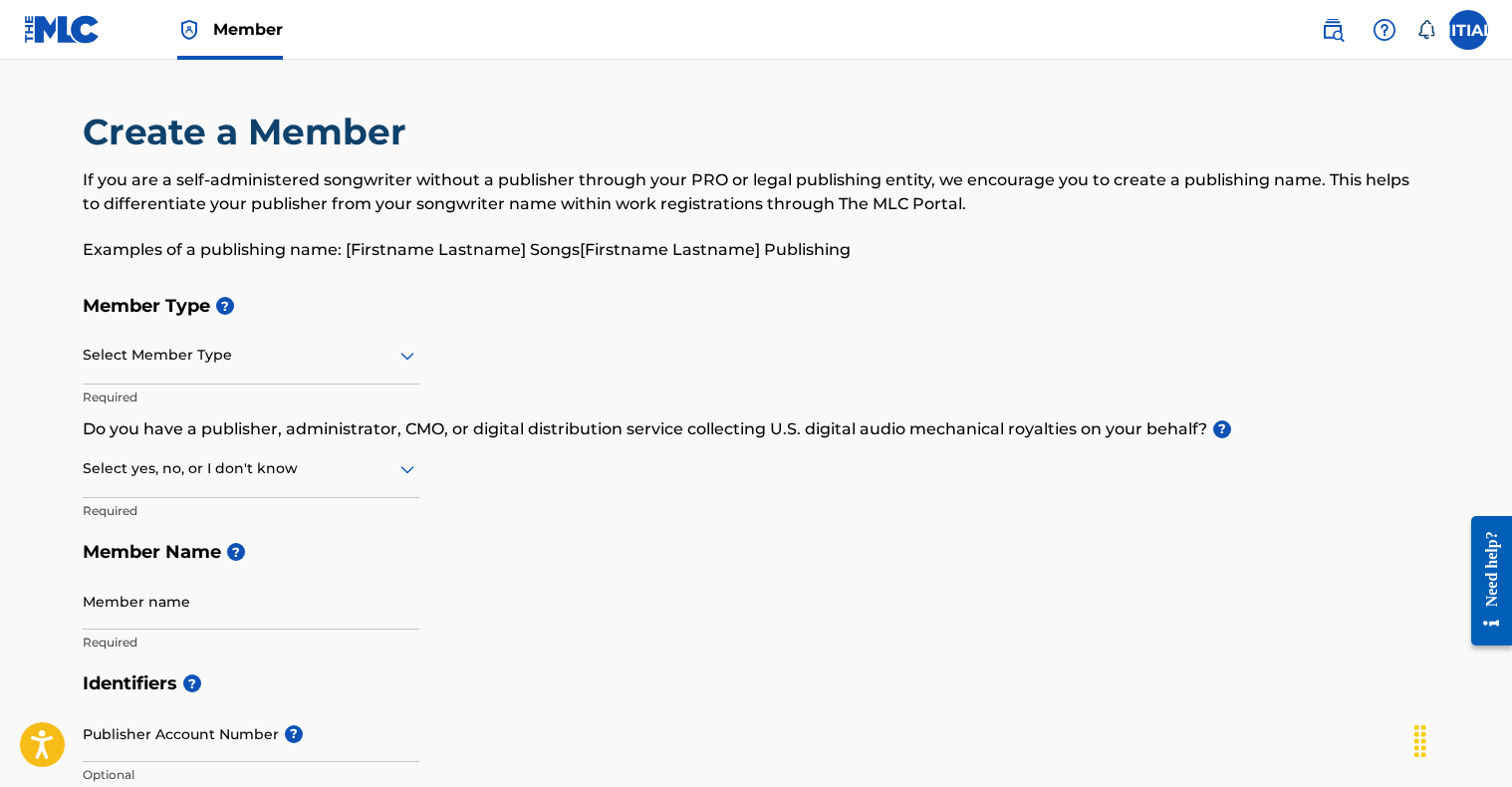 click 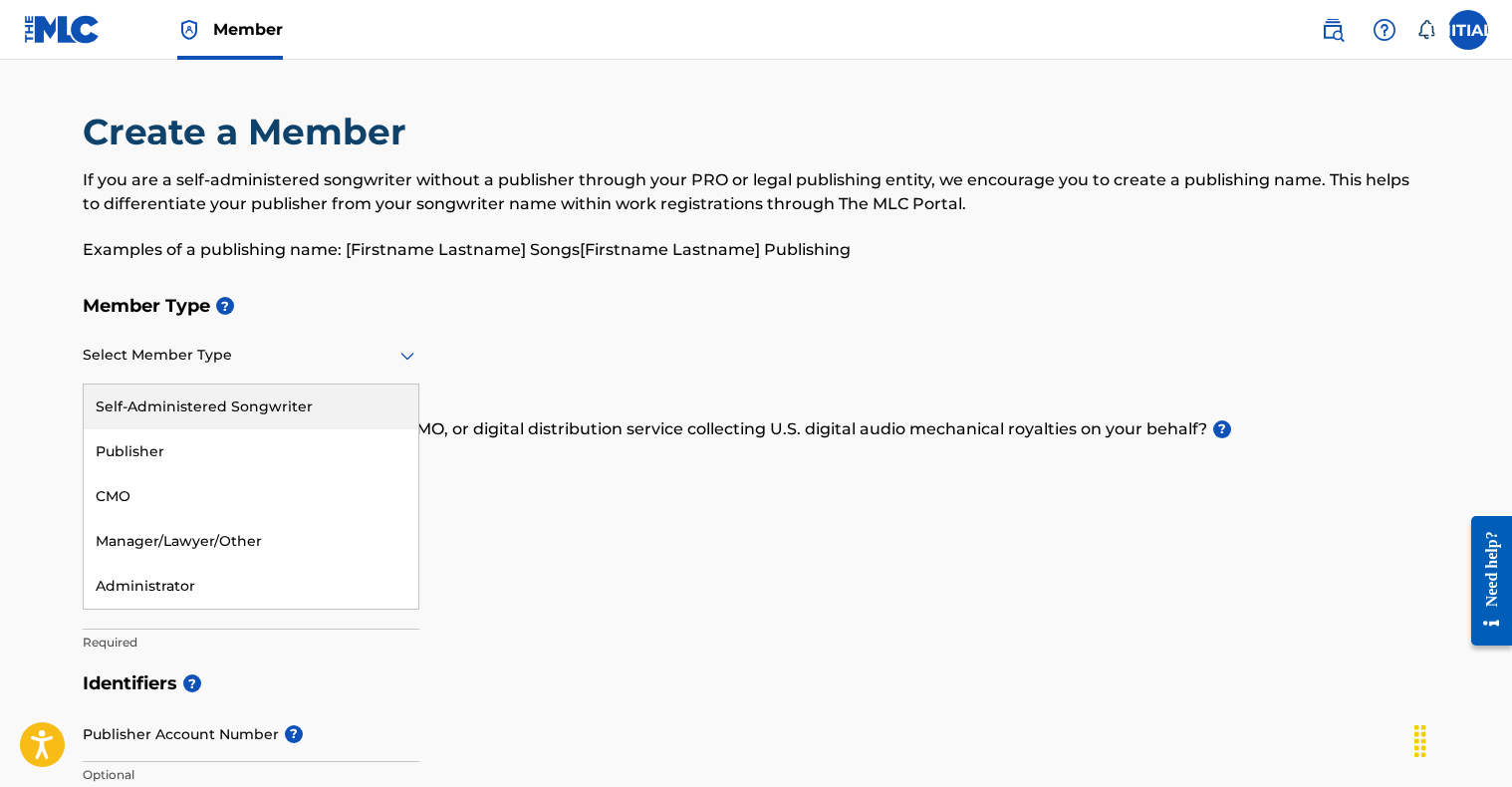click on "Self-Administered Songwriter" at bounding box center [251, 406] 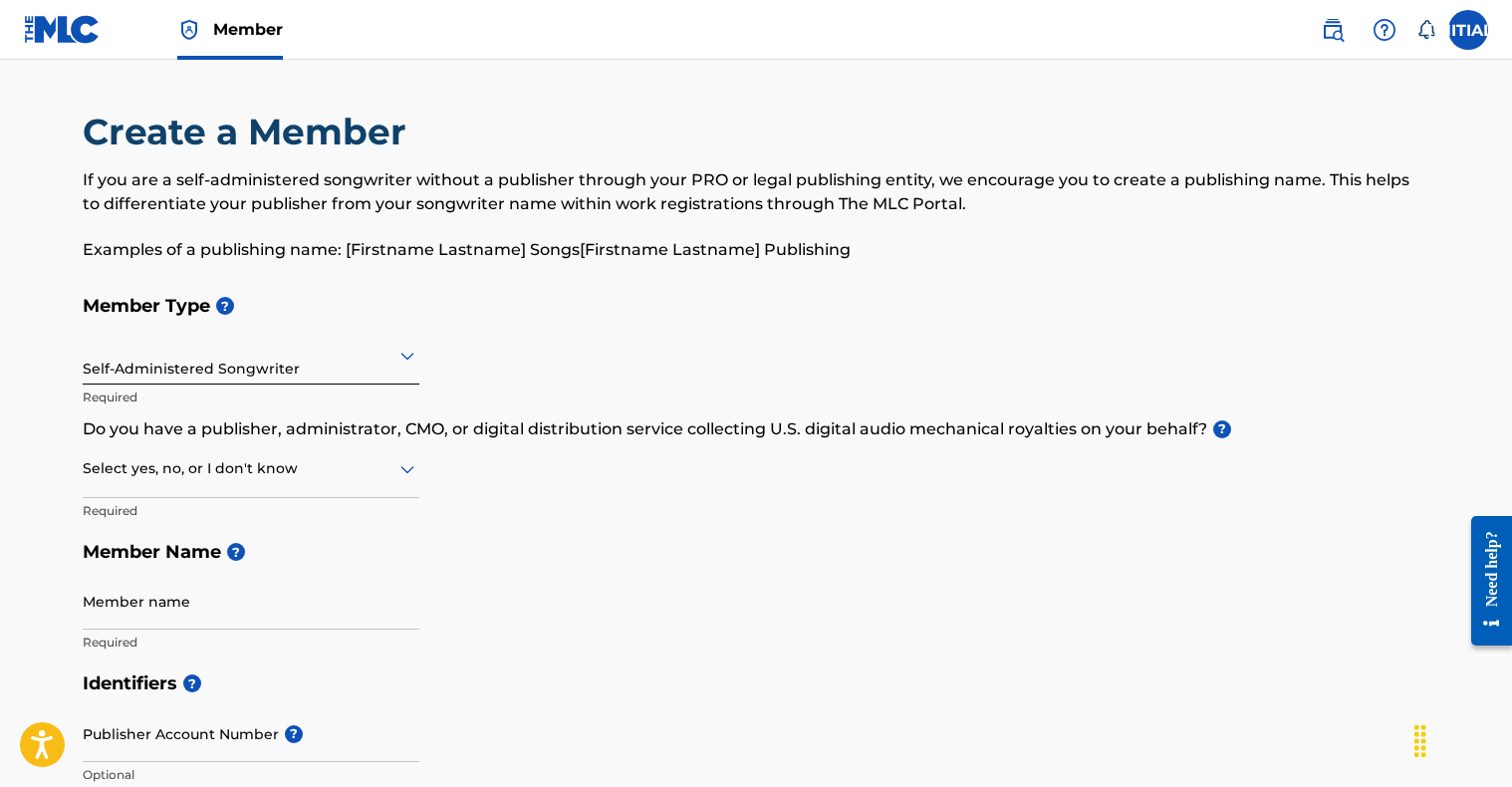 click 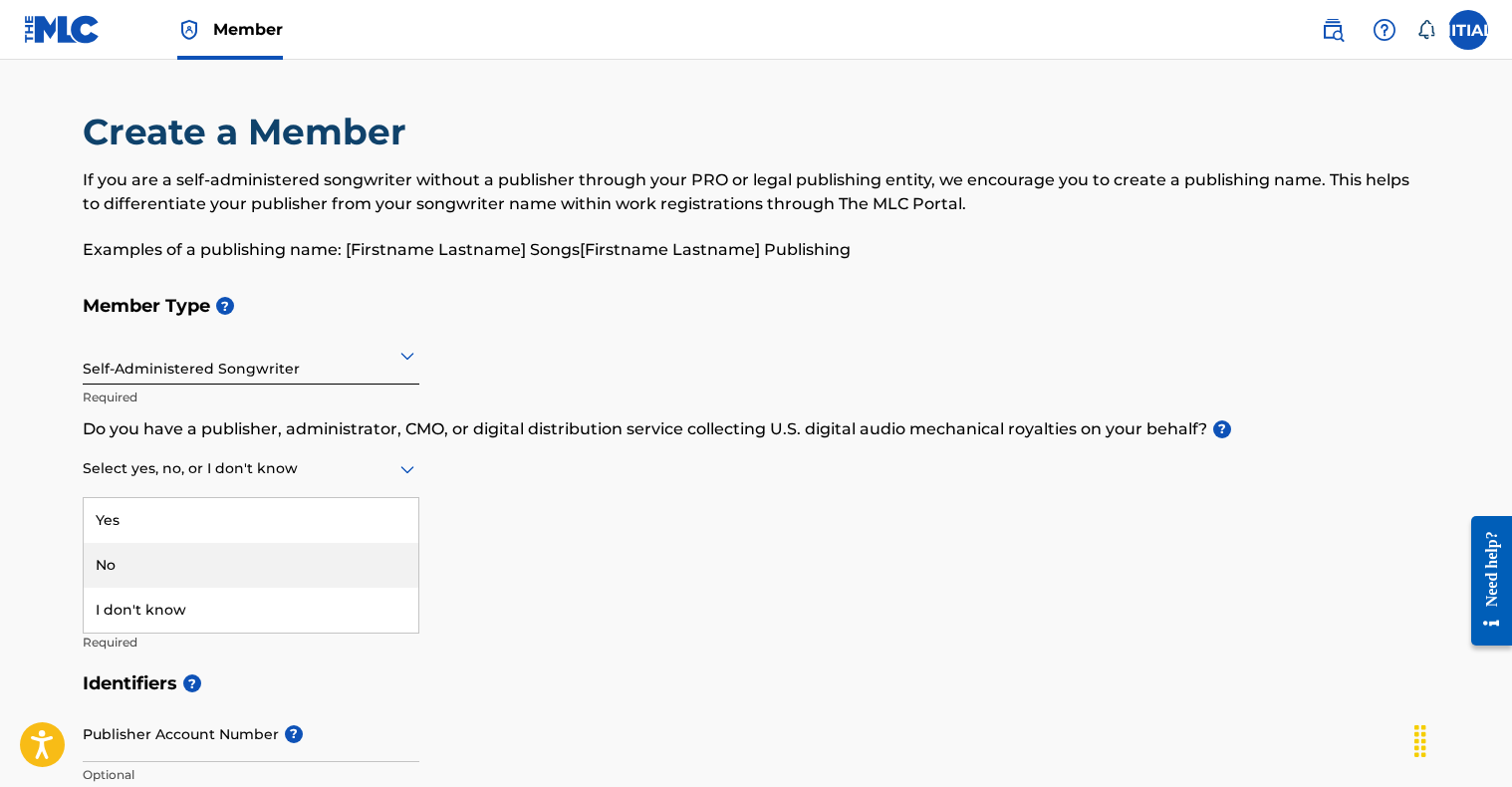 click on "No" at bounding box center (251, 565) 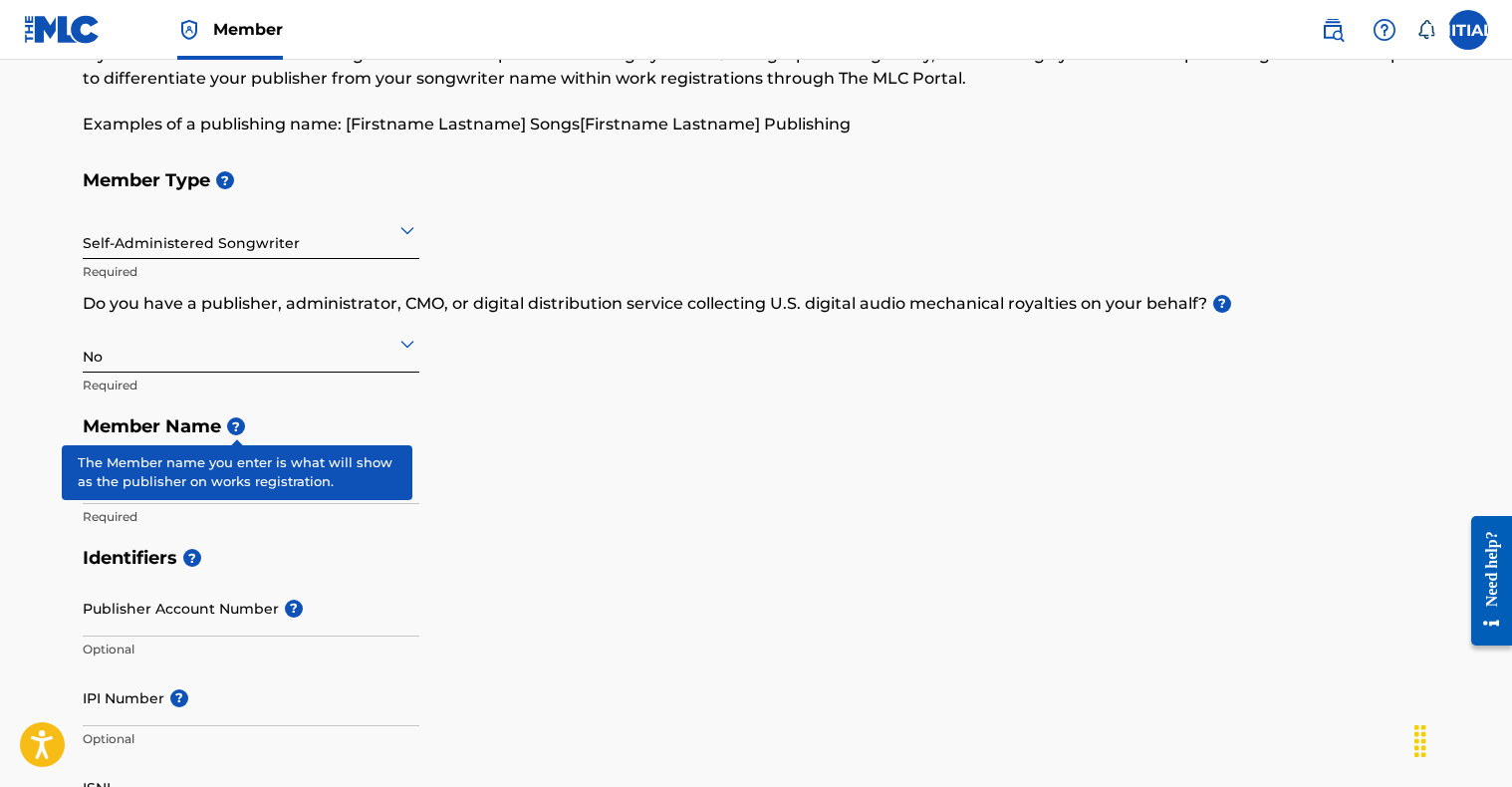 scroll, scrollTop: 144, scrollLeft: 0, axis: vertical 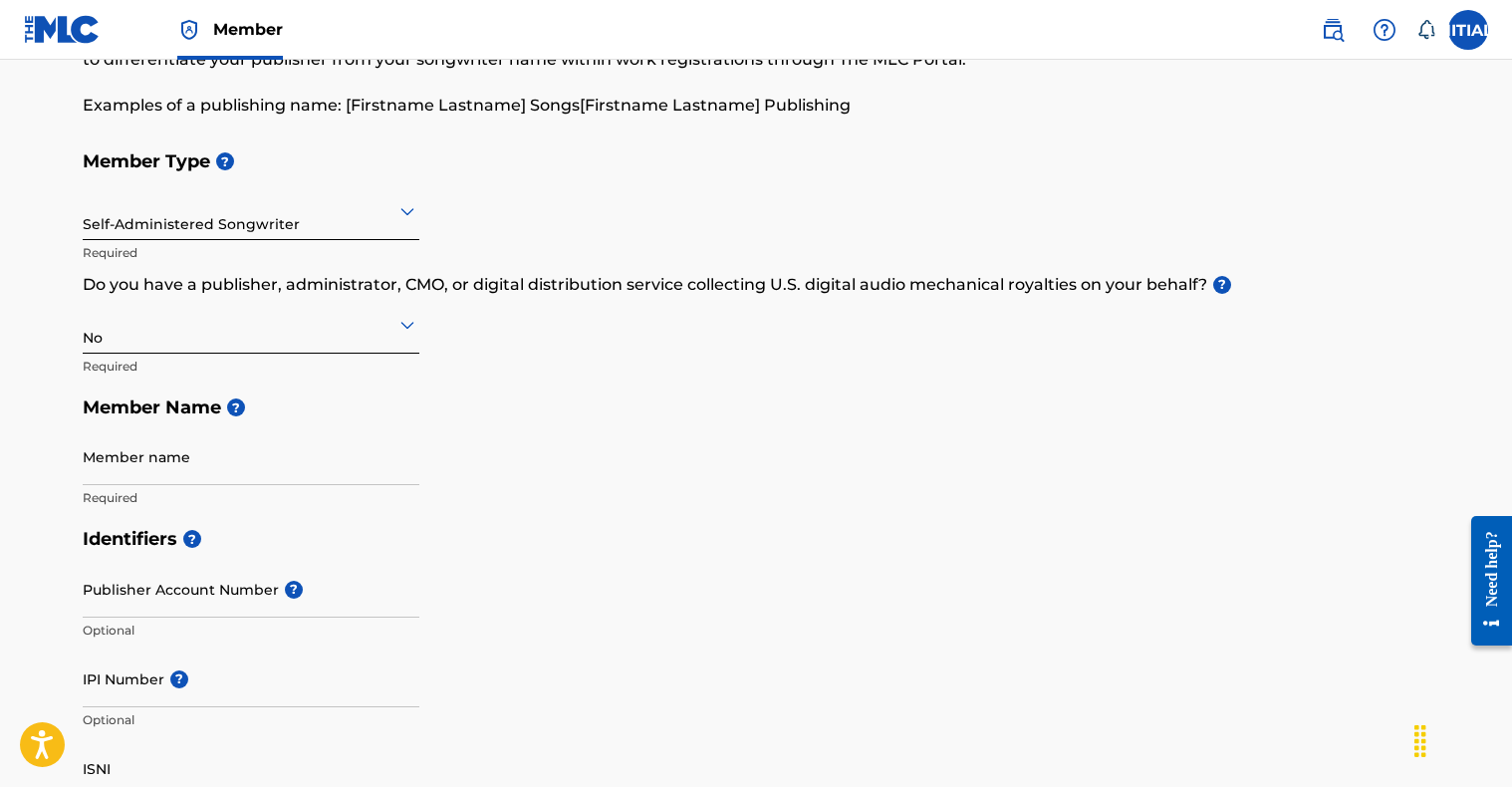 click on "Member name" at bounding box center [251, 456] 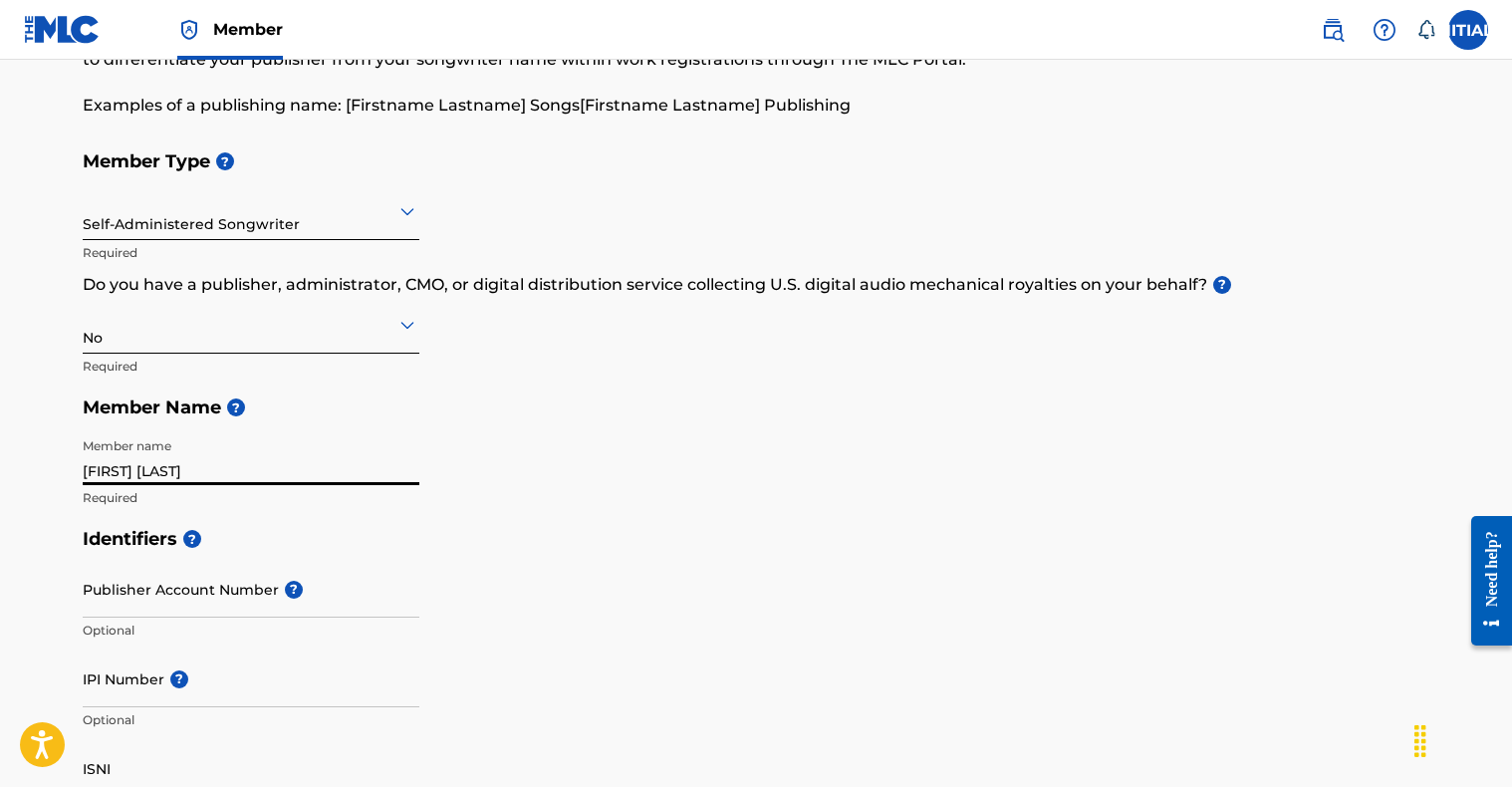 type on "[FIRST] [LAST]" 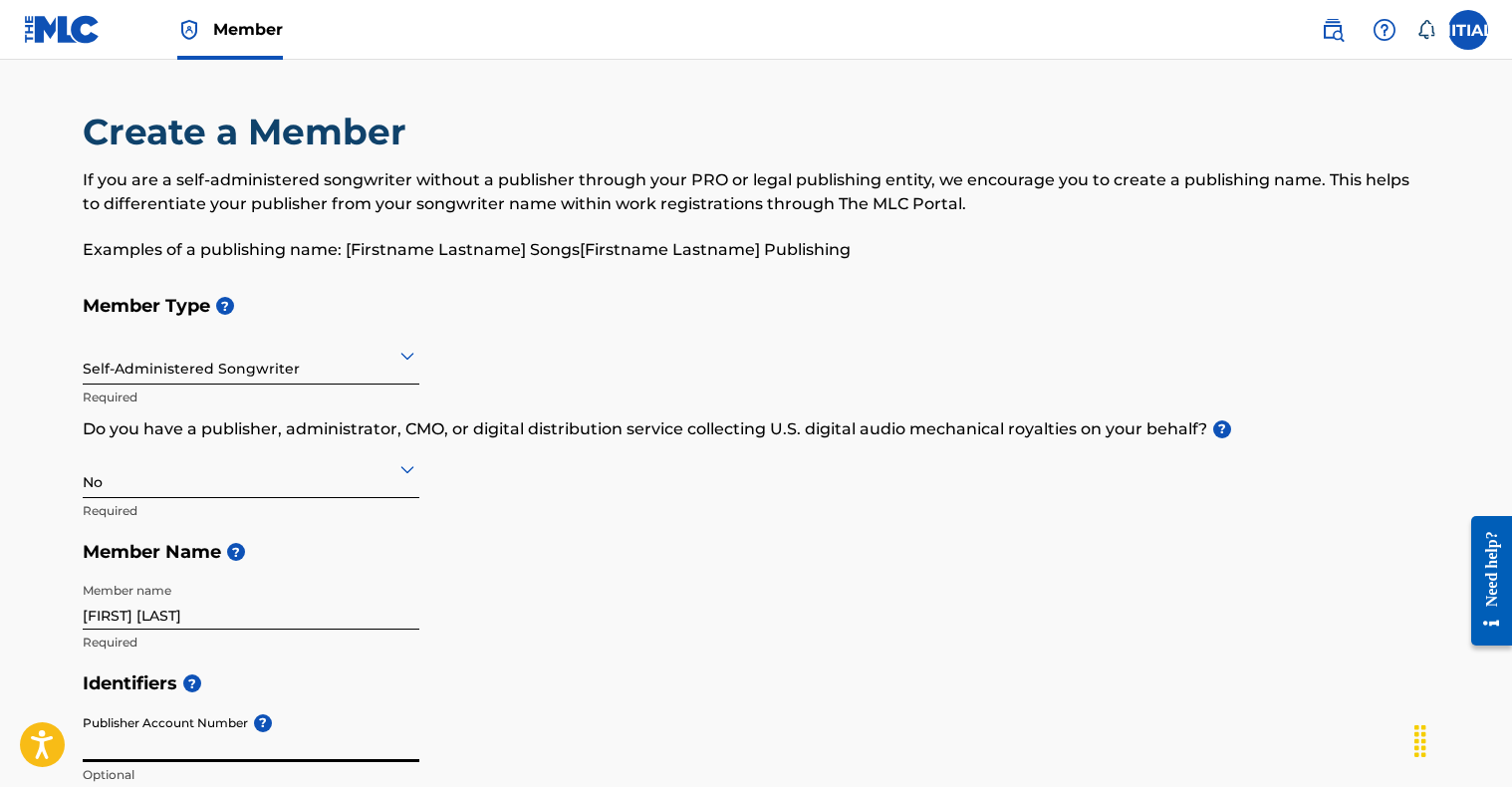 scroll, scrollTop: 3, scrollLeft: 0, axis: vertical 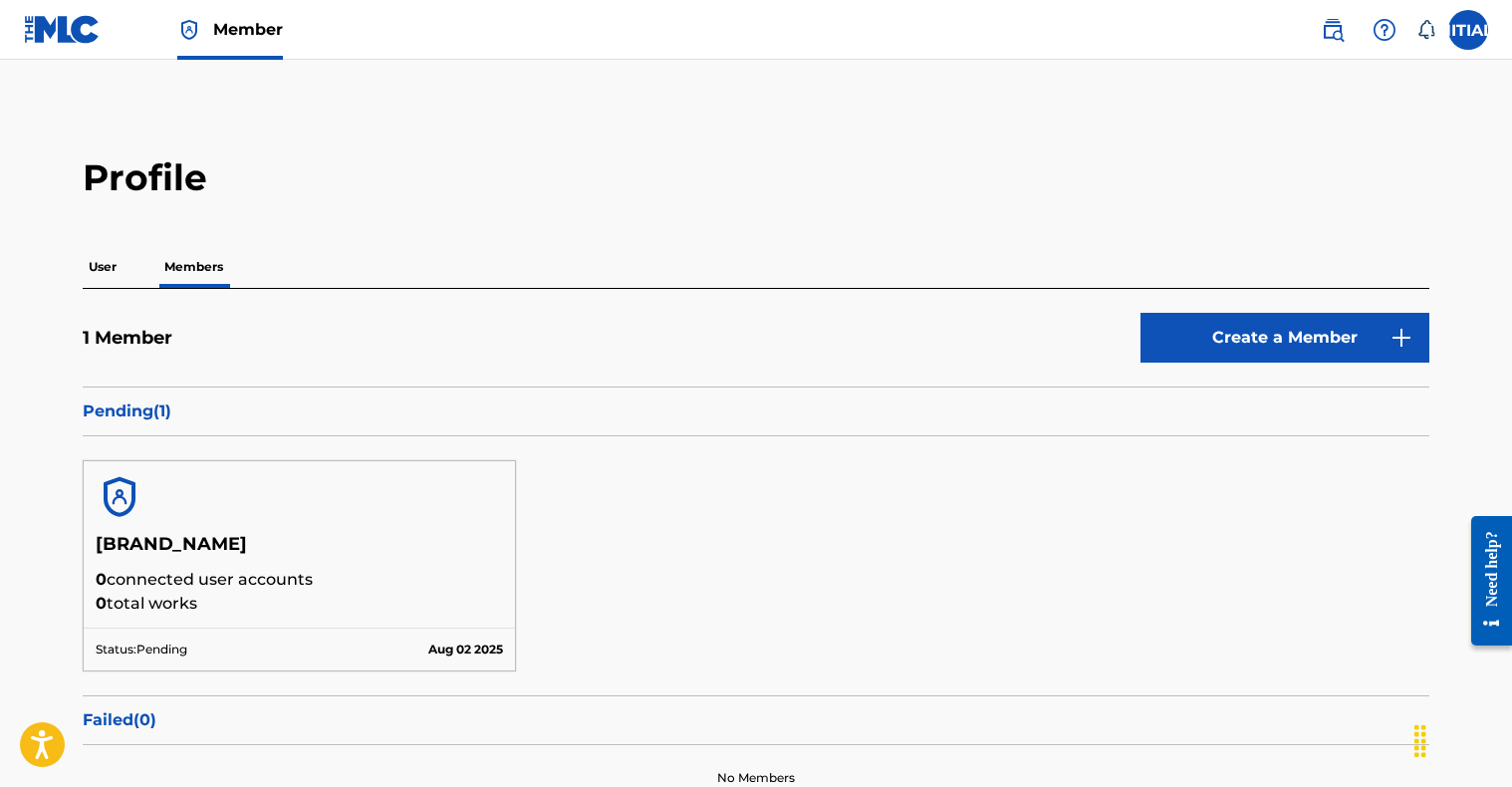 click on "User" at bounding box center [103, 267] 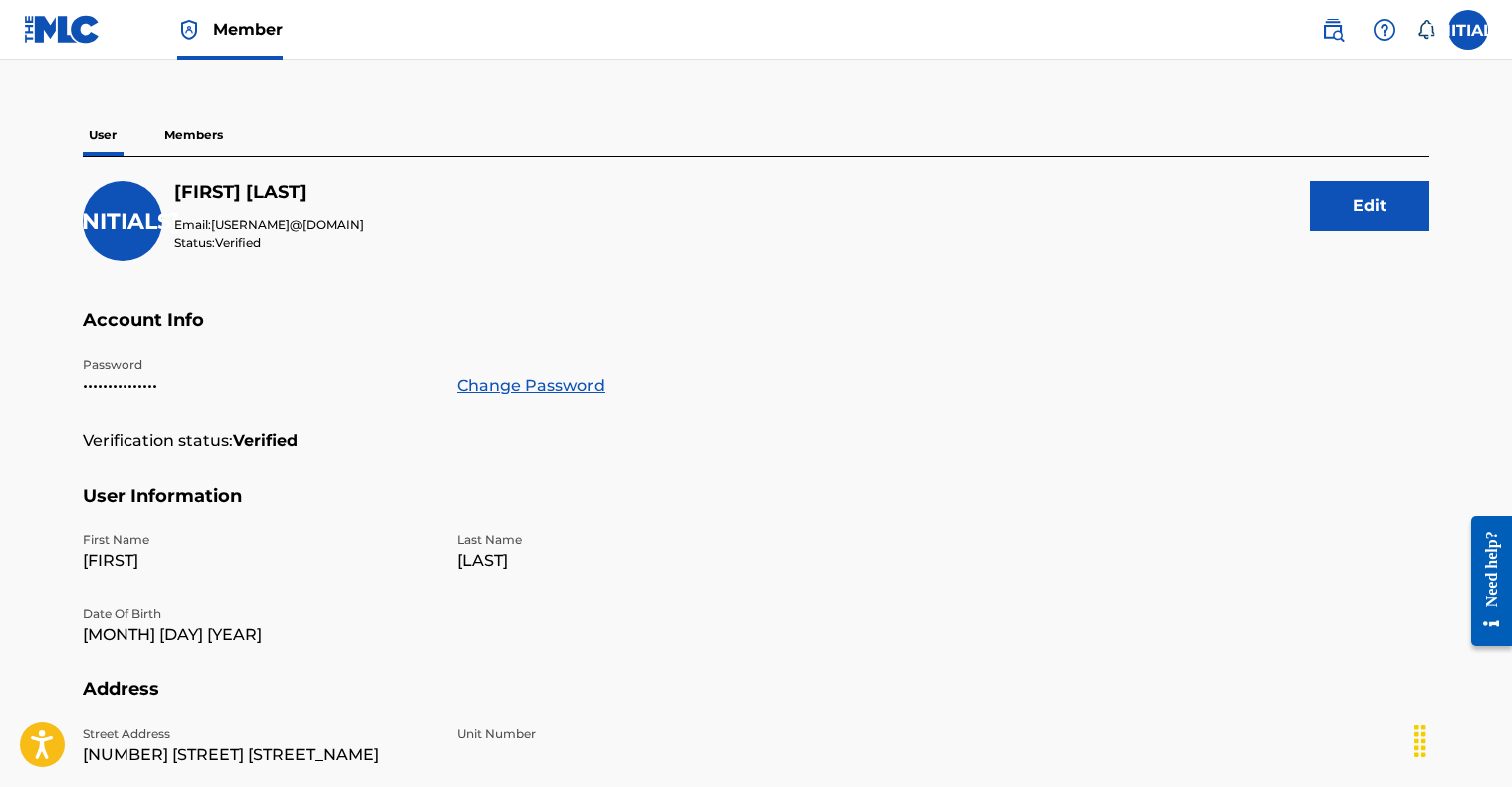 scroll, scrollTop: 0, scrollLeft: 0, axis: both 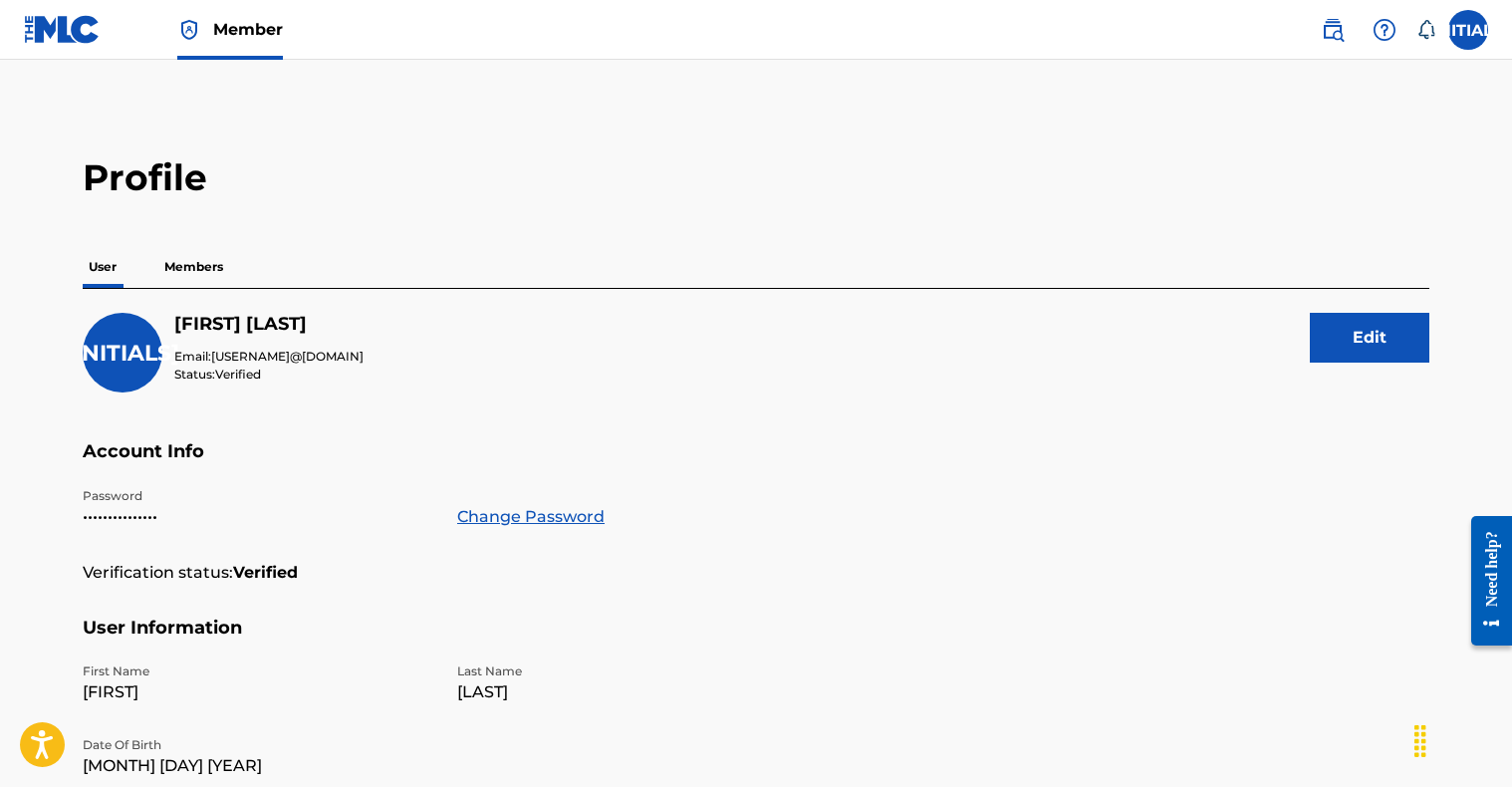click at bounding box center (62, 29) 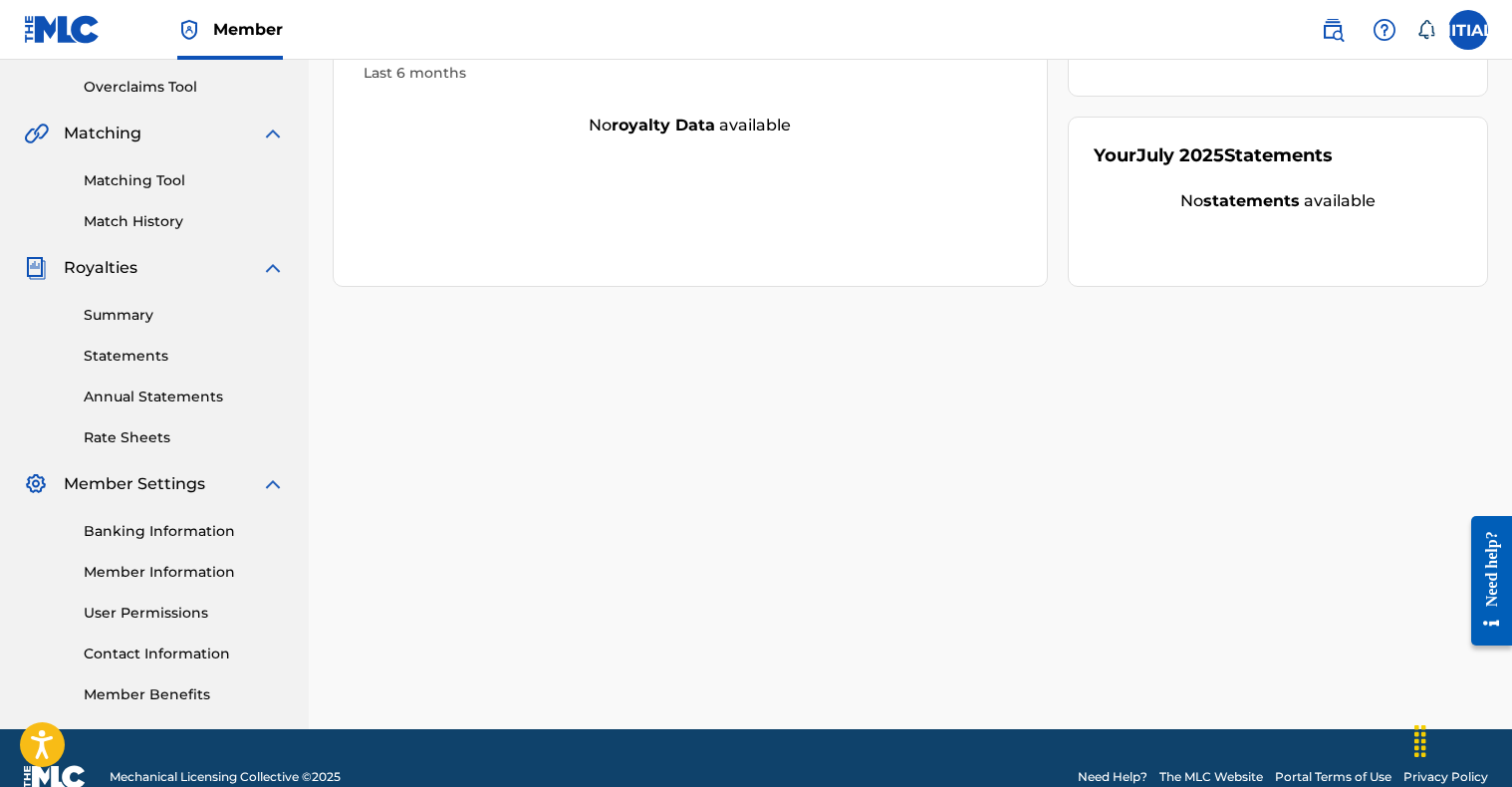 scroll, scrollTop: 411, scrollLeft: 0, axis: vertical 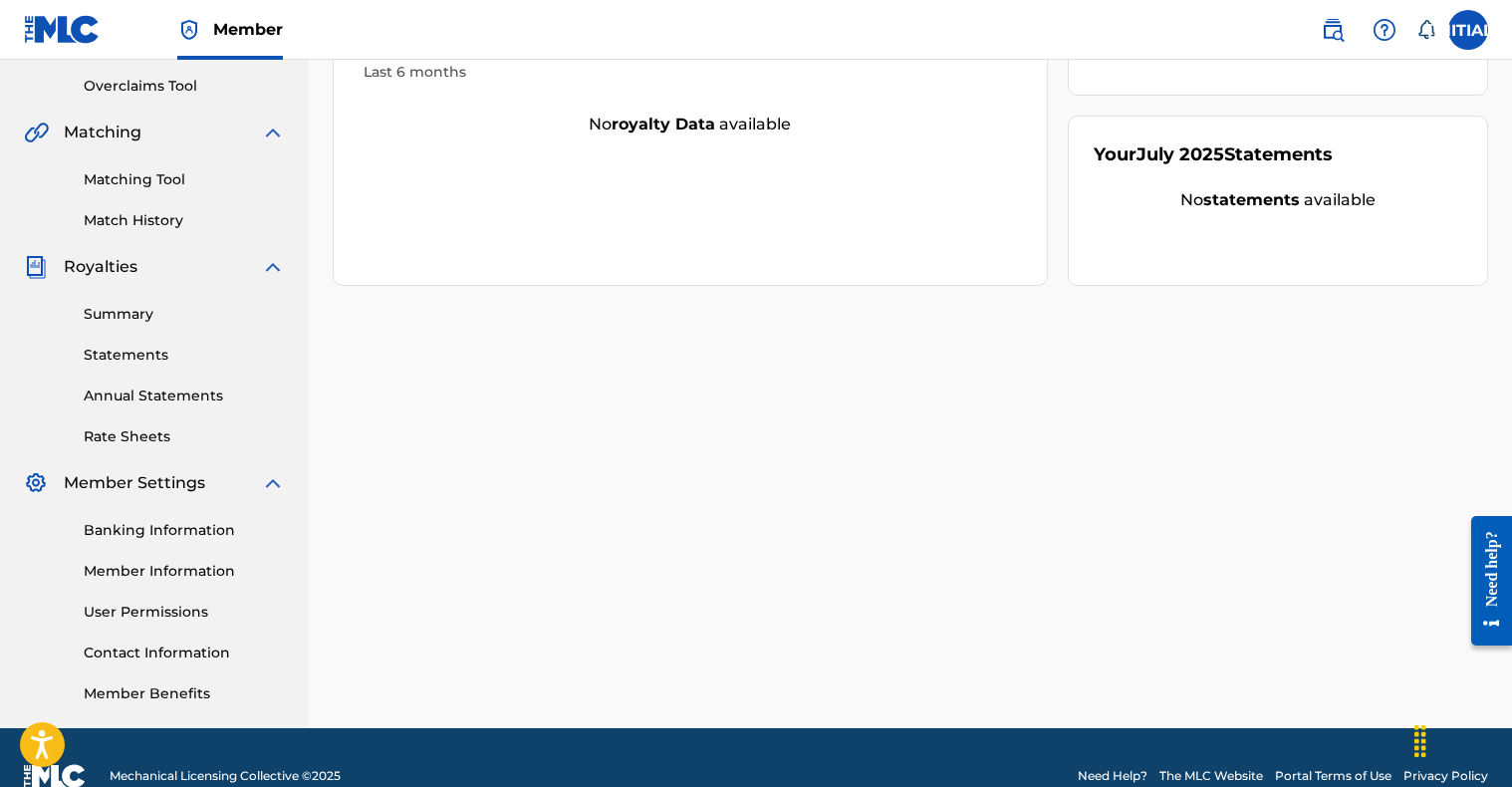 click on "Banking Information" at bounding box center (184, 530) 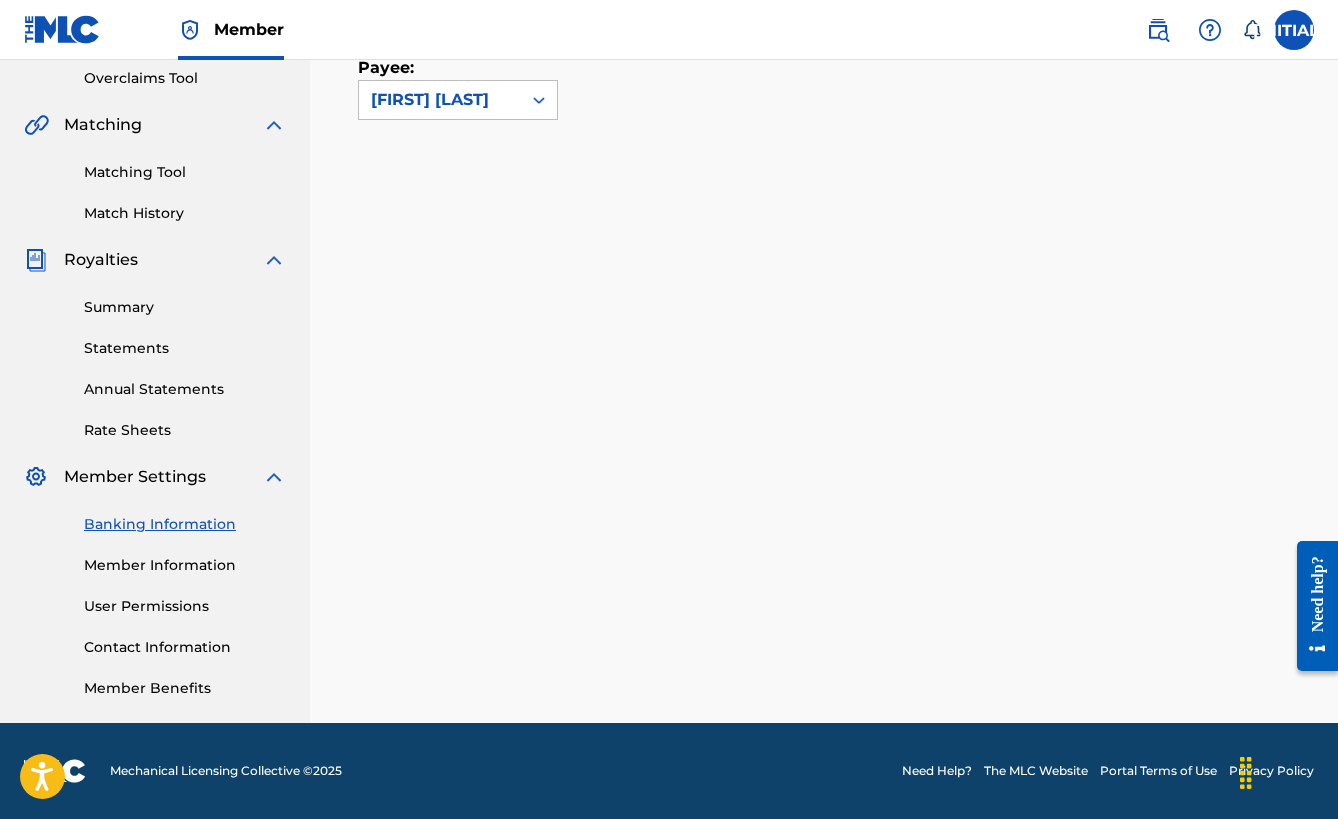 scroll, scrollTop: 421, scrollLeft: 0, axis: vertical 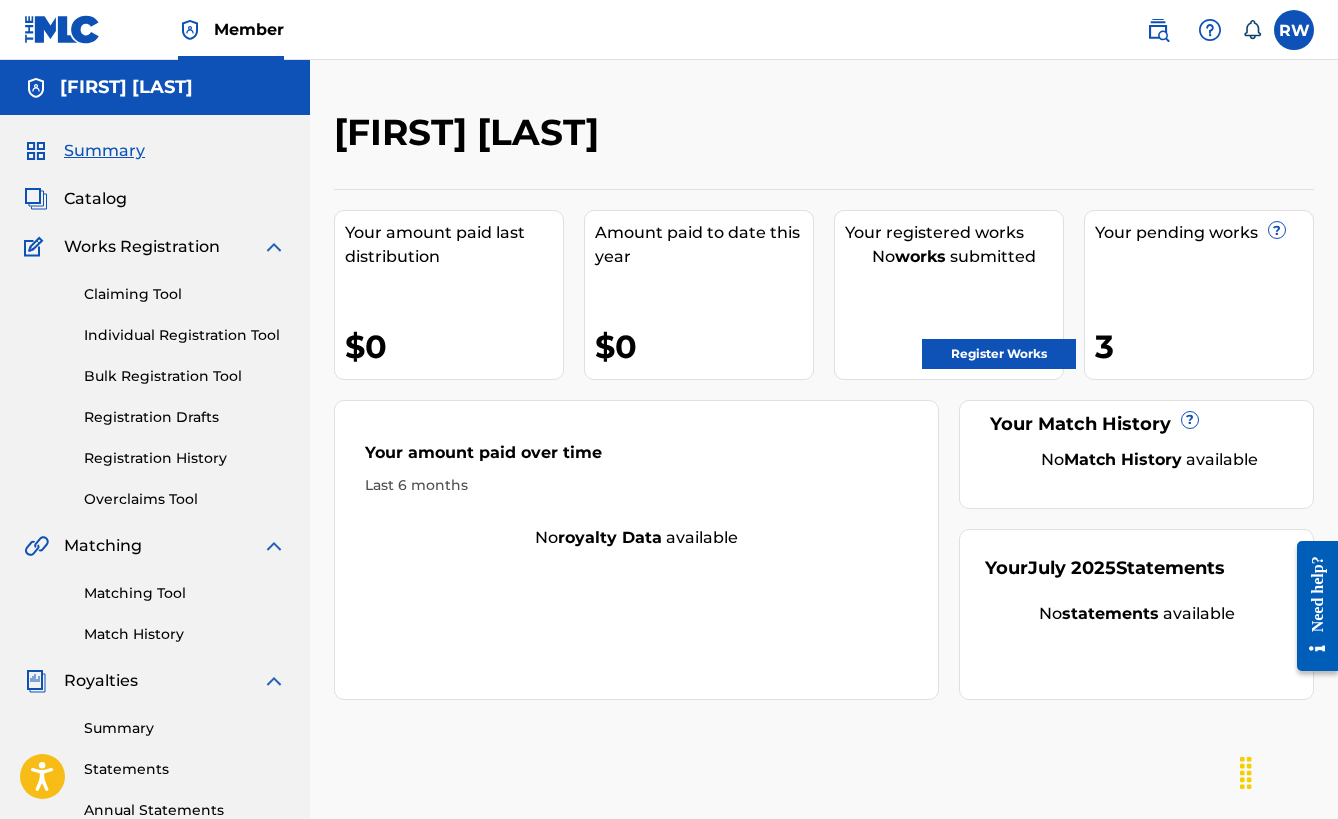 click on "Registration Drafts" at bounding box center (185, 417) 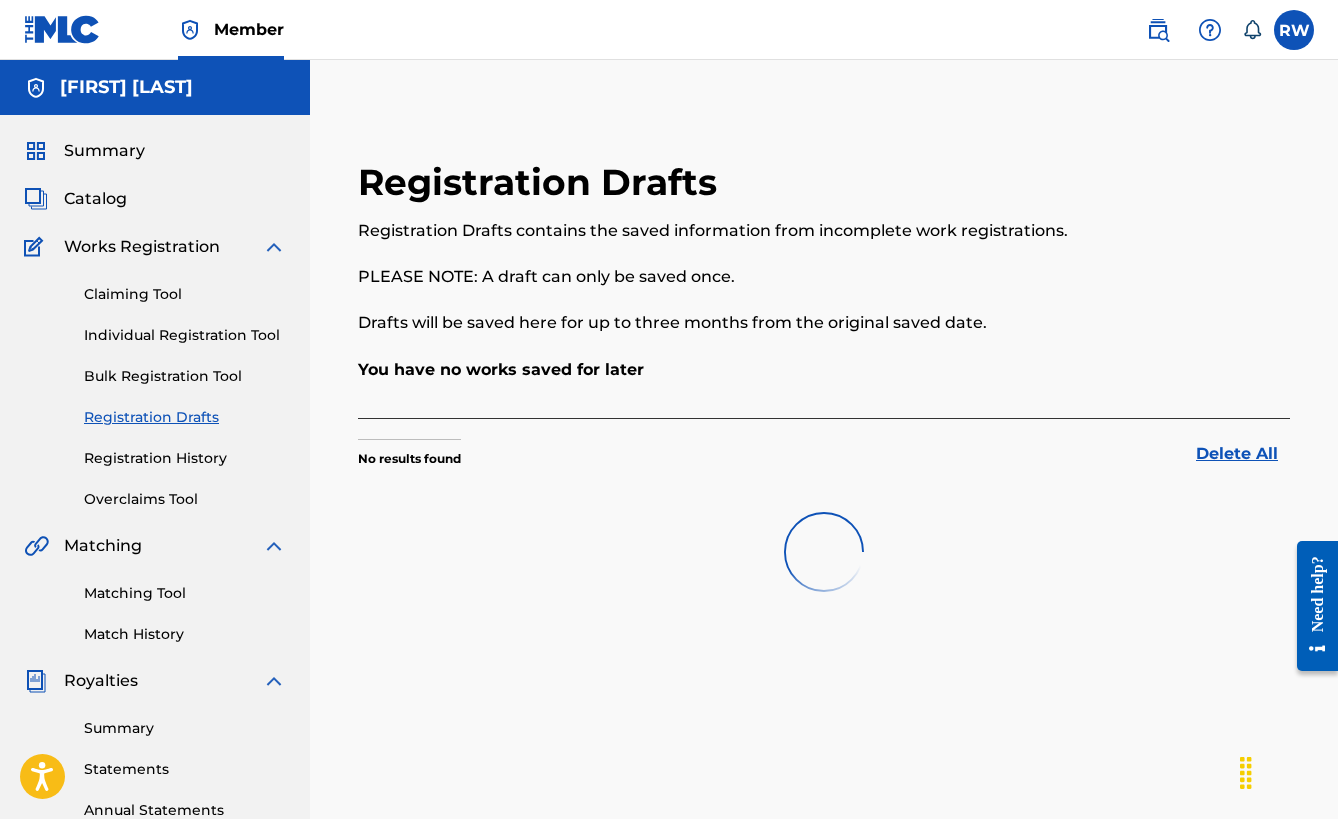 click on "Registration History" at bounding box center (185, 458) 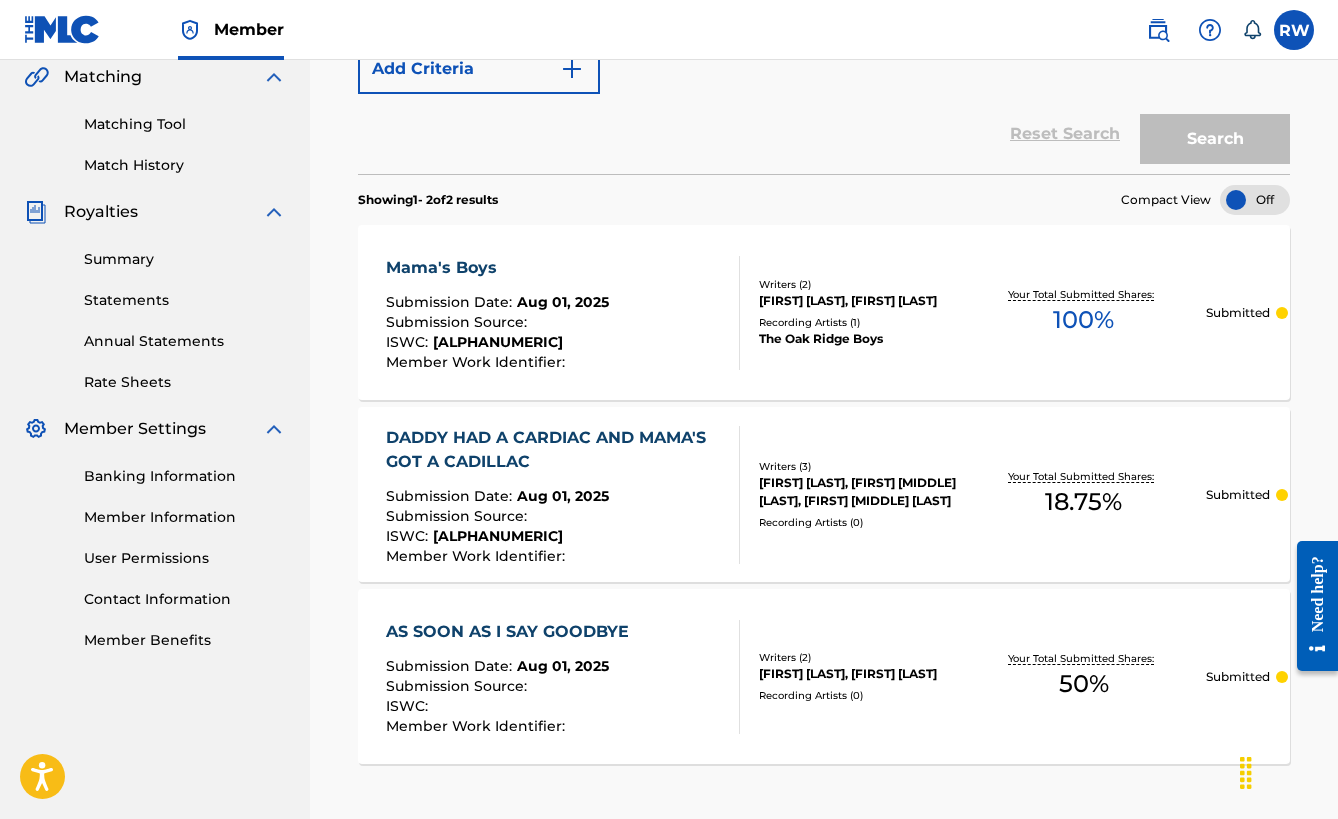 scroll, scrollTop: 604, scrollLeft: 0, axis: vertical 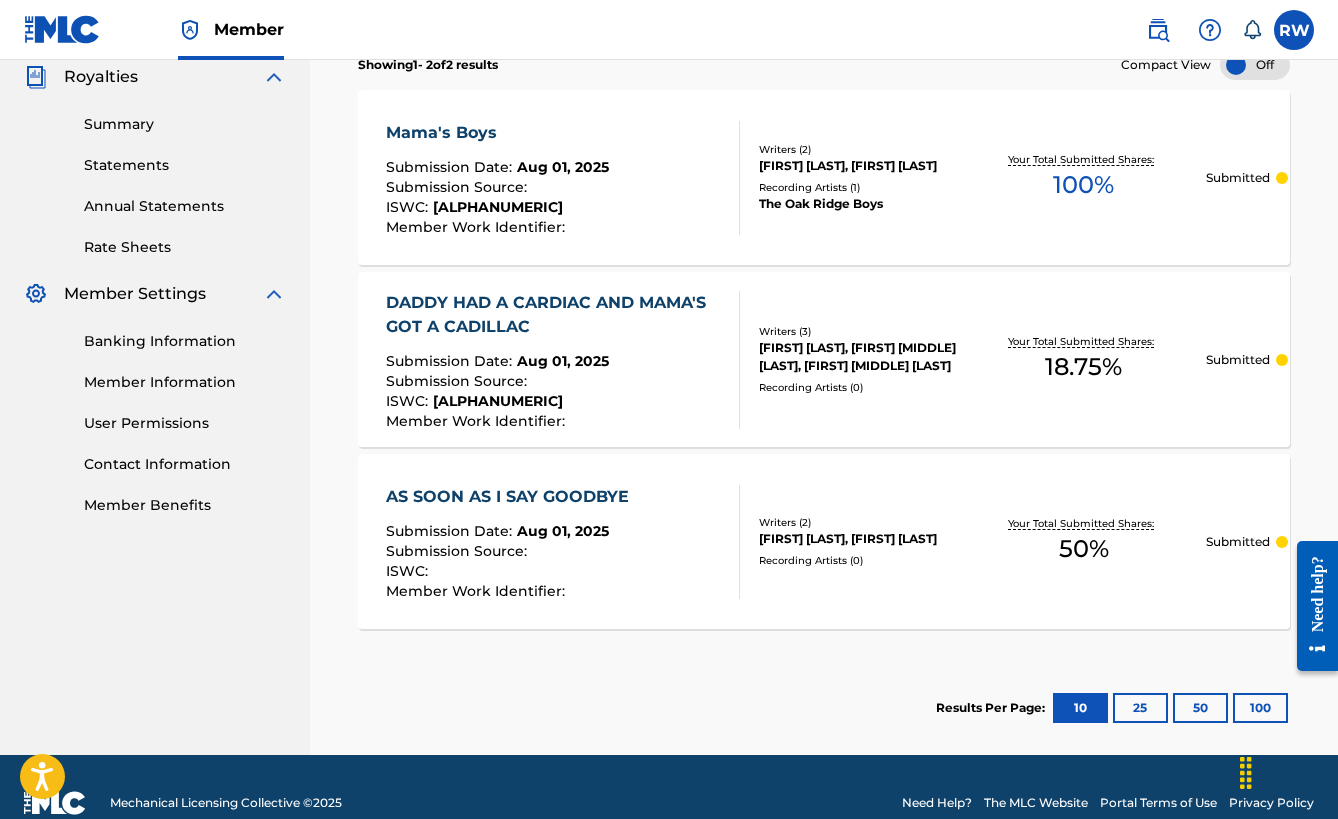 click on "DADDY HAD A CARDIAC AND MAMA'S GOT A CADILLAC Submission Date : [MONTH] [DAY], [YEAR] Submission Source : ISWC : [ALPHANUMERIC] Member Work Identifier :" at bounding box center [554, 360] 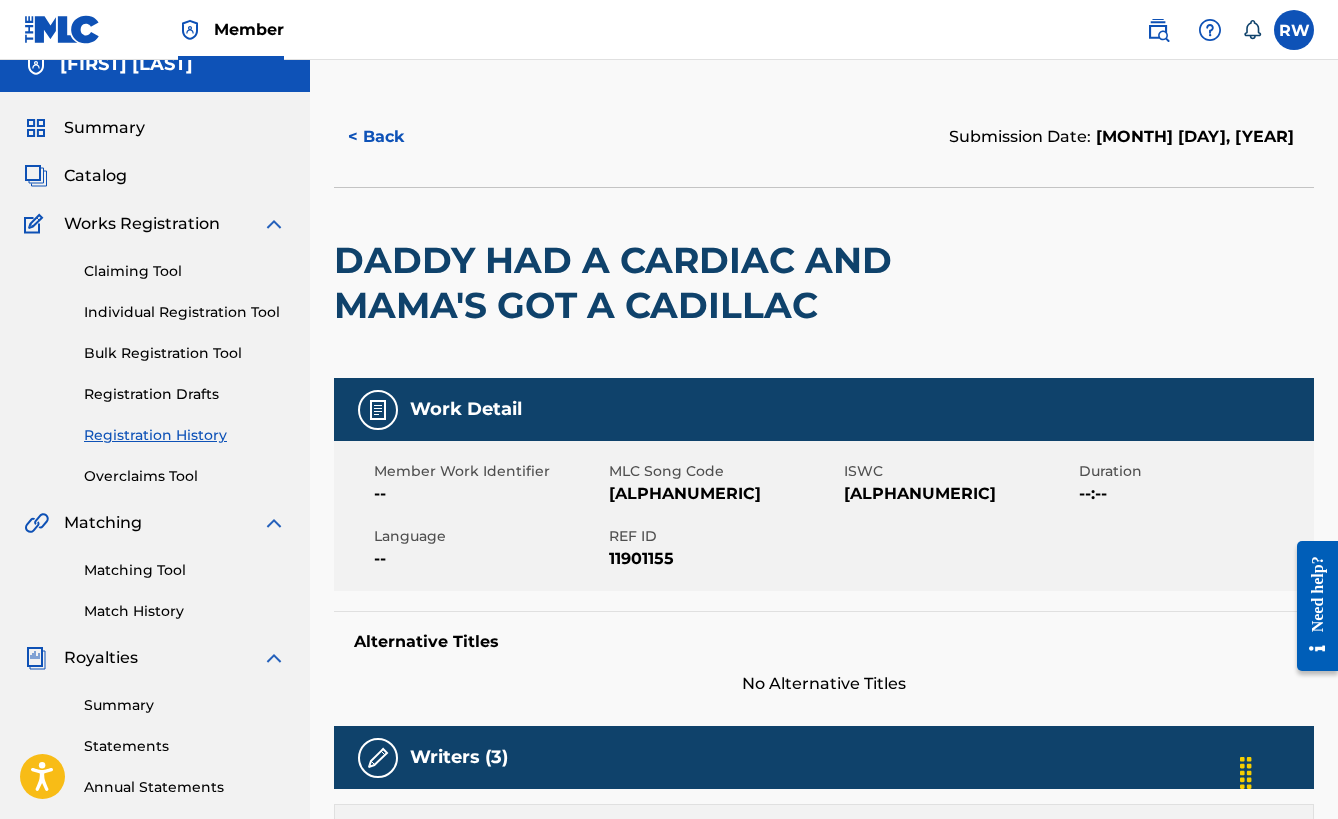 scroll, scrollTop: 0, scrollLeft: 0, axis: both 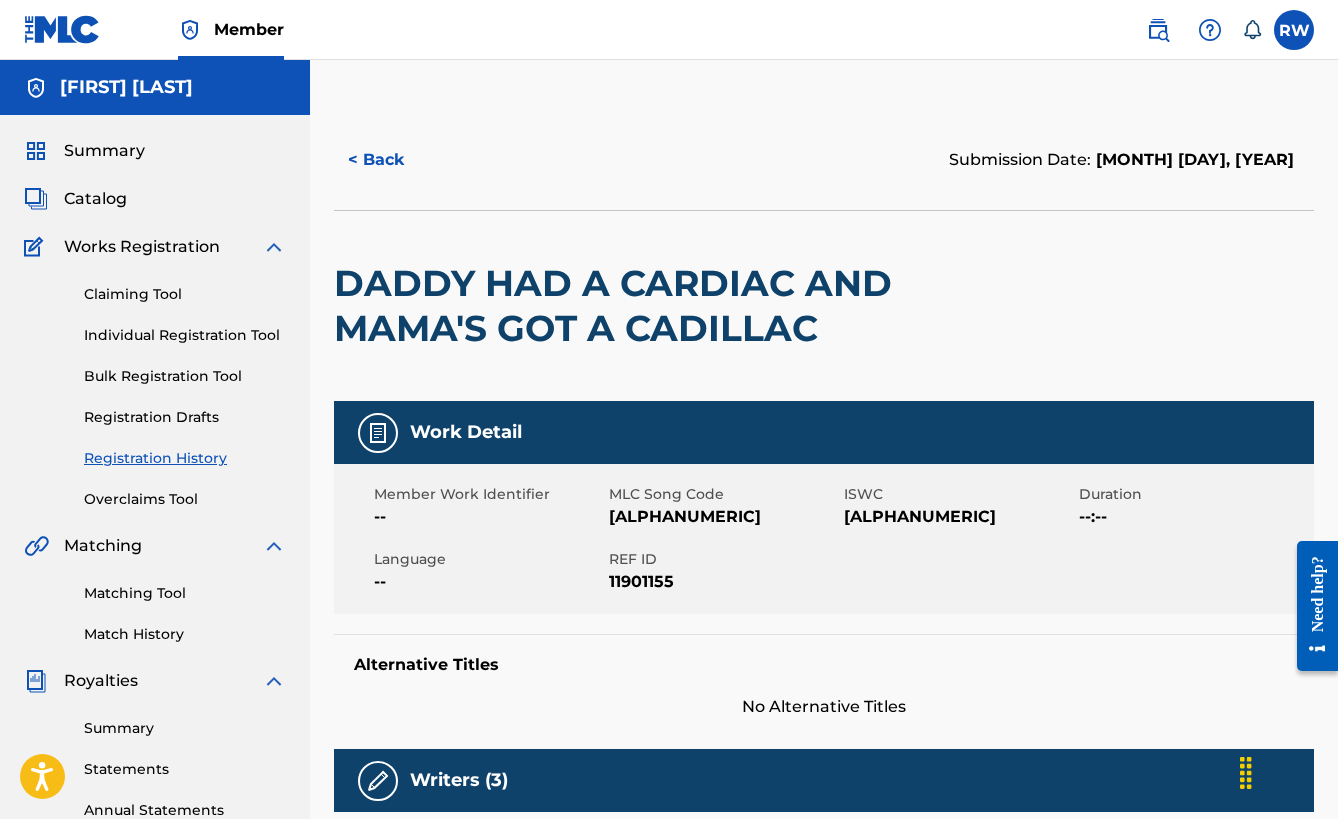 click at bounding box center [1210, 30] 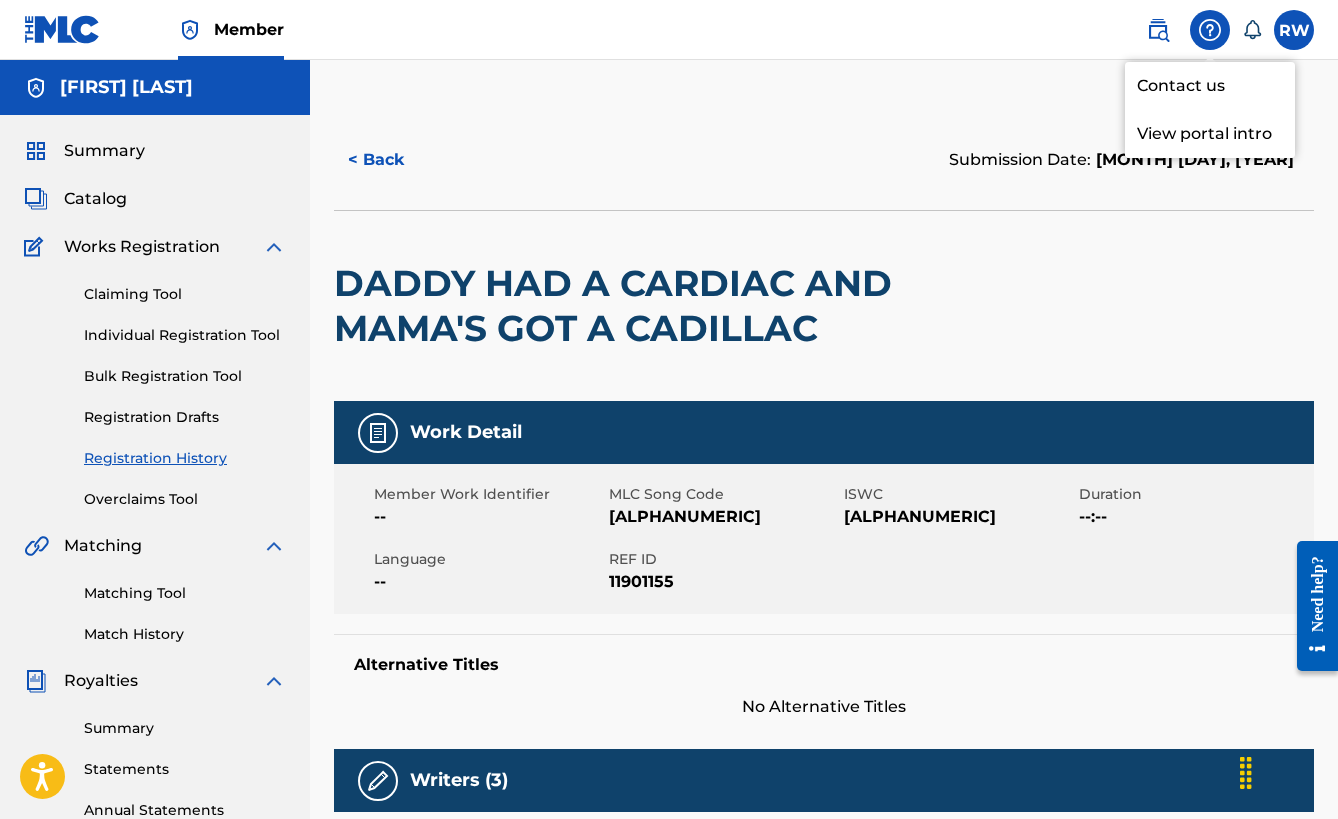 click on "Contact us" at bounding box center [1210, 86] 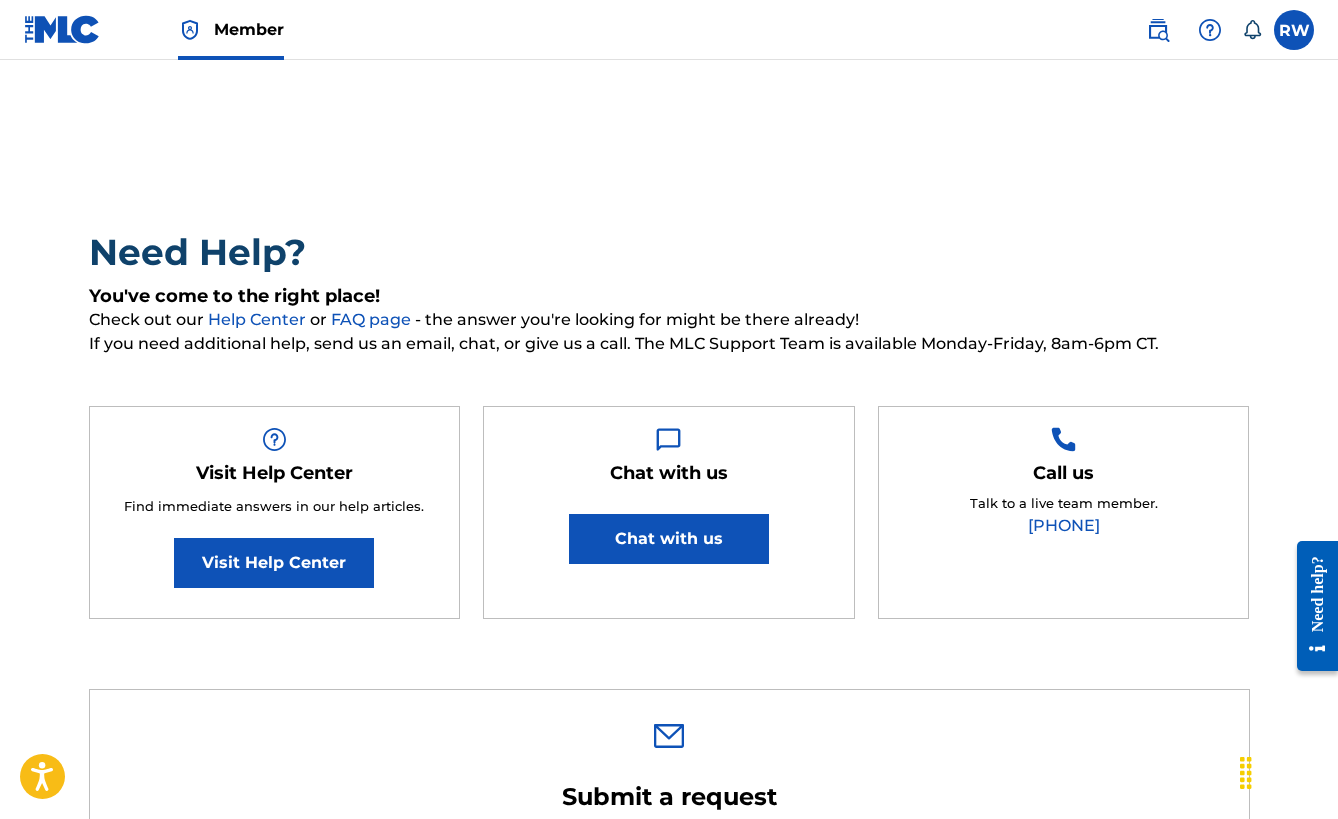 click on "Chat with us" at bounding box center (669, 539) 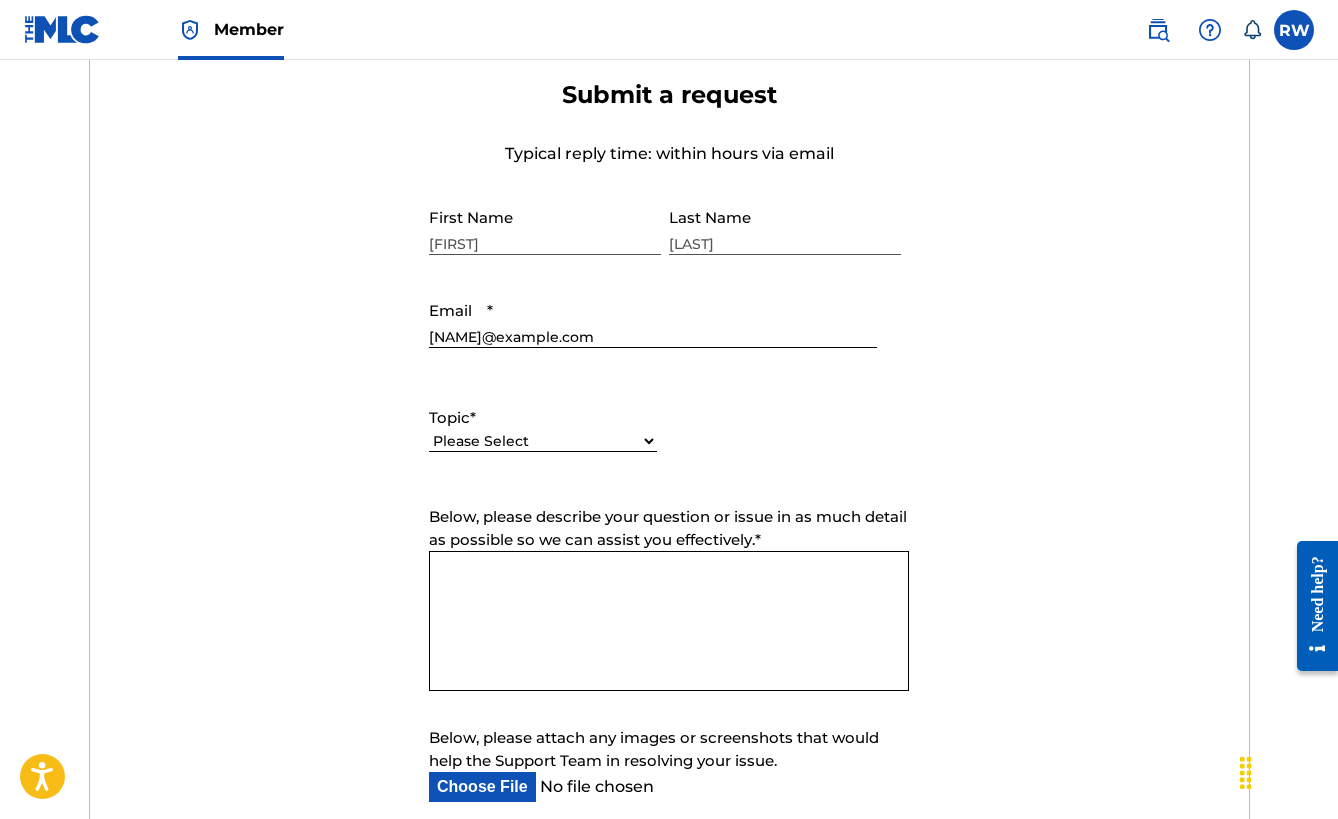 scroll, scrollTop: 717, scrollLeft: 0, axis: vertical 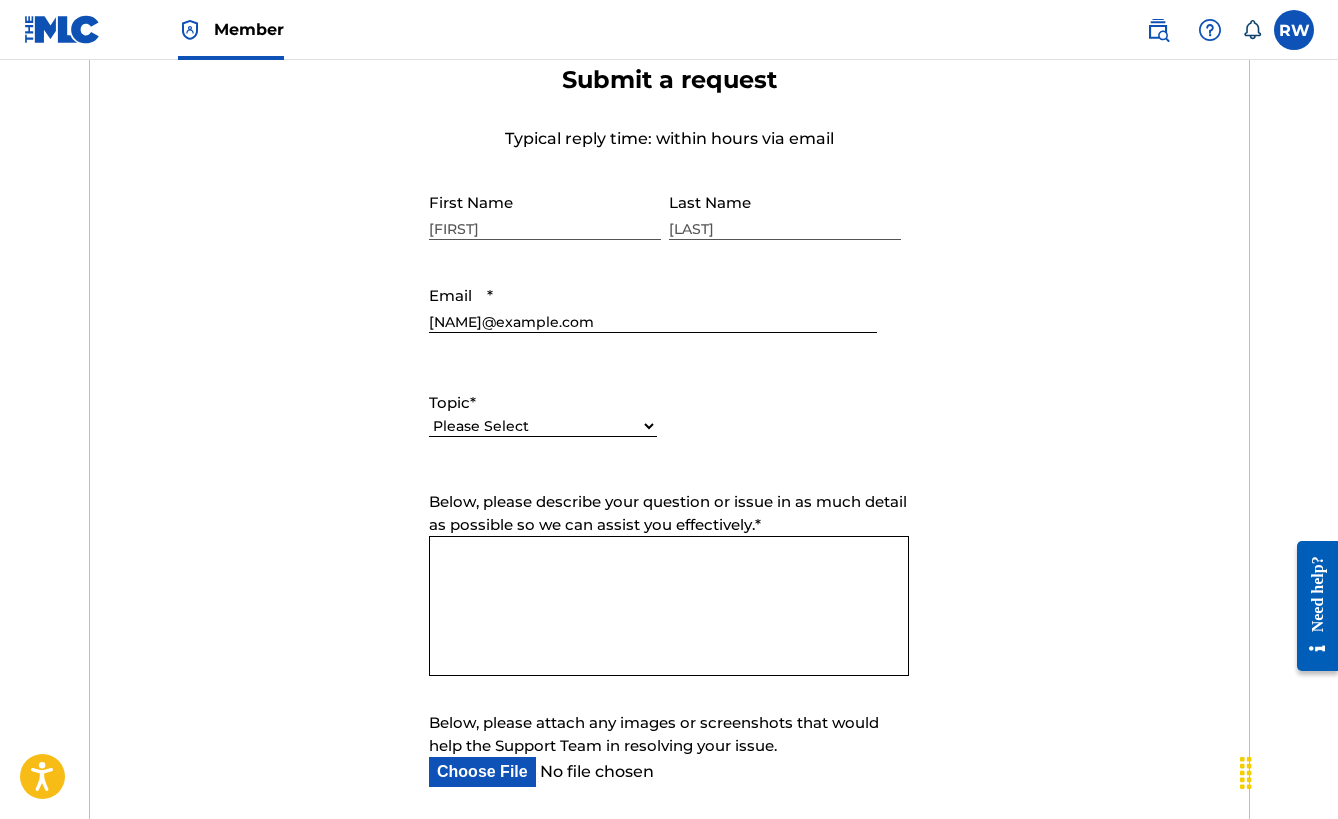click on "Please Select I need help with my account I need help with managing my catalog I need help with the Public Search I need help with information about The MLC I need help with payment I need help with DQI" at bounding box center [543, 426] 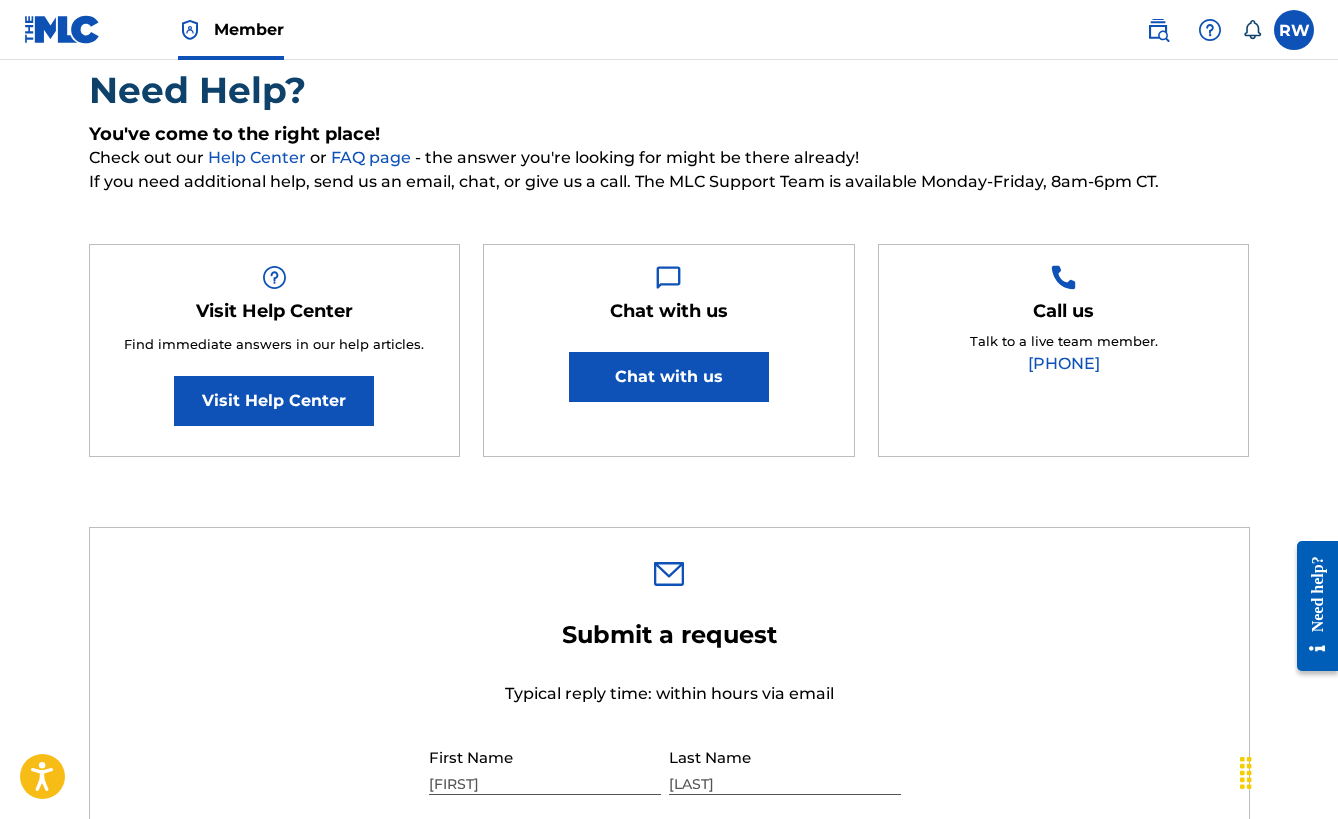 scroll, scrollTop: 0, scrollLeft: 0, axis: both 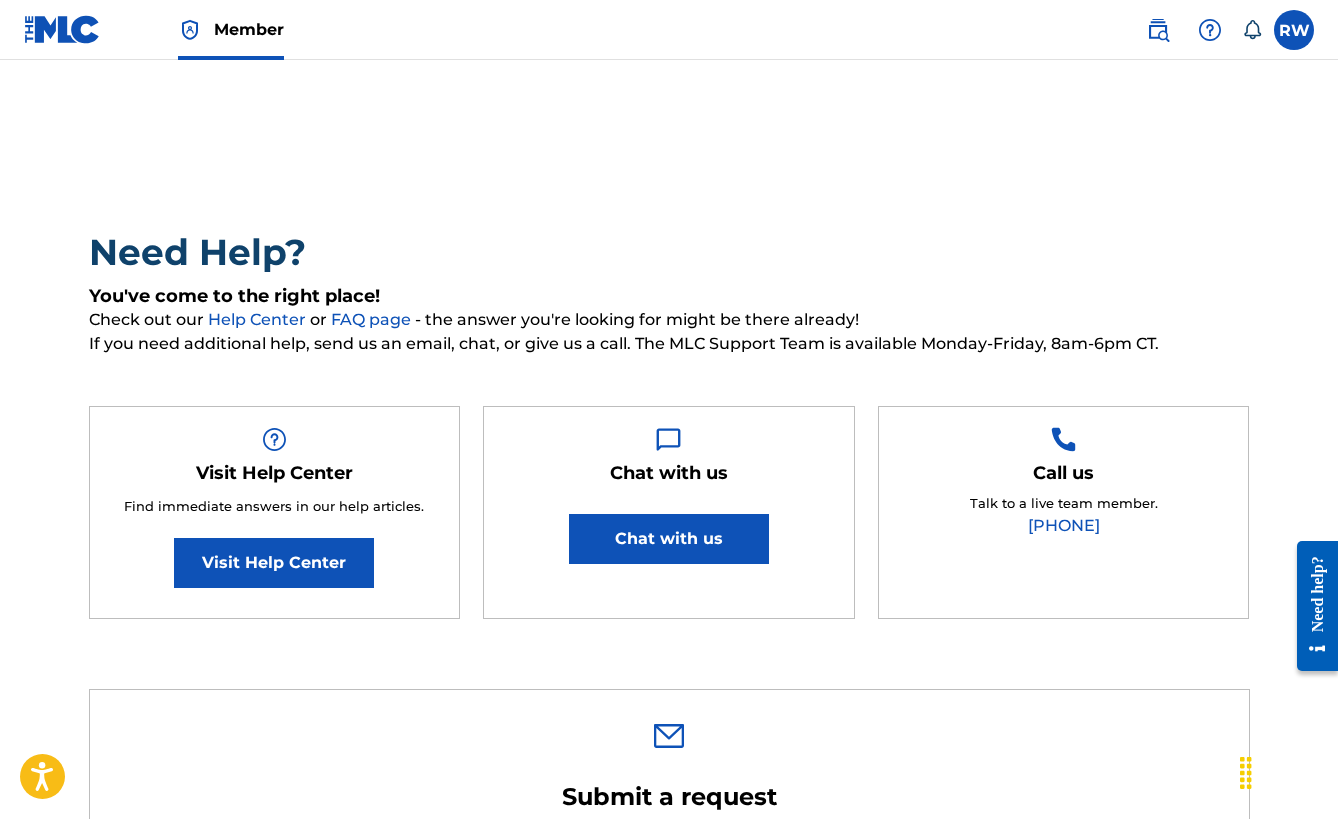 click at bounding box center (62, 29) 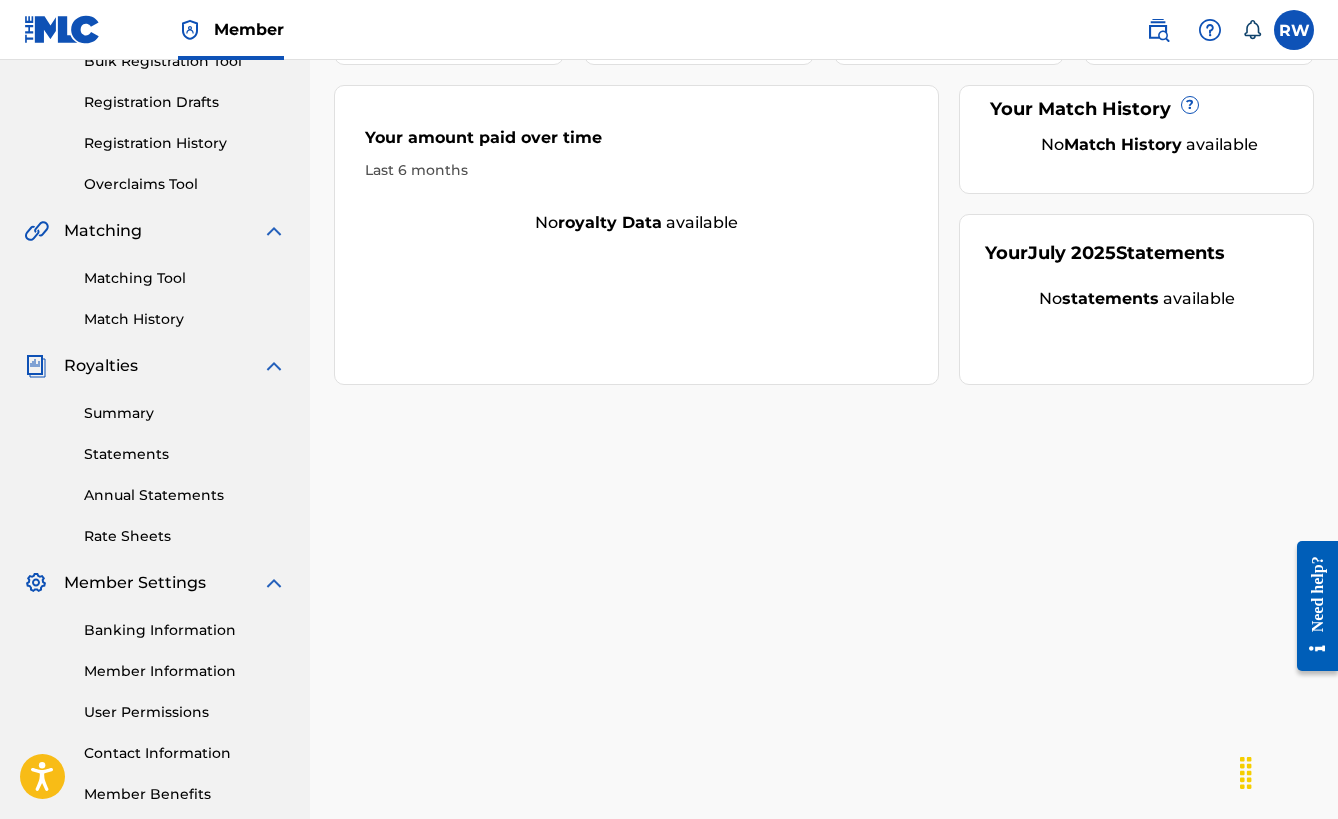 scroll, scrollTop: 421, scrollLeft: 0, axis: vertical 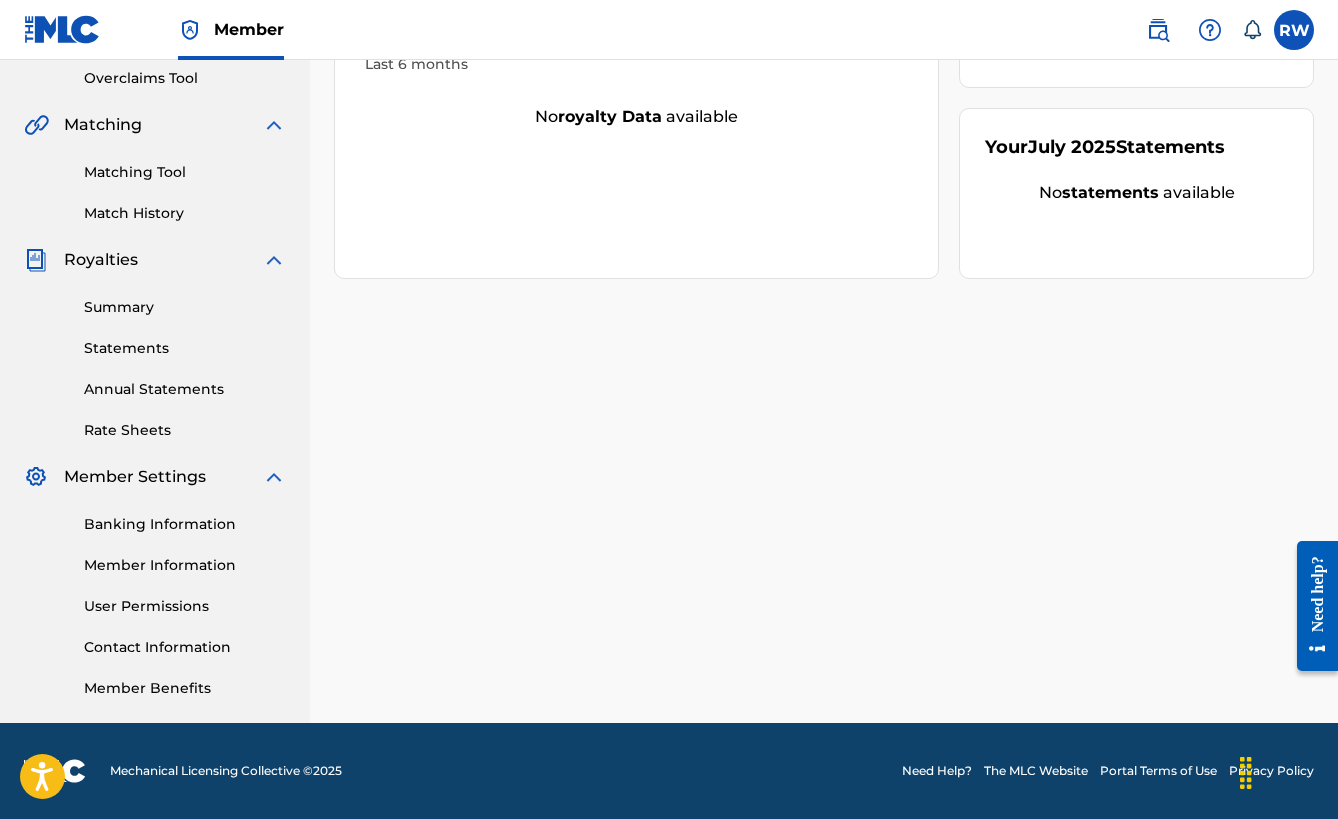 click on "User Permissions" at bounding box center (185, 606) 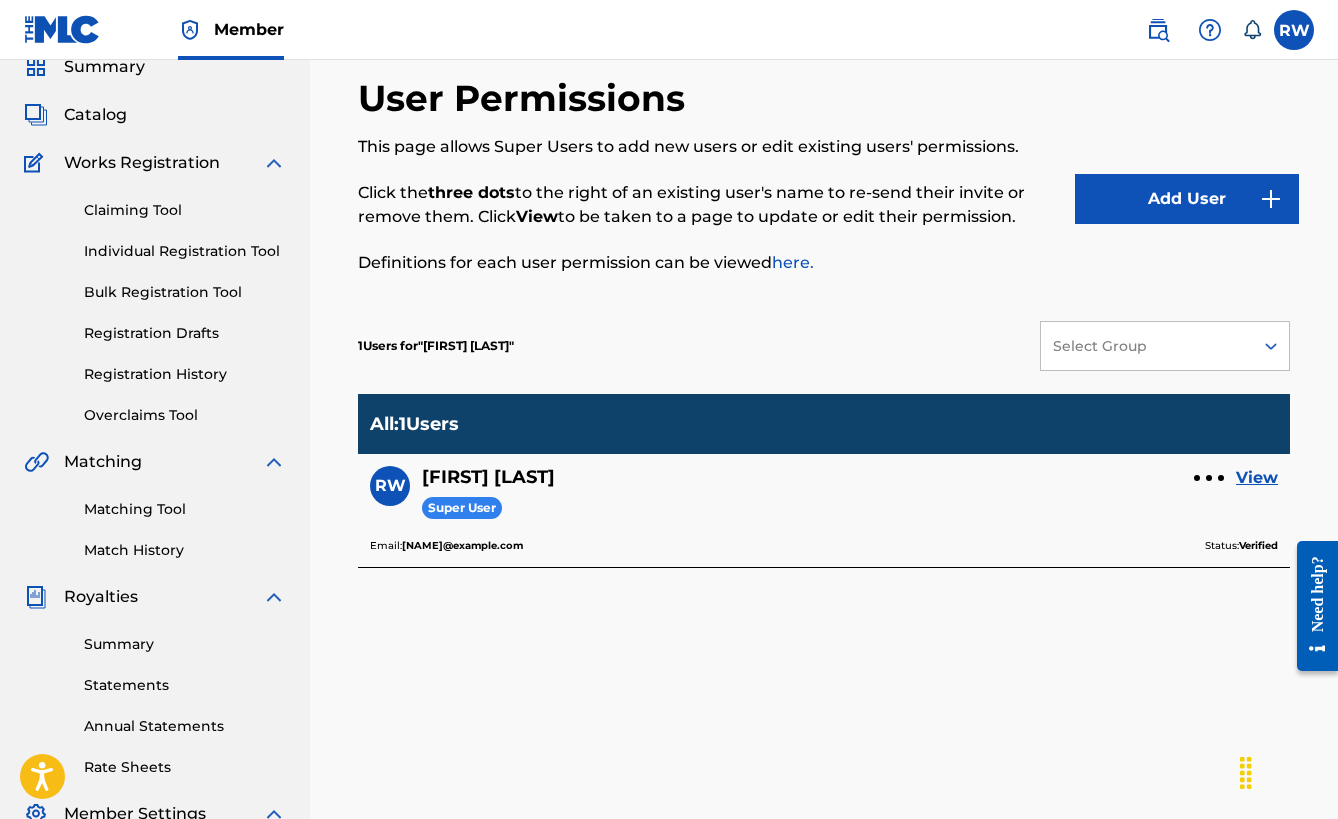 scroll, scrollTop: 90, scrollLeft: 0, axis: vertical 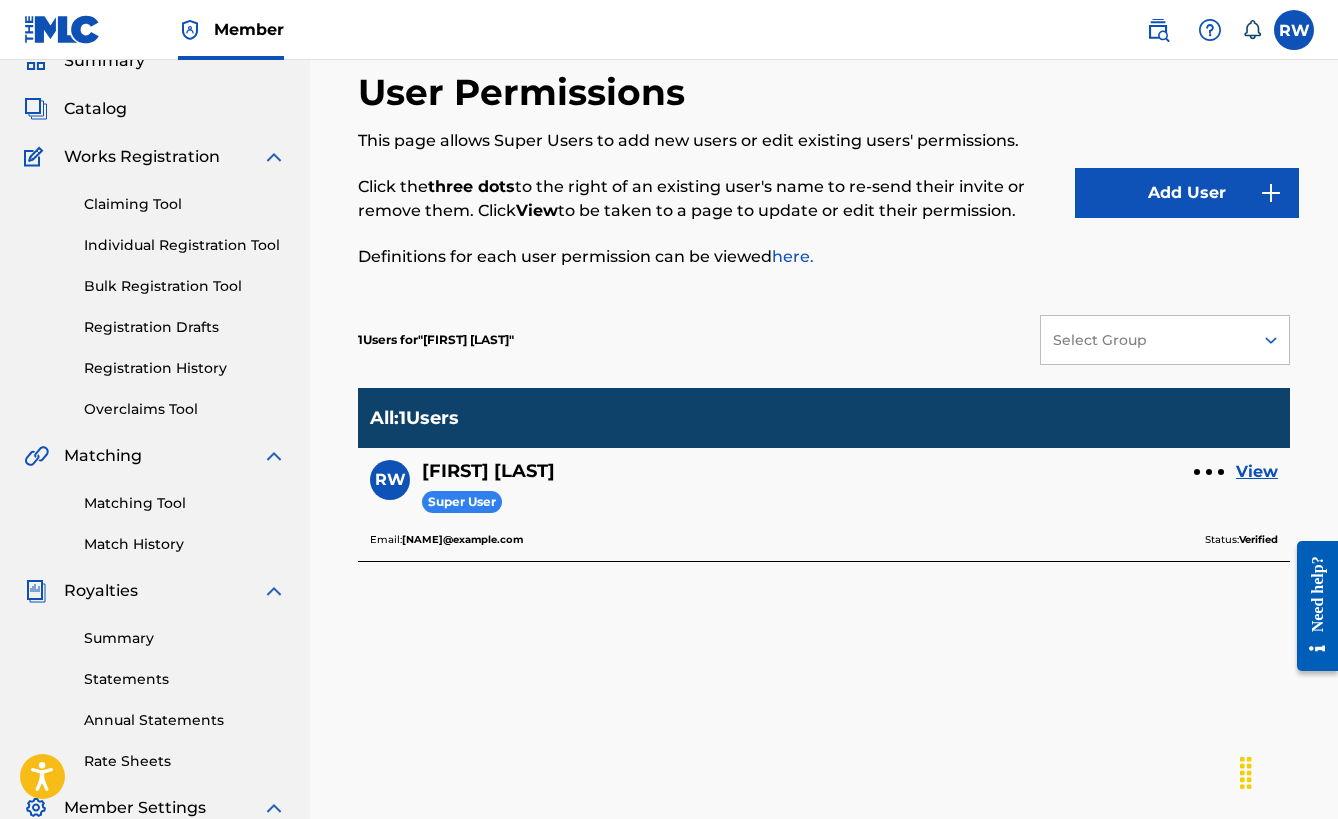 click at bounding box center [1271, 193] 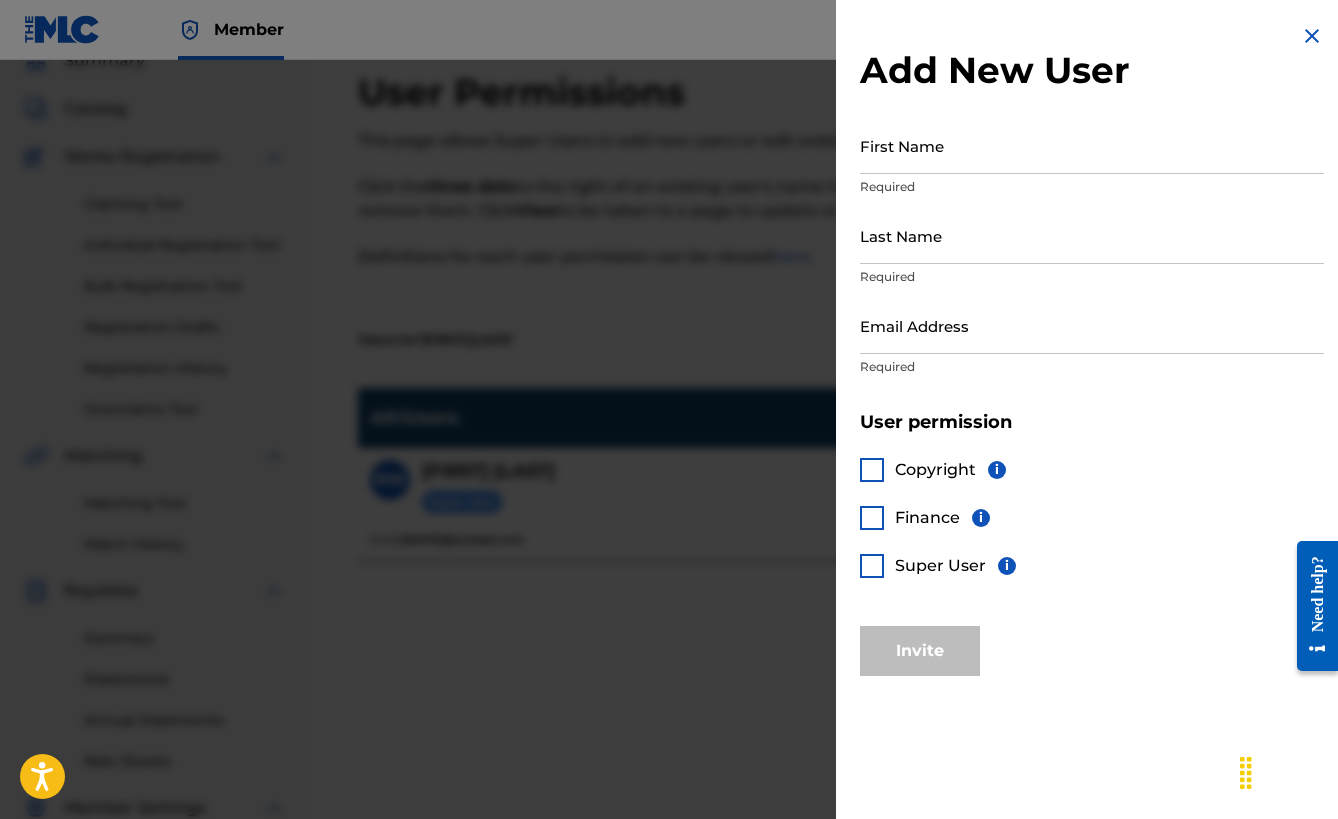click on "First Name" at bounding box center (1092, 145) 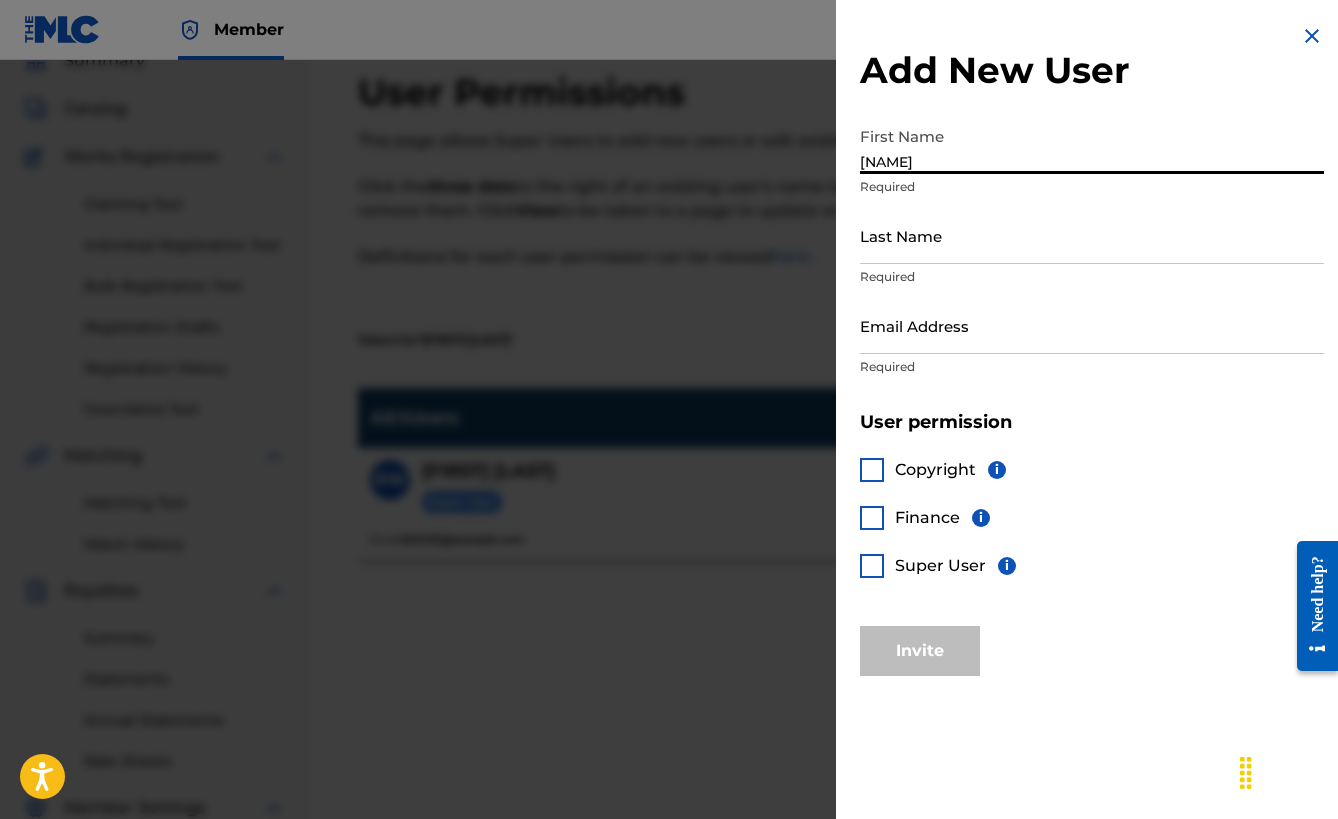 type on "Ginger" 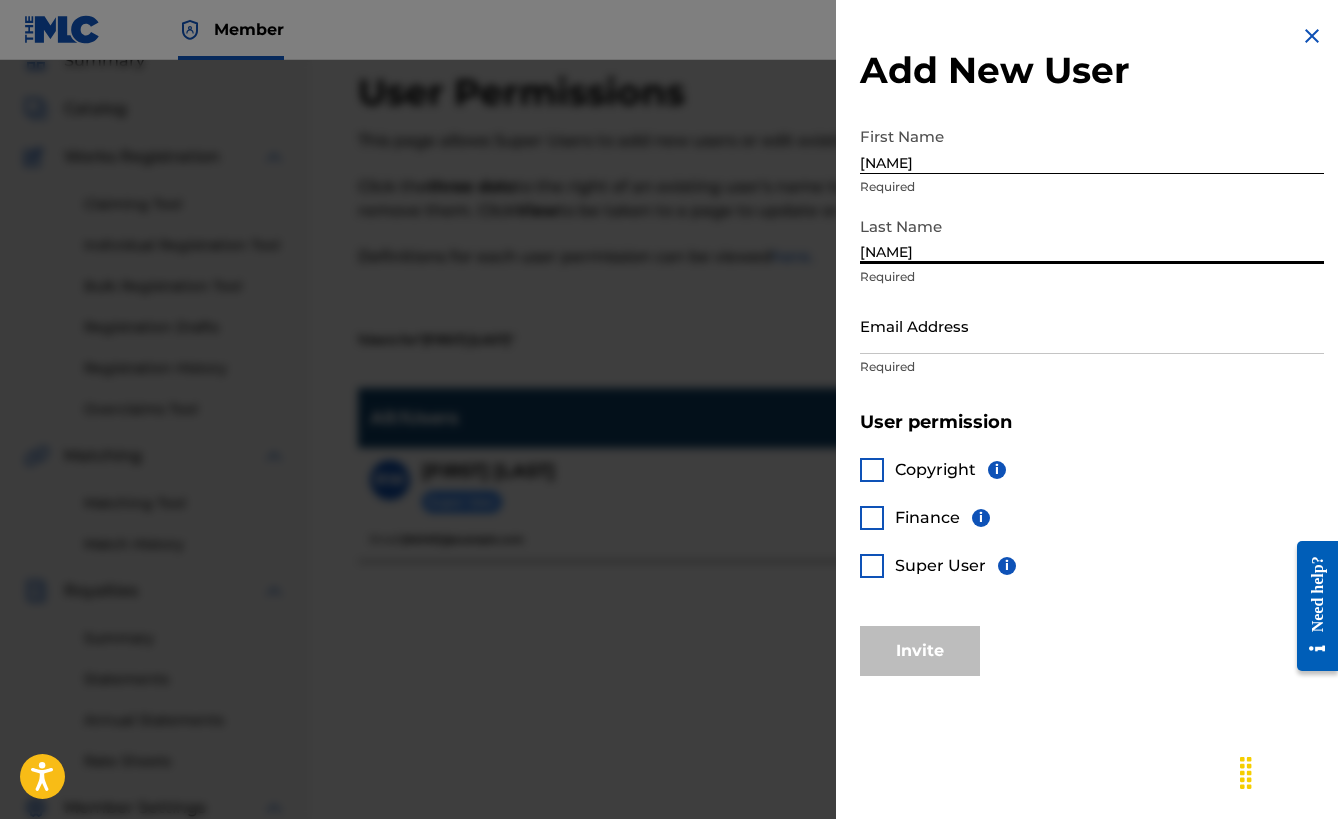 type on "Eldridge" 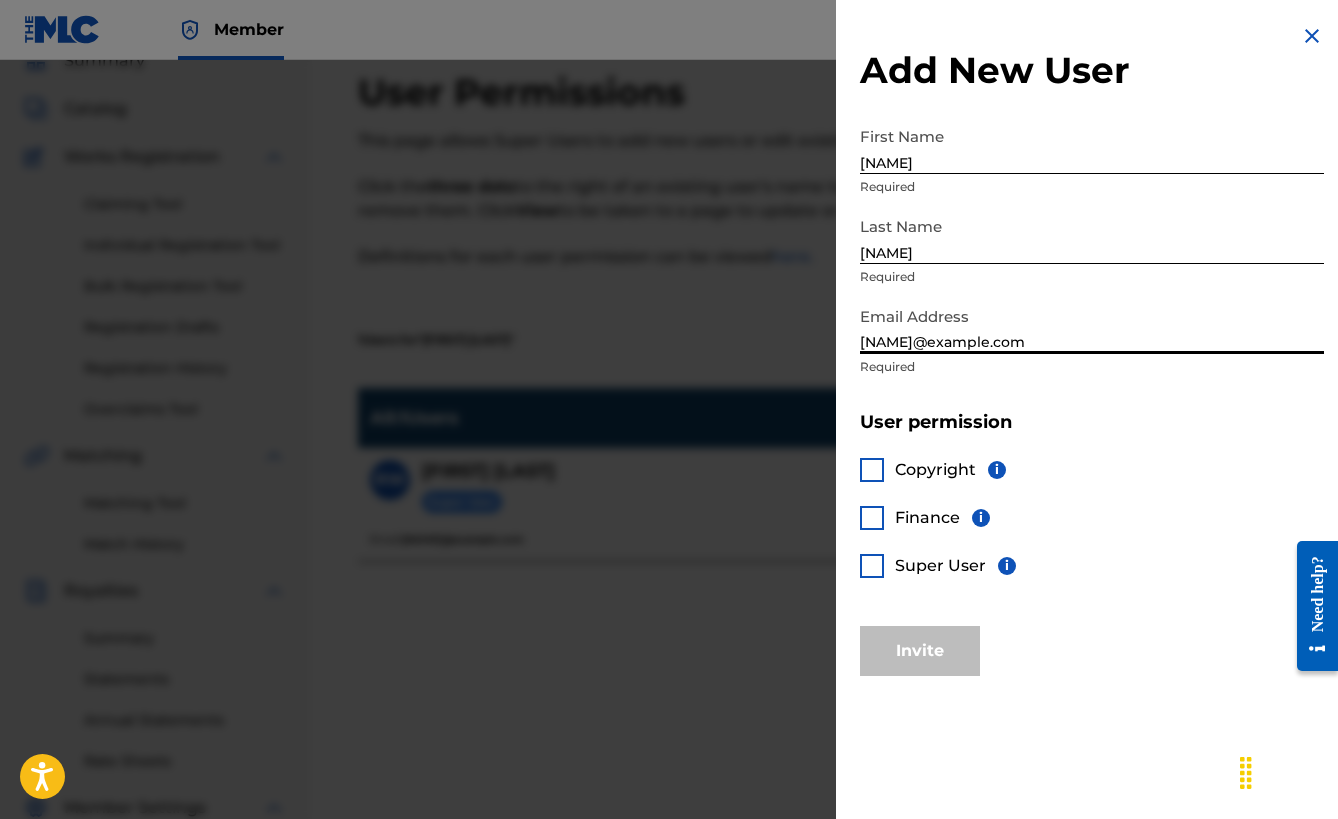 type on "gingersnapstn@gmail.com" 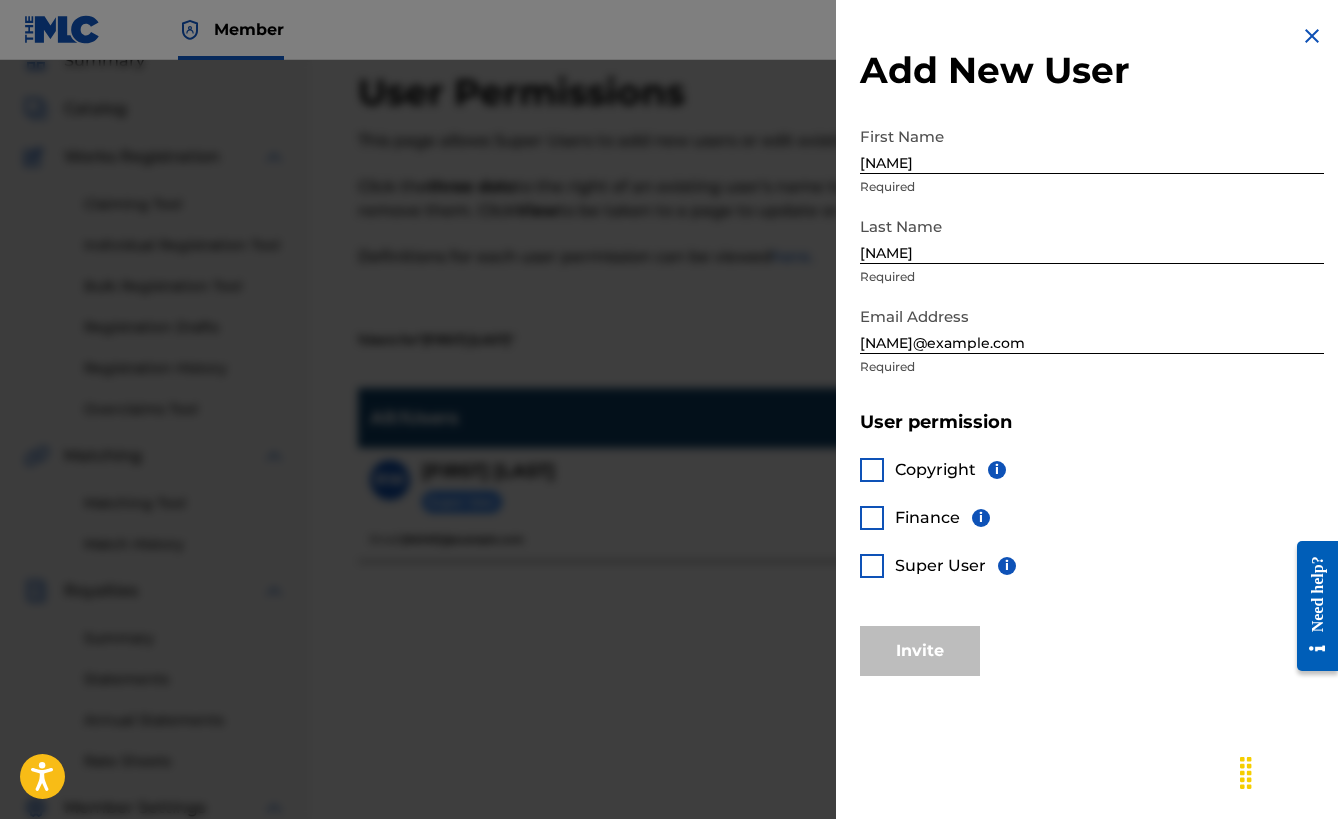 click at bounding box center (872, 470) 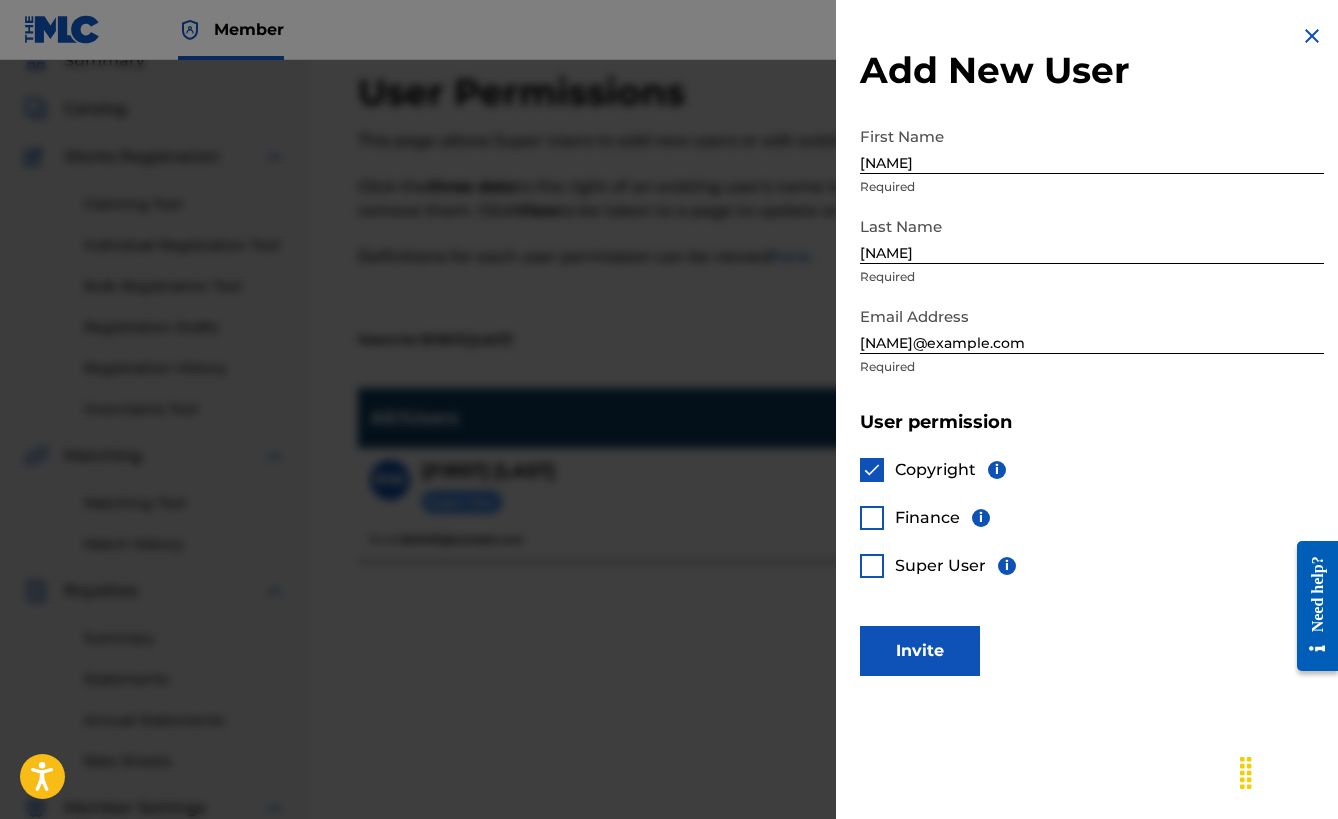 click at bounding box center [872, 518] 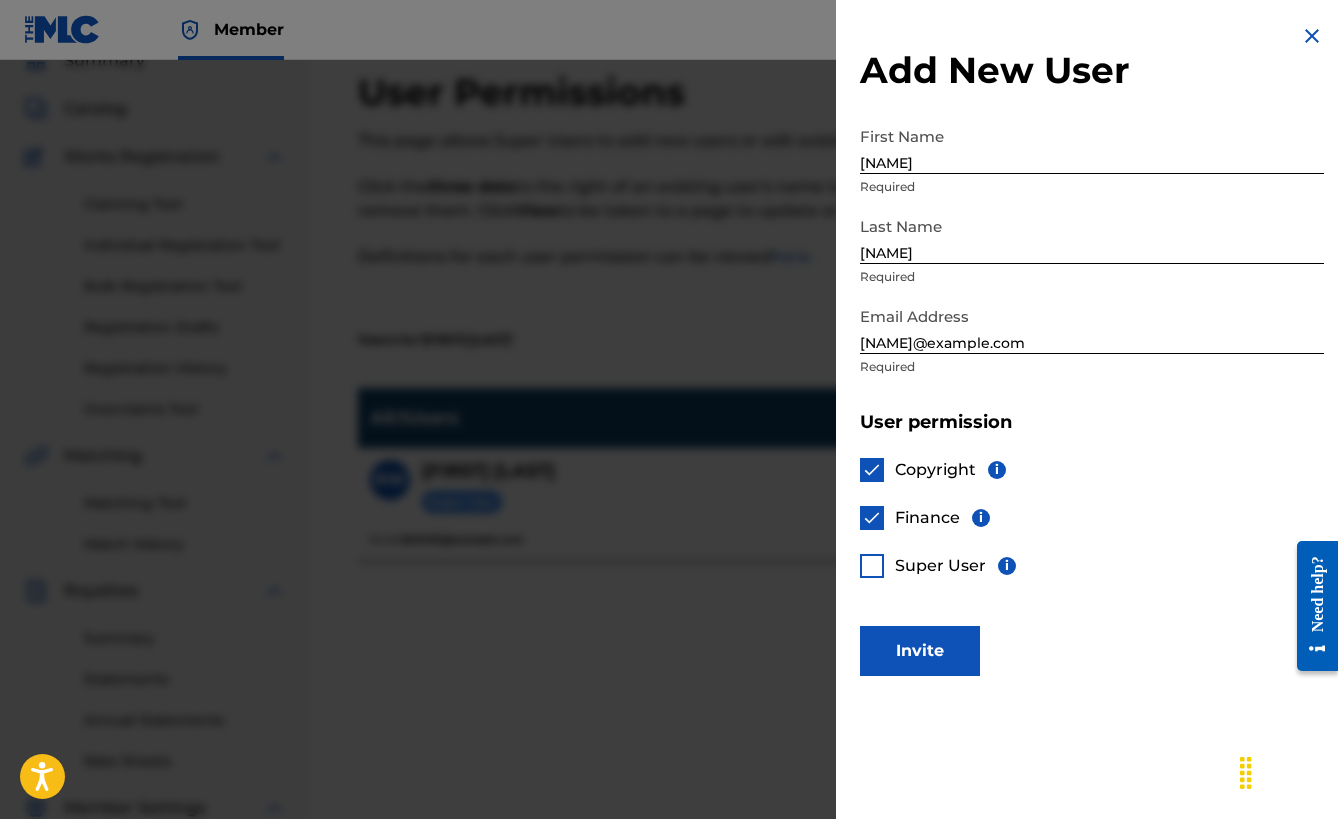 click at bounding box center [872, 566] 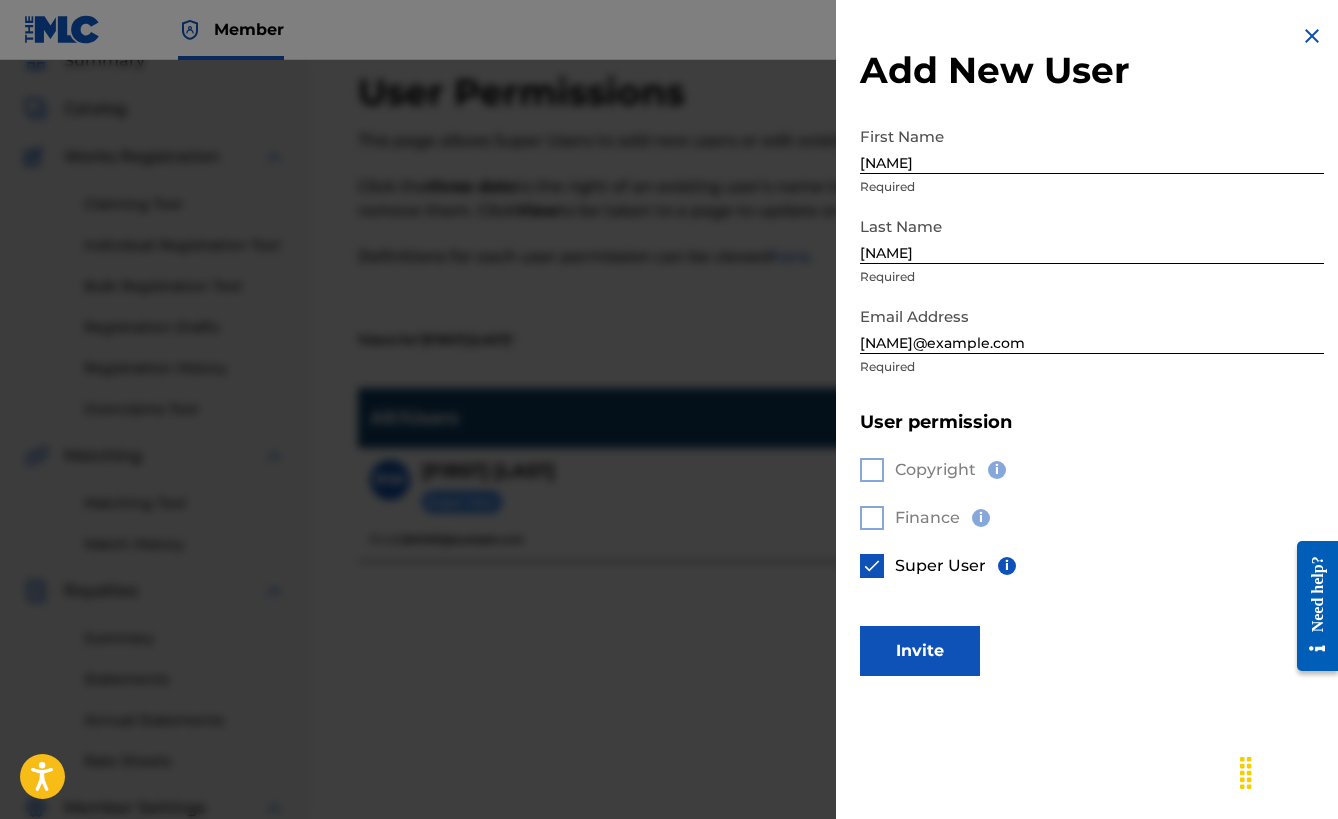 click on "Invite" at bounding box center [920, 651] 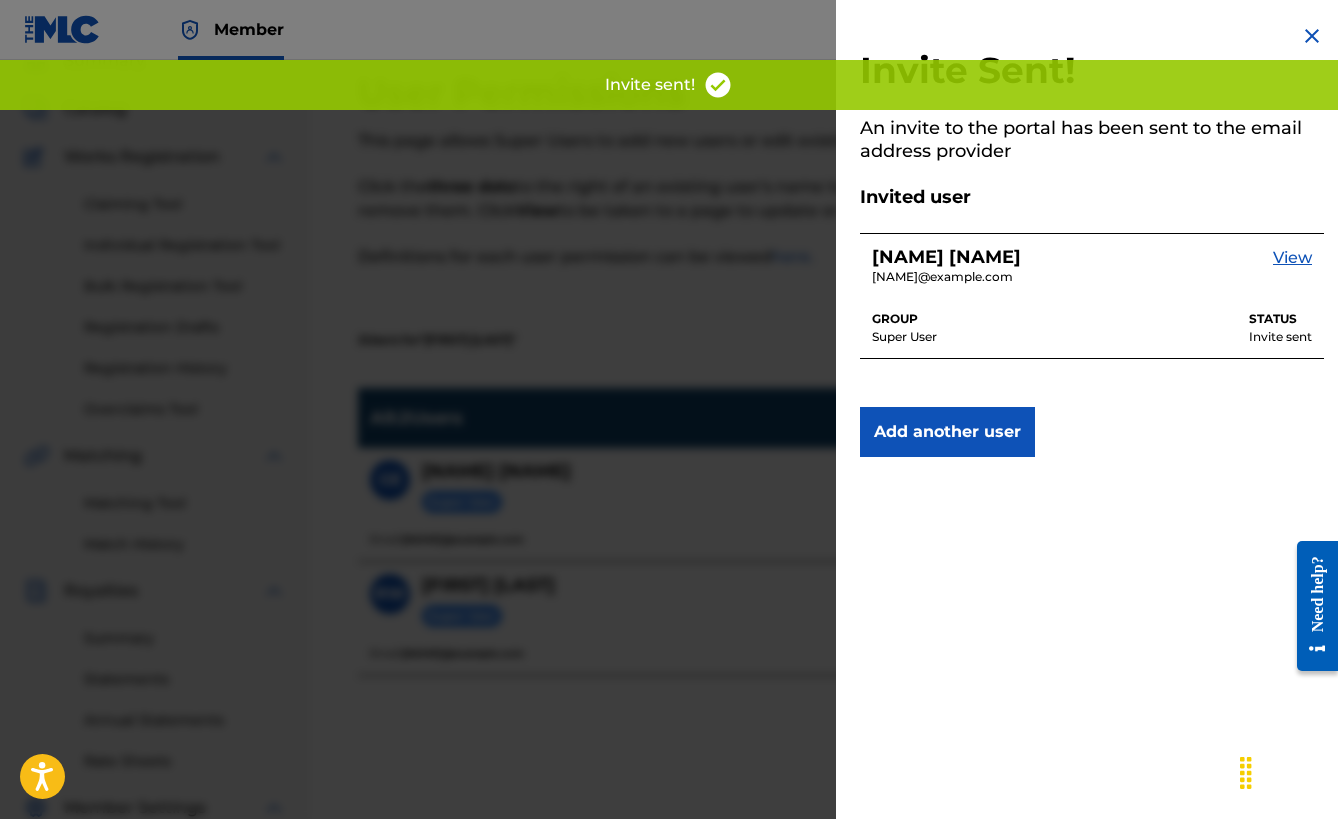 click at bounding box center [1312, 36] 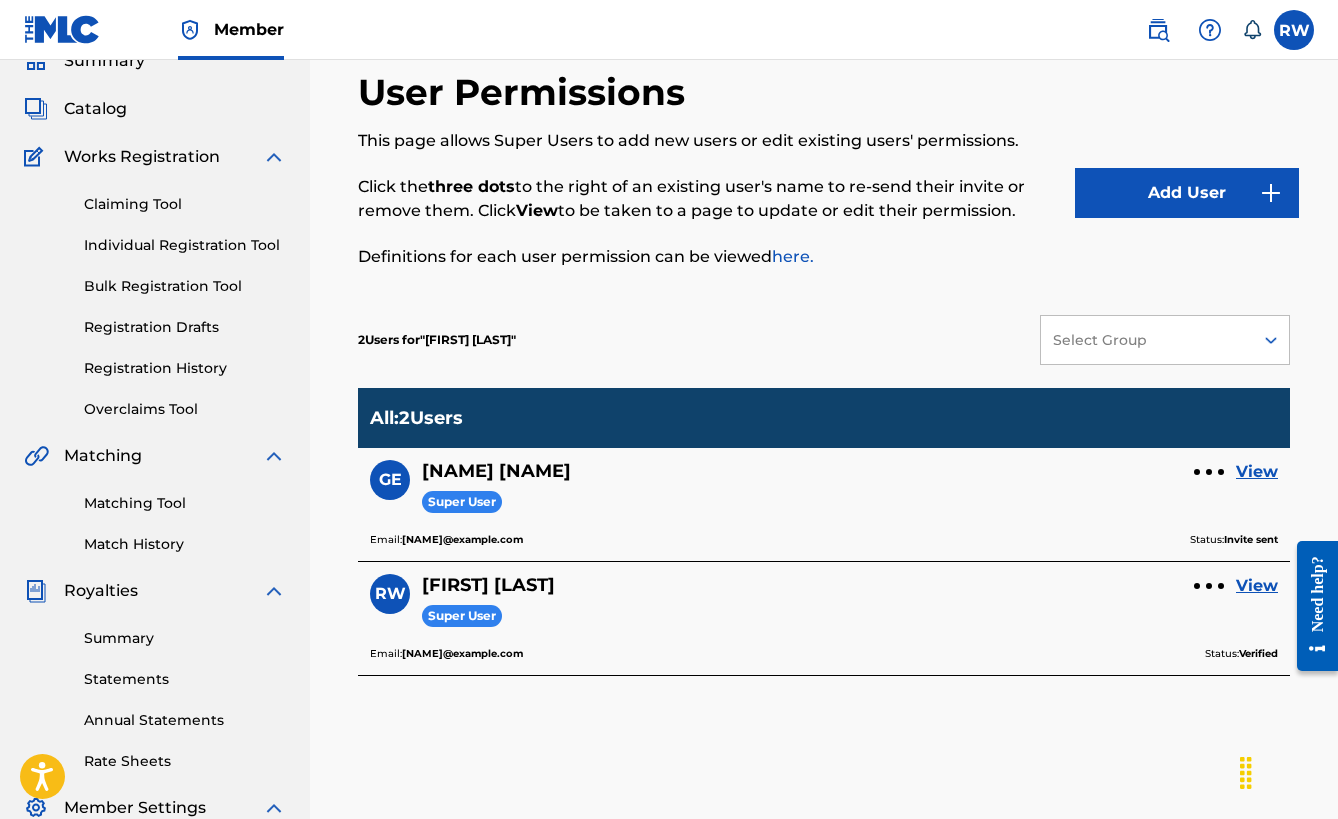scroll, scrollTop: 0, scrollLeft: 0, axis: both 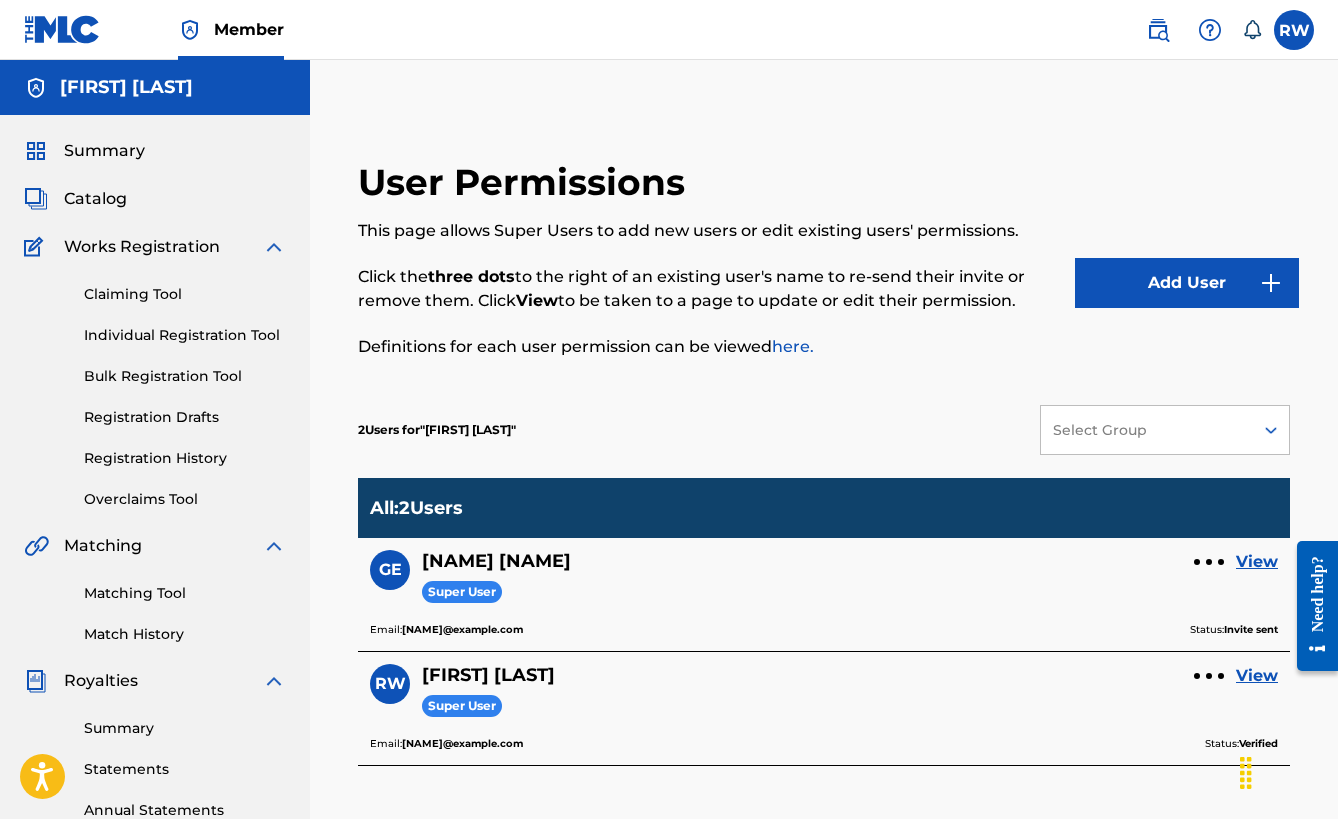click at bounding box center [62, 29] 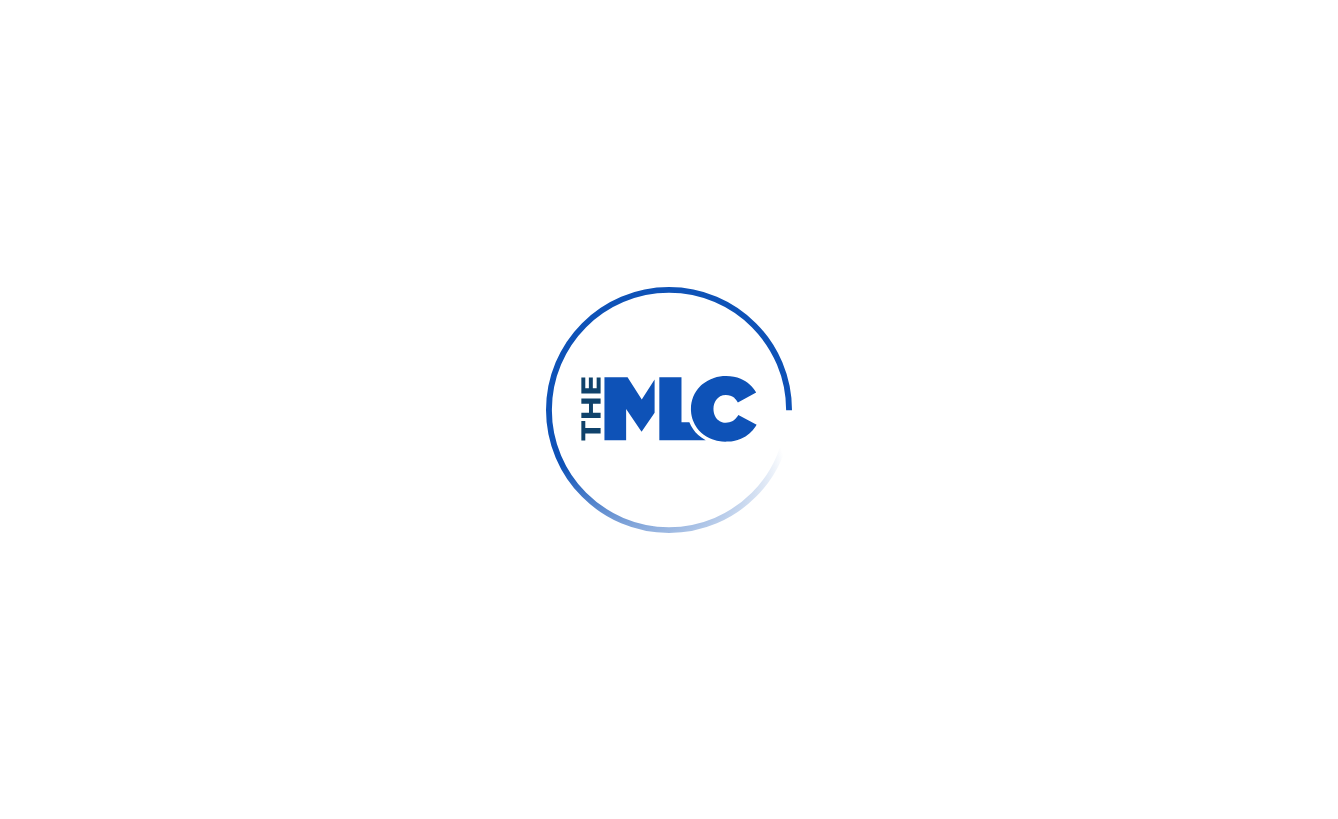 scroll, scrollTop: 0, scrollLeft: 0, axis: both 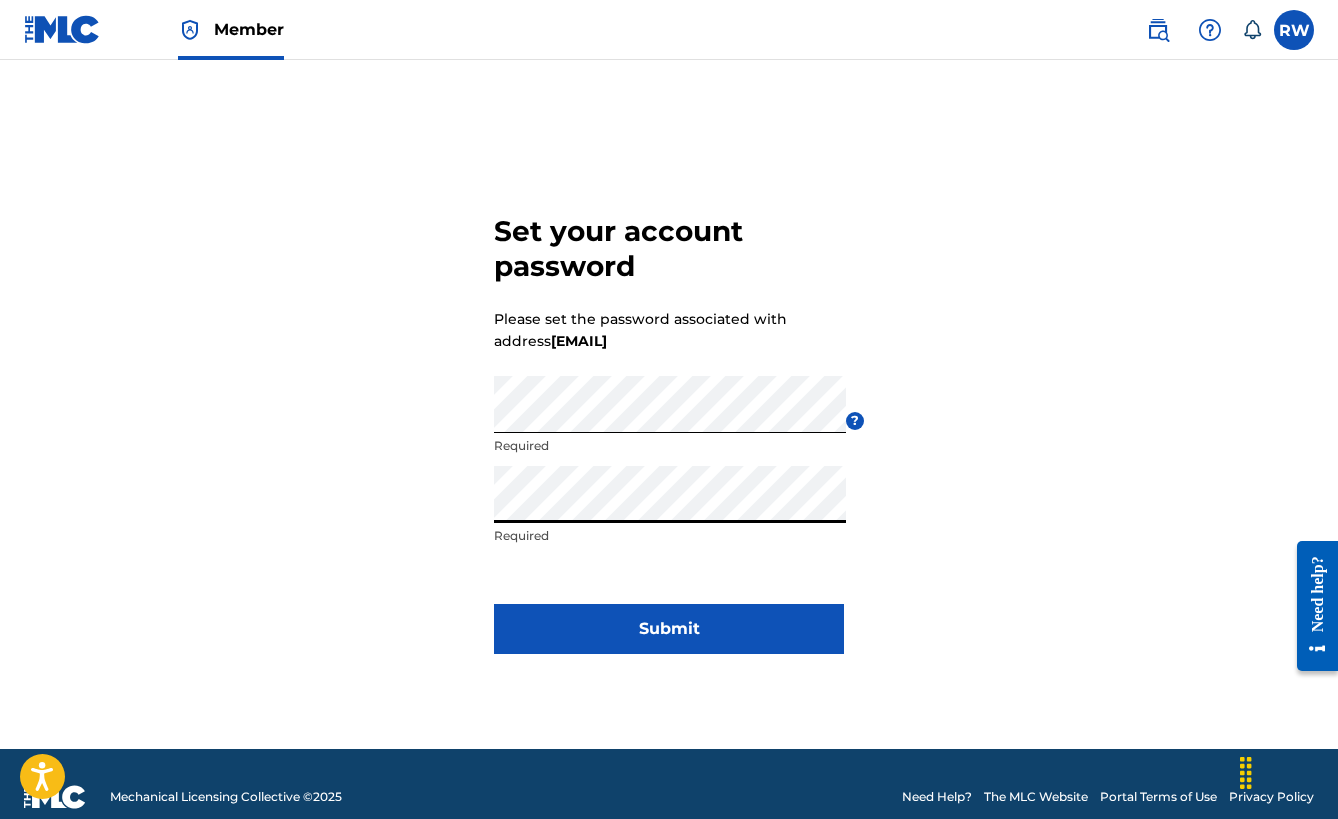 click on "Submit" at bounding box center (669, 629) 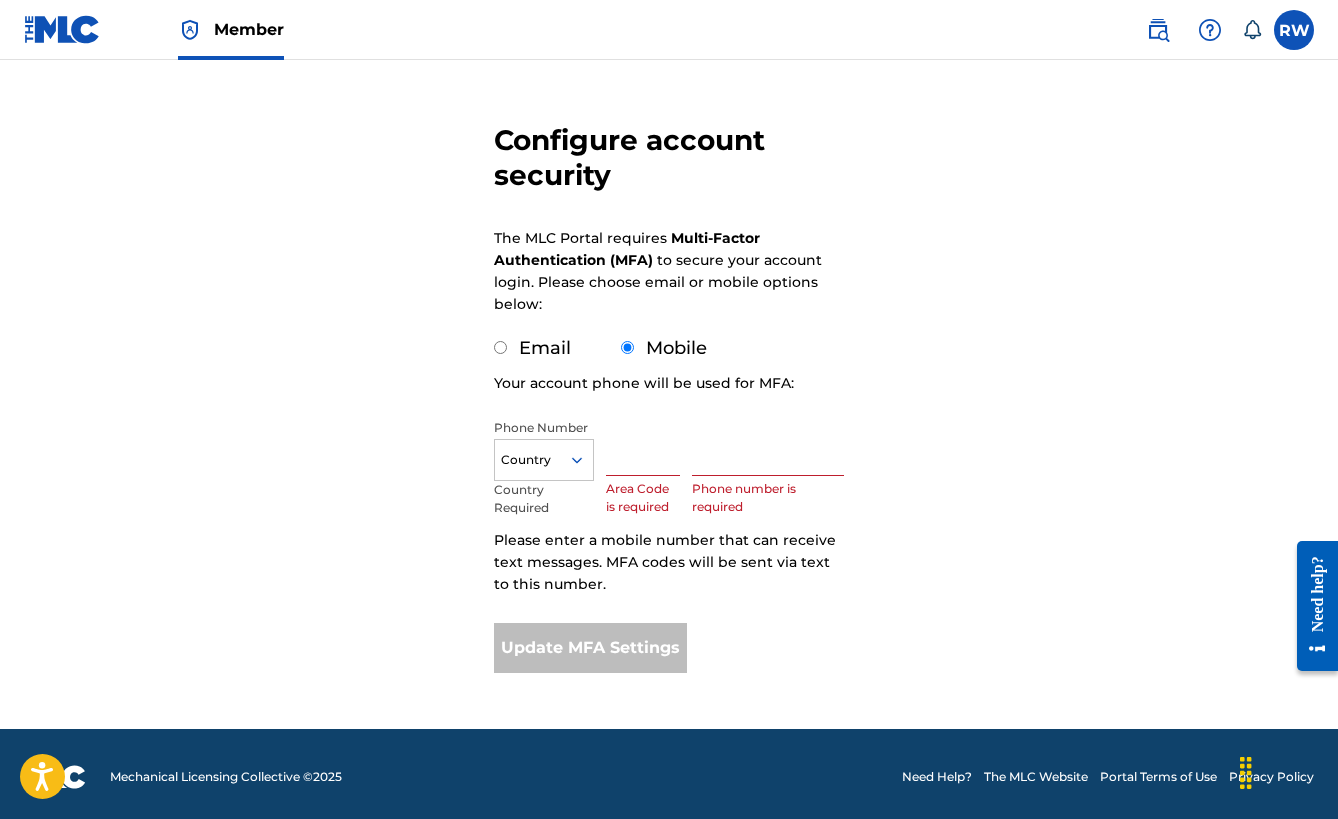 scroll, scrollTop: 143, scrollLeft: 0, axis: vertical 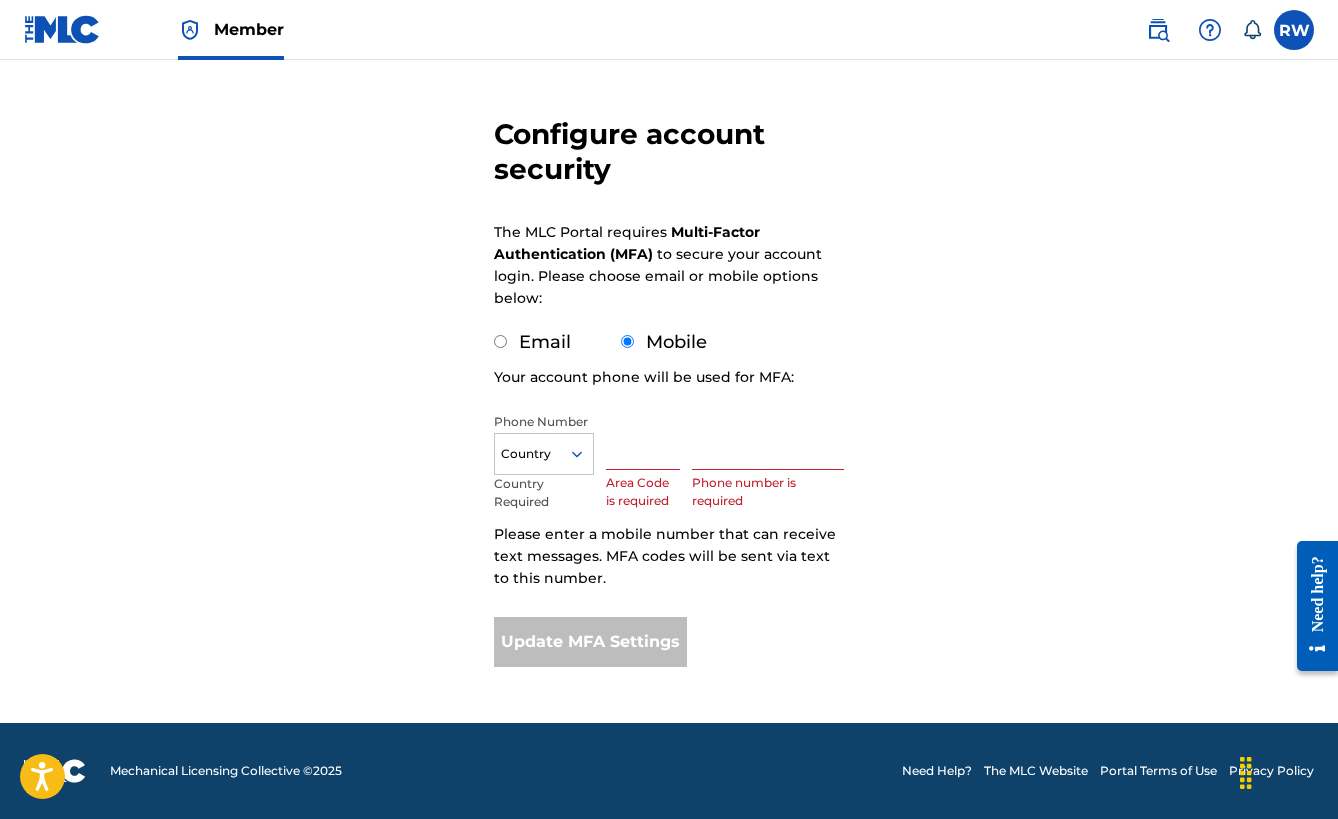 click 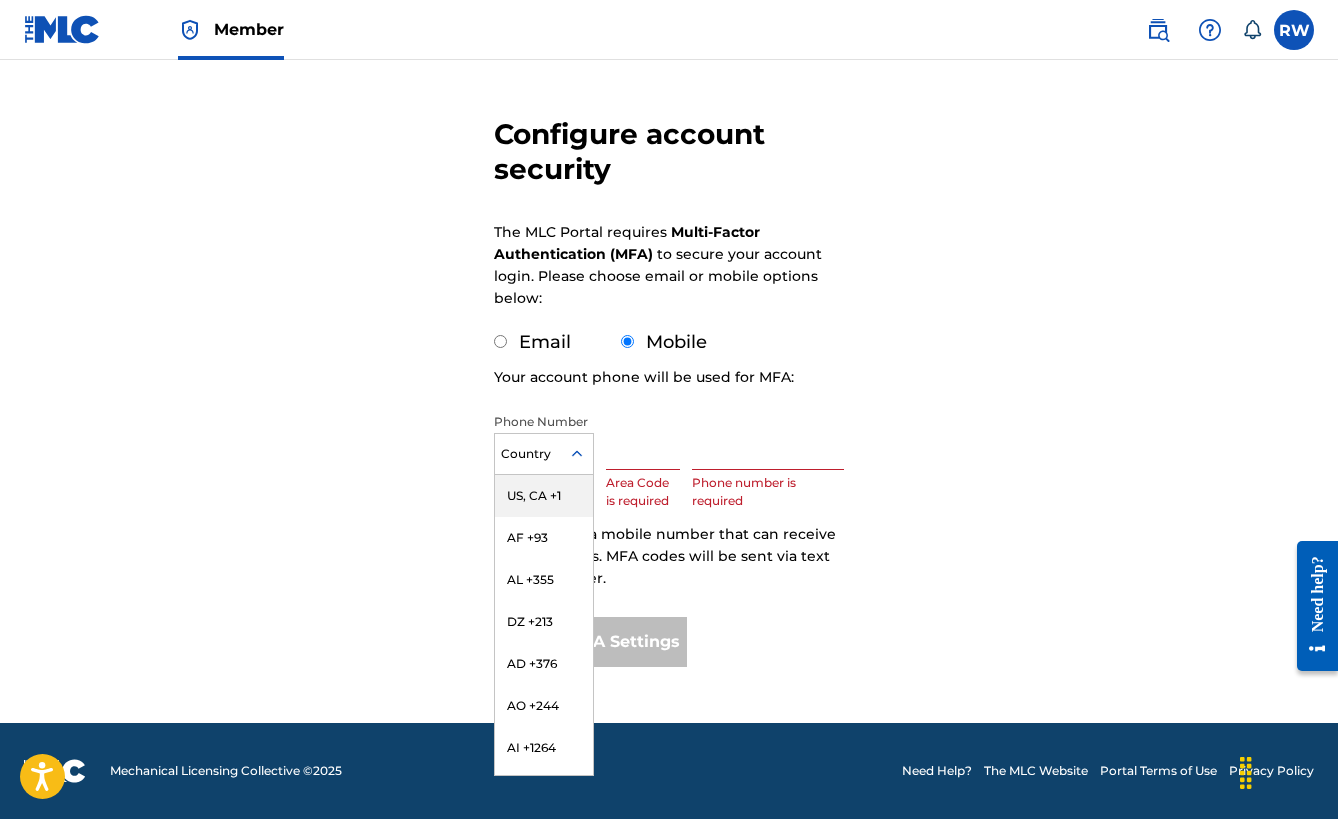 click on "US, CA +1" at bounding box center [544, 496] 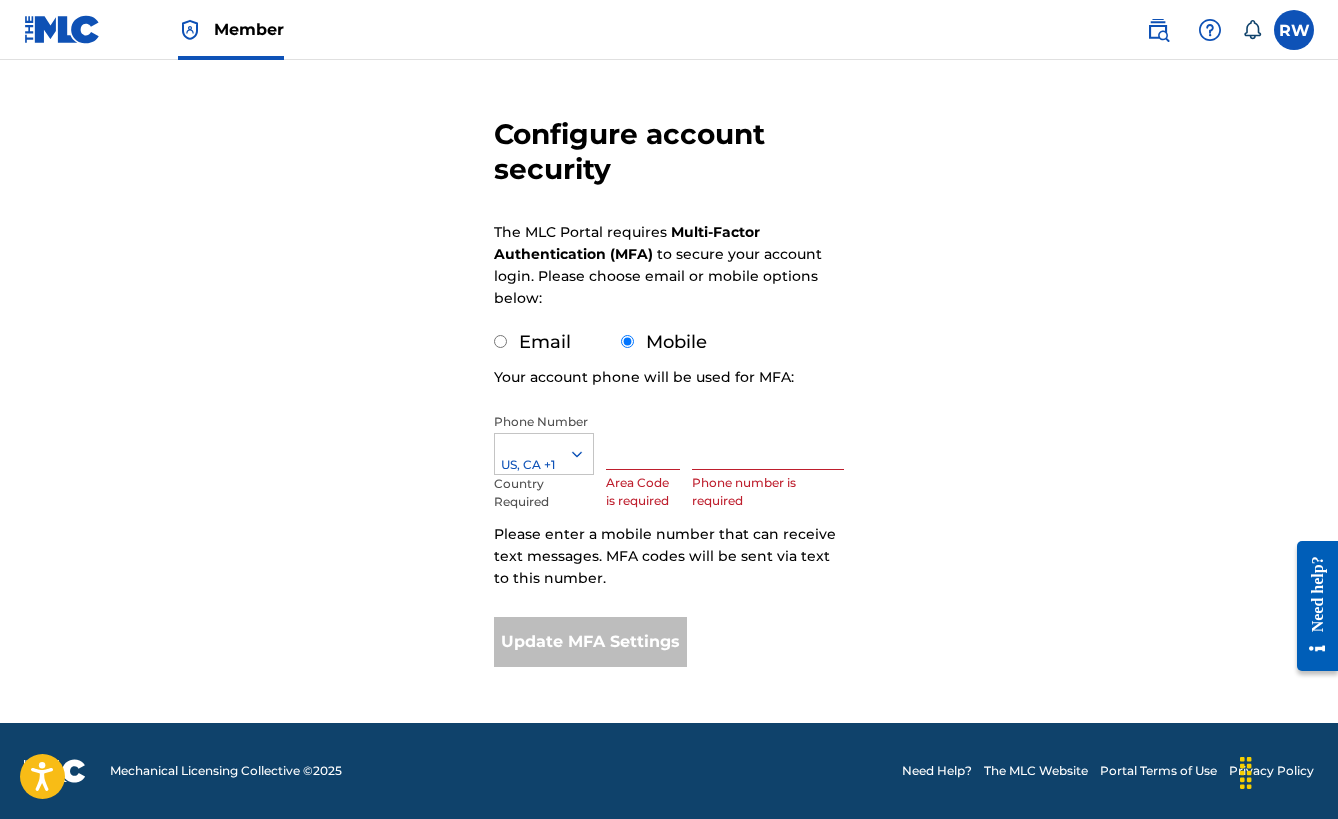 click at bounding box center (643, 441) 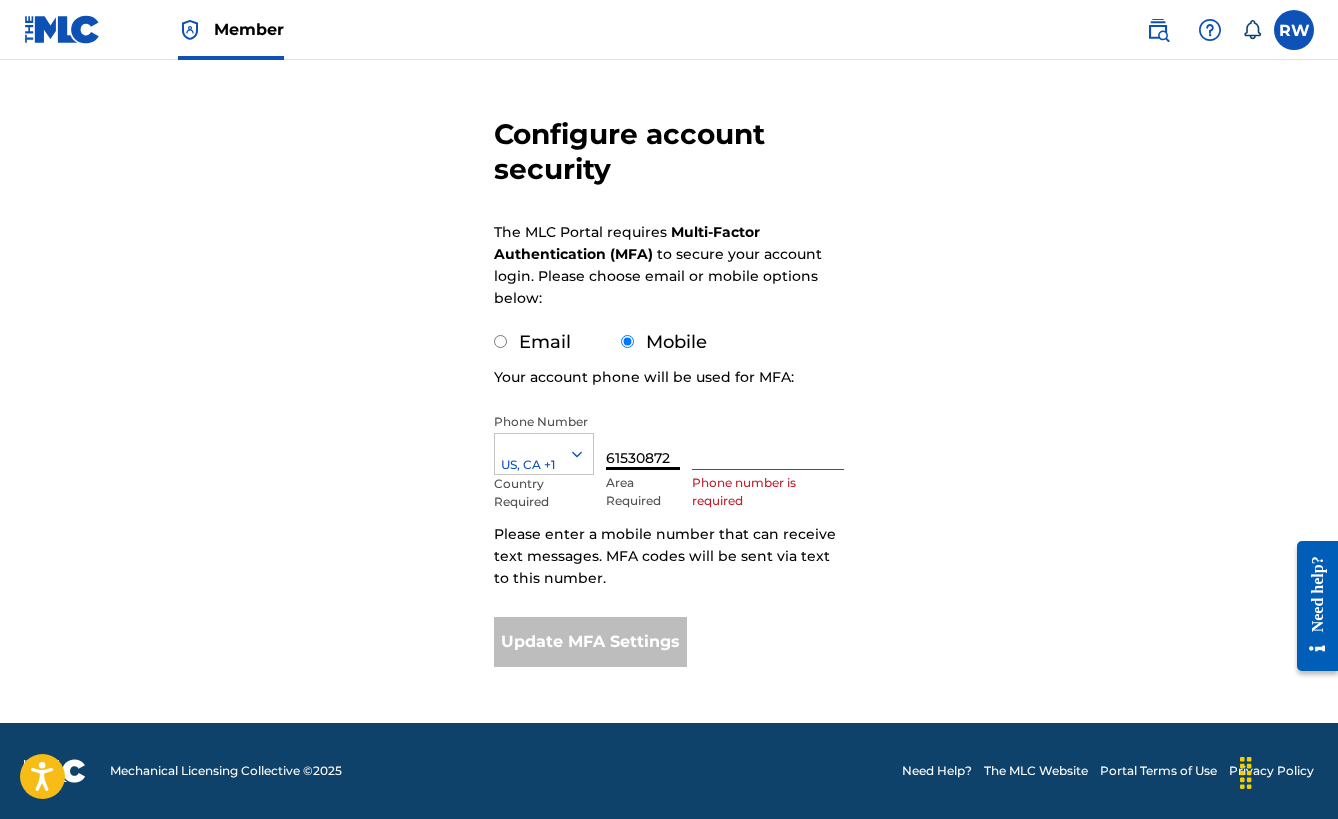 scroll, scrollTop: 0, scrollLeft: 0, axis: both 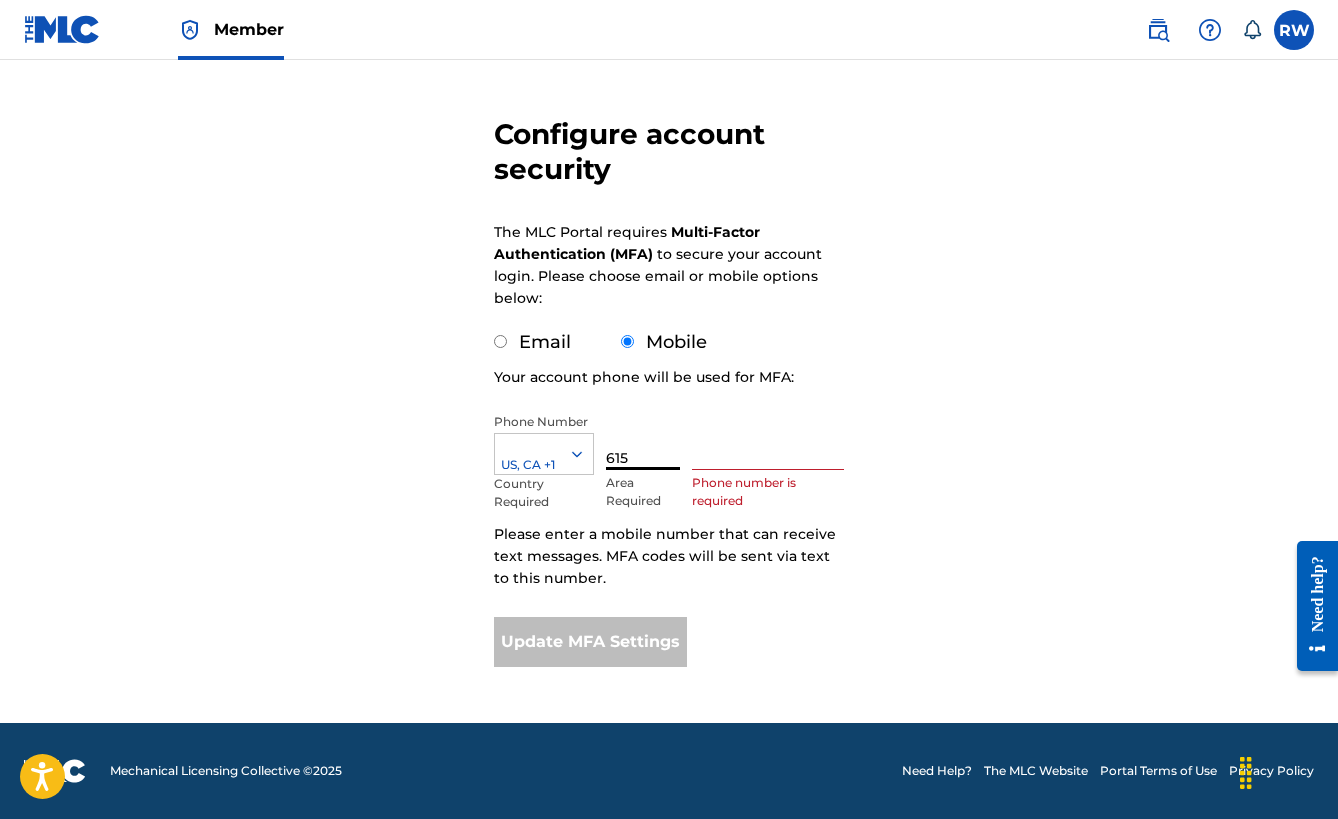 type on "615" 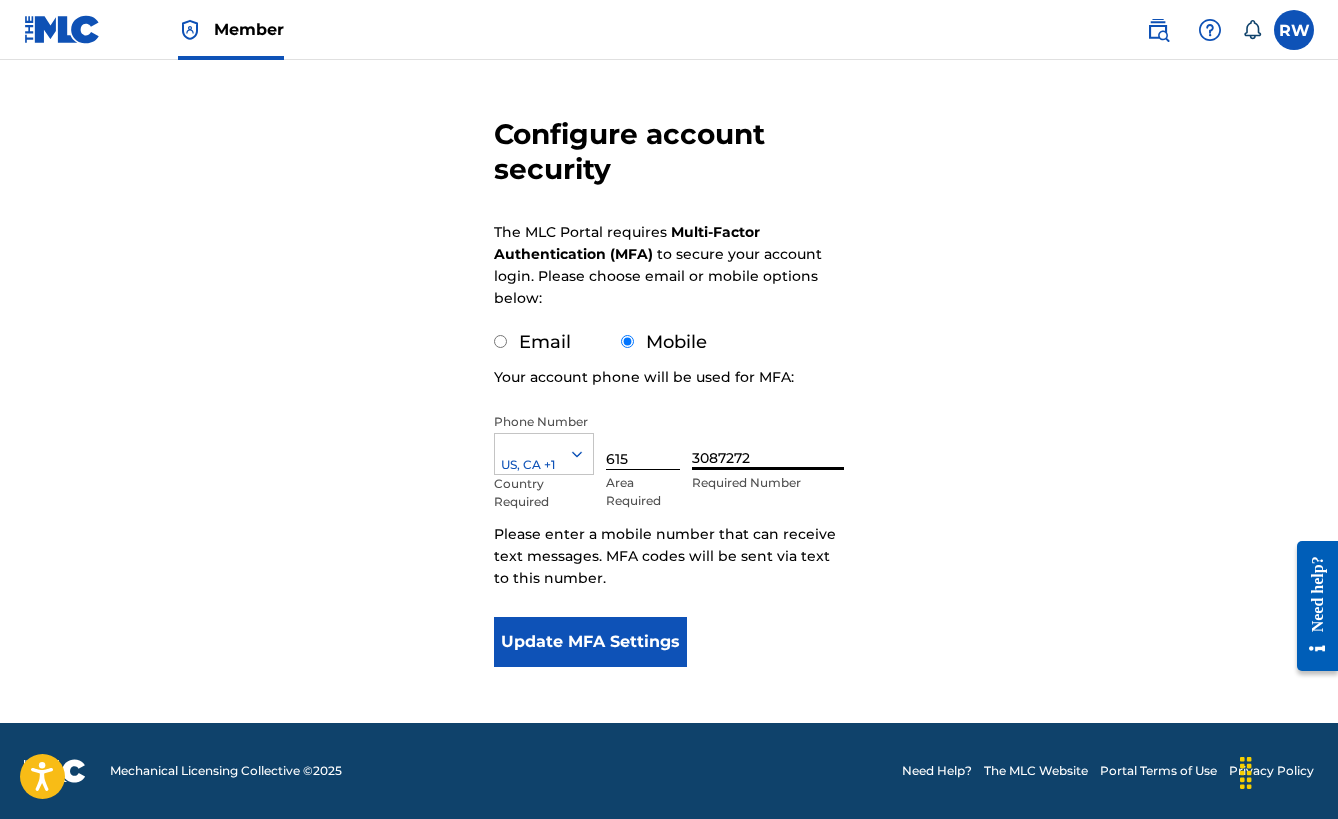 type on "3087272" 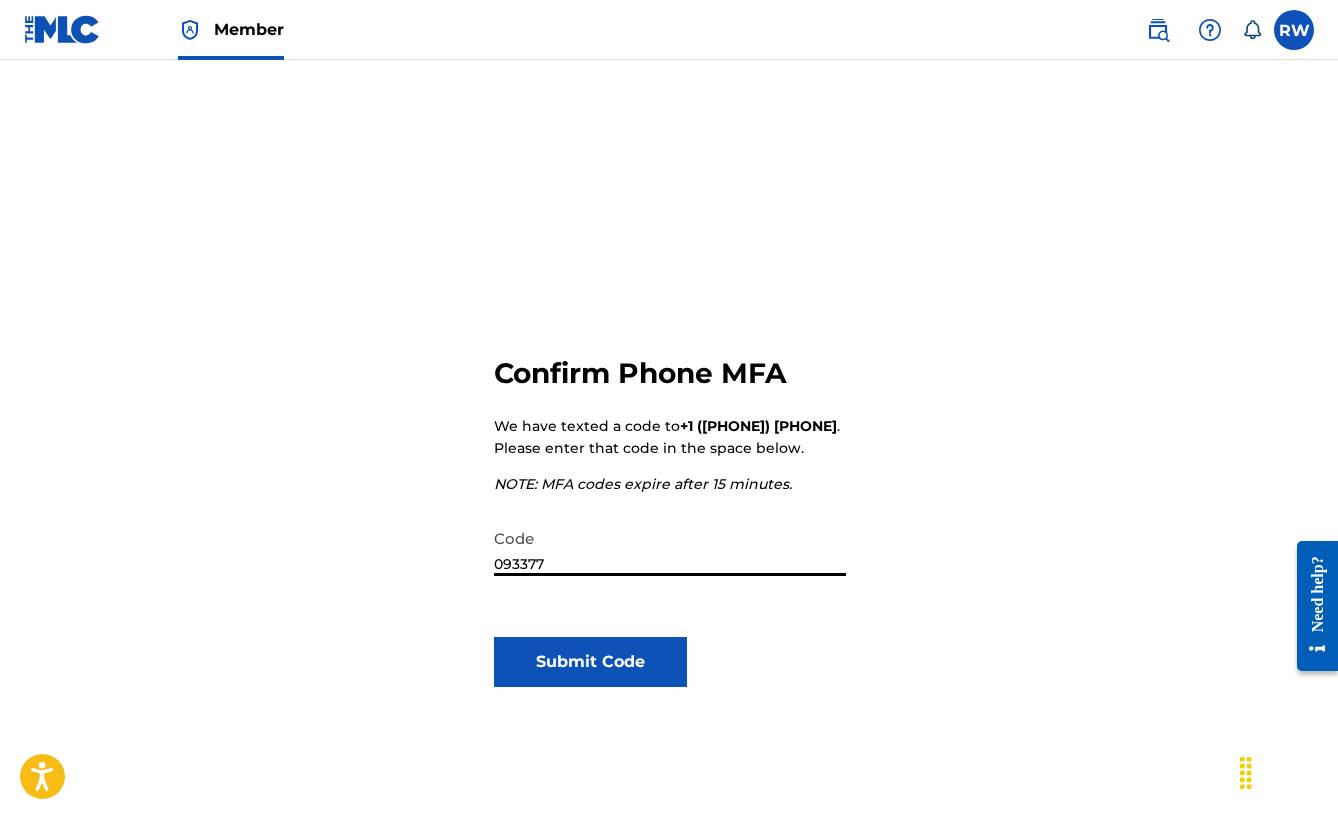 type on "093377" 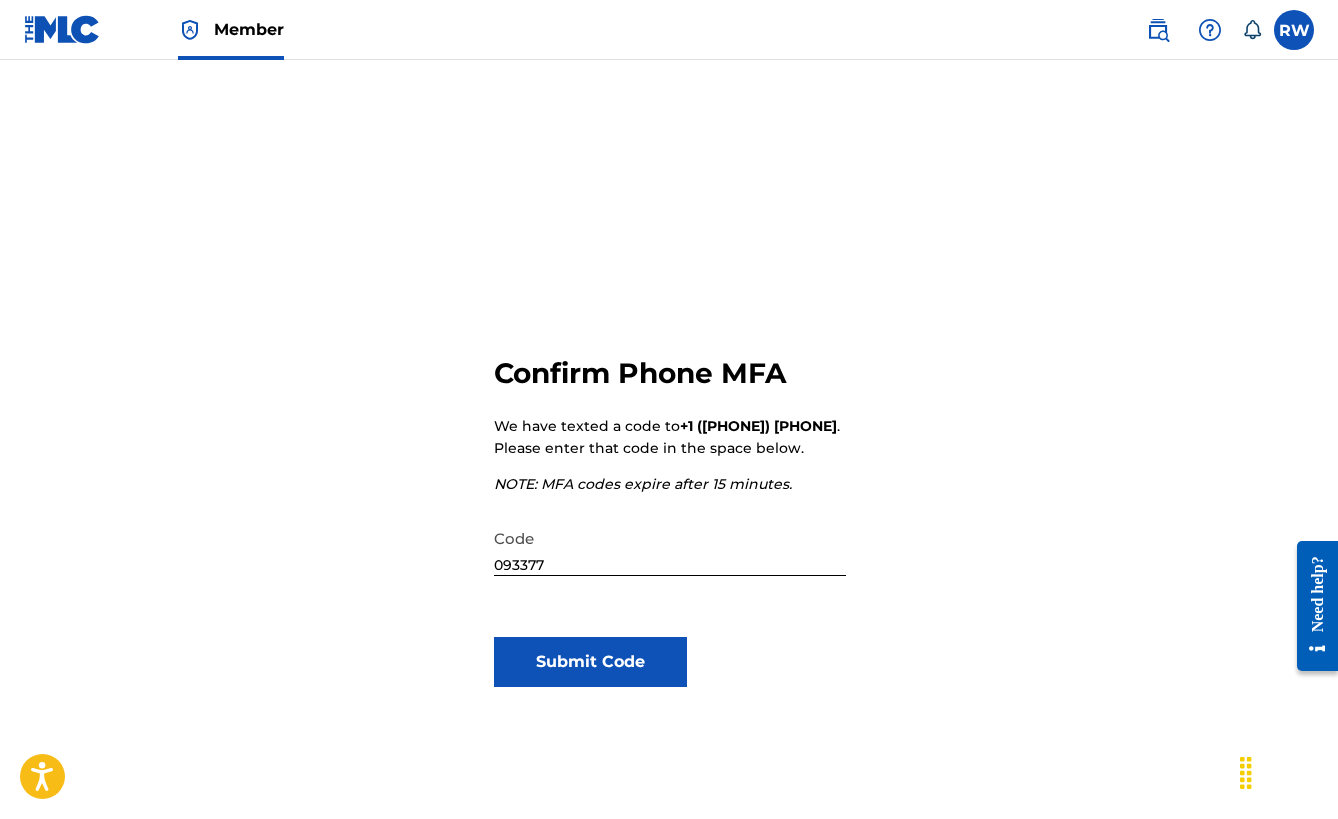 click on "Submit Code" at bounding box center [590, 662] 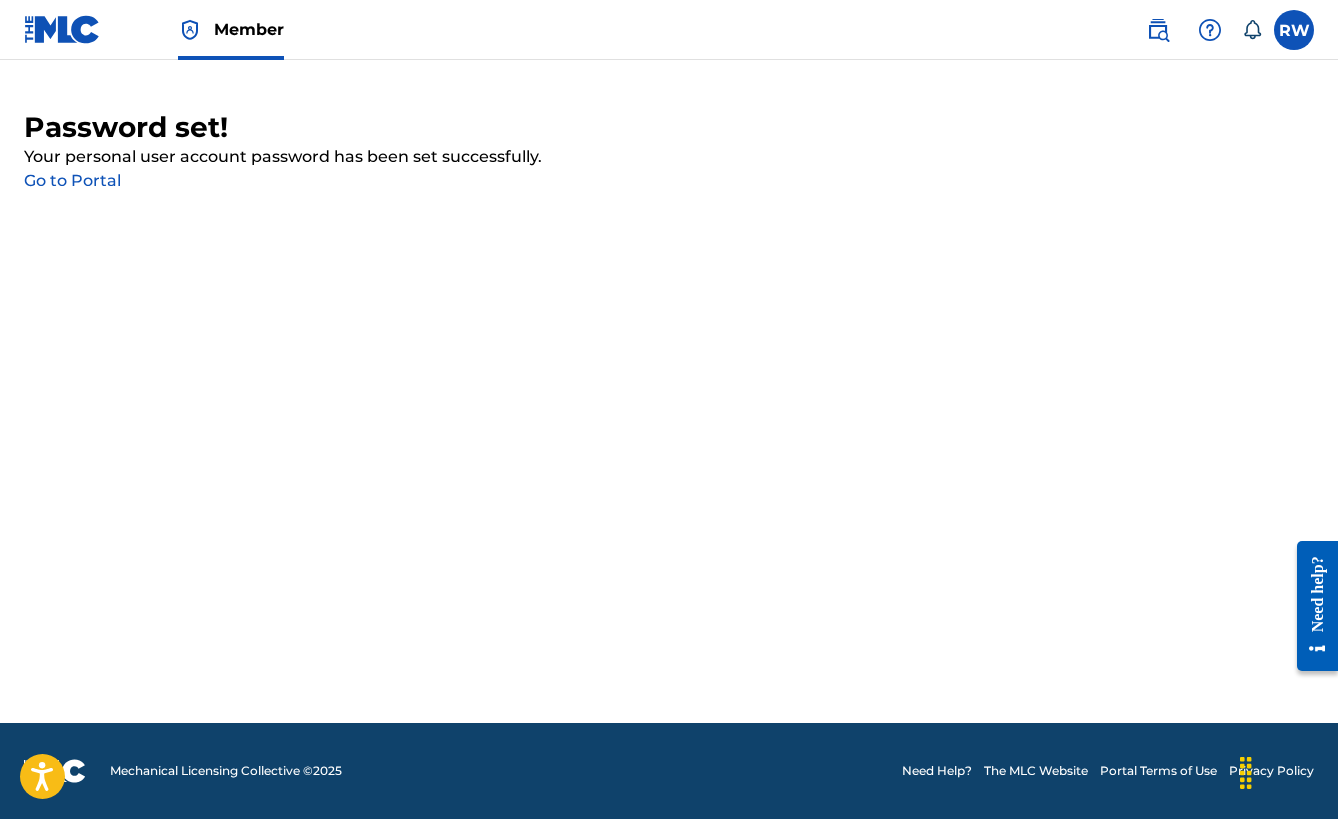 click on "Go to Portal" at bounding box center (72, 180) 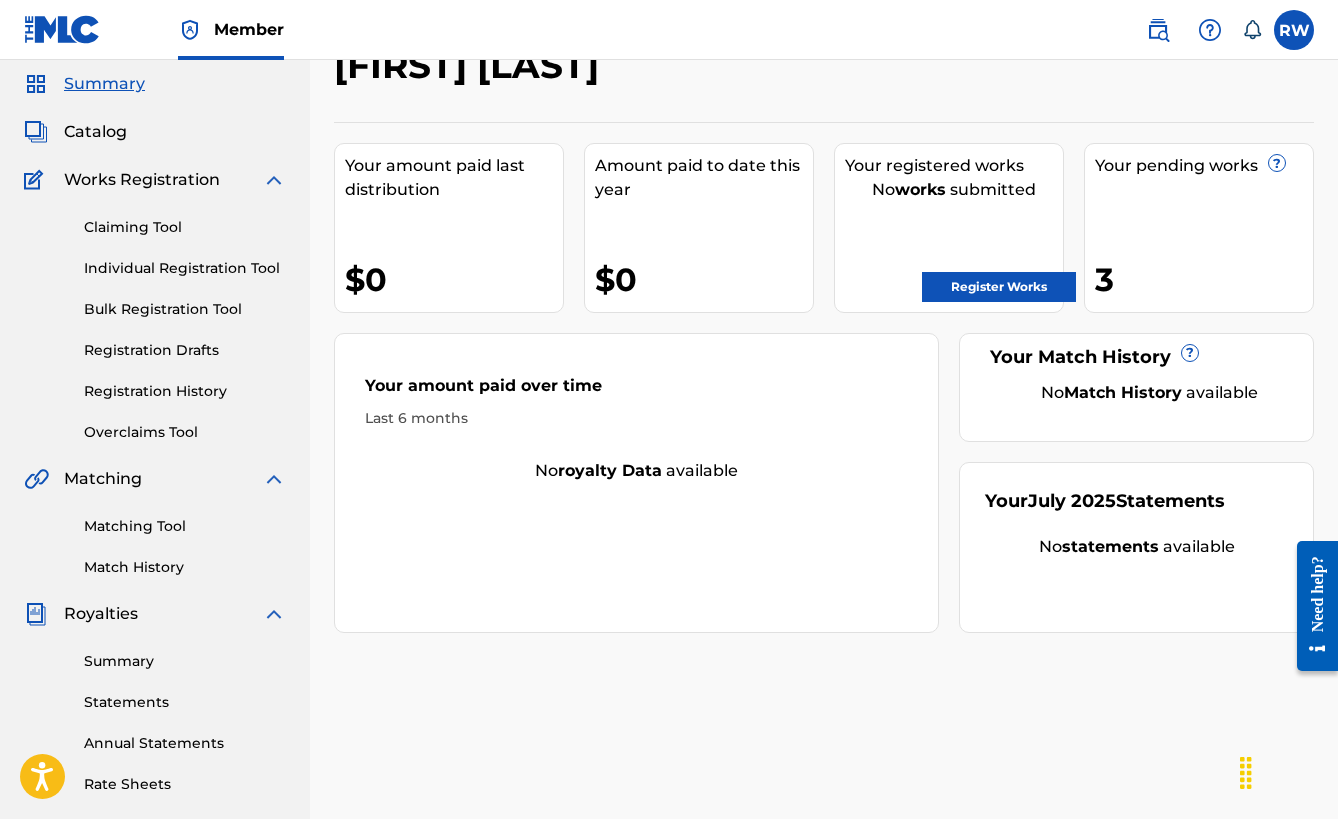 scroll, scrollTop: 0, scrollLeft: 0, axis: both 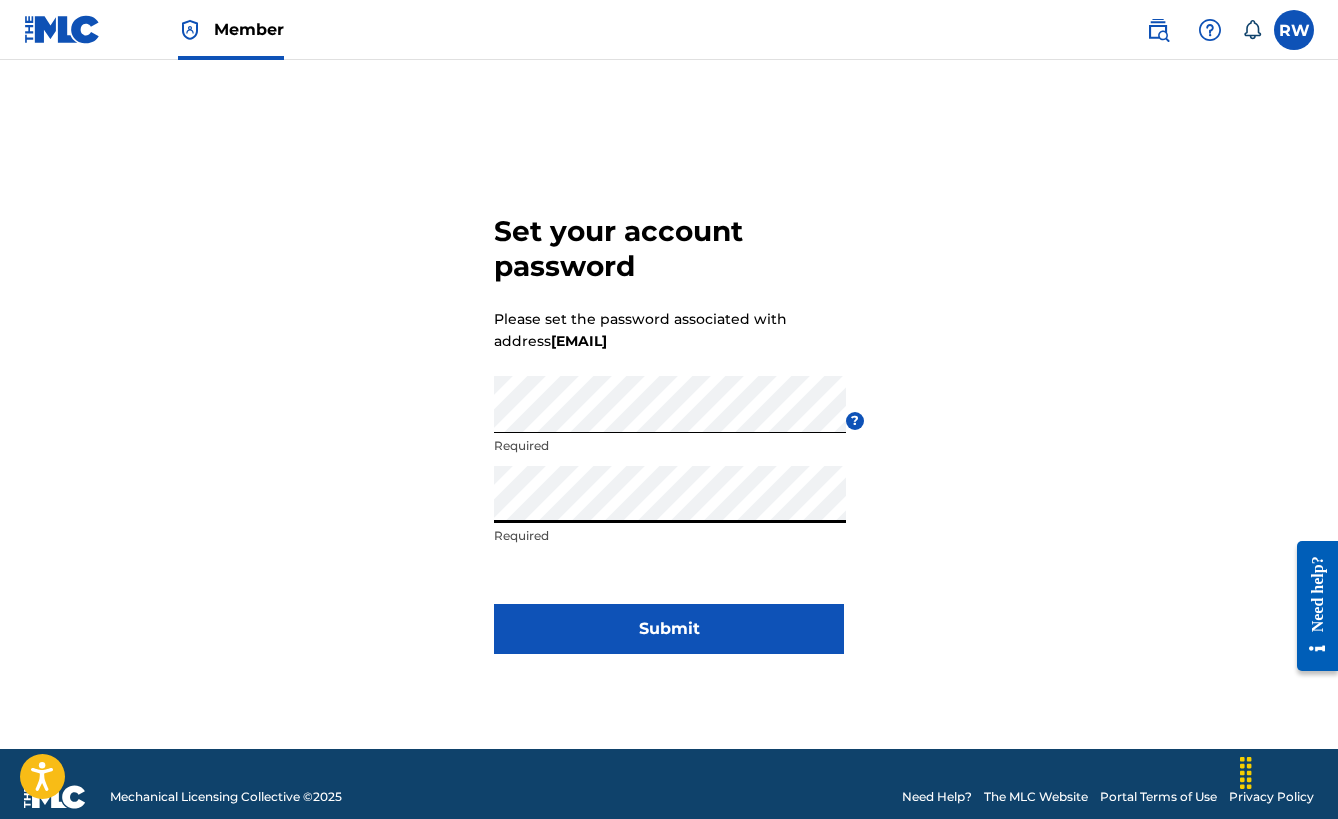 click on "Submit" at bounding box center [669, 629] 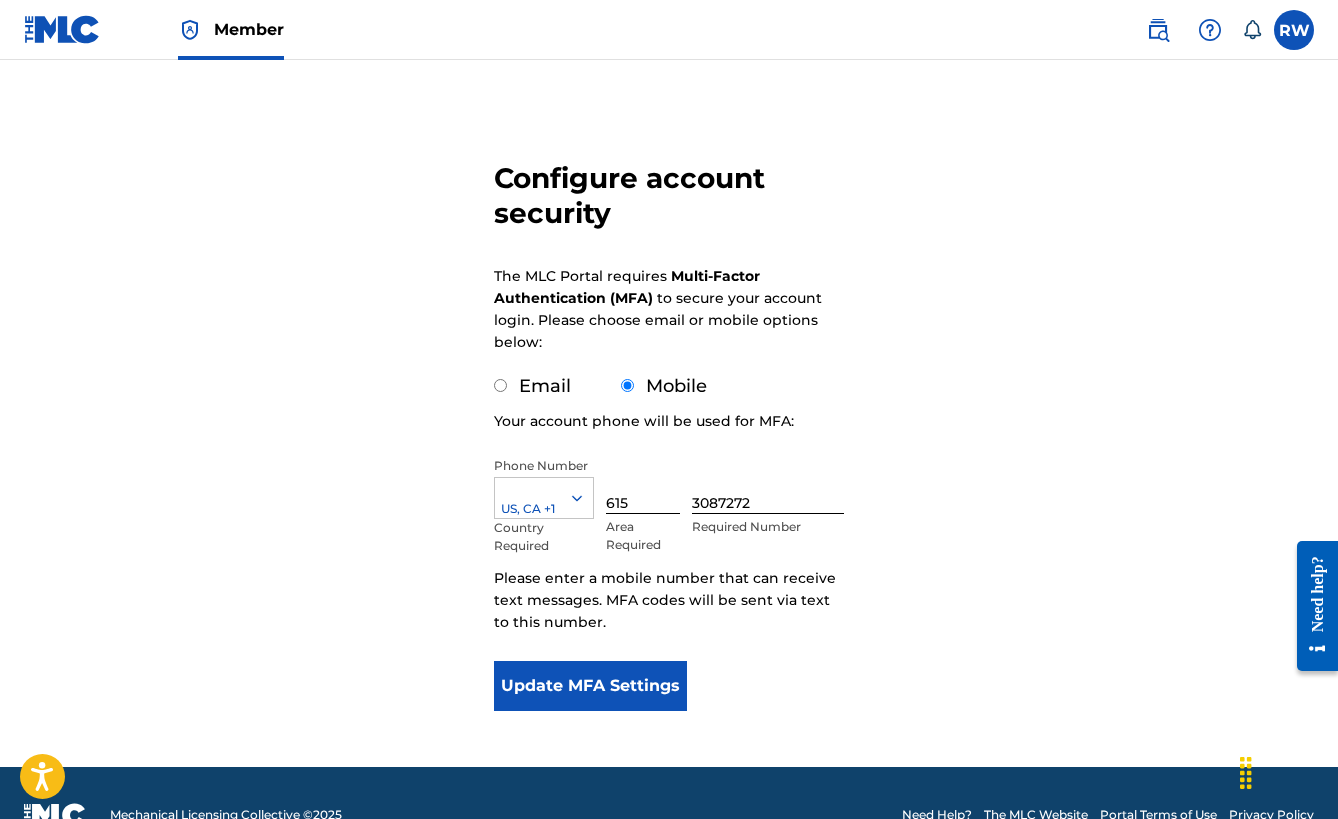 scroll, scrollTop: 143, scrollLeft: 0, axis: vertical 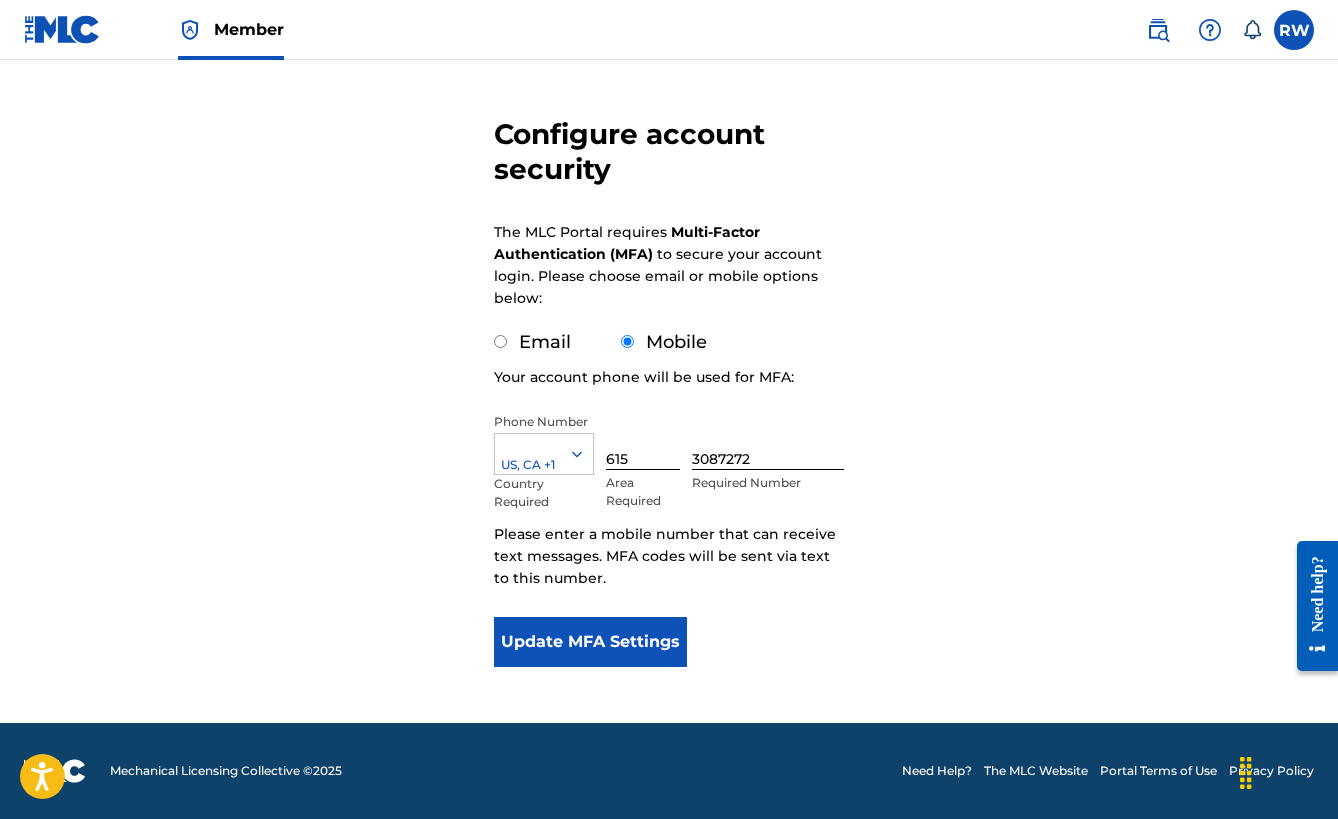 click on "Update MFA Settings" at bounding box center (590, 642) 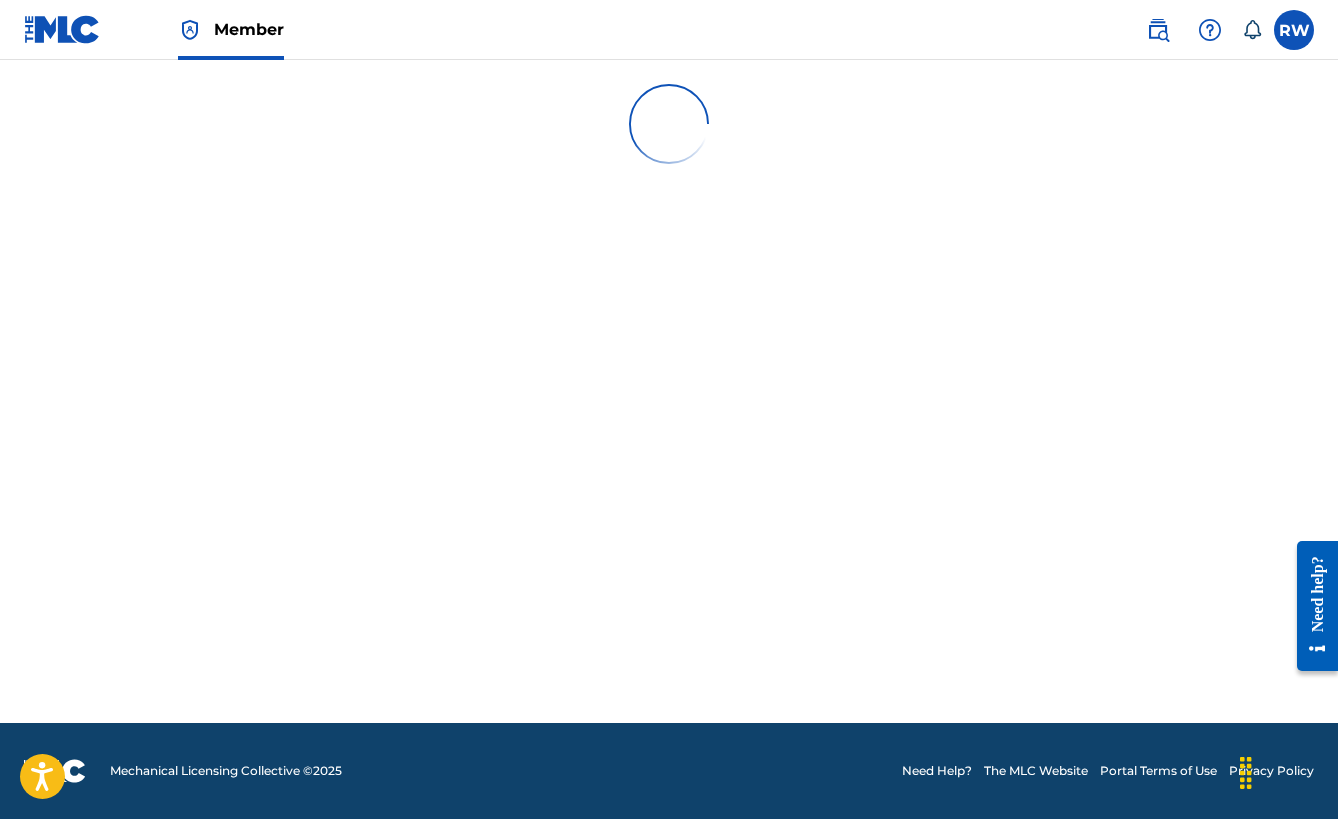 scroll, scrollTop: 0, scrollLeft: 0, axis: both 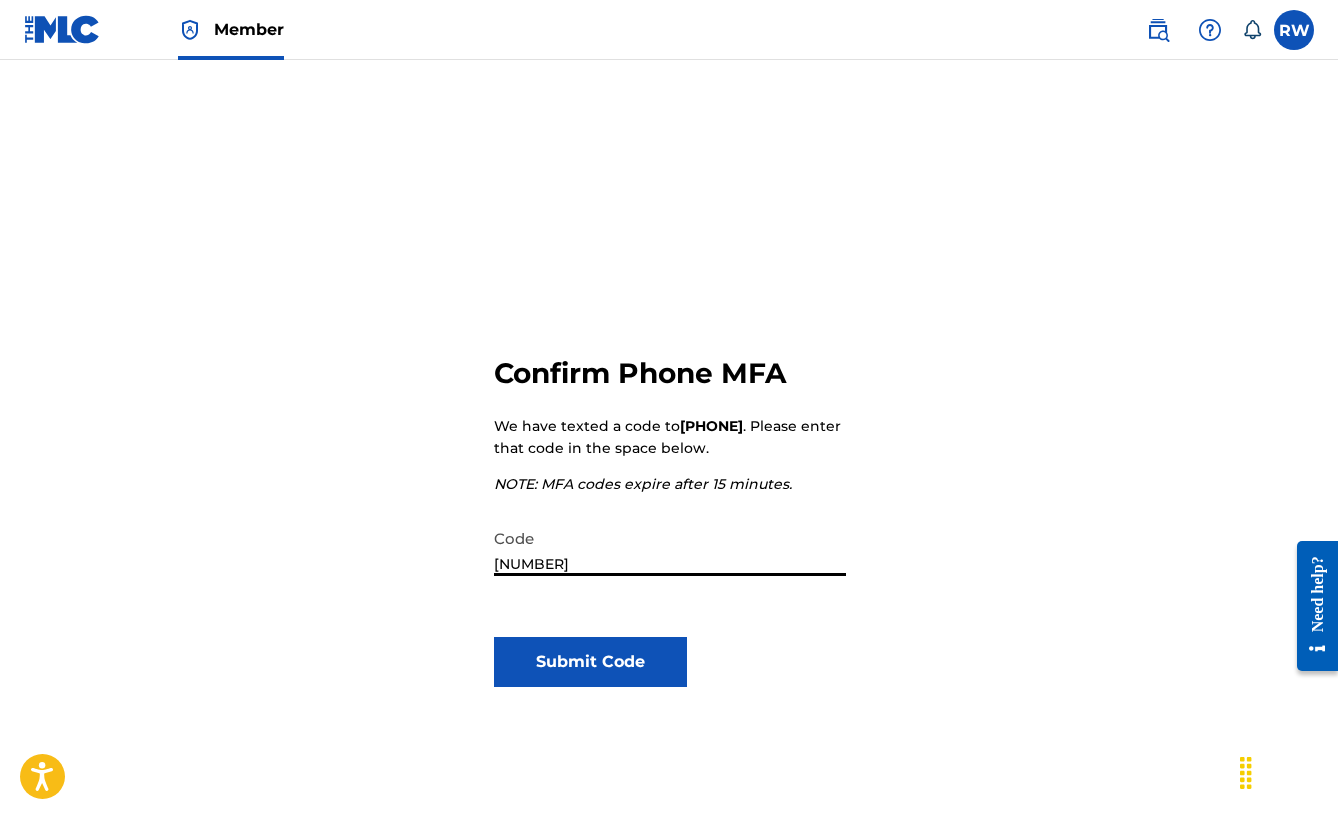 type on "[NUMBER]" 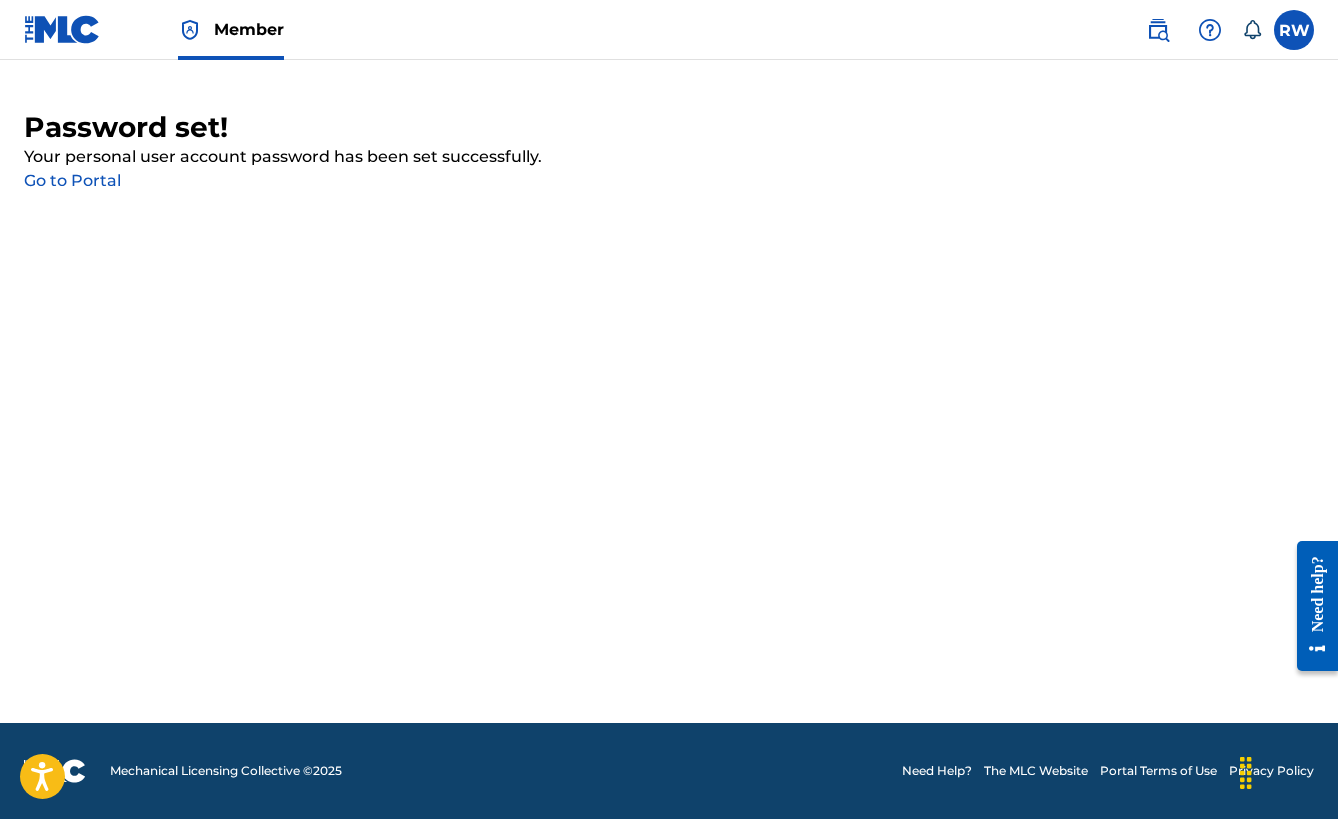 click on "Go to Portal" at bounding box center (72, 180) 